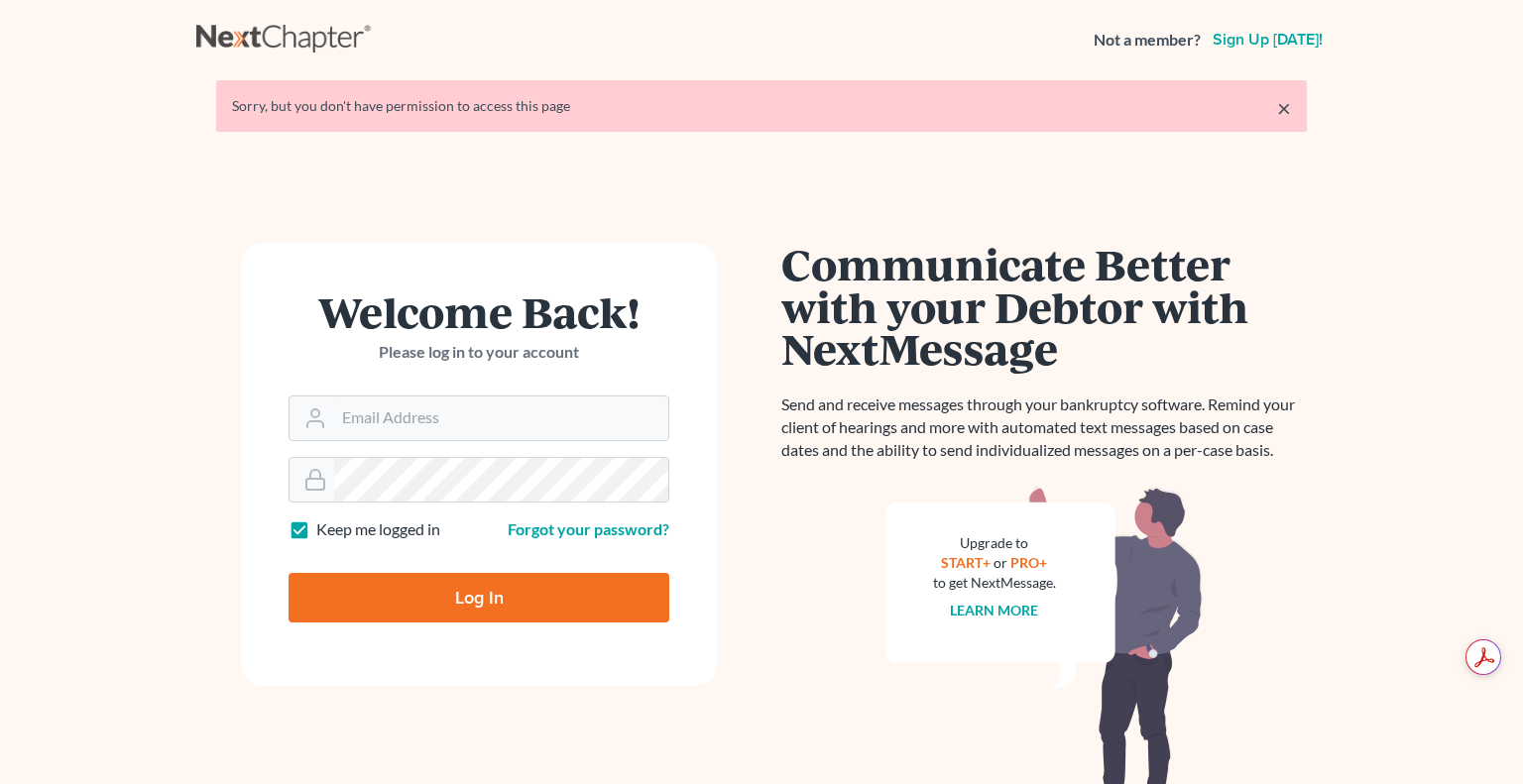 scroll, scrollTop: 0, scrollLeft: 0, axis: both 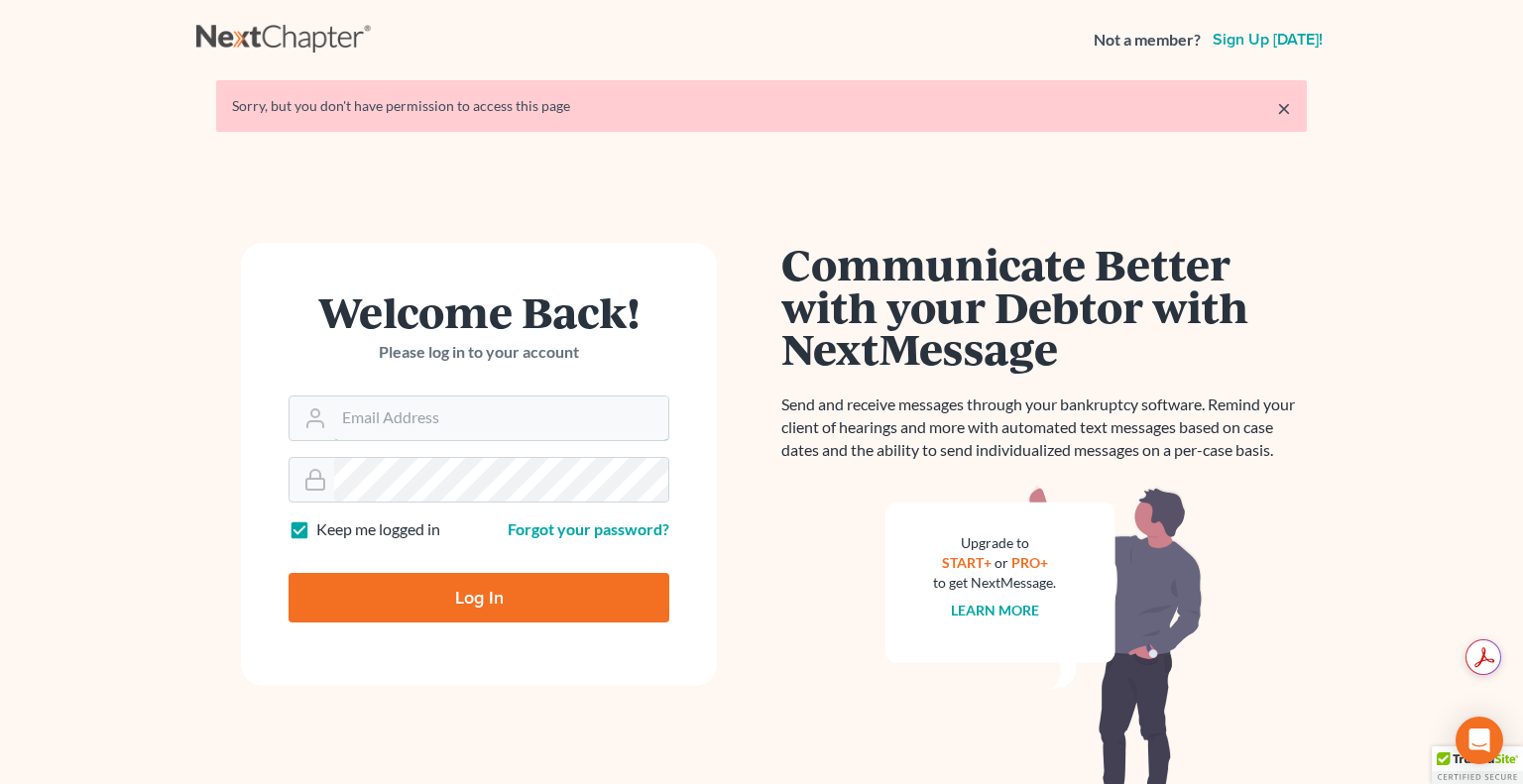 type on "[EMAIL_ADDRESS][DOMAIN_NAME]" 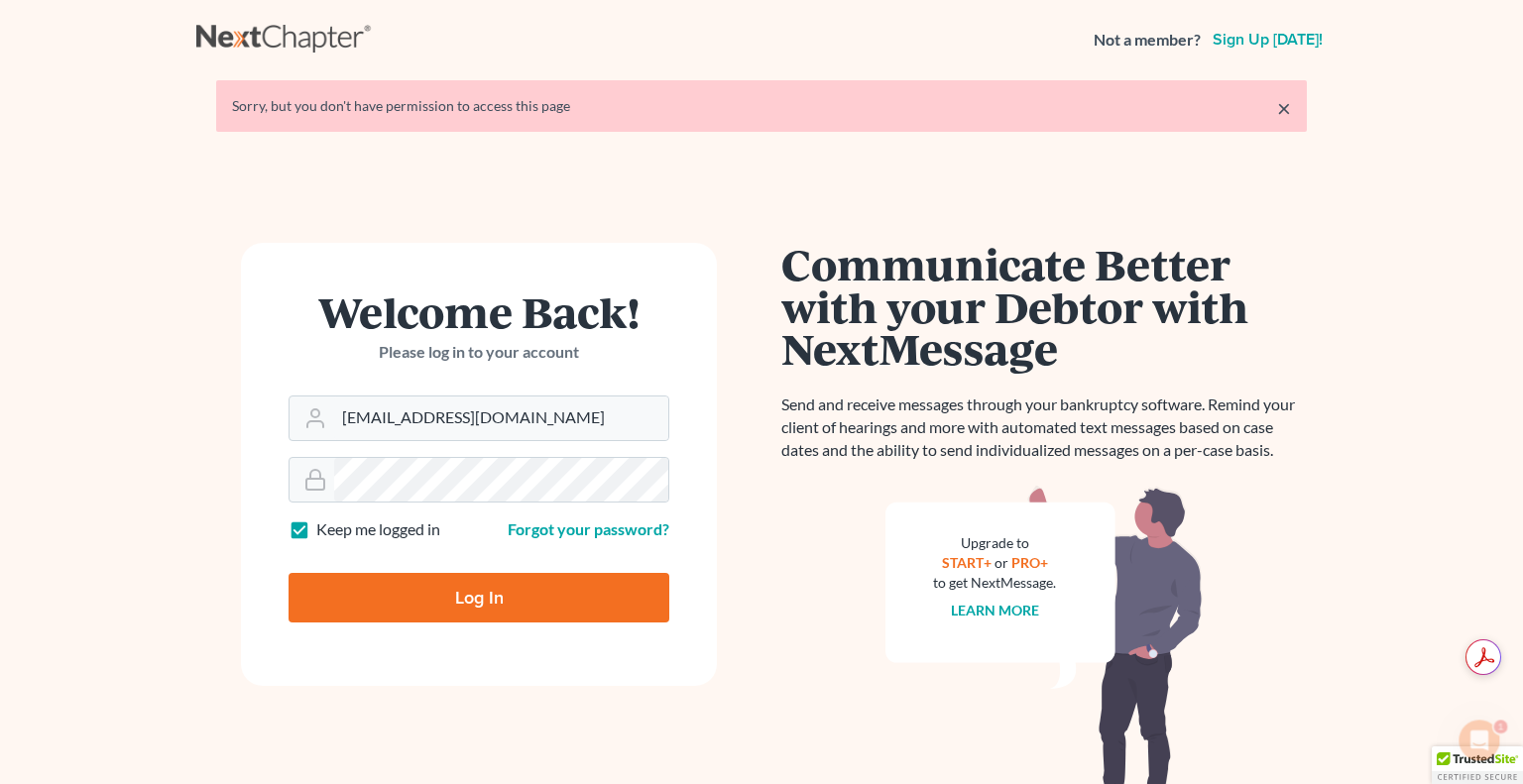 scroll, scrollTop: 0, scrollLeft: 0, axis: both 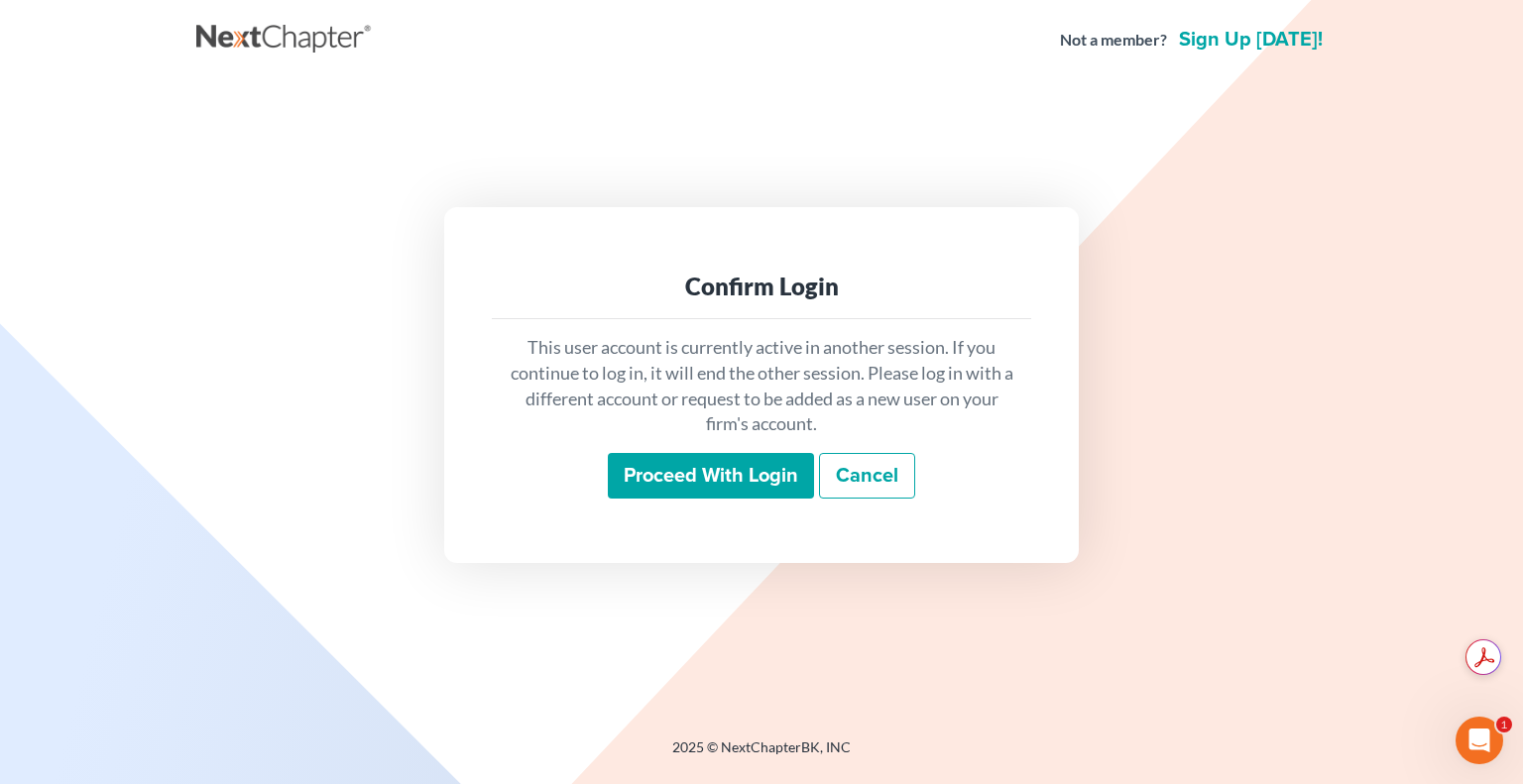 click on "Proceed with login" at bounding box center [711, 476] 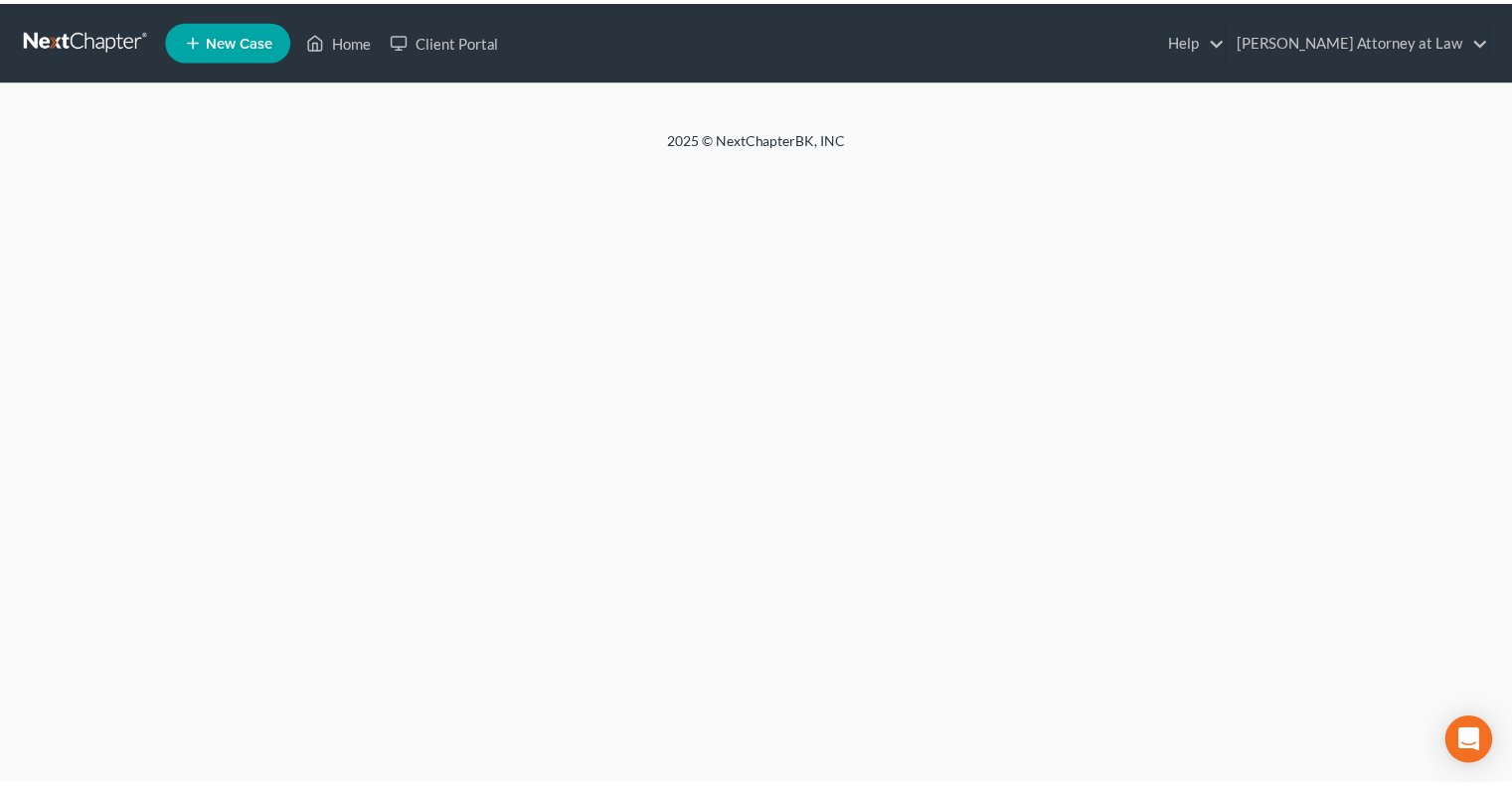 scroll, scrollTop: 0, scrollLeft: 0, axis: both 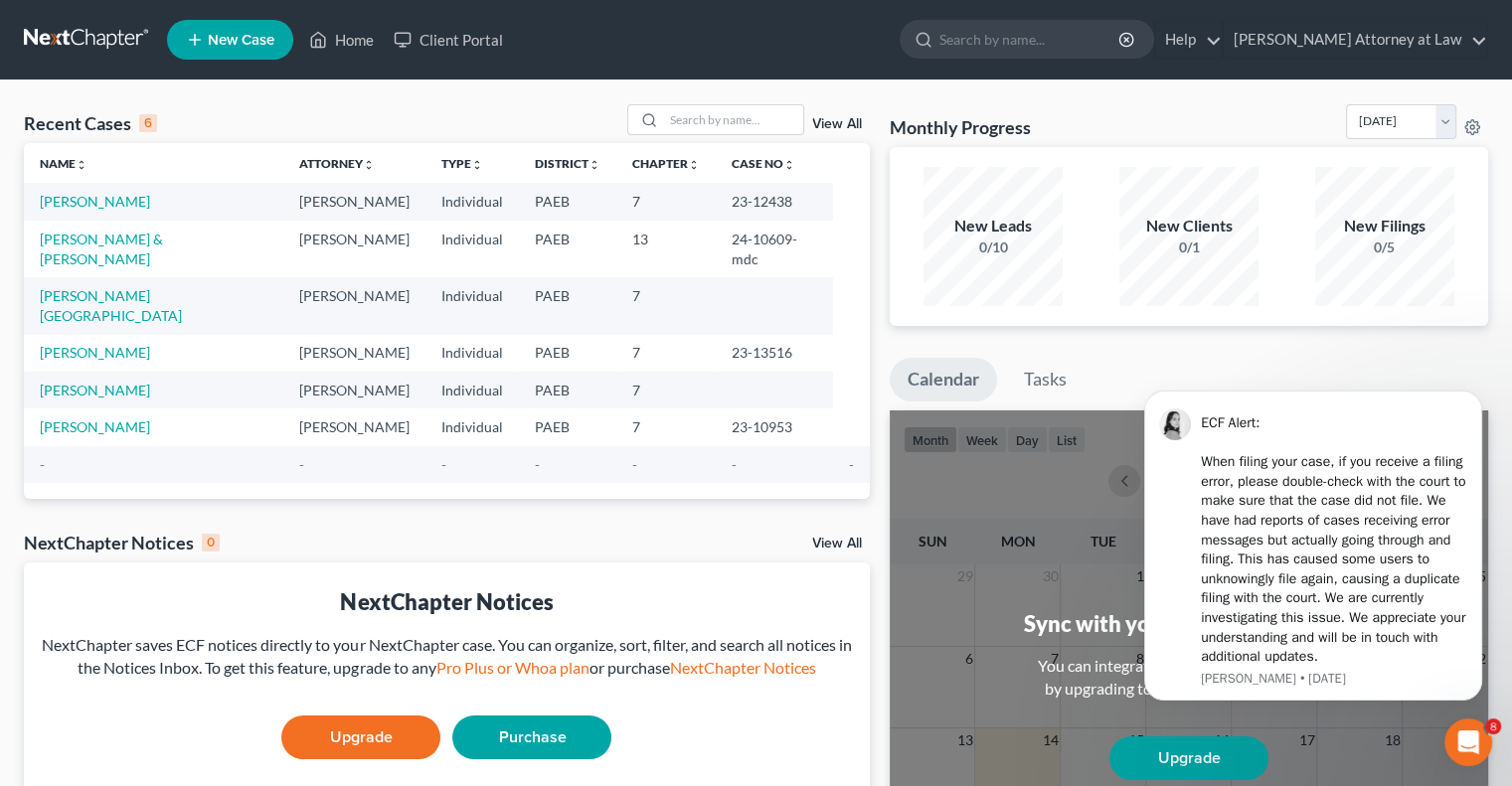 click on "New Case" at bounding box center [241, 40] 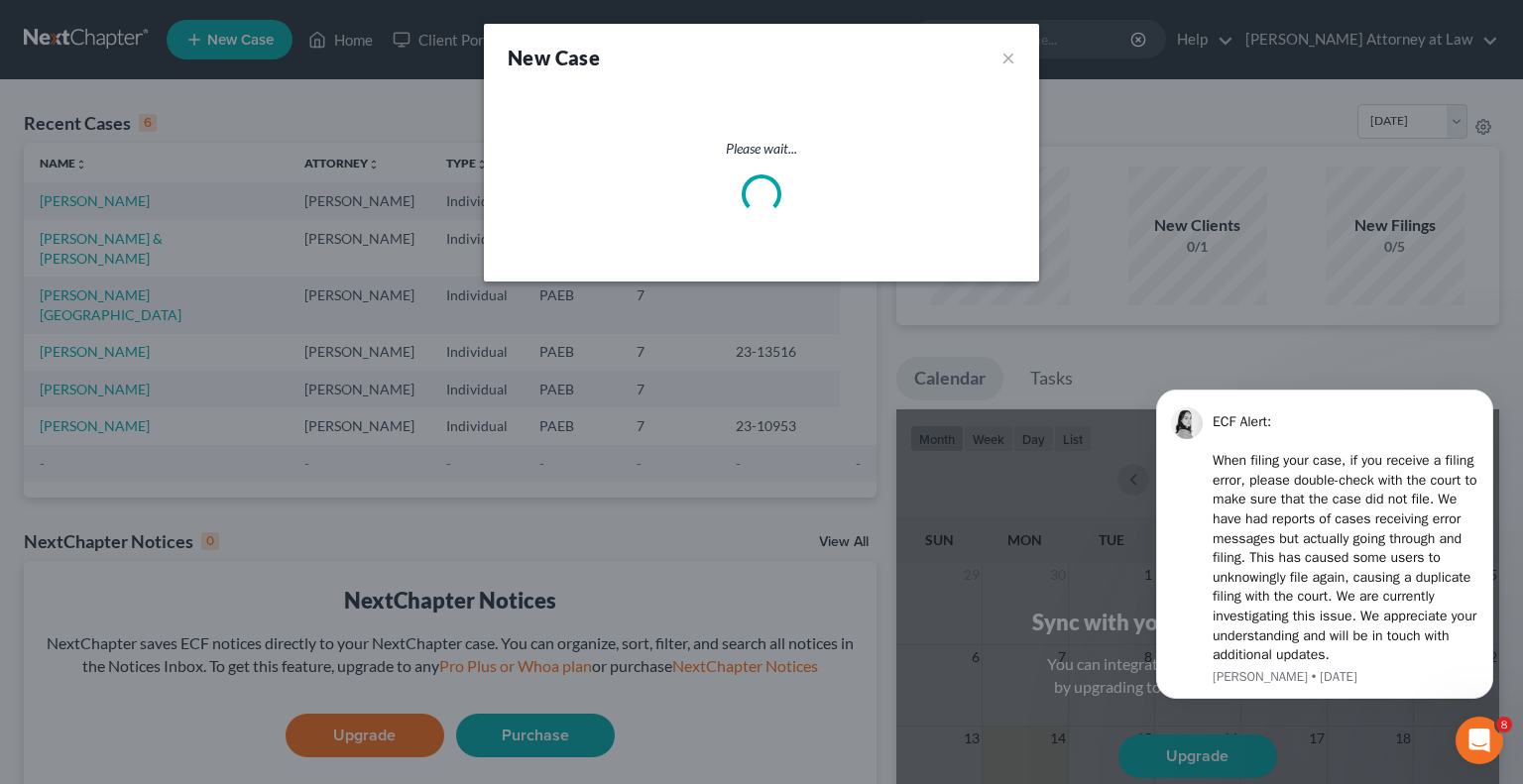 select on "67" 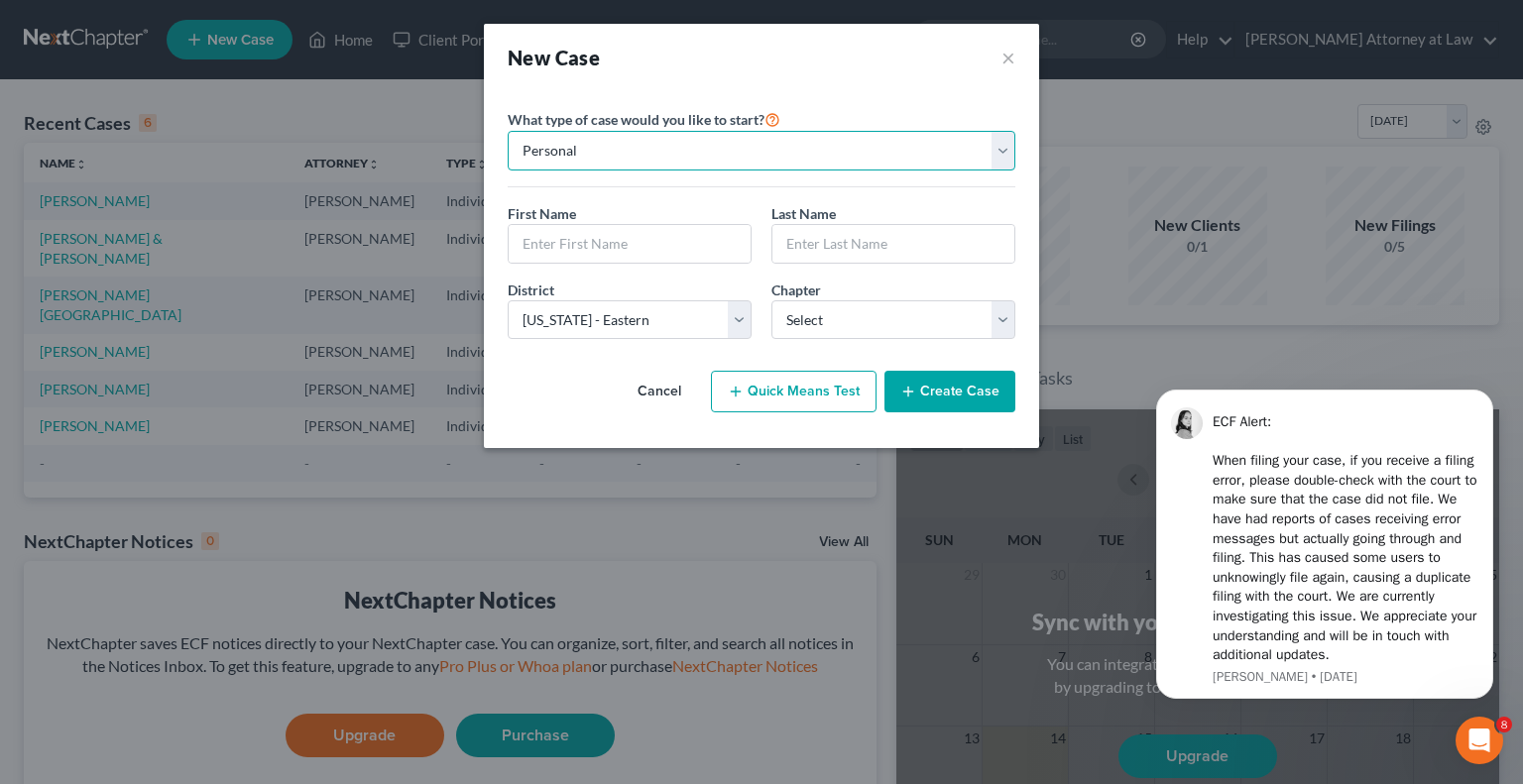click on "Personal Business" at bounding box center (762, 151) 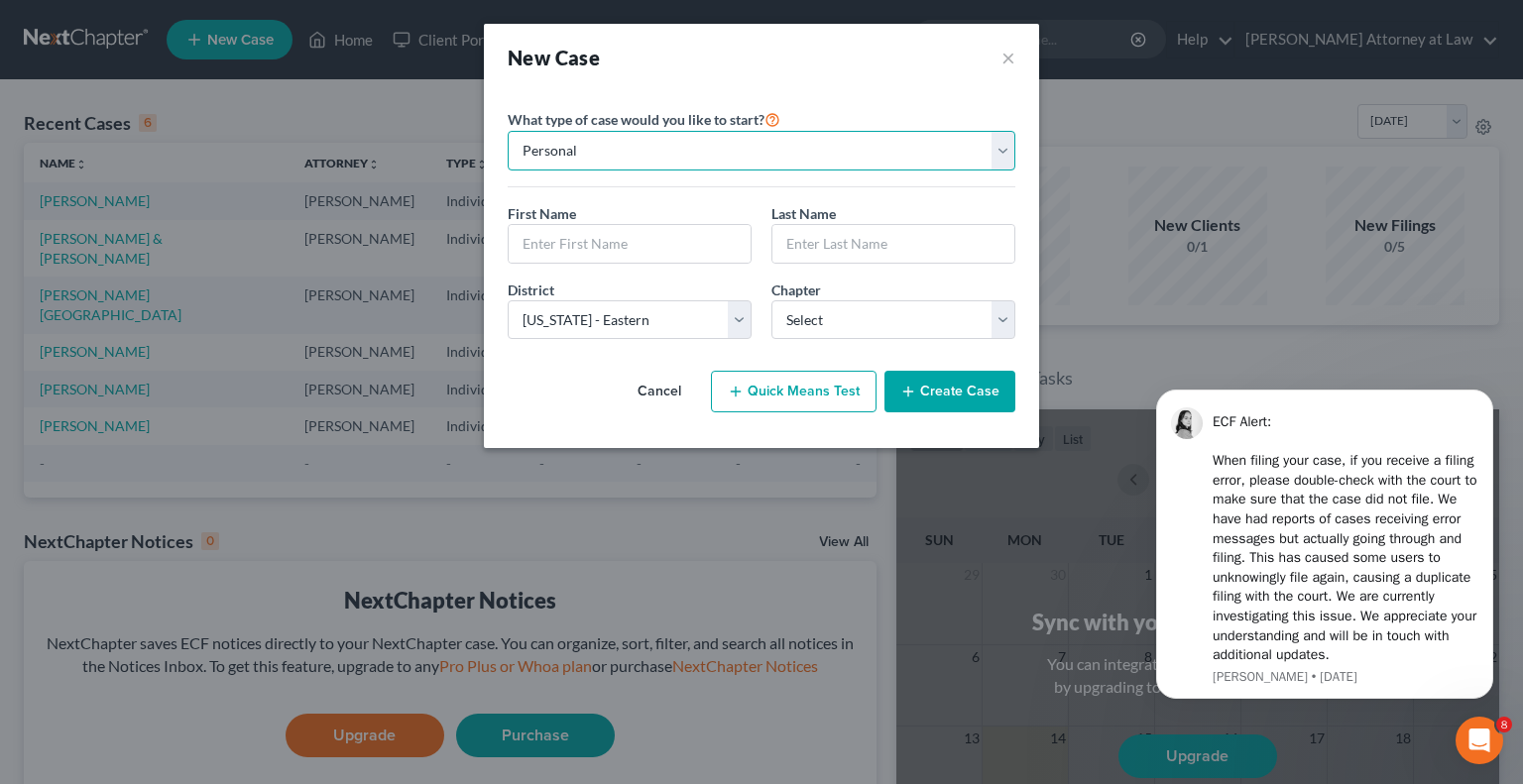select on "1" 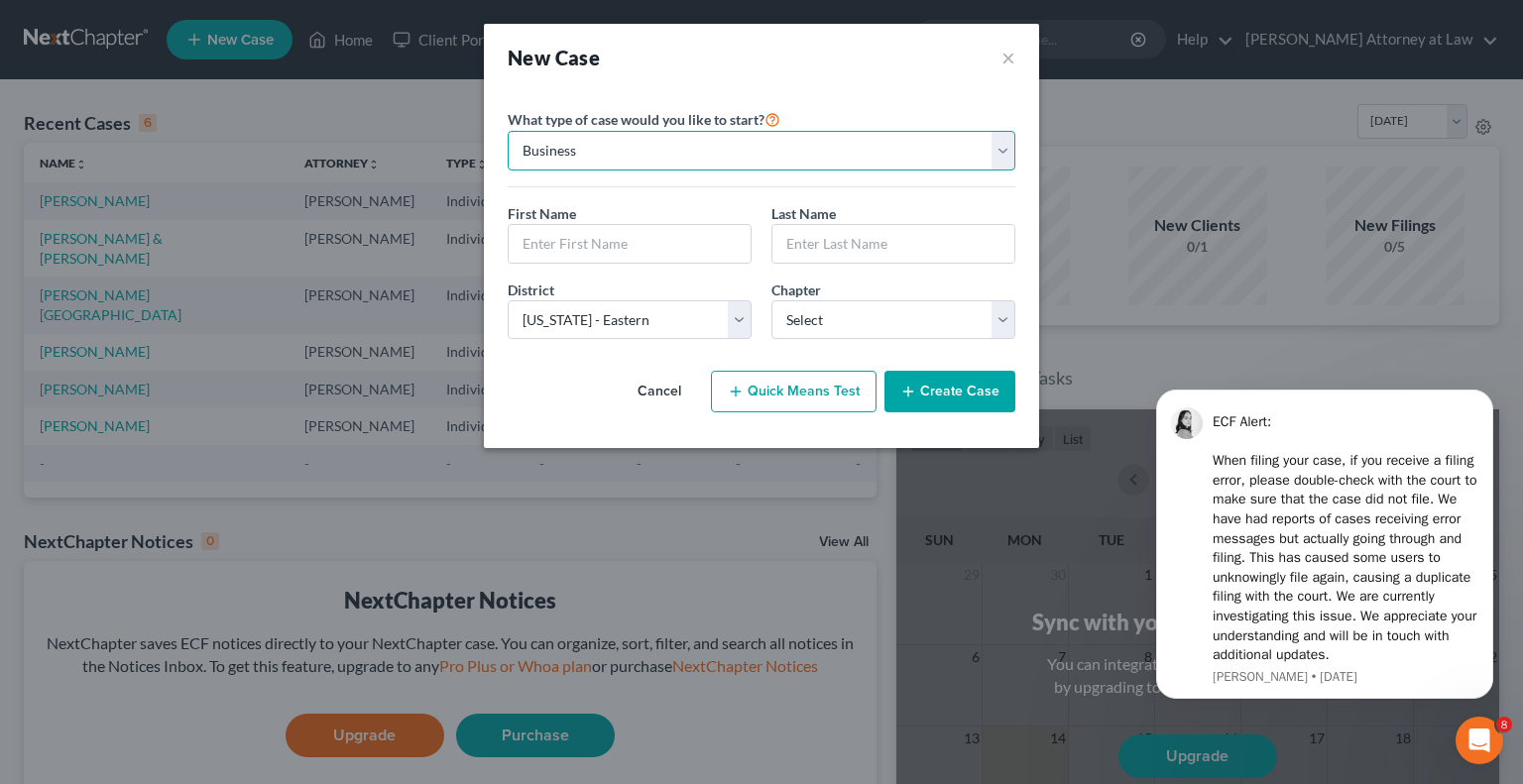 click on "Personal Business" at bounding box center [762, 151] 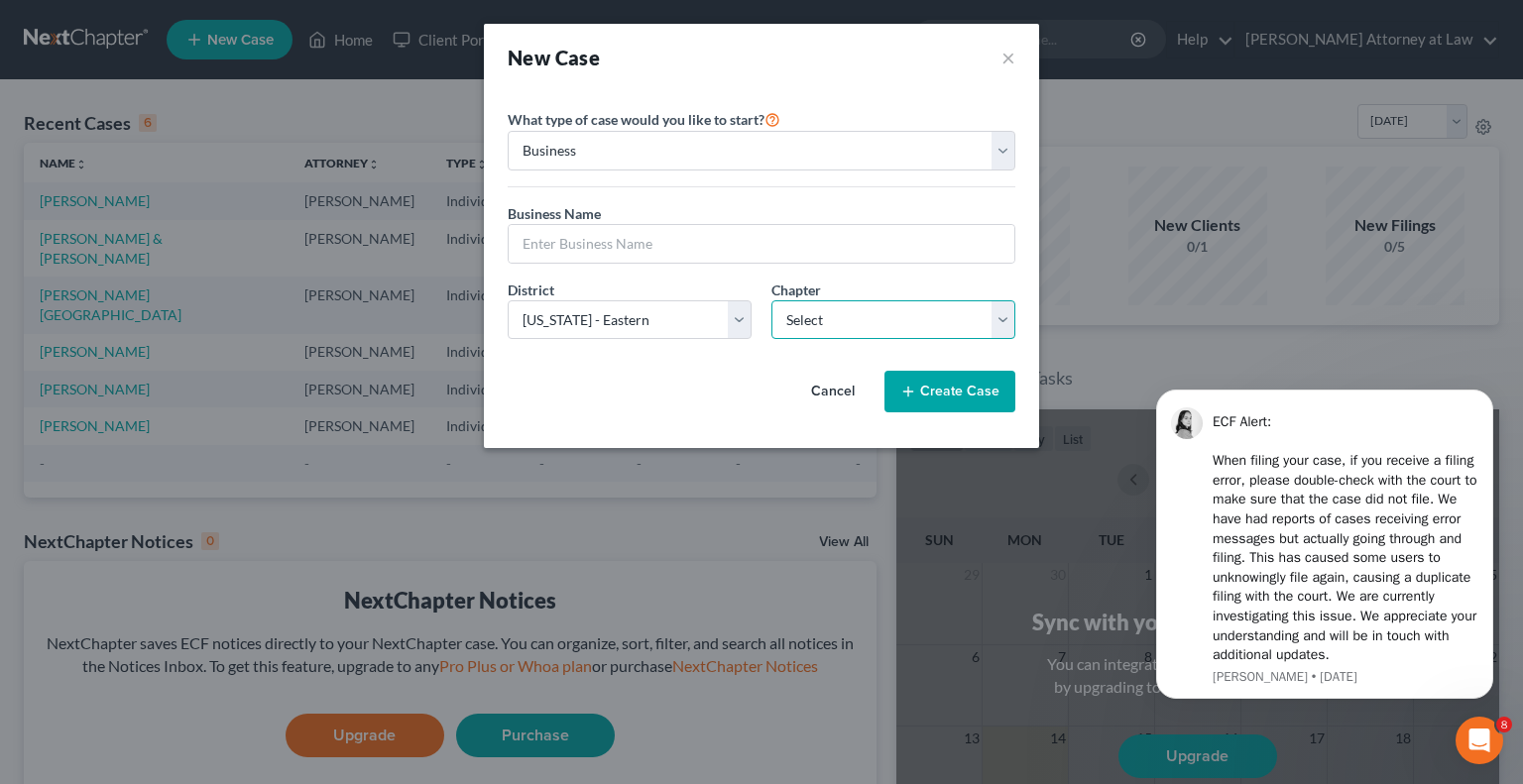 click on "Select 7 11 12" at bounding box center [893, 320] 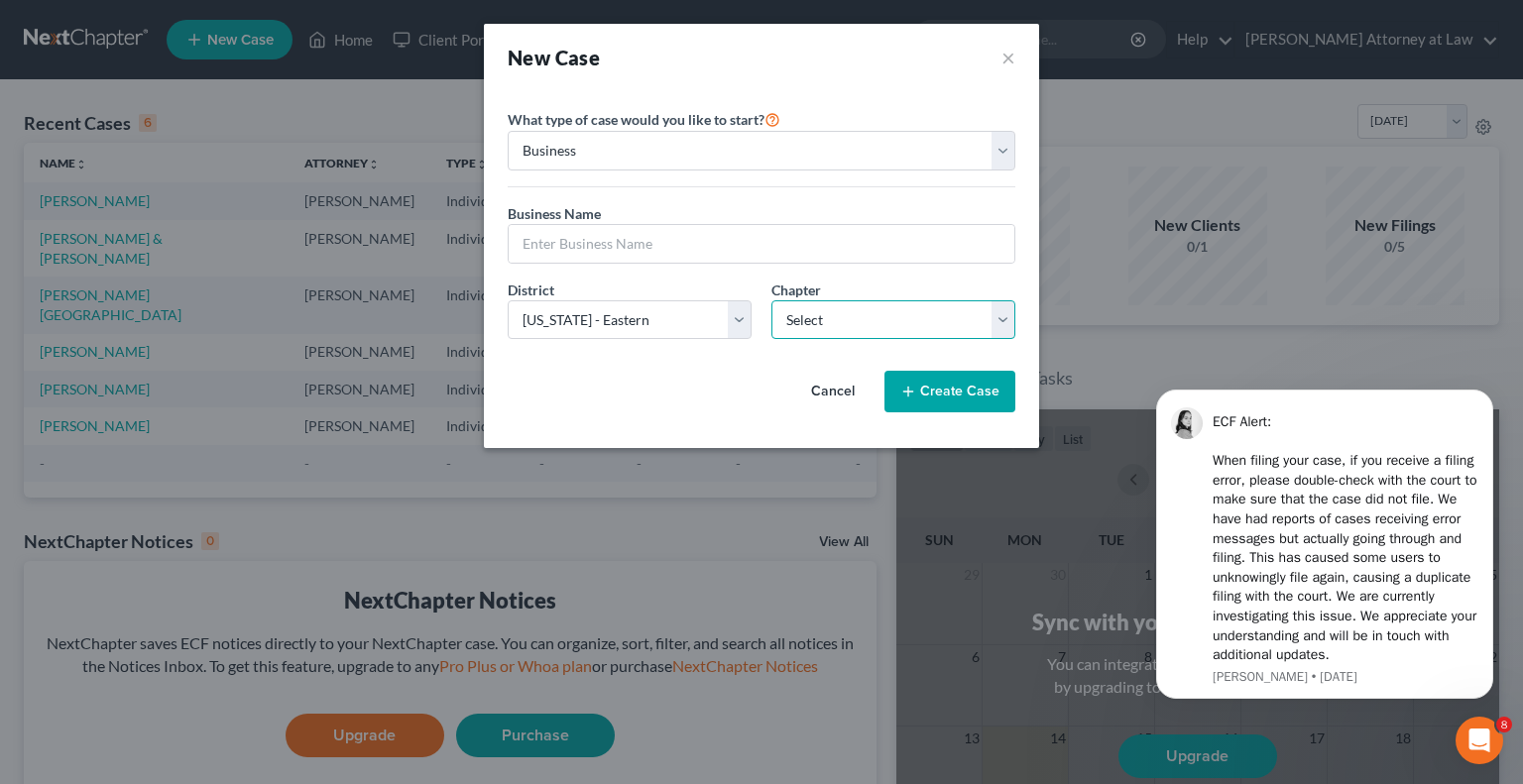 select on "0" 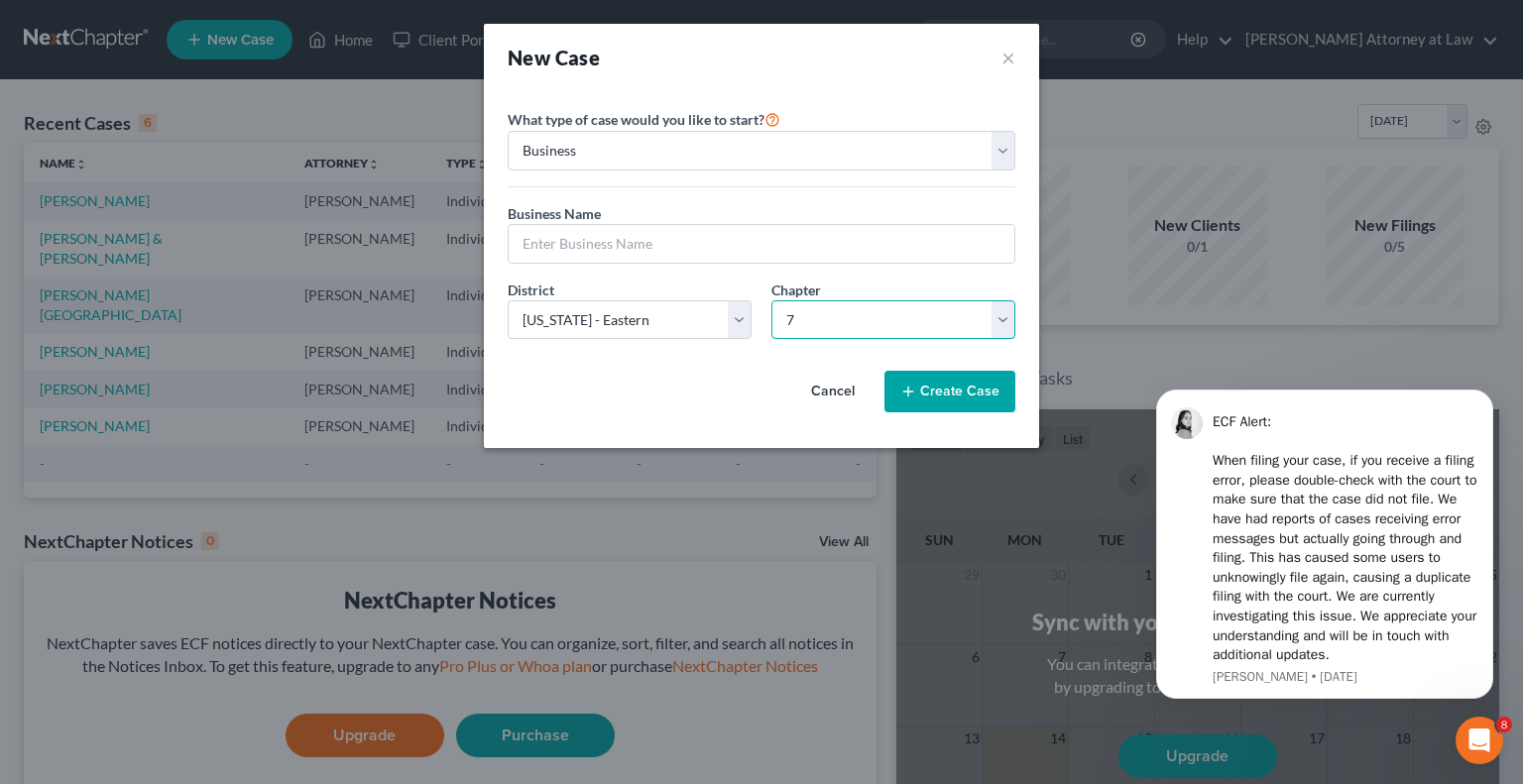 click on "Select 7 11 12" at bounding box center (893, 320) 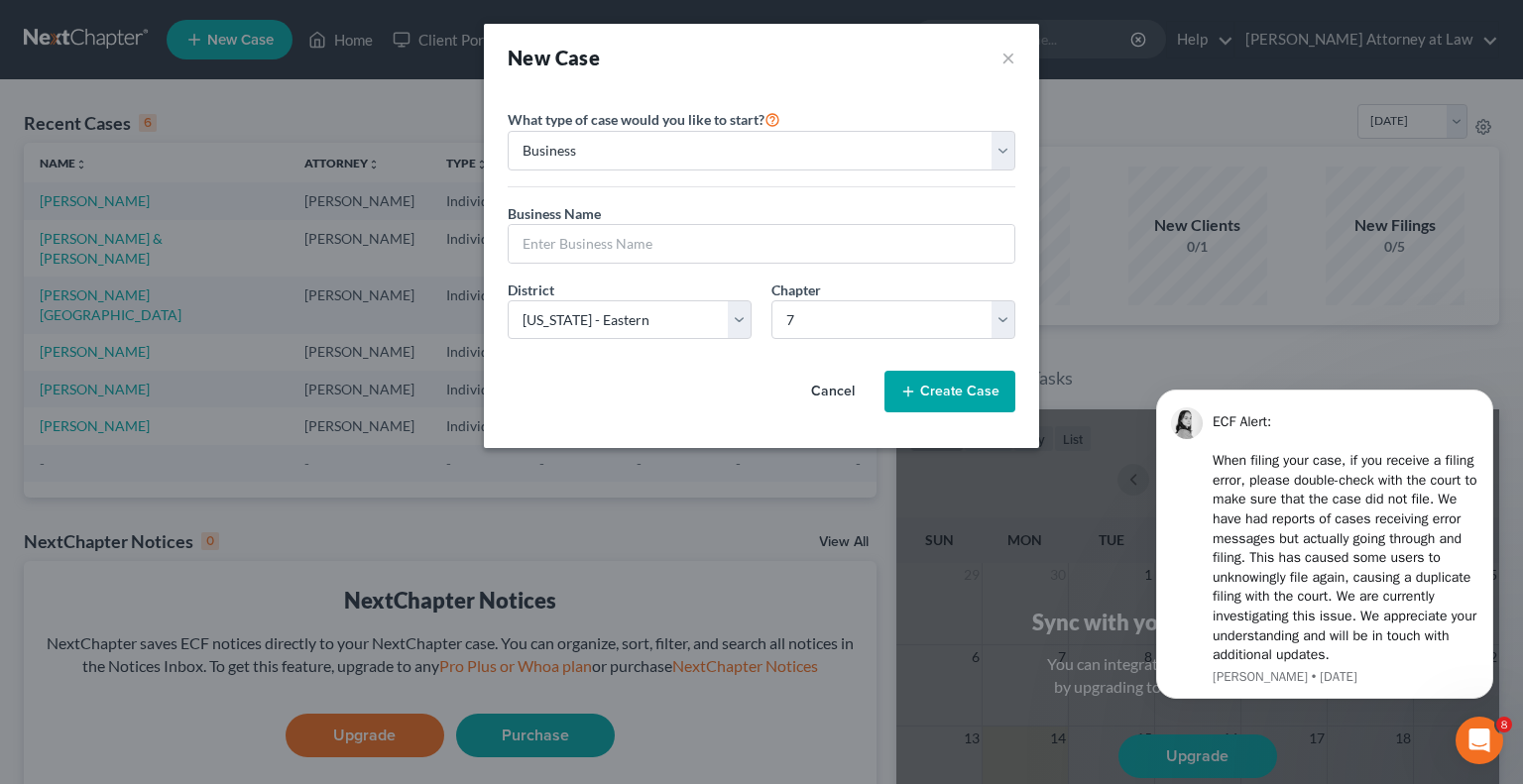 click on "Create Case" at bounding box center [950, 392] 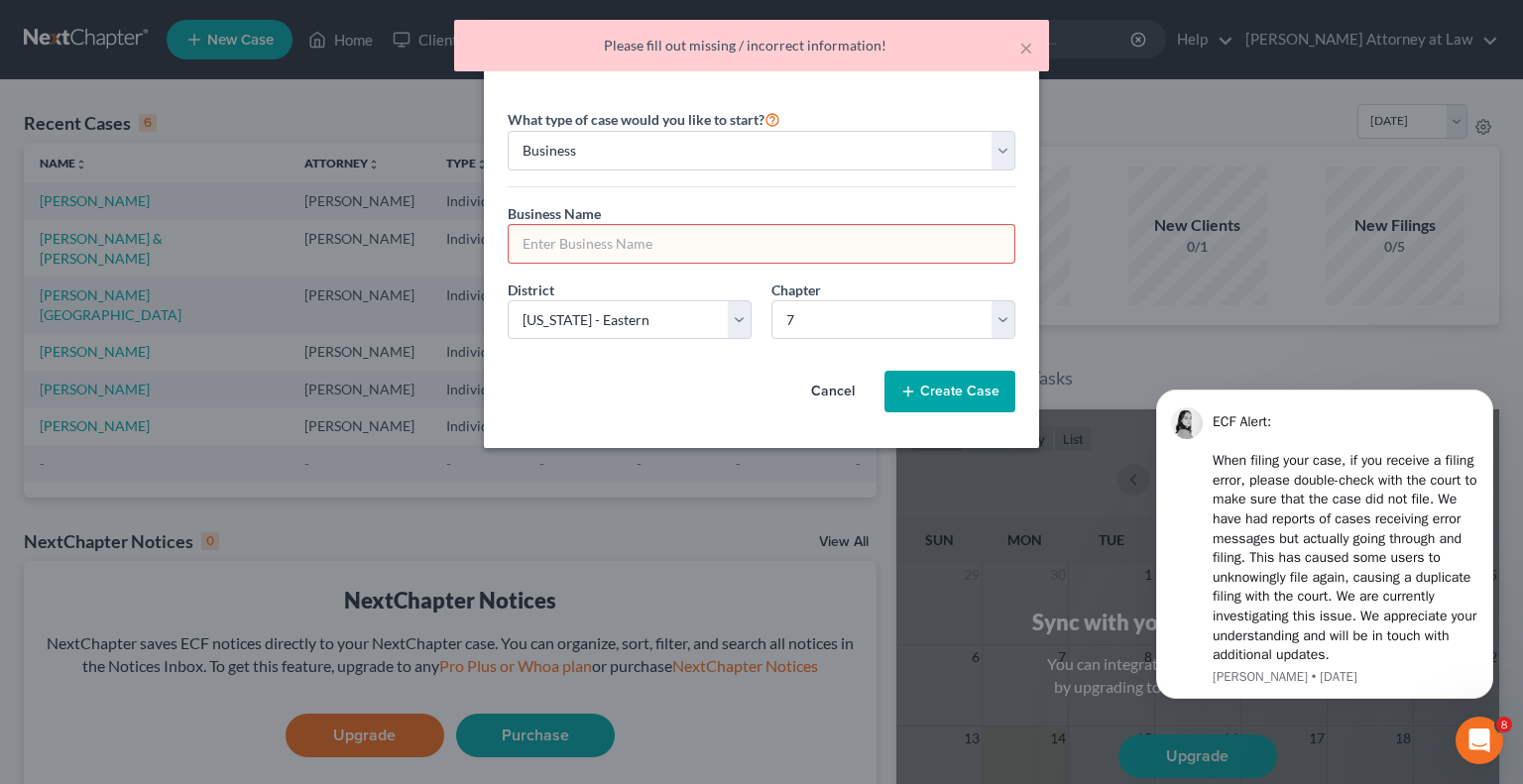 click at bounding box center [762, 244] 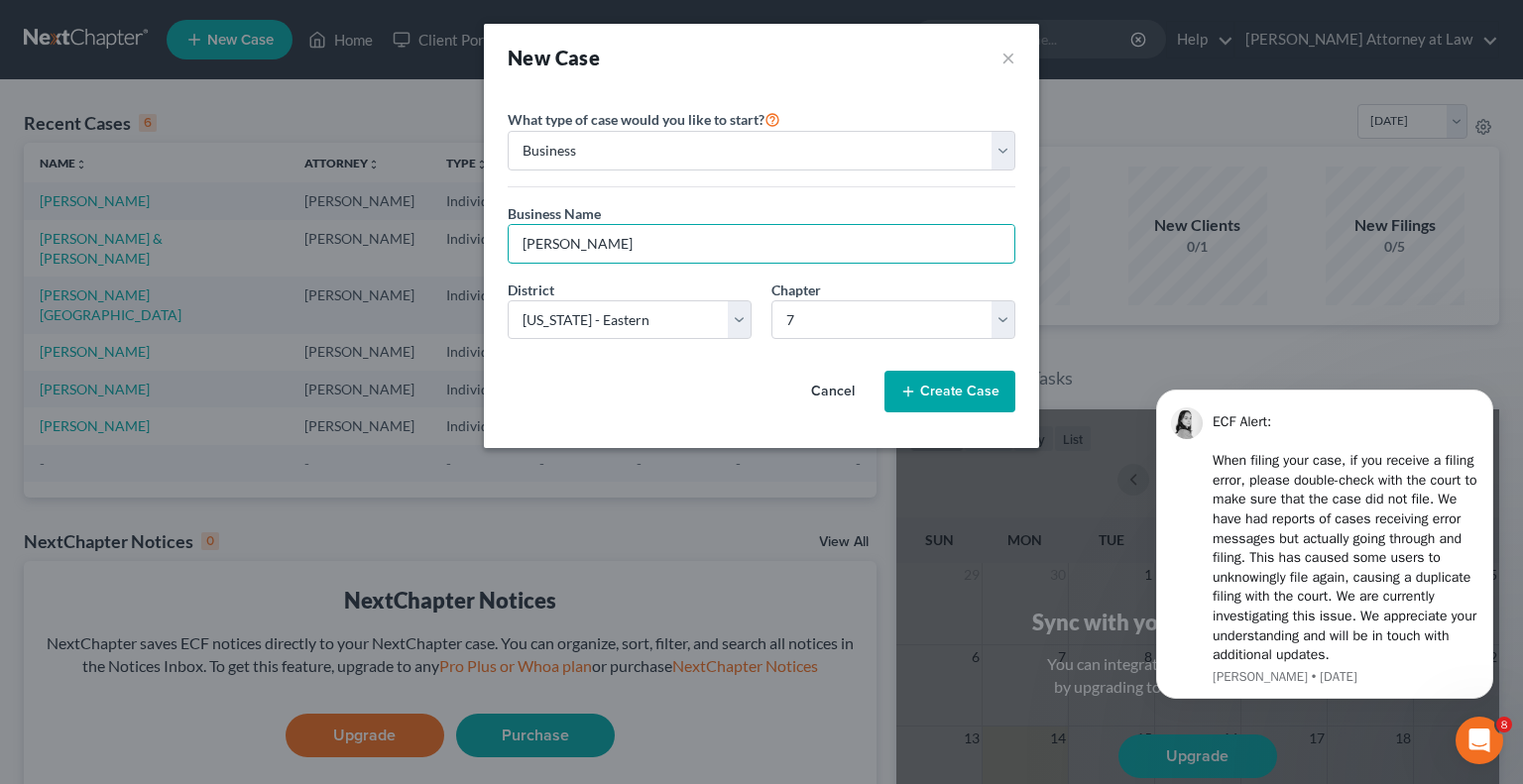 type on "[PERSON_NAME]" 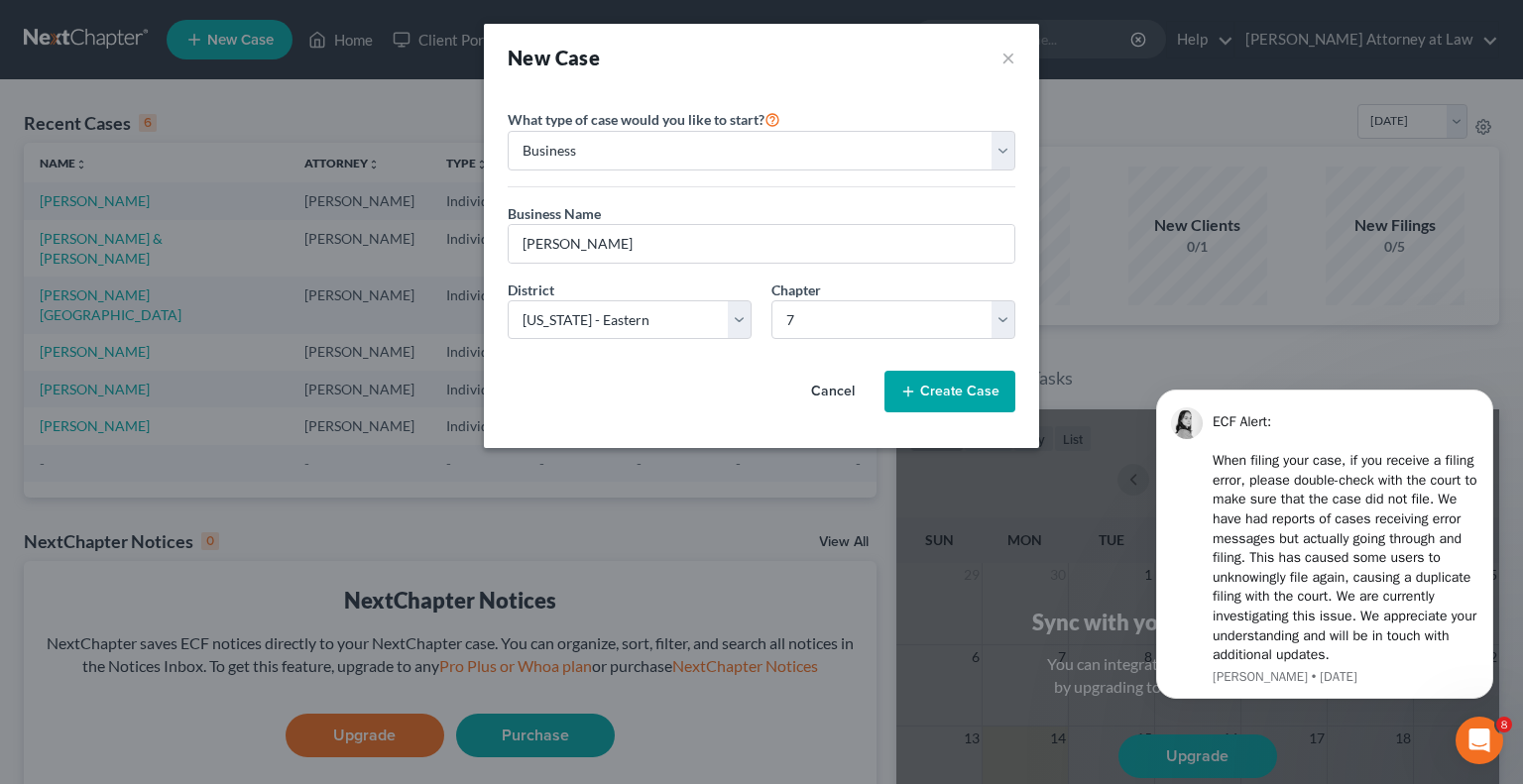 click on "Create Case" at bounding box center [950, 392] 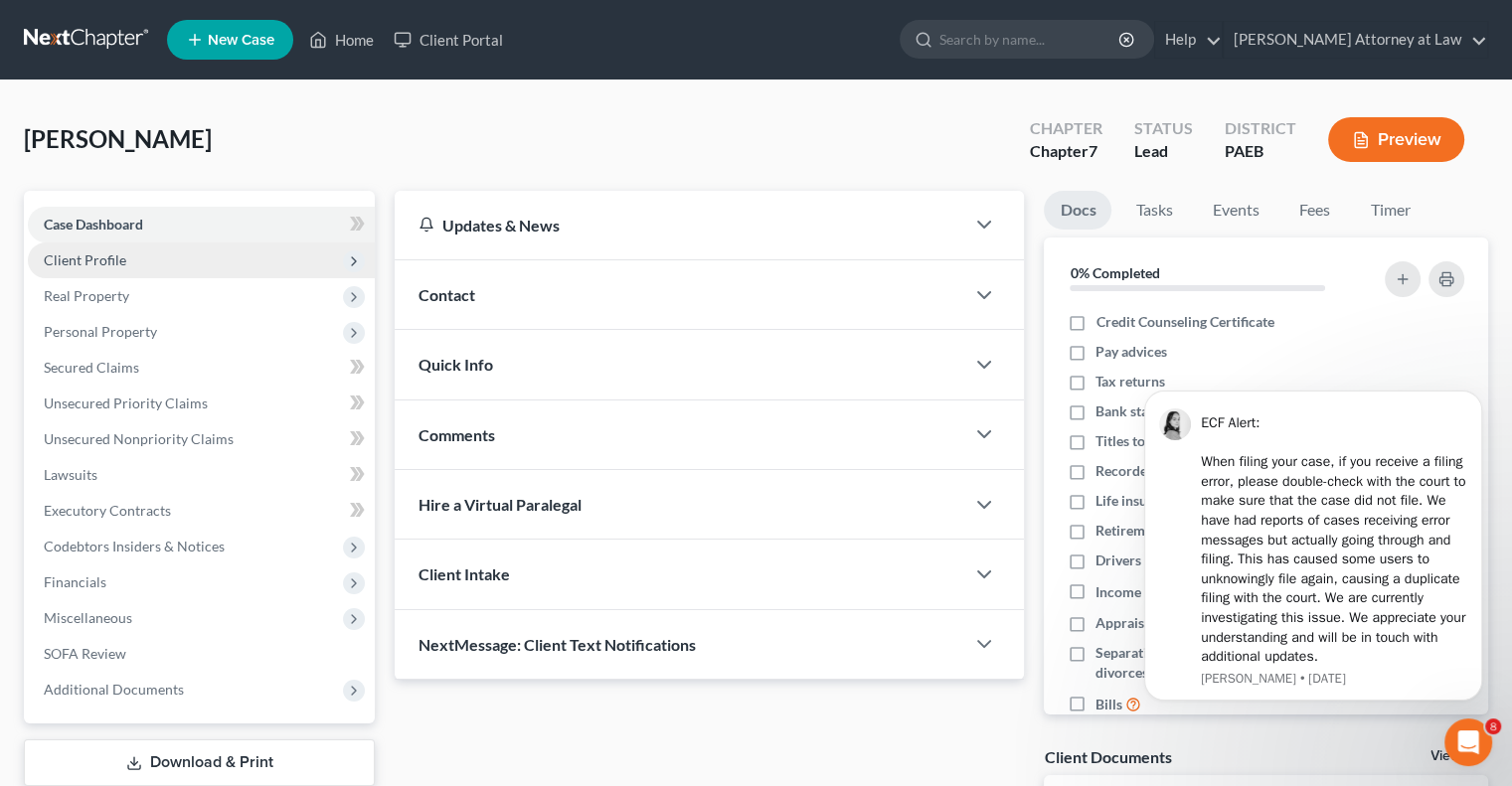 drag, startPoint x: 179, startPoint y: 265, endPoint x: 116, endPoint y: 265, distance: 63 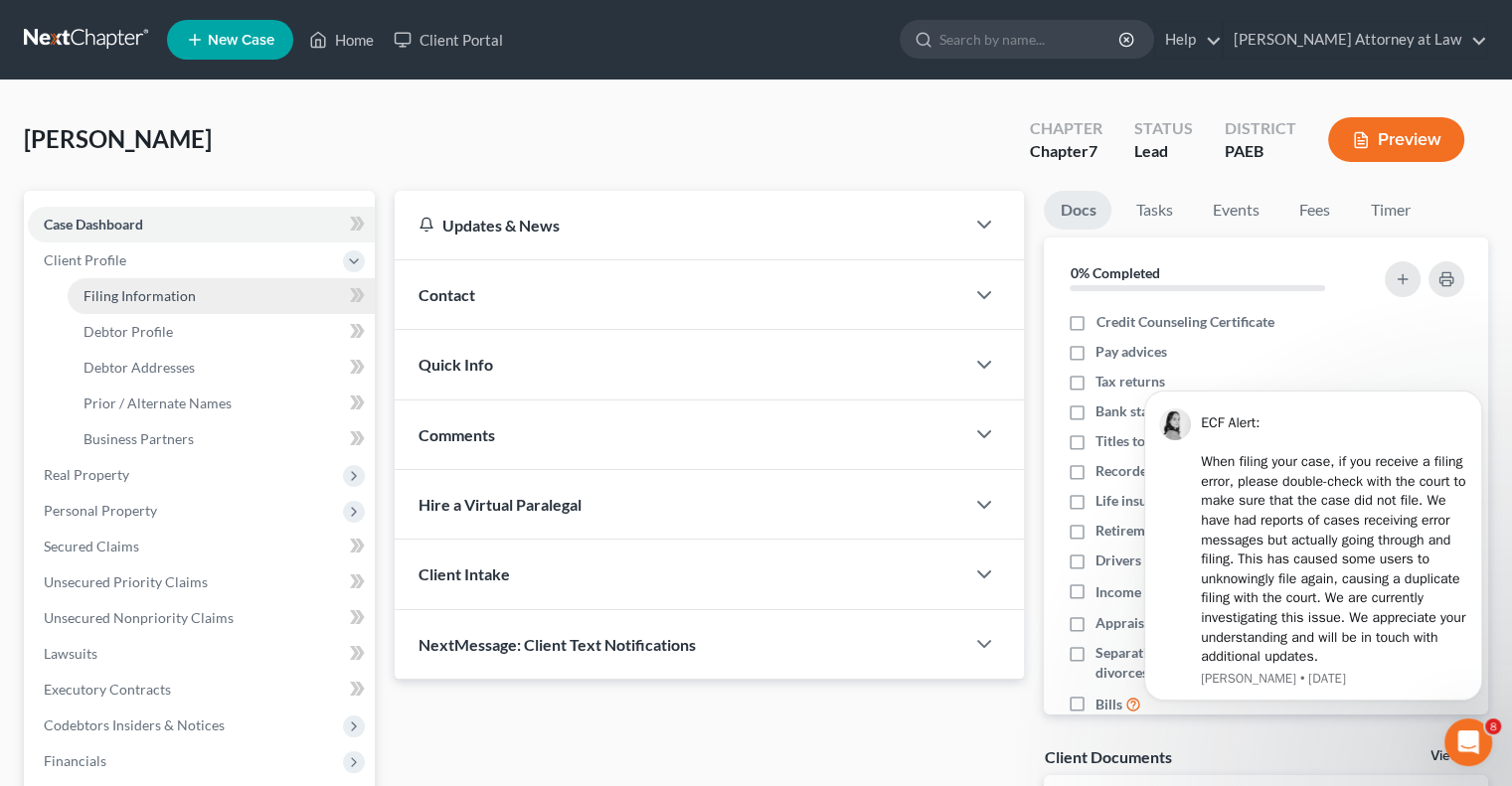 click on "Filing Information" at bounding box center [139, 295] 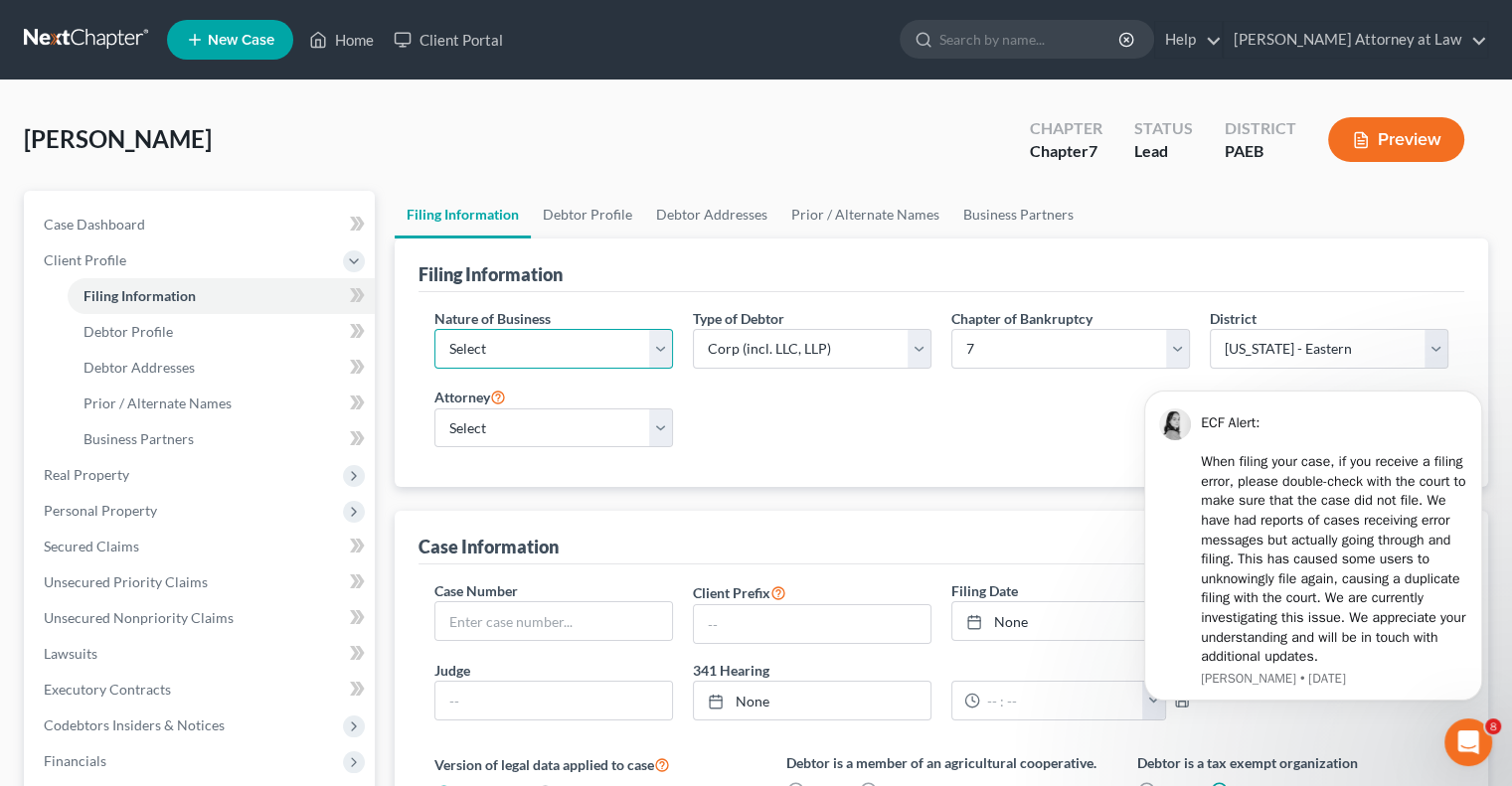 click on "Select Clearing Bank Commodity Broker Health Care Business Other Railroad Single Asset Real Estate As Defined In 11 USC § 101(51B) Stockbroker" at bounding box center (554, 349) 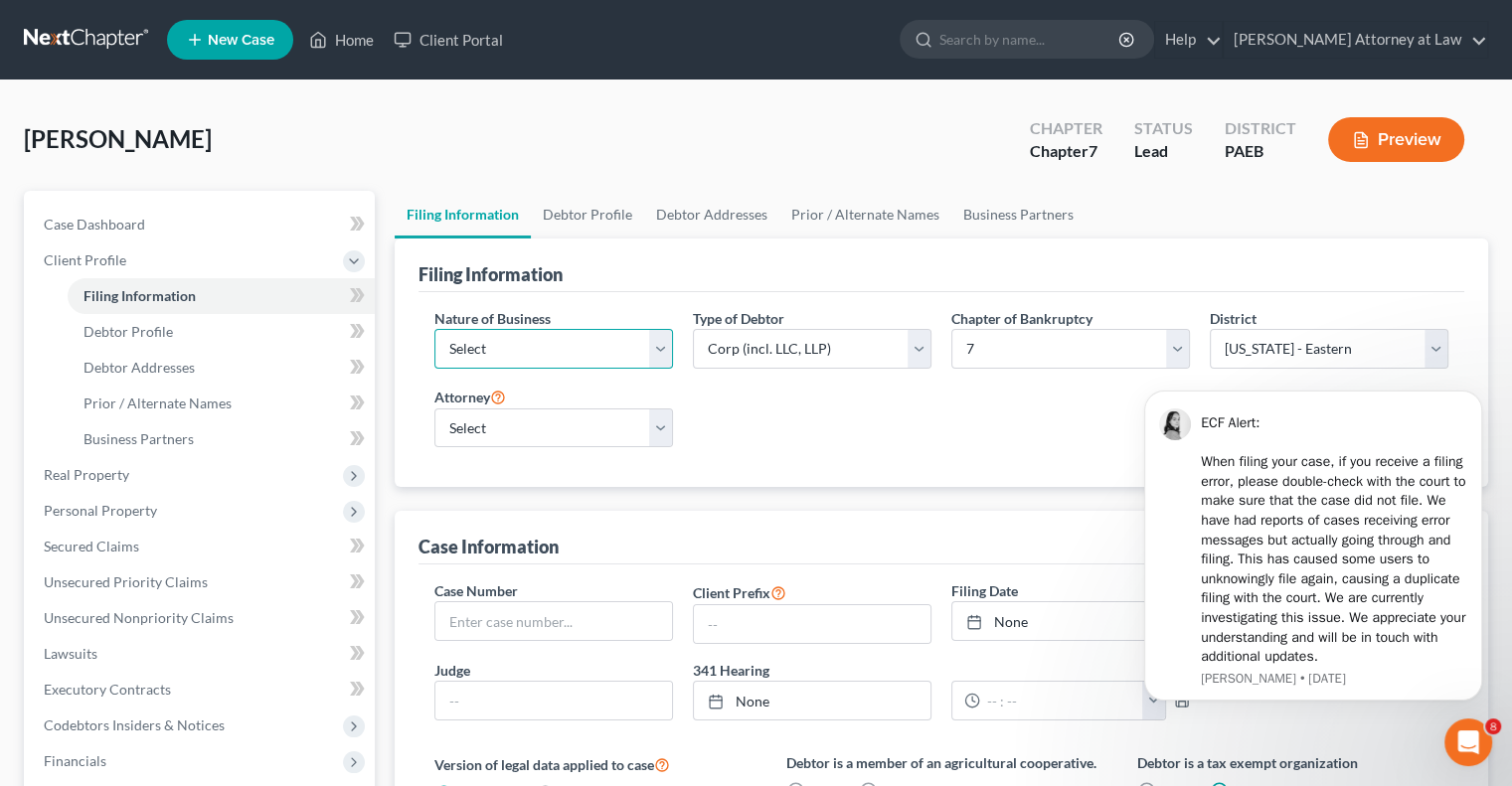 select on "3" 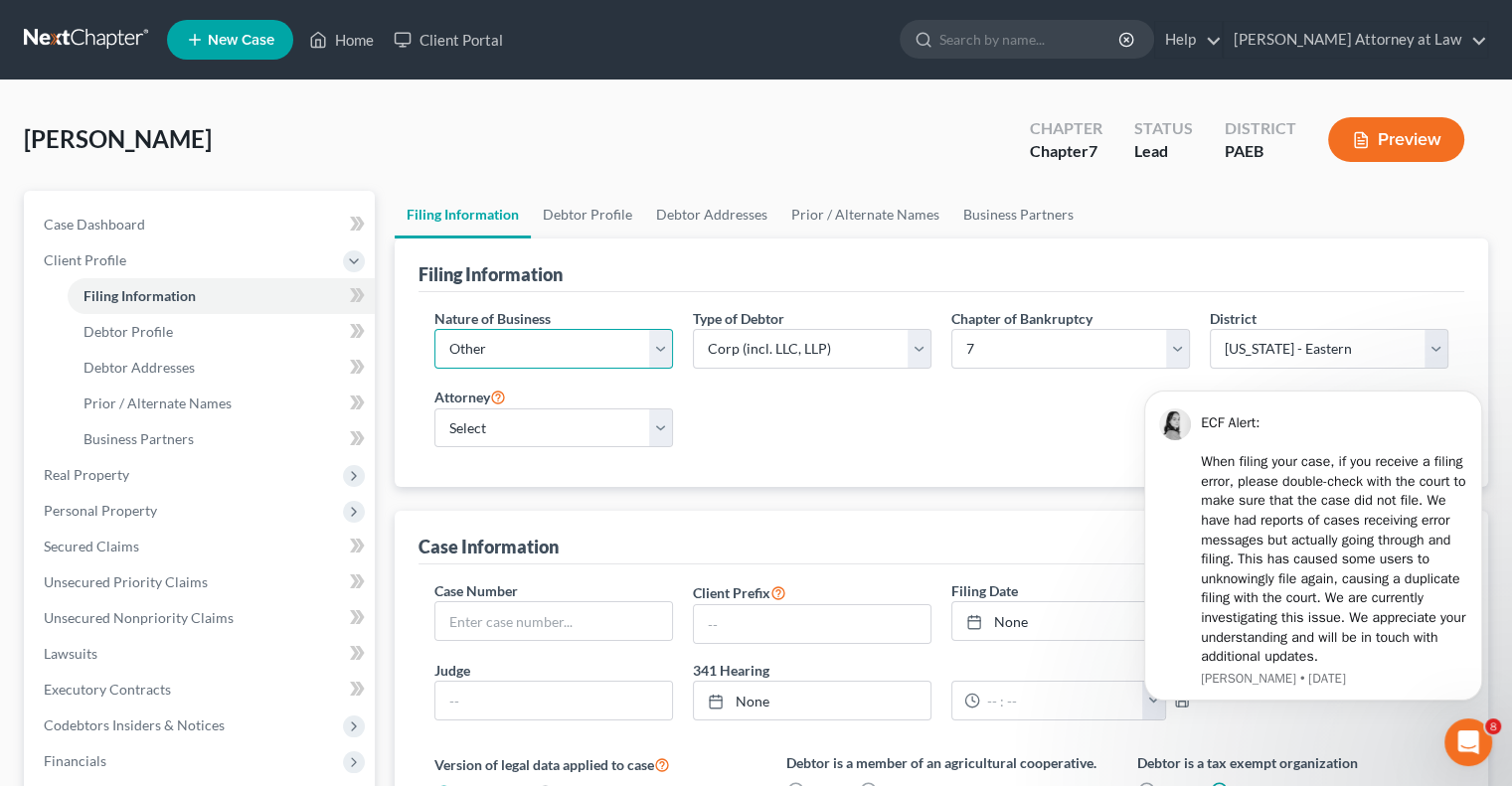 click on "Select Clearing Bank Commodity Broker Health Care Business Other Railroad Single Asset Real Estate As Defined In 11 USC § 101(51B) Stockbroker" at bounding box center (554, 349) 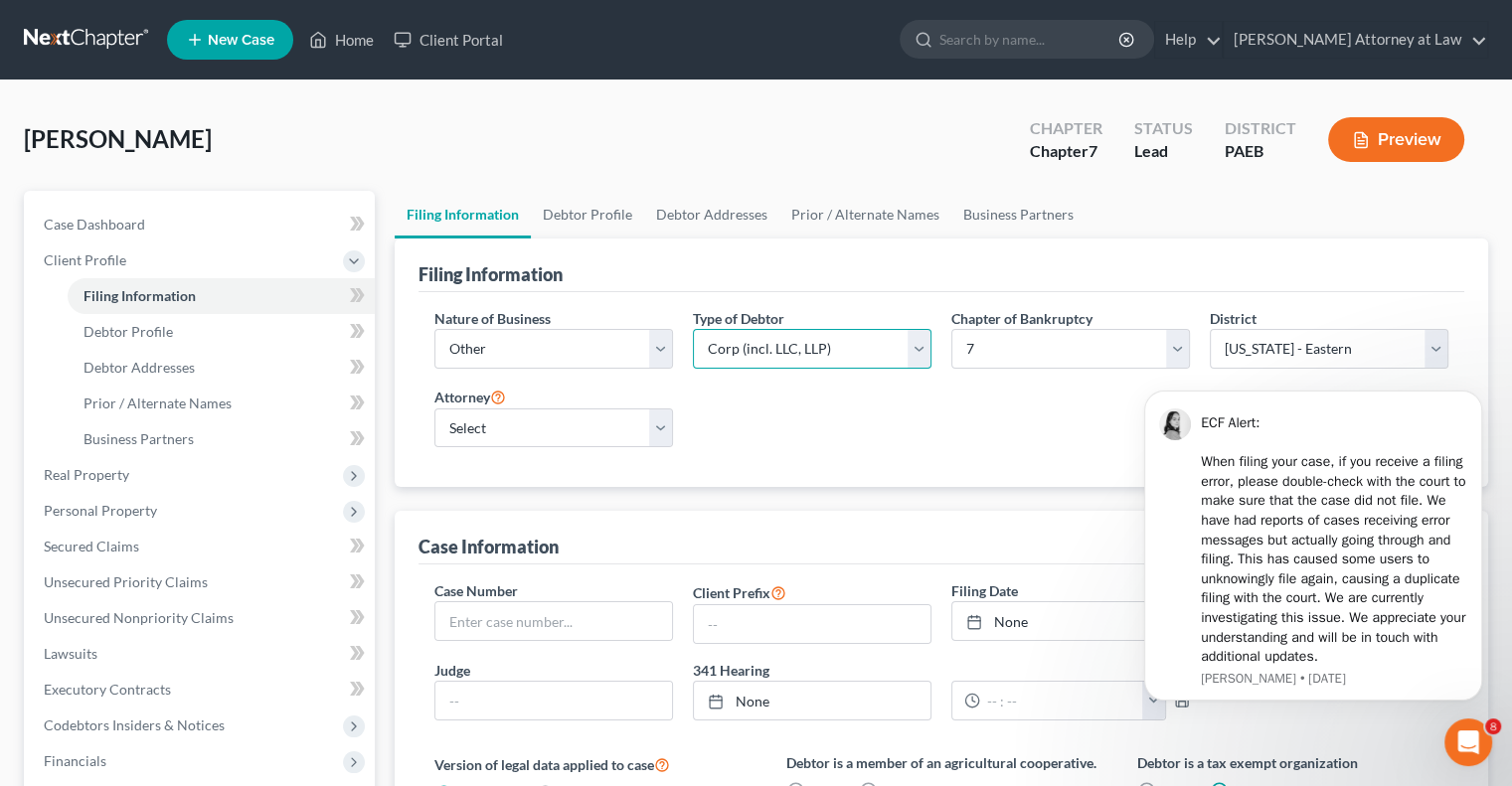 click on "Select Partnership Corp (incl. LLC, LLP) Other" at bounding box center [812, 349] 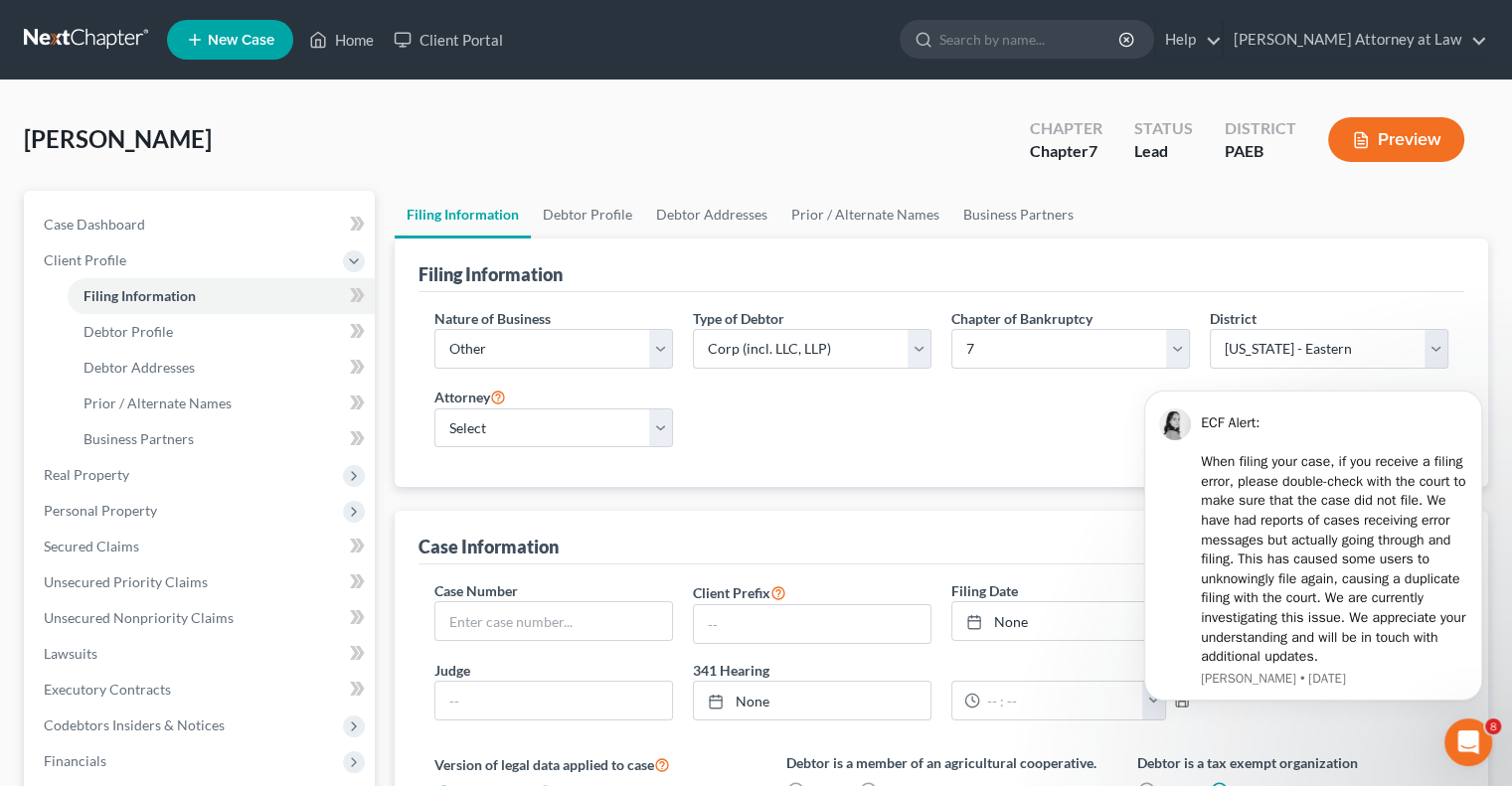 click on "New Case" at bounding box center (241, 40) 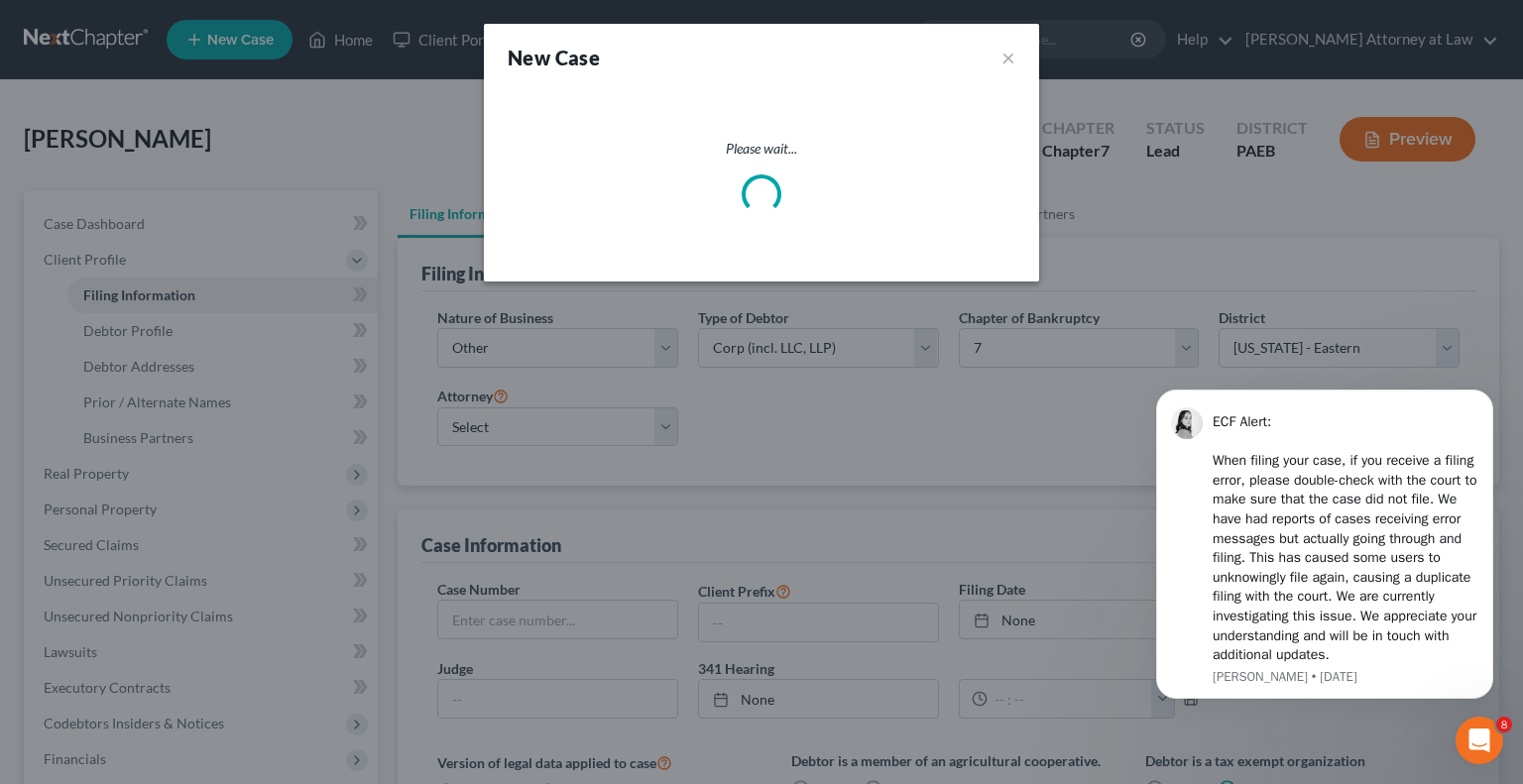 select on "67" 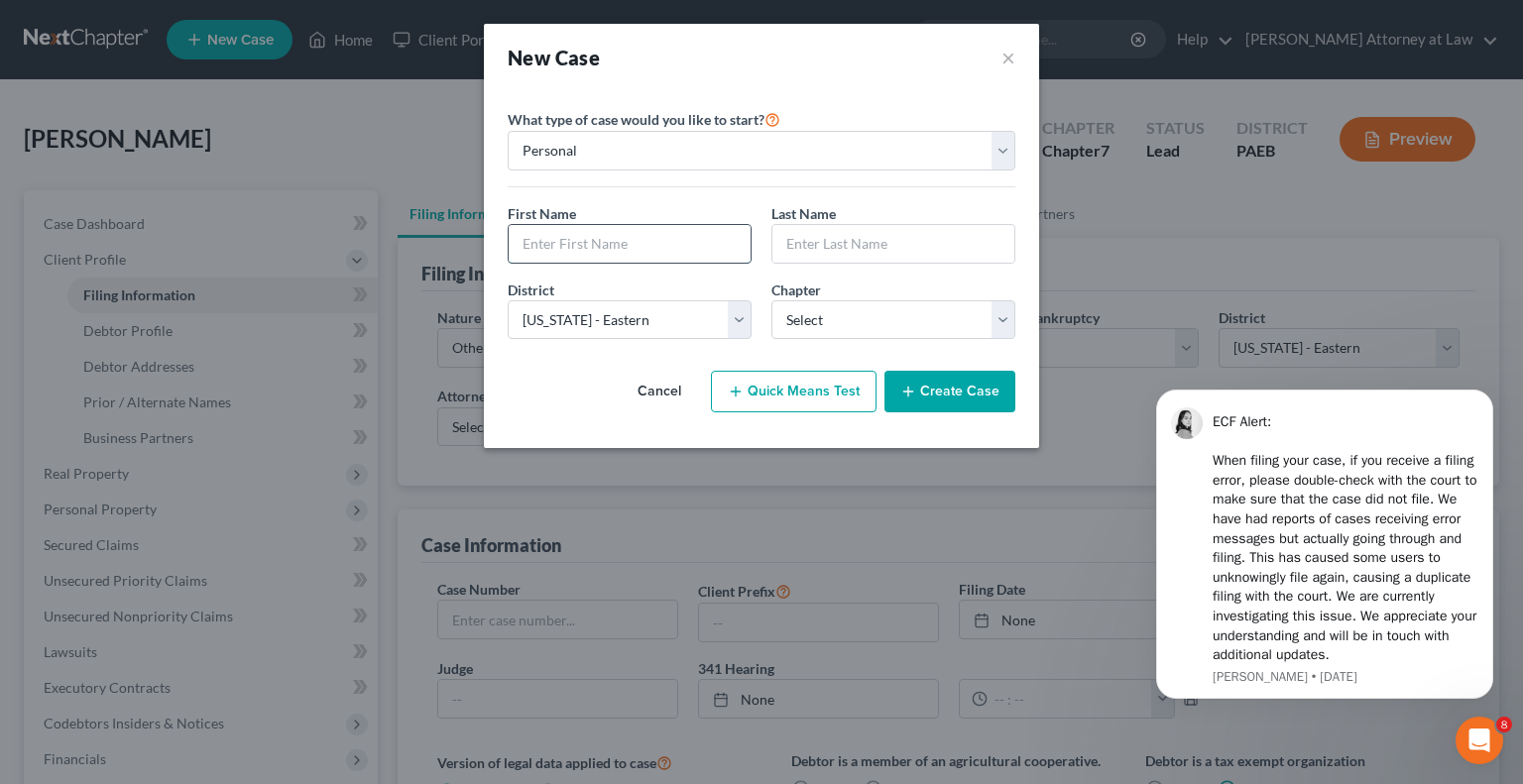 click at bounding box center [630, 244] 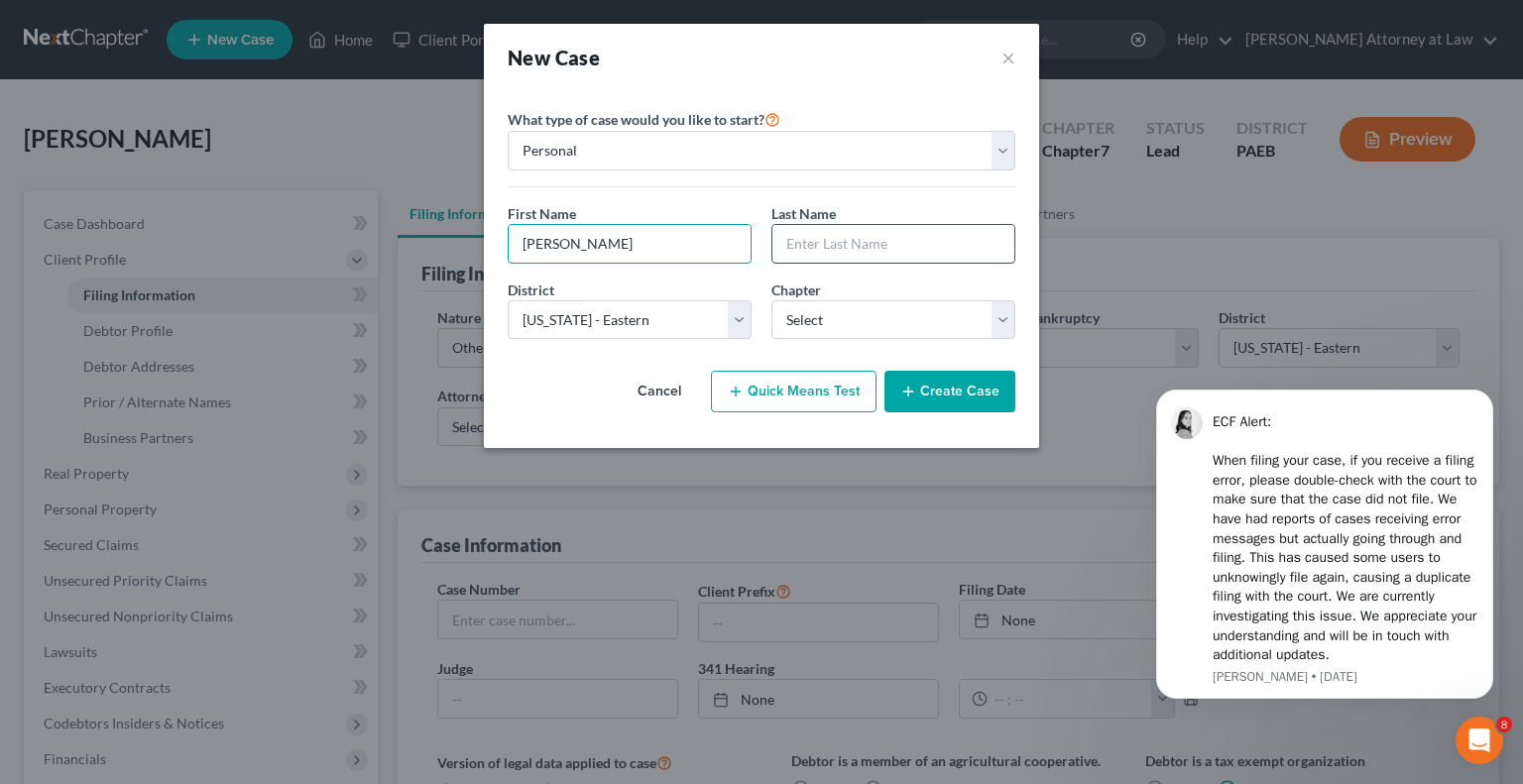 type on "[PERSON_NAME]" 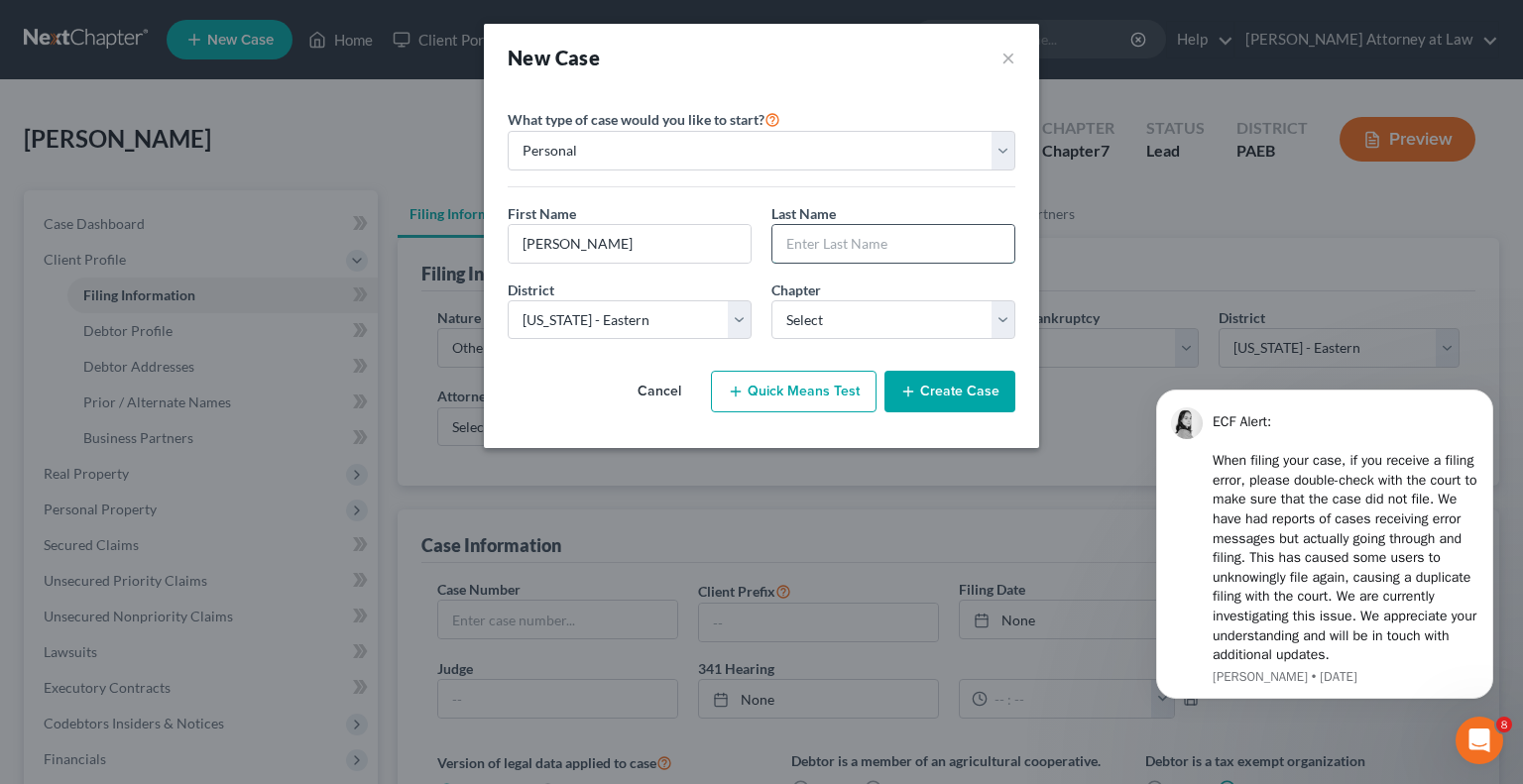 click at bounding box center [893, 244] 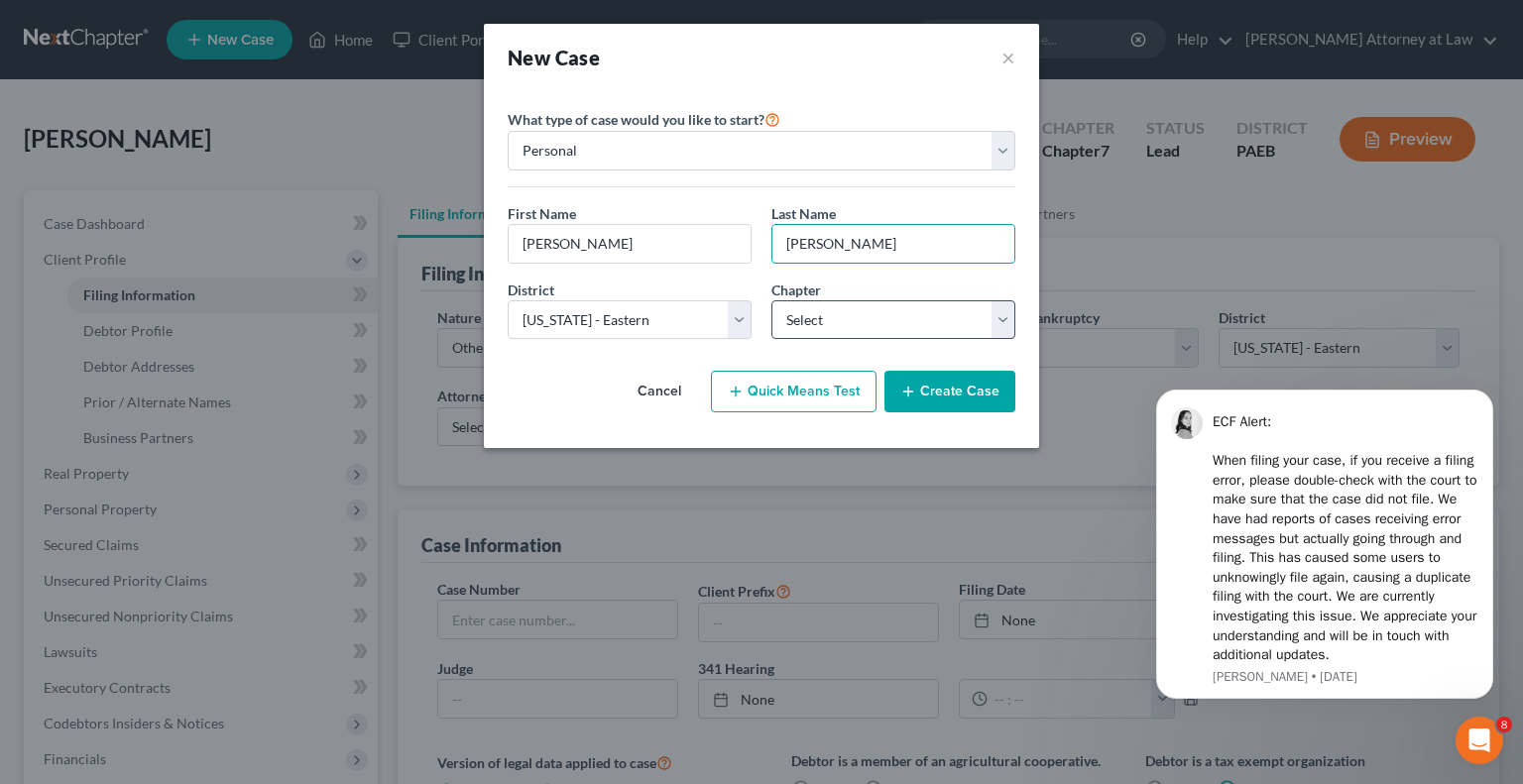 type on "[PERSON_NAME]" 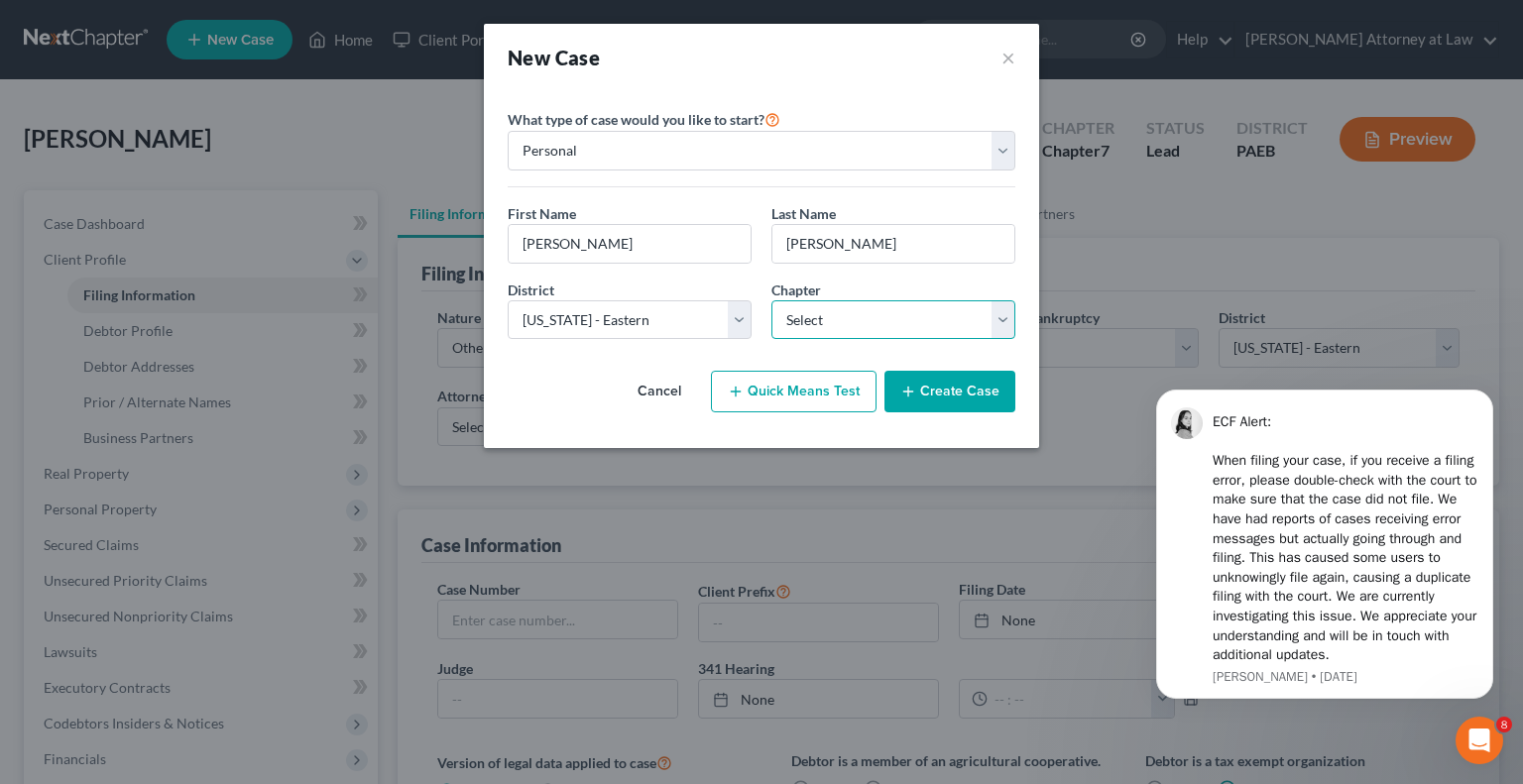 click on "Select 7 11 12 13" at bounding box center [893, 320] 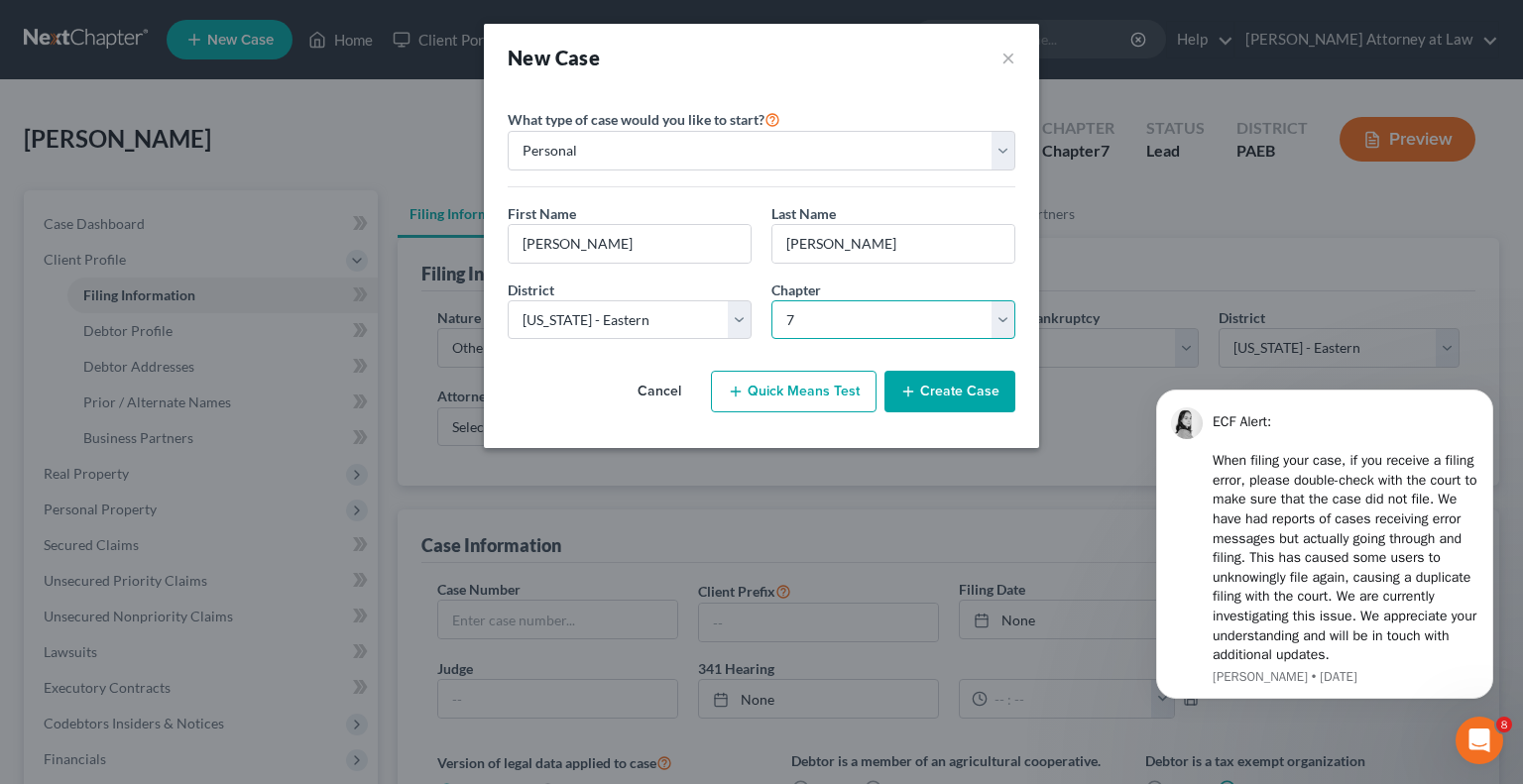 click on "Select 7 11 12 13" at bounding box center (893, 320) 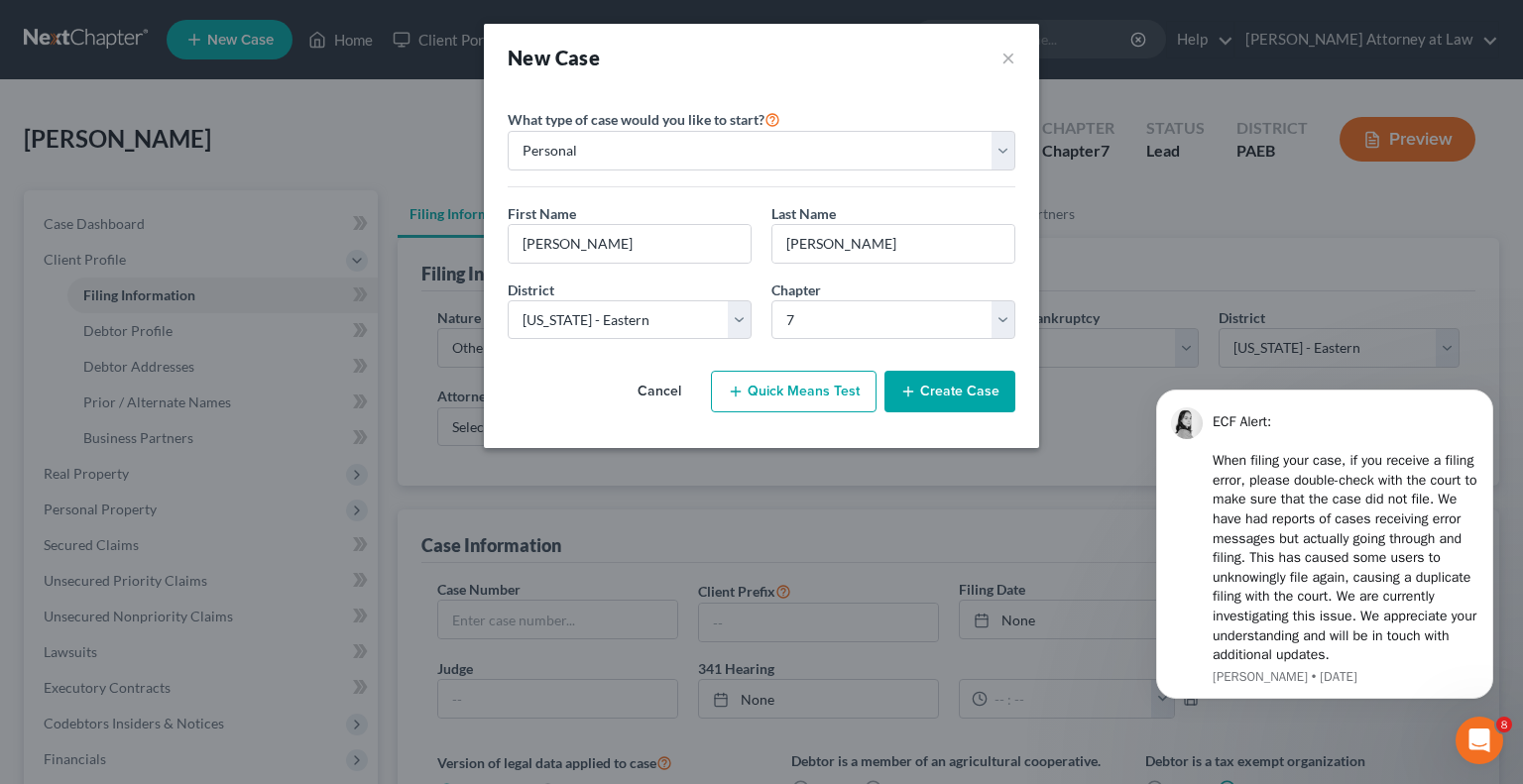 click on "Create Case" at bounding box center [950, 392] 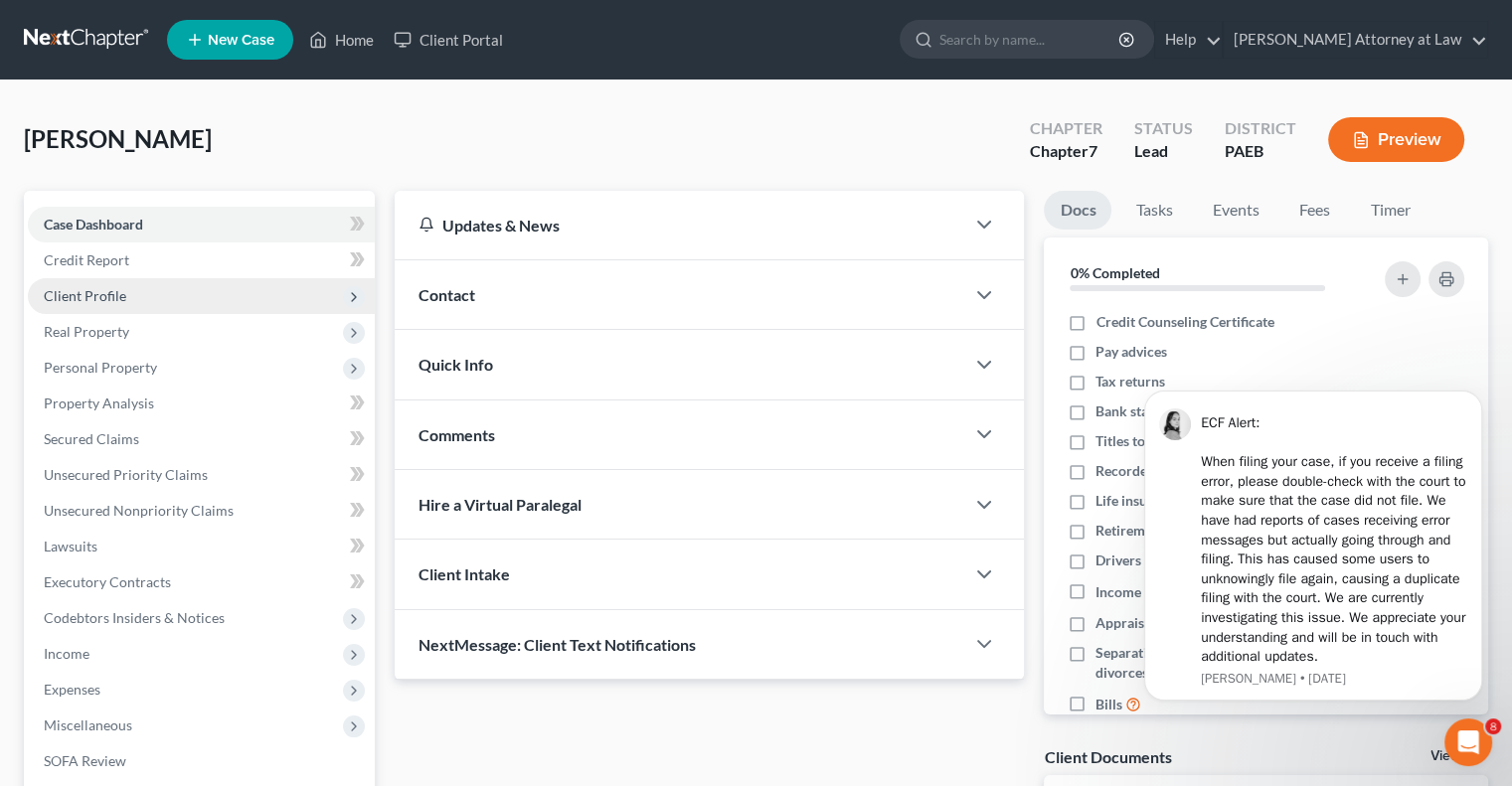 click on "Client Profile" at bounding box center [84, 295] 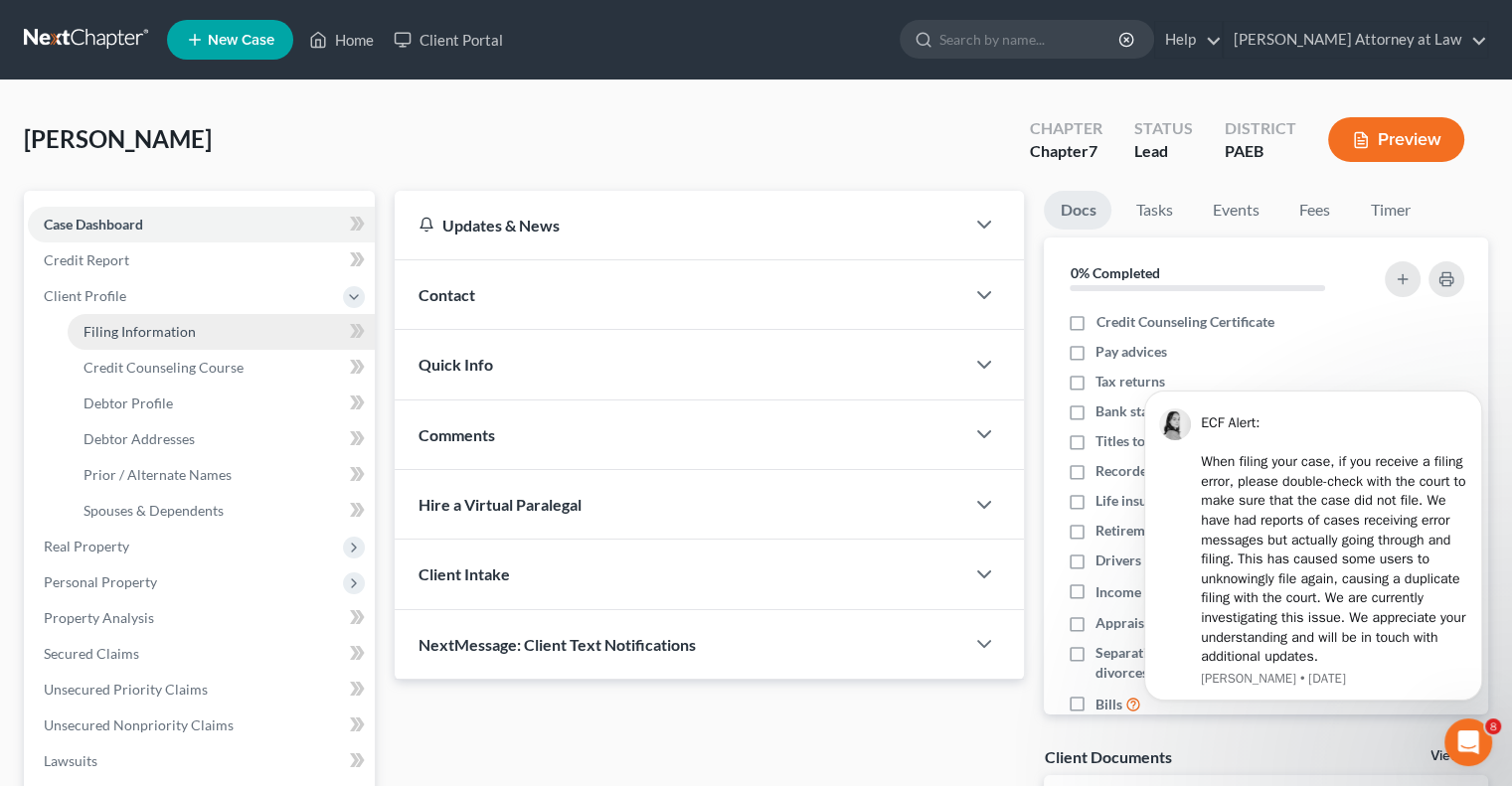 click on "Filing Information" at bounding box center (139, 331) 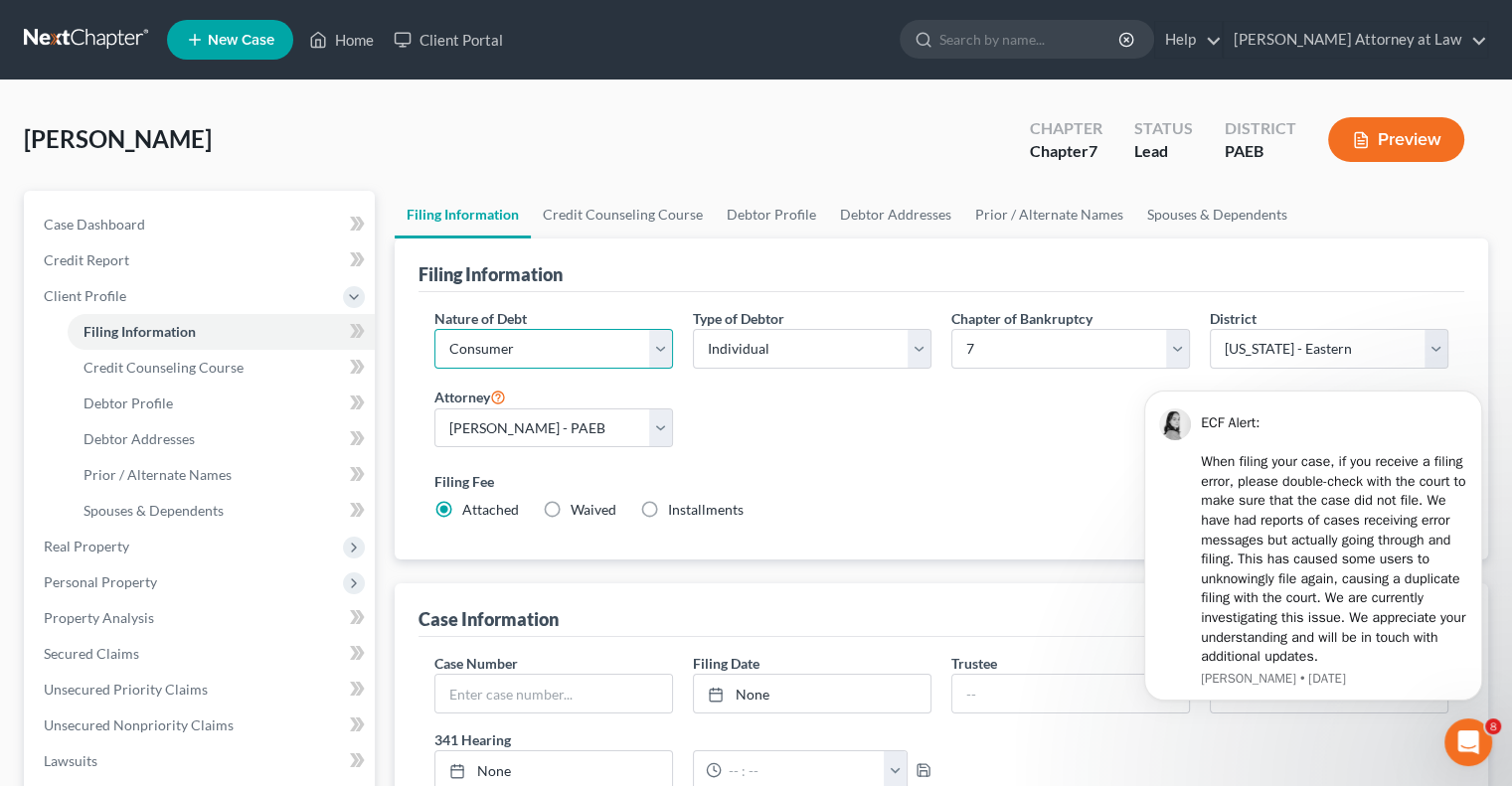 click on "Select Business Consumer Other" at bounding box center (554, 349) 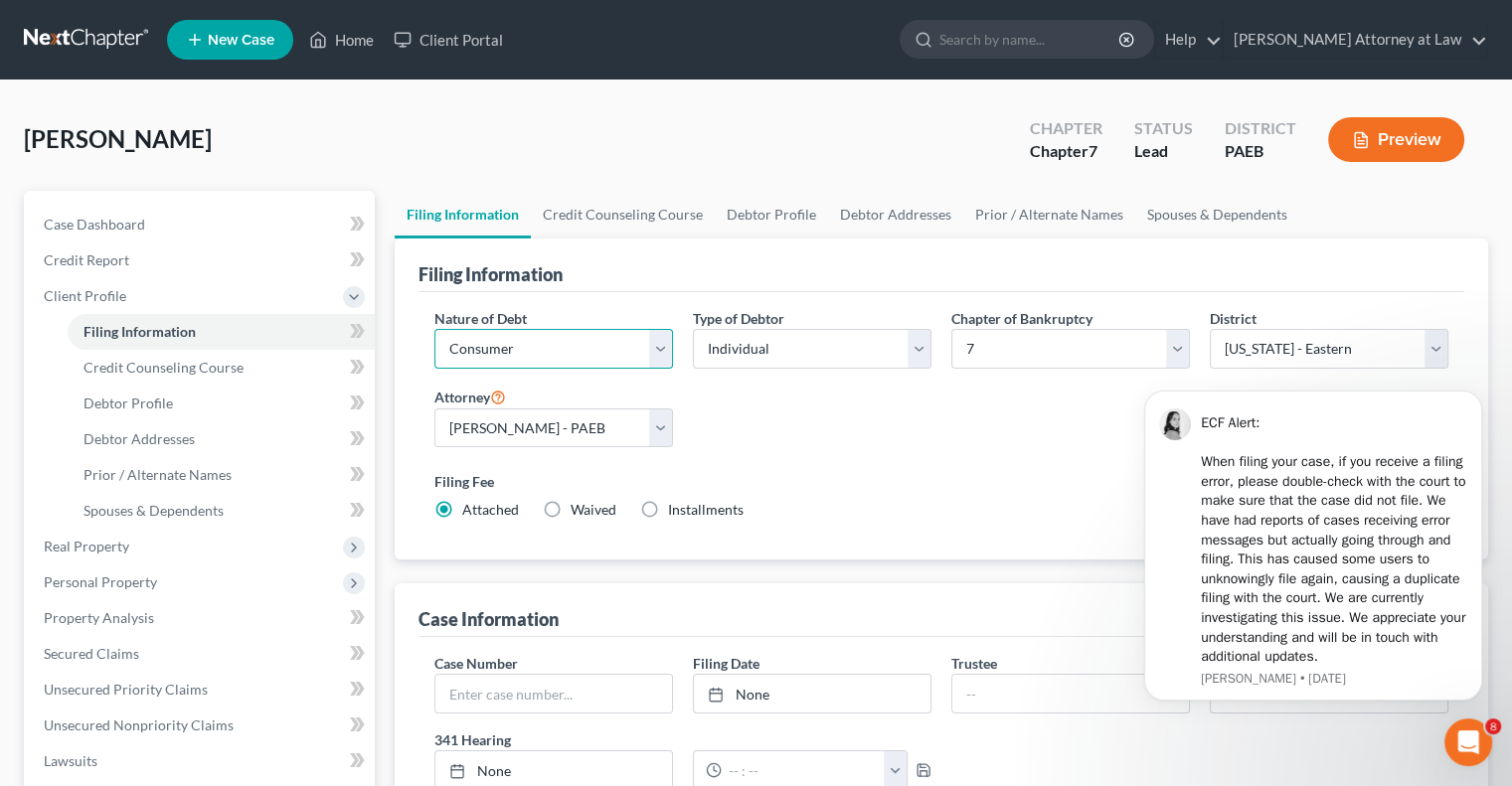 select on "0" 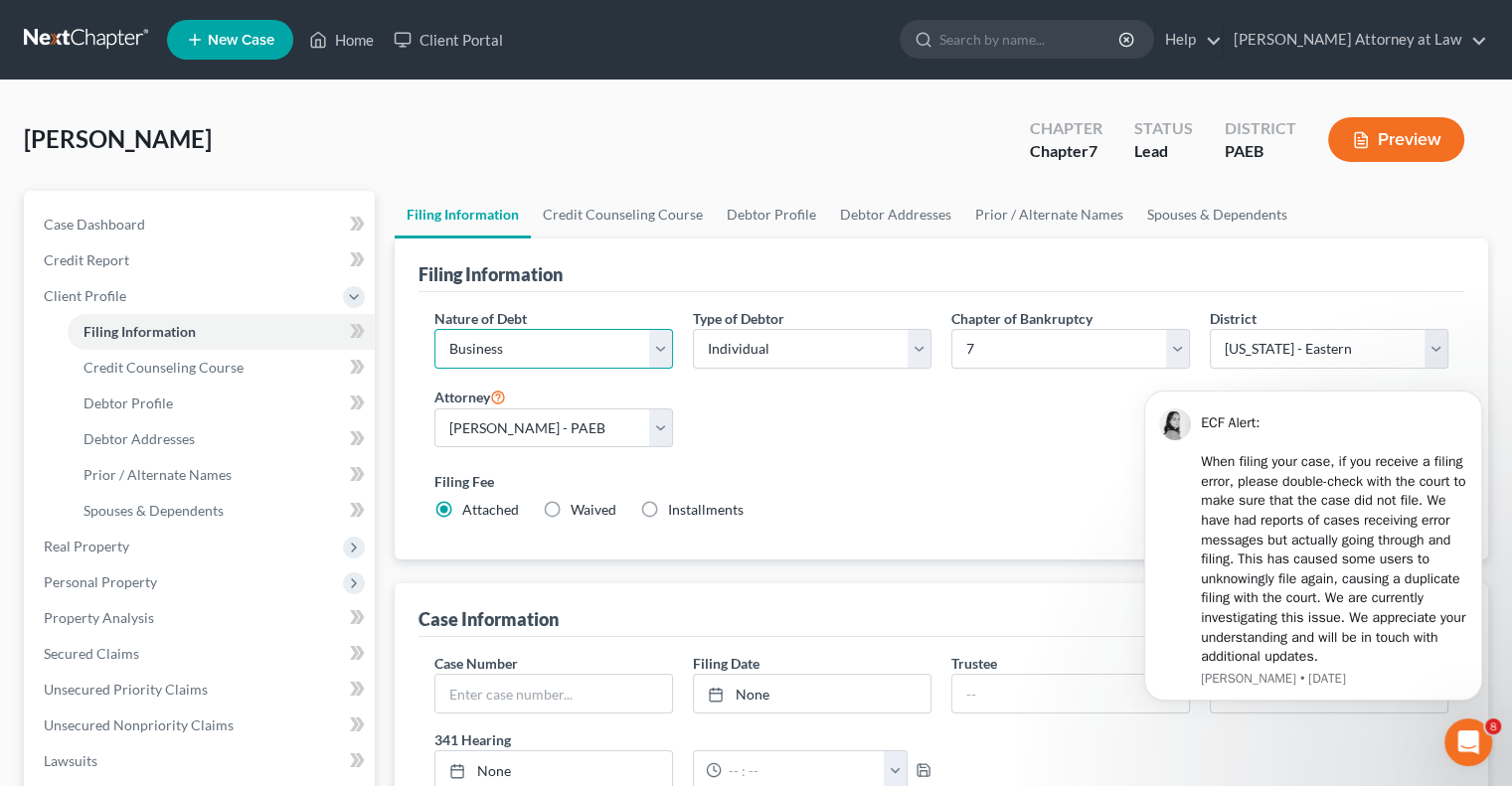 click on "Select Business Consumer Other" at bounding box center [554, 349] 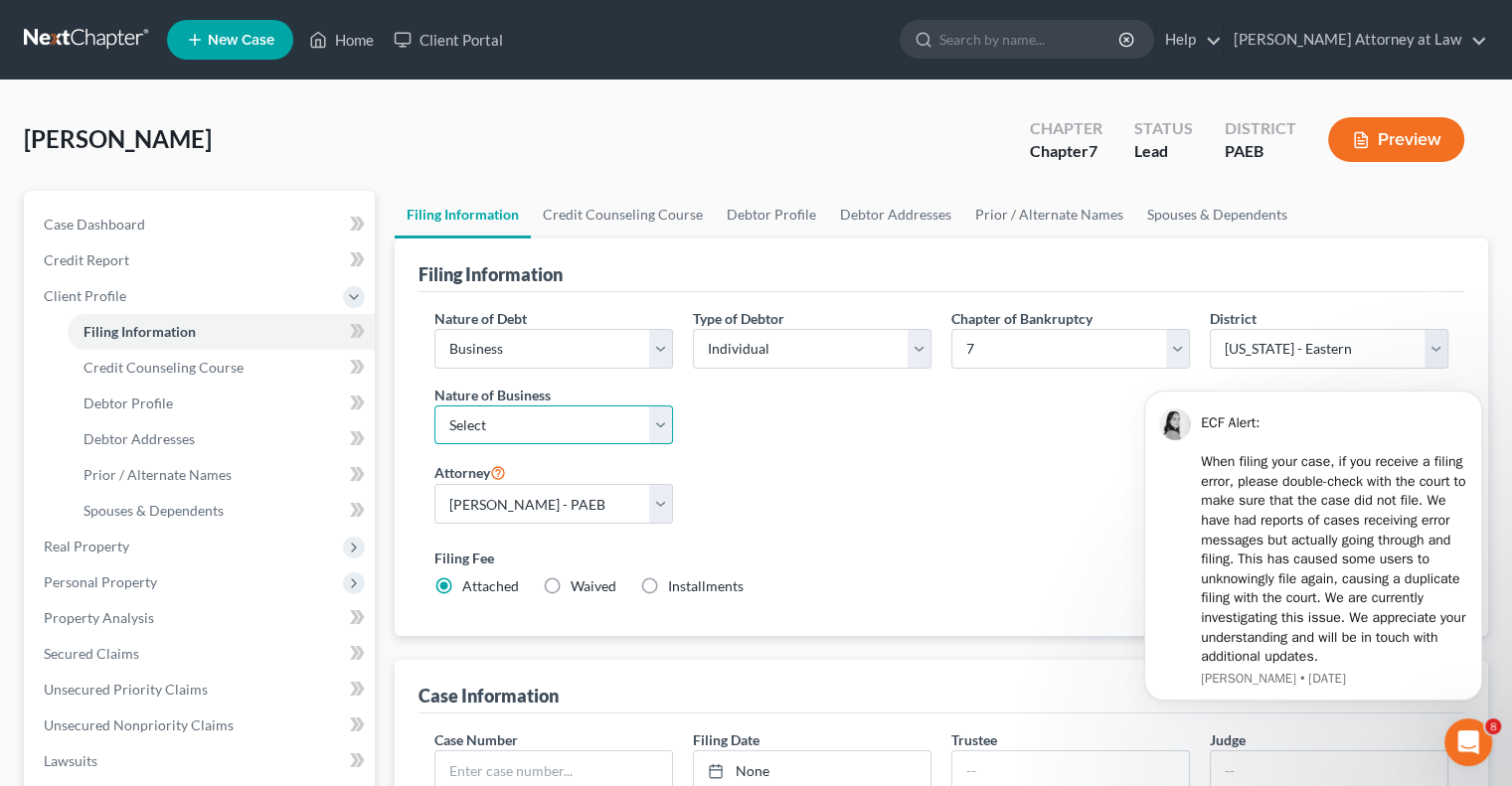 click on "Select Clearing Bank Commodity Broker Health Care Business Other Railroad Single Asset Real Estate As Defined In 11 USC § 101(51B) Stockbroker" at bounding box center [554, 425] 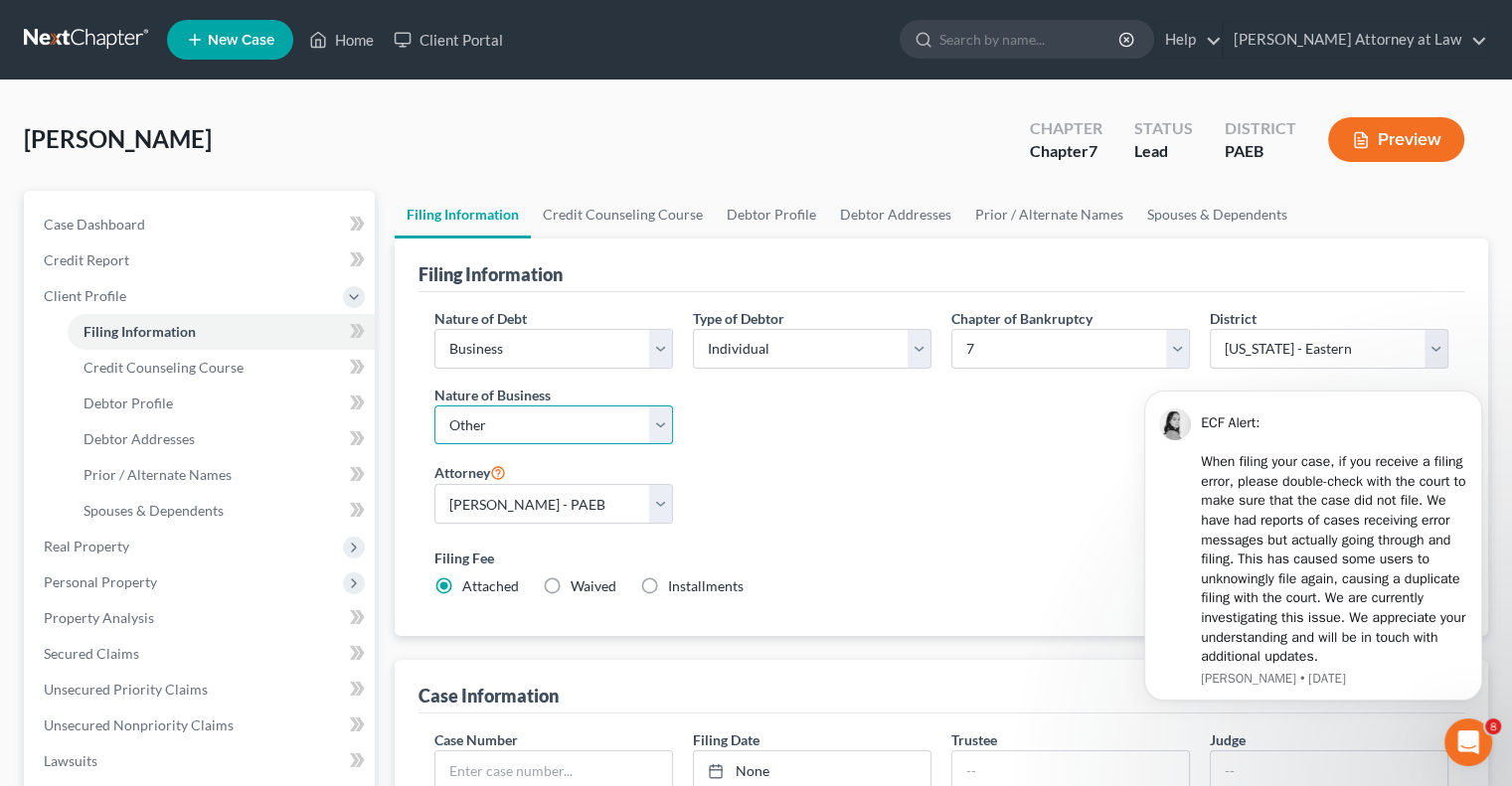 click on "Select Clearing Bank Commodity Broker Health Care Business Other Railroad Single Asset Real Estate As Defined In 11 USC § 101(51B) Stockbroker" at bounding box center (554, 425) 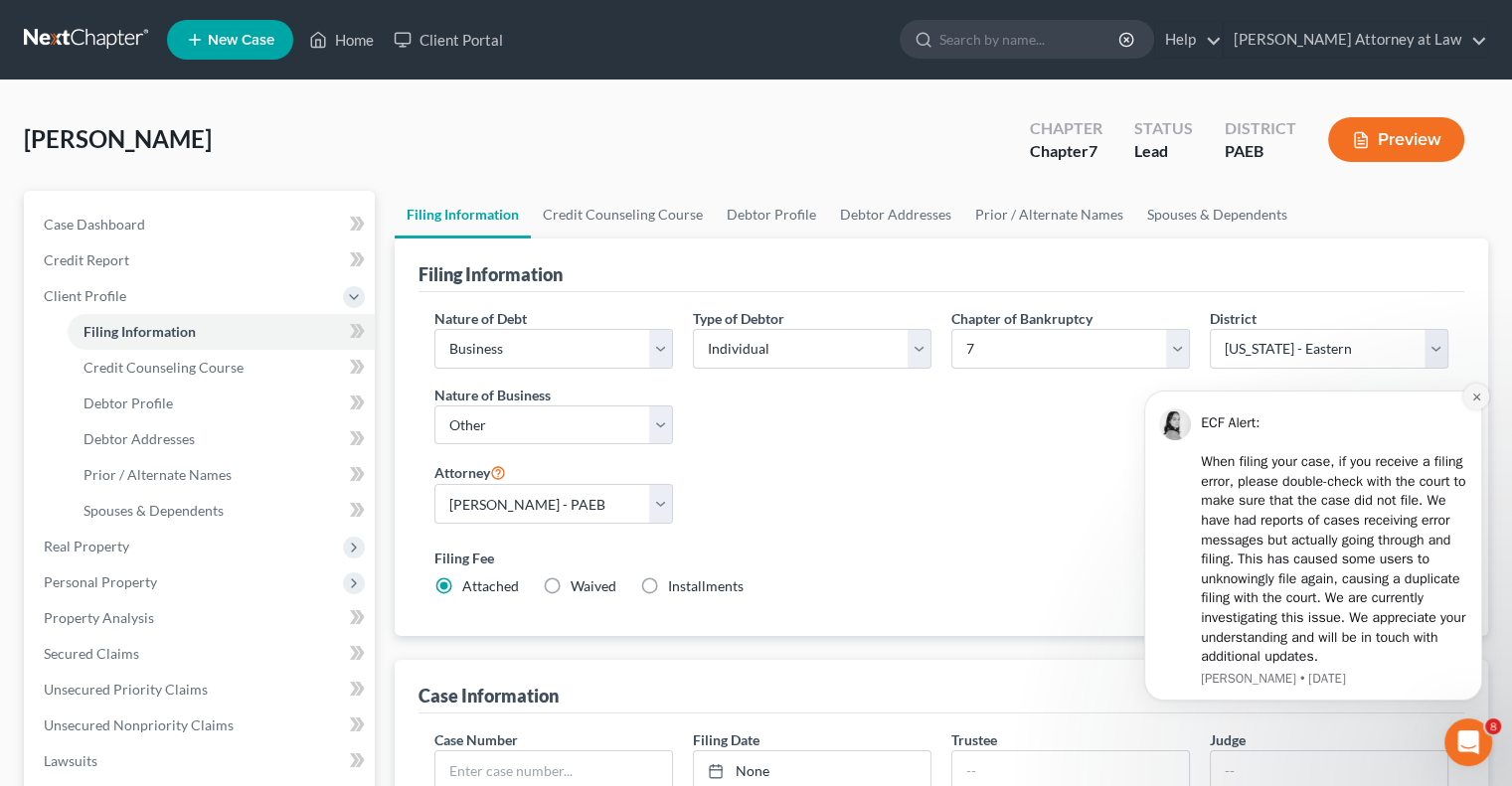 click 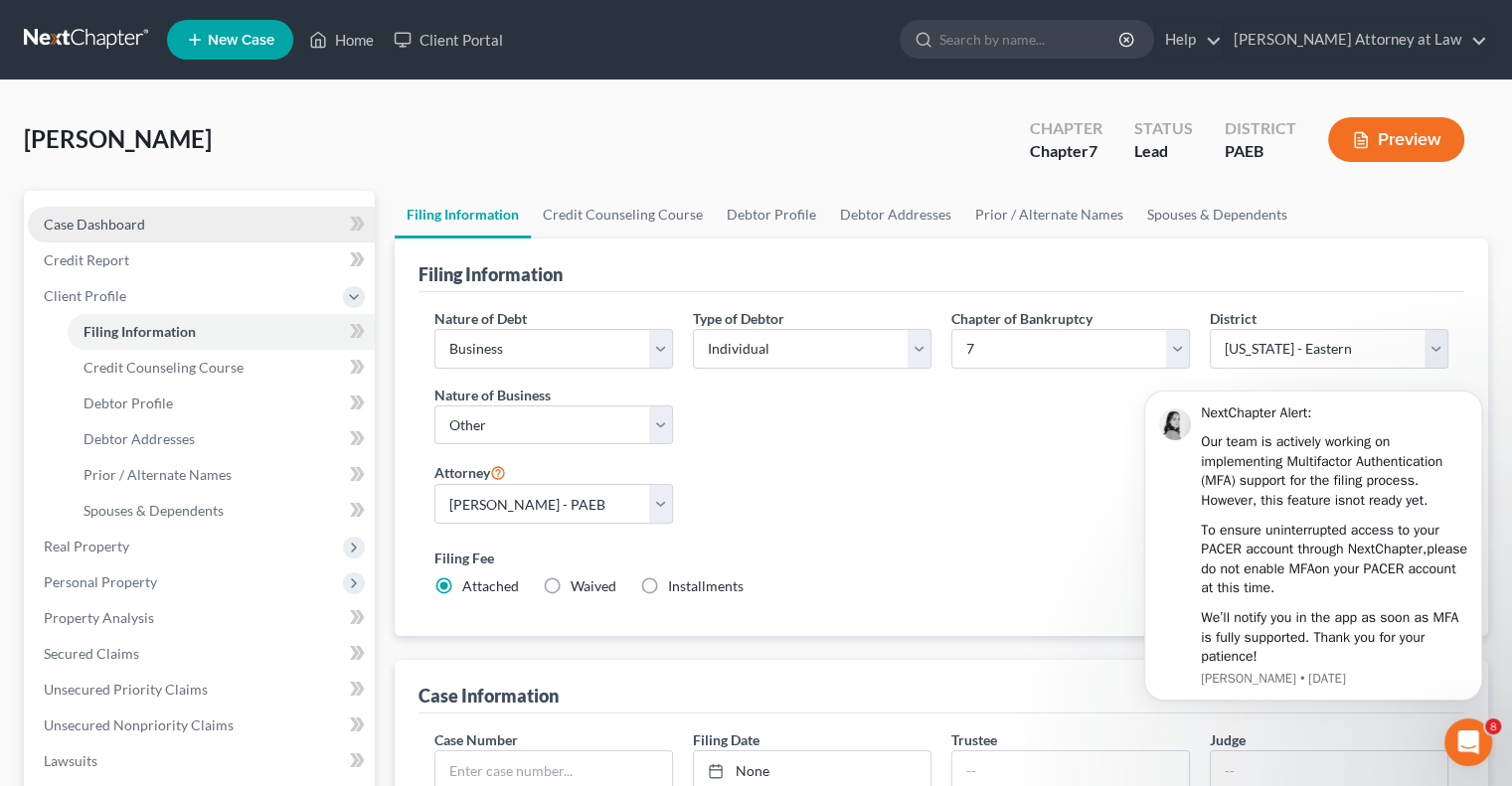 click on "Case Dashboard" at bounding box center (201, 225) 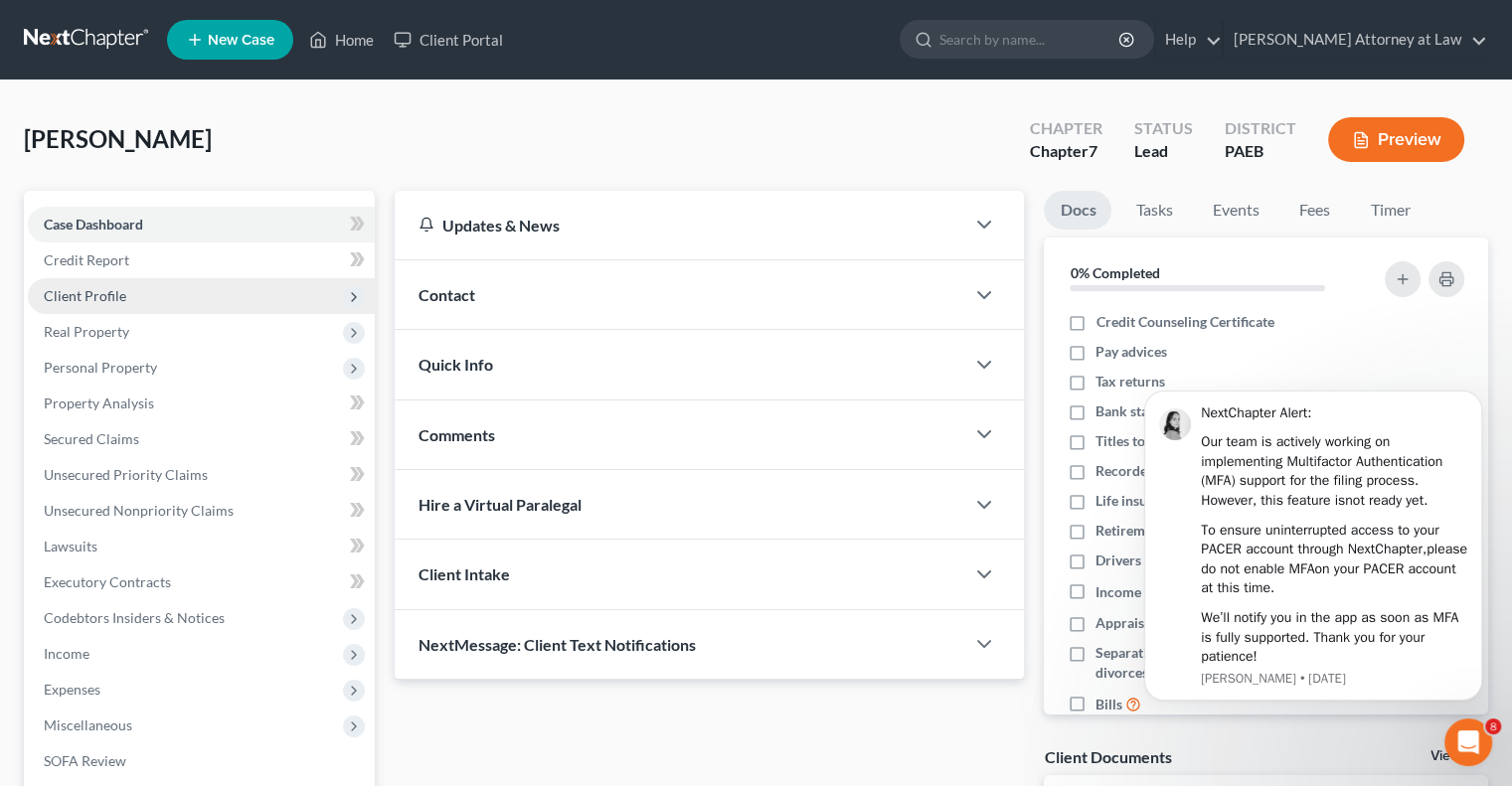 click on "Client Profile" at bounding box center [201, 296] 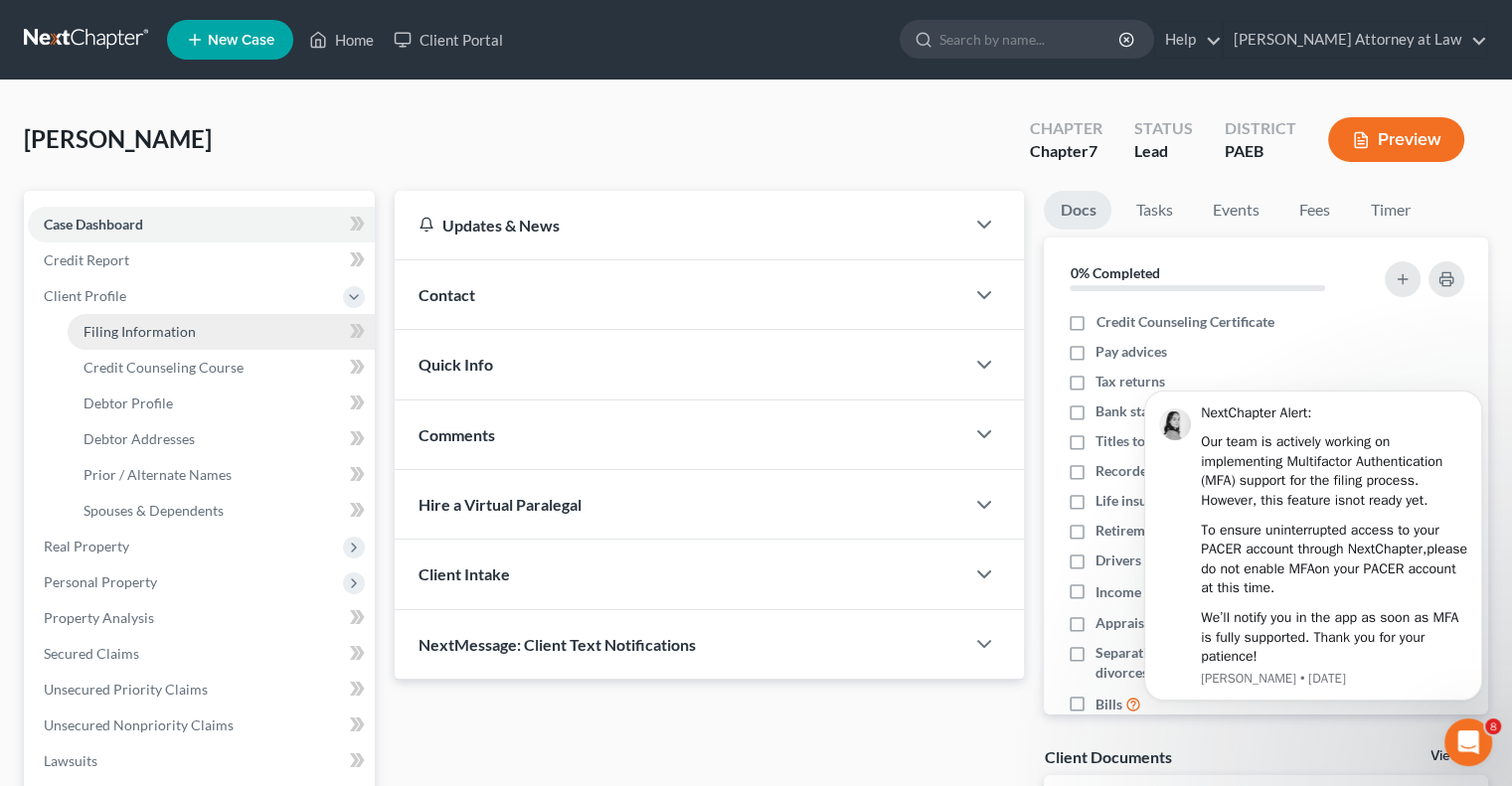 click on "Filing Information" at bounding box center (221, 332) 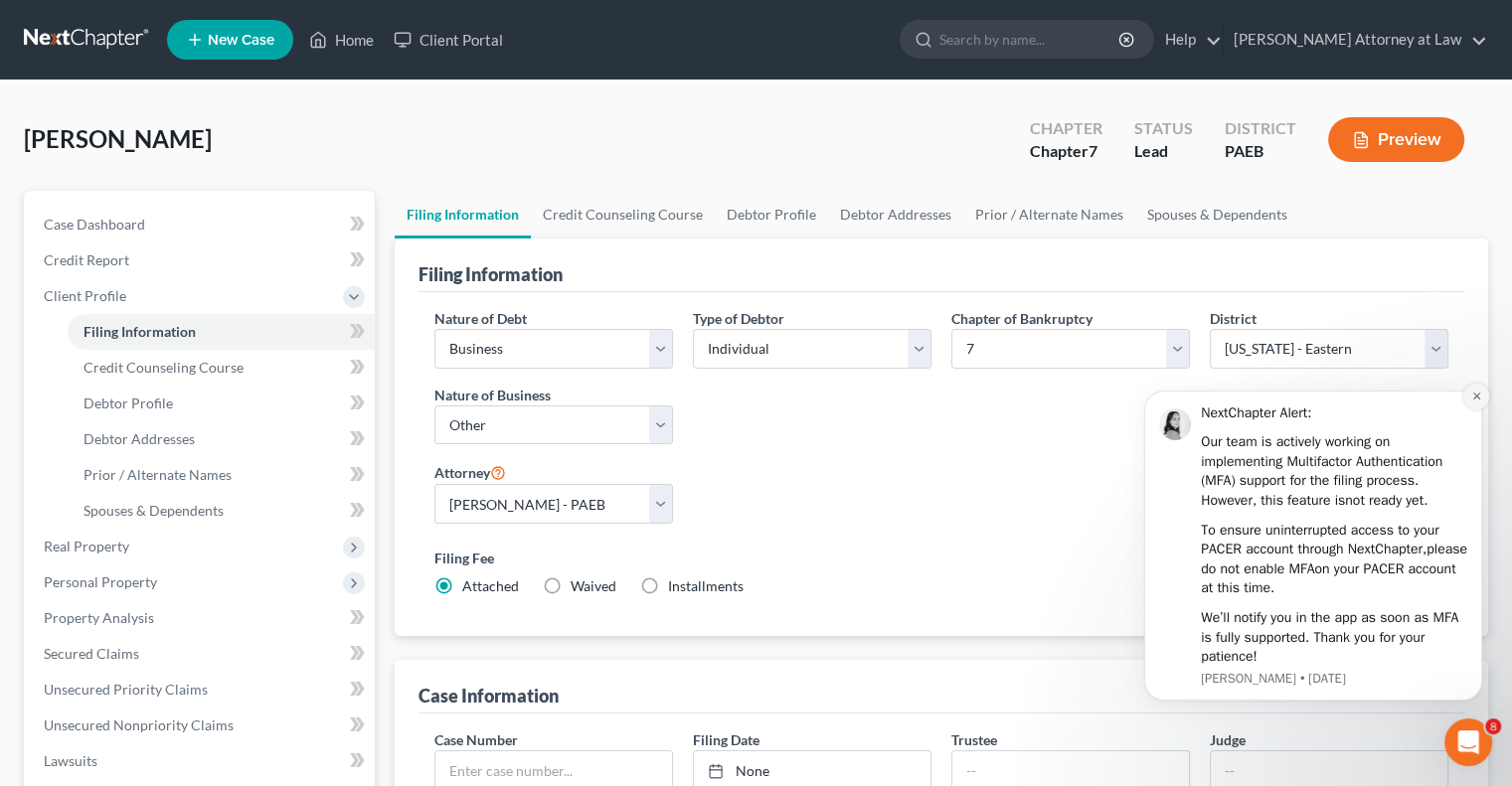 click 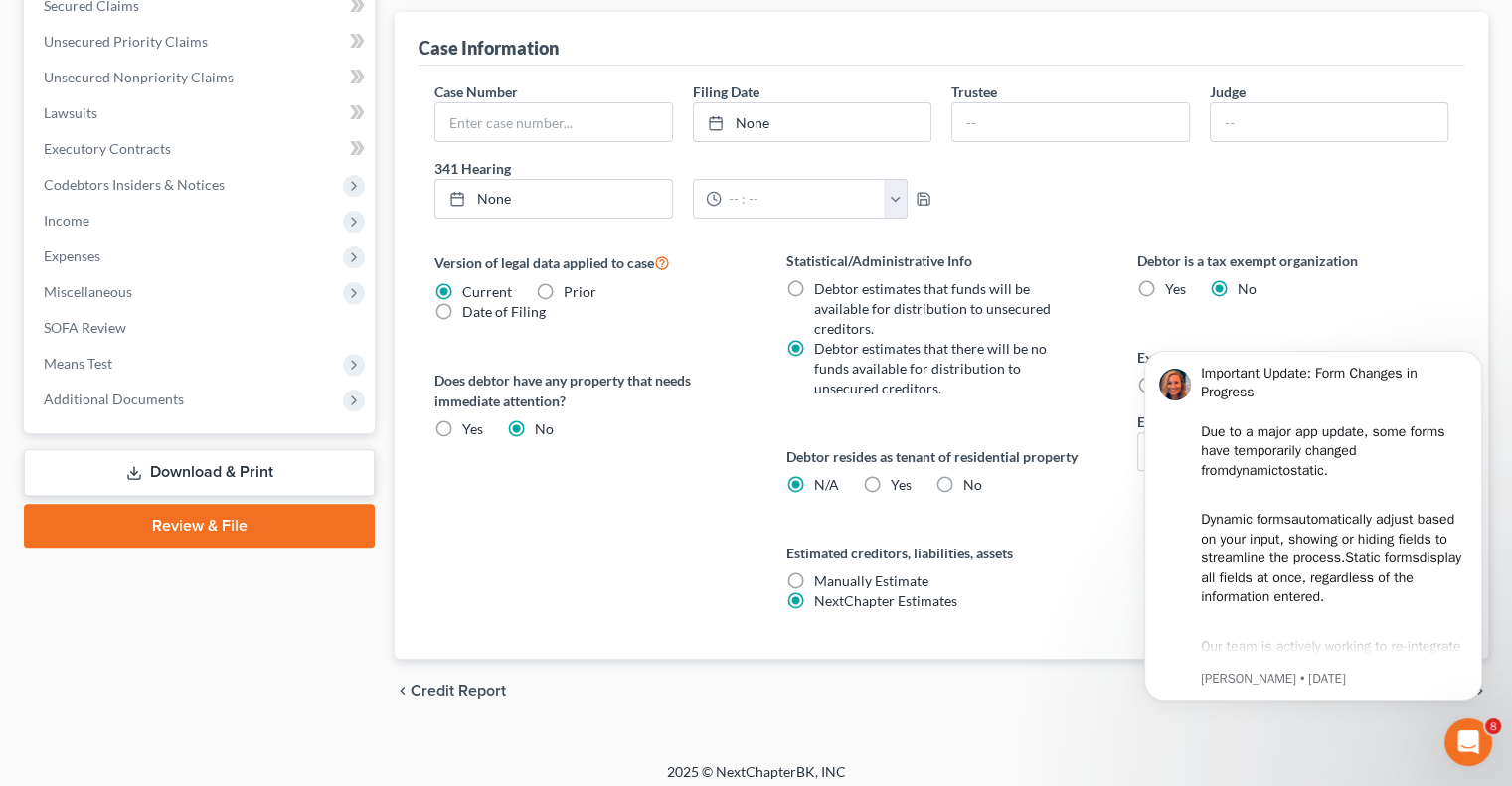 scroll, scrollTop: 656, scrollLeft: 0, axis: vertical 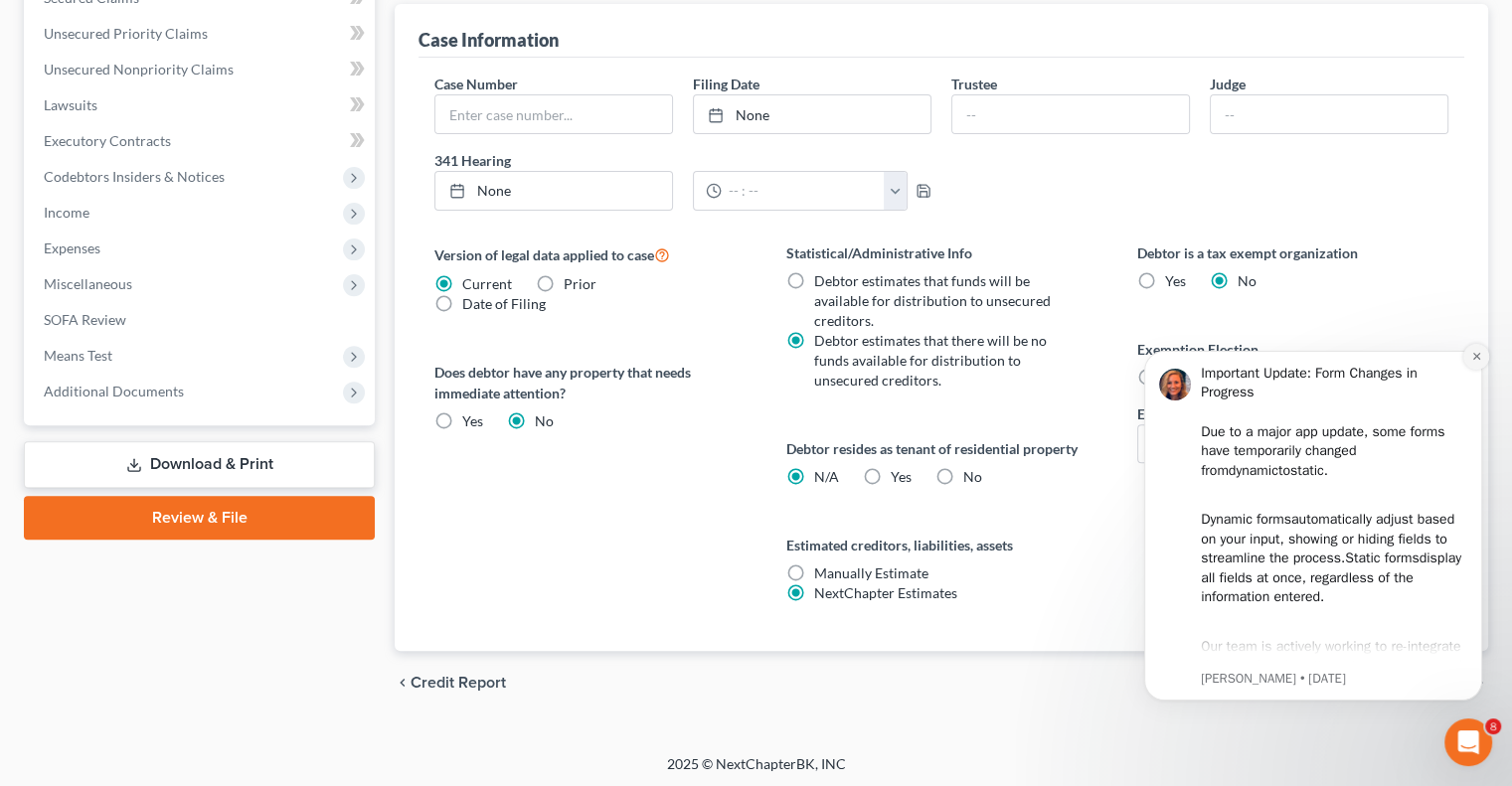 click 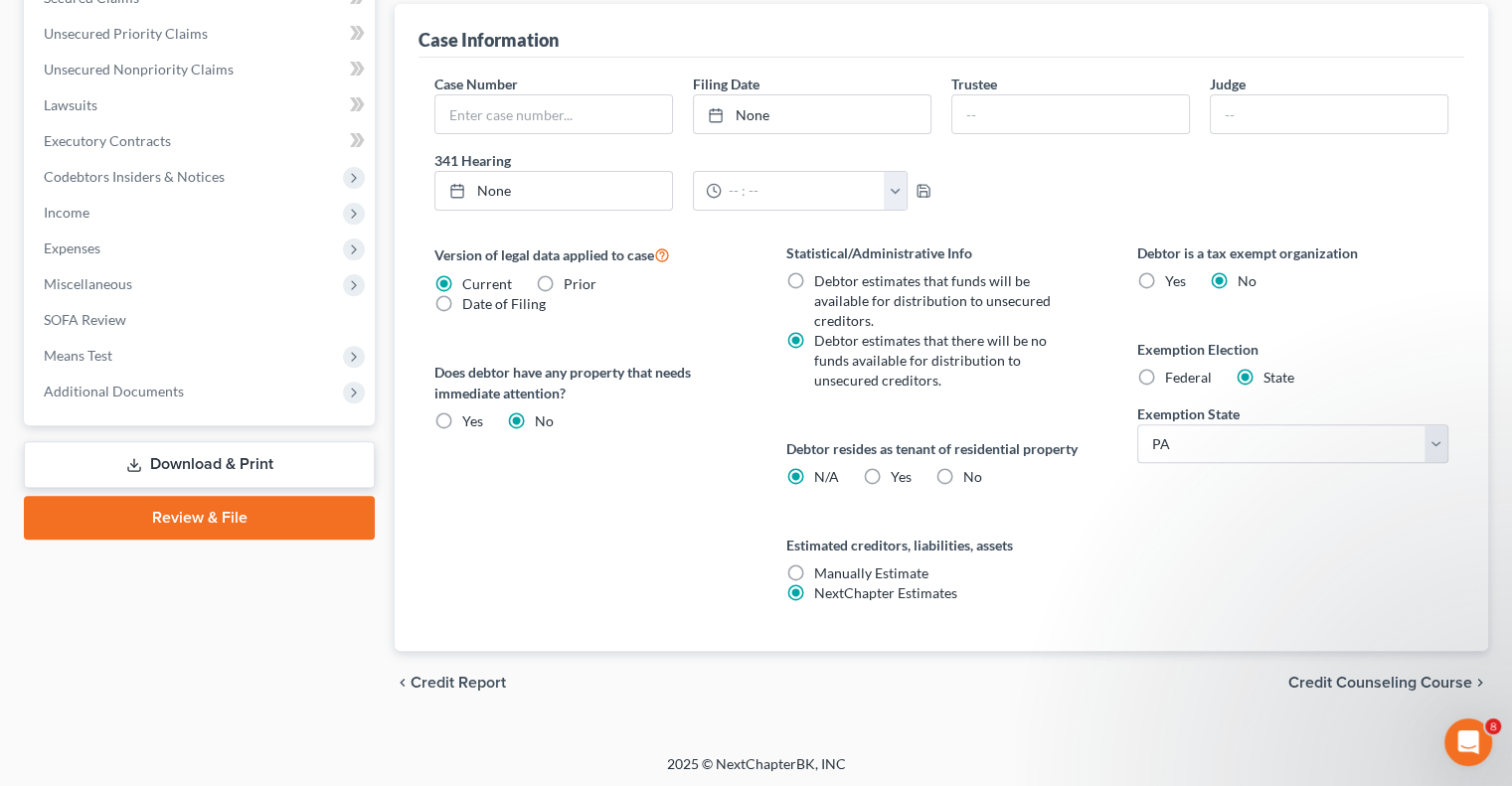 click on "No" at bounding box center [972, 477] 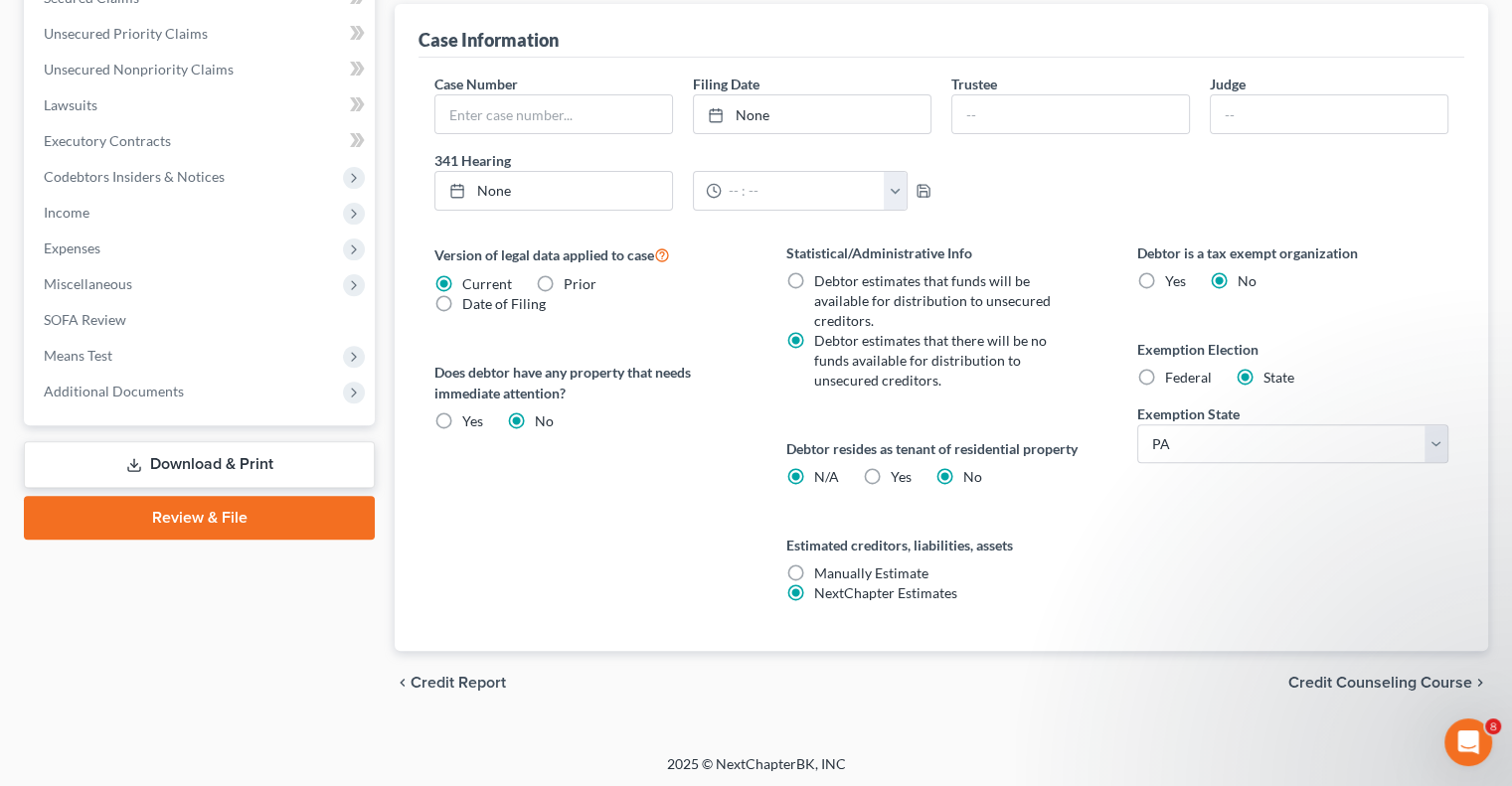 radio on "false" 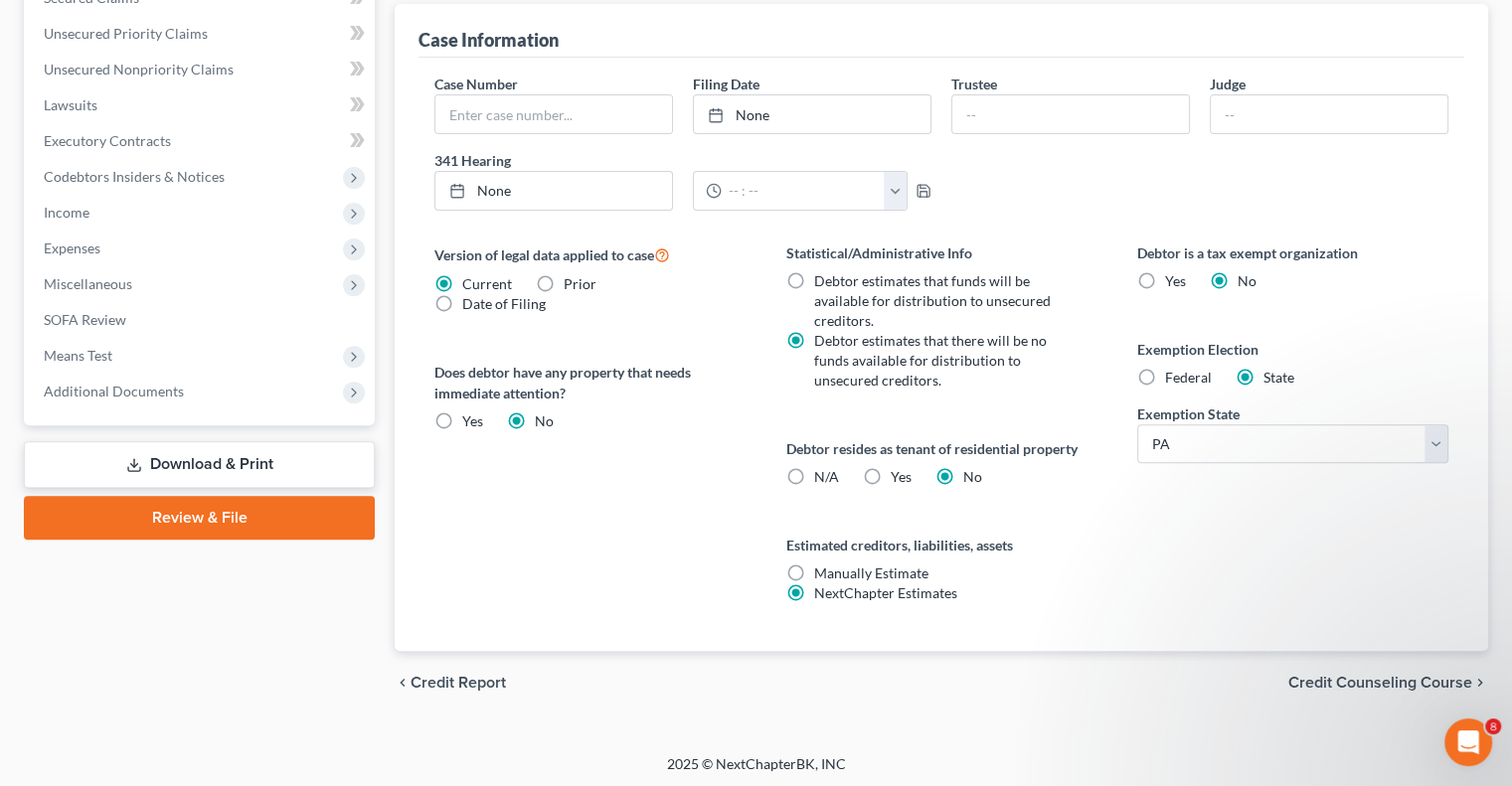 click on "Federal" at bounding box center (1188, 378) 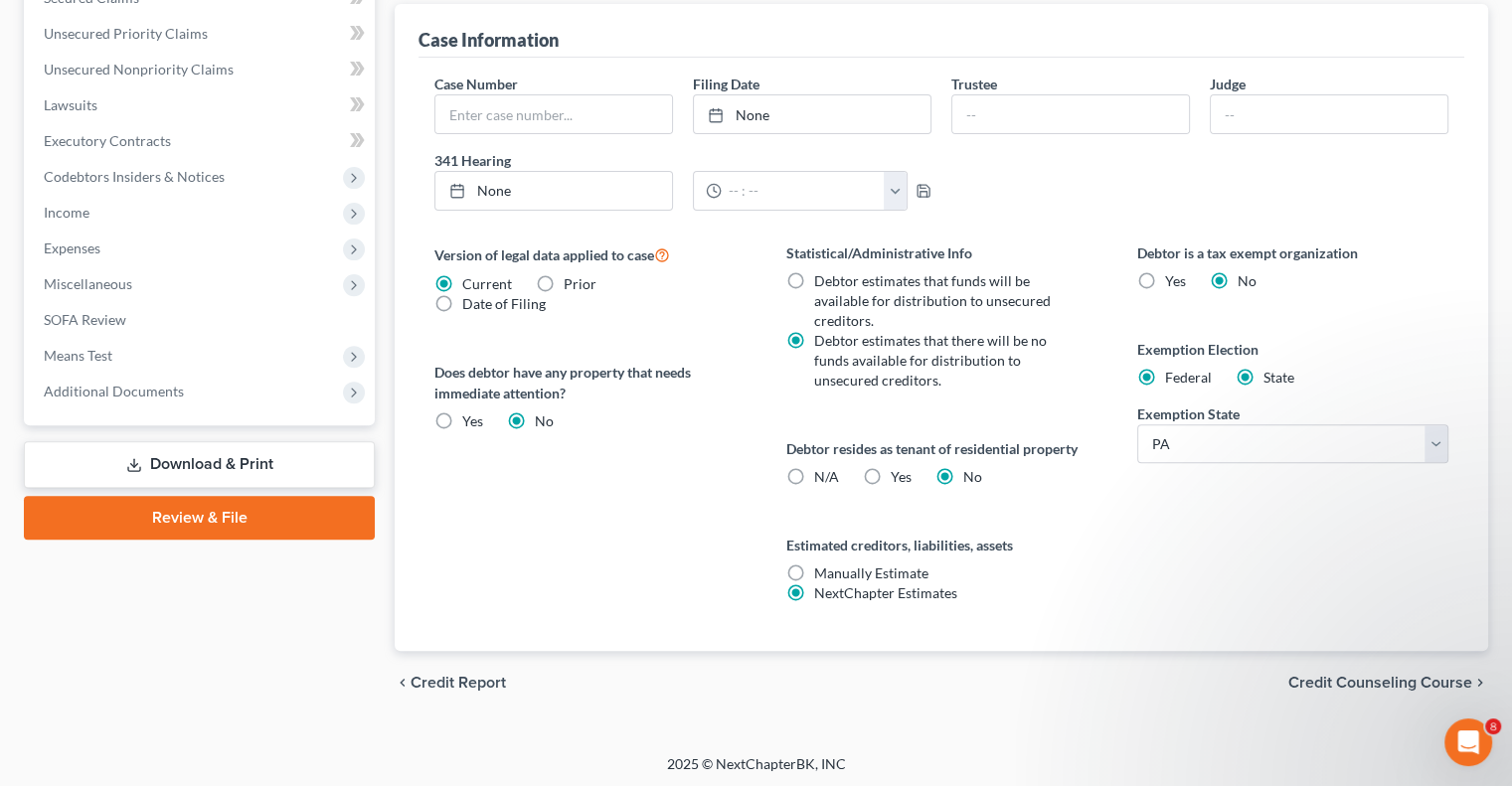 radio on "false" 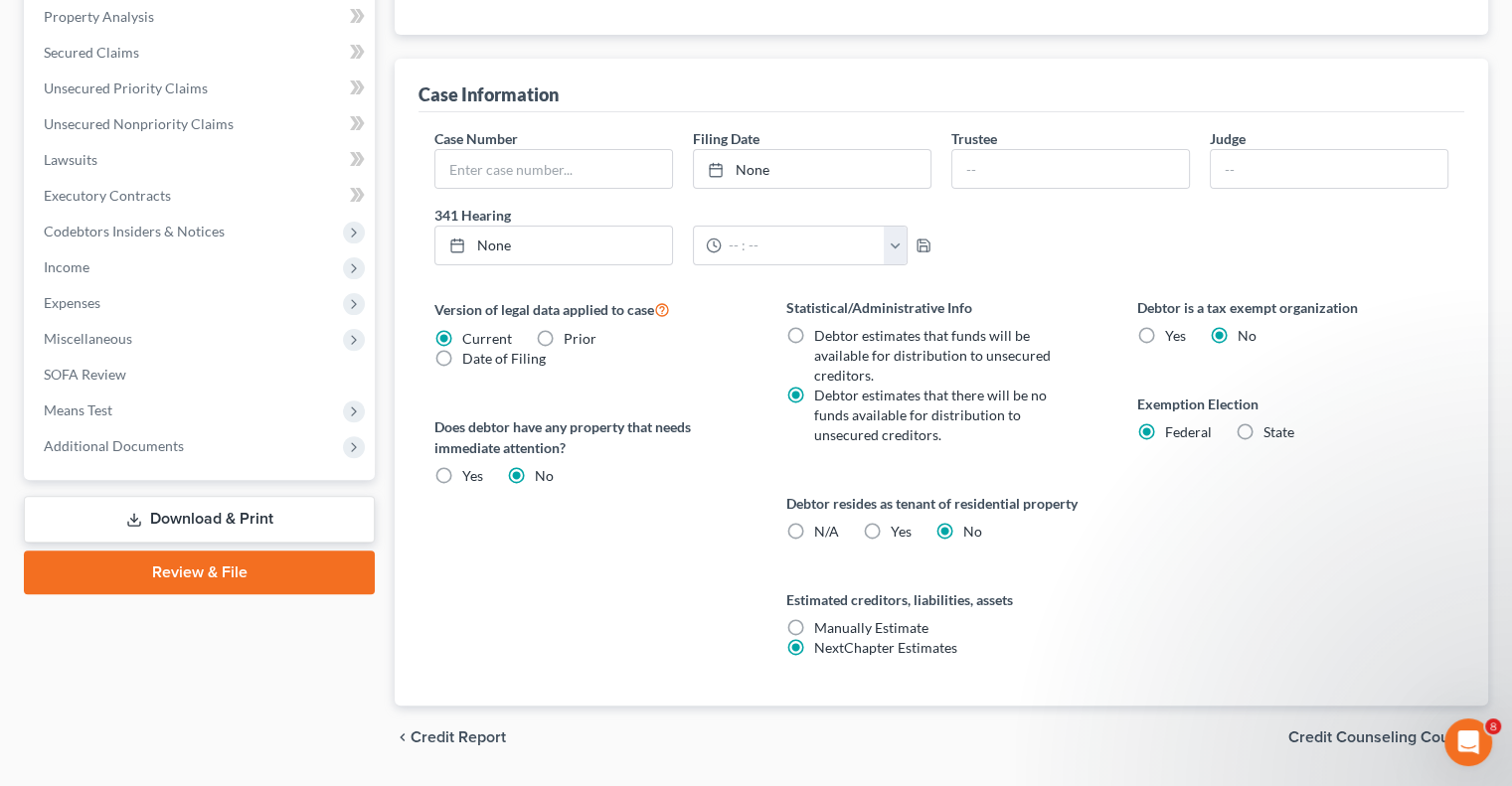 scroll, scrollTop: 656, scrollLeft: 0, axis: vertical 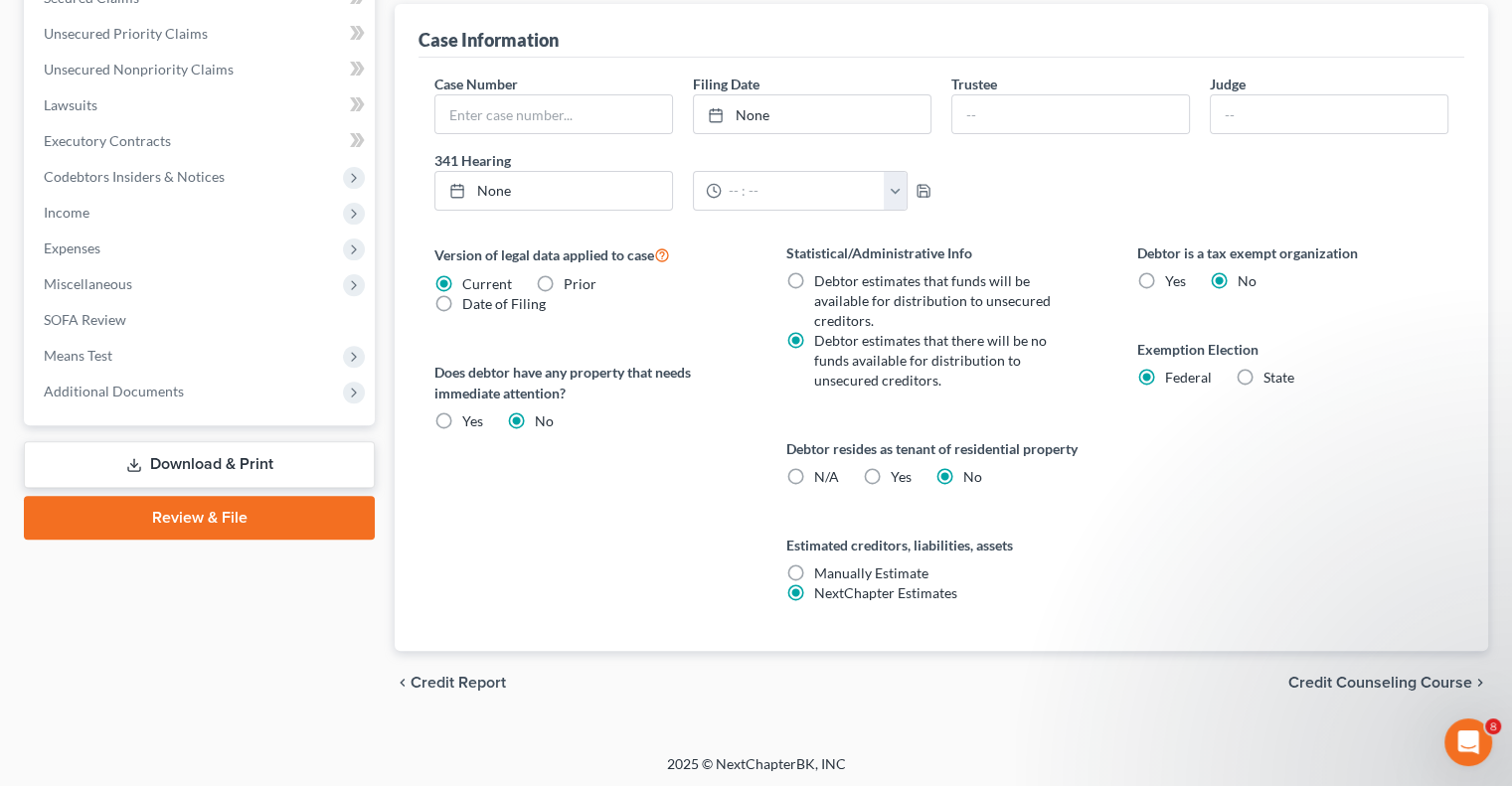 click on "Yes Yes" at bounding box center [901, 477] 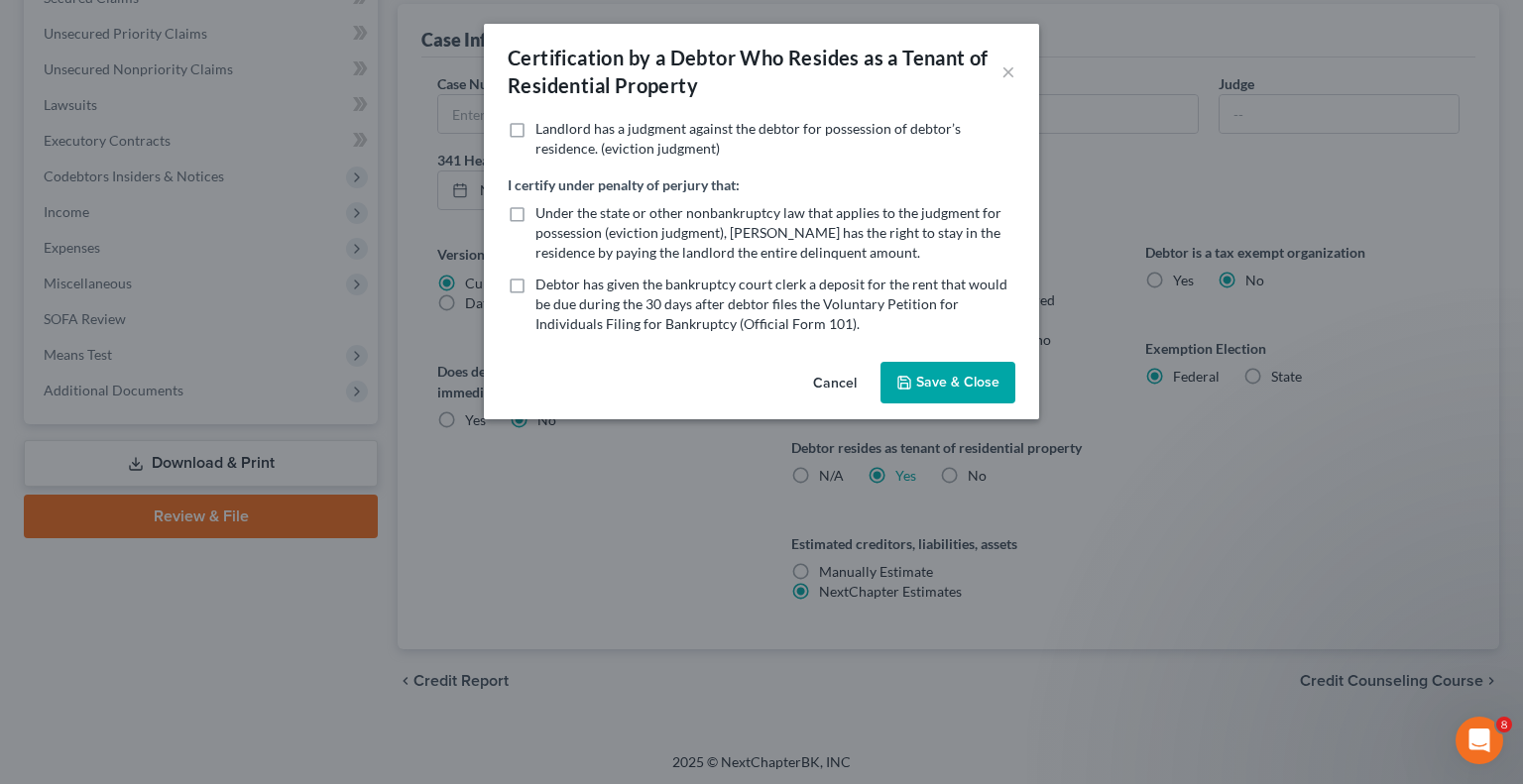 click on "Cancel" at bounding box center (835, 384) 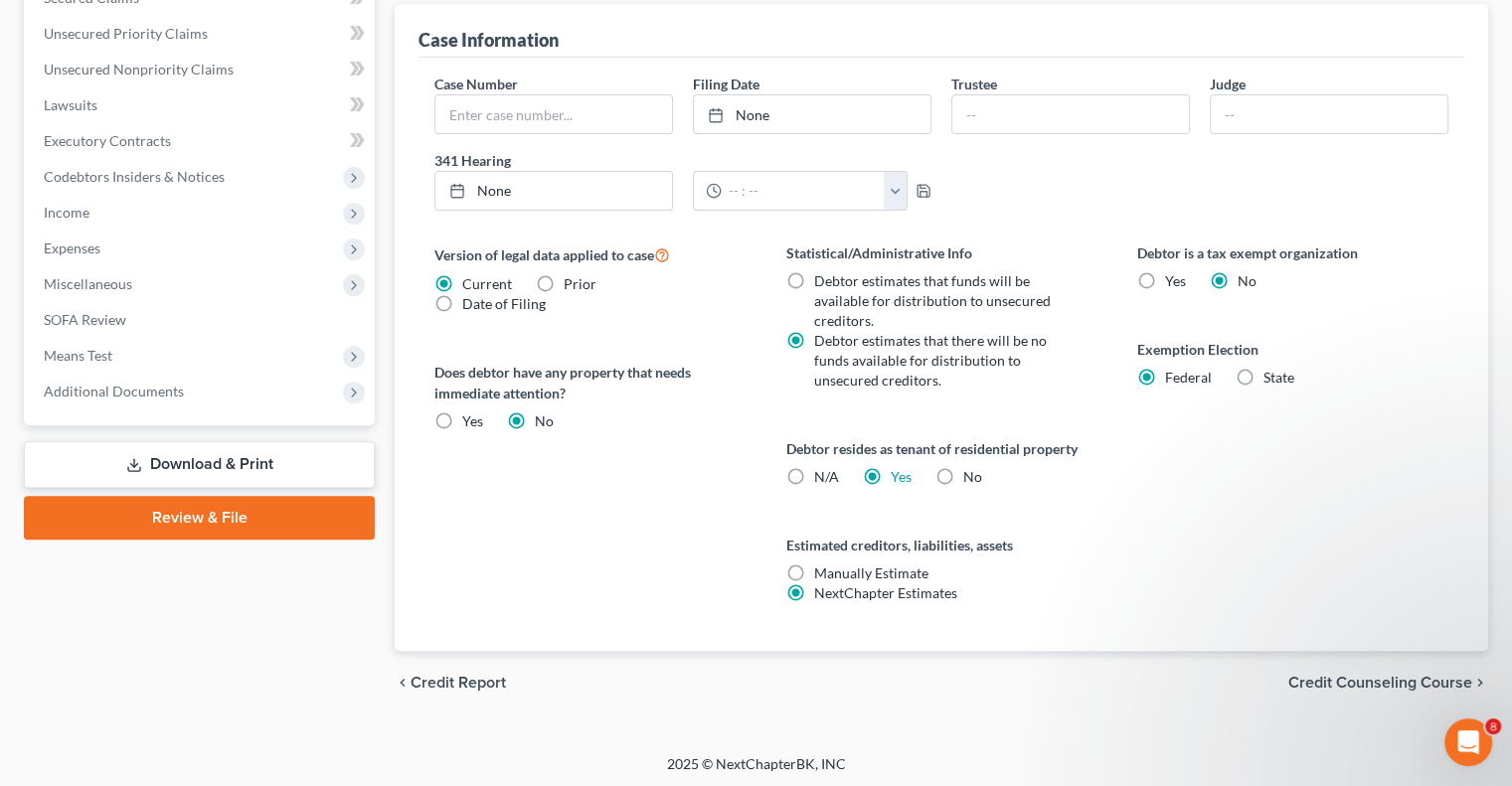 click on "No" at bounding box center (972, 477) 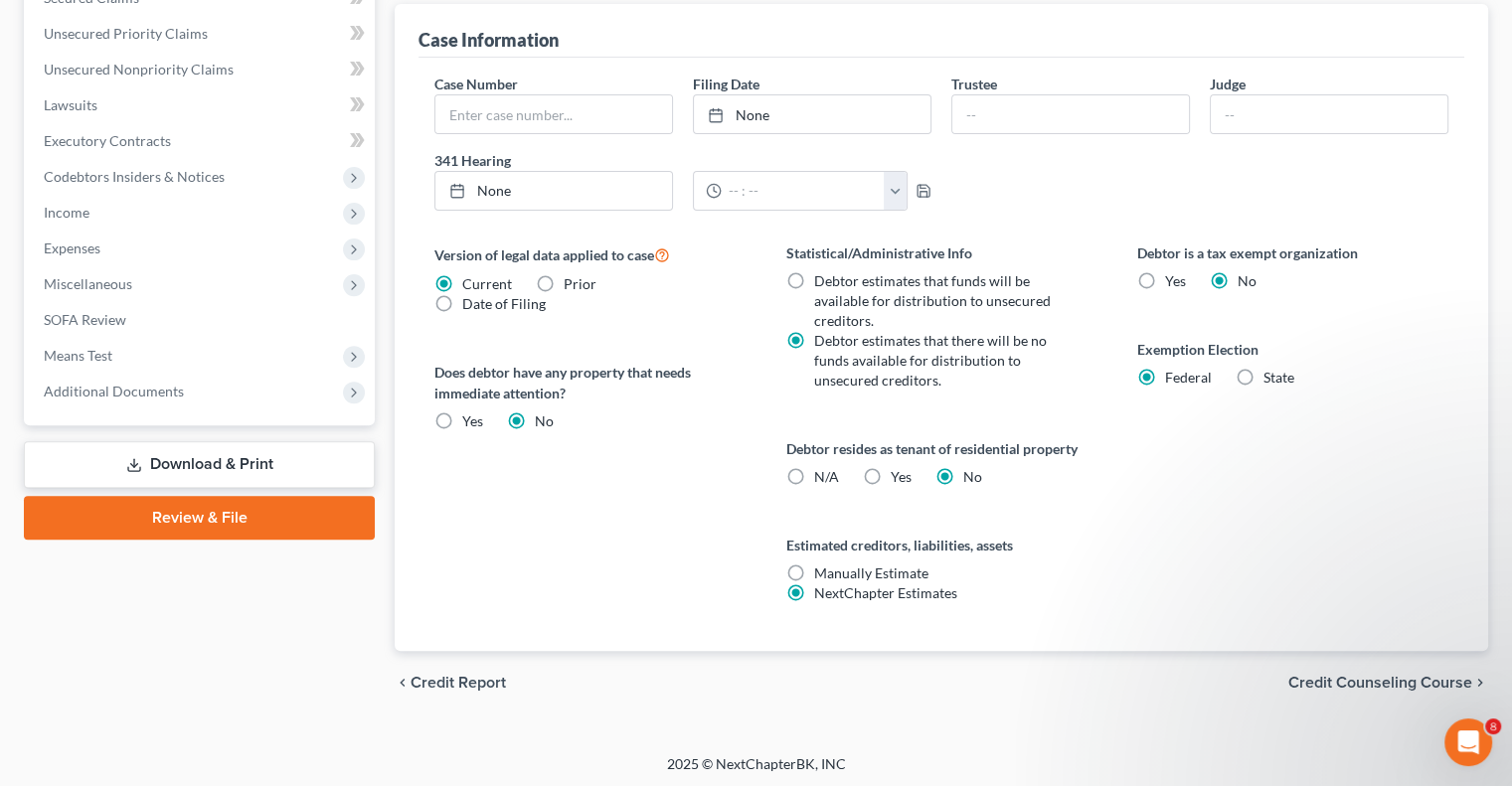 click on "Yes Yes" at bounding box center [901, 477] 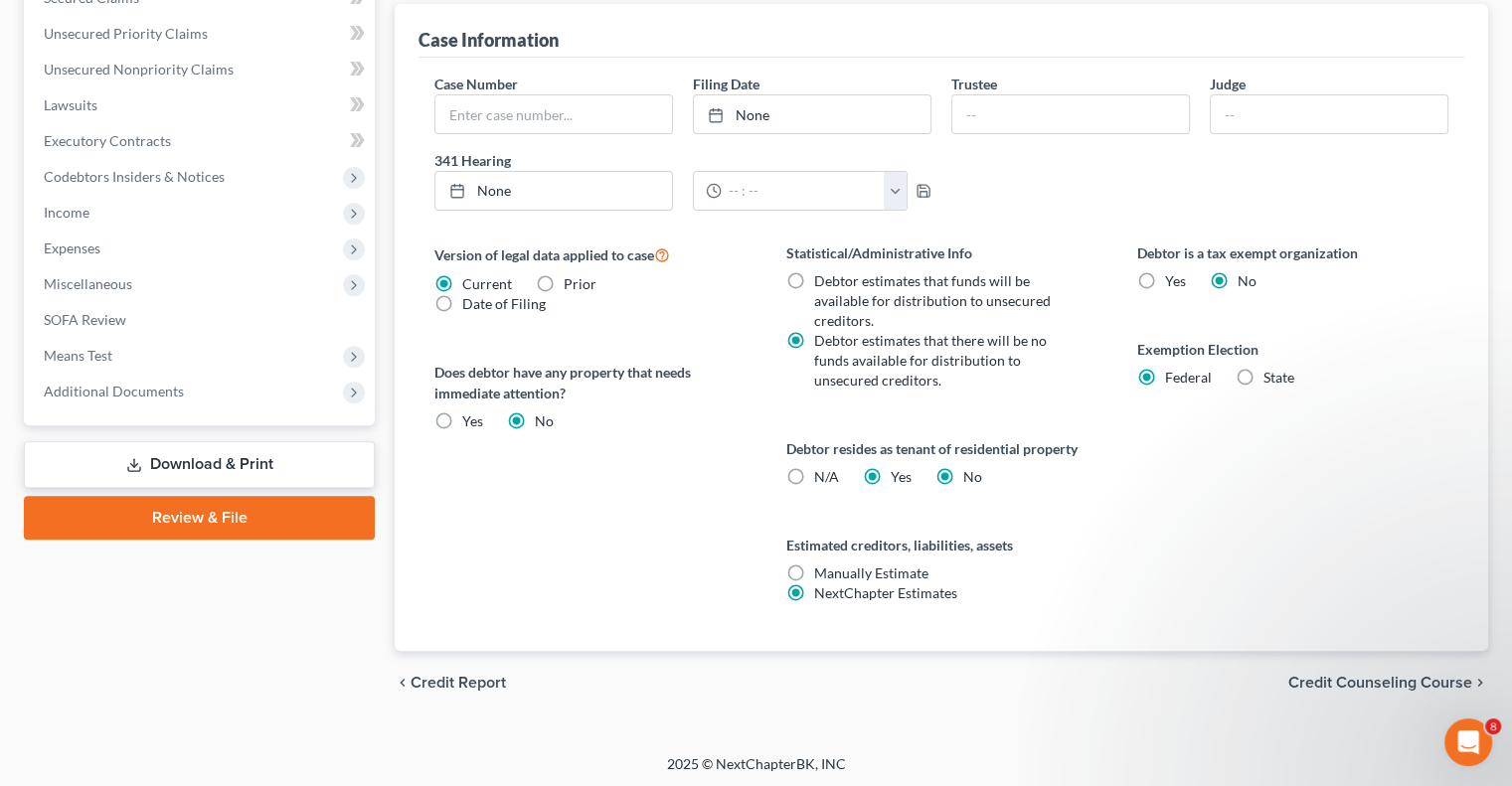 radio on "false" 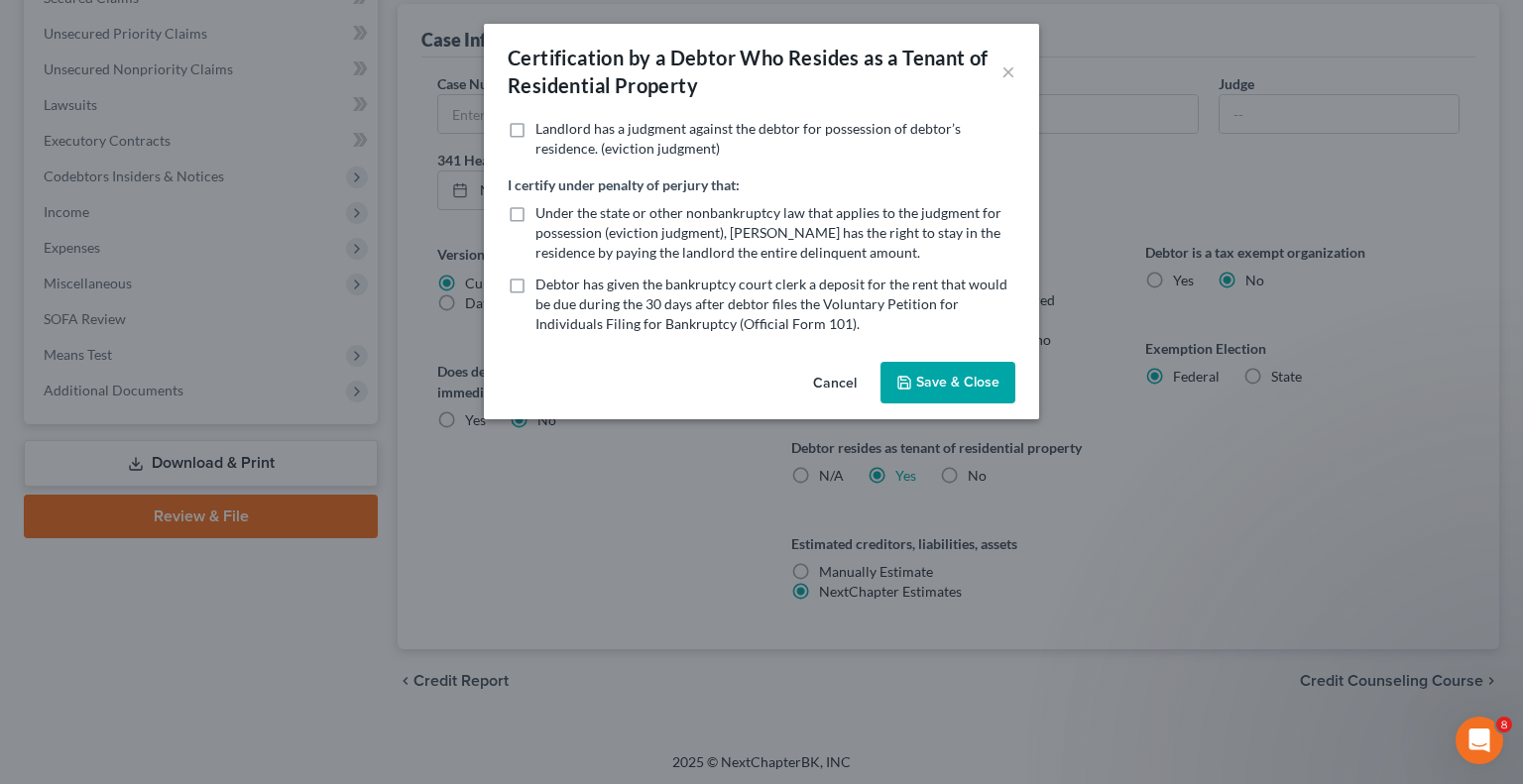 click on "Cancel" at bounding box center (835, 384) 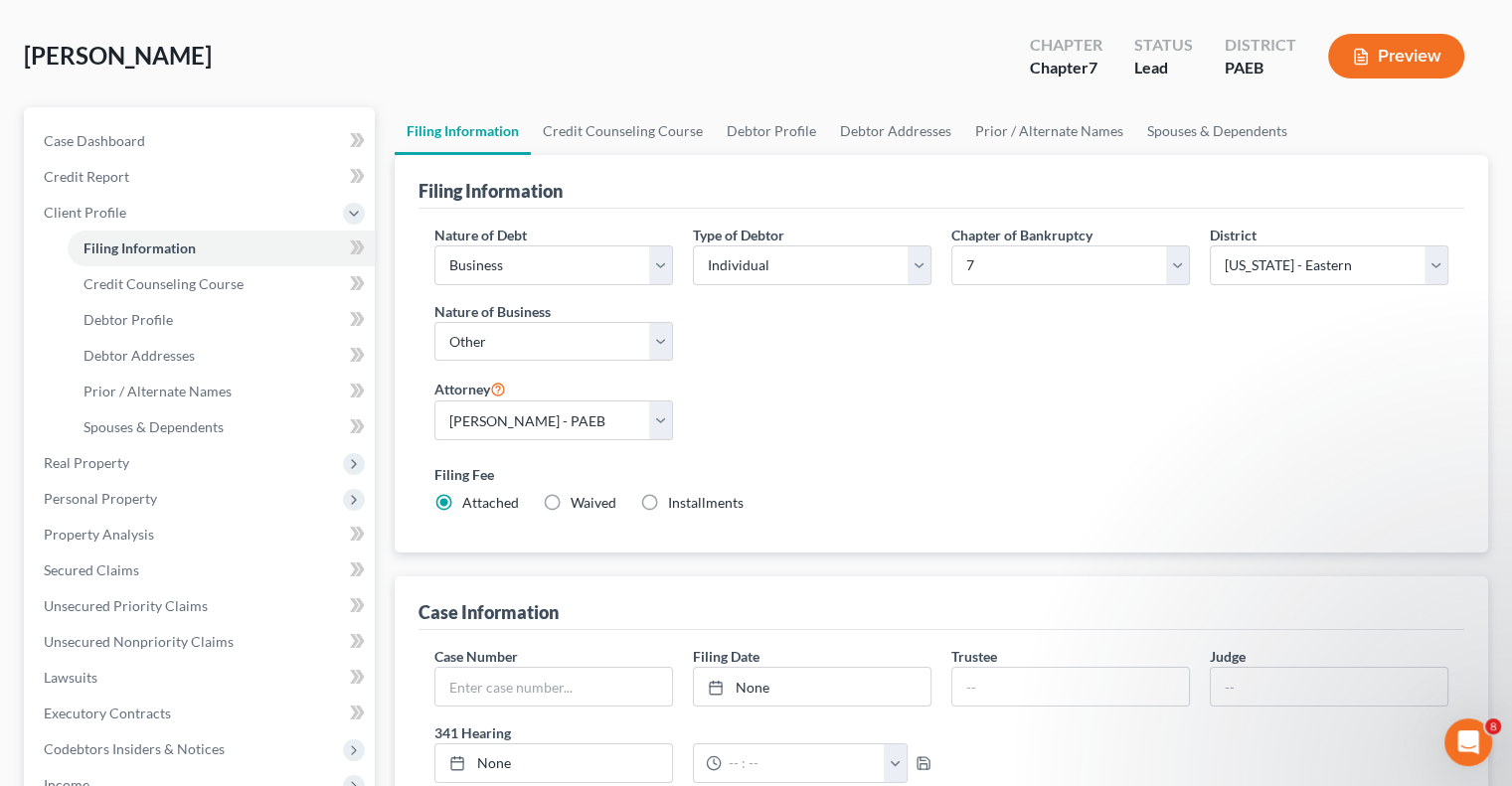 scroll, scrollTop: 81, scrollLeft: 0, axis: vertical 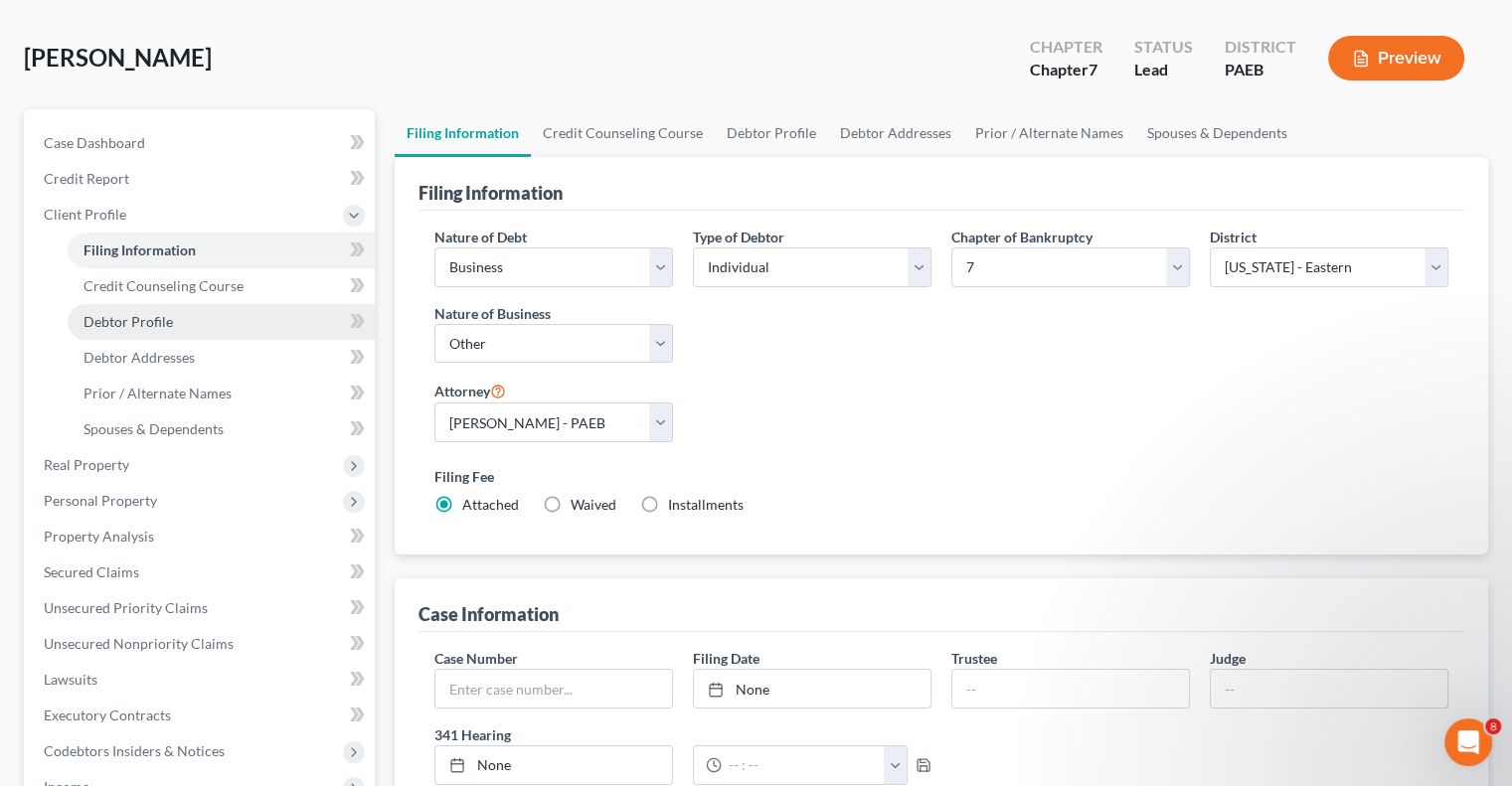 click on "Debtor Profile" at bounding box center [221, 322] 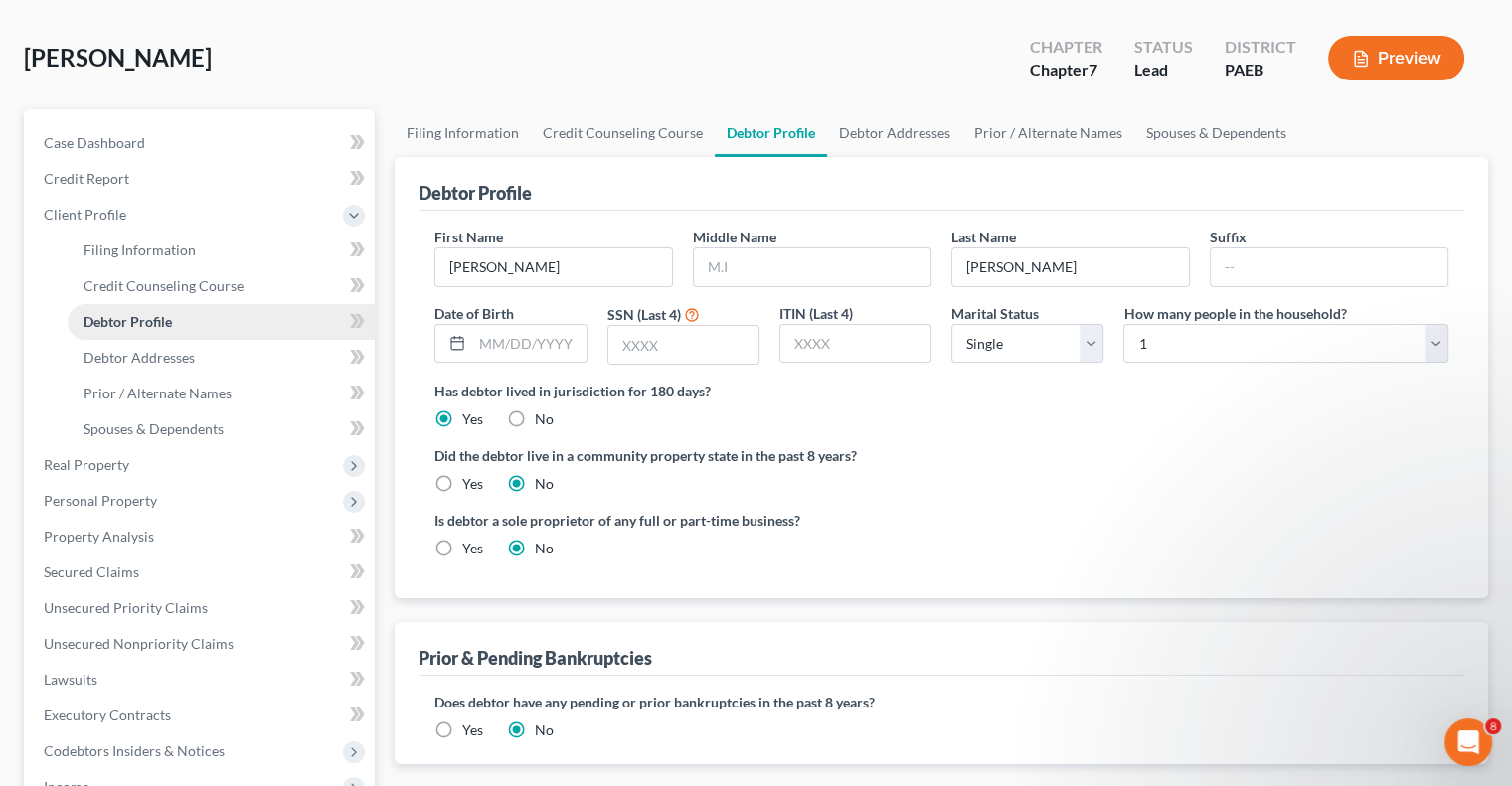 scroll, scrollTop: 0, scrollLeft: 0, axis: both 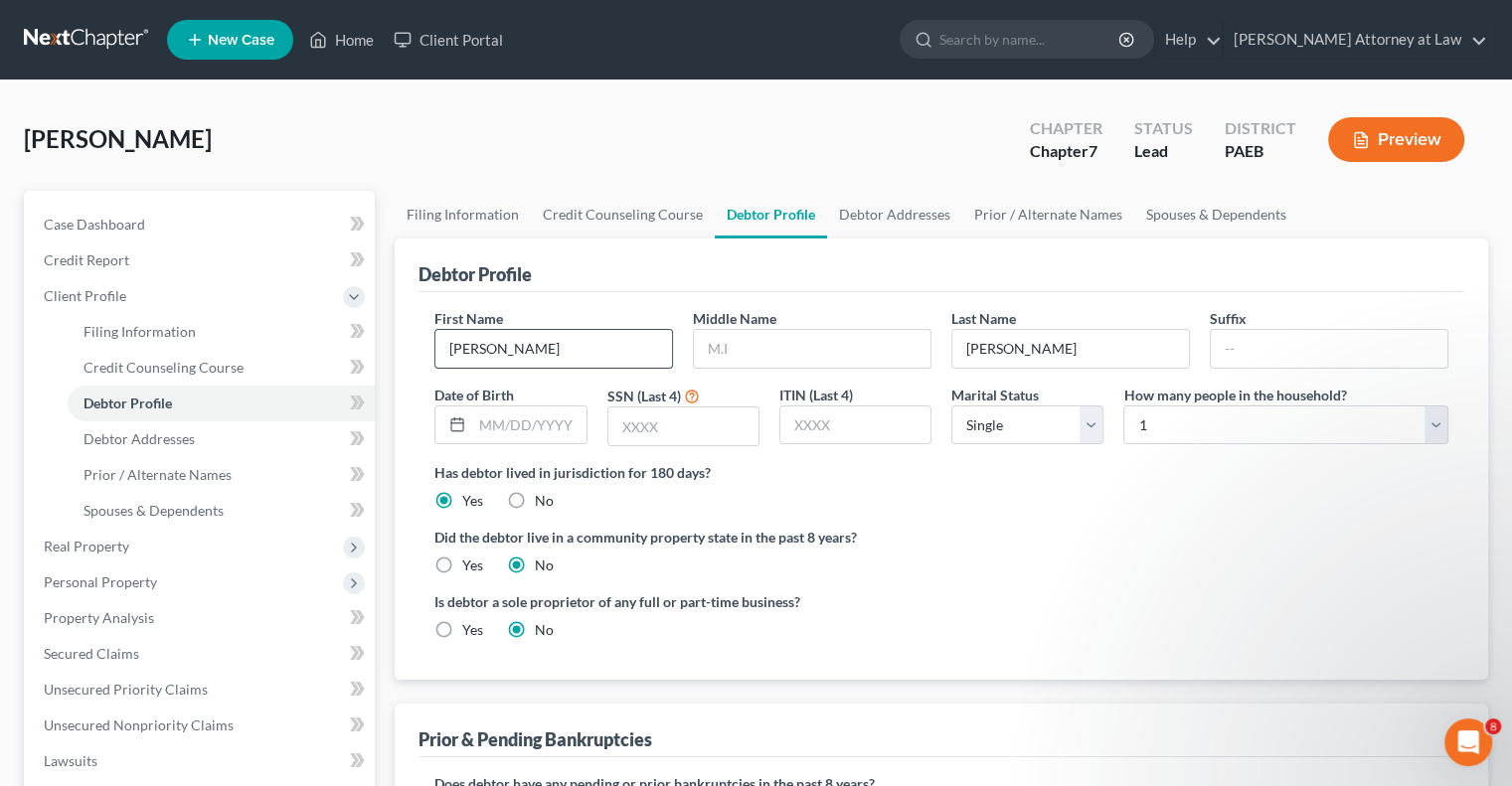 click on "[PERSON_NAME]" at bounding box center (554, 349) 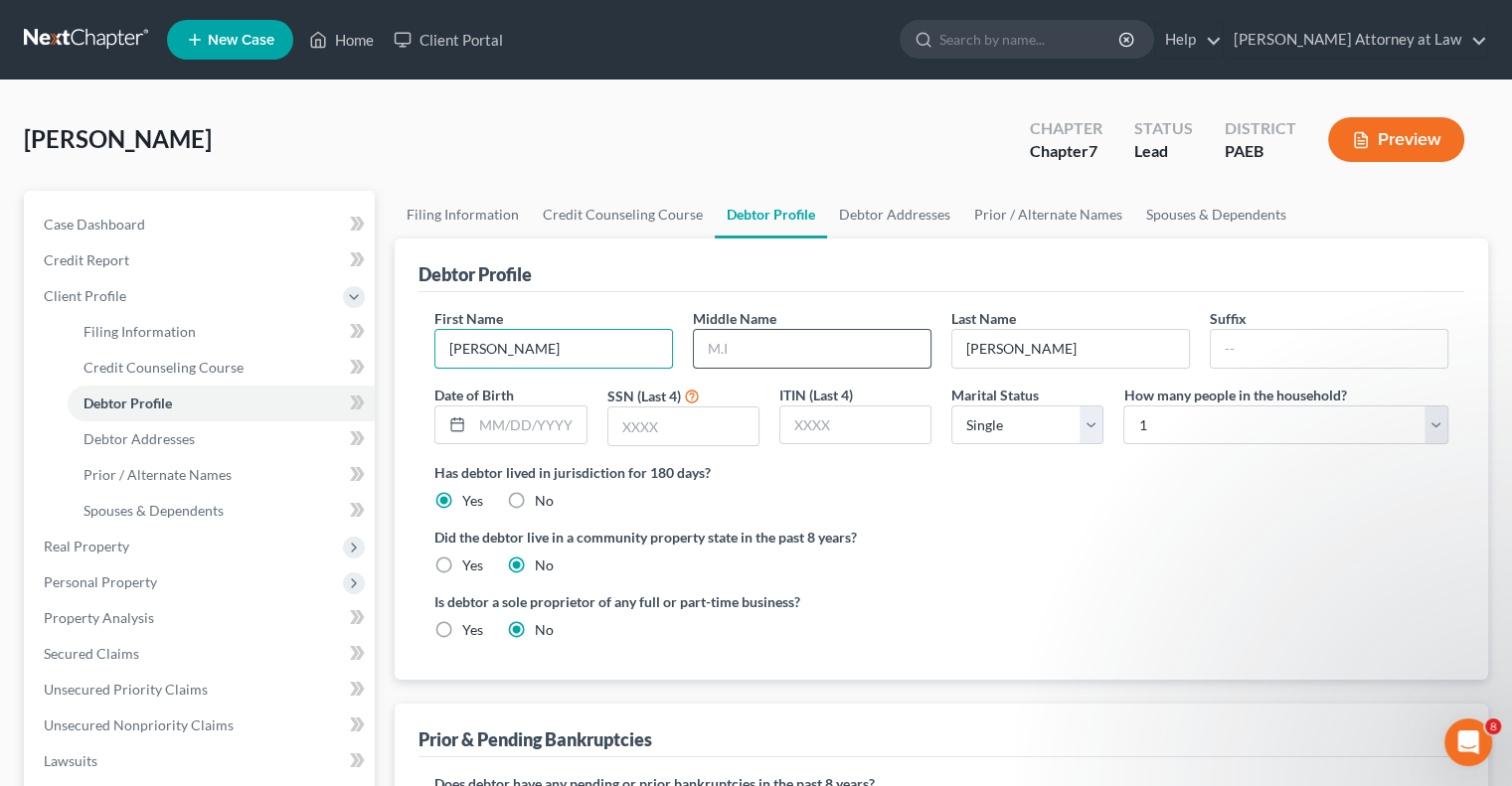 type on "[PERSON_NAME]" 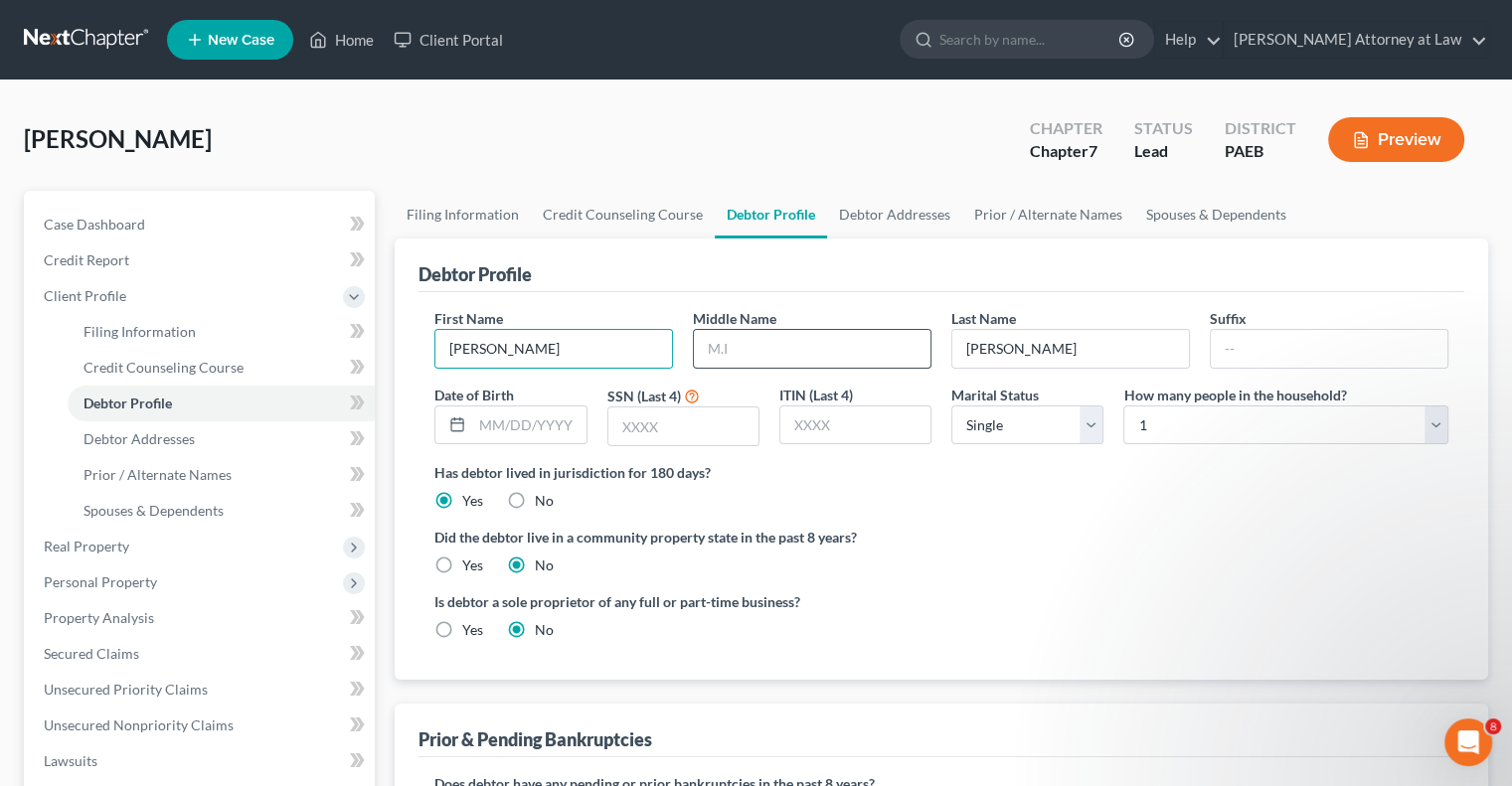 click at bounding box center [812, 349] 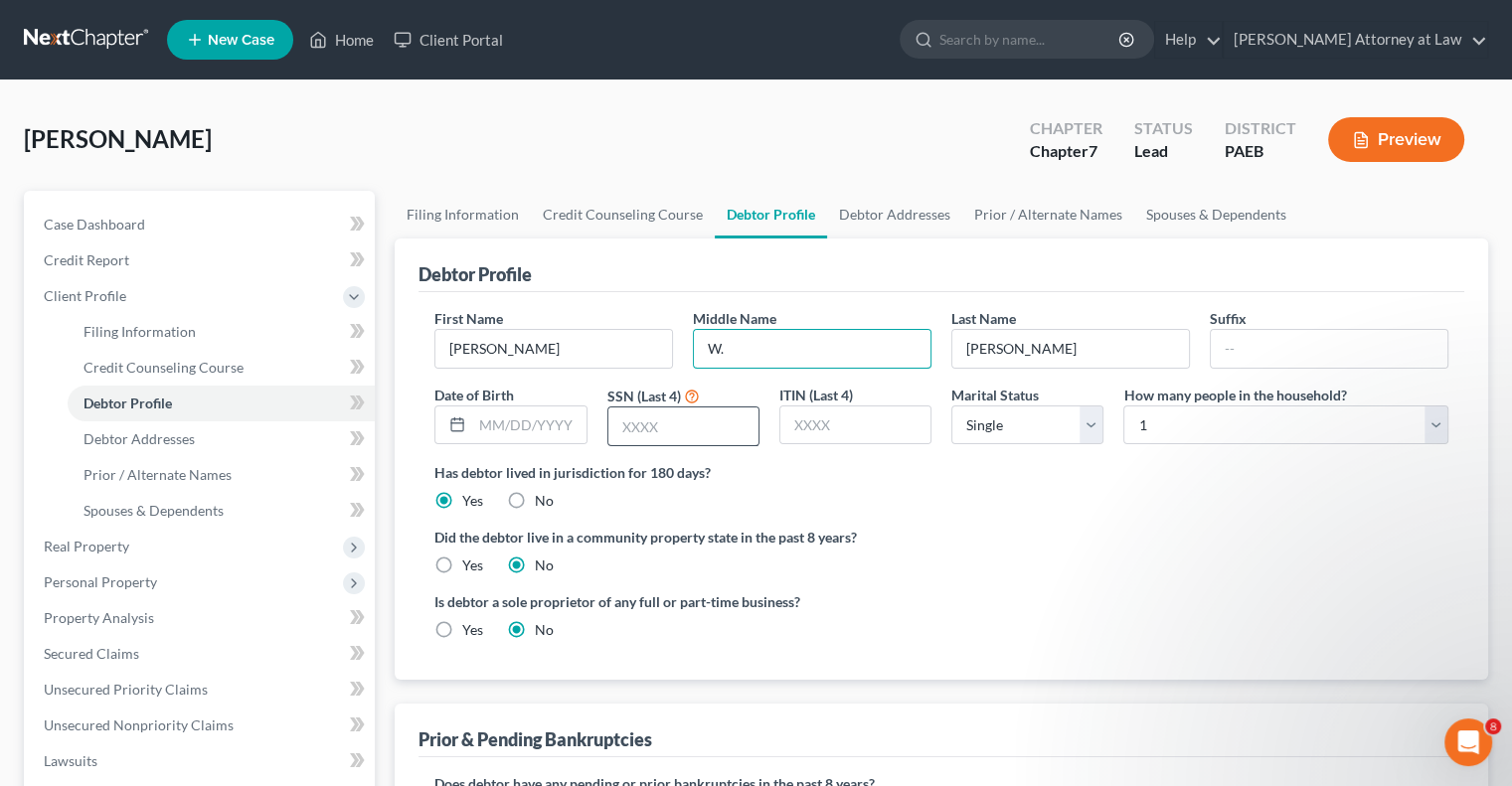 type on "W." 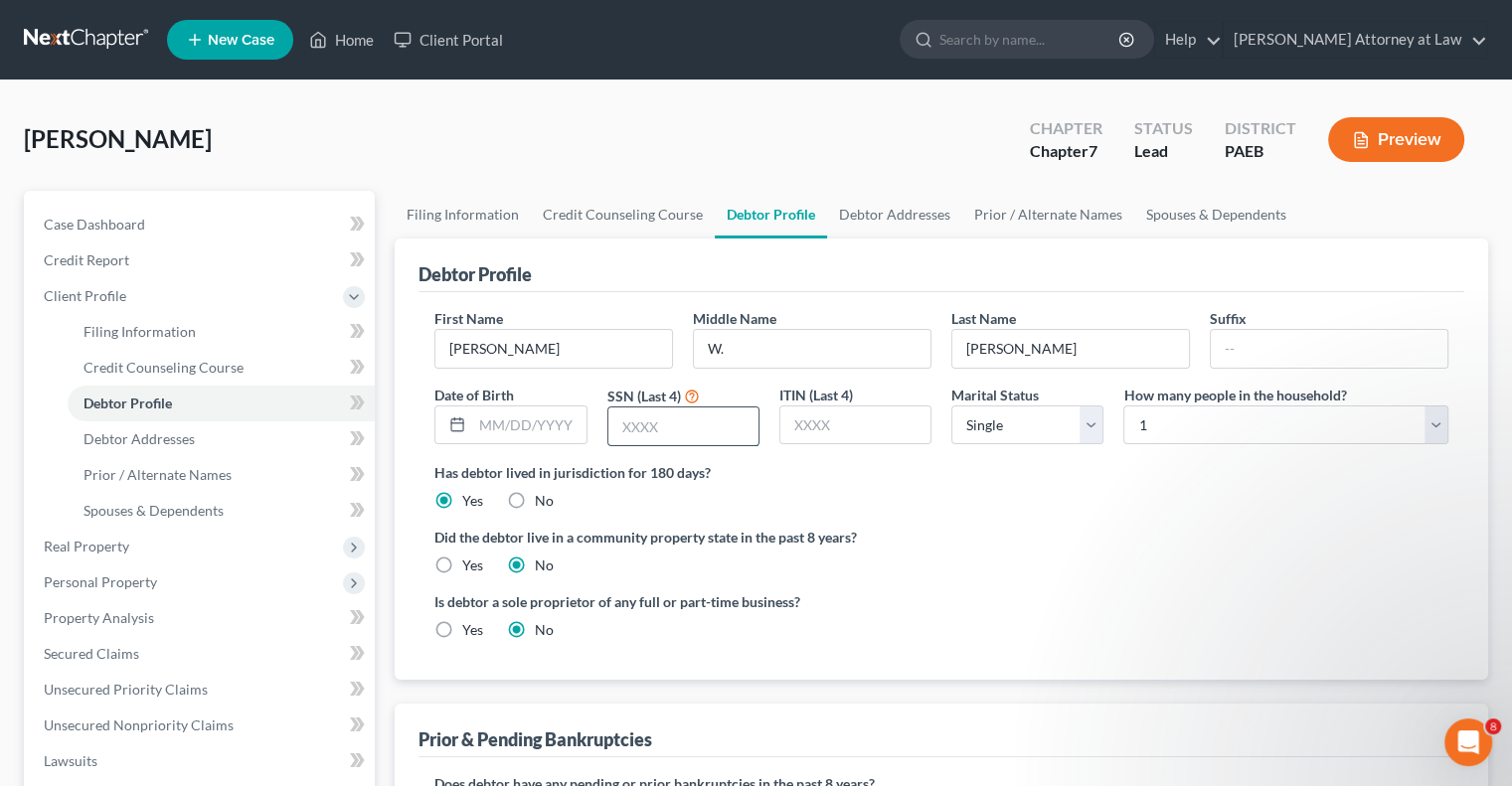 click at bounding box center (683, 426) 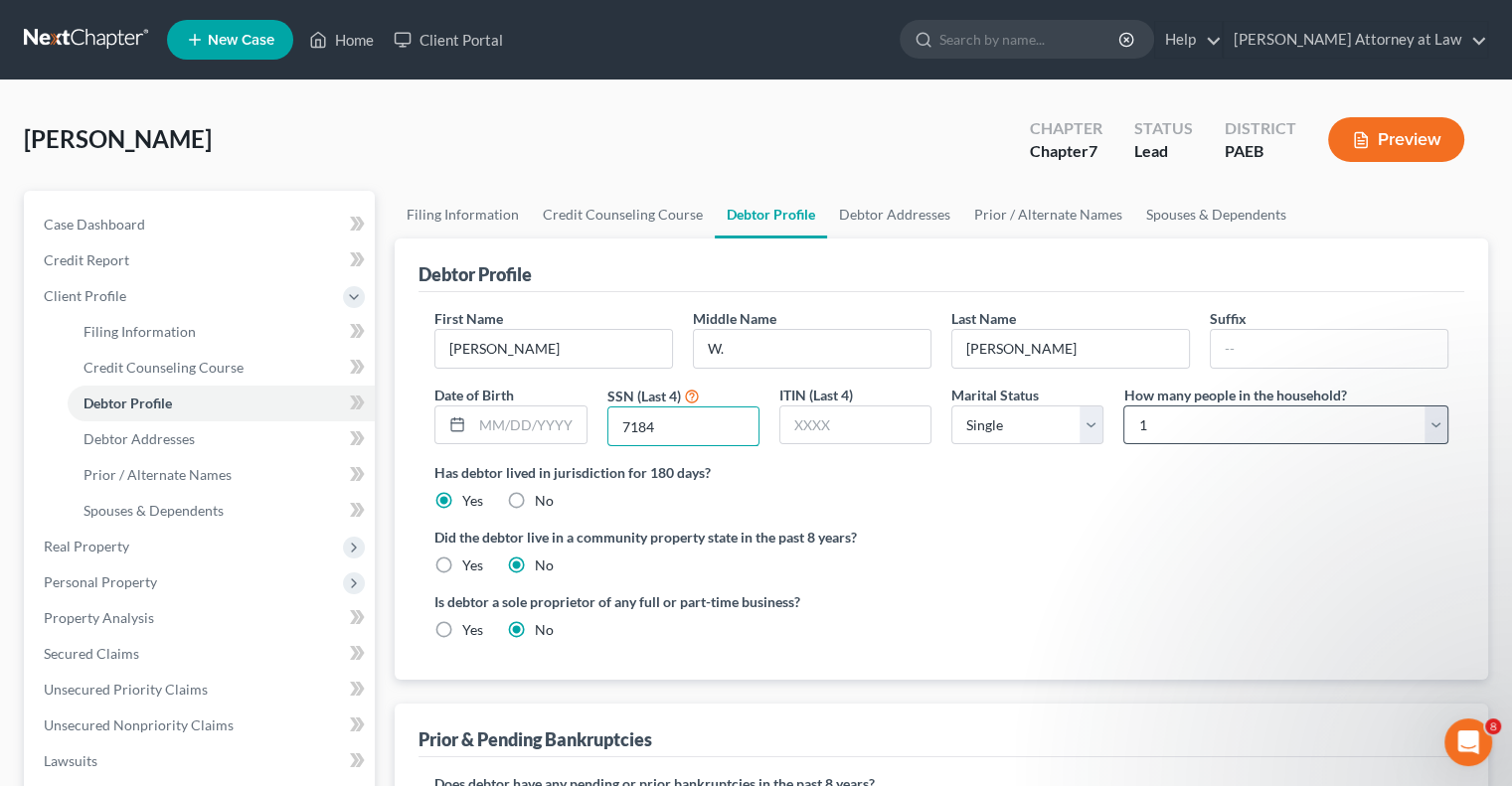 type on "7184" 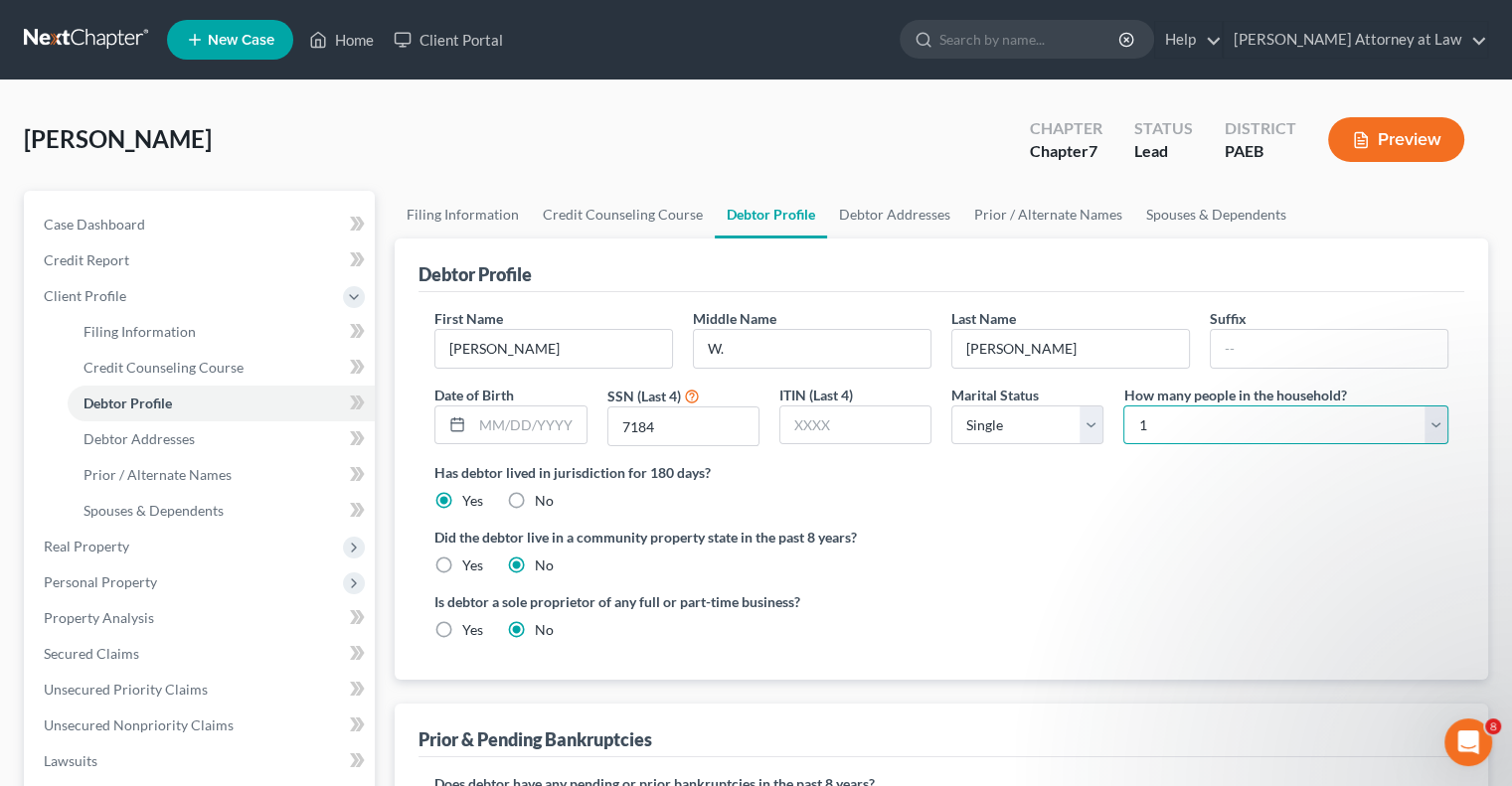 click on "Select 1 2 3 4 5 6 7 8 9 10 11 12 13 14 15 16 17 18 19 20" at bounding box center [1285, 425] 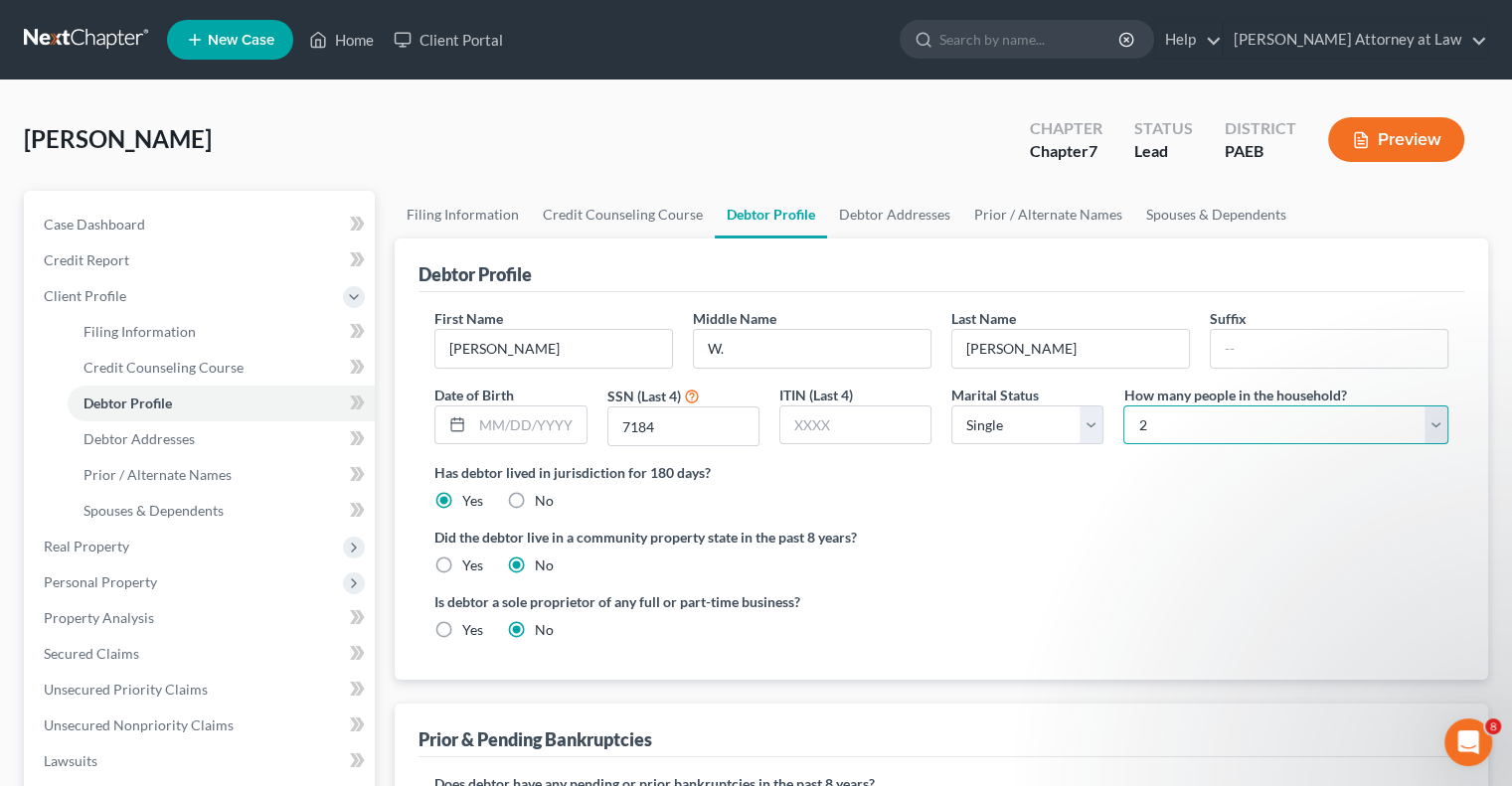 click on "Select 1 2 3 4 5 6 7 8 9 10 11 12 13 14 15 16 17 18 19 20" at bounding box center (1285, 425) 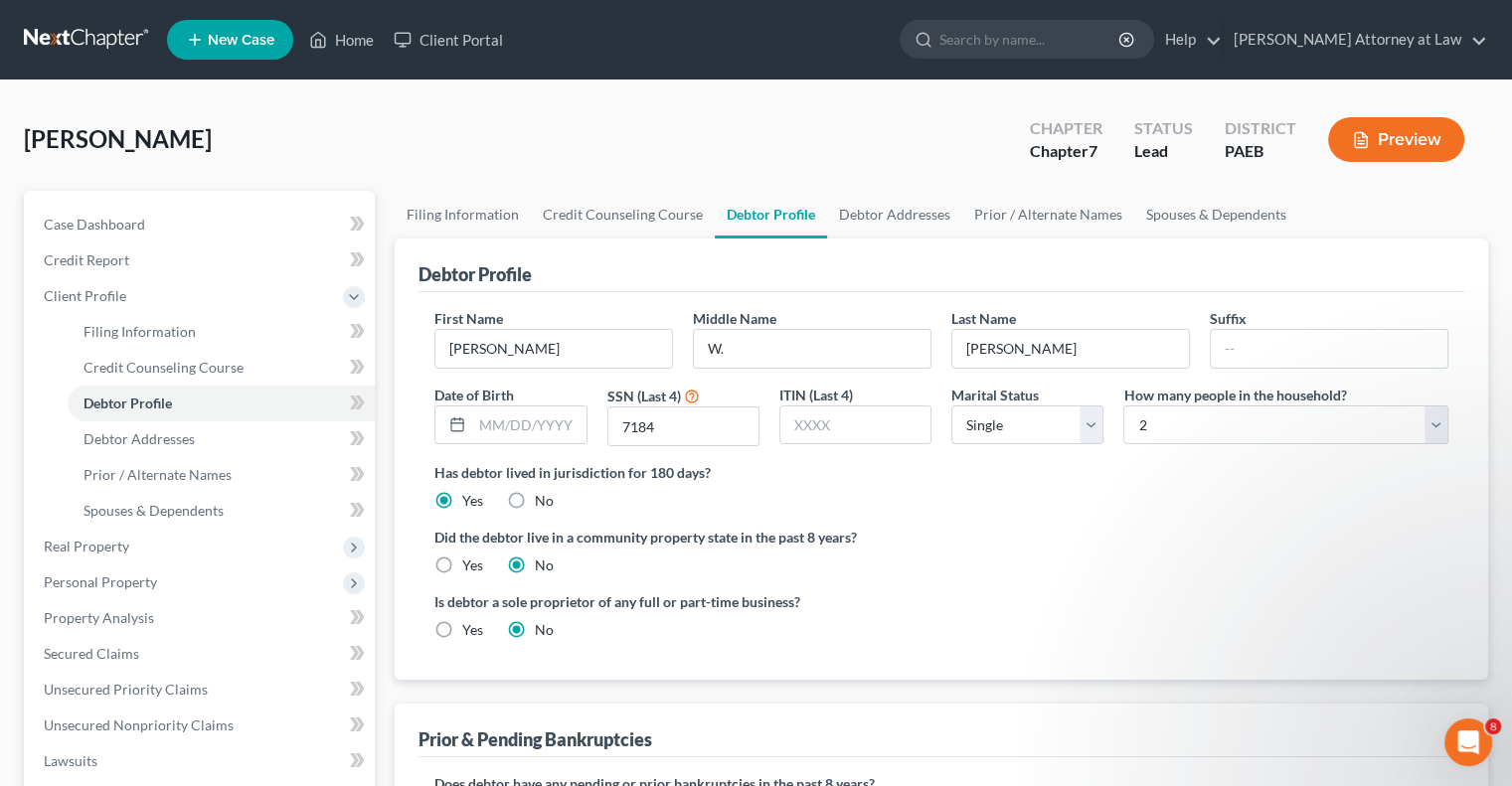 click on "Yes" at bounding box center [472, 630] 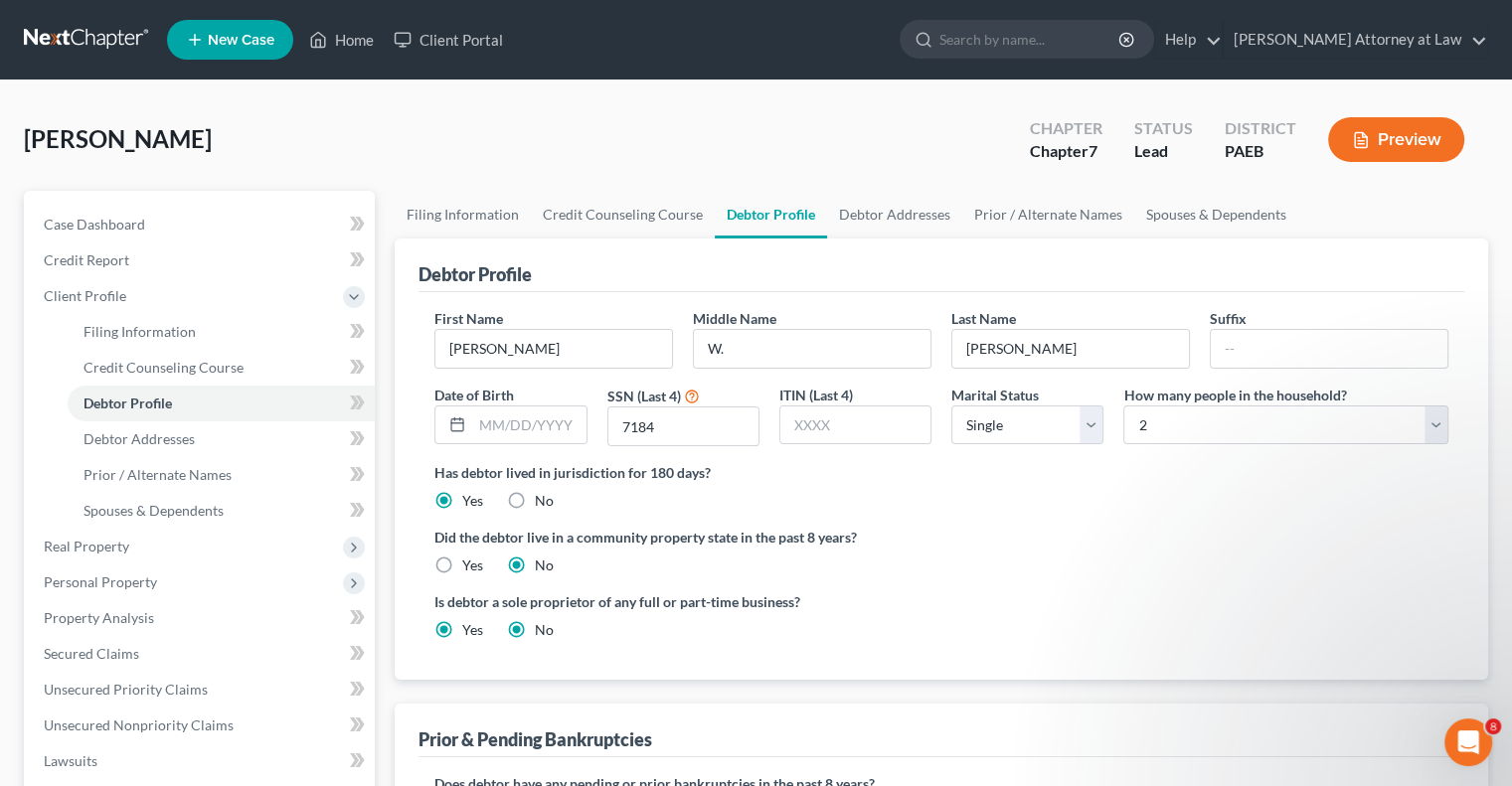 radio on "false" 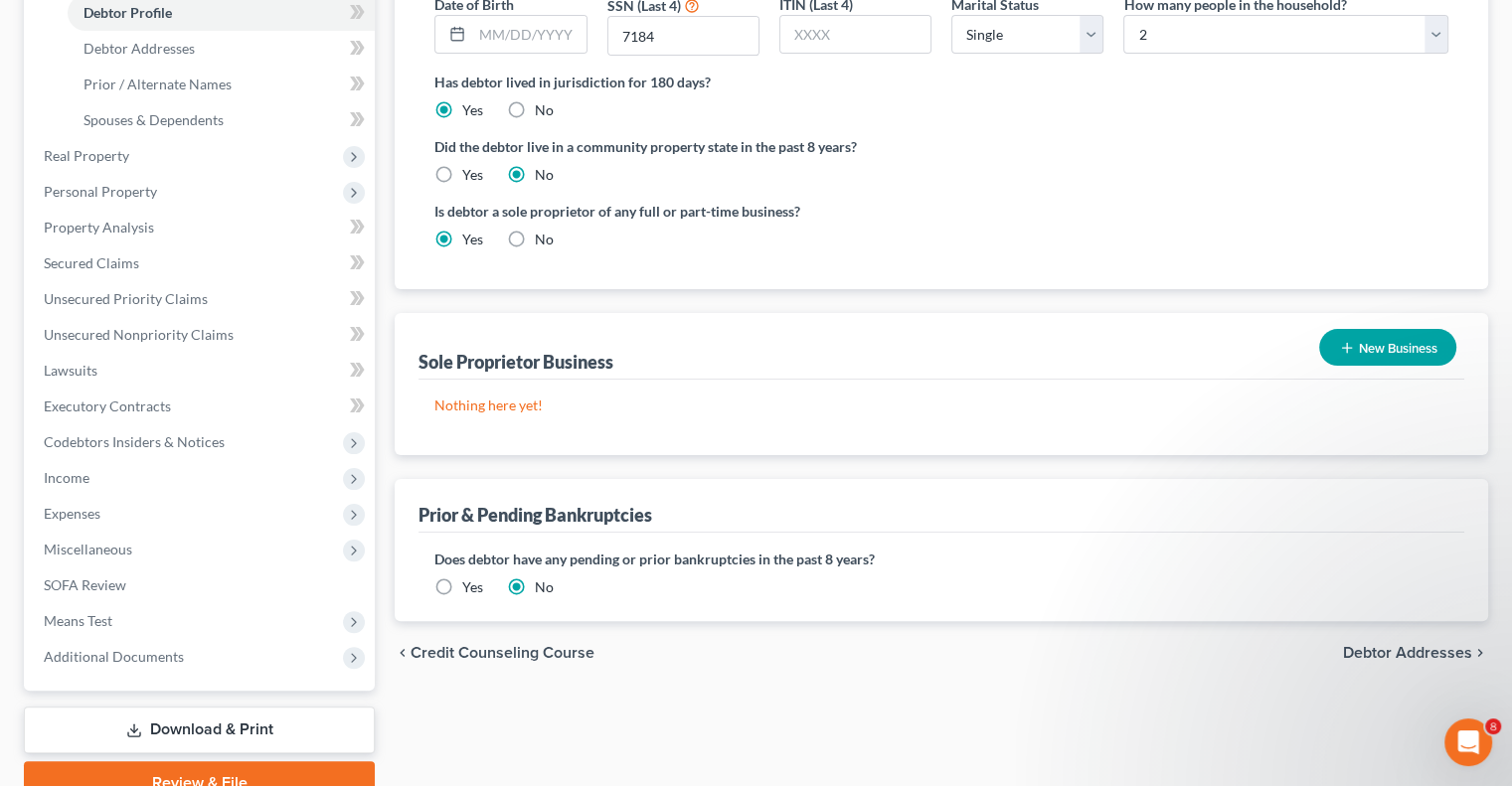 scroll, scrollTop: 394, scrollLeft: 0, axis: vertical 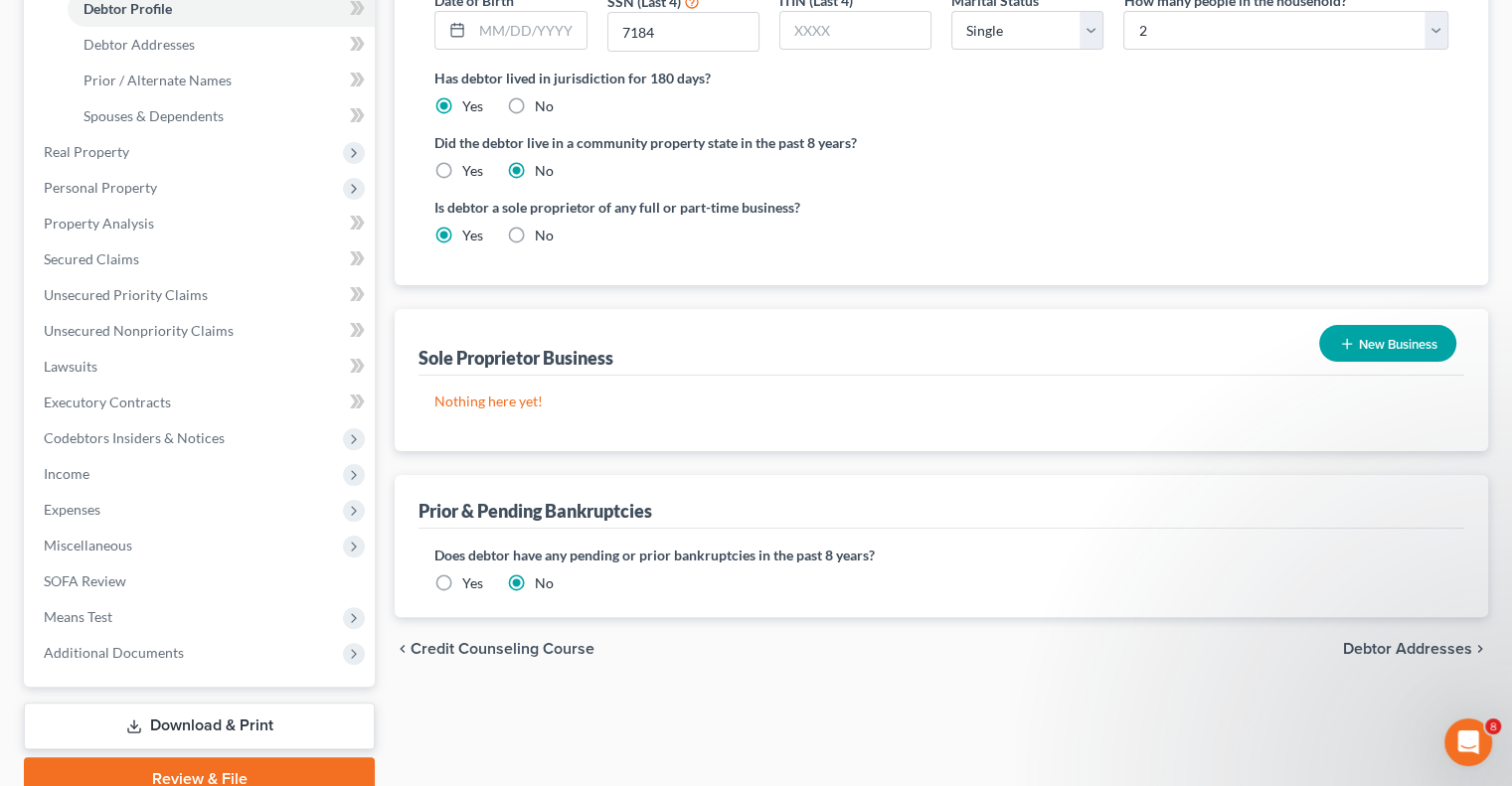 click on "New Business" at bounding box center (1388, 343) 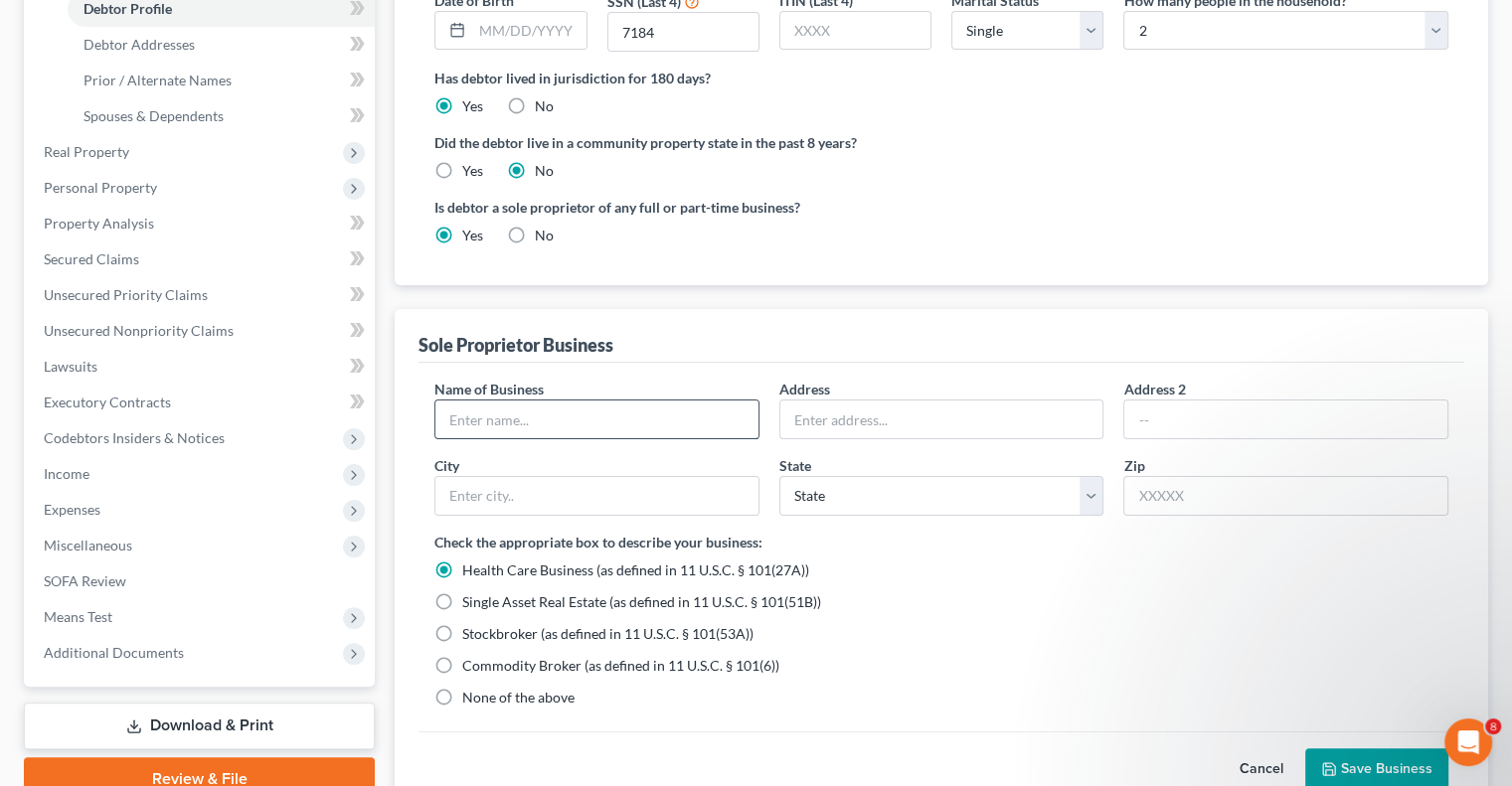 click at bounding box center (596, 419) 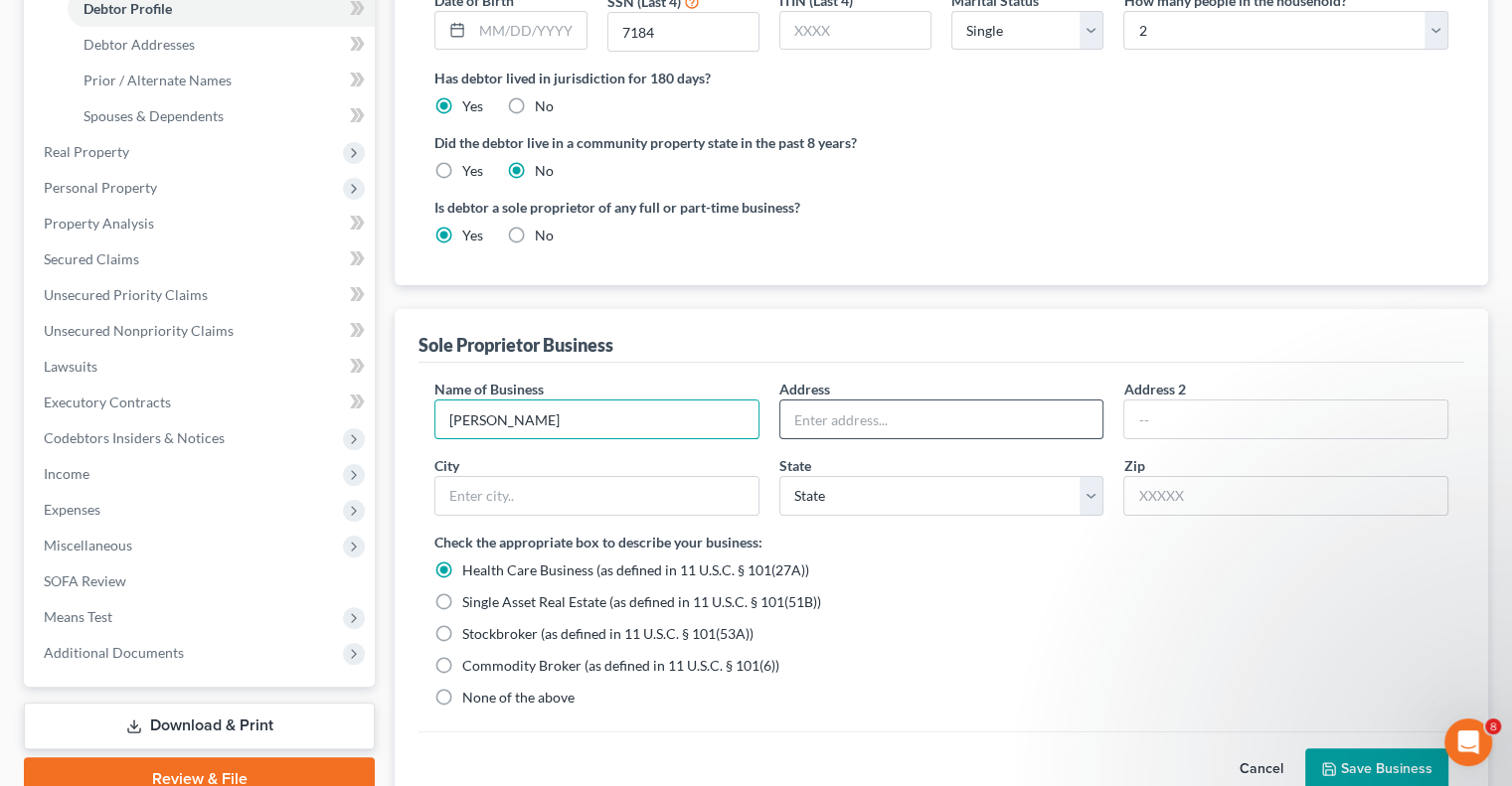 type on "[PERSON_NAME]" 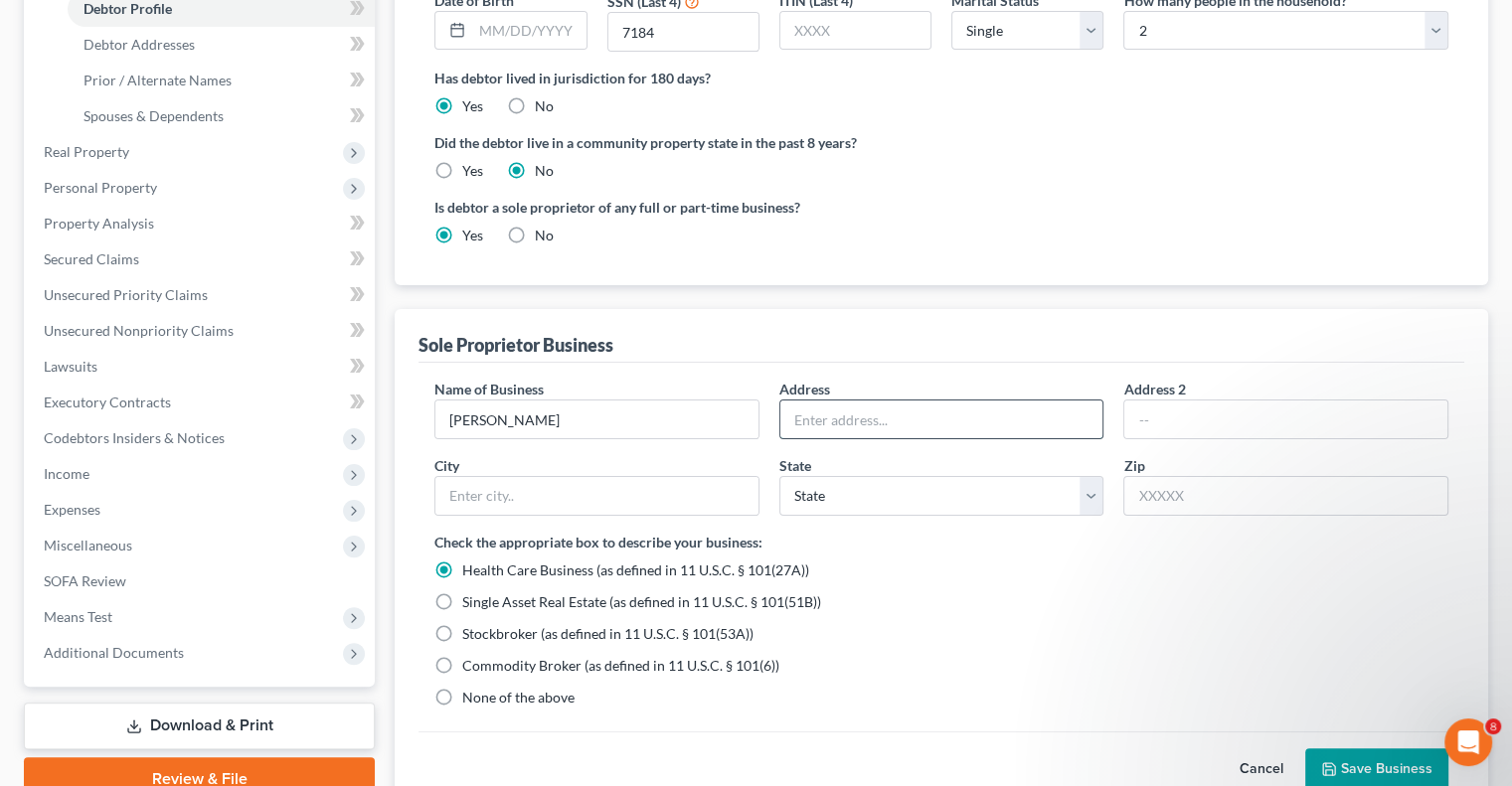 click at bounding box center (941, 419) 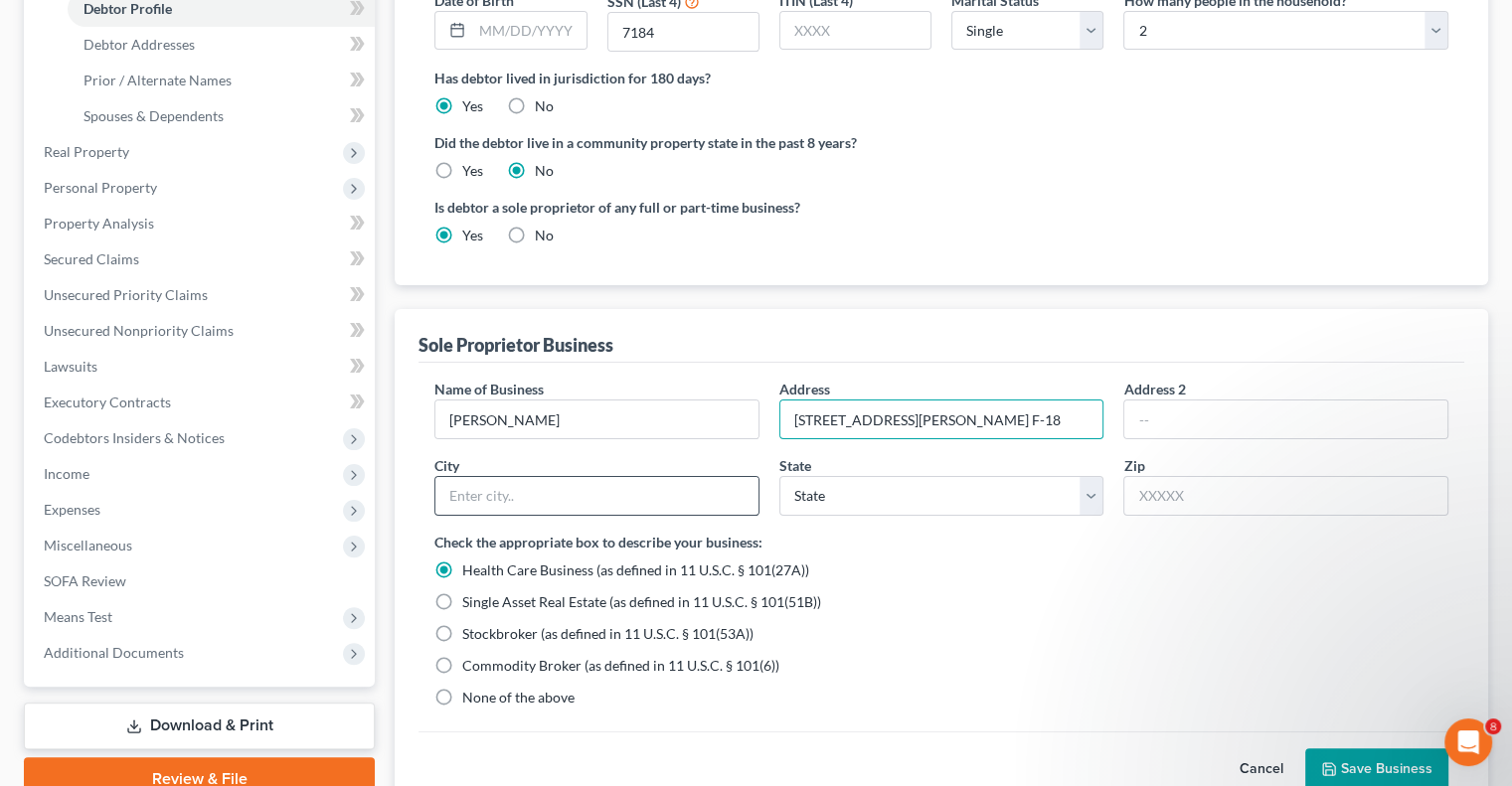 type on "[STREET_ADDRESS][PERSON_NAME] F-18" 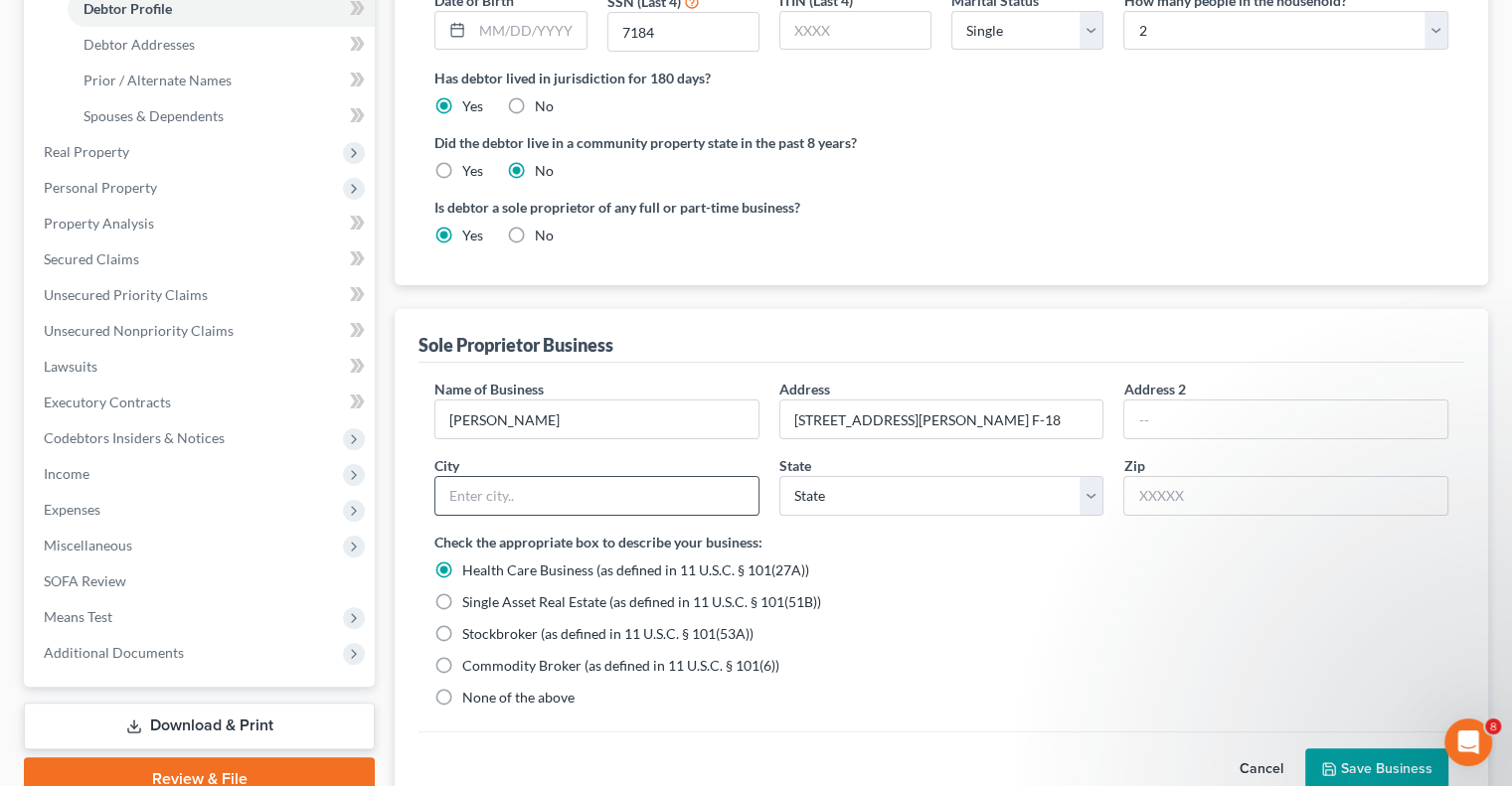 click at bounding box center (596, 496) 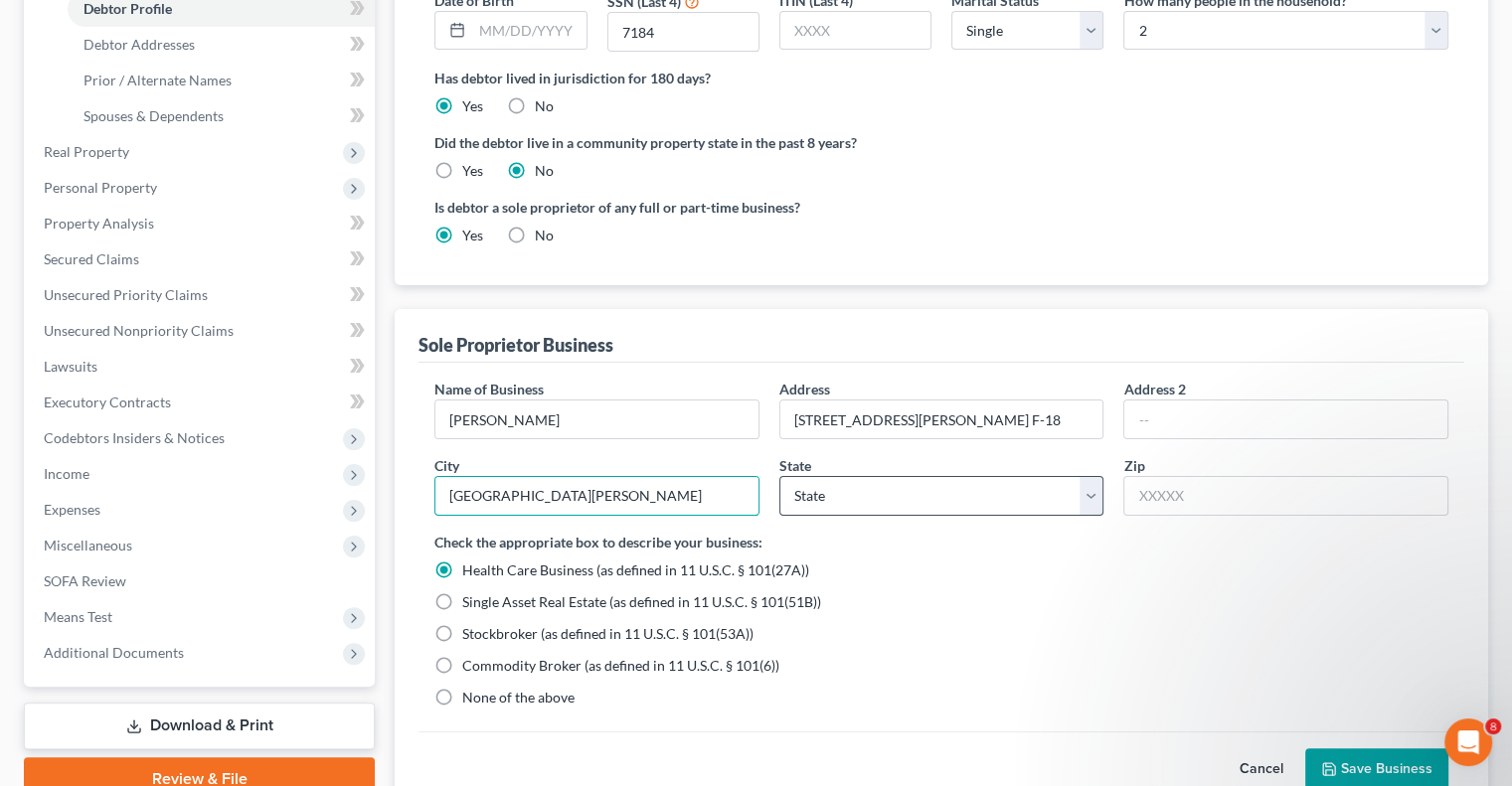 type on "[GEOGRAPHIC_DATA][PERSON_NAME]" 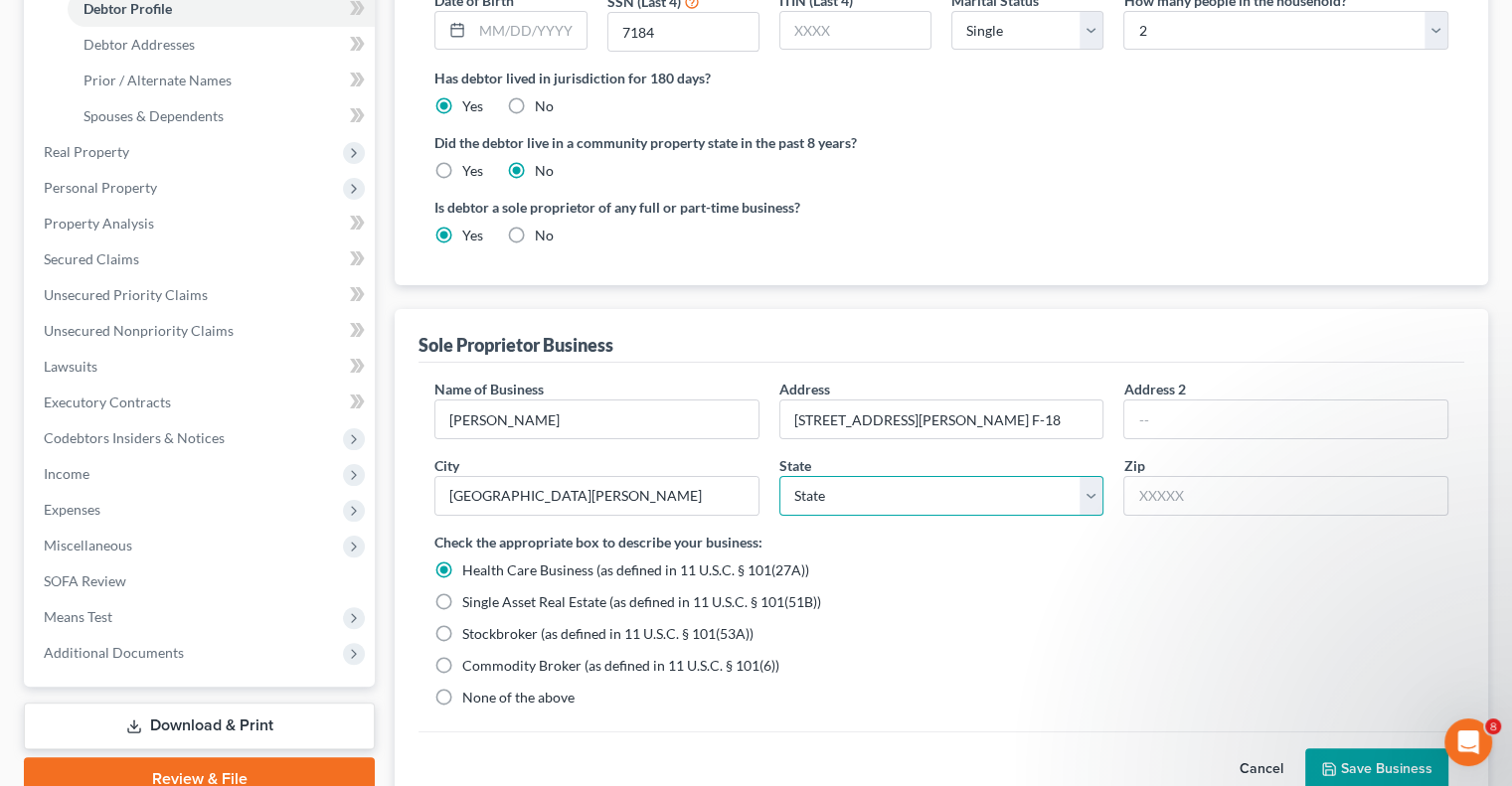 click on "State [US_STATE] AK AR AZ CA CO CT DE DC [GEOGRAPHIC_DATA] [GEOGRAPHIC_DATA] GU HI ID IL IN [GEOGRAPHIC_DATA] [GEOGRAPHIC_DATA] [GEOGRAPHIC_DATA] LA ME MD [GEOGRAPHIC_DATA] [GEOGRAPHIC_DATA] [GEOGRAPHIC_DATA] [GEOGRAPHIC_DATA] [GEOGRAPHIC_DATA] MT NC [GEOGRAPHIC_DATA] [GEOGRAPHIC_DATA] [GEOGRAPHIC_DATA] NH [GEOGRAPHIC_DATA] [GEOGRAPHIC_DATA] [GEOGRAPHIC_DATA] [GEOGRAPHIC_DATA] [GEOGRAPHIC_DATA] [GEOGRAPHIC_DATA] [GEOGRAPHIC_DATA] PR RI SC SD [GEOGRAPHIC_DATA] [GEOGRAPHIC_DATA] [GEOGRAPHIC_DATA] VI [GEOGRAPHIC_DATA] [GEOGRAPHIC_DATA] [GEOGRAPHIC_DATA] WV WI WY" at bounding box center (941, 496) 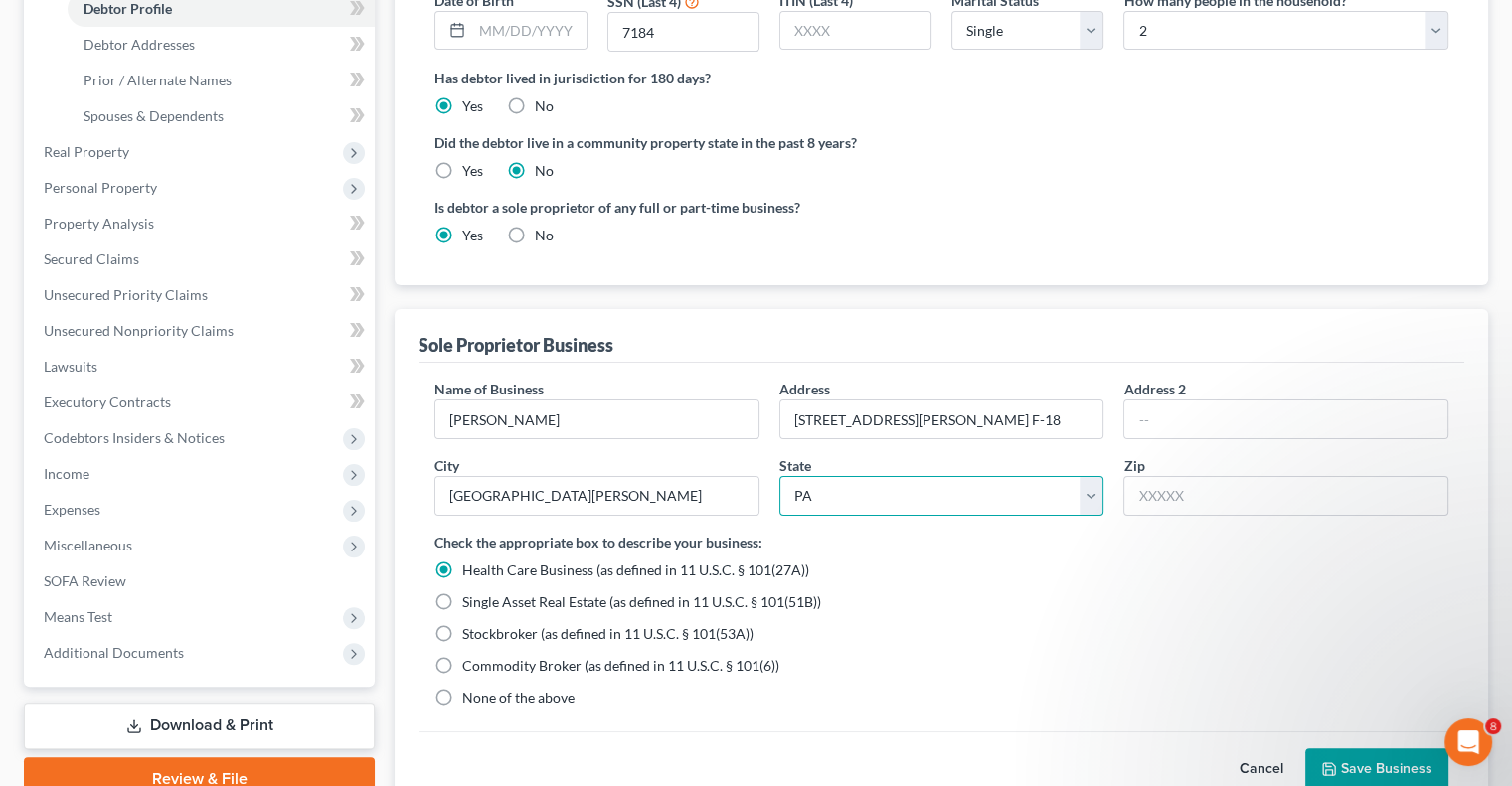 click on "State [US_STATE] AK AR AZ CA CO CT DE DC [GEOGRAPHIC_DATA] [GEOGRAPHIC_DATA] GU HI ID IL IN [GEOGRAPHIC_DATA] [GEOGRAPHIC_DATA] [GEOGRAPHIC_DATA] LA ME MD [GEOGRAPHIC_DATA] [GEOGRAPHIC_DATA] [GEOGRAPHIC_DATA] [GEOGRAPHIC_DATA] [GEOGRAPHIC_DATA] MT NC [GEOGRAPHIC_DATA] [GEOGRAPHIC_DATA] [GEOGRAPHIC_DATA] NH [GEOGRAPHIC_DATA] [GEOGRAPHIC_DATA] [GEOGRAPHIC_DATA] [GEOGRAPHIC_DATA] [GEOGRAPHIC_DATA] [GEOGRAPHIC_DATA] [GEOGRAPHIC_DATA] PR RI SC SD [GEOGRAPHIC_DATA] [GEOGRAPHIC_DATA] [GEOGRAPHIC_DATA] VI [GEOGRAPHIC_DATA] [GEOGRAPHIC_DATA] [GEOGRAPHIC_DATA] WV WI WY" at bounding box center (941, 496) 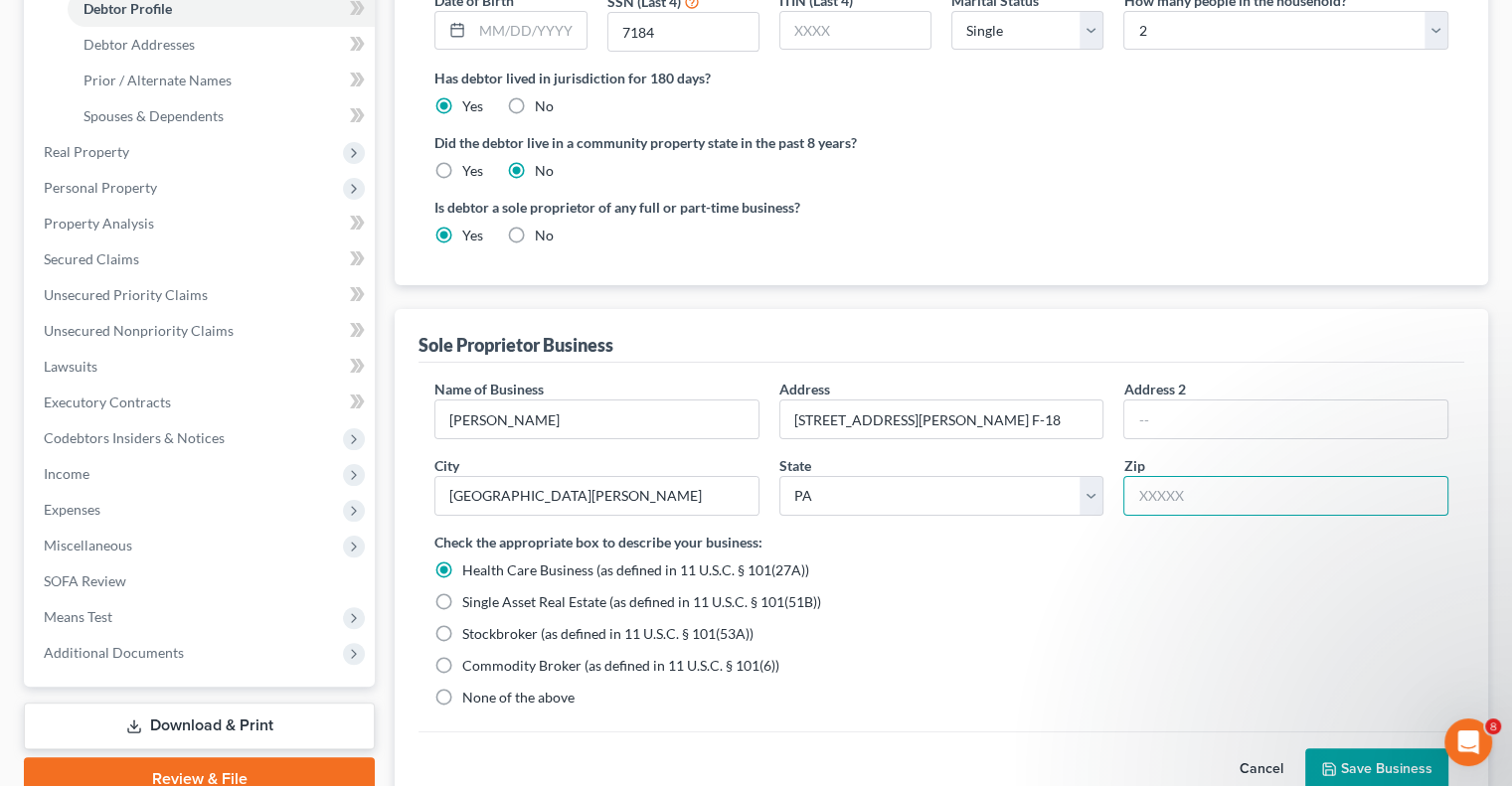 click at bounding box center (1285, 496) 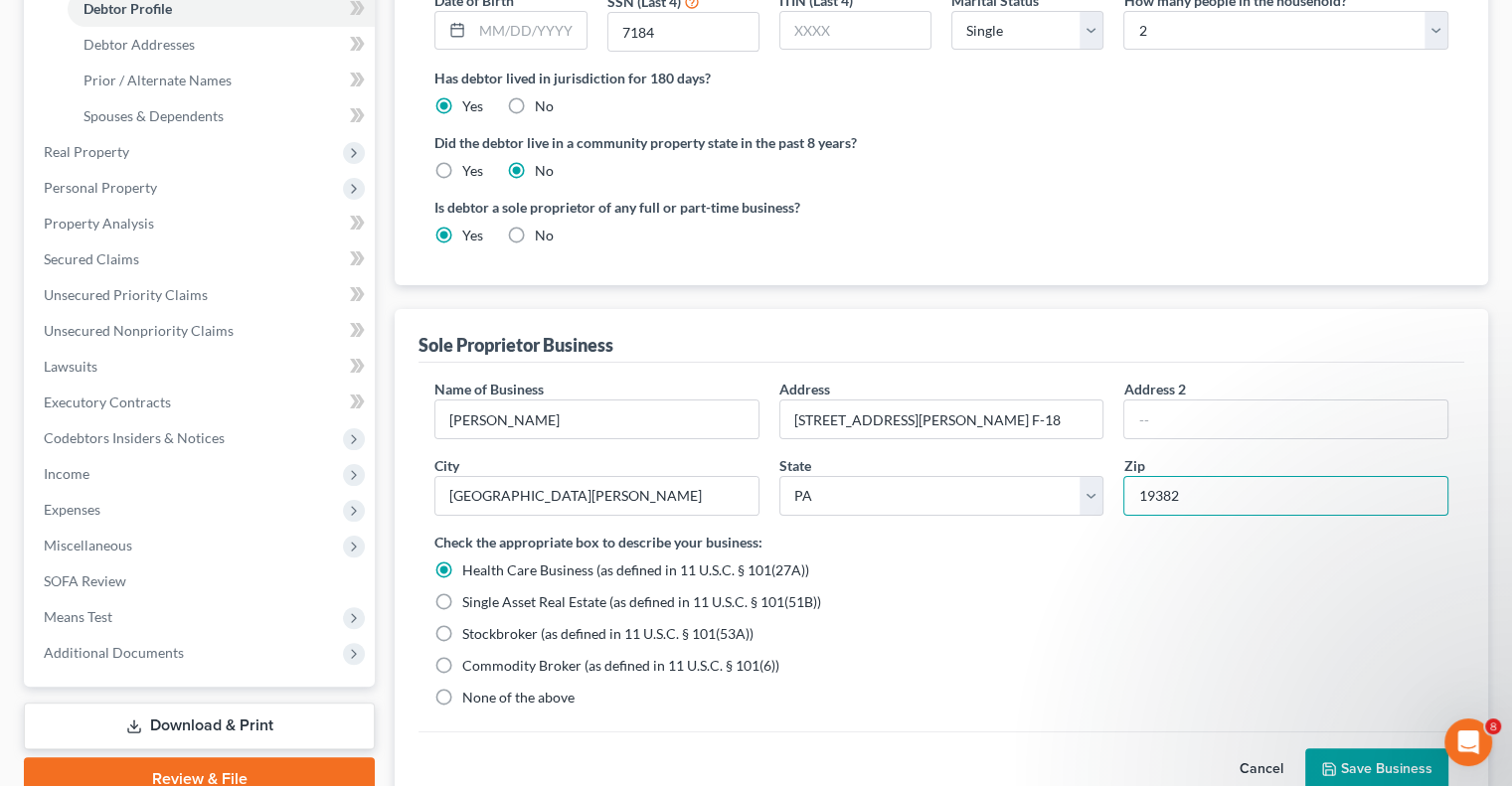 type on "19382" 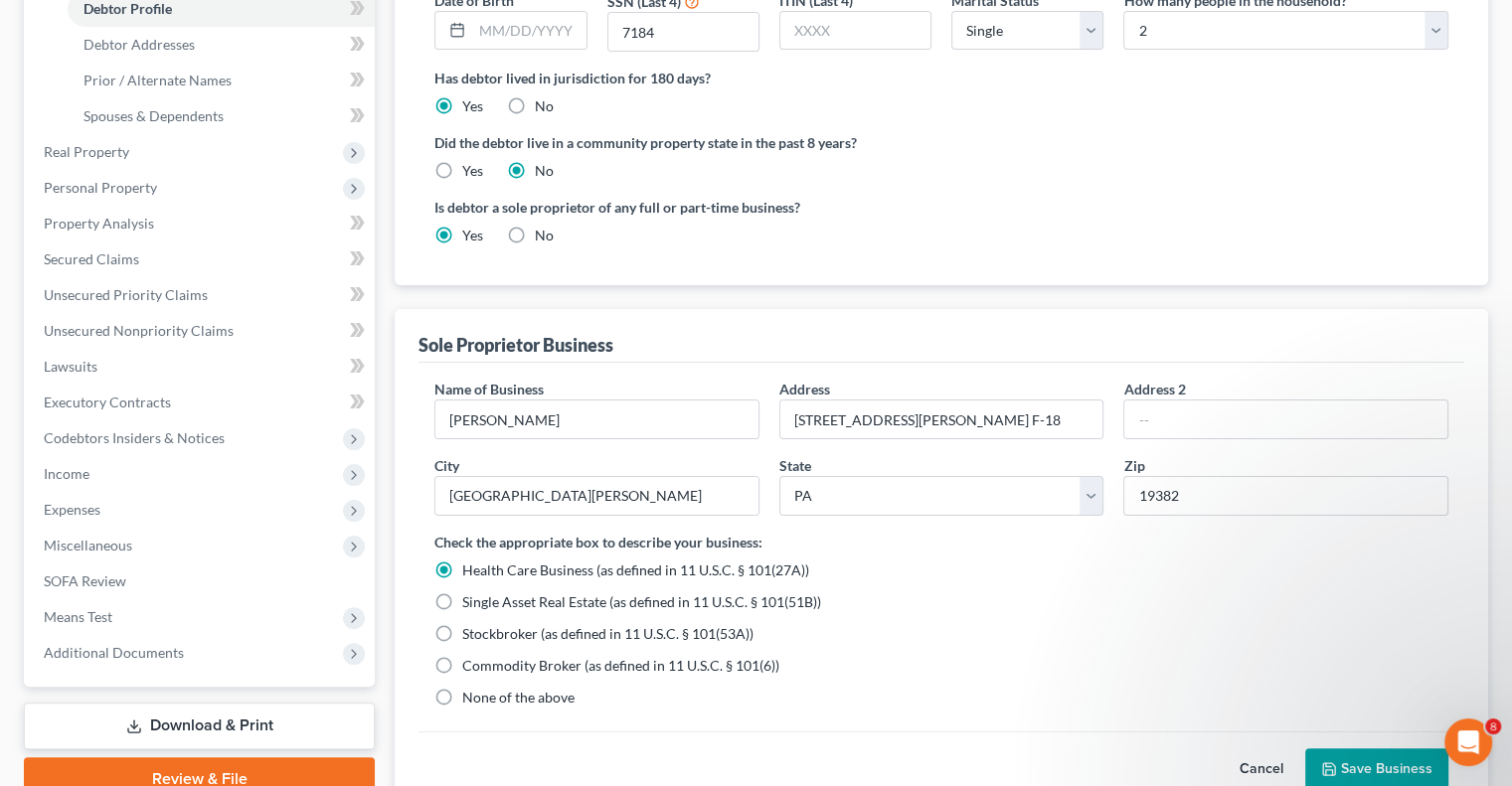 click on "None of the above" at bounding box center (518, 698) 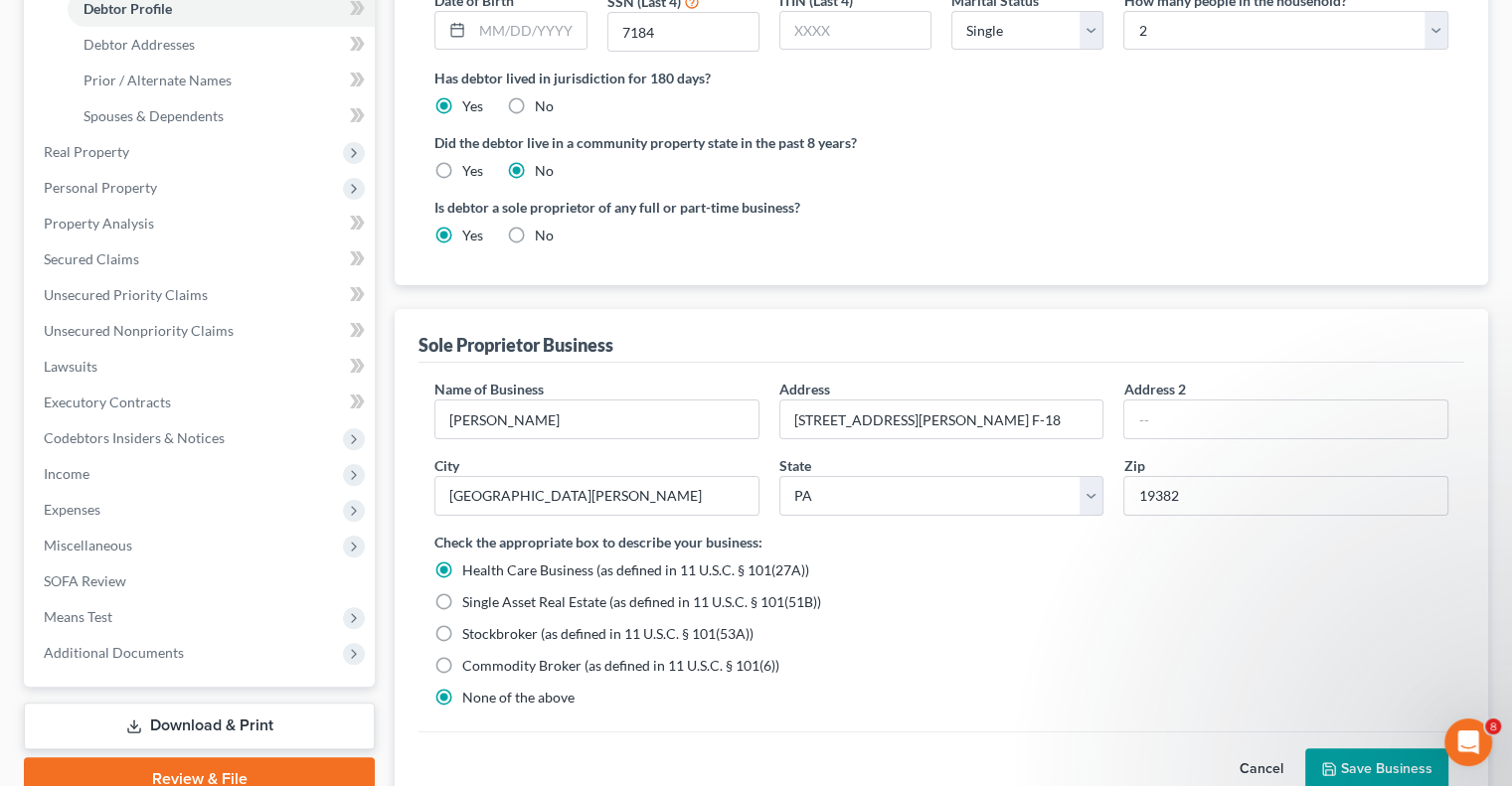 radio on "false" 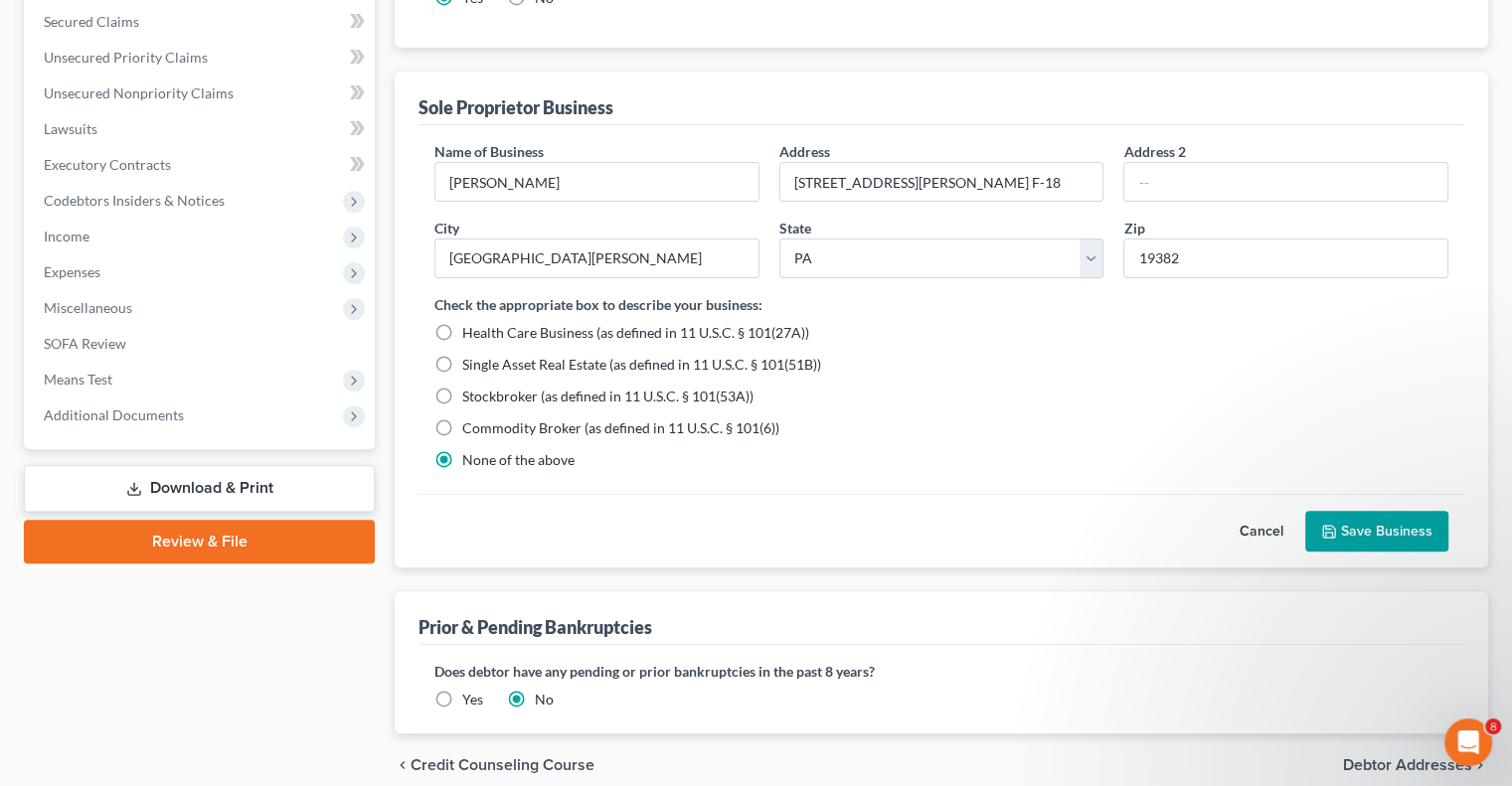 scroll, scrollTop: 648, scrollLeft: 0, axis: vertical 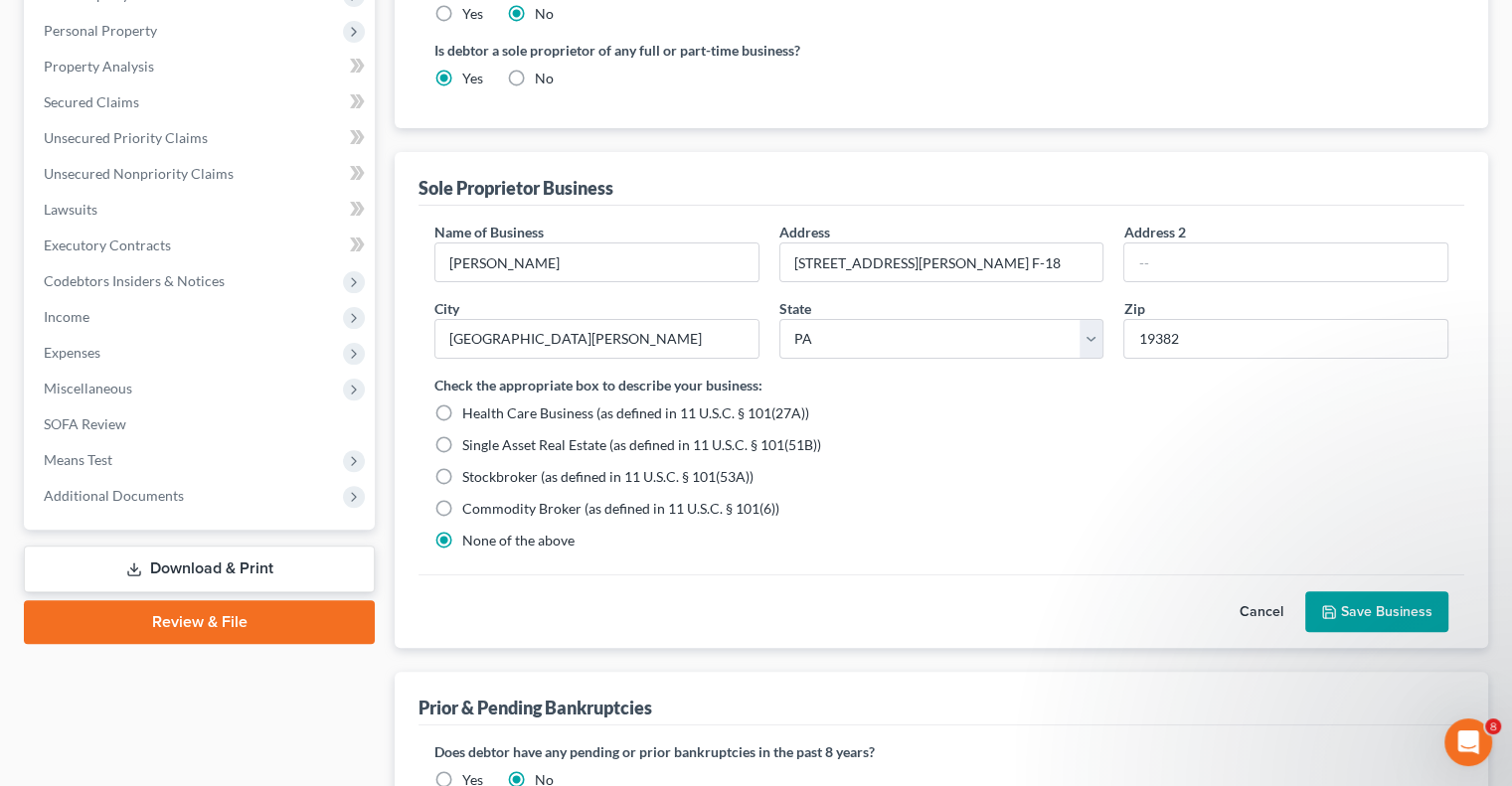 click on "Save Business" at bounding box center (1377, 612) 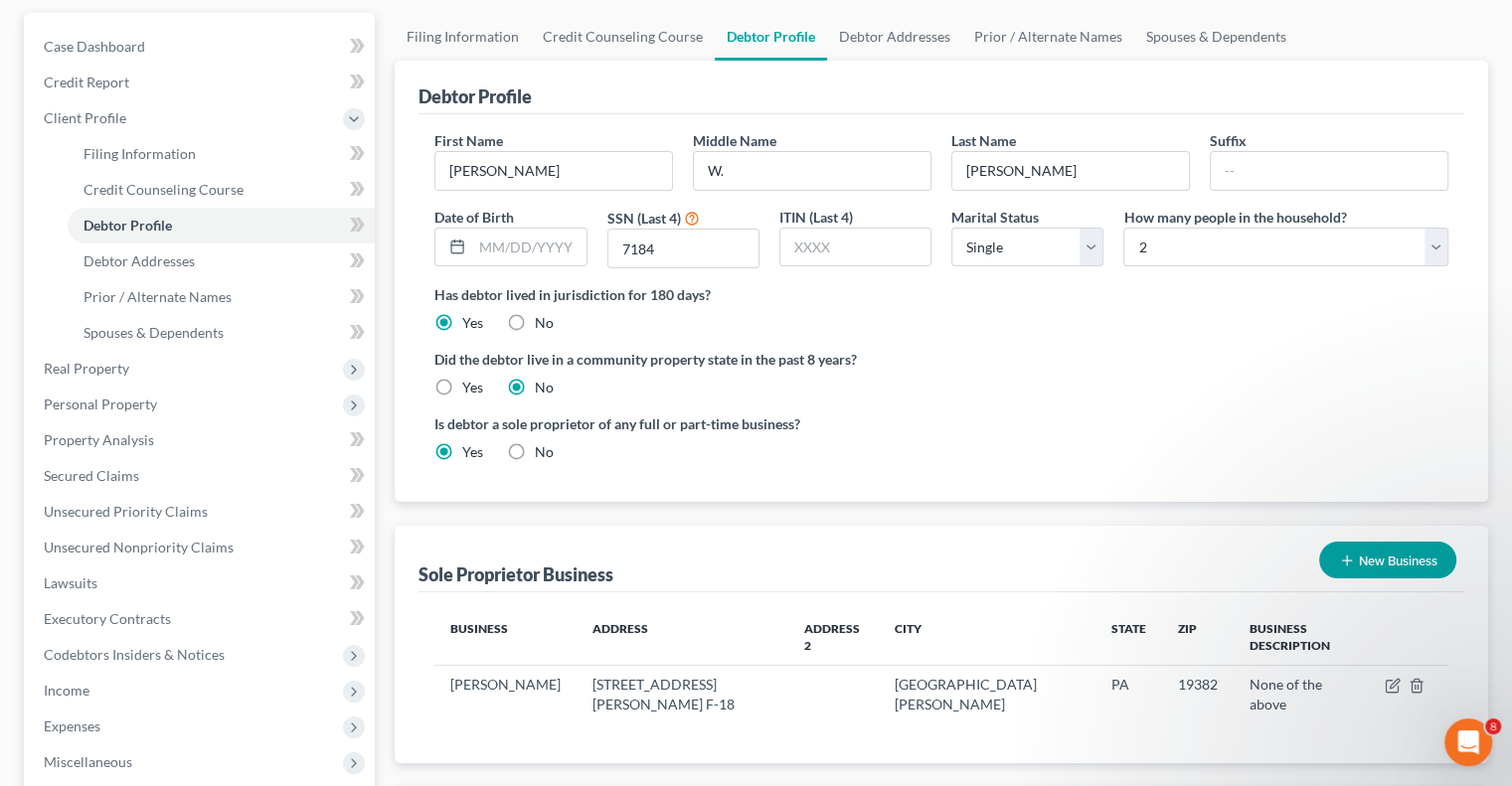 scroll, scrollTop: 90, scrollLeft: 0, axis: vertical 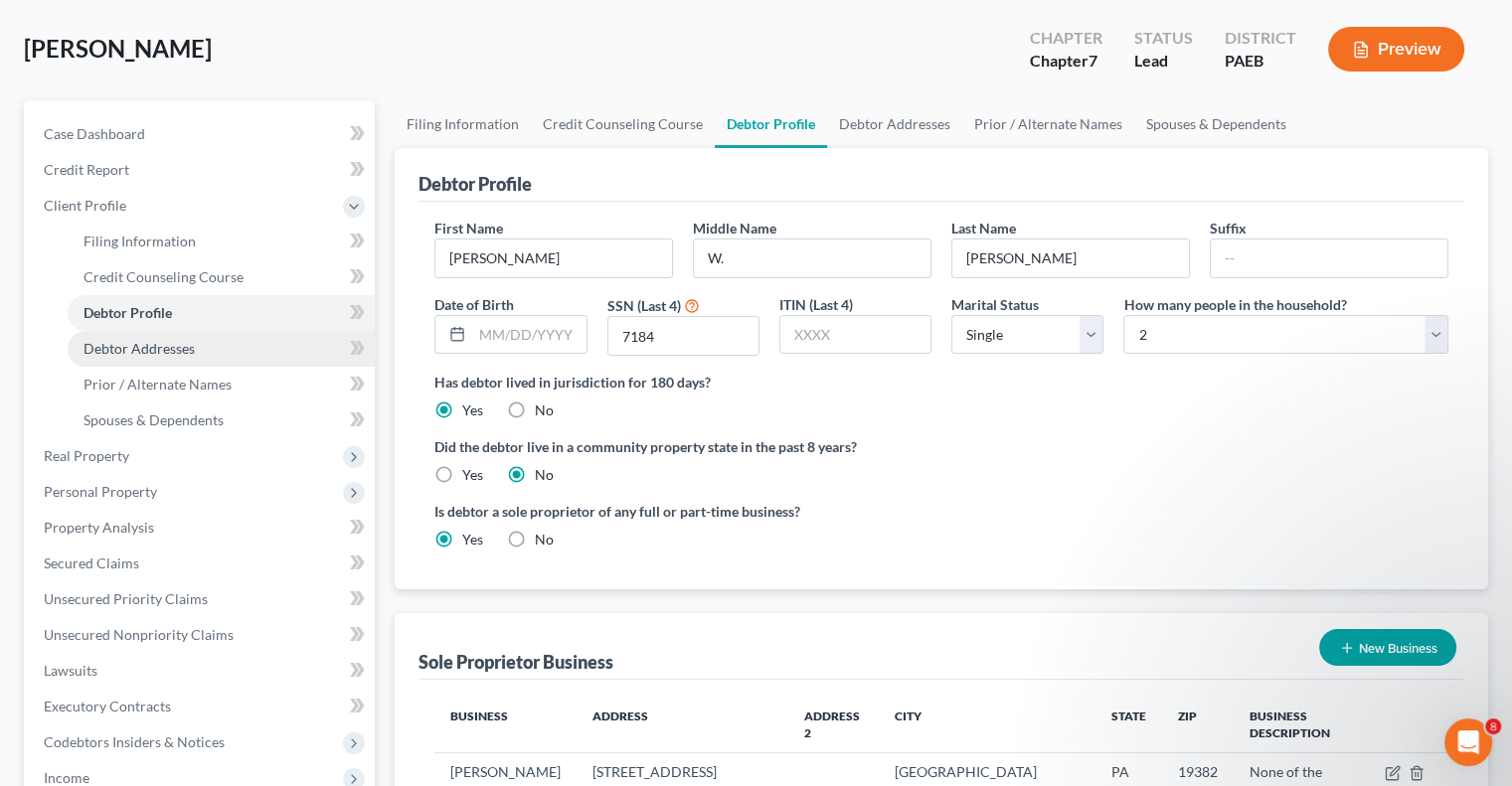 click on "Debtor Addresses" at bounding box center [221, 349] 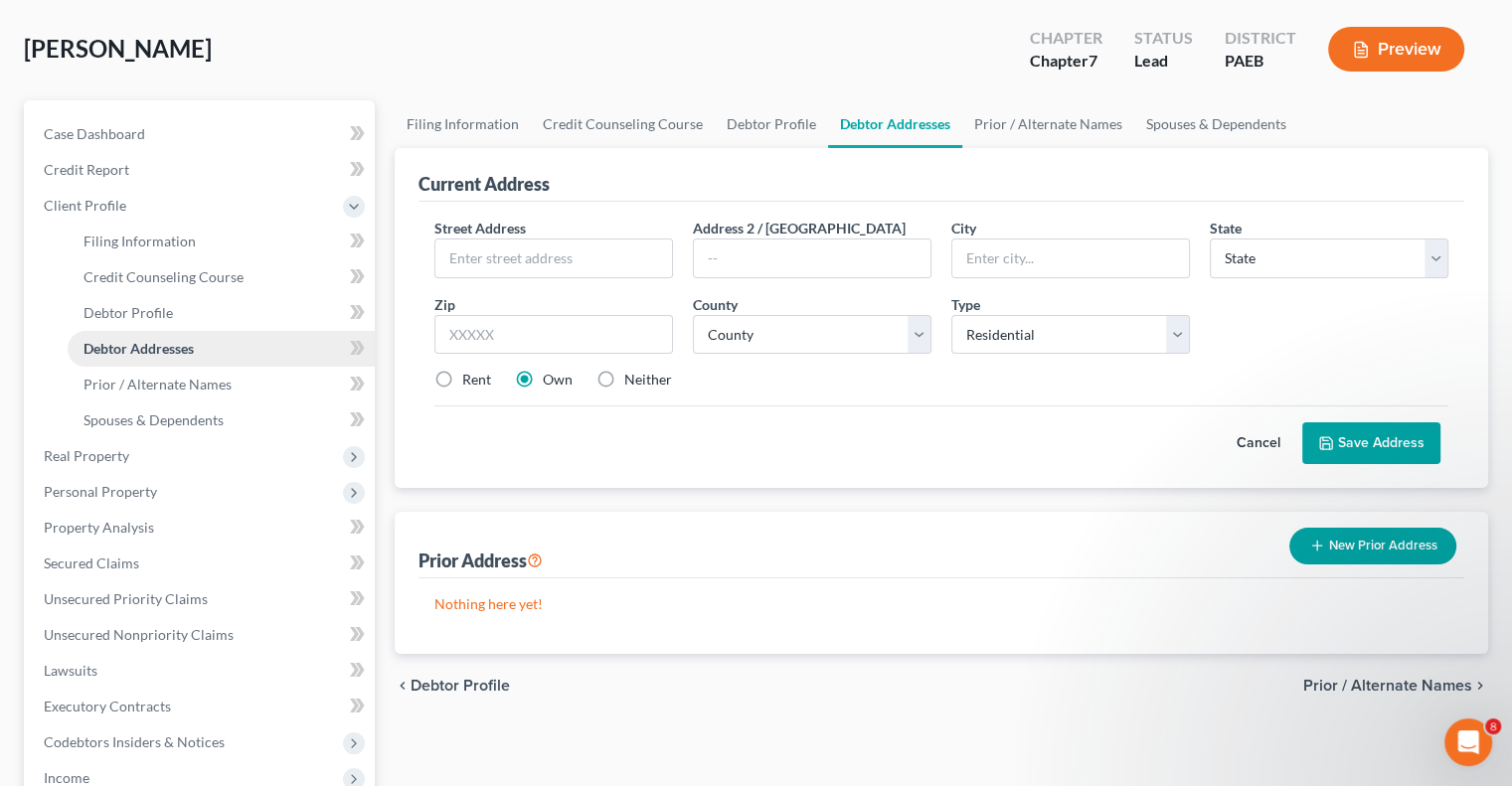 scroll, scrollTop: 0, scrollLeft: 0, axis: both 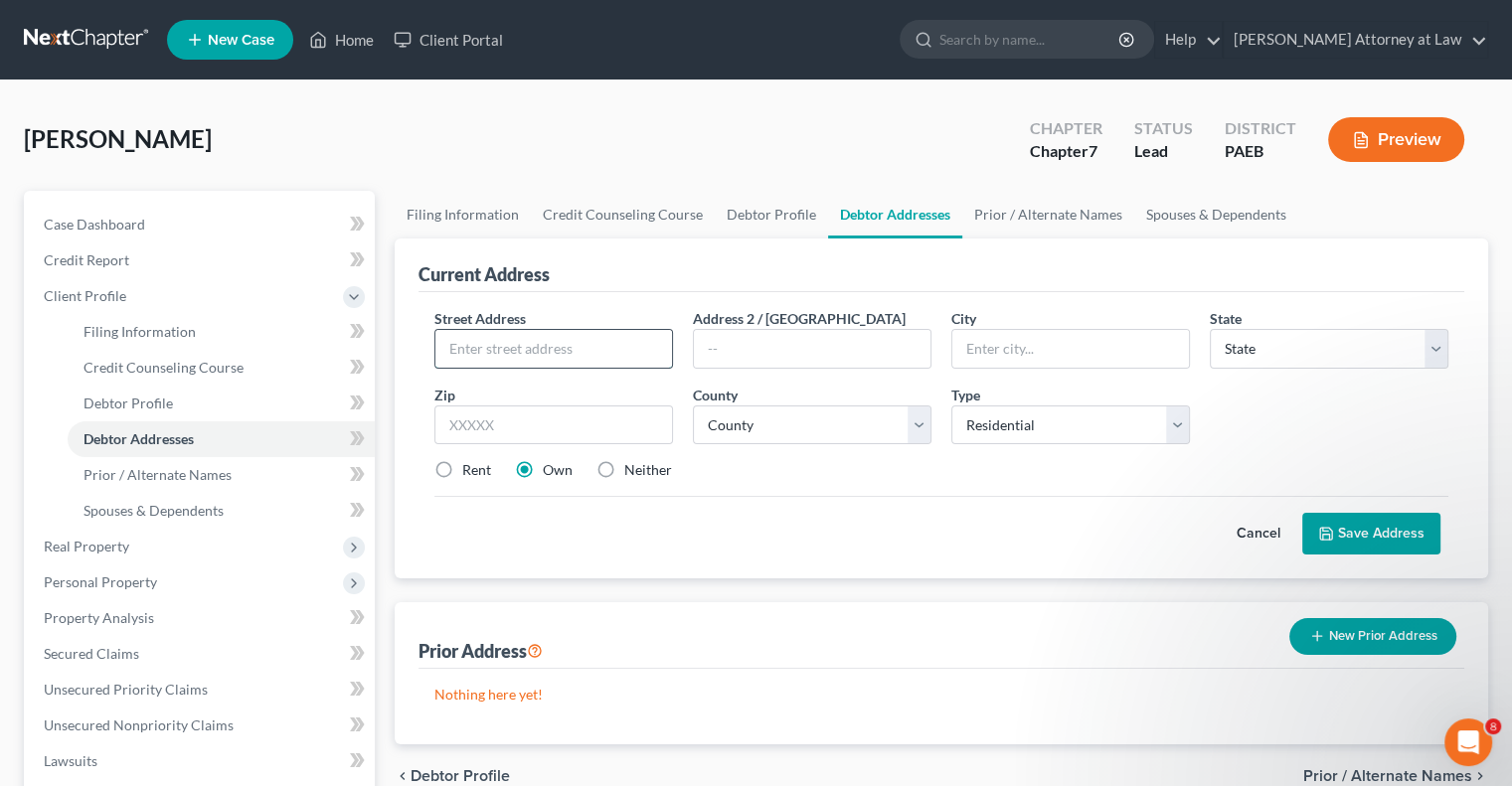 click at bounding box center [554, 349] 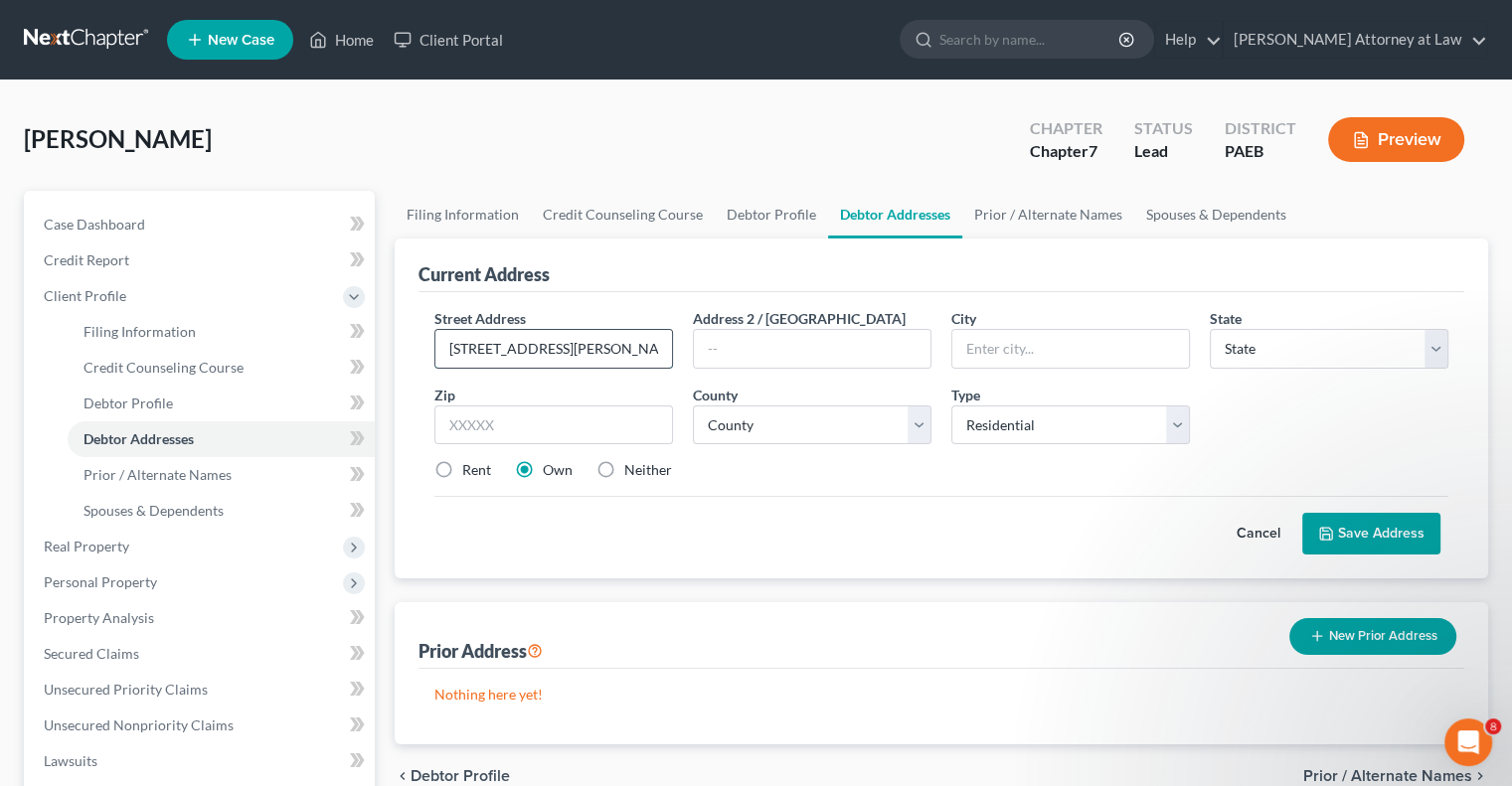 scroll, scrollTop: 0, scrollLeft: 0, axis: both 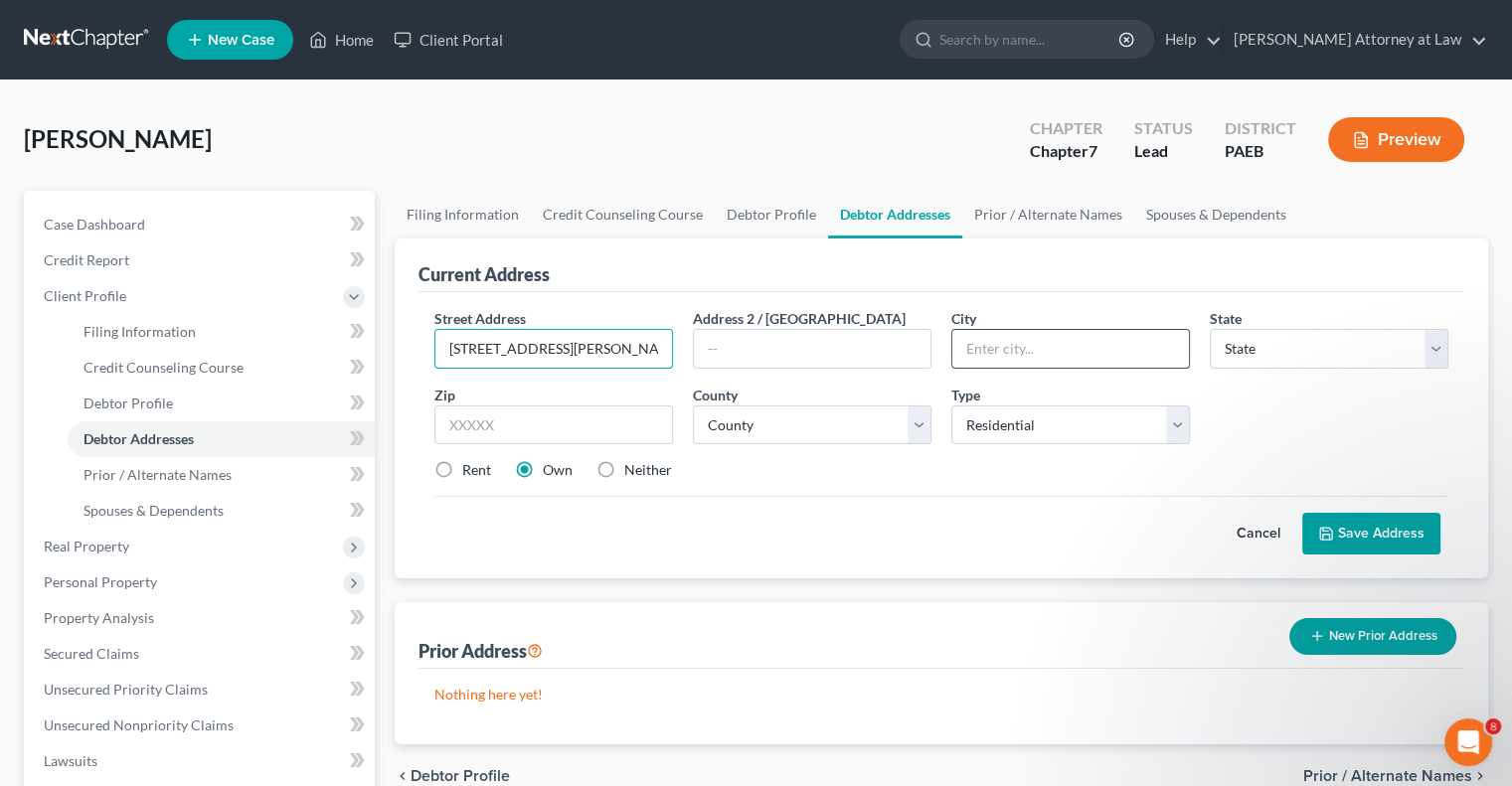 type on "[STREET_ADDRESS][PERSON_NAME] F-18" 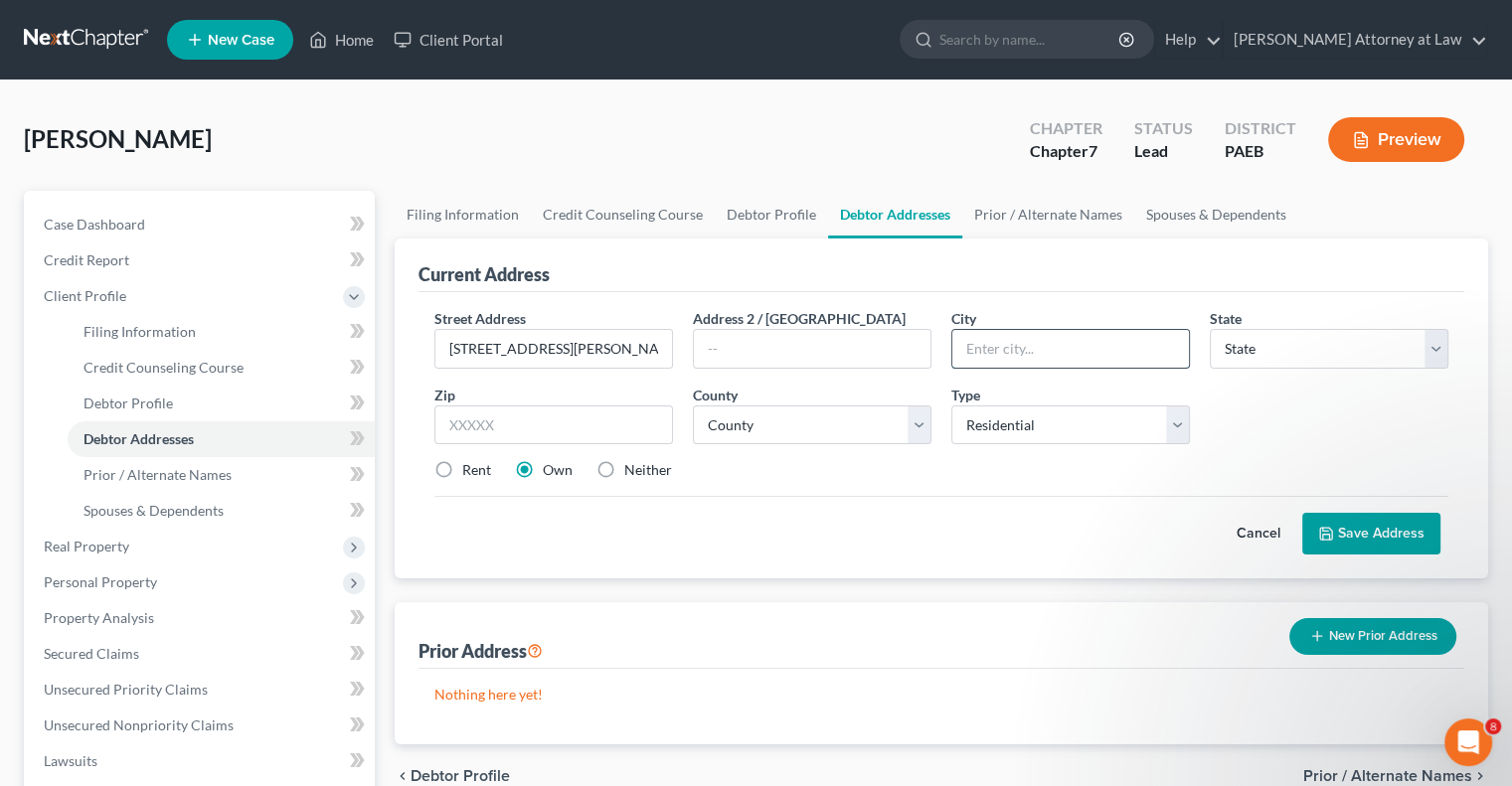 scroll, scrollTop: 0, scrollLeft: 0, axis: both 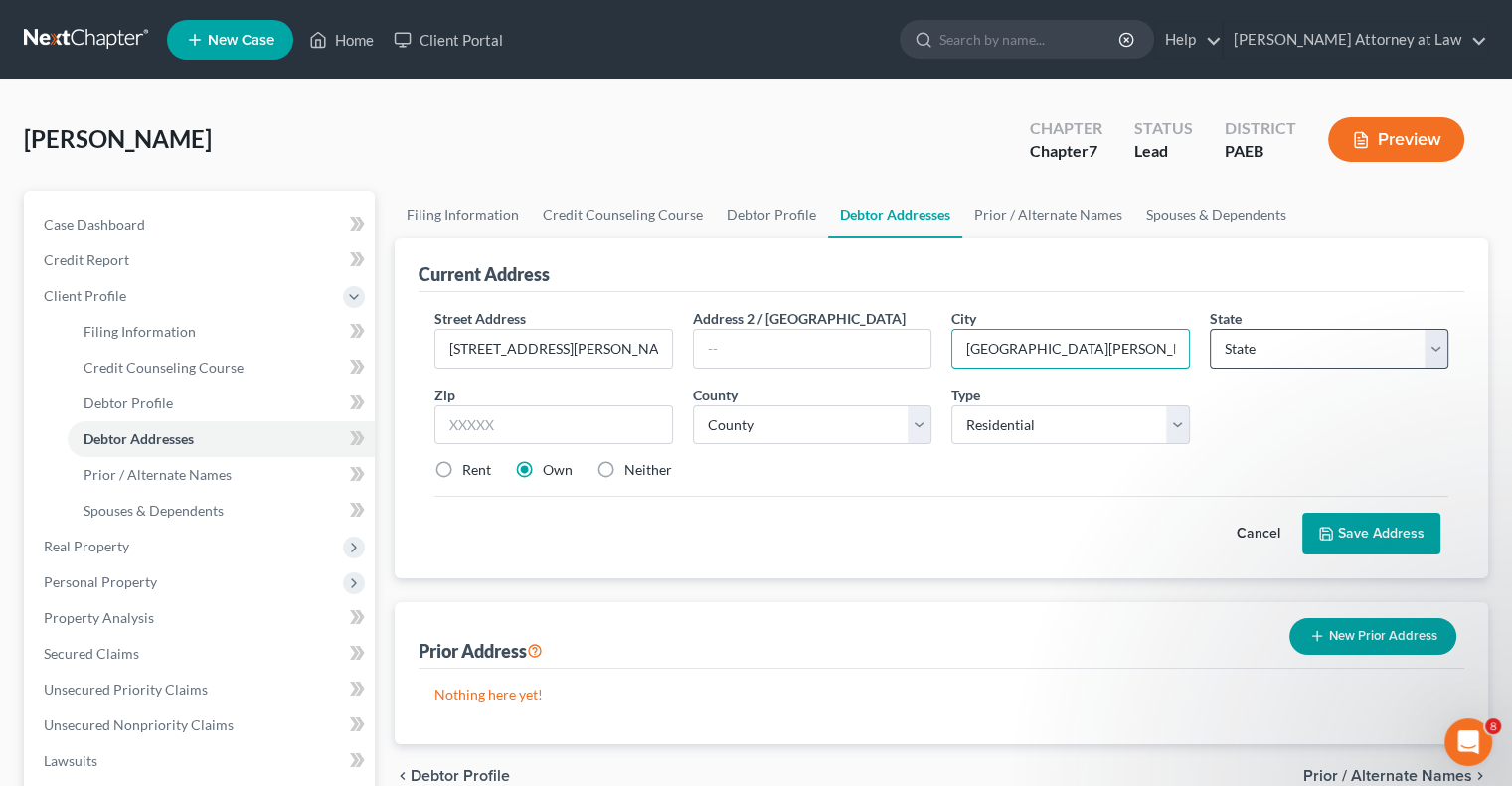 type on "[GEOGRAPHIC_DATA][PERSON_NAME]" 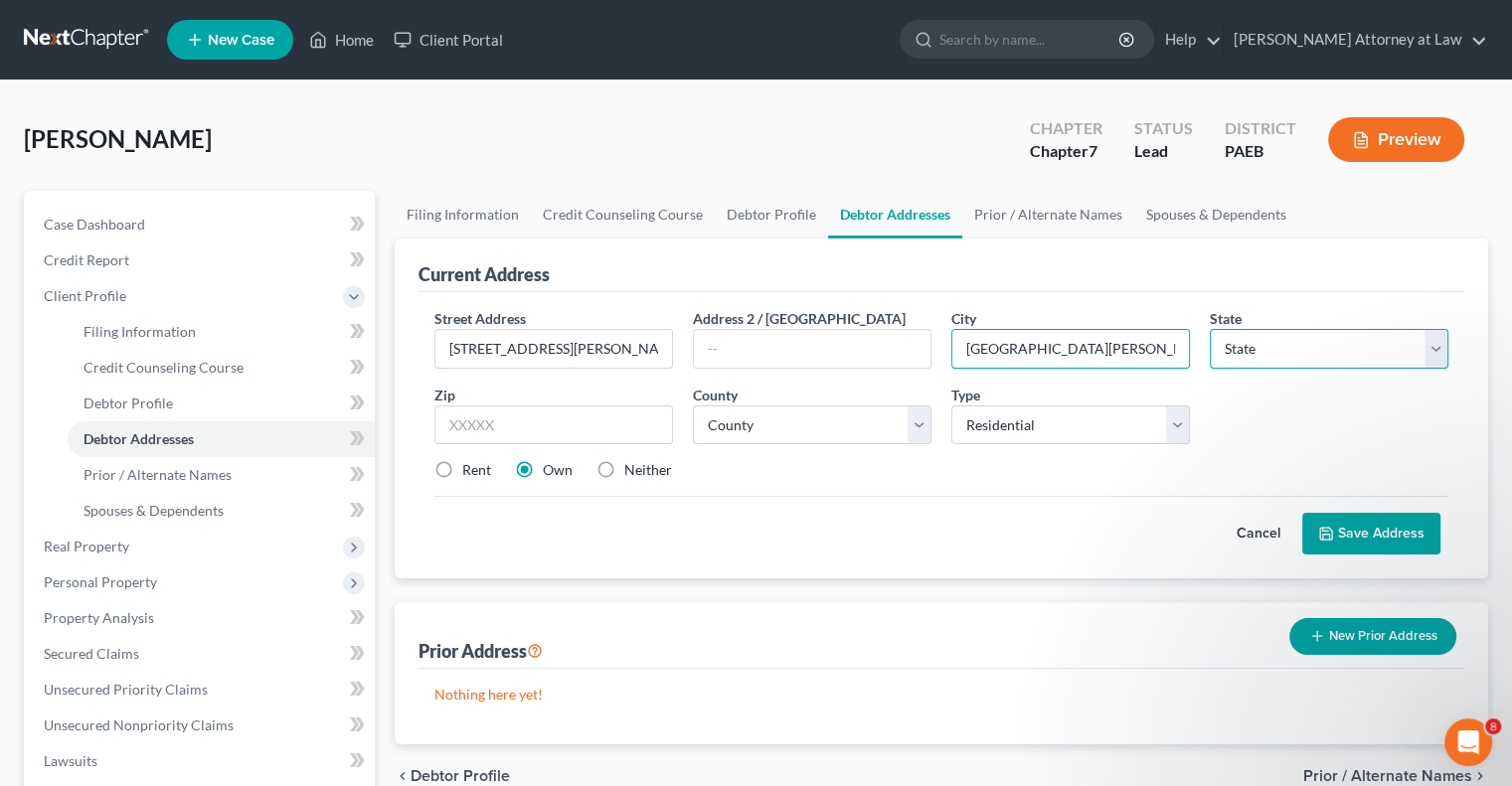 click on "State [US_STATE] AK AR AZ CA CO CT DE DC [GEOGRAPHIC_DATA] [GEOGRAPHIC_DATA] GU HI ID IL IN [GEOGRAPHIC_DATA] [GEOGRAPHIC_DATA] [GEOGRAPHIC_DATA] LA ME MD [GEOGRAPHIC_DATA] [GEOGRAPHIC_DATA] [GEOGRAPHIC_DATA] [GEOGRAPHIC_DATA] [GEOGRAPHIC_DATA] MT NC [GEOGRAPHIC_DATA] [GEOGRAPHIC_DATA] [GEOGRAPHIC_DATA] NH [GEOGRAPHIC_DATA] [GEOGRAPHIC_DATA] [GEOGRAPHIC_DATA] [GEOGRAPHIC_DATA] [GEOGRAPHIC_DATA] [GEOGRAPHIC_DATA] [GEOGRAPHIC_DATA] PR RI SC SD [GEOGRAPHIC_DATA] [GEOGRAPHIC_DATA] [GEOGRAPHIC_DATA] VI [GEOGRAPHIC_DATA] [GEOGRAPHIC_DATA] [GEOGRAPHIC_DATA] WV WI WY" at bounding box center (1329, 349) 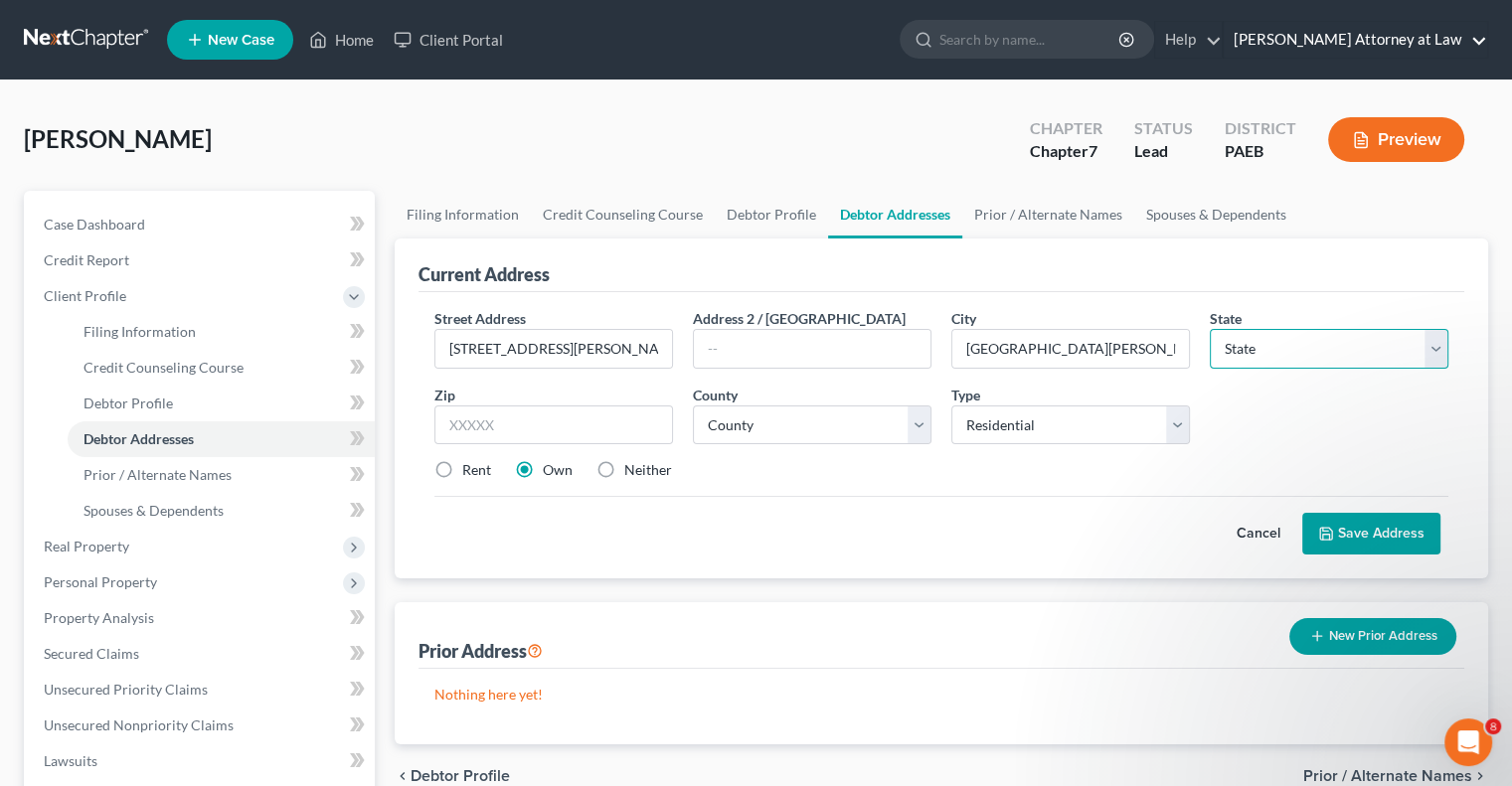 select on "39" 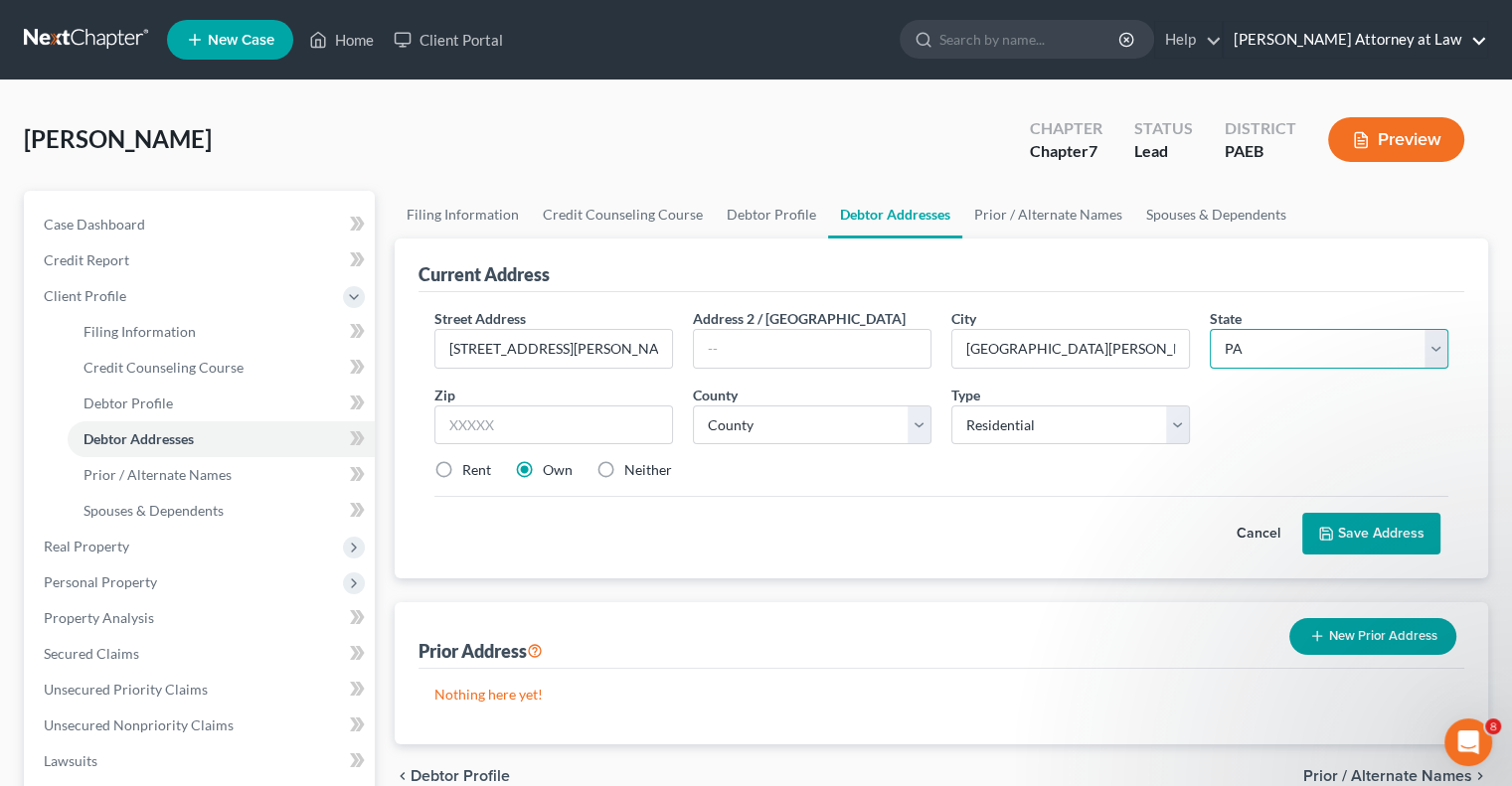 click on "State [US_STATE] AK AR AZ CA CO CT DE DC [GEOGRAPHIC_DATA] [GEOGRAPHIC_DATA] GU HI ID IL IN [GEOGRAPHIC_DATA] [GEOGRAPHIC_DATA] [GEOGRAPHIC_DATA] LA ME MD [GEOGRAPHIC_DATA] [GEOGRAPHIC_DATA] [GEOGRAPHIC_DATA] [GEOGRAPHIC_DATA] [GEOGRAPHIC_DATA] MT NC [GEOGRAPHIC_DATA] [GEOGRAPHIC_DATA] [GEOGRAPHIC_DATA] NH [GEOGRAPHIC_DATA] [GEOGRAPHIC_DATA] [GEOGRAPHIC_DATA] [GEOGRAPHIC_DATA] [GEOGRAPHIC_DATA] [GEOGRAPHIC_DATA] [GEOGRAPHIC_DATA] PR RI SC SD [GEOGRAPHIC_DATA] [GEOGRAPHIC_DATA] [GEOGRAPHIC_DATA] VI [GEOGRAPHIC_DATA] [GEOGRAPHIC_DATA] [GEOGRAPHIC_DATA] WV WI WY" at bounding box center [1329, 349] 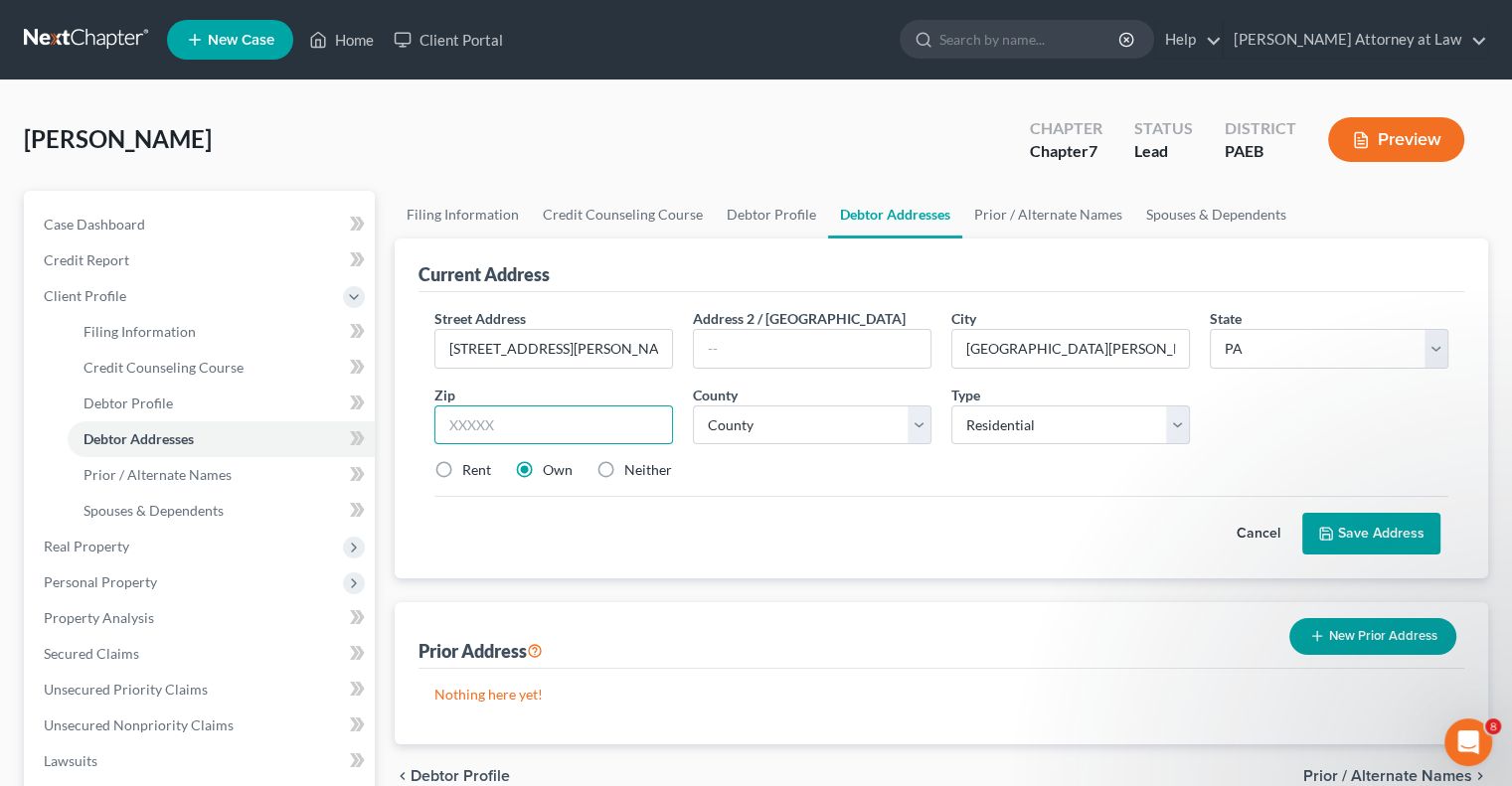 click at bounding box center (554, 425) 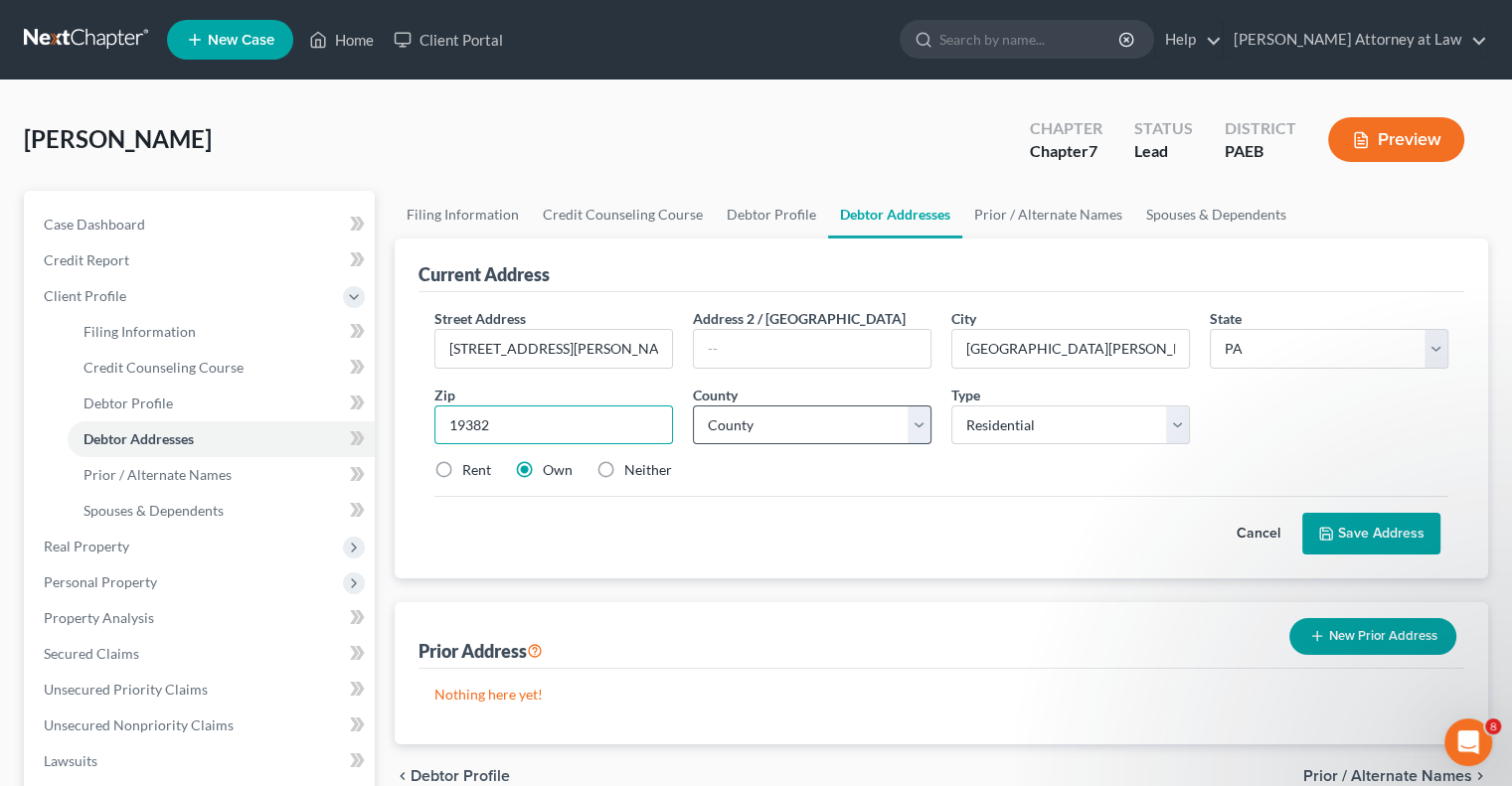 type on "19382" 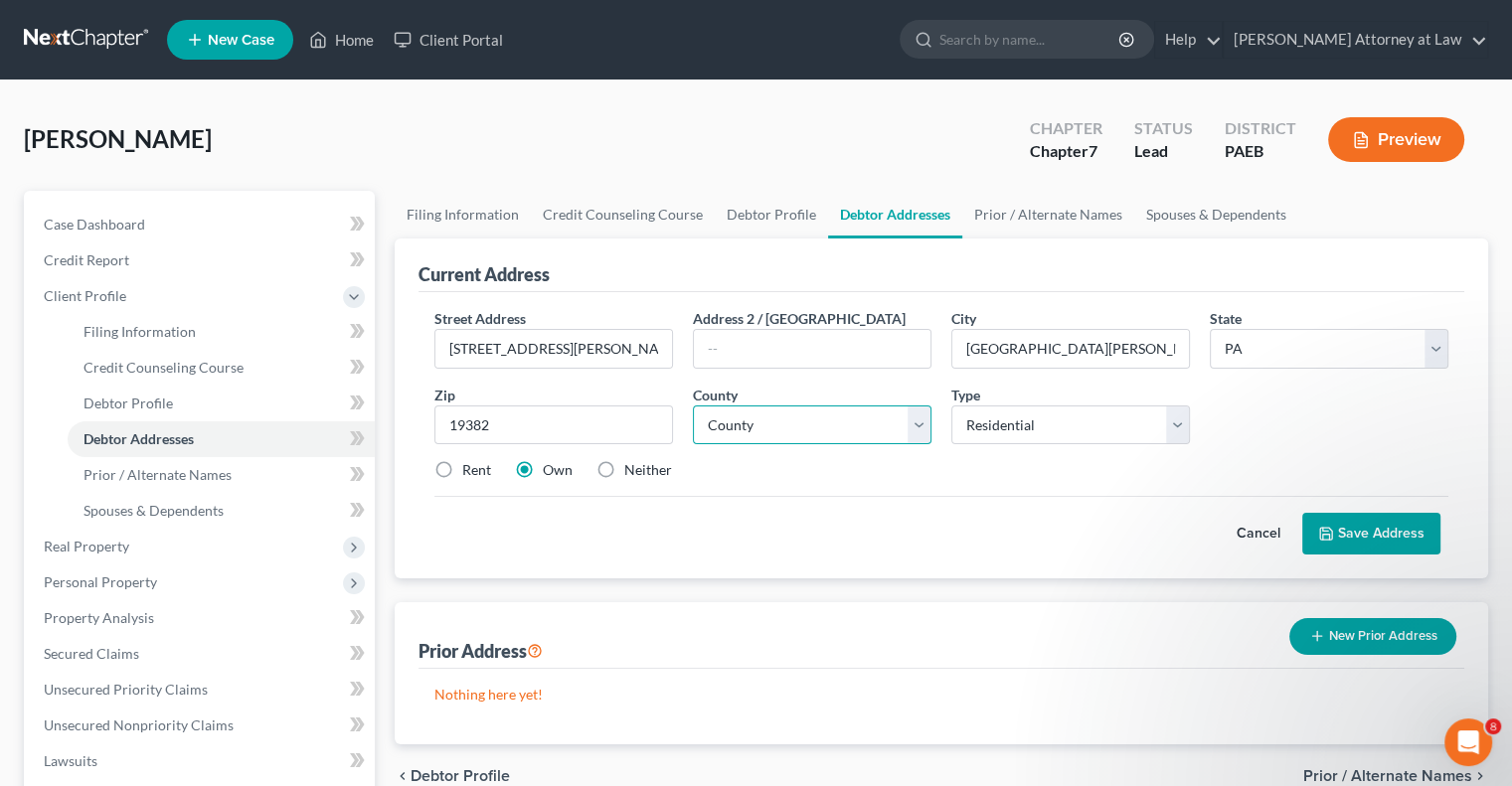 click on "County [GEOGRAPHIC_DATA] [GEOGRAPHIC_DATA] [GEOGRAPHIC_DATA] [GEOGRAPHIC_DATA] [GEOGRAPHIC_DATA] [GEOGRAPHIC_DATA] [GEOGRAPHIC_DATA] [GEOGRAPHIC_DATA] [GEOGRAPHIC_DATA] [GEOGRAPHIC_DATA] [GEOGRAPHIC_DATA] [GEOGRAPHIC_DATA] [GEOGRAPHIC_DATA] County [GEOGRAPHIC_DATA] [GEOGRAPHIC_DATA] [GEOGRAPHIC_DATA] [GEOGRAPHIC_DATA] [GEOGRAPHIC_DATA] [GEOGRAPHIC_DATA] [GEOGRAPHIC_DATA] [GEOGRAPHIC_DATA] [US_STATE][GEOGRAPHIC_DATA] [GEOGRAPHIC_DATA] [GEOGRAPHIC_DATA] [GEOGRAPHIC_DATA] [GEOGRAPHIC_DATA] [GEOGRAPHIC_DATA] [GEOGRAPHIC_DATA] [GEOGRAPHIC_DATA] [GEOGRAPHIC_DATA] [US_STATE][GEOGRAPHIC_DATA] [GEOGRAPHIC_DATA] [GEOGRAPHIC_DATA] [GEOGRAPHIC_DATA] [GEOGRAPHIC_DATA] [GEOGRAPHIC_DATA] [GEOGRAPHIC_DATA] [GEOGRAPHIC_DATA] [GEOGRAPHIC_DATA] [GEOGRAPHIC_DATA] [GEOGRAPHIC_DATA] [GEOGRAPHIC_DATA] [GEOGRAPHIC_DATA] [GEOGRAPHIC_DATA] [GEOGRAPHIC_DATA] [GEOGRAPHIC_DATA] [GEOGRAPHIC_DATA] [GEOGRAPHIC_DATA] [GEOGRAPHIC_DATA] [GEOGRAPHIC_DATA] [GEOGRAPHIC_DATA] [GEOGRAPHIC_DATA] [GEOGRAPHIC_DATA] [GEOGRAPHIC_DATA] [GEOGRAPHIC_DATA] [GEOGRAPHIC_DATA] [GEOGRAPHIC_DATA] [GEOGRAPHIC_DATA] [GEOGRAPHIC_DATA] [GEOGRAPHIC_DATA] [GEOGRAPHIC_DATA] [US_STATE][GEOGRAPHIC_DATA] [GEOGRAPHIC_DATA] [GEOGRAPHIC_DATA] [US_STATE][GEOGRAPHIC_DATA]" at bounding box center (812, 425) 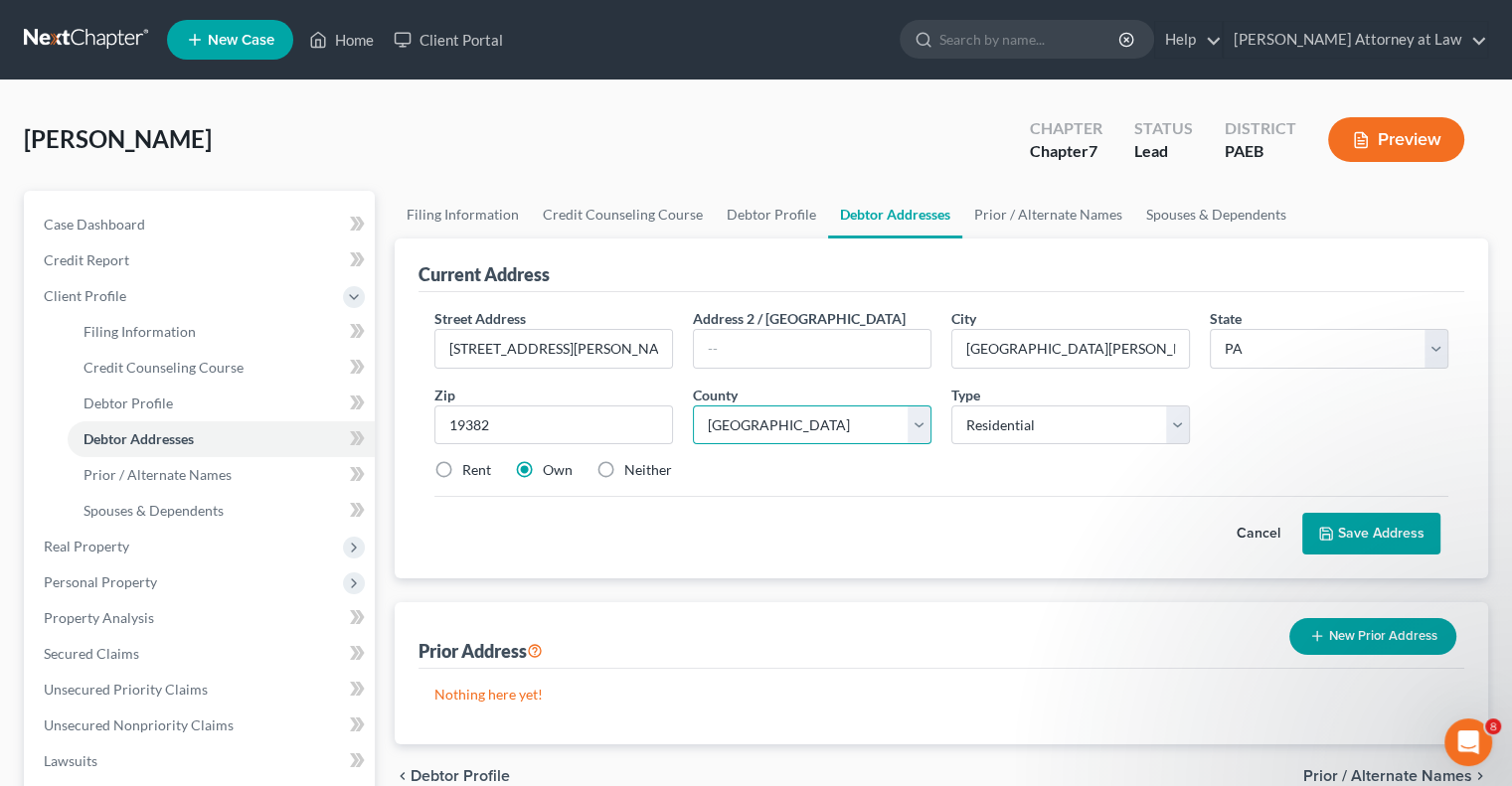 click on "County [GEOGRAPHIC_DATA] [GEOGRAPHIC_DATA] [GEOGRAPHIC_DATA] [GEOGRAPHIC_DATA] [GEOGRAPHIC_DATA] [GEOGRAPHIC_DATA] [GEOGRAPHIC_DATA] [GEOGRAPHIC_DATA] [GEOGRAPHIC_DATA] [GEOGRAPHIC_DATA] [GEOGRAPHIC_DATA] [GEOGRAPHIC_DATA] [GEOGRAPHIC_DATA] County [GEOGRAPHIC_DATA] [GEOGRAPHIC_DATA] [GEOGRAPHIC_DATA] [GEOGRAPHIC_DATA] [GEOGRAPHIC_DATA] [GEOGRAPHIC_DATA] [GEOGRAPHIC_DATA] [GEOGRAPHIC_DATA] [US_STATE][GEOGRAPHIC_DATA] [GEOGRAPHIC_DATA] [GEOGRAPHIC_DATA] [GEOGRAPHIC_DATA] [GEOGRAPHIC_DATA] [GEOGRAPHIC_DATA] [GEOGRAPHIC_DATA] [GEOGRAPHIC_DATA] [GEOGRAPHIC_DATA] [US_STATE][GEOGRAPHIC_DATA] [GEOGRAPHIC_DATA] [GEOGRAPHIC_DATA] [GEOGRAPHIC_DATA] [GEOGRAPHIC_DATA] [GEOGRAPHIC_DATA] [GEOGRAPHIC_DATA] [GEOGRAPHIC_DATA] [GEOGRAPHIC_DATA] [GEOGRAPHIC_DATA] [GEOGRAPHIC_DATA] [GEOGRAPHIC_DATA] [GEOGRAPHIC_DATA] [GEOGRAPHIC_DATA] [GEOGRAPHIC_DATA] [GEOGRAPHIC_DATA] [GEOGRAPHIC_DATA] [GEOGRAPHIC_DATA] [GEOGRAPHIC_DATA] [GEOGRAPHIC_DATA] [GEOGRAPHIC_DATA] [GEOGRAPHIC_DATA] [GEOGRAPHIC_DATA] [GEOGRAPHIC_DATA] [GEOGRAPHIC_DATA] [GEOGRAPHIC_DATA] [GEOGRAPHIC_DATA] [GEOGRAPHIC_DATA] [GEOGRAPHIC_DATA] [GEOGRAPHIC_DATA] [GEOGRAPHIC_DATA] [US_STATE][GEOGRAPHIC_DATA] [GEOGRAPHIC_DATA] [GEOGRAPHIC_DATA] [US_STATE][GEOGRAPHIC_DATA]" at bounding box center (812, 425) 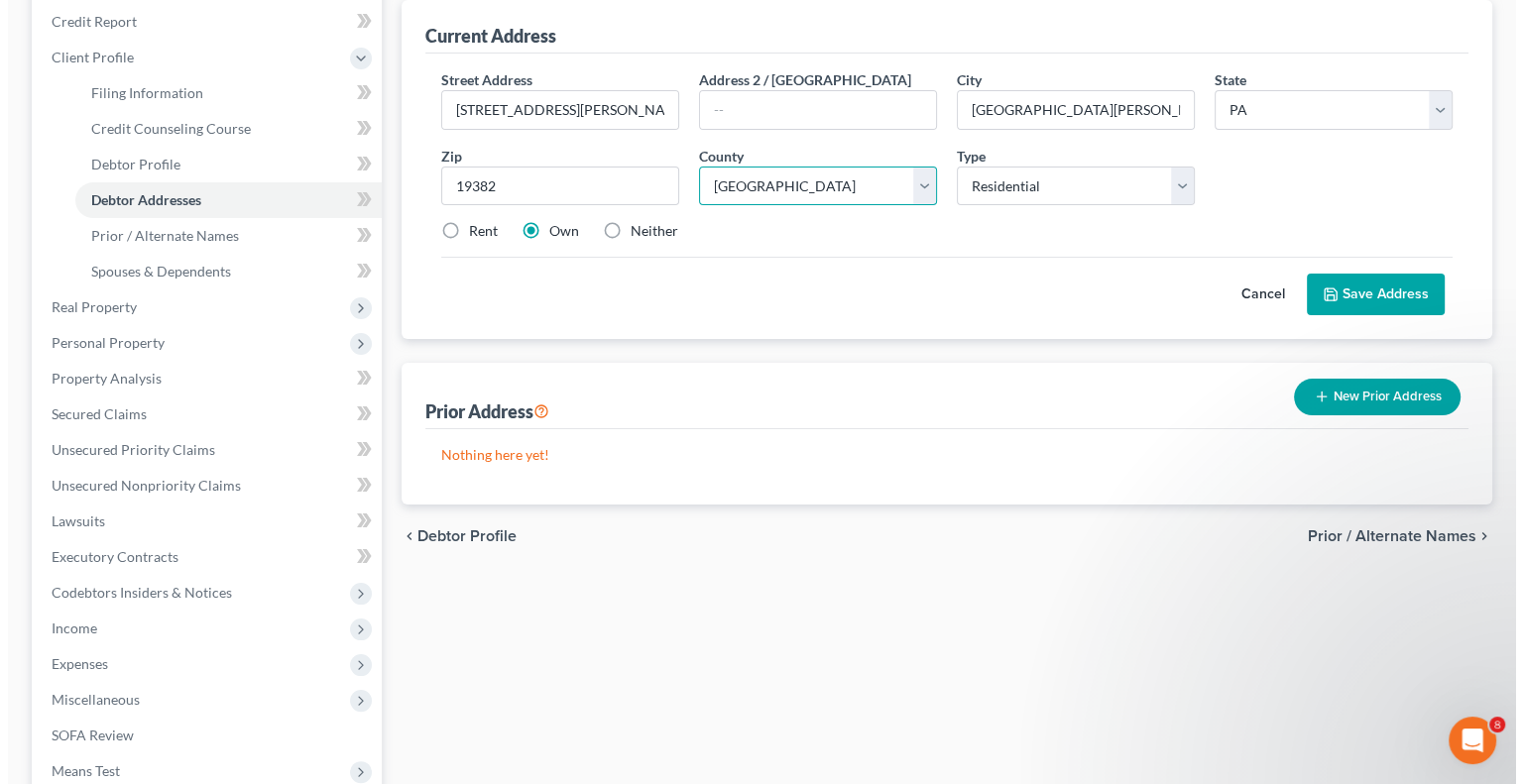 scroll, scrollTop: 0, scrollLeft: 0, axis: both 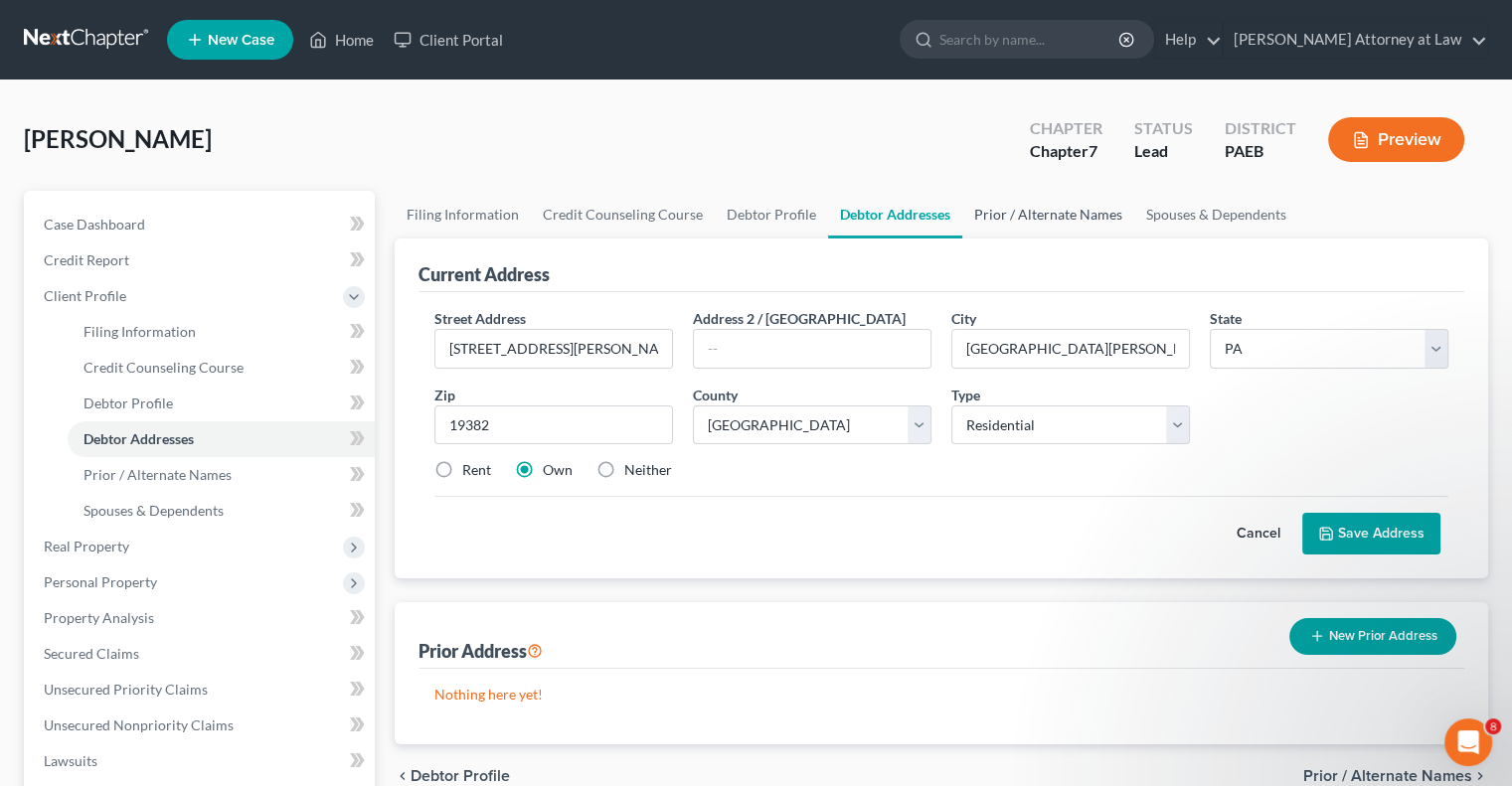 click on "Prior / Alternate Names" at bounding box center [1048, 215] 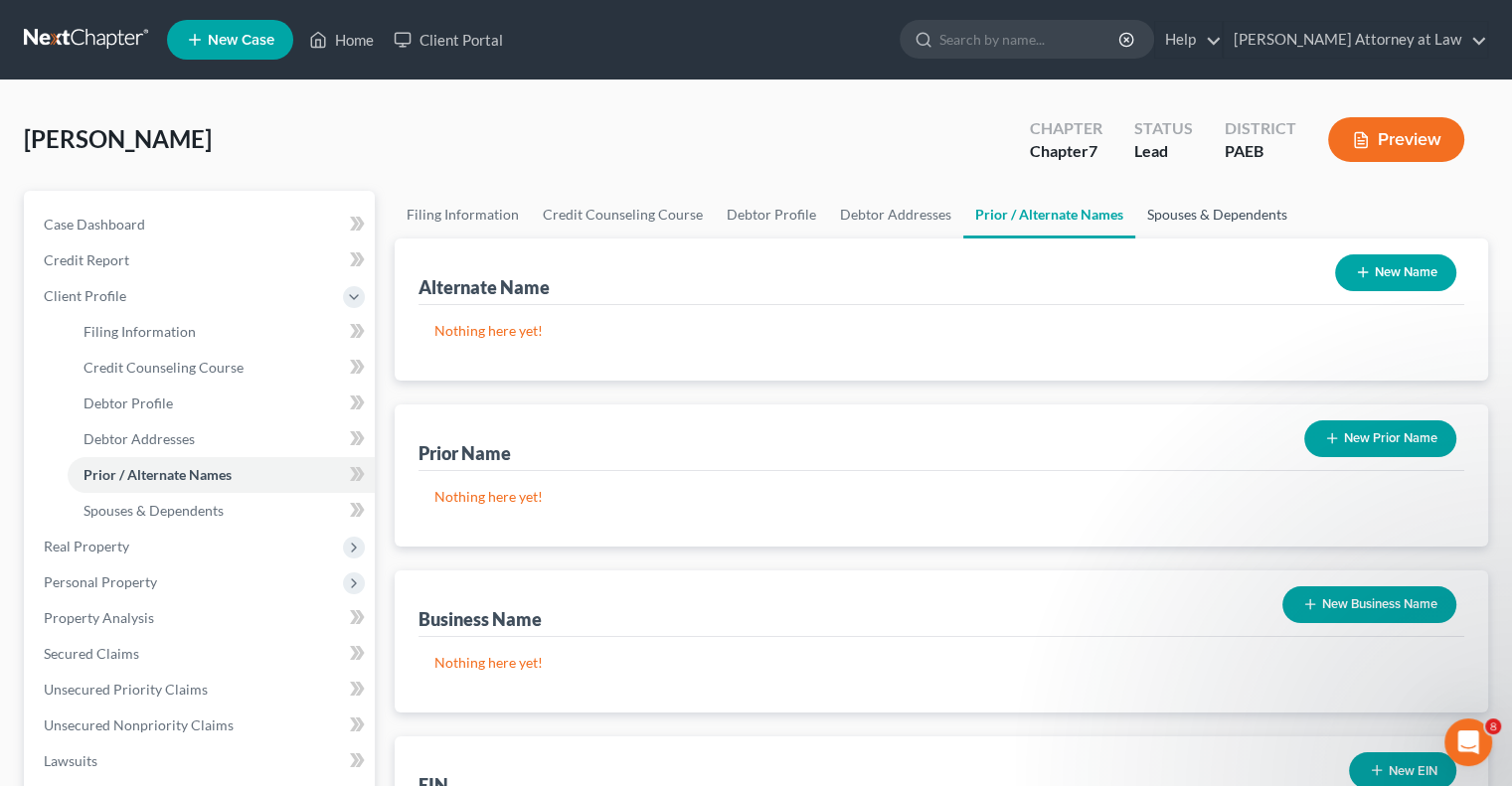 click on "Spouses & Dependents" at bounding box center (1217, 215) 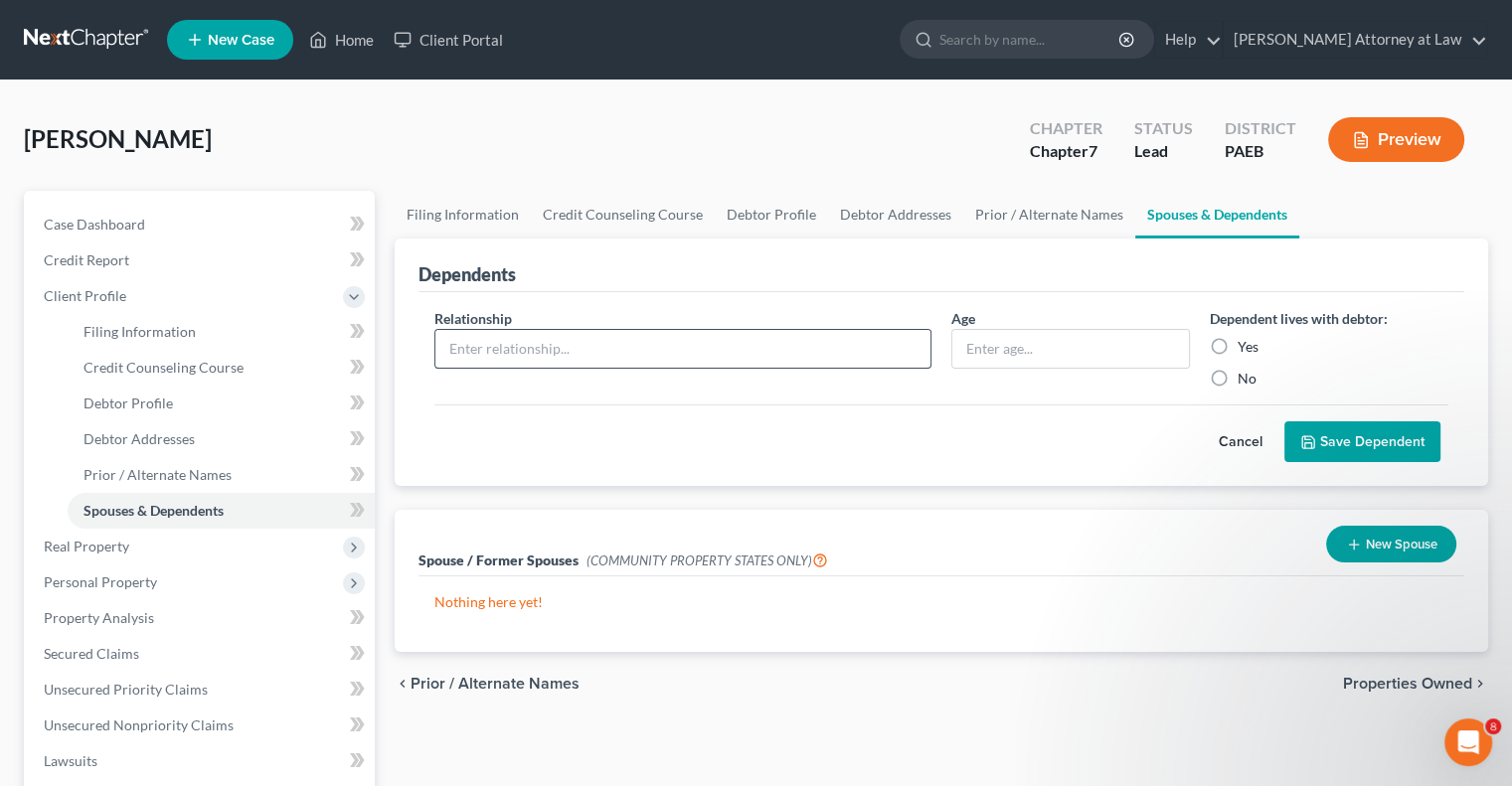 click at bounding box center [683, 349] 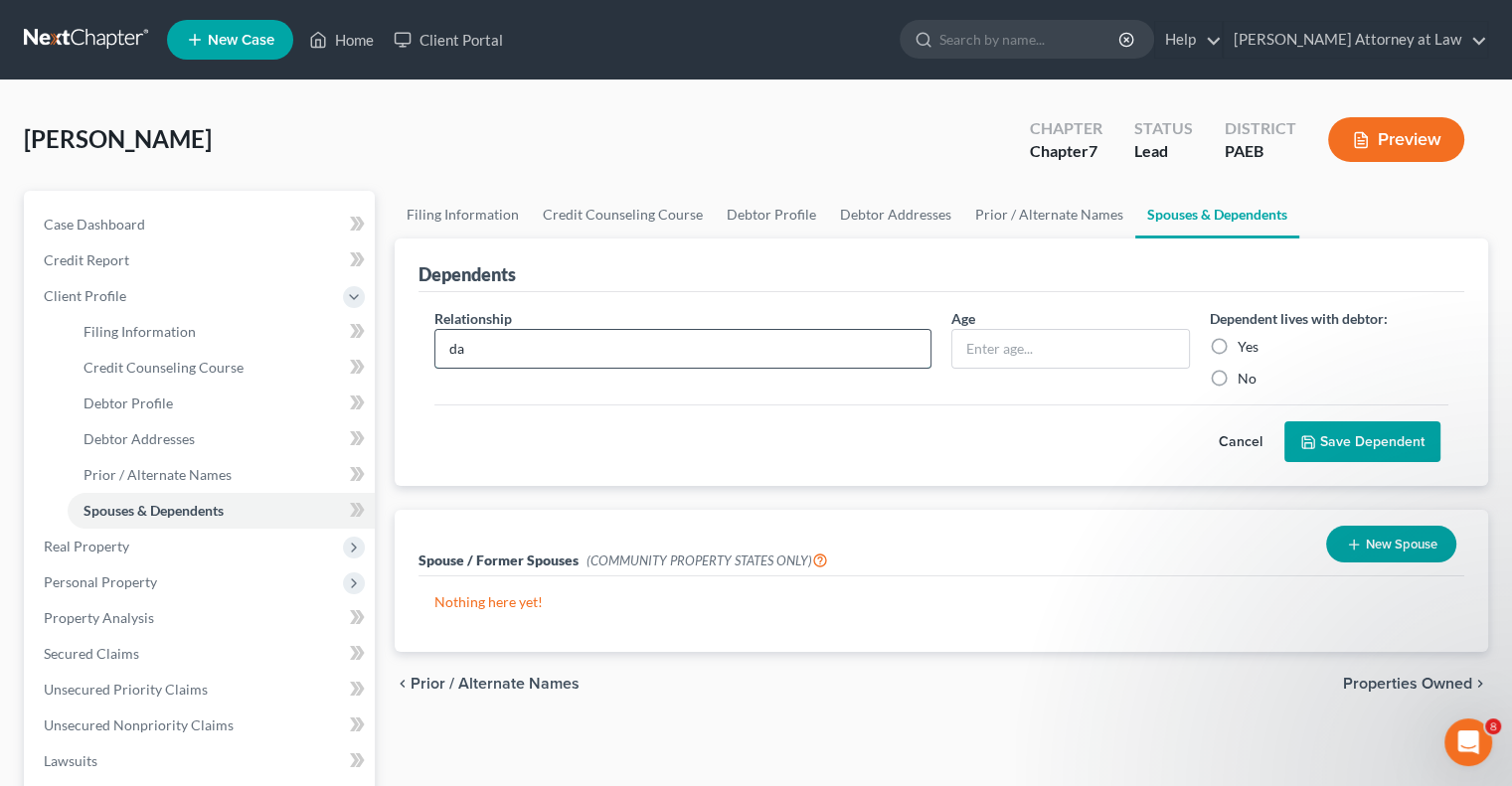 type on "d" 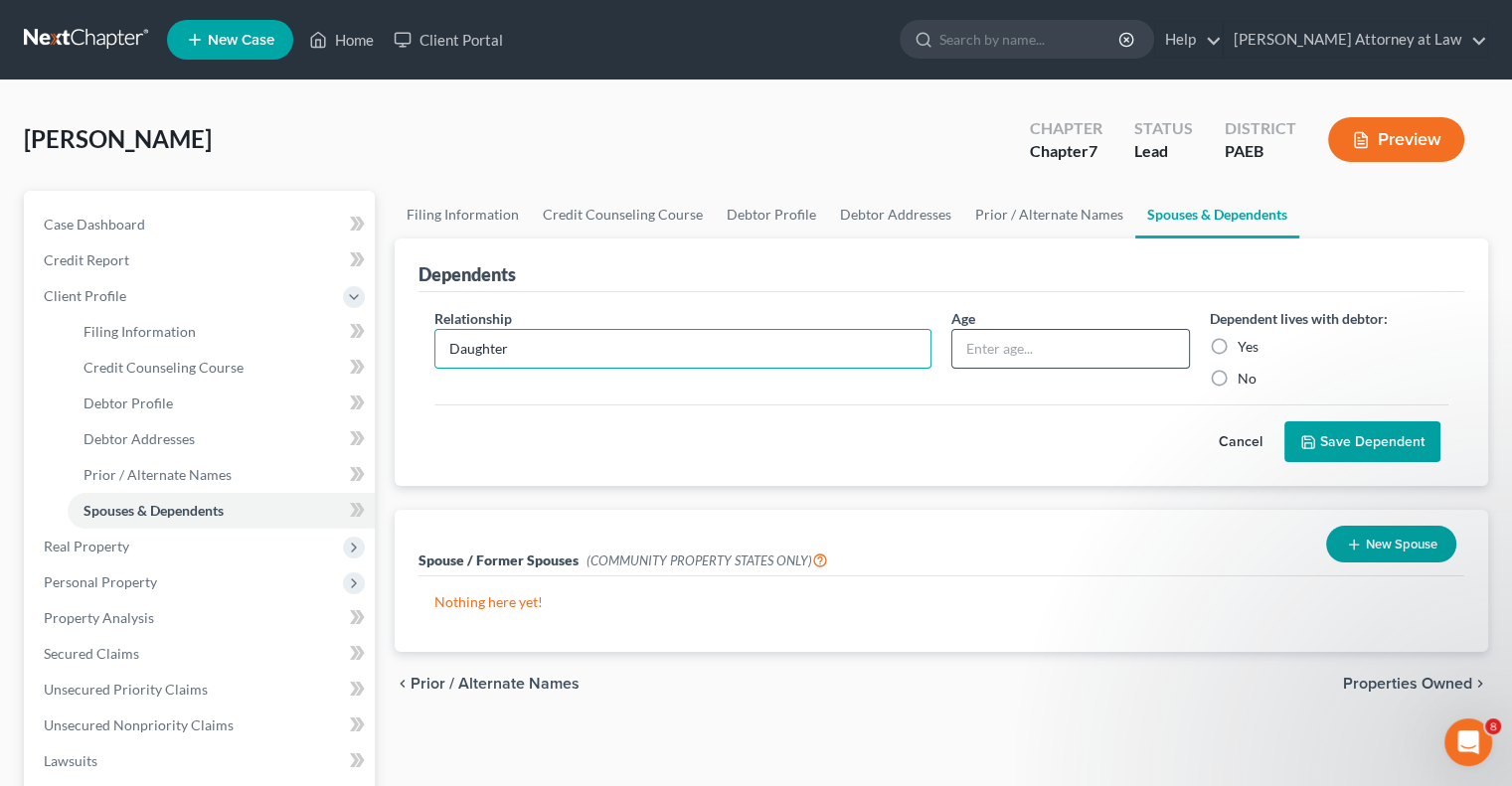 type on "Daughter" 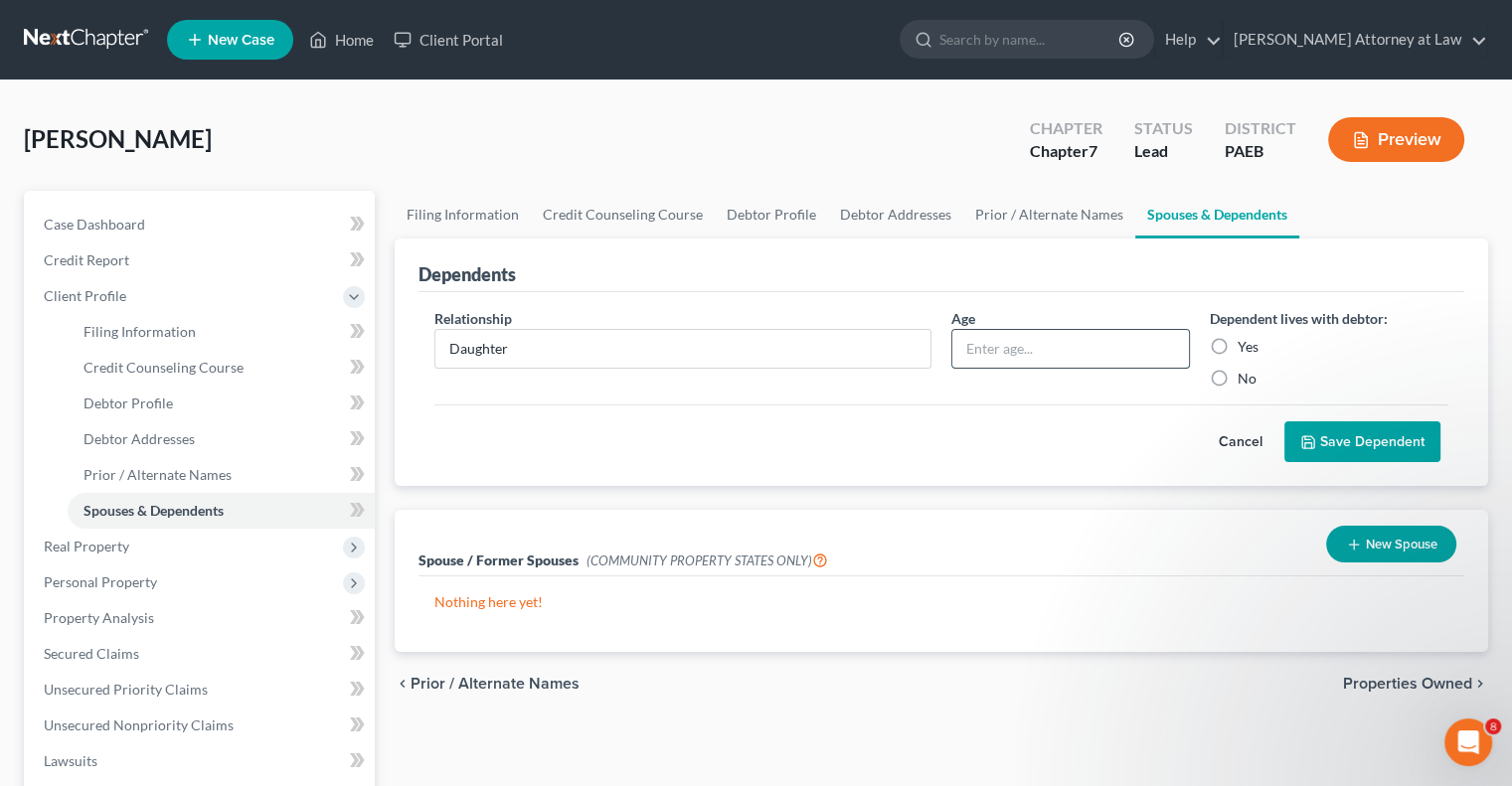 click at bounding box center (1071, 349) 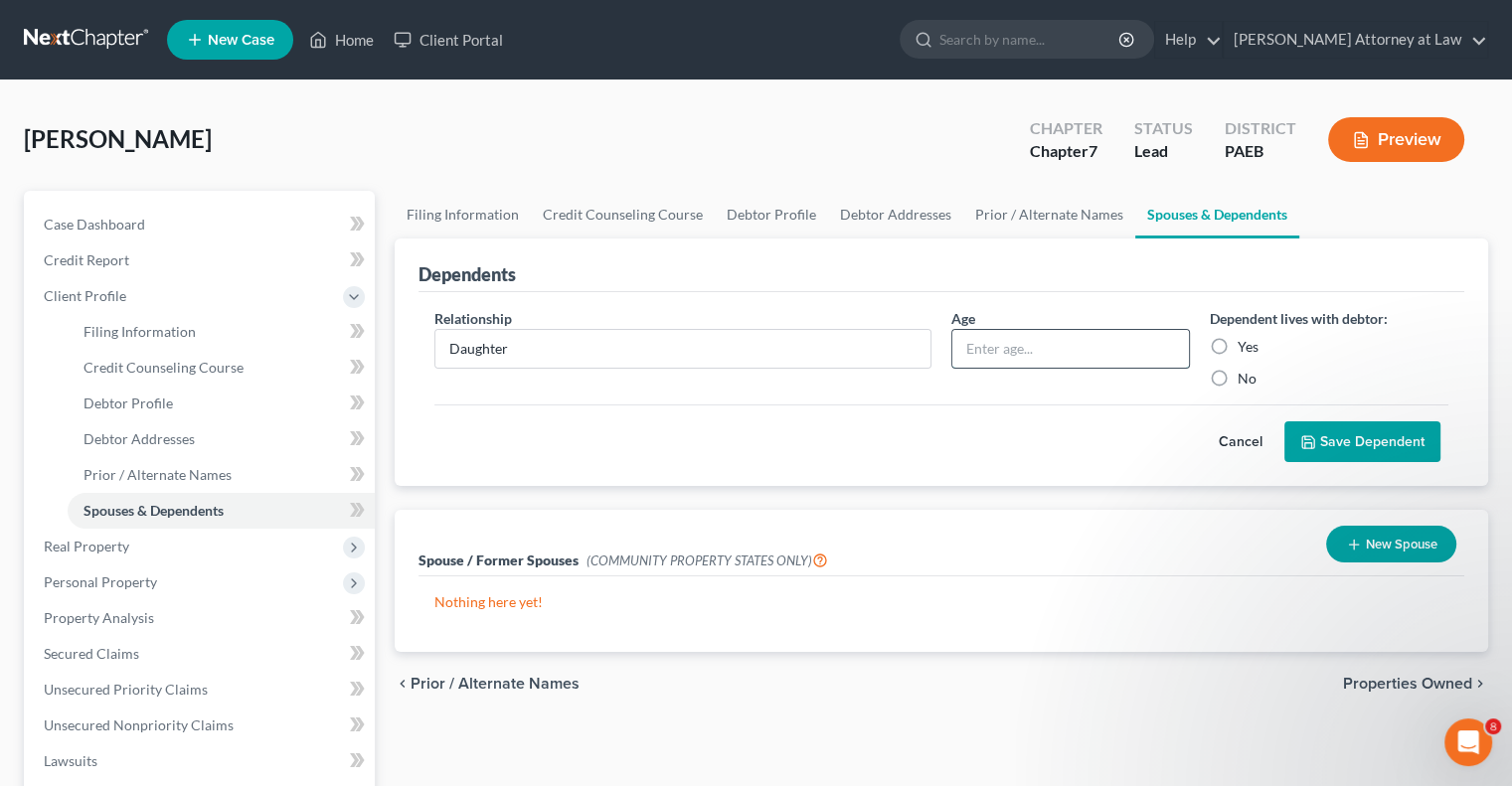click at bounding box center (1071, 349) 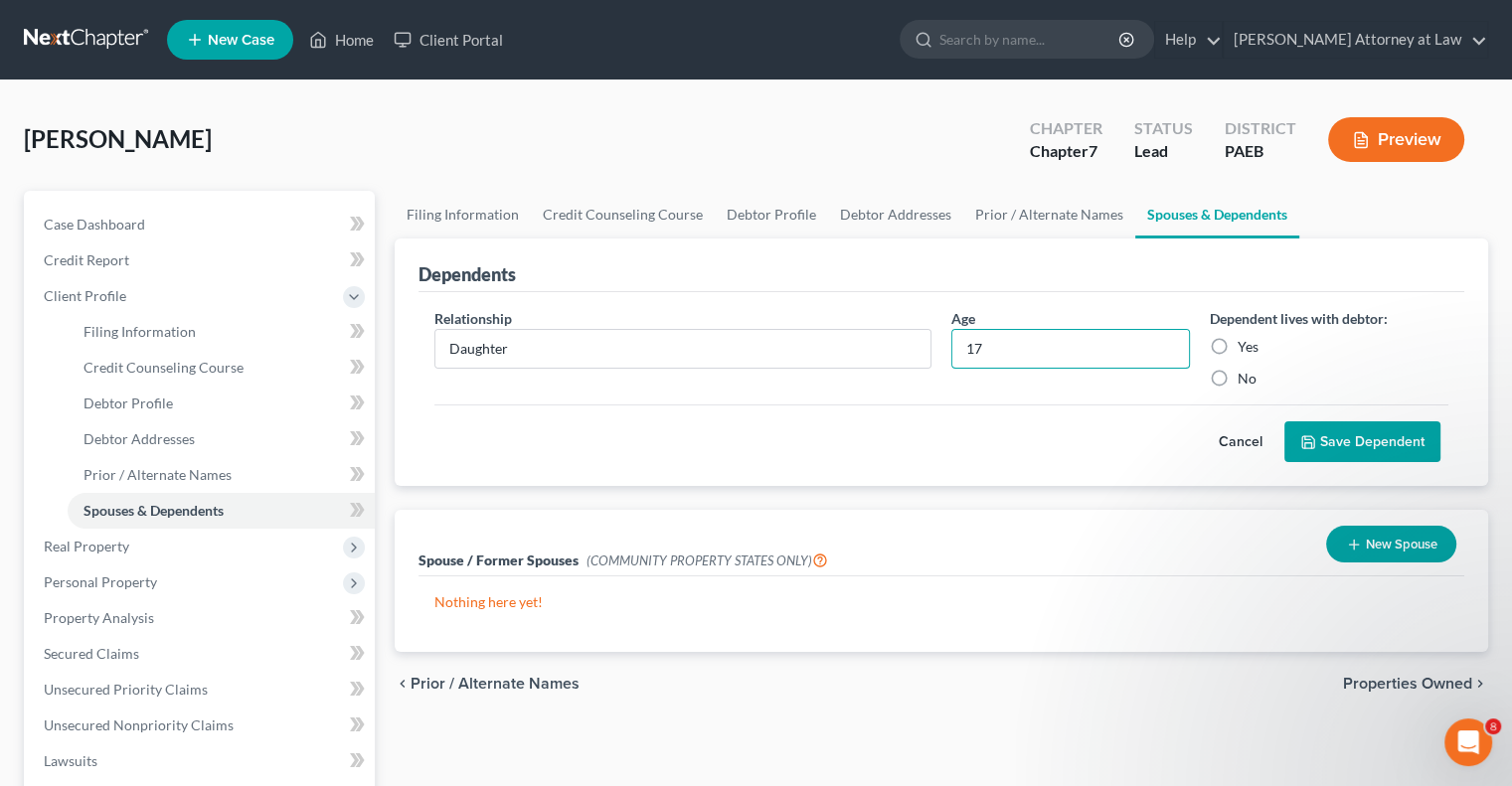 type on "17" 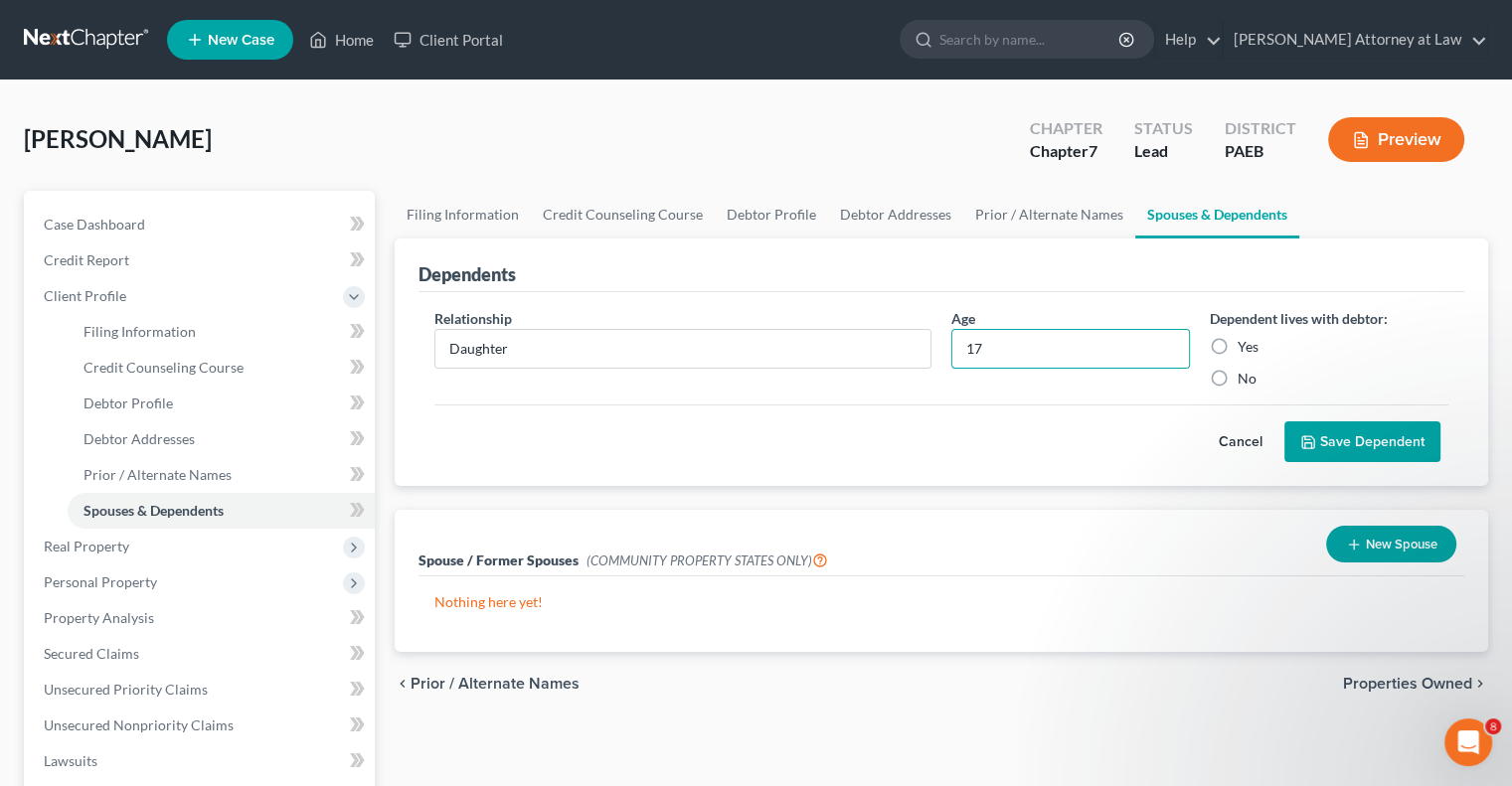 click on "Yes" at bounding box center [1248, 347] 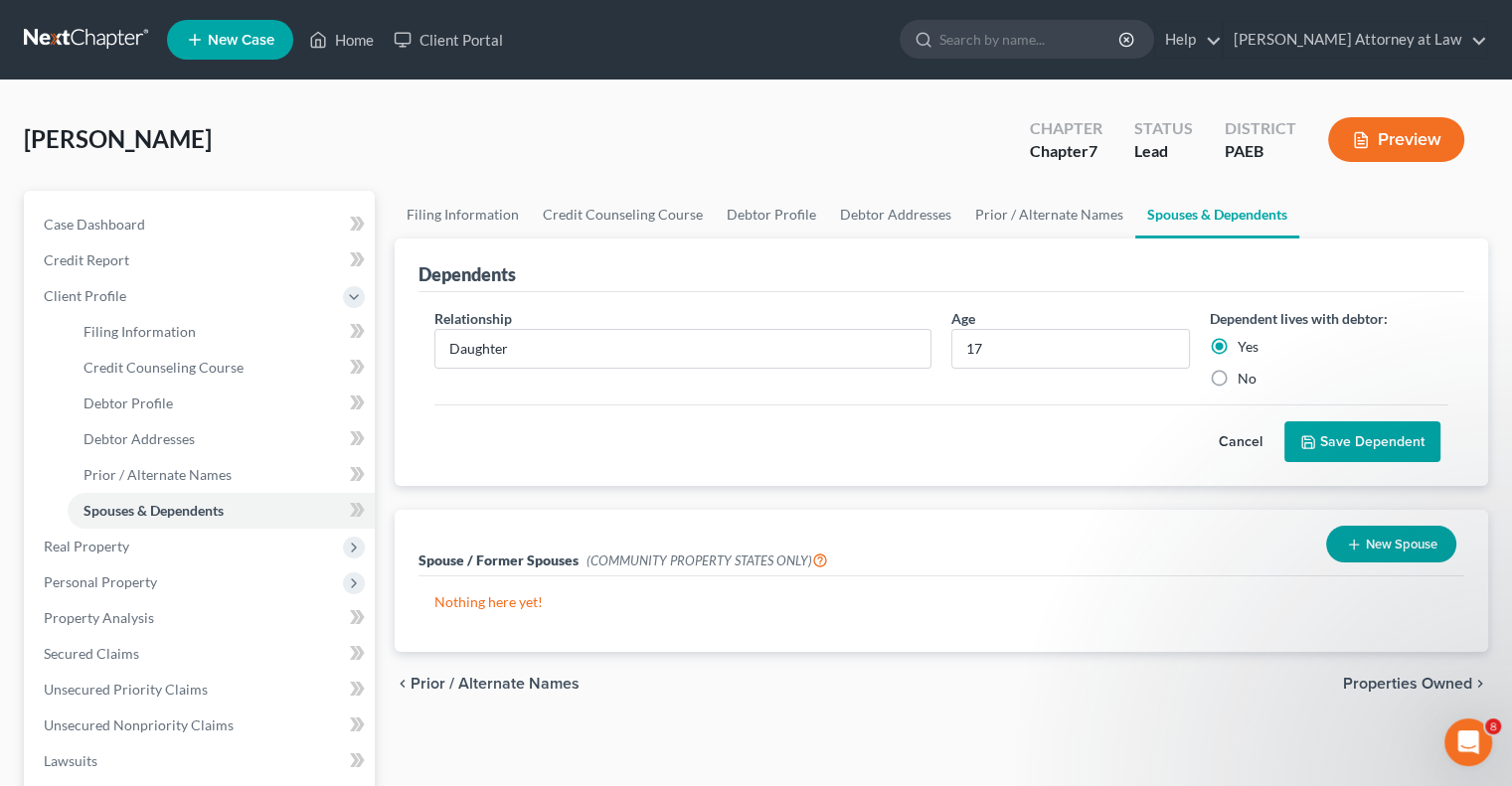 click on "Save Dependent" at bounding box center [1362, 442] 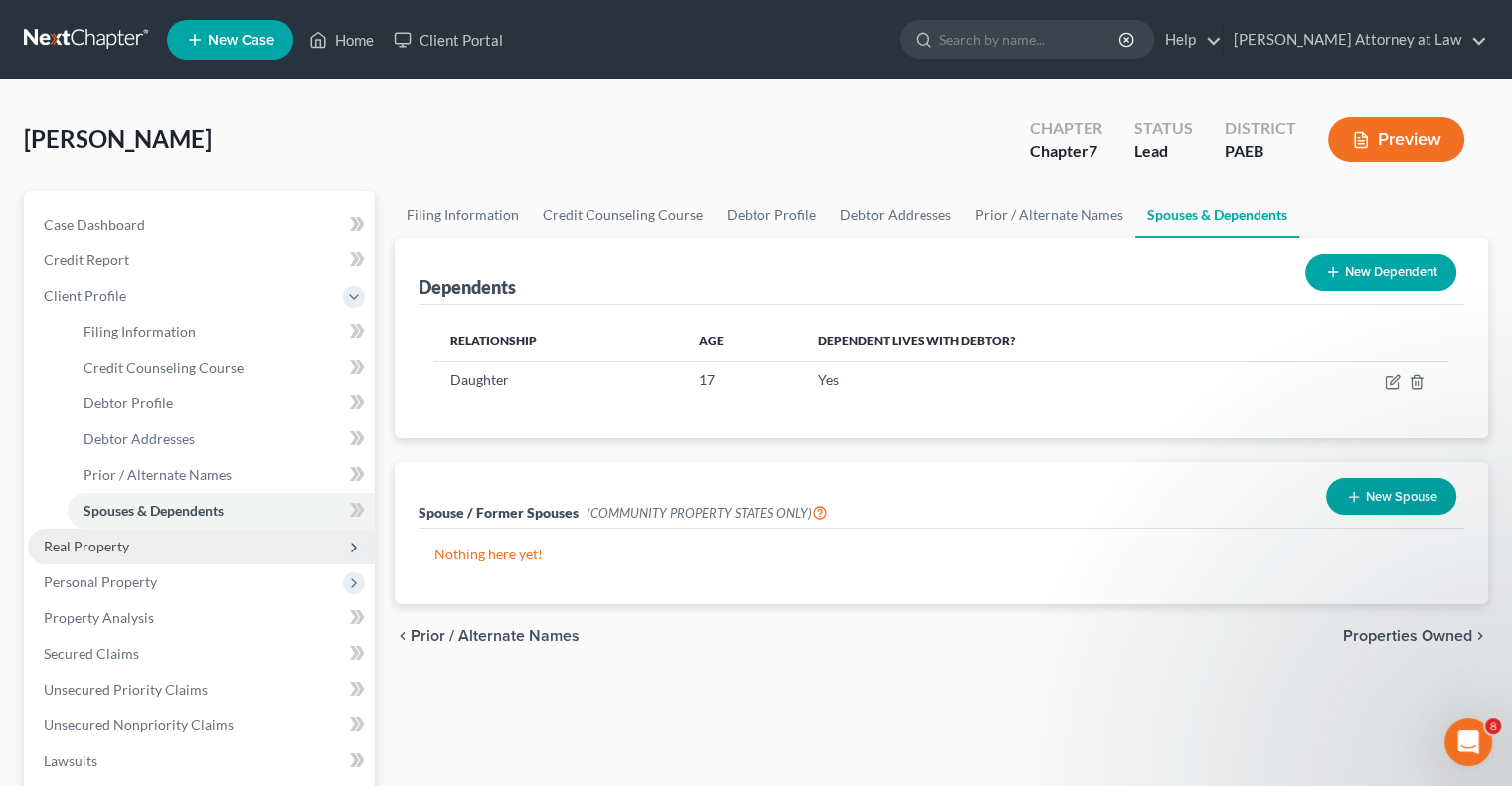 click on "Real Property" at bounding box center [201, 547] 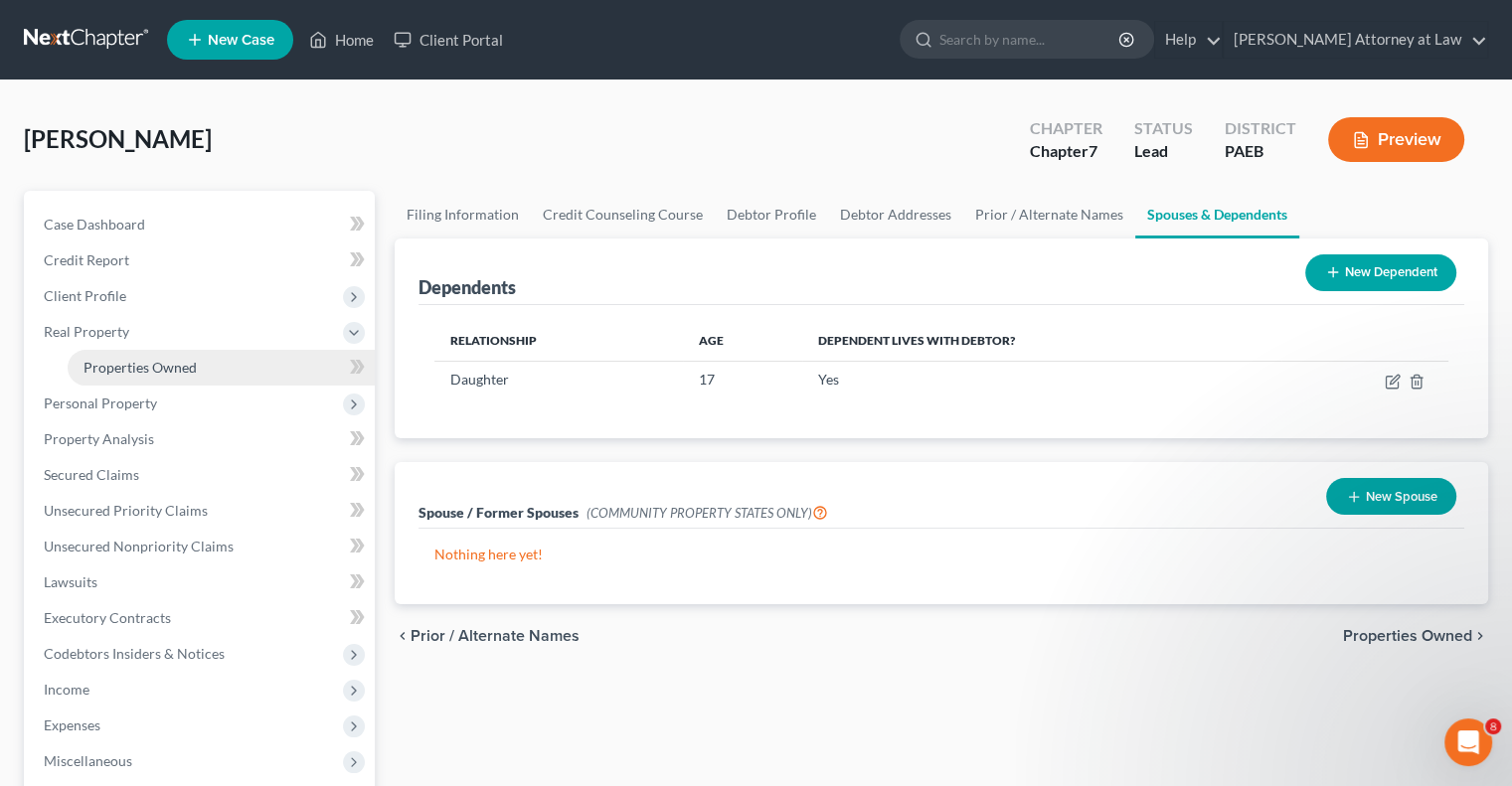 click on "Properties Owned" at bounding box center [221, 368] 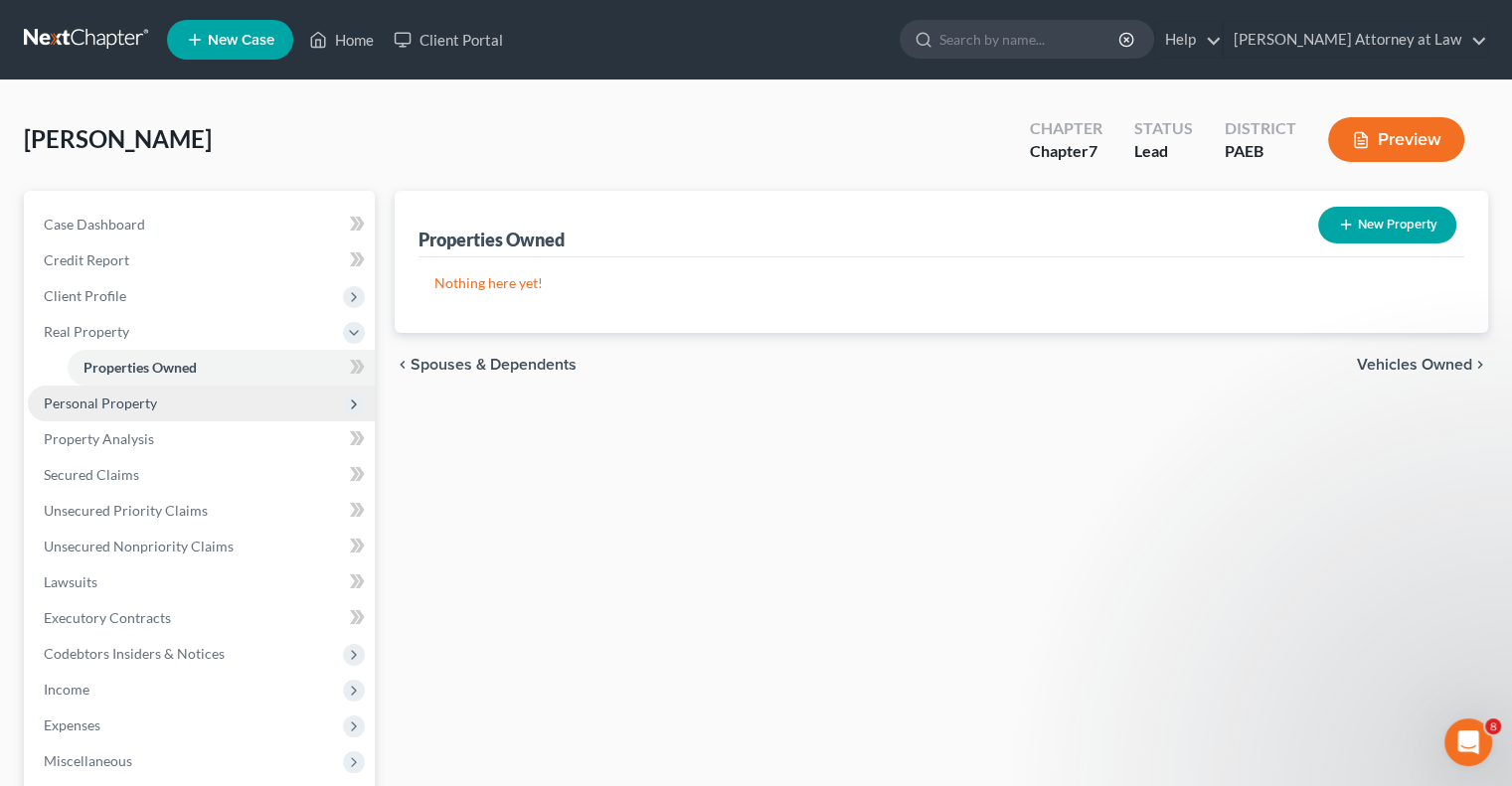 click on "Personal Property" at bounding box center (201, 403) 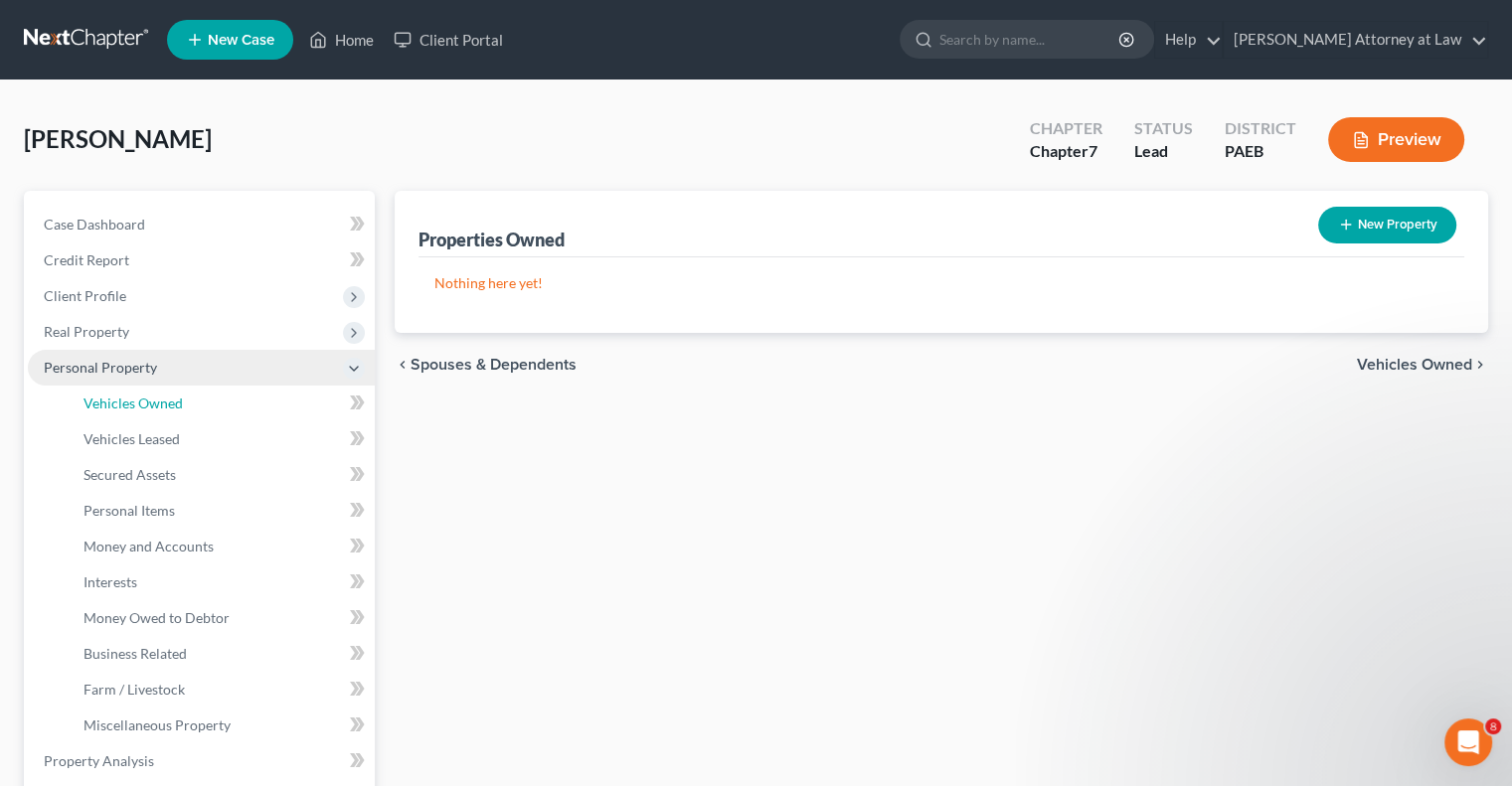 click on "Vehicles Owned" at bounding box center [221, 403] 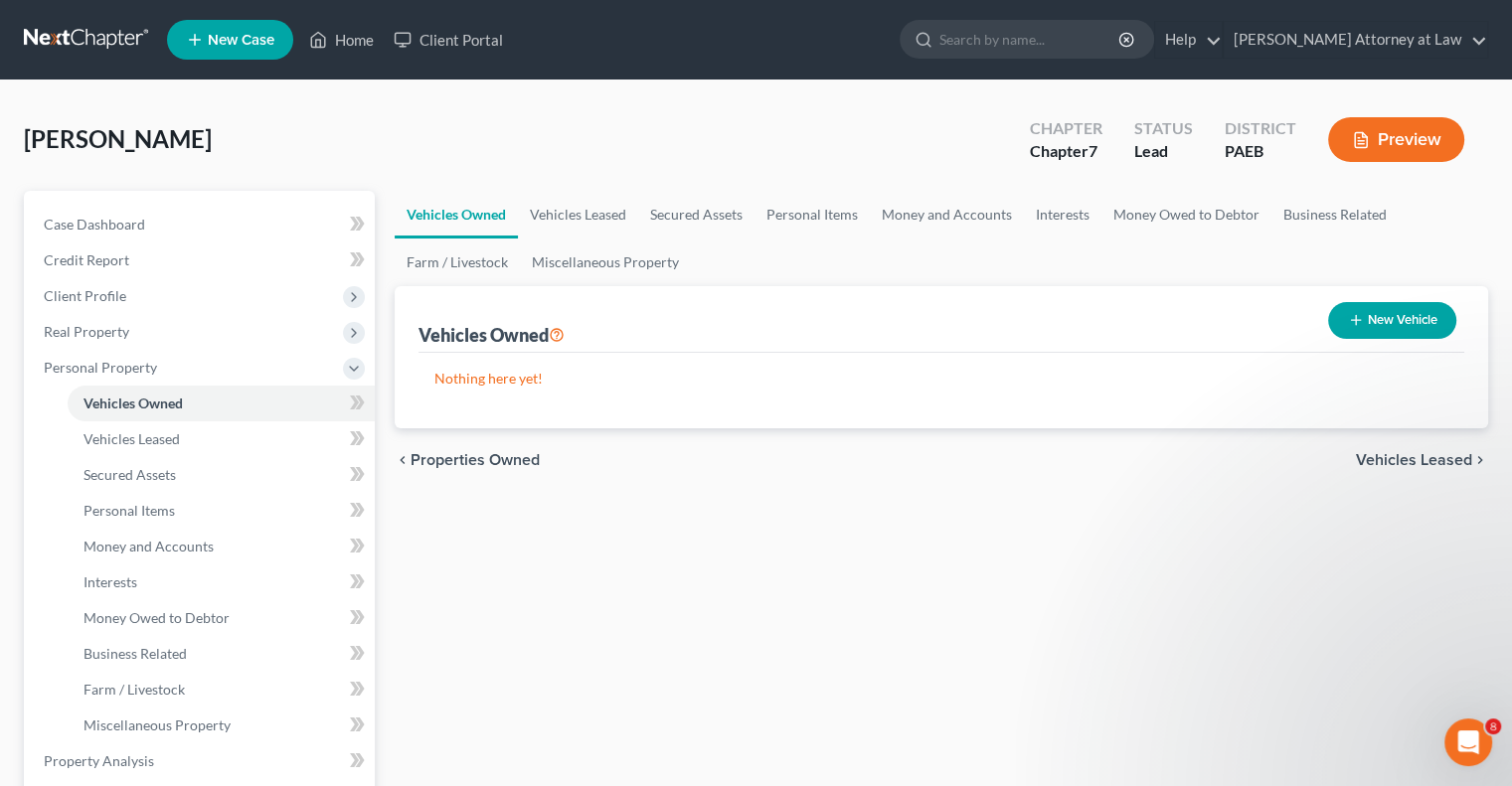 click on "New Vehicle" at bounding box center (1392, 320) 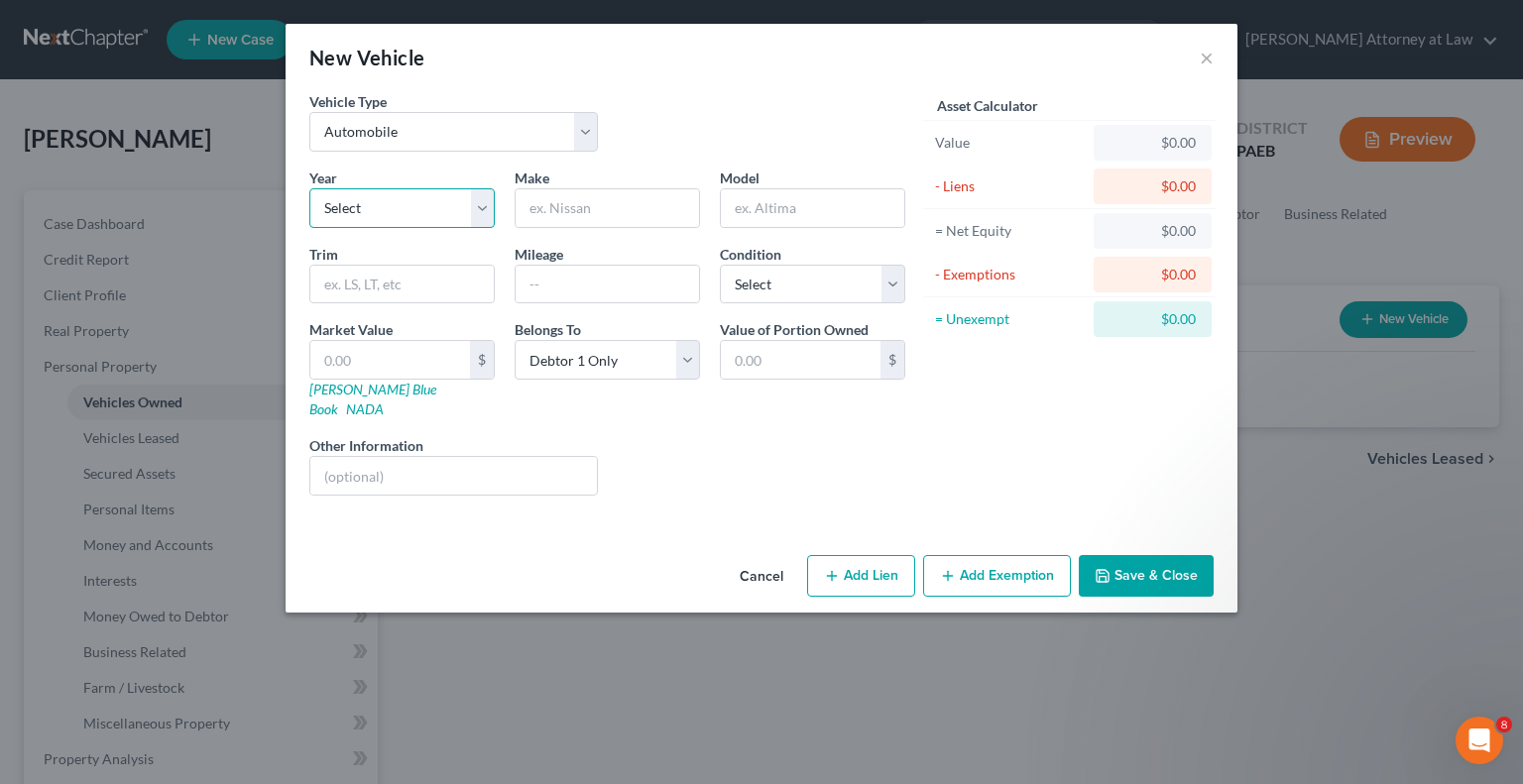 click on "Select 2026 2025 2024 2023 2022 2021 2020 2019 2018 2017 2016 2015 2014 2013 2012 2011 2010 2009 2008 2007 2006 2005 2004 2003 2002 2001 2000 1999 1998 1997 1996 1995 1994 1993 1992 1991 1990 1989 1988 1987 1986 1985 1984 1983 1982 1981 1980 1979 1978 1977 1976 1975 1974 1973 1972 1971 1970 1969 1968 1967 1966 1965 1964 1963 1962 1961 1960 1959 1958 1957 1956 1955 1954 1953 1952 1951 1950 1949 1948 1947 1946 1945 1944 1943 1942 1941 1940 1939 1938 1937 1936 1935 1934 1933 1932 1931 1930 1929 1928 1927 1926 1925 1924 1923 1922 1921 1920 1919 1918 1917 1916 1915 1914 1913 1912 1911 1910 1909 1908 1907 1906 1905 1904 1903 1902 1901" at bounding box center [402, 208] 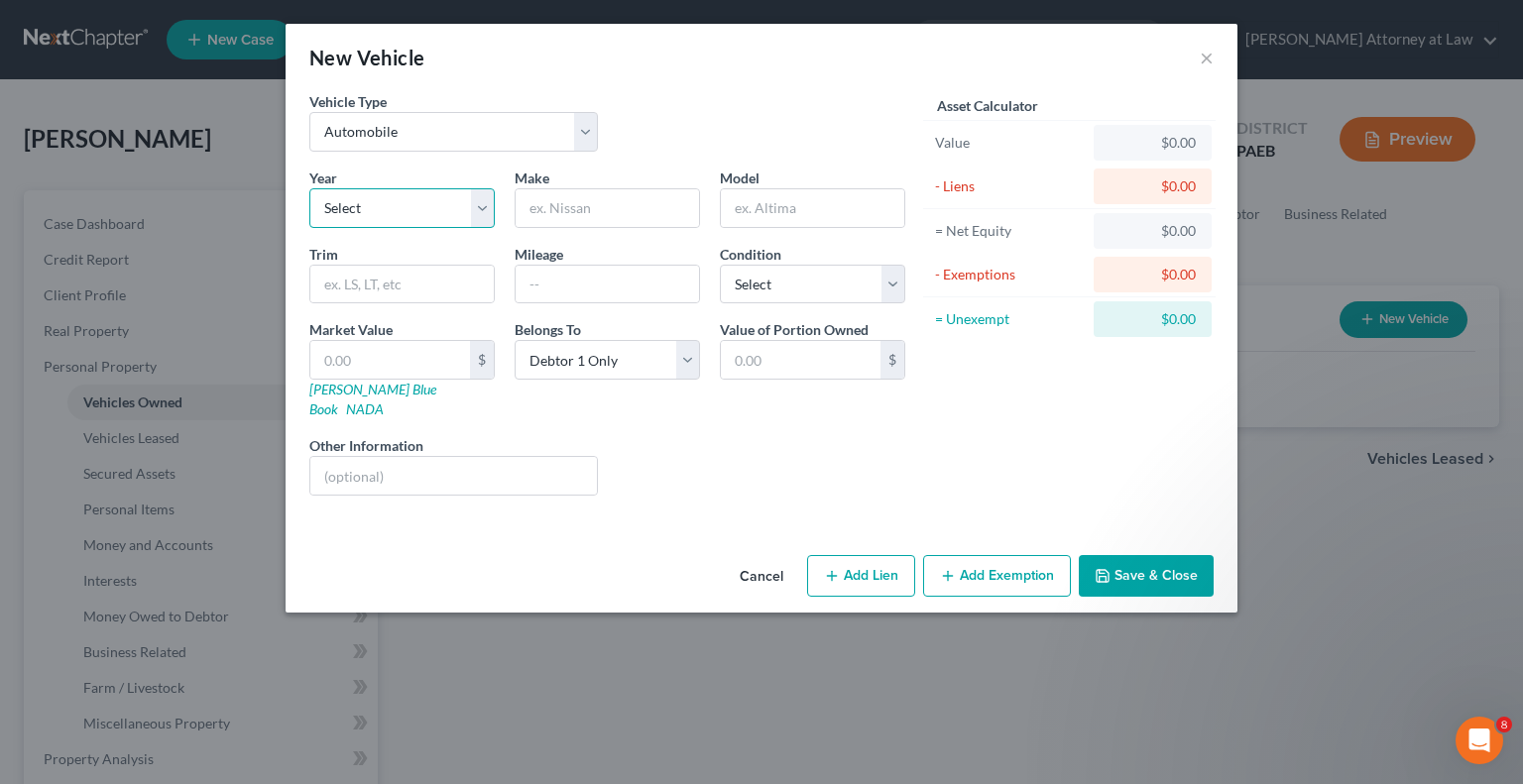 select on "7" 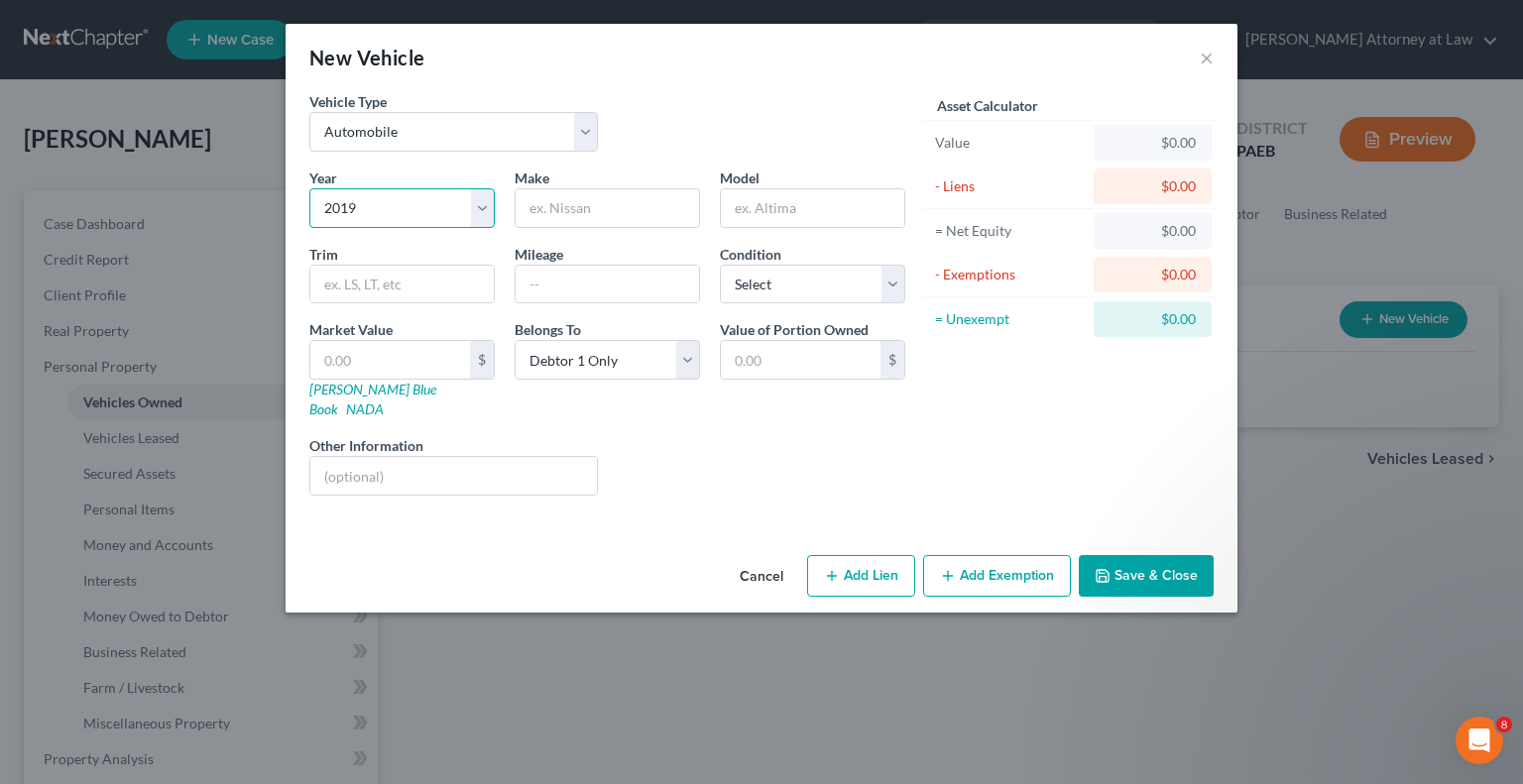 click on "Select 2026 2025 2024 2023 2022 2021 2020 2019 2018 2017 2016 2015 2014 2013 2012 2011 2010 2009 2008 2007 2006 2005 2004 2003 2002 2001 2000 1999 1998 1997 1996 1995 1994 1993 1992 1991 1990 1989 1988 1987 1986 1985 1984 1983 1982 1981 1980 1979 1978 1977 1976 1975 1974 1973 1972 1971 1970 1969 1968 1967 1966 1965 1964 1963 1962 1961 1960 1959 1958 1957 1956 1955 1954 1953 1952 1951 1950 1949 1948 1947 1946 1945 1944 1943 1942 1941 1940 1939 1938 1937 1936 1935 1934 1933 1932 1931 1930 1929 1928 1927 1926 1925 1924 1923 1922 1921 1920 1919 1918 1917 1916 1915 1914 1913 1912 1911 1910 1909 1908 1907 1906 1905 1904 1903 1902 1901" at bounding box center (402, 208) 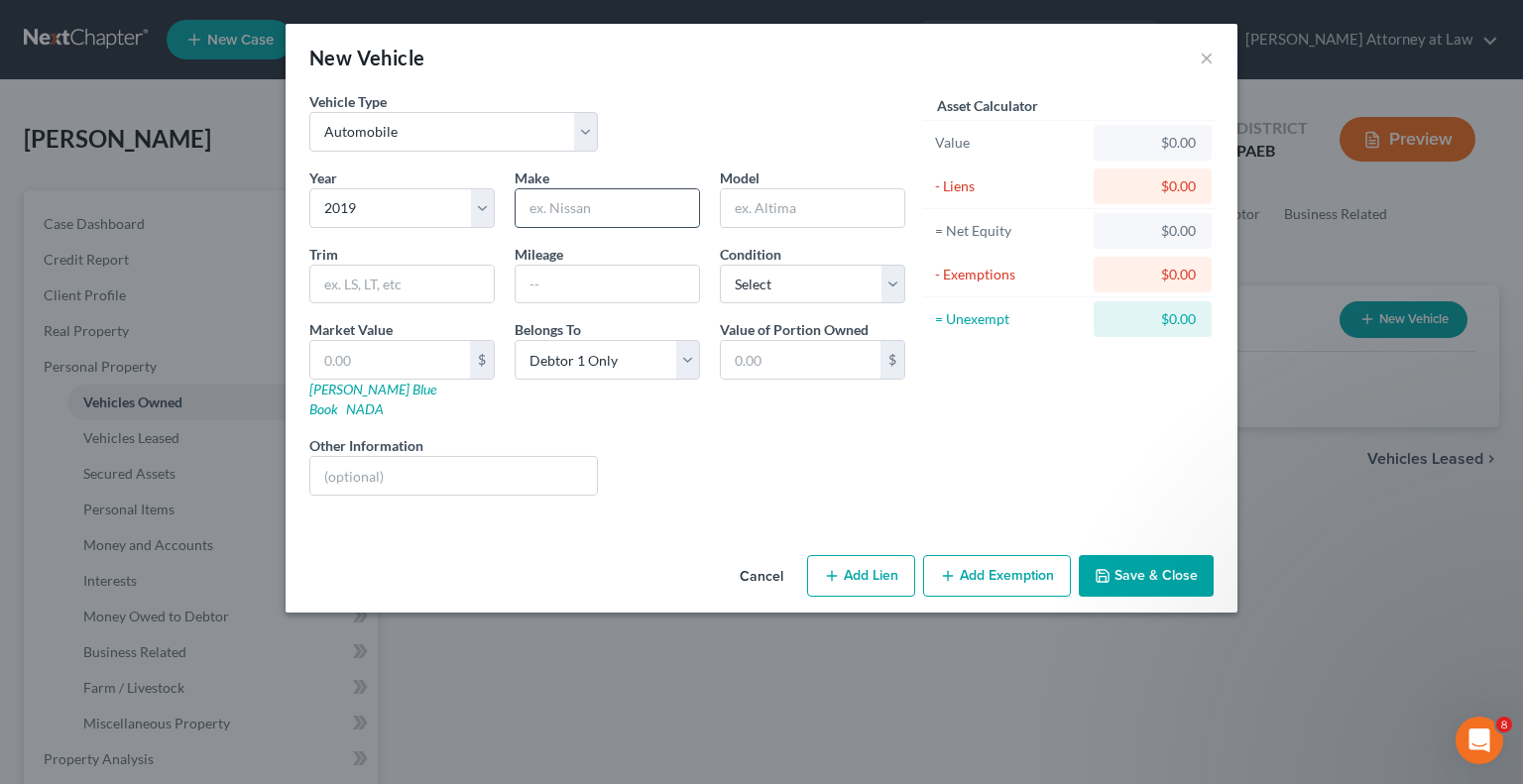 click at bounding box center [607, 208] 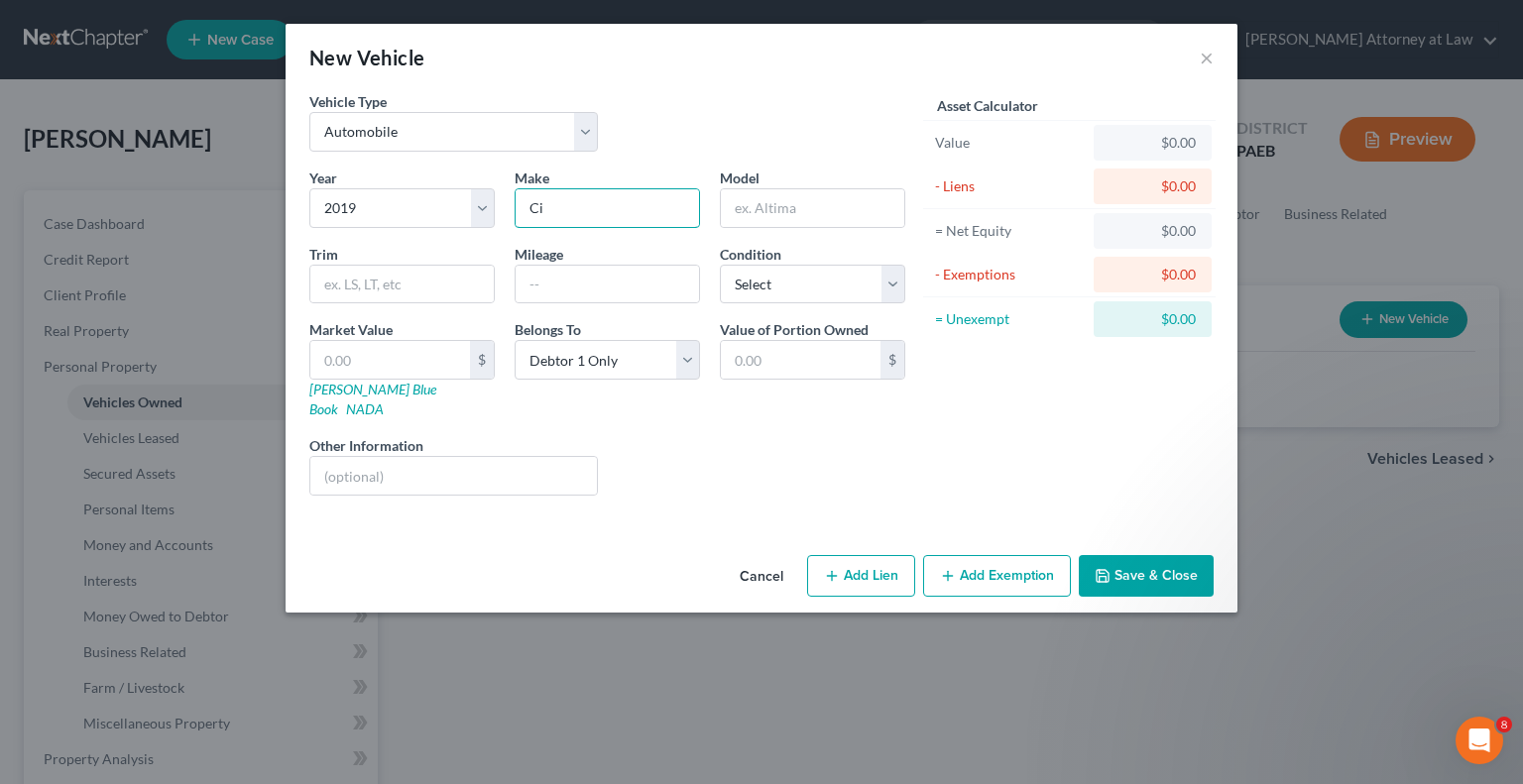 type on "C" 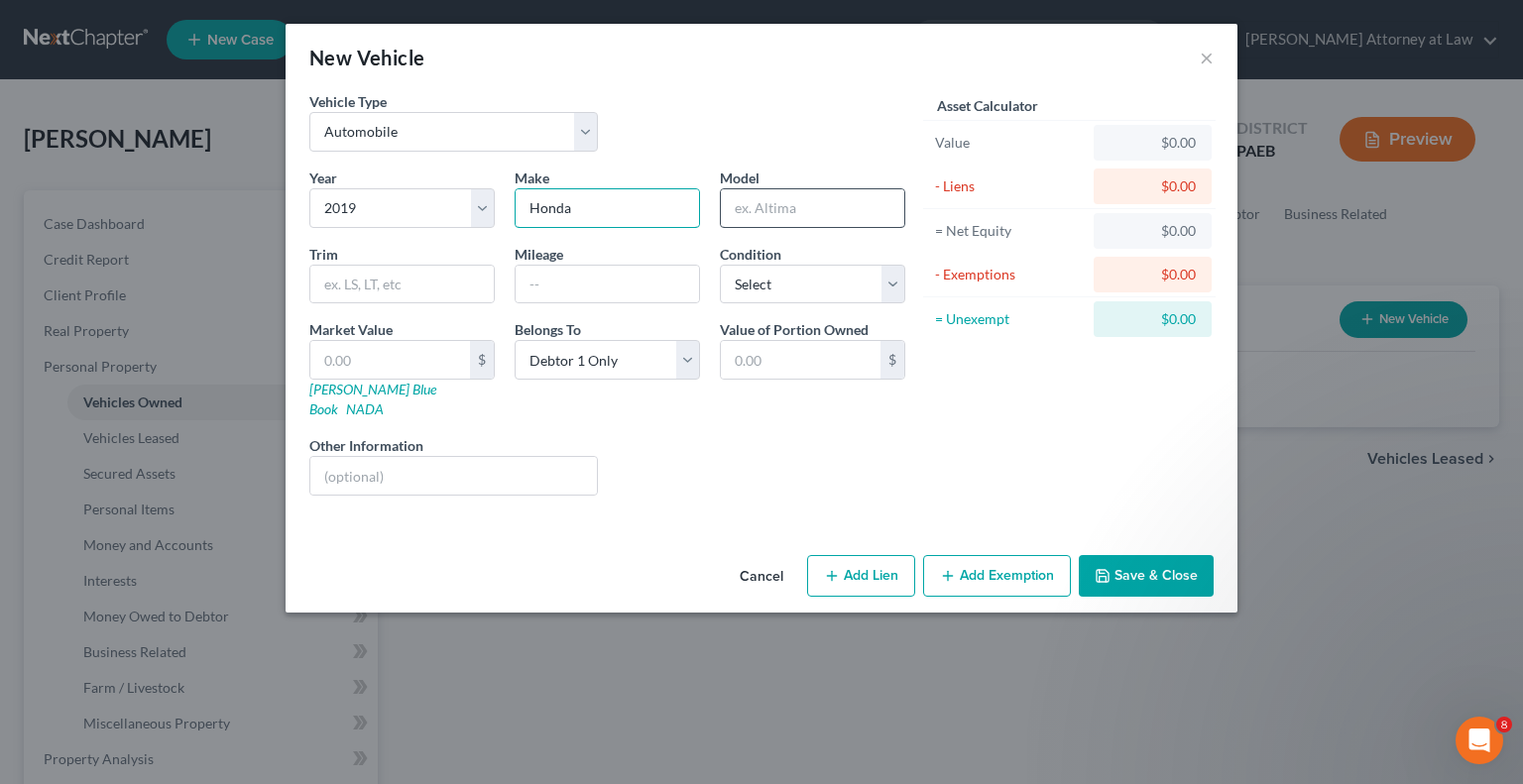 type on "Honda" 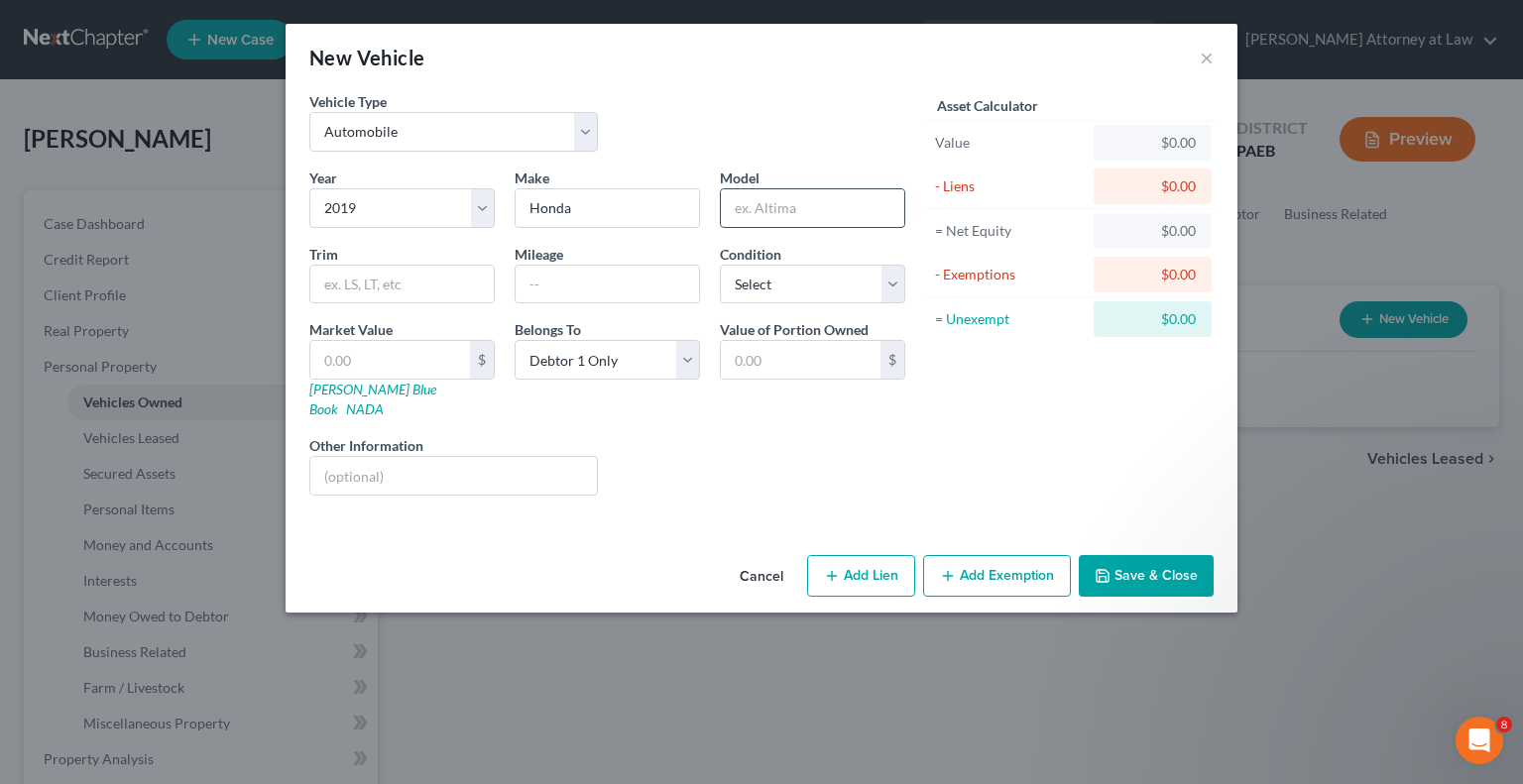 click at bounding box center (812, 208) 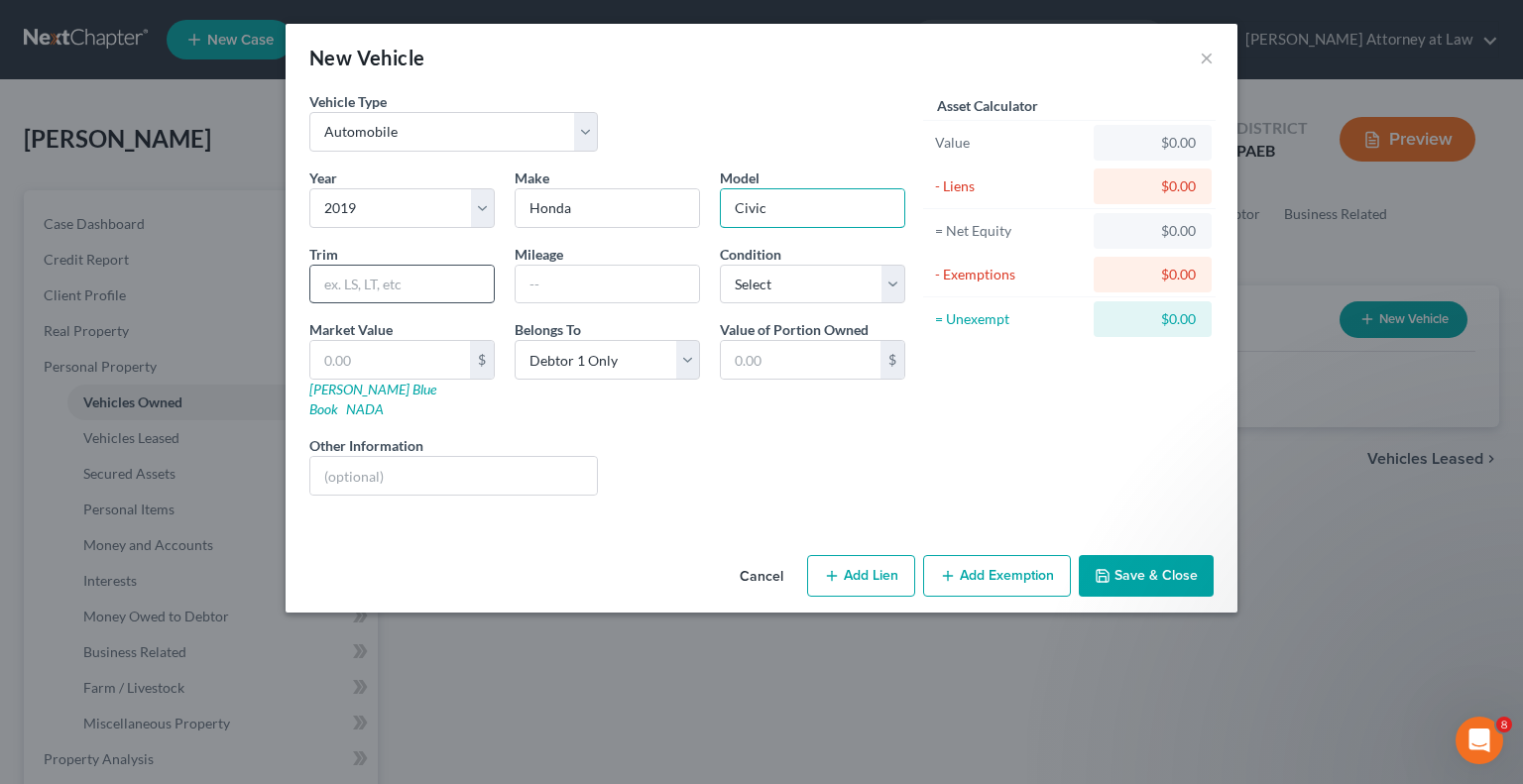 type on "Civic" 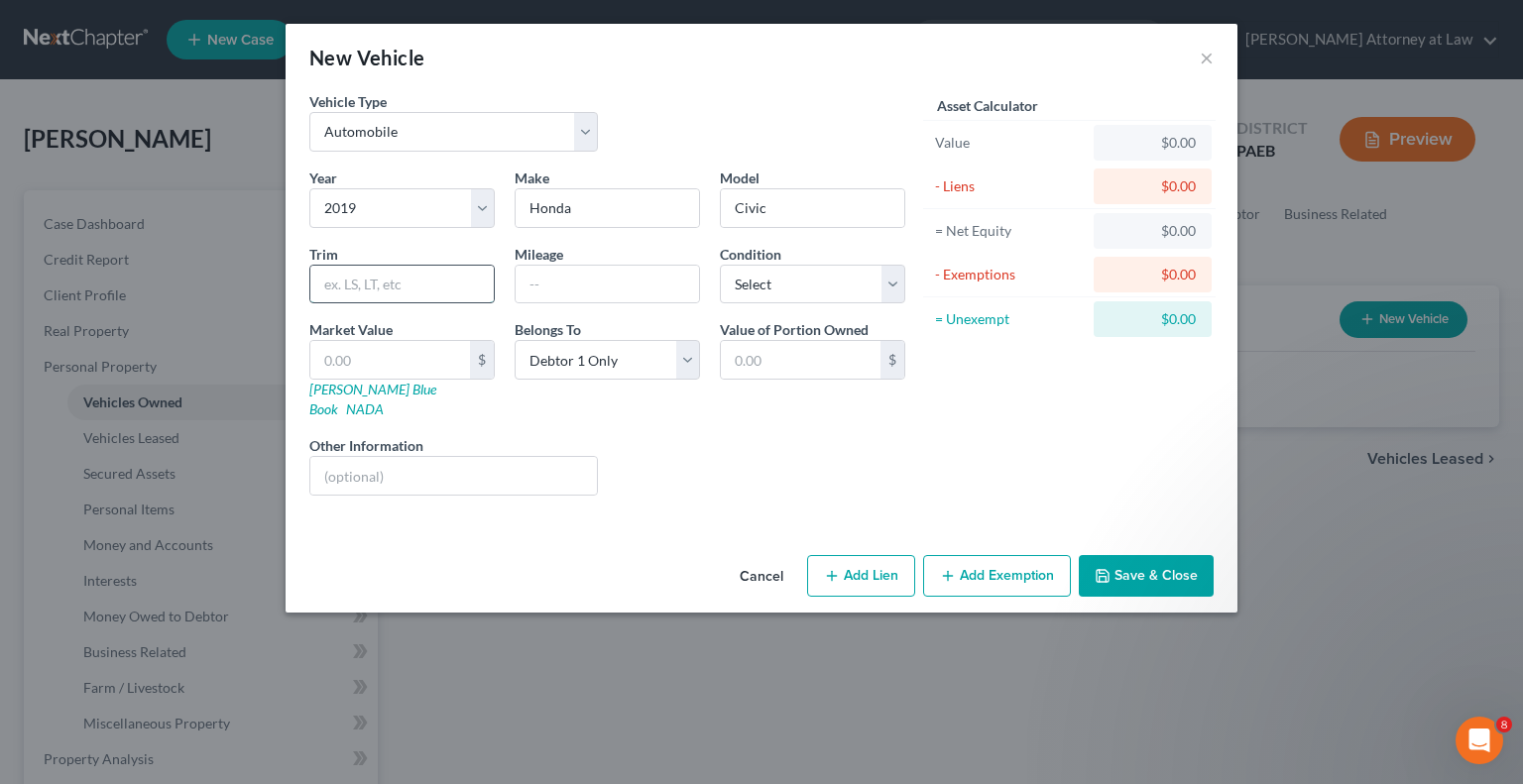 click at bounding box center [402, 284] 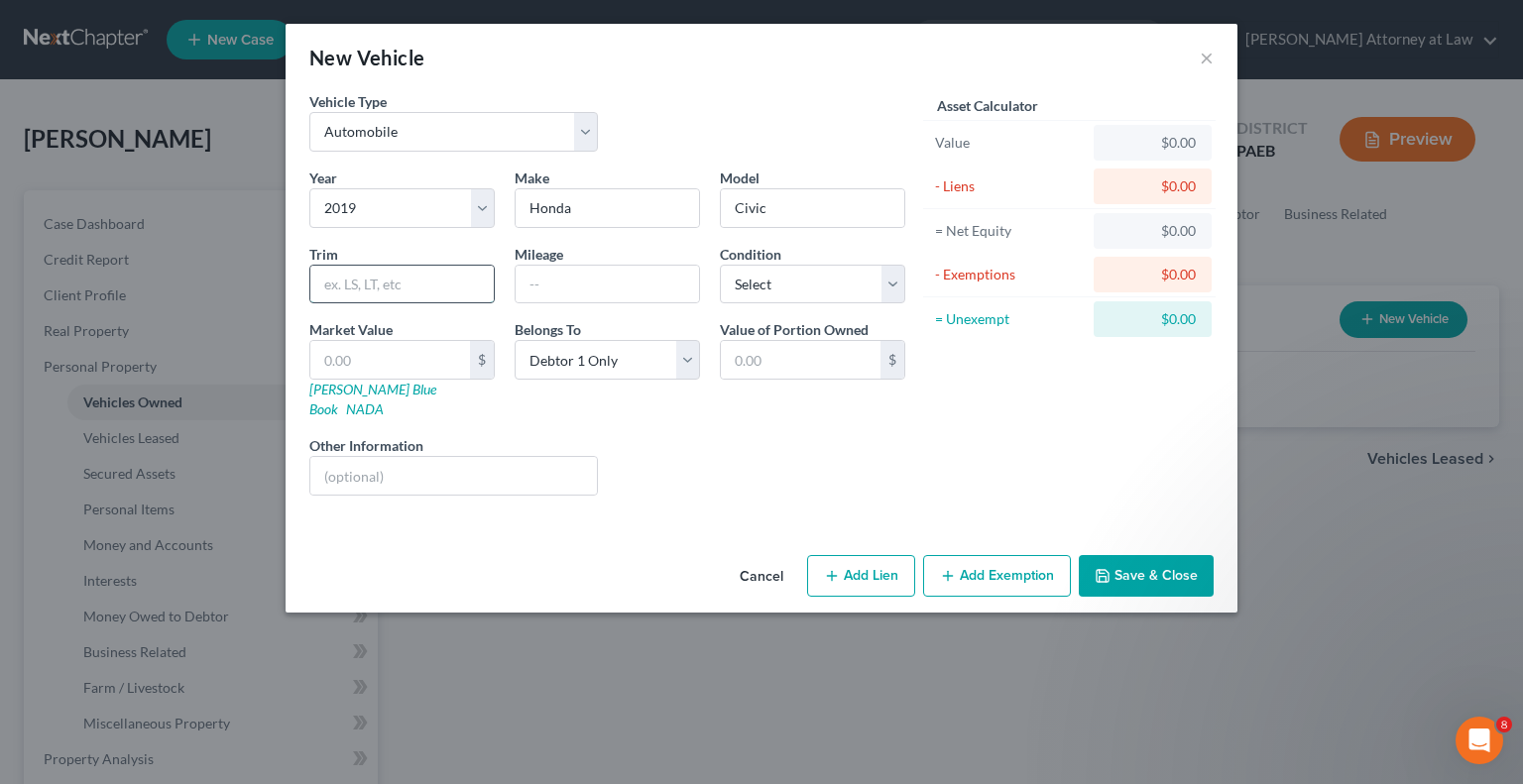 type on "Red" 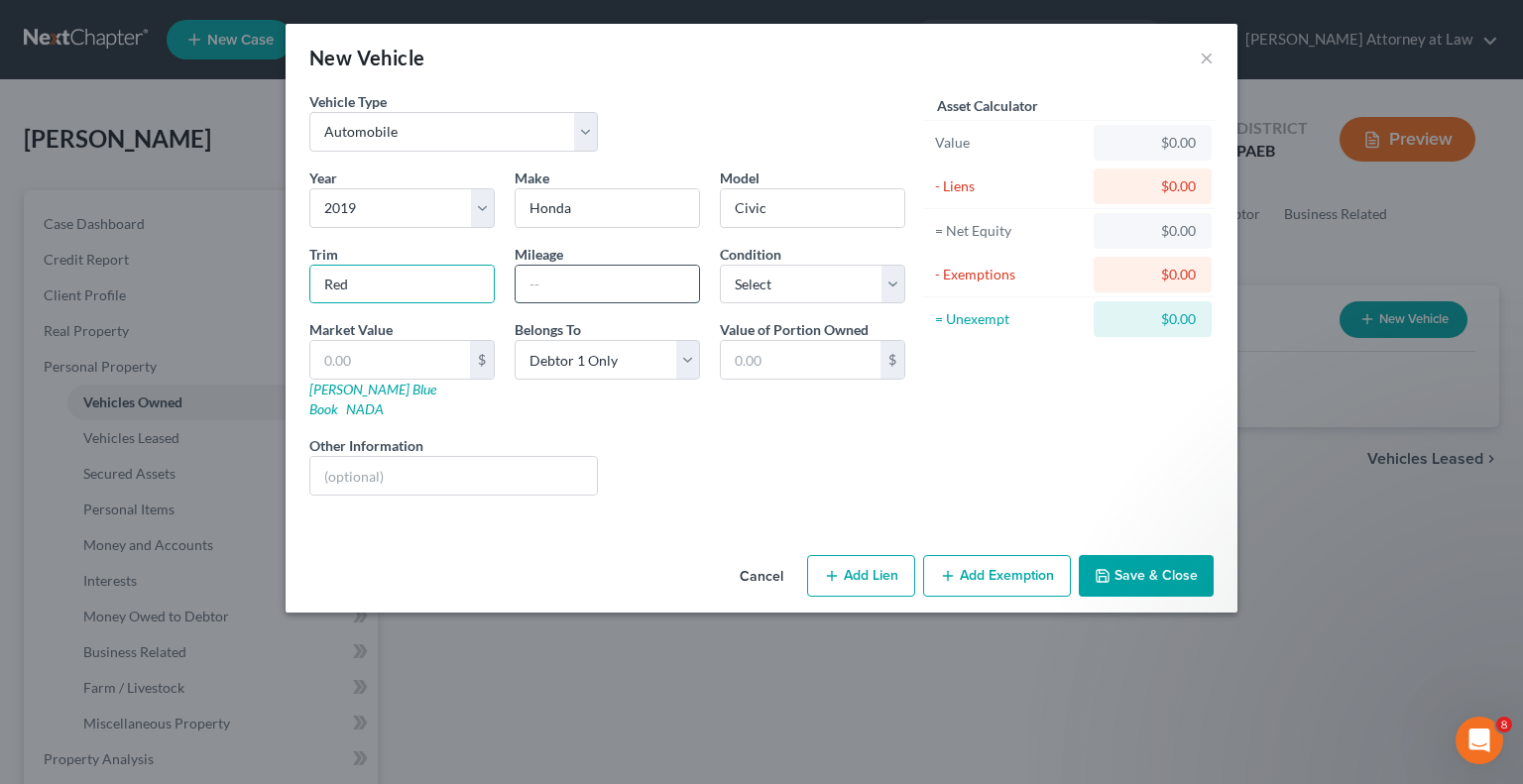 click at bounding box center (607, 284) 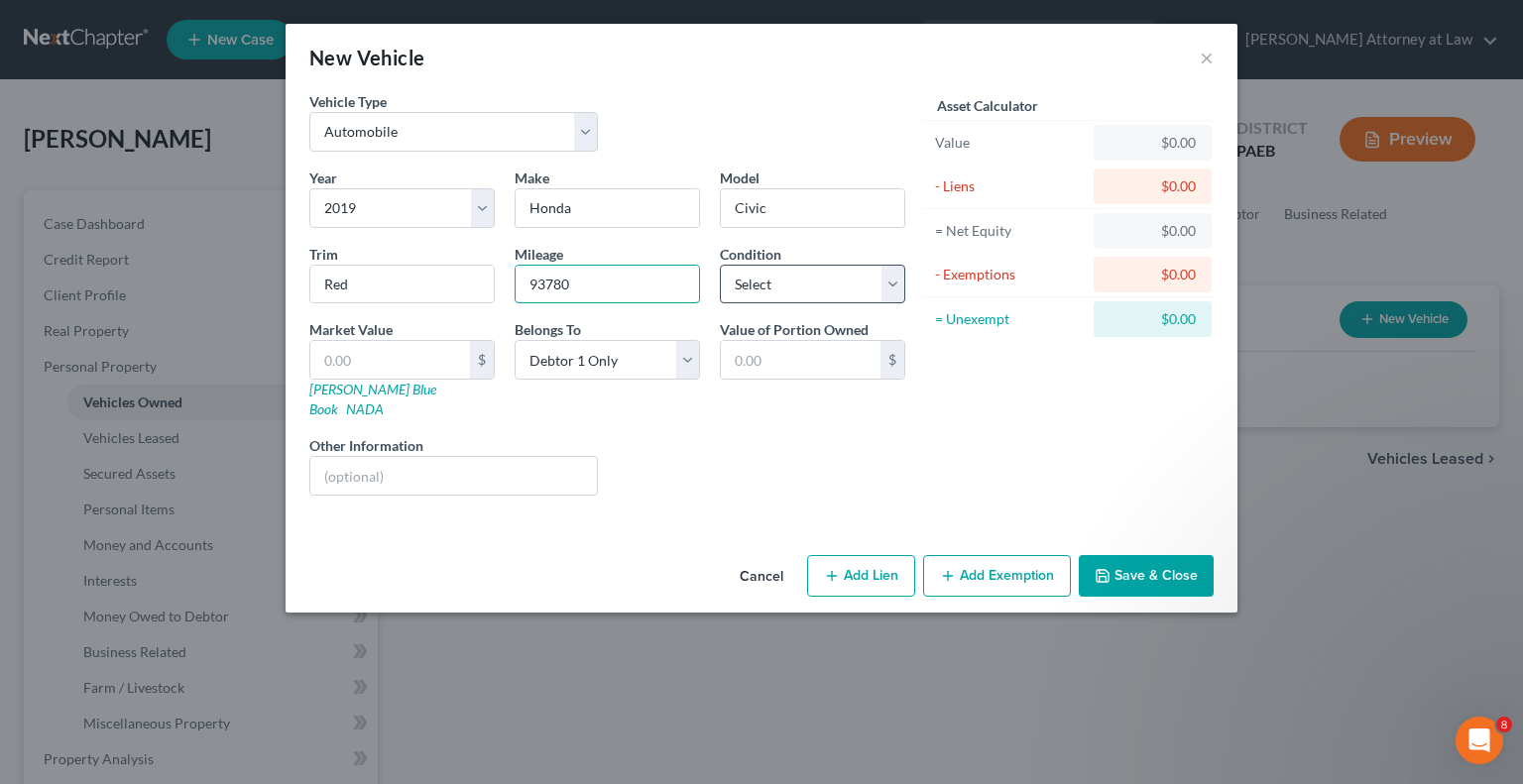 type on "93780" 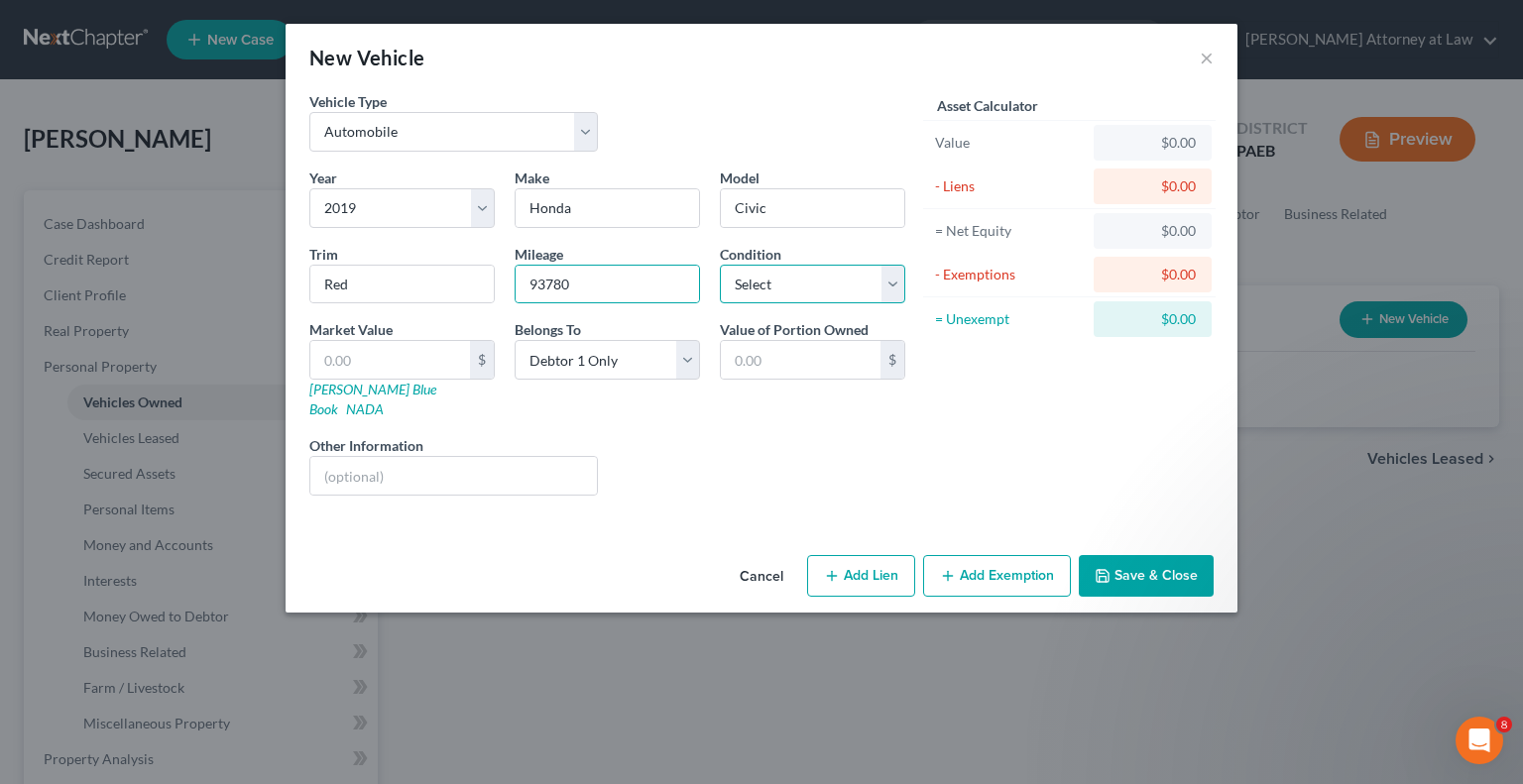 click on "Select Excellent Very Good Good Fair Poor" at bounding box center [812, 284] 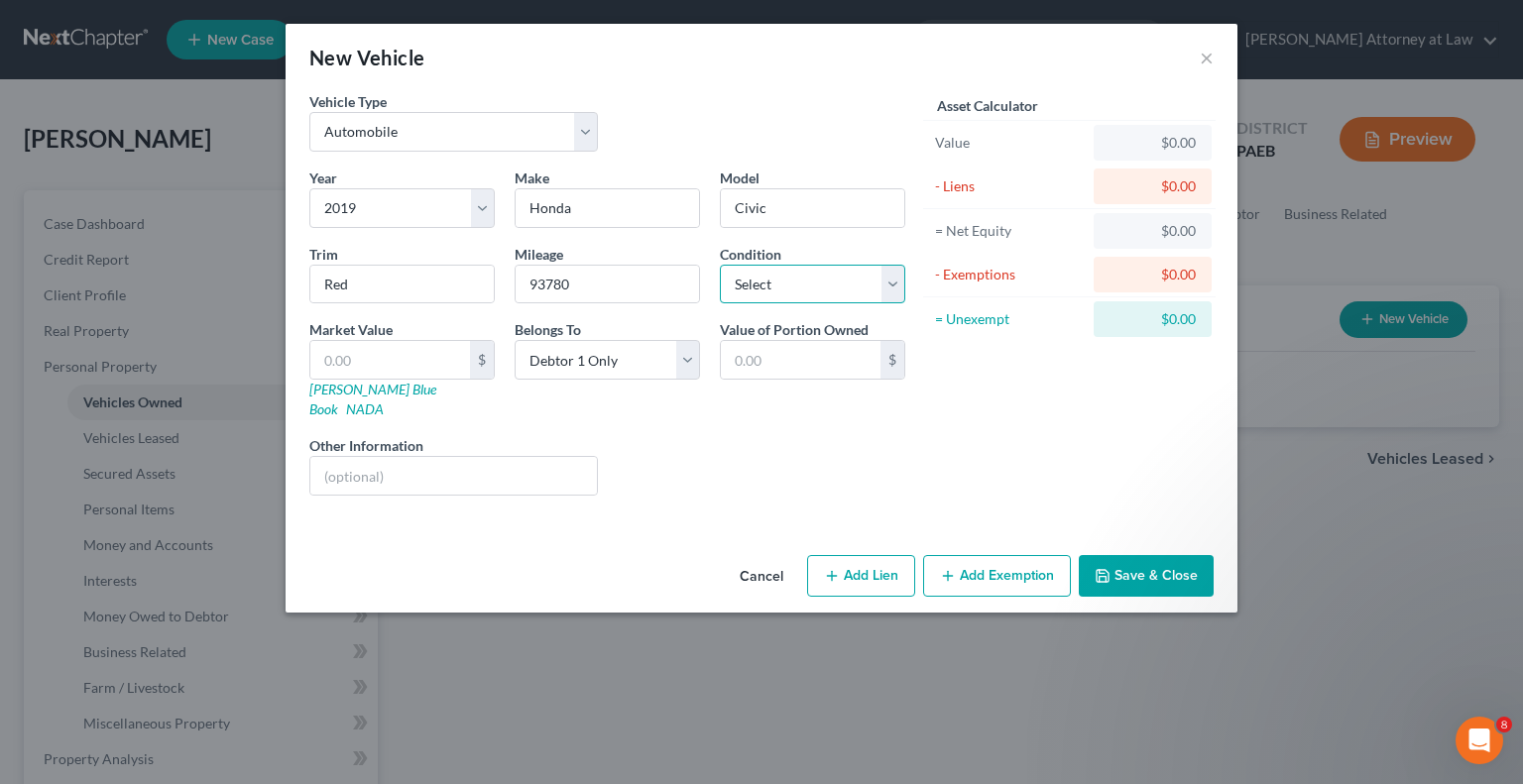 select on "3" 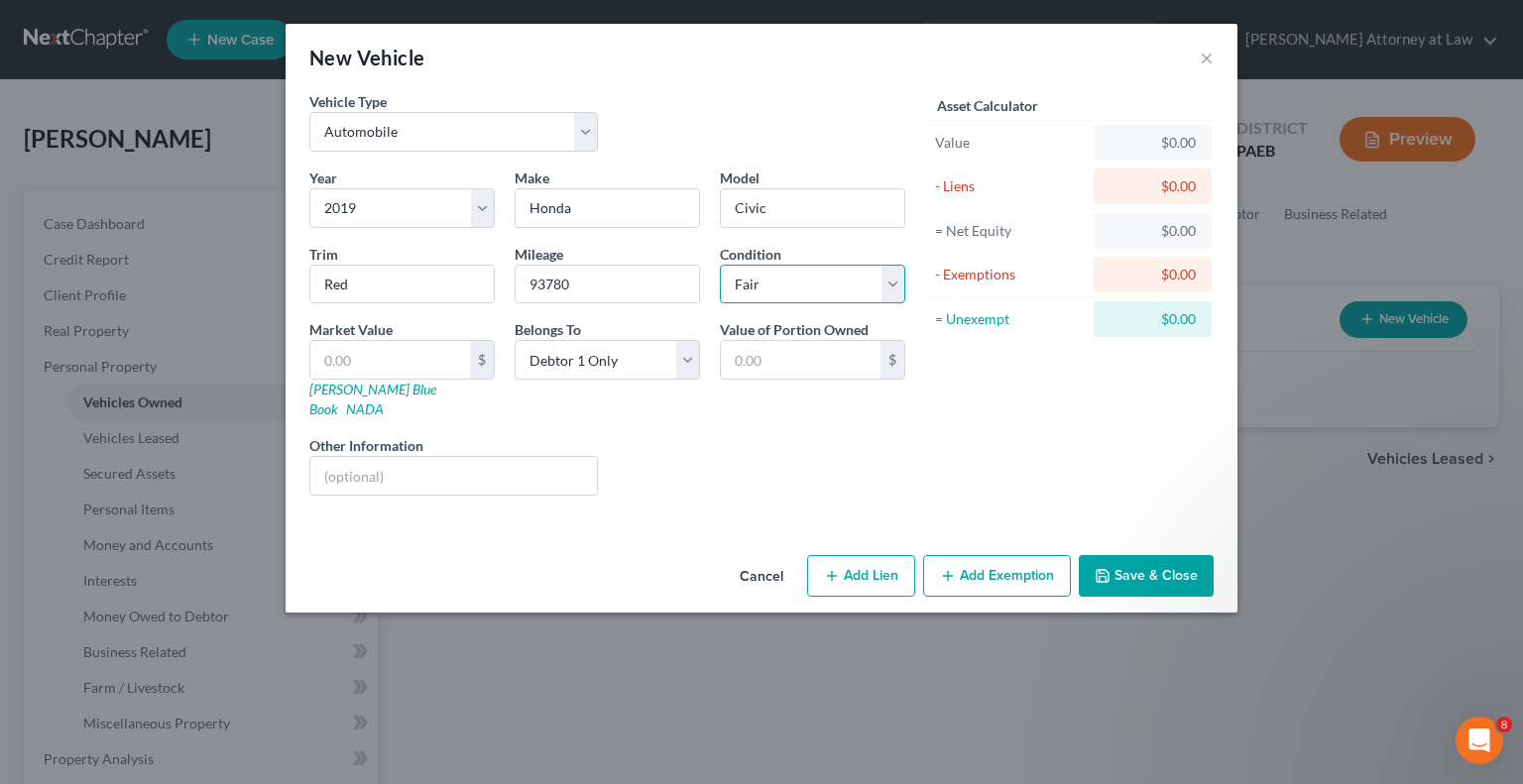 click on "Select Excellent Very Good Good Fair Poor" at bounding box center (812, 284) 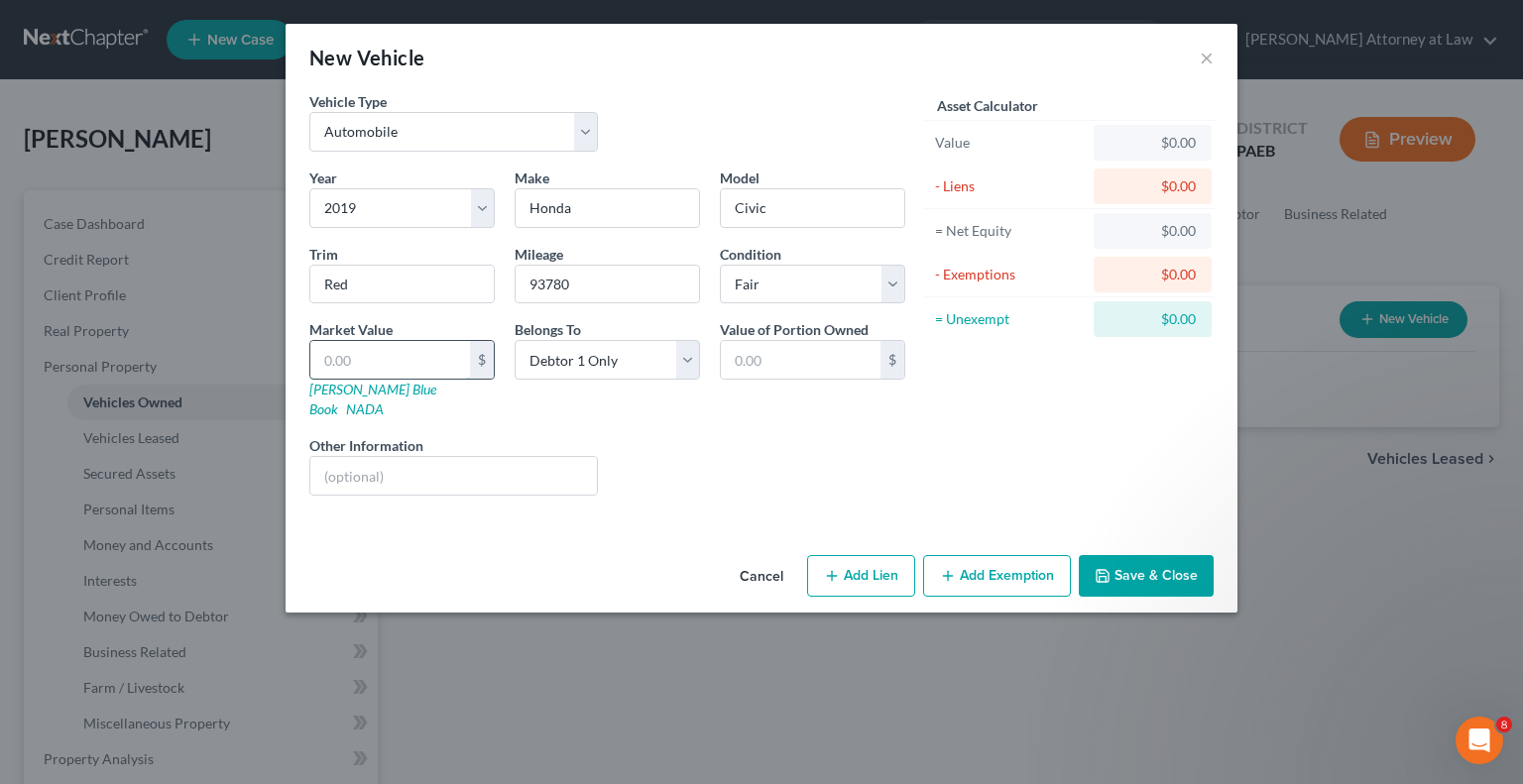 click at bounding box center (390, 360) 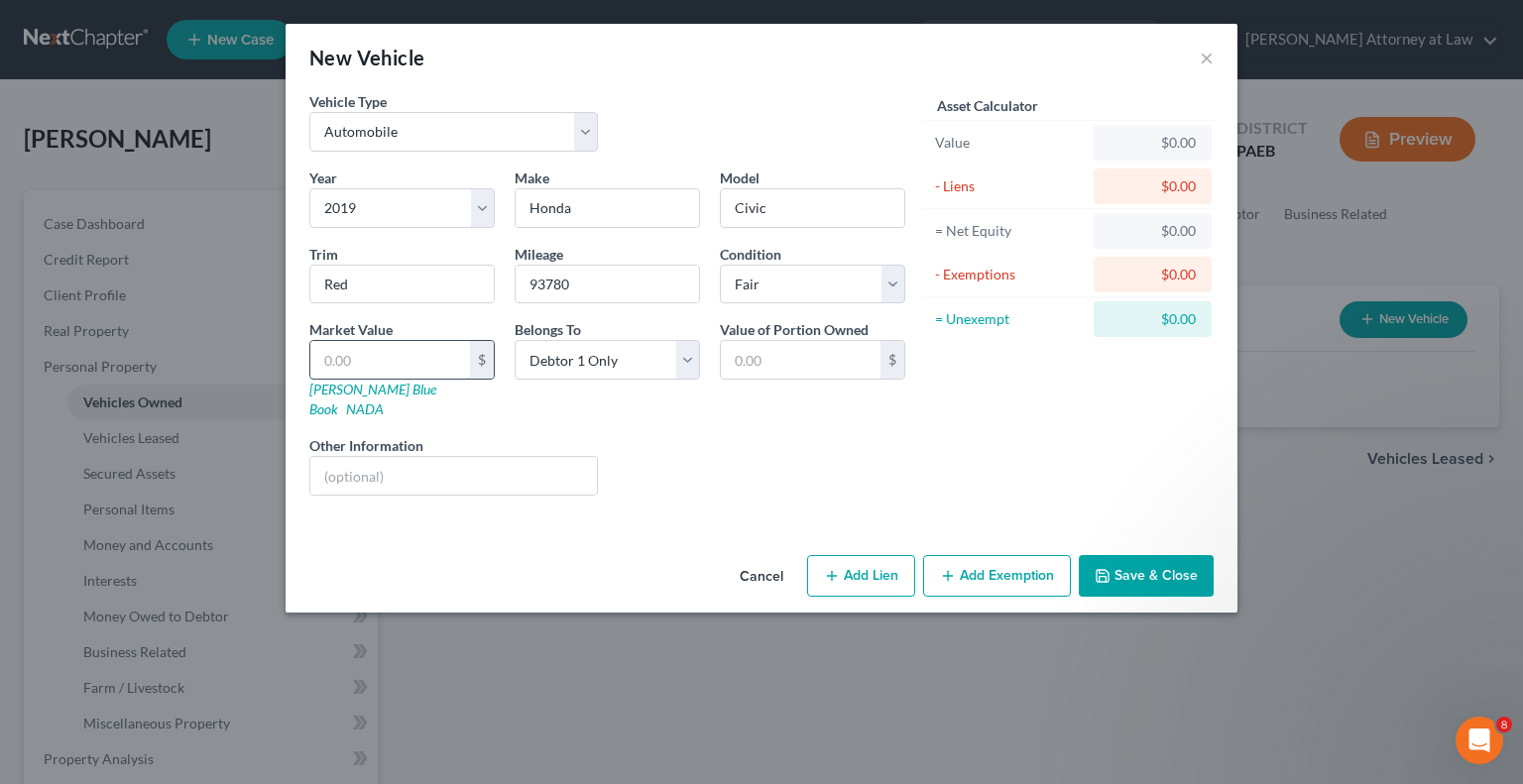 type on "1" 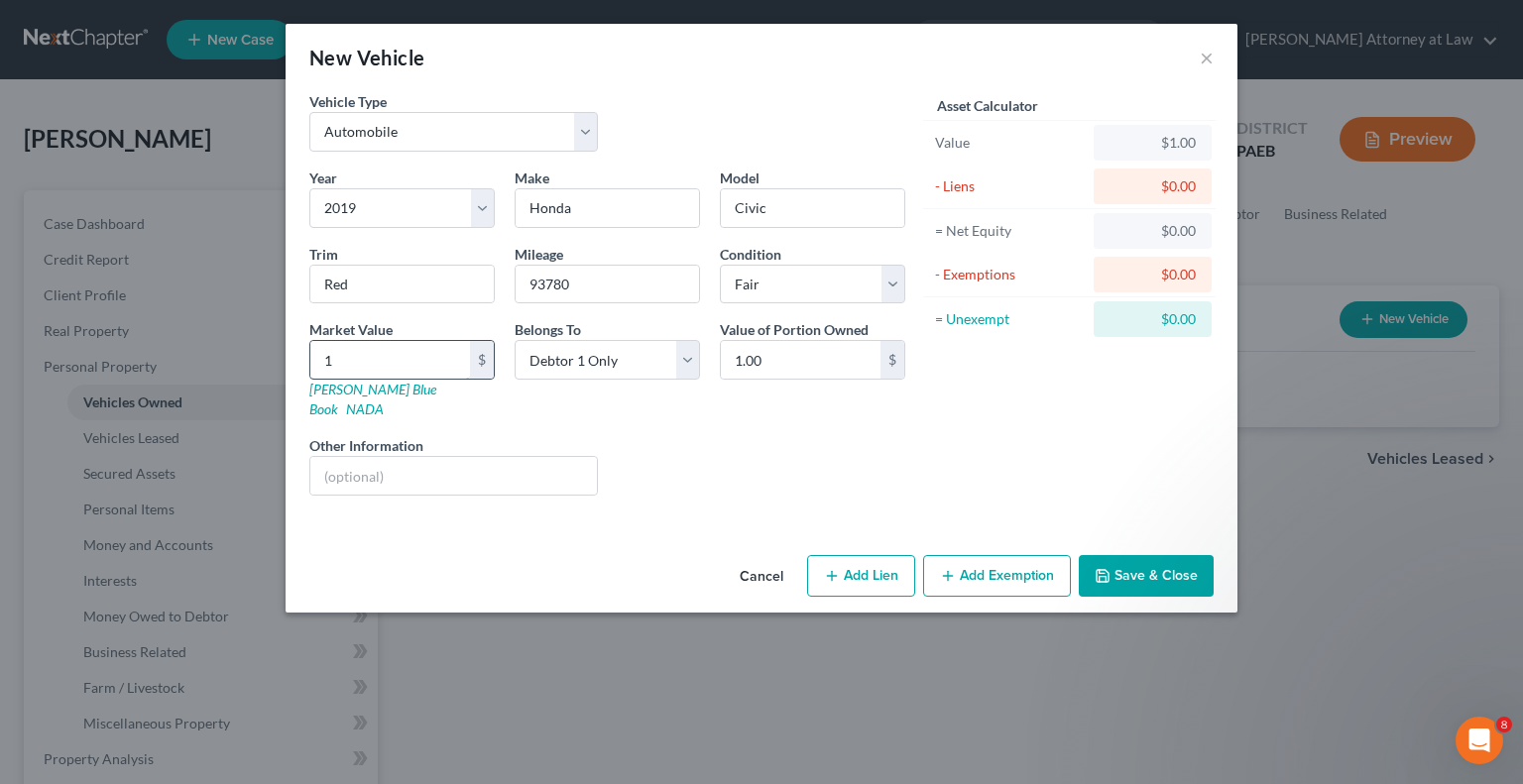 type on "13" 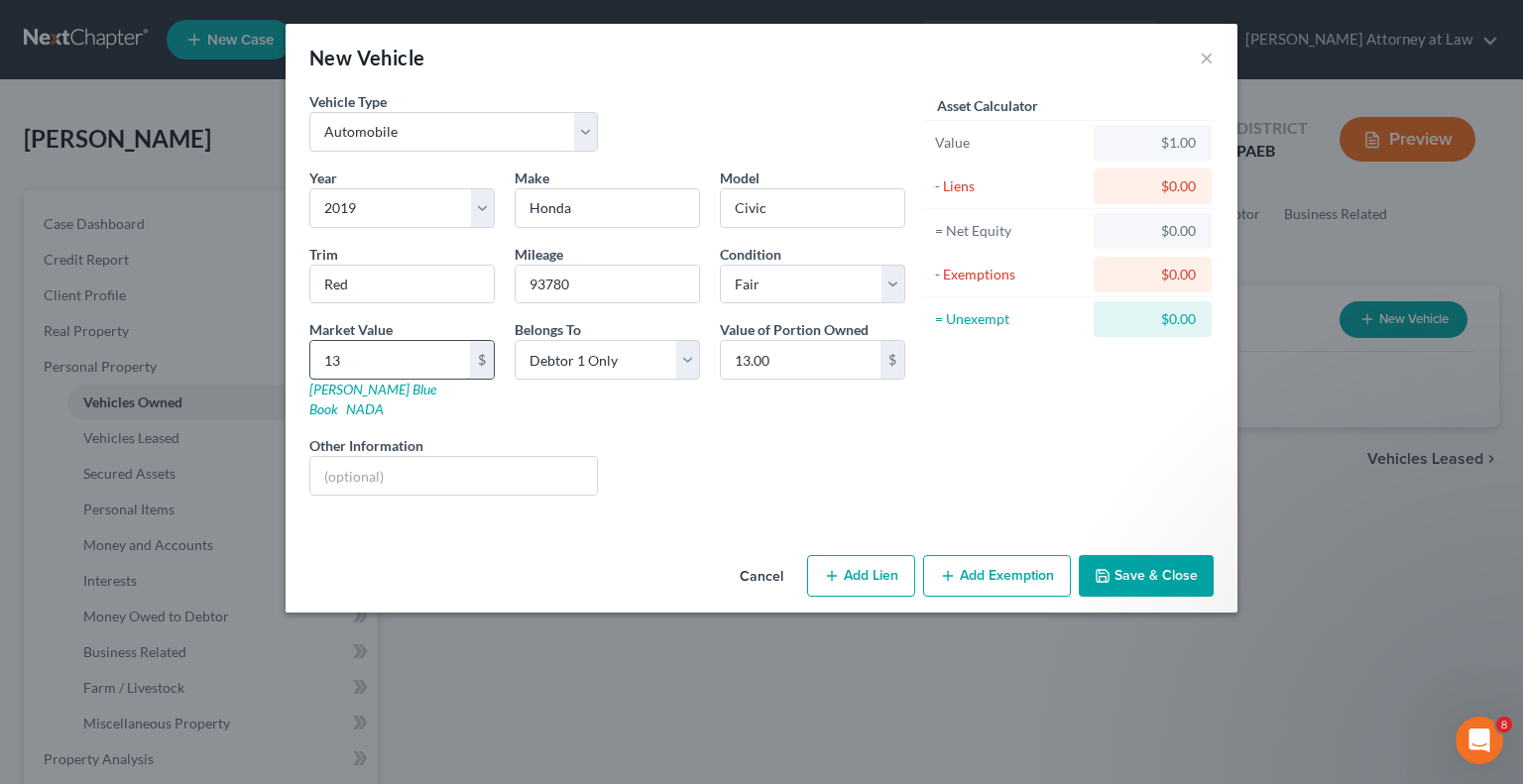 type on "138" 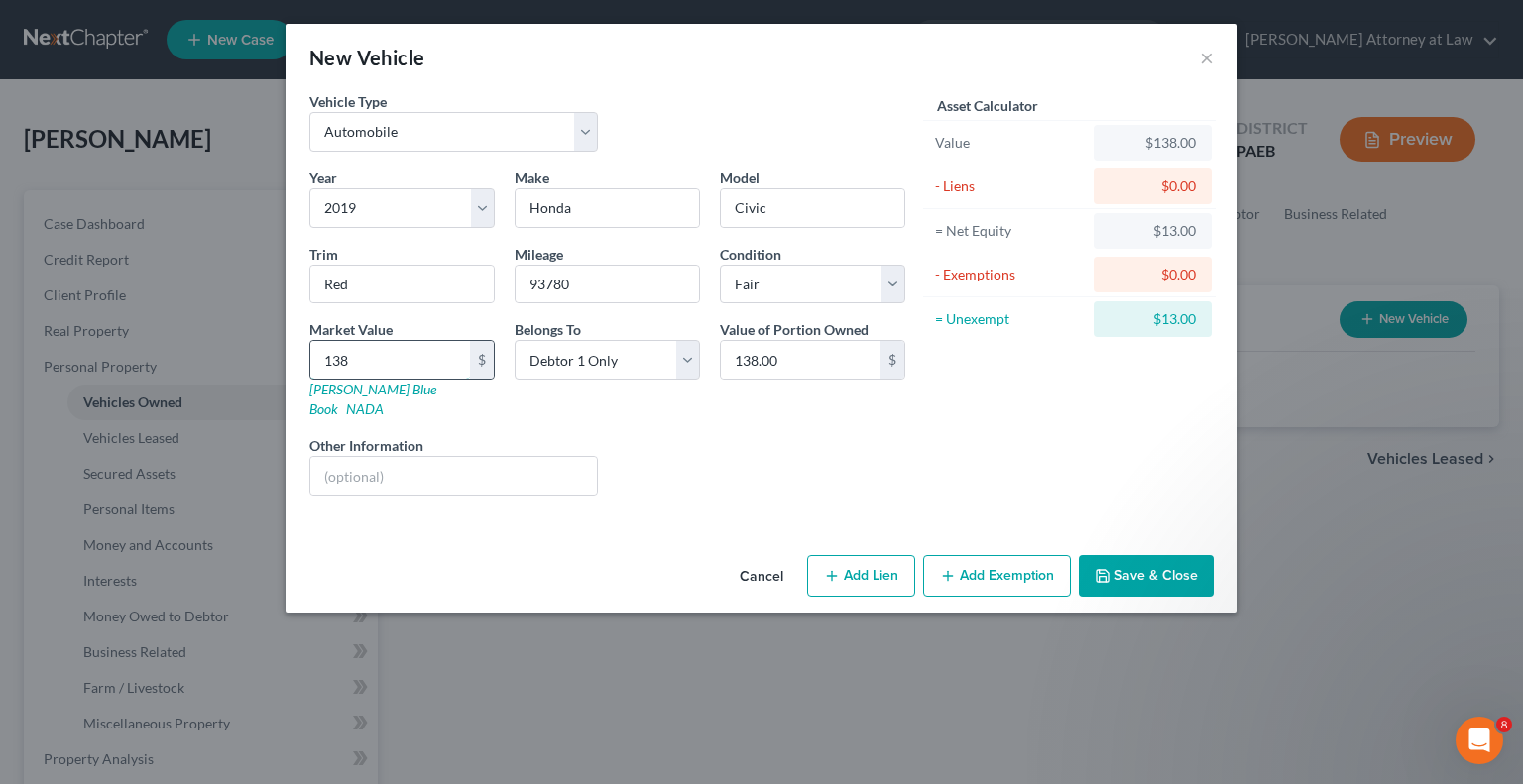 type on "1386" 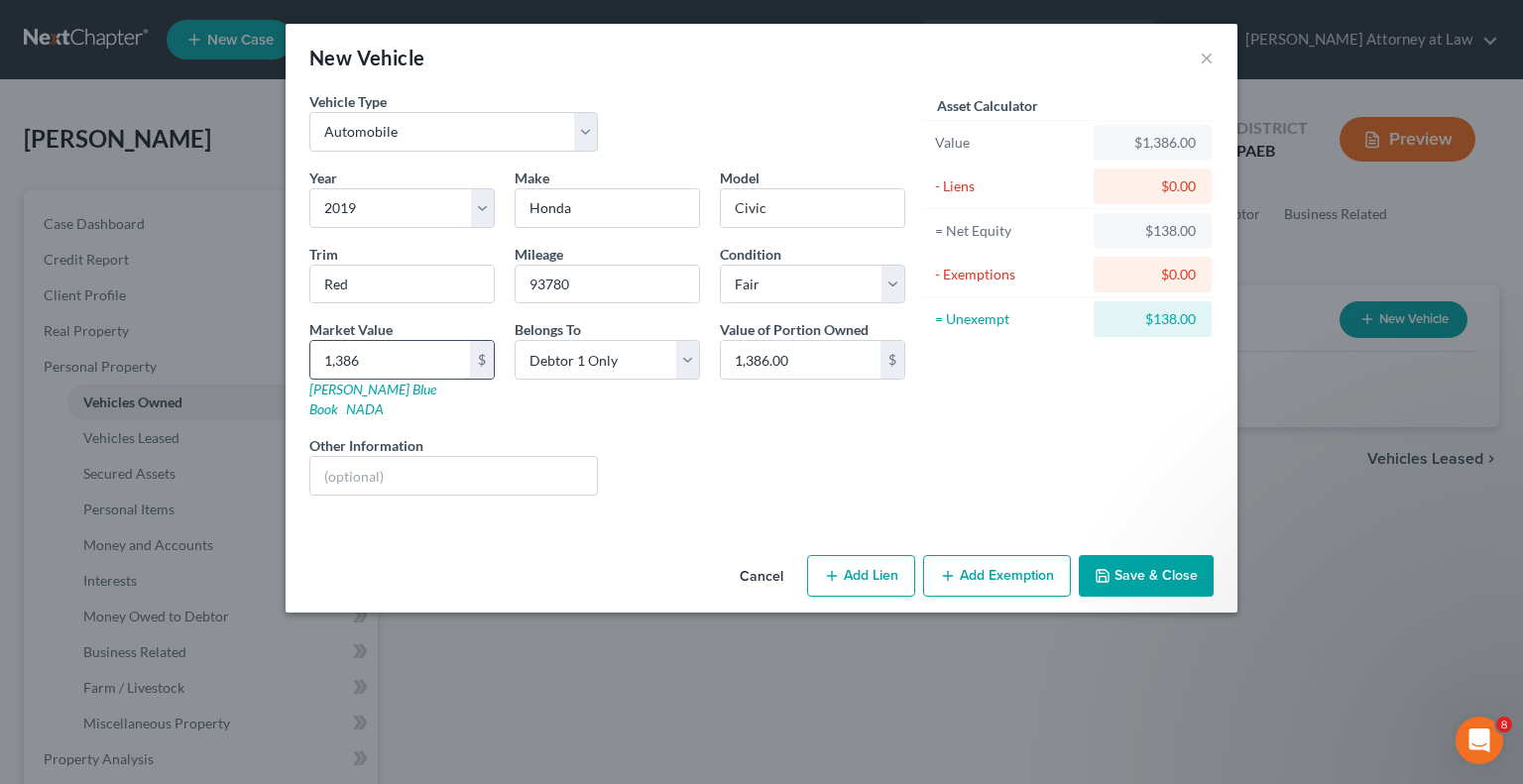 type on "1,3865" 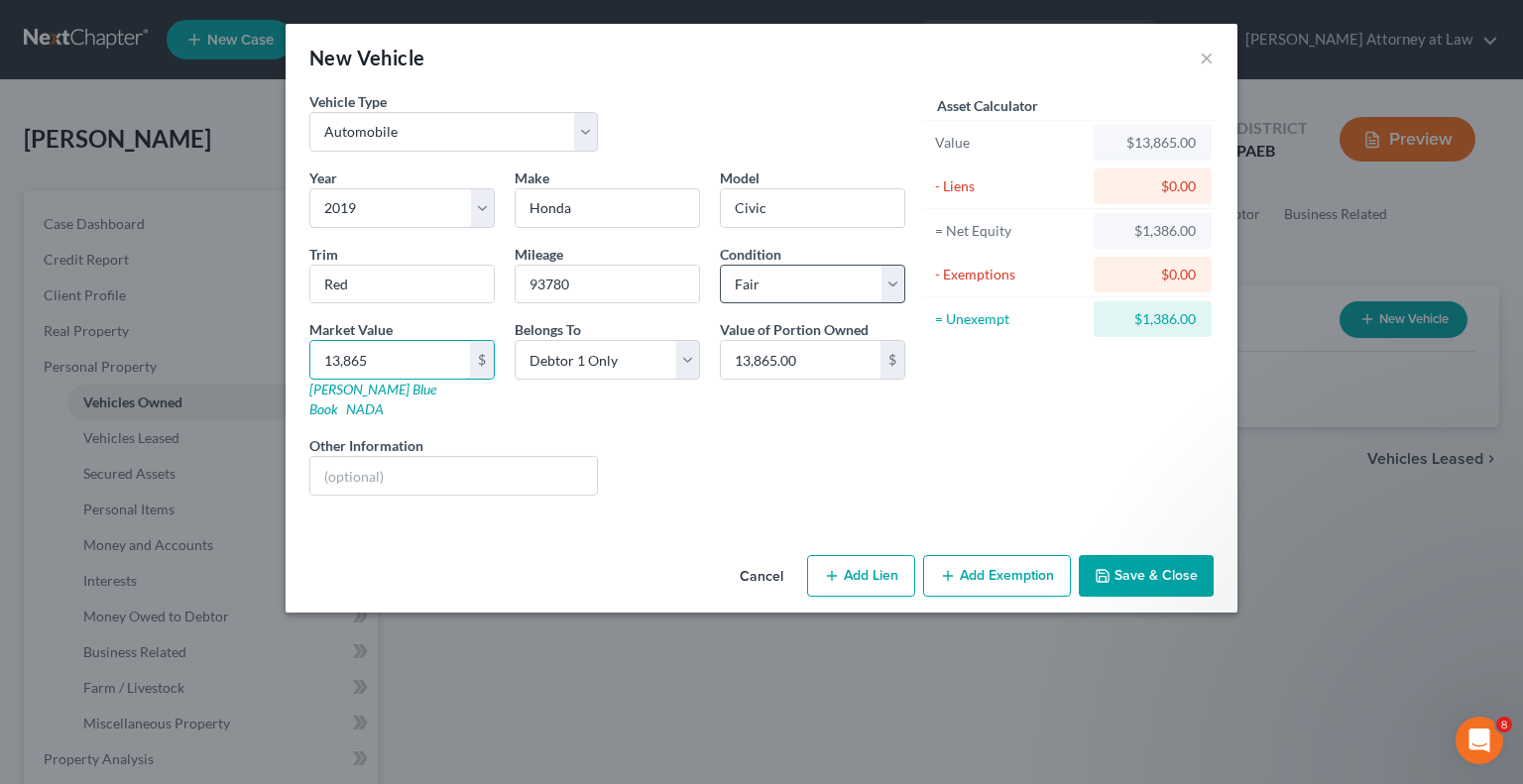 type on "13,865" 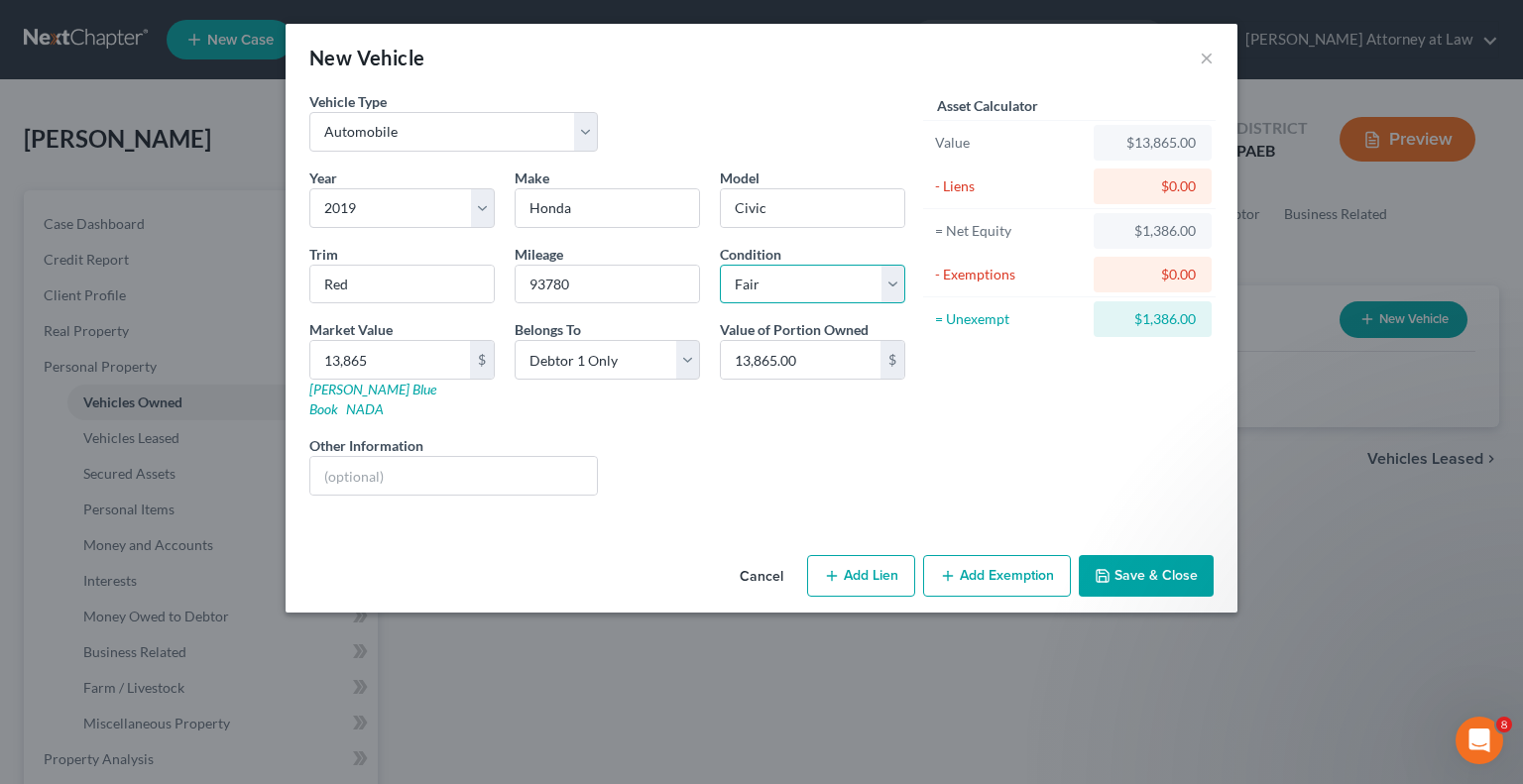 click on "Select Excellent Very Good Good Fair Poor" at bounding box center [812, 284] 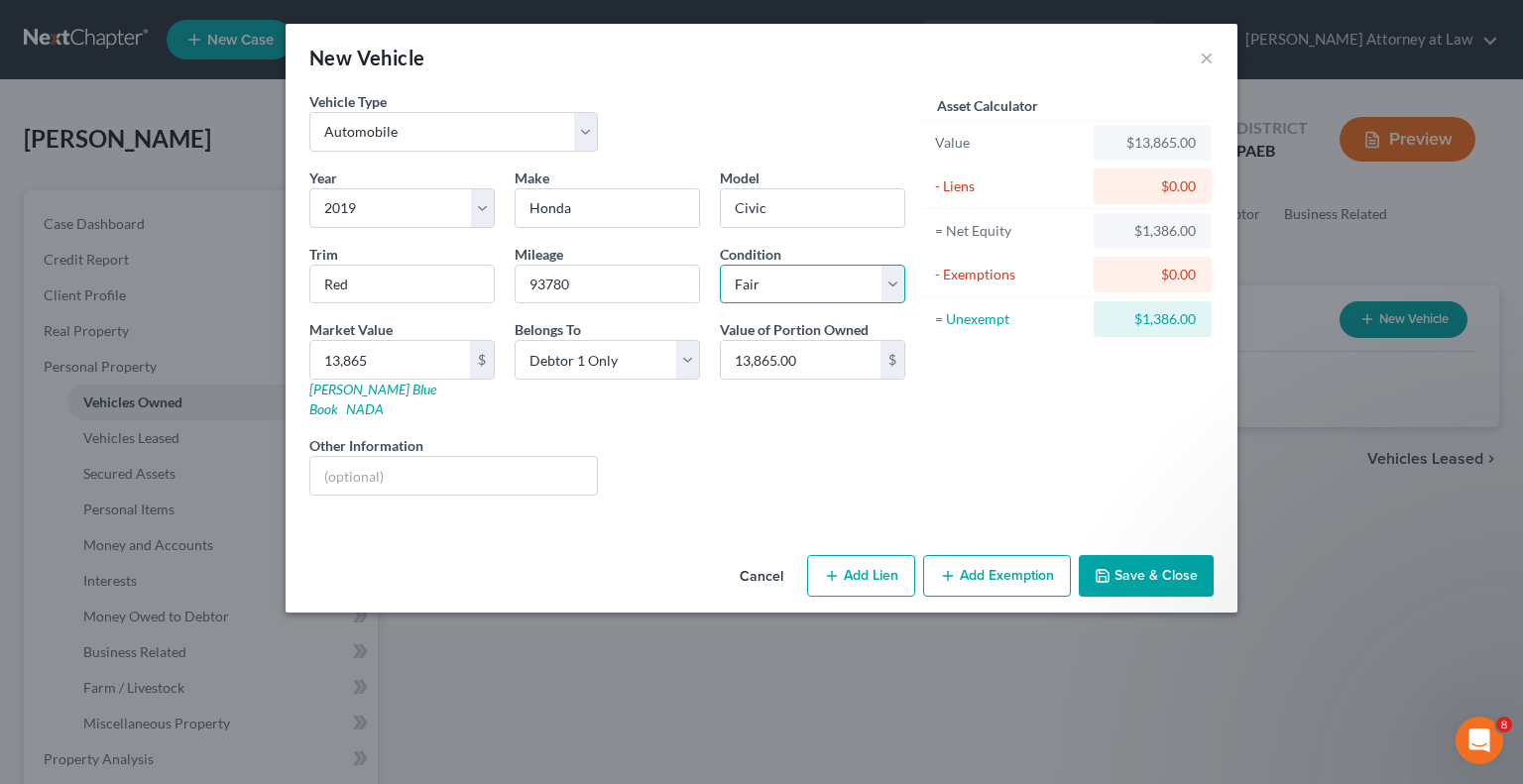 select on "2" 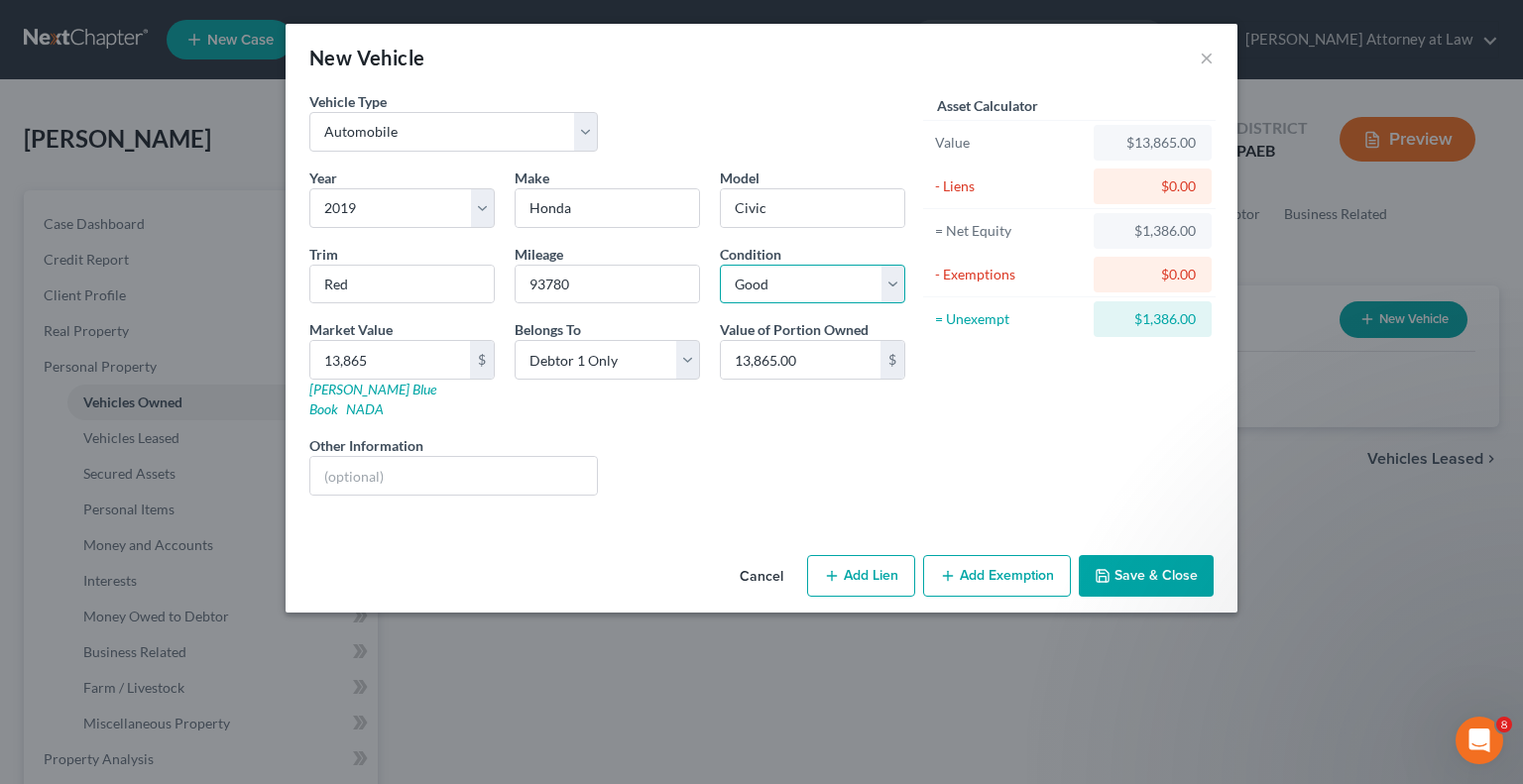 click on "Select Excellent Very Good Good Fair Poor" at bounding box center [812, 284] 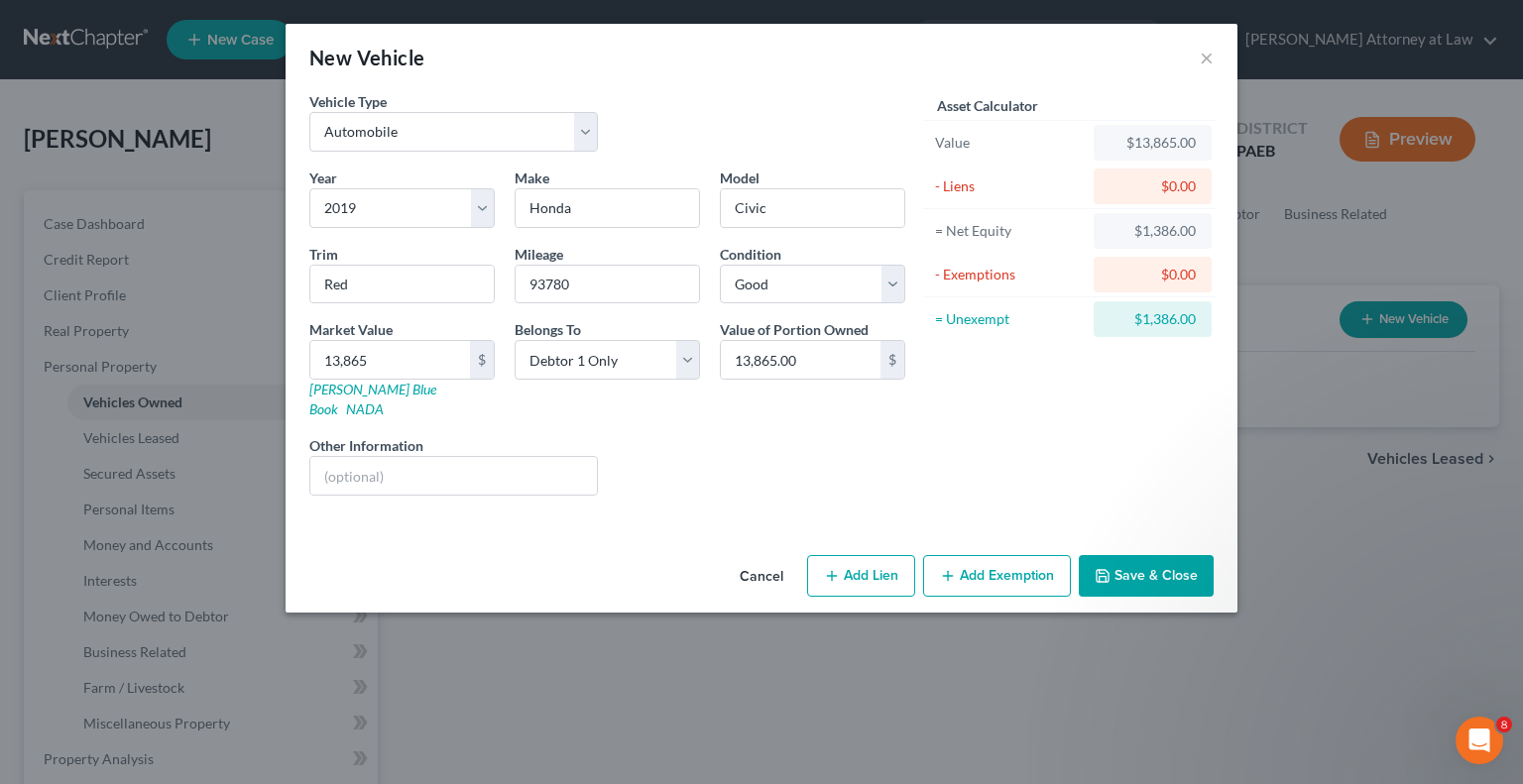 click on "Add Exemption" at bounding box center (996, 576) 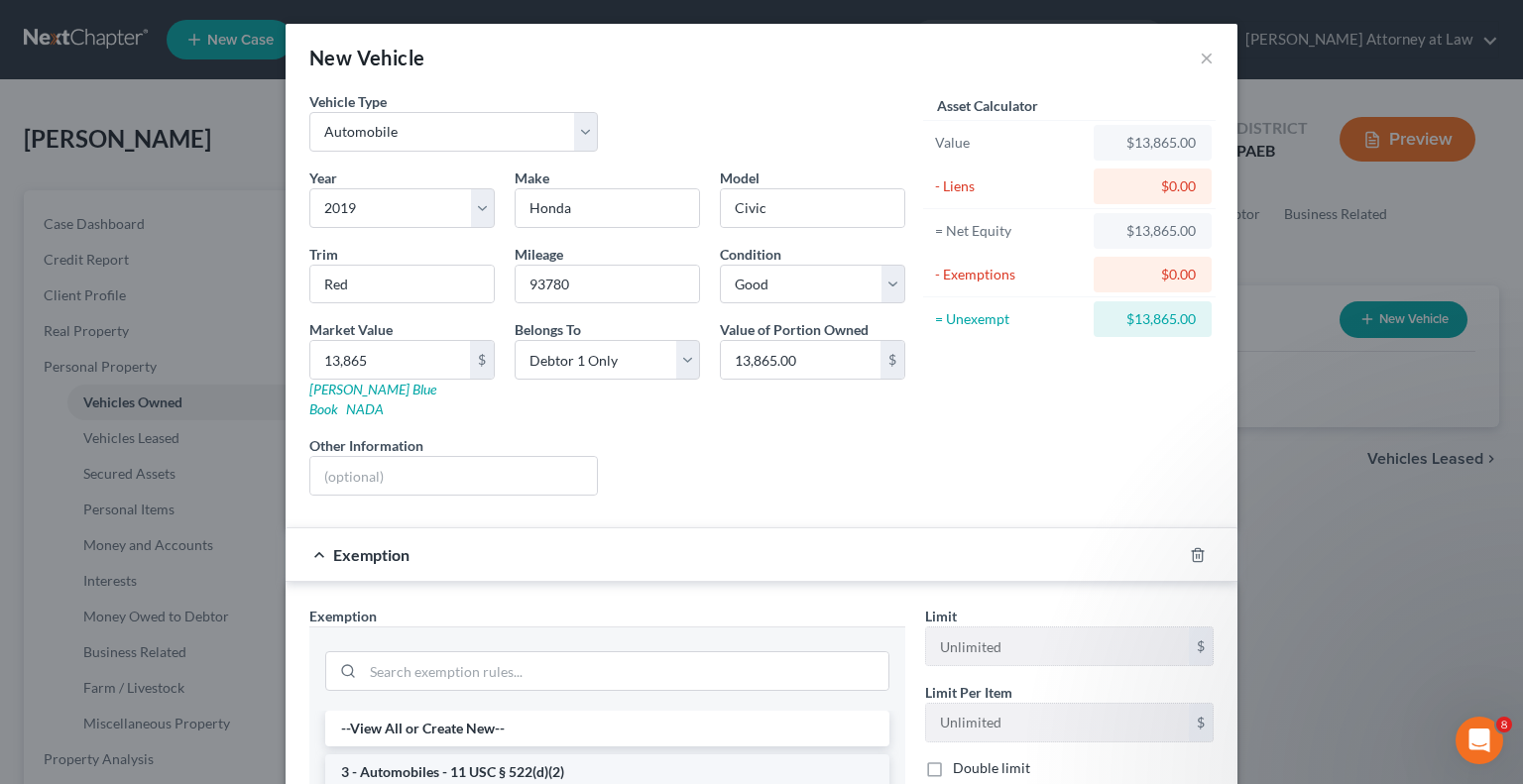 click on "3 - Automobiles - 11 USC § 522(d)(2)" at bounding box center (607, 772) 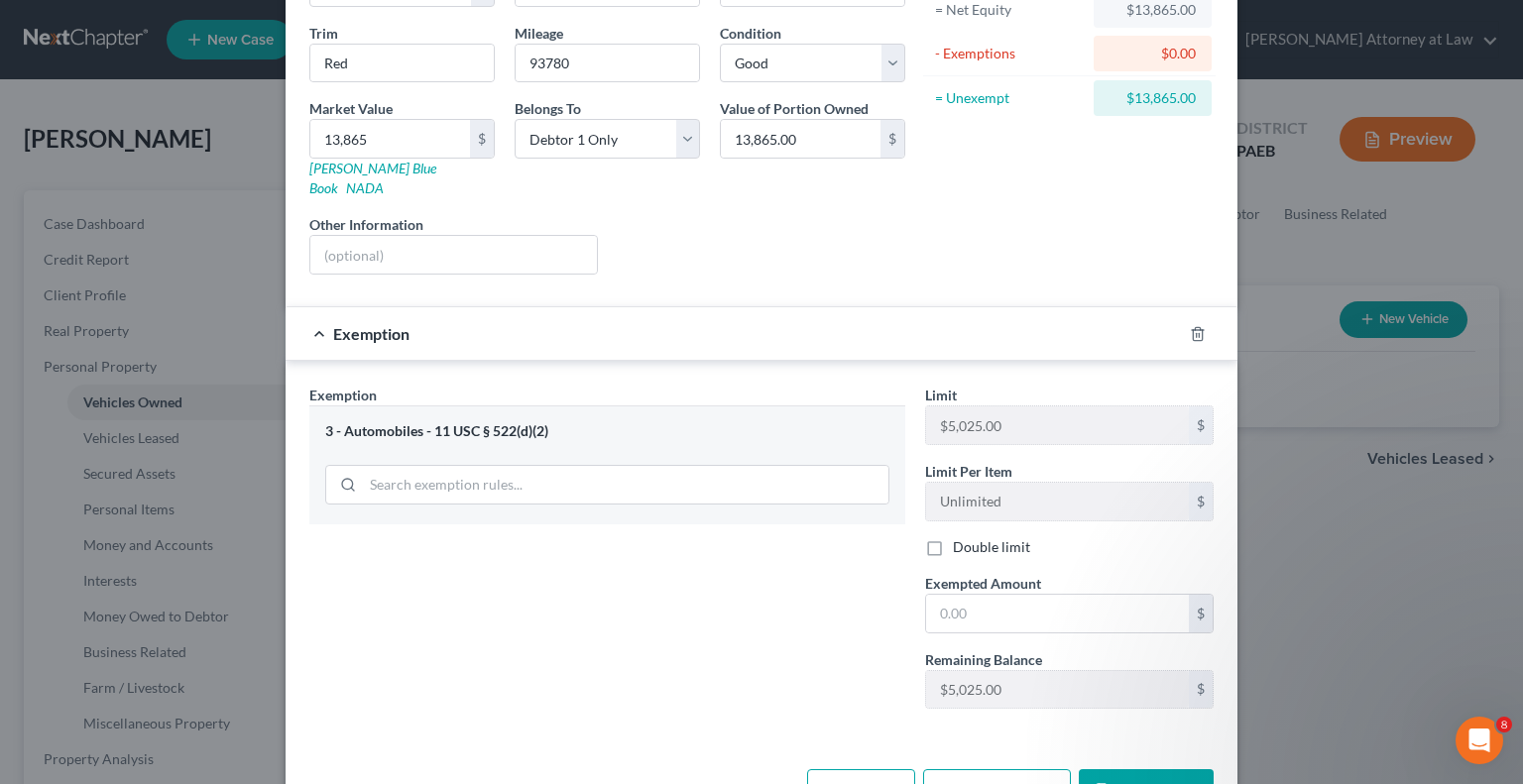 scroll, scrollTop: 230, scrollLeft: 0, axis: vertical 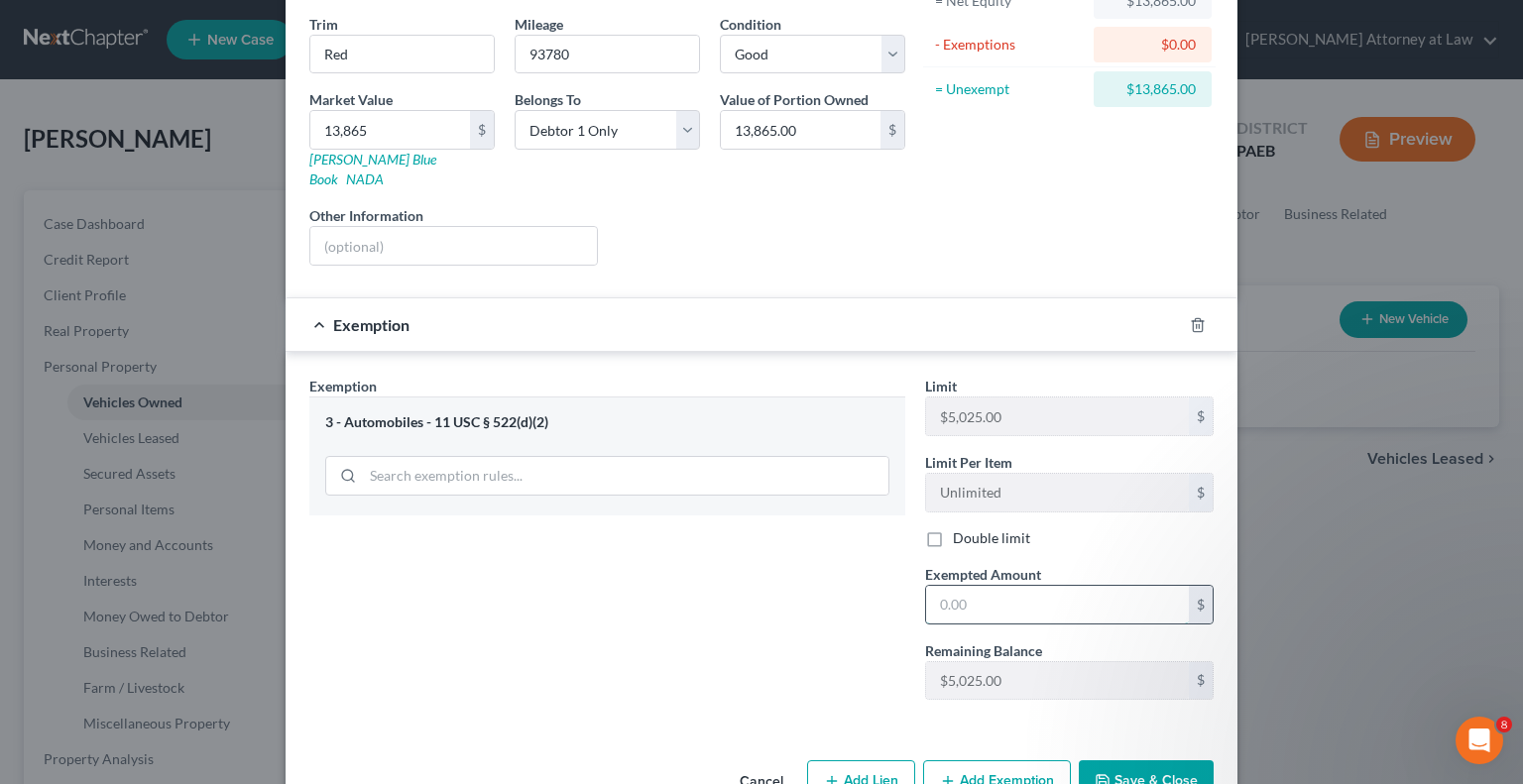 click at bounding box center (1057, 605) 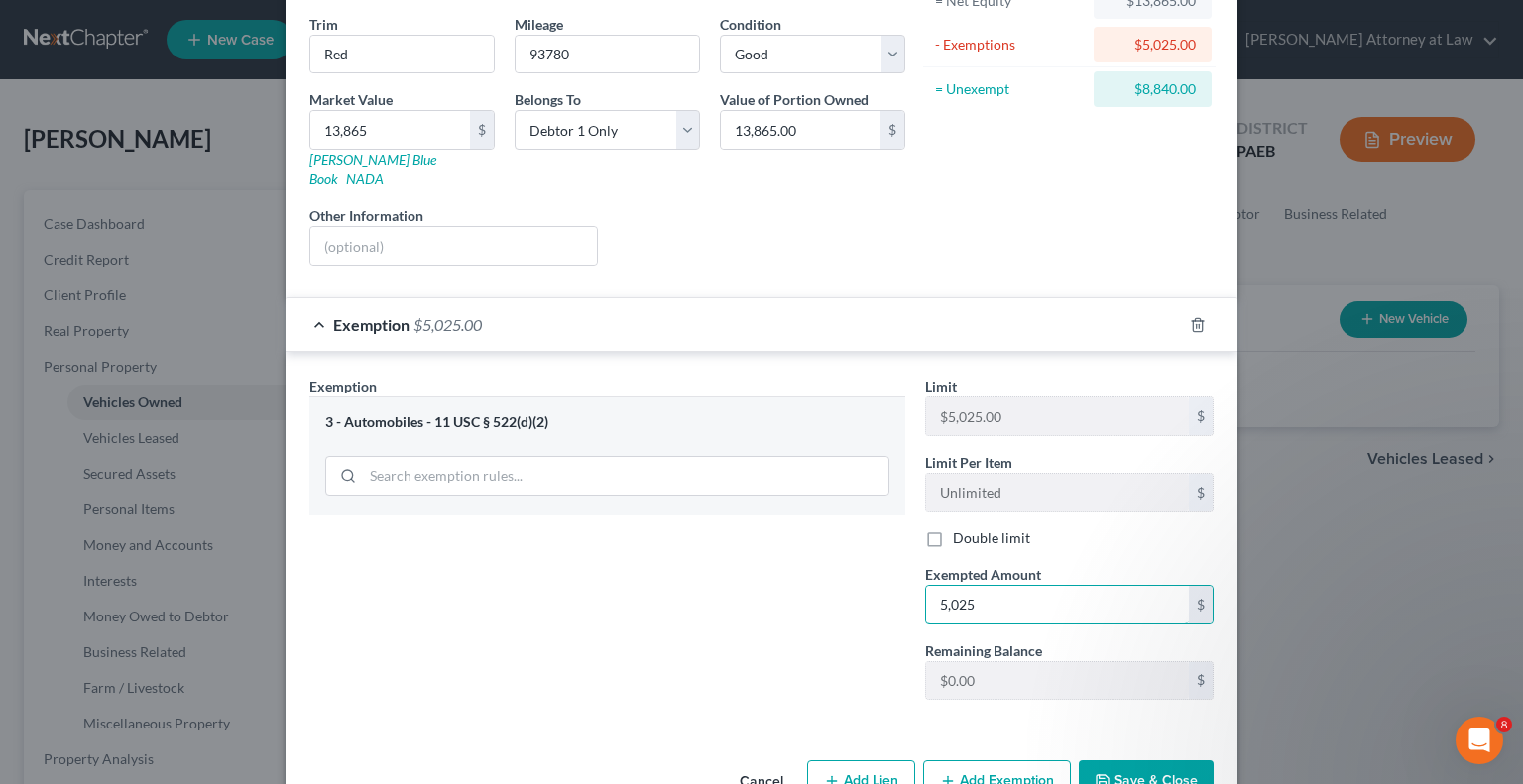 type on "5,025" 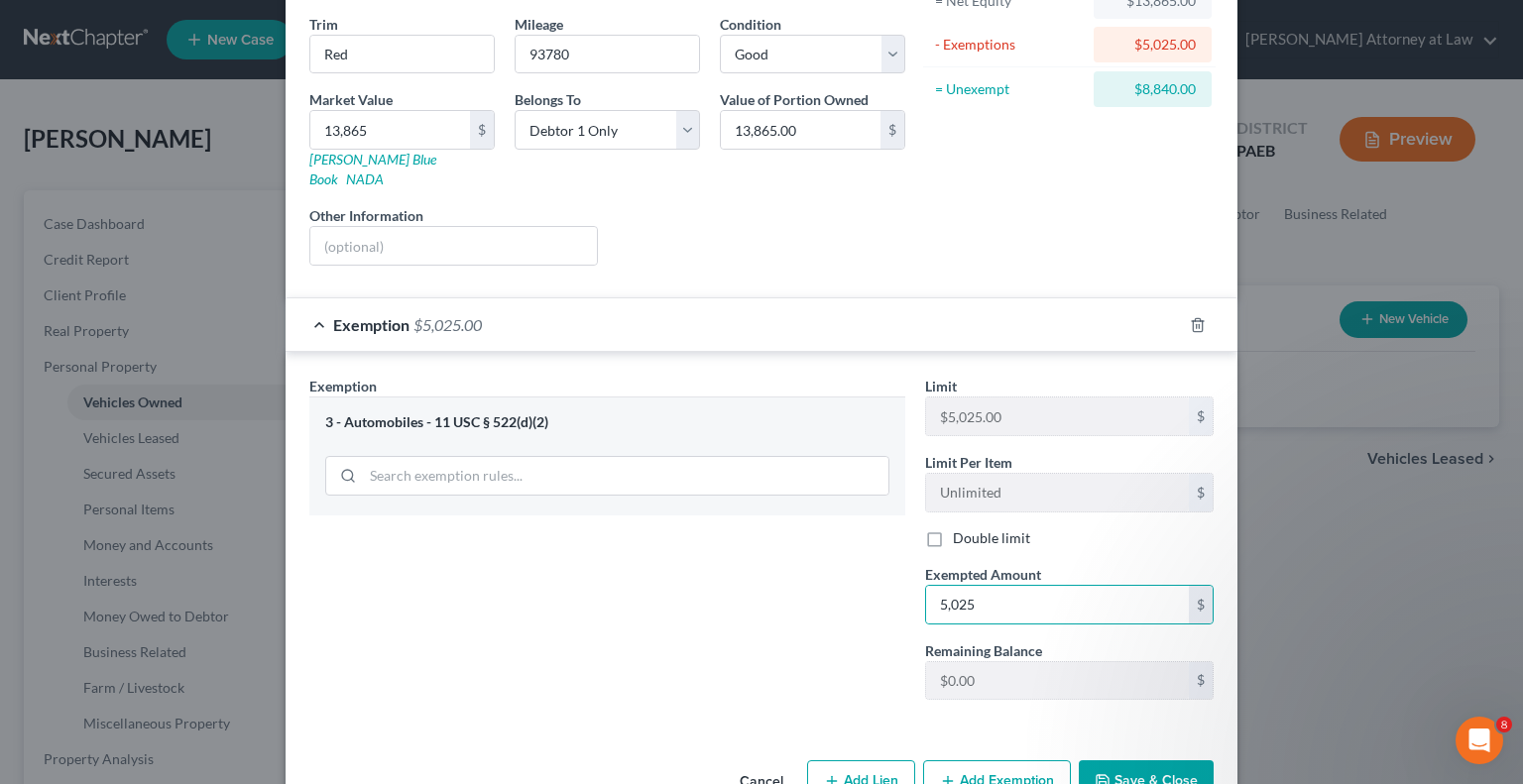 click on "Add Lien" at bounding box center [861, 781] 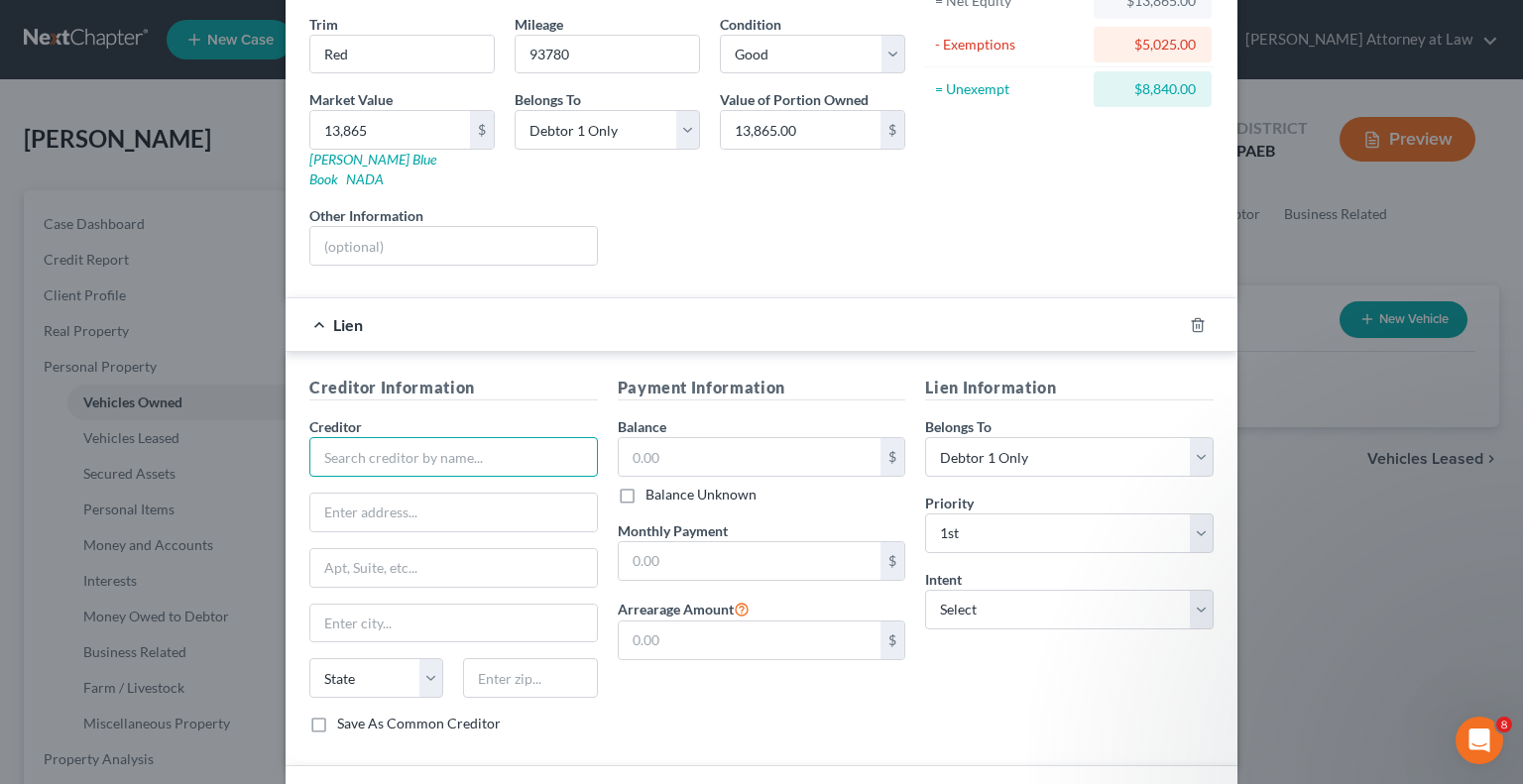 click at bounding box center (453, 457) 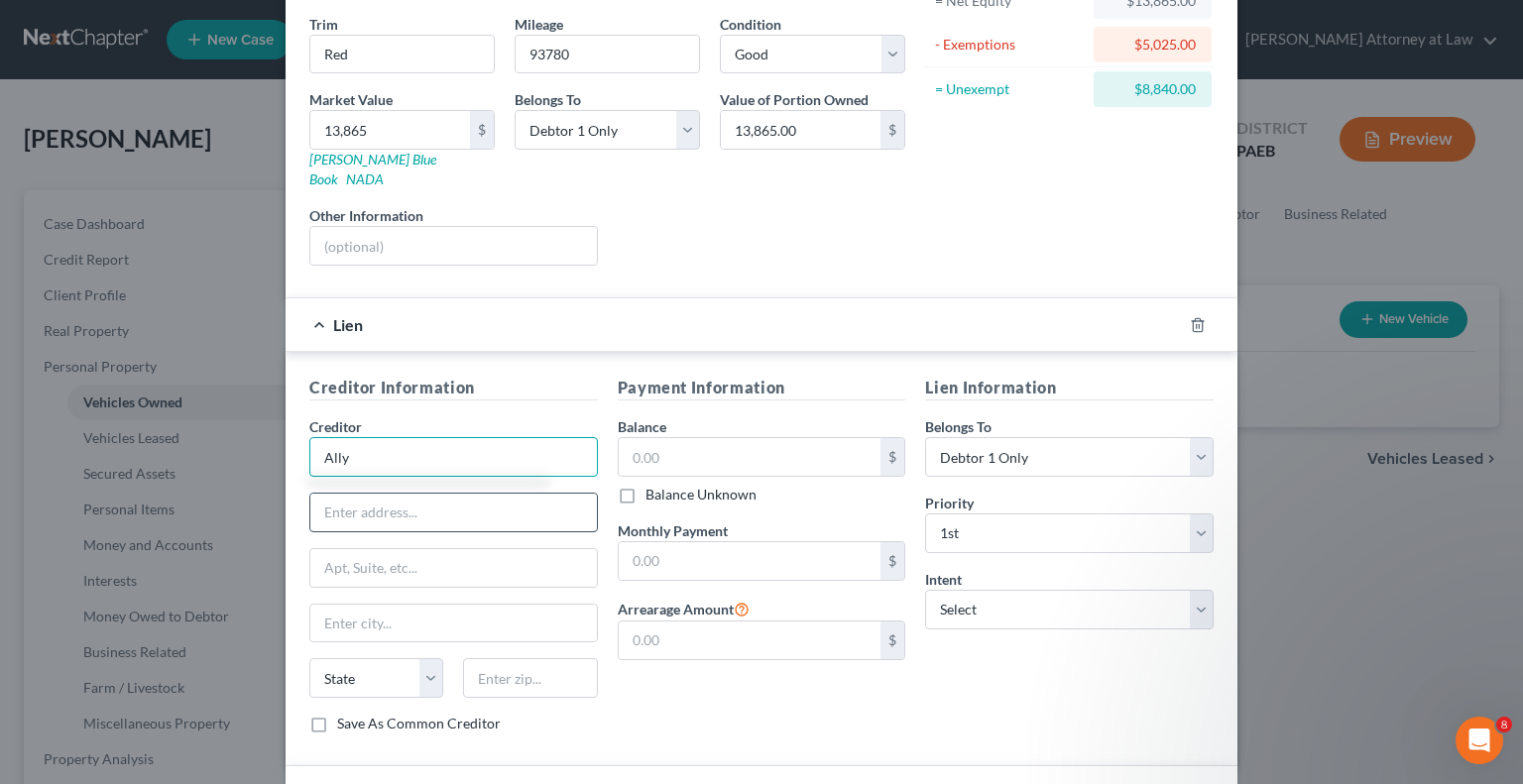 type on "Ally" 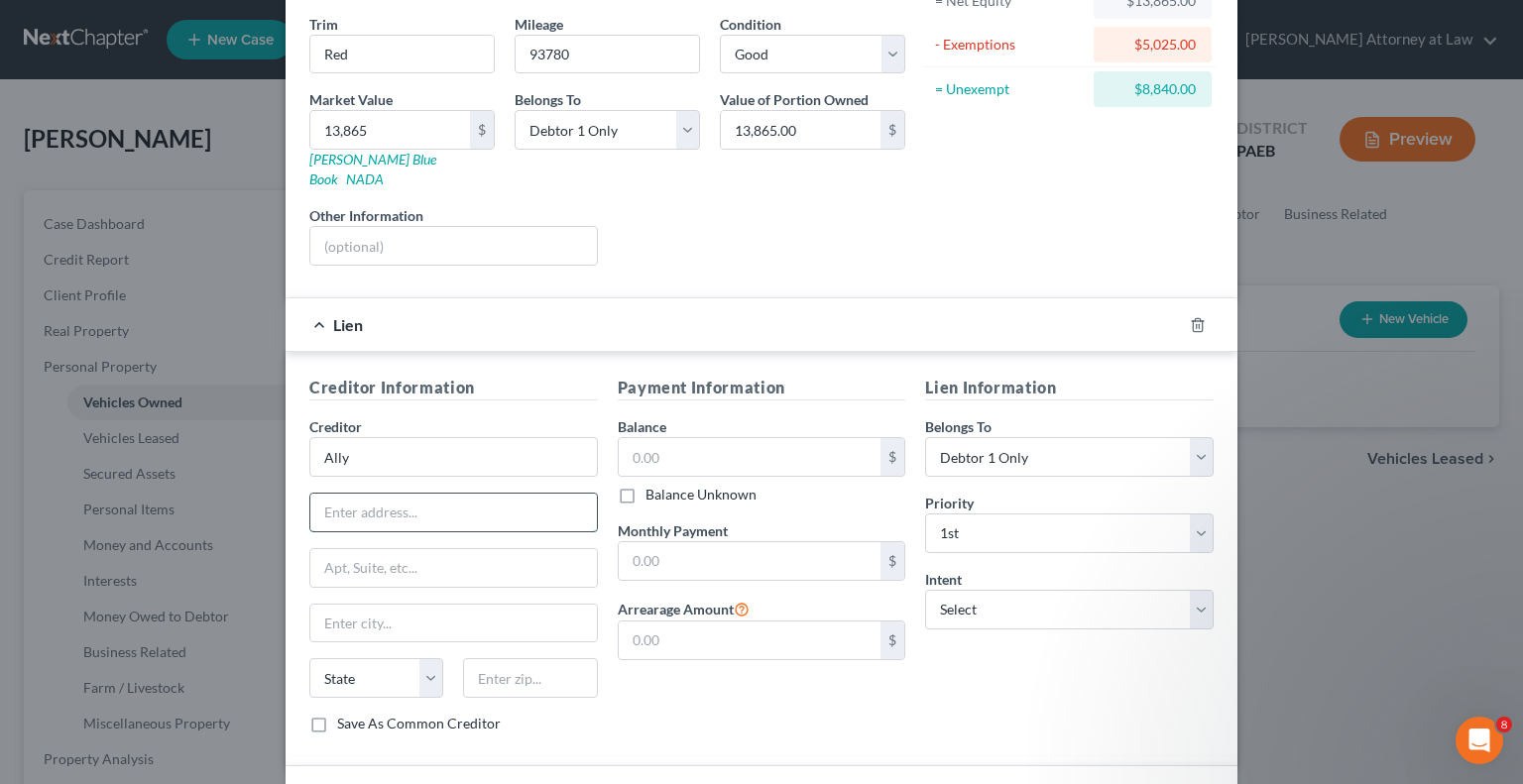 click at bounding box center (453, 512) 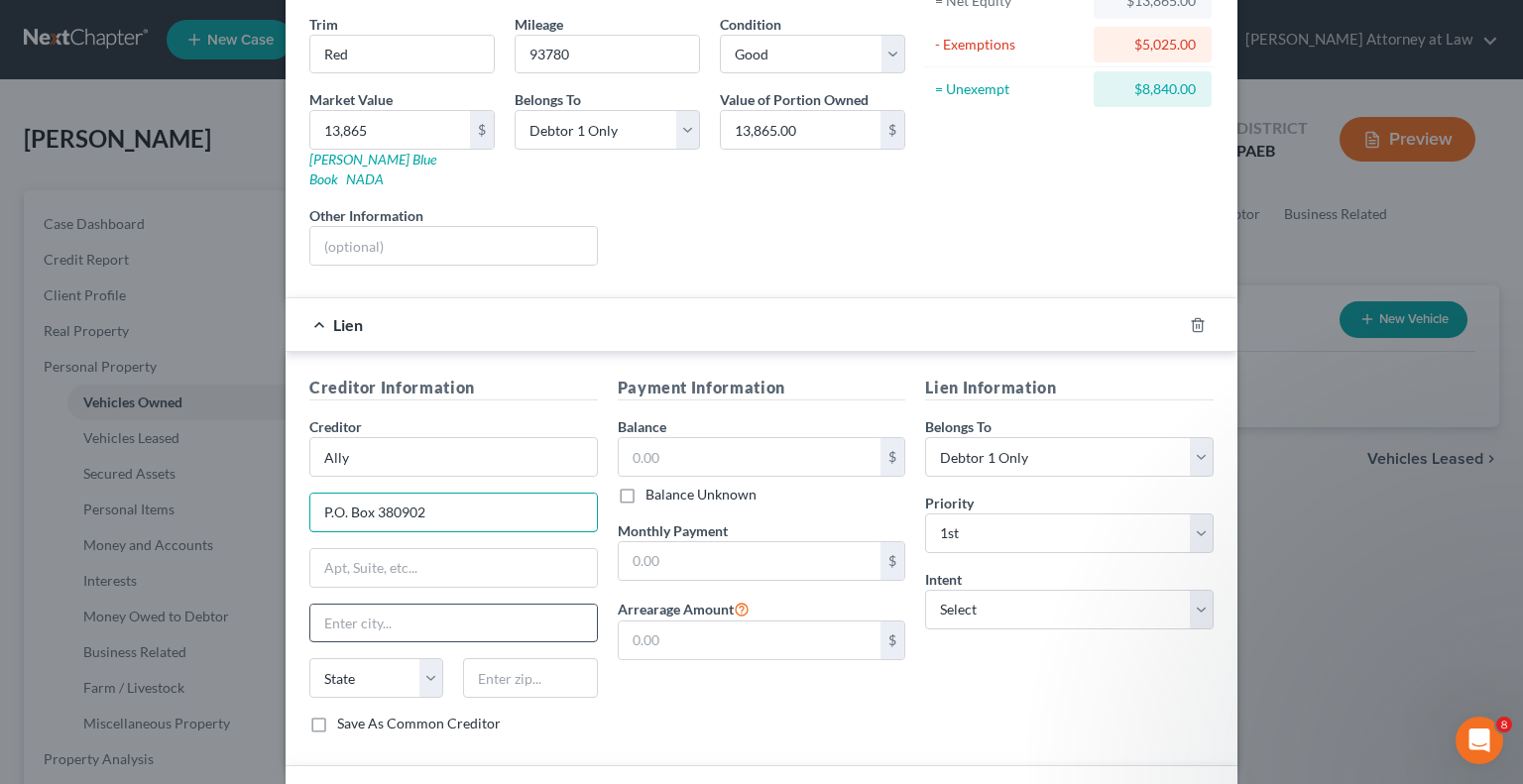 type on "P.O. Box 380902" 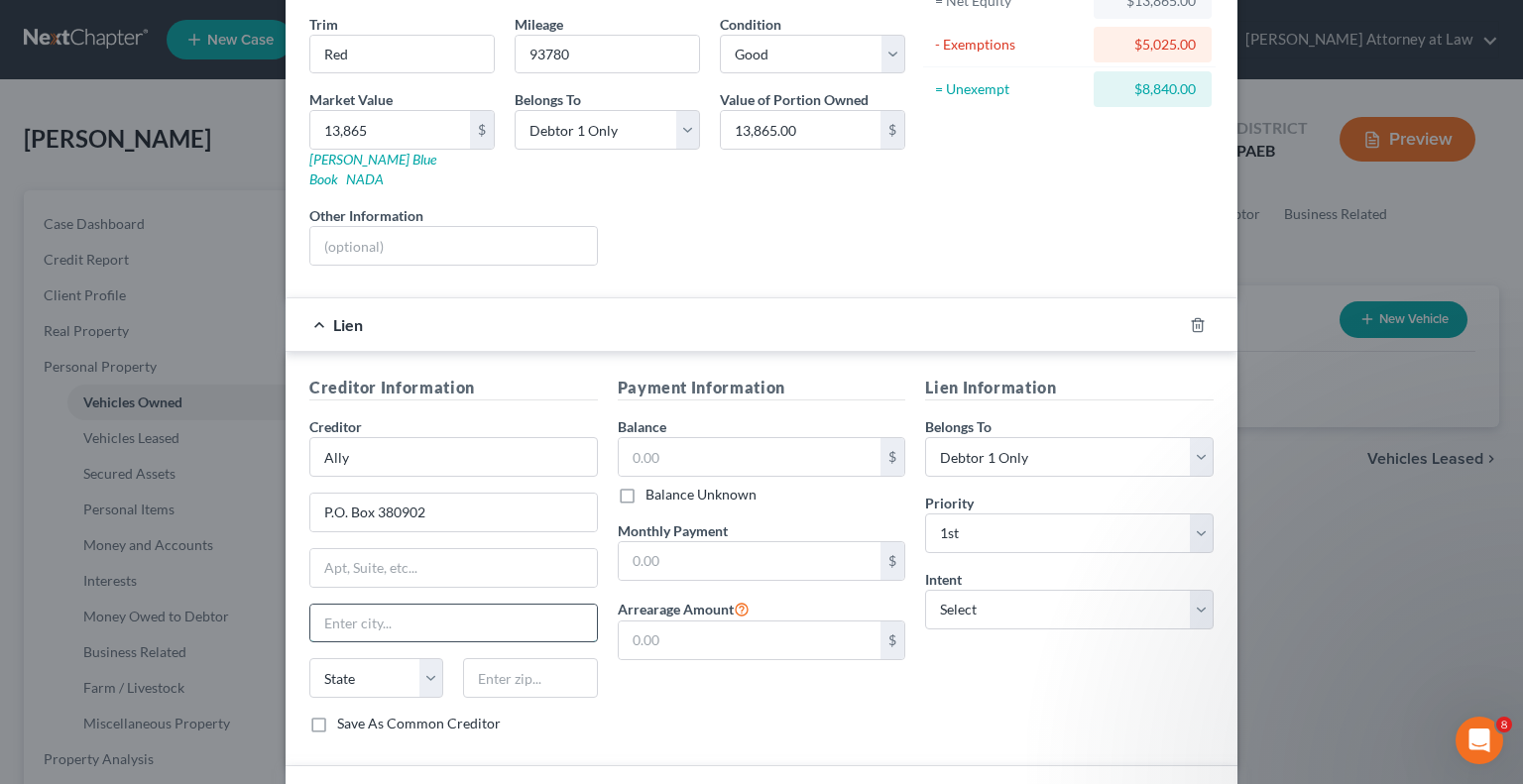 click at bounding box center (453, 623) 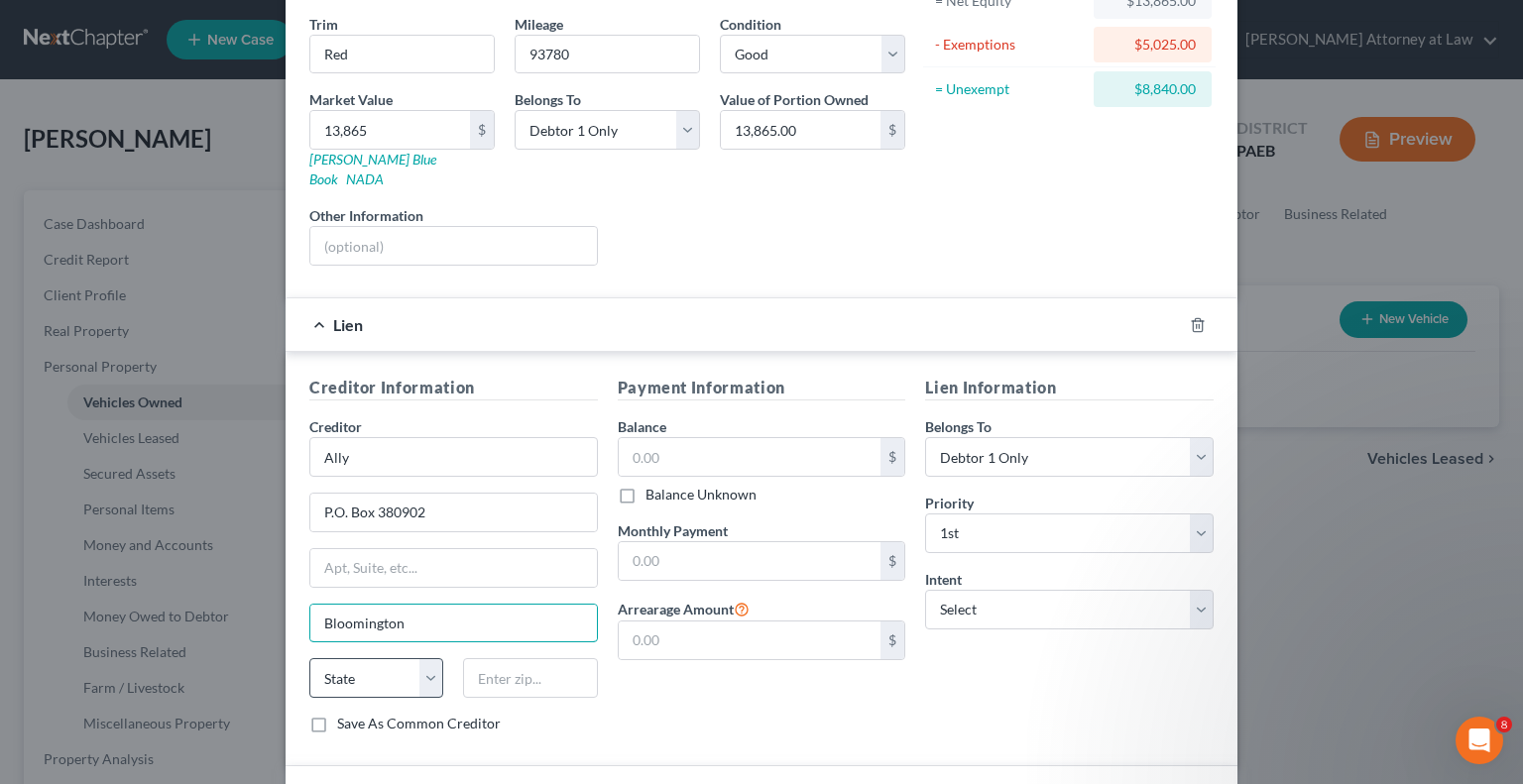 type on "Bloomington" 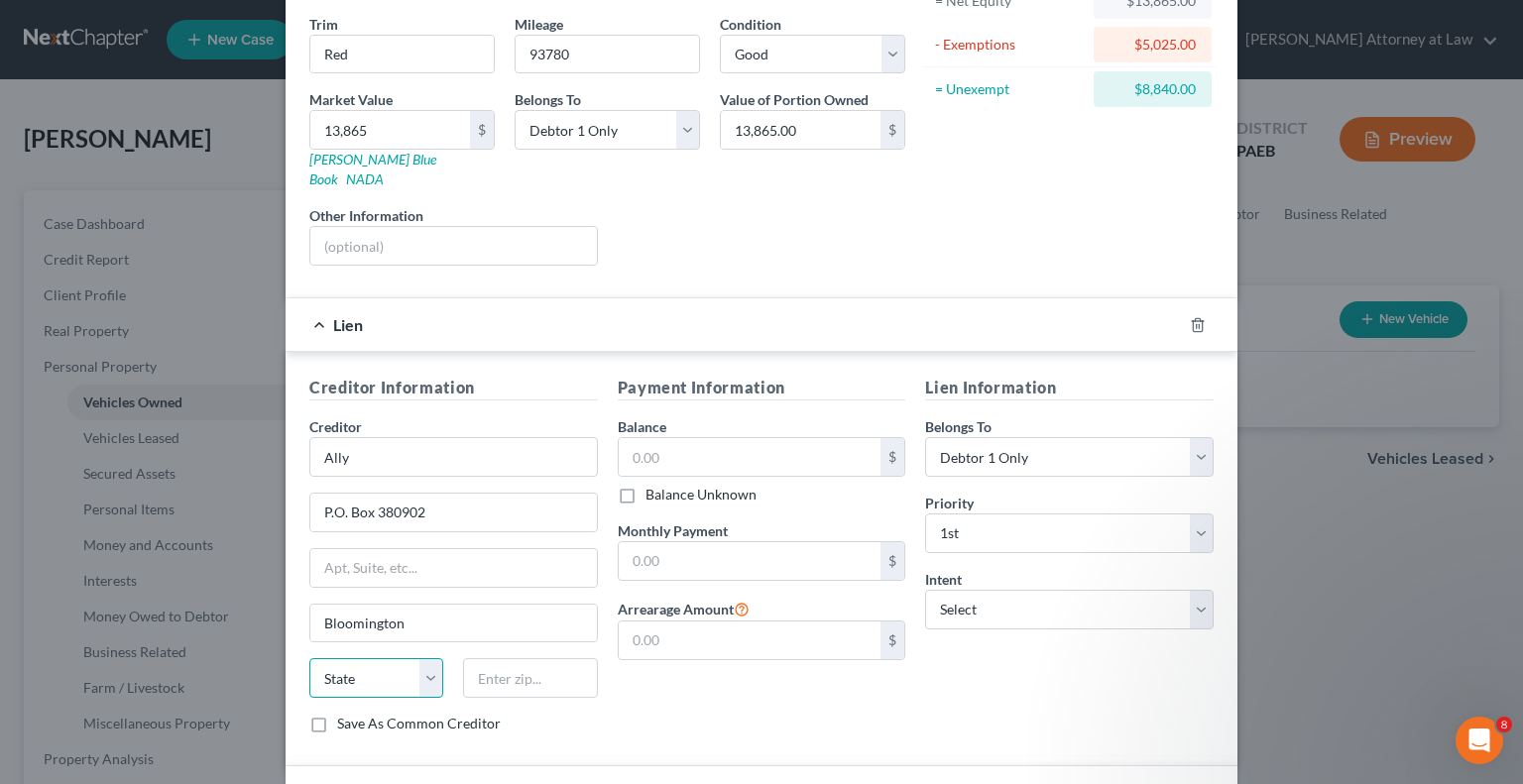 click on "State [US_STATE] AK AR AZ CA CO CT DE DC [GEOGRAPHIC_DATA] [GEOGRAPHIC_DATA] GU HI ID IL IN [GEOGRAPHIC_DATA] [GEOGRAPHIC_DATA] [GEOGRAPHIC_DATA] LA ME MD [GEOGRAPHIC_DATA] [GEOGRAPHIC_DATA] [GEOGRAPHIC_DATA] [GEOGRAPHIC_DATA] [GEOGRAPHIC_DATA] MT NC [GEOGRAPHIC_DATA] [GEOGRAPHIC_DATA] [GEOGRAPHIC_DATA] NH [GEOGRAPHIC_DATA] [GEOGRAPHIC_DATA] [GEOGRAPHIC_DATA] [GEOGRAPHIC_DATA] [GEOGRAPHIC_DATA] [GEOGRAPHIC_DATA] [GEOGRAPHIC_DATA] PR RI SC SD [GEOGRAPHIC_DATA] [GEOGRAPHIC_DATA] [GEOGRAPHIC_DATA] VI [GEOGRAPHIC_DATA] [GEOGRAPHIC_DATA] [GEOGRAPHIC_DATA] WV WI WY" at bounding box center (376, 678) 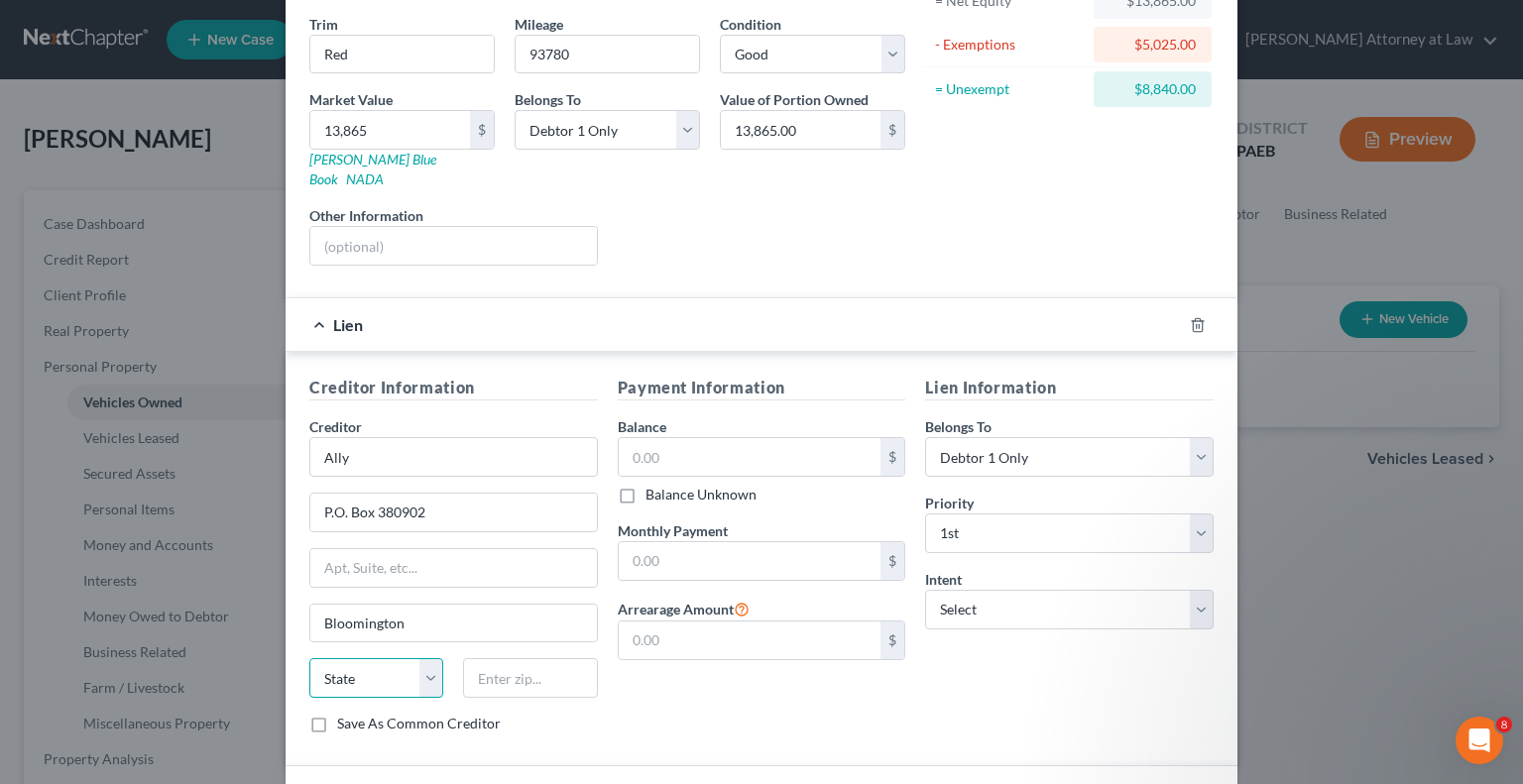 select on "24" 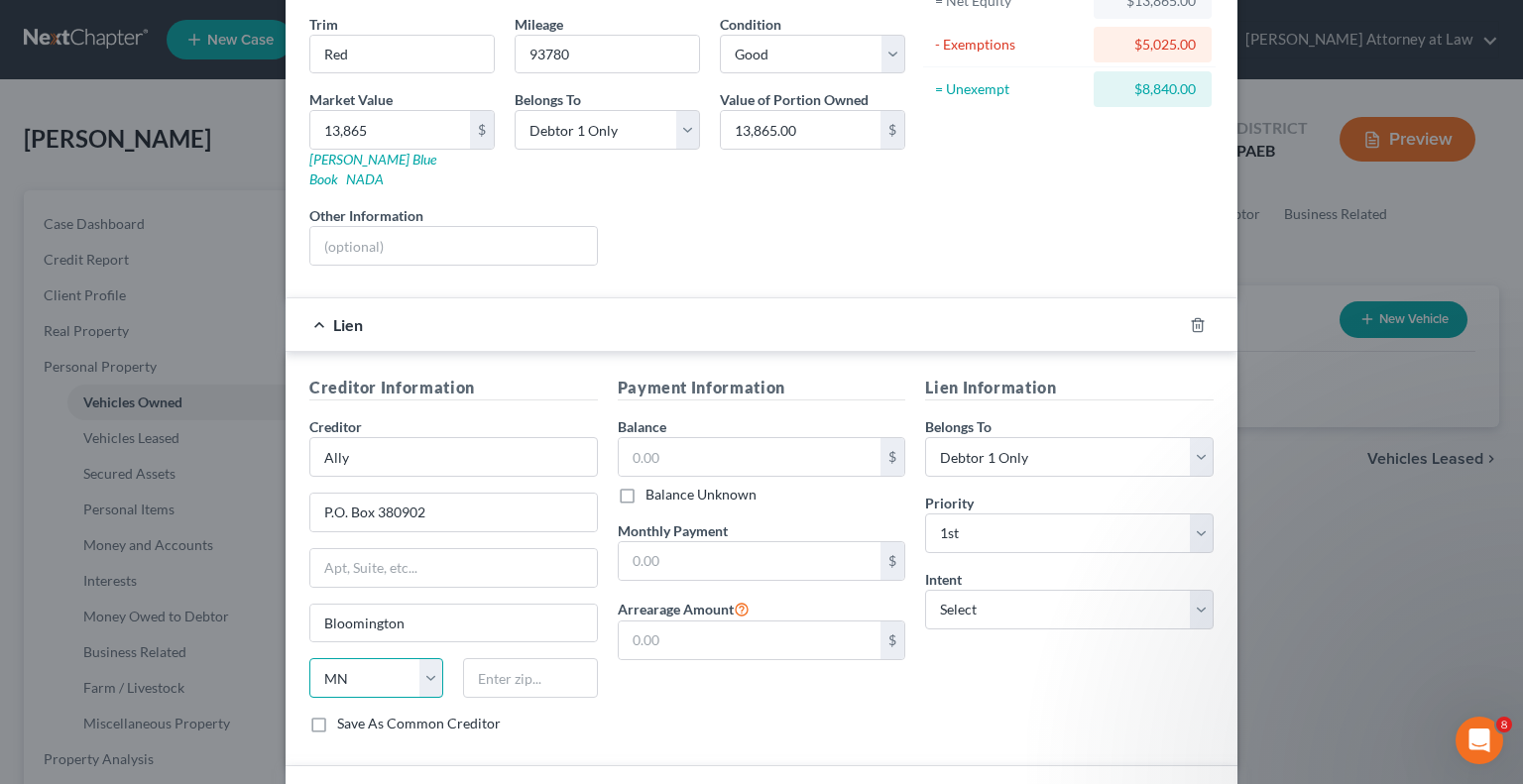 click on "State [US_STATE] AK AR AZ CA CO CT DE DC [GEOGRAPHIC_DATA] [GEOGRAPHIC_DATA] GU HI ID IL IN [GEOGRAPHIC_DATA] [GEOGRAPHIC_DATA] [GEOGRAPHIC_DATA] LA ME MD [GEOGRAPHIC_DATA] [GEOGRAPHIC_DATA] [GEOGRAPHIC_DATA] [GEOGRAPHIC_DATA] [GEOGRAPHIC_DATA] MT NC [GEOGRAPHIC_DATA] [GEOGRAPHIC_DATA] [GEOGRAPHIC_DATA] NH [GEOGRAPHIC_DATA] [GEOGRAPHIC_DATA] [GEOGRAPHIC_DATA] [GEOGRAPHIC_DATA] [GEOGRAPHIC_DATA] [GEOGRAPHIC_DATA] [GEOGRAPHIC_DATA] PR RI SC SD [GEOGRAPHIC_DATA] [GEOGRAPHIC_DATA] [GEOGRAPHIC_DATA] VI [GEOGRAPHIC_DATA] [GEOGRAPHIC_DATA] [GEOGRAPHIC_DATA] WV WI WY" at bounding box center (376, 678) 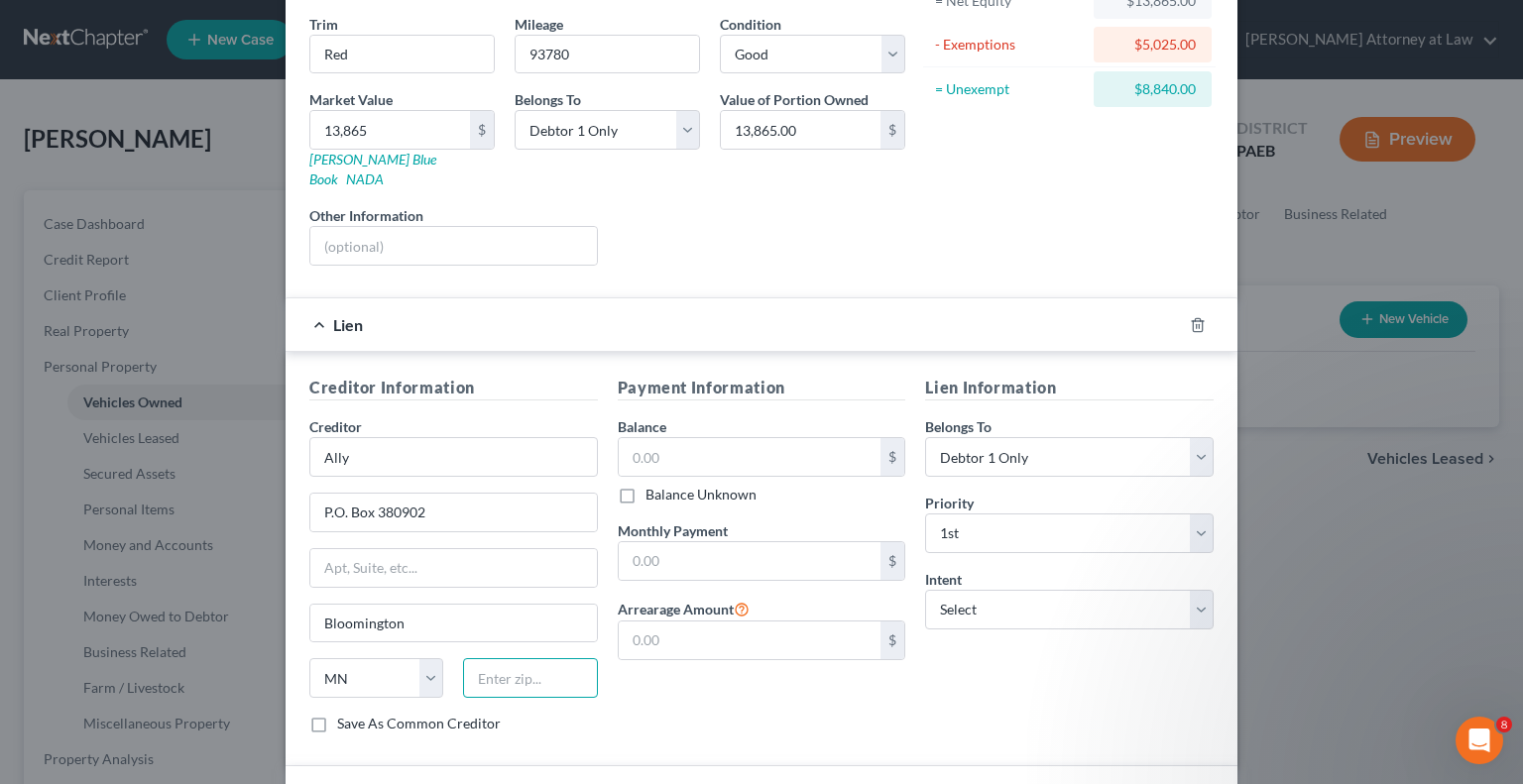 click at bounding box center (529, 678) 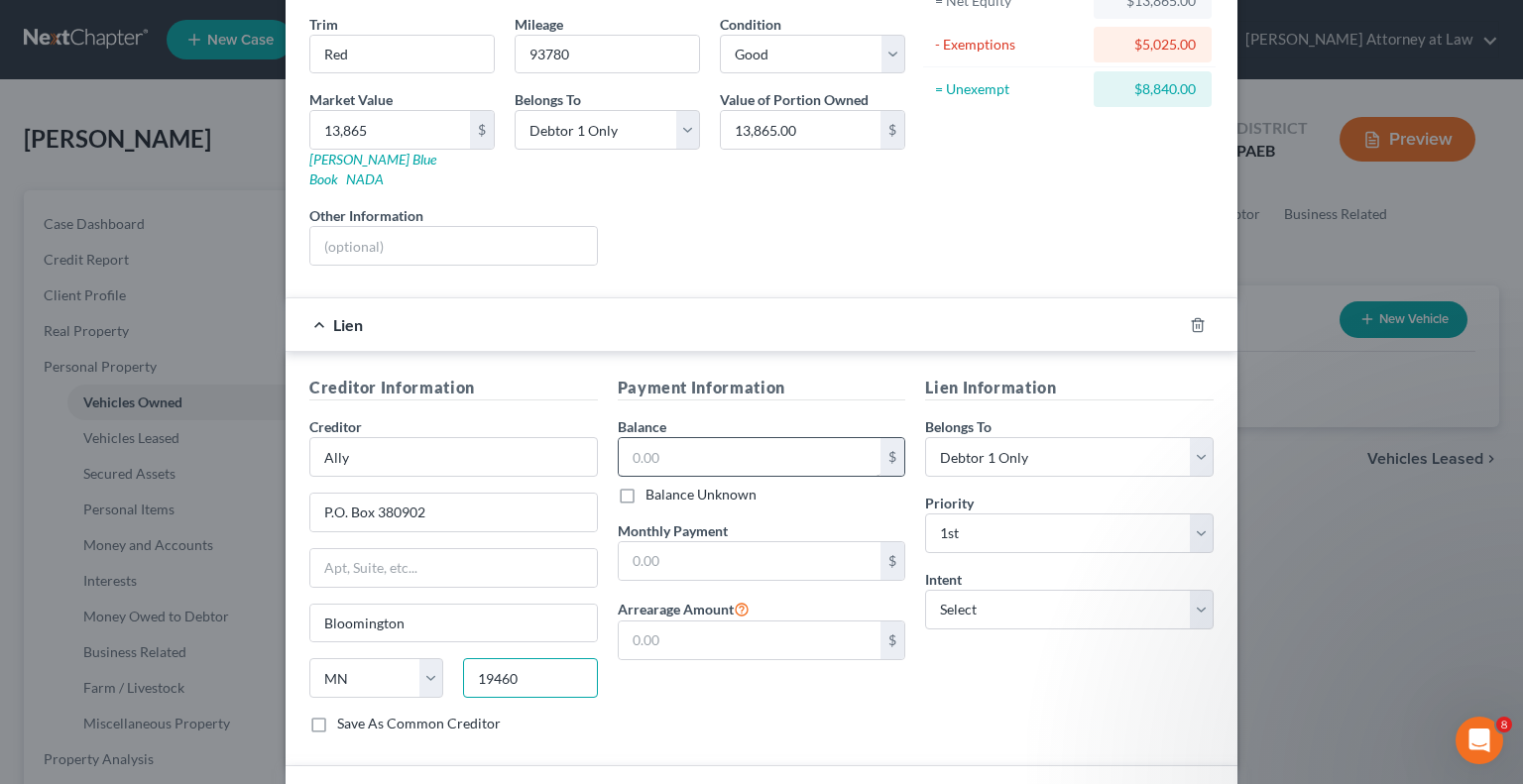 type on "19460" 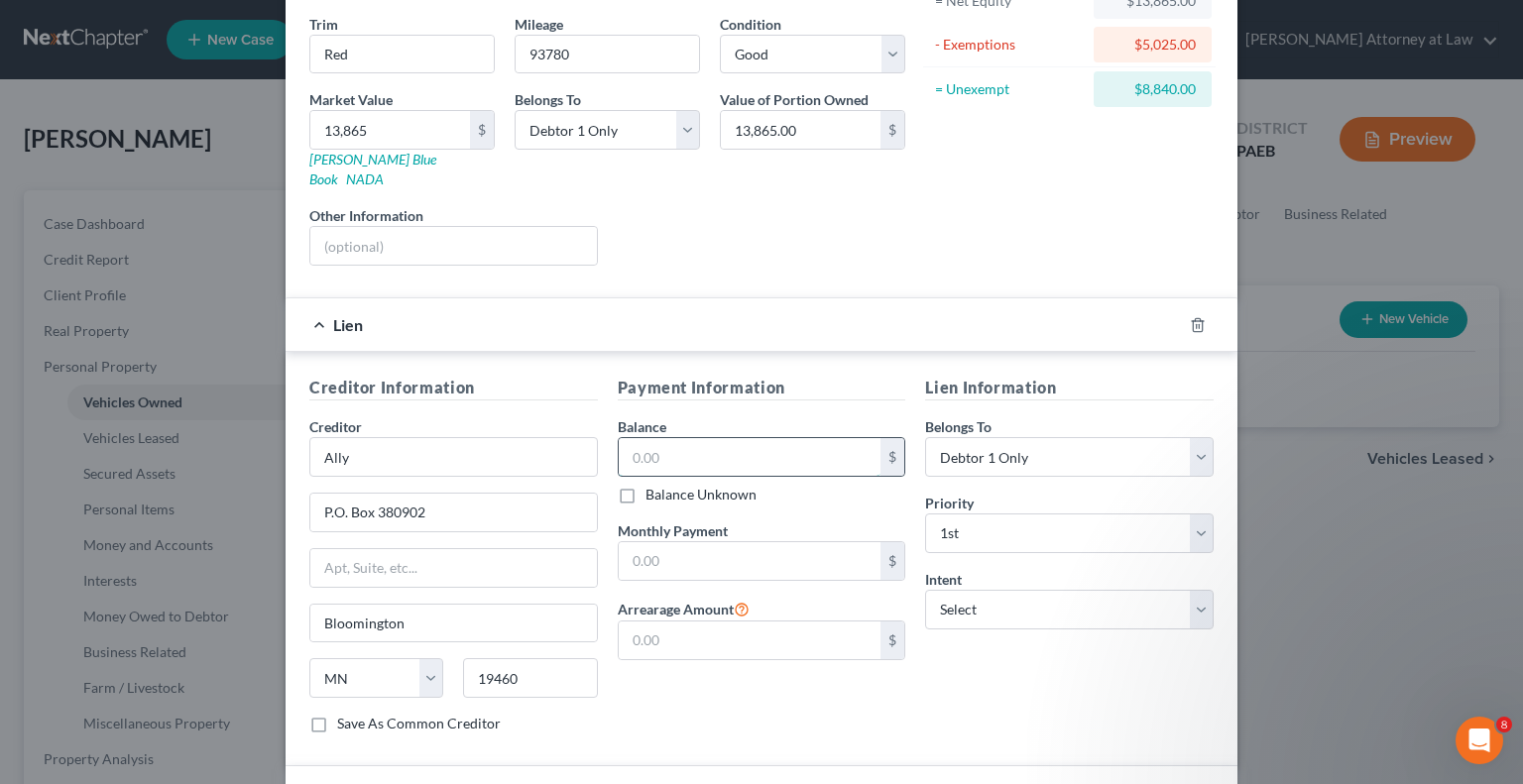 type on "[GEOGRAPHIC_DATA]" 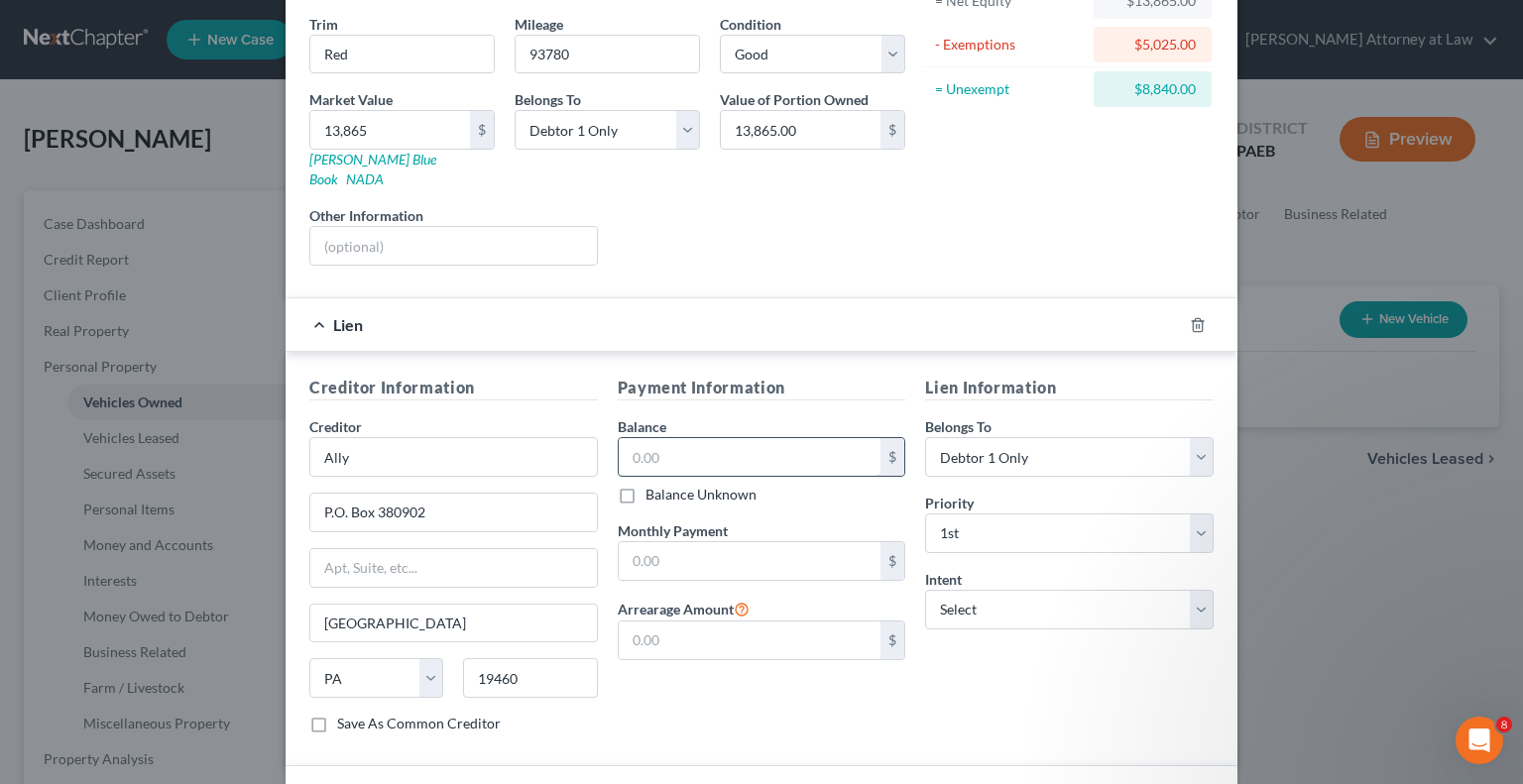 click at bounding box center (750, 457) 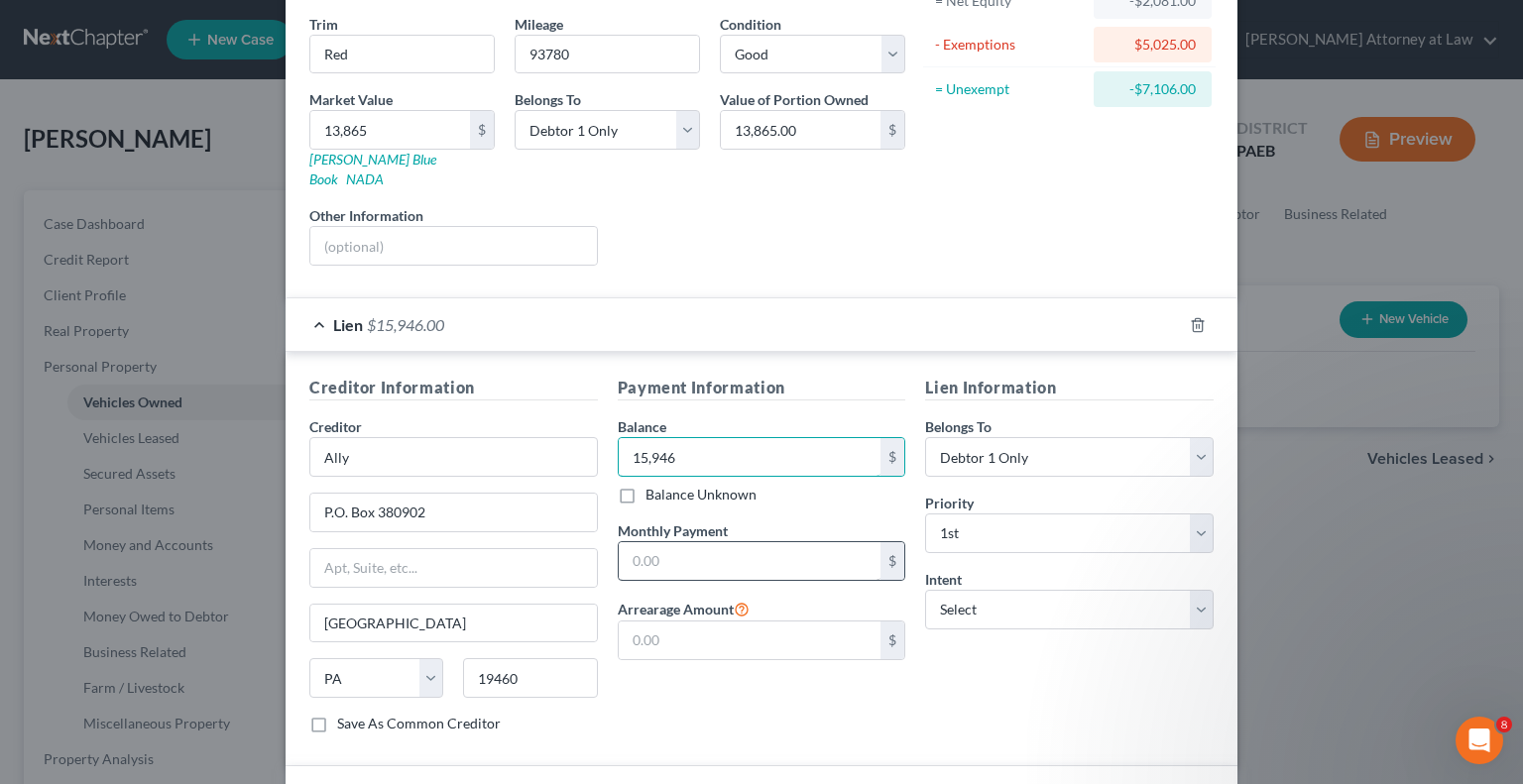 type on "15,946" 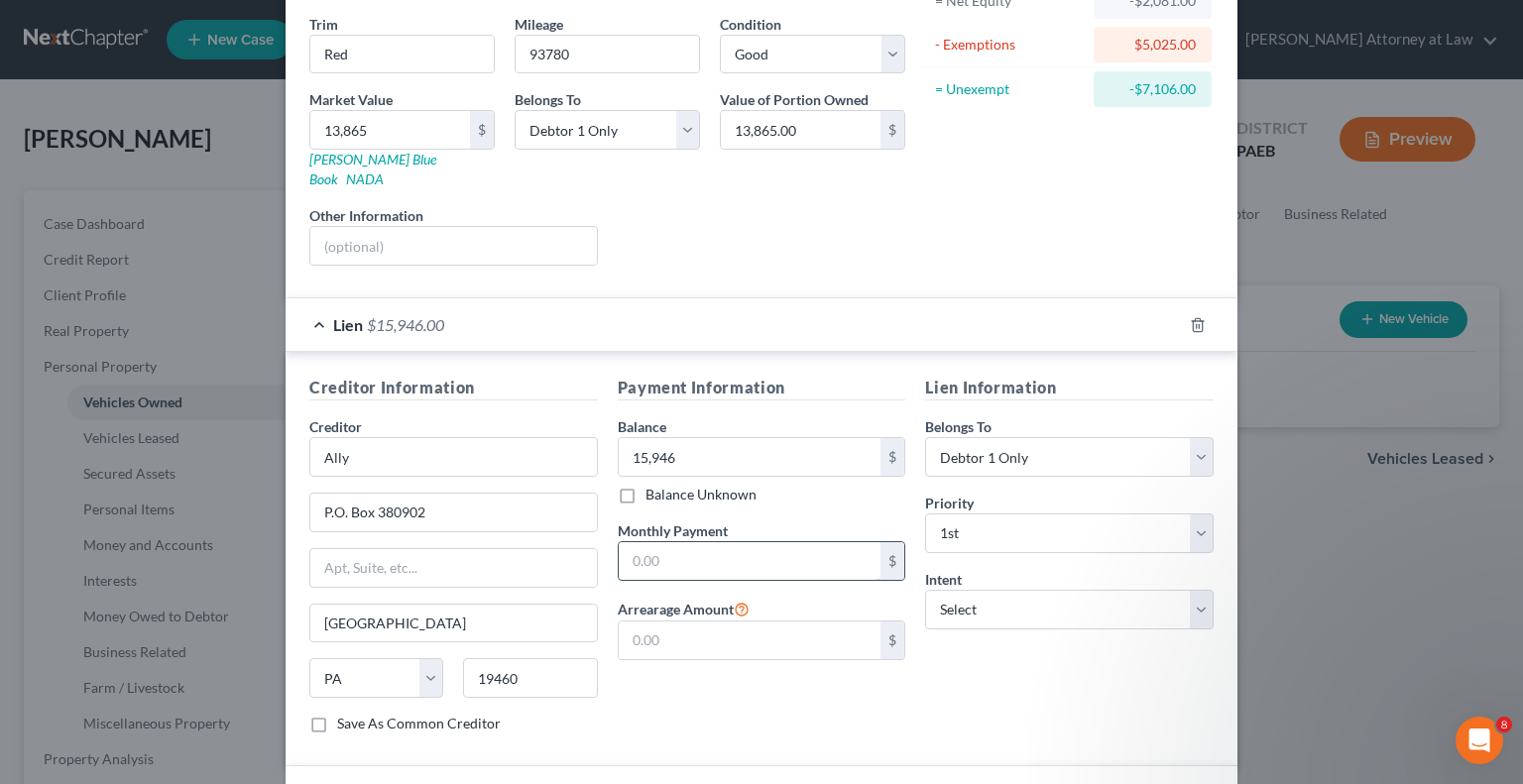 click at bounding box center [750, 561] 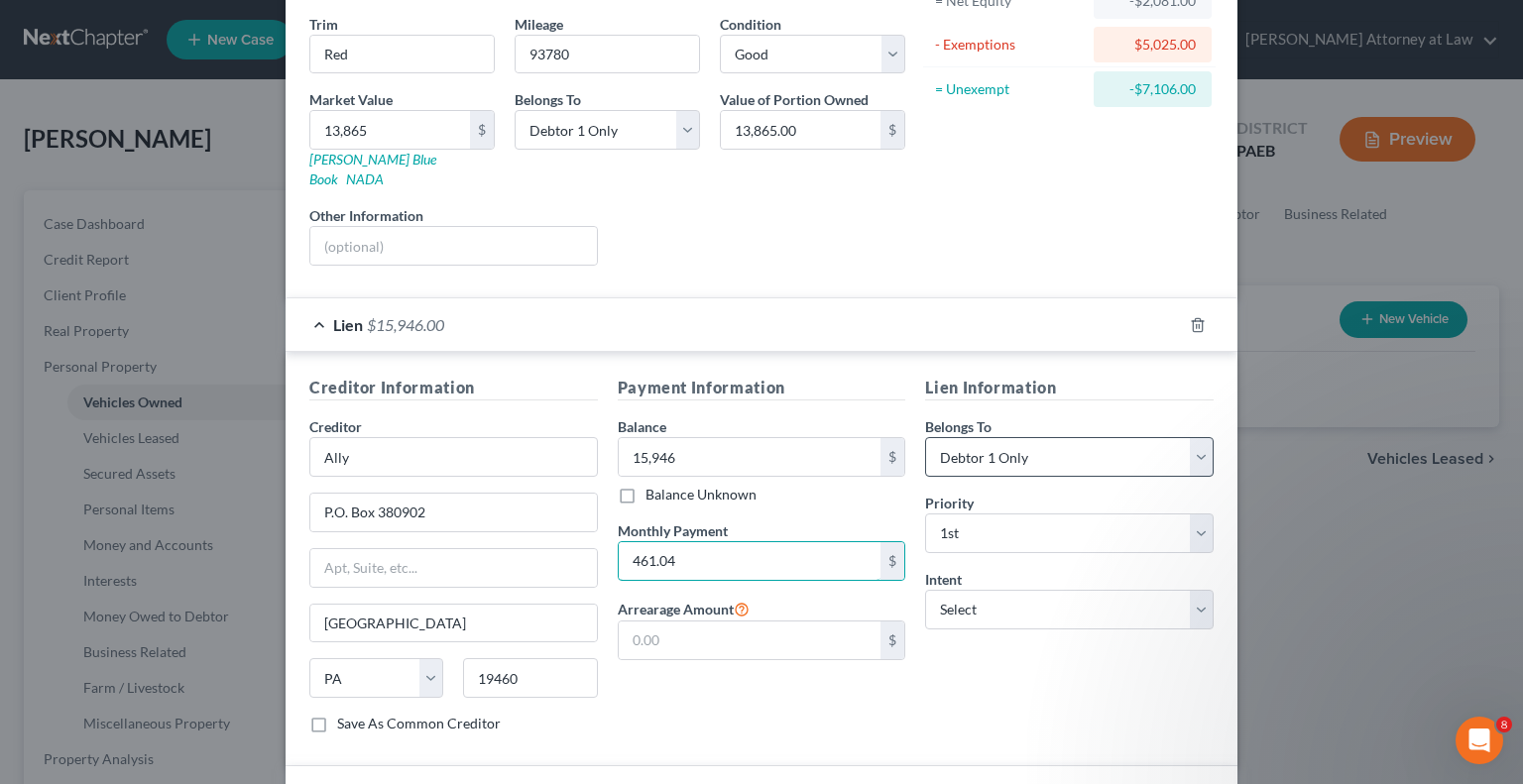 type on "461.04" 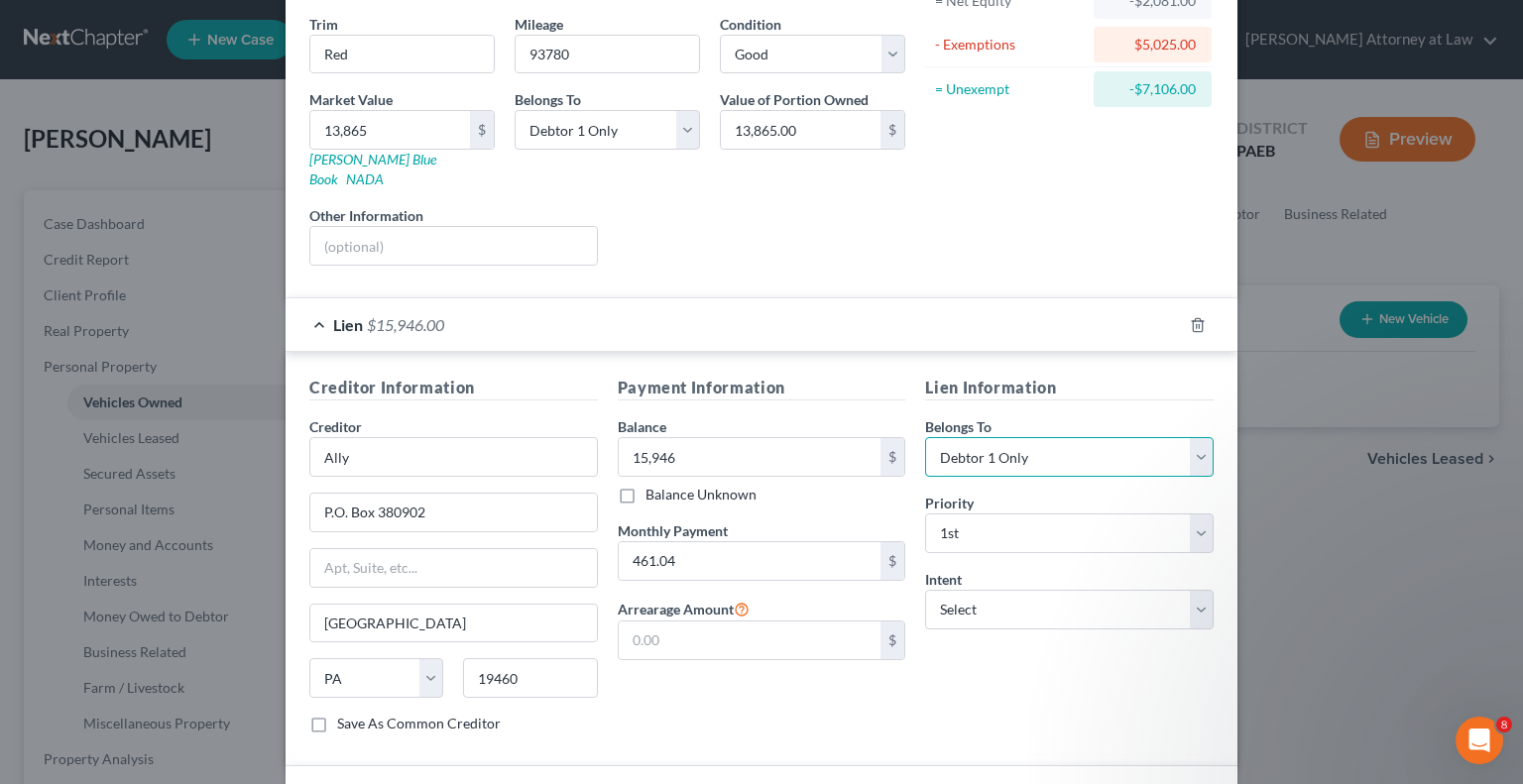 click on "Select Debtor 1 Only Debtor 2 Only Debtor 1 And Debtor 2 Only At Least One Of The Debtors And Another Community Property" at bounding box center (1069, 457) 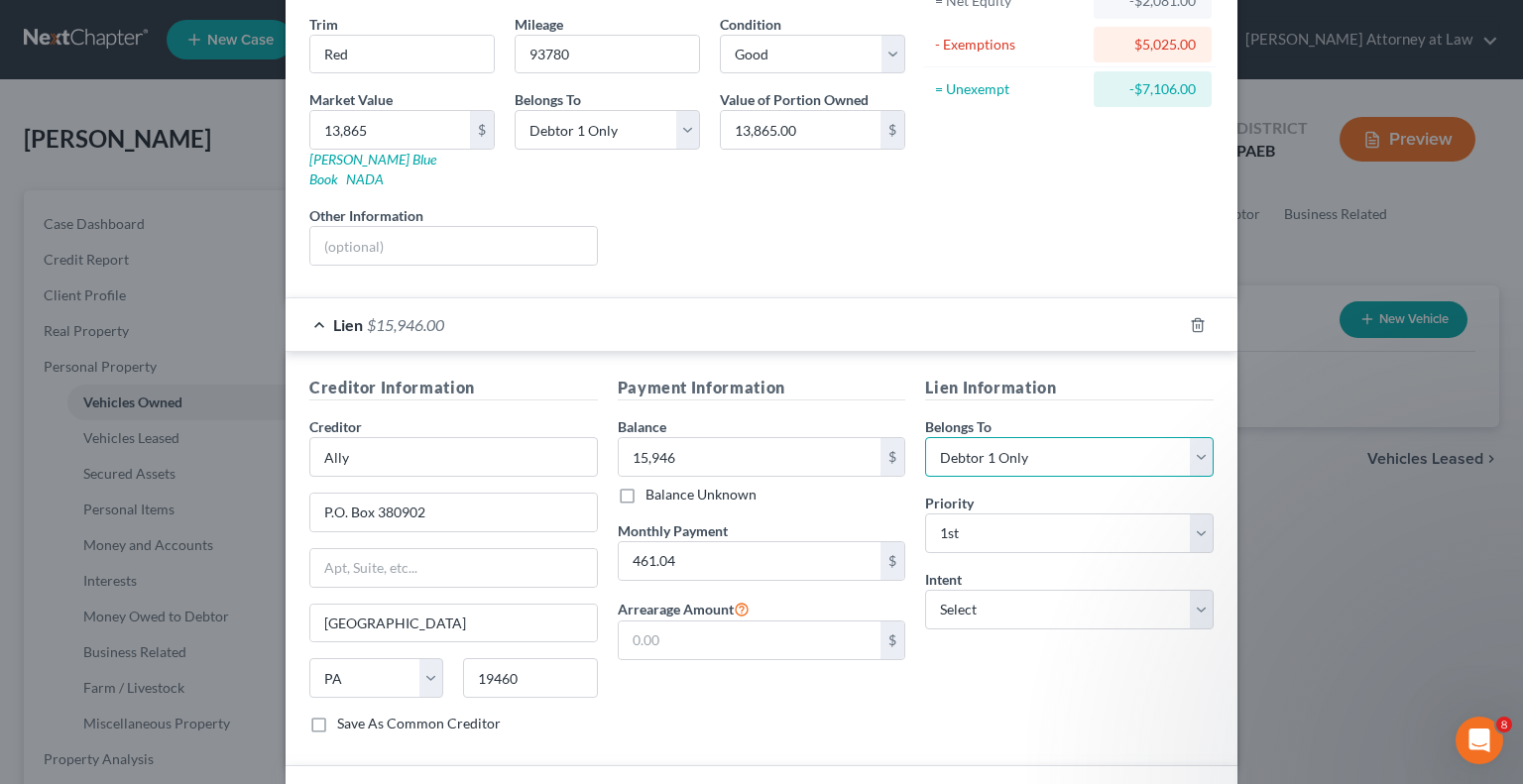 select on "3" 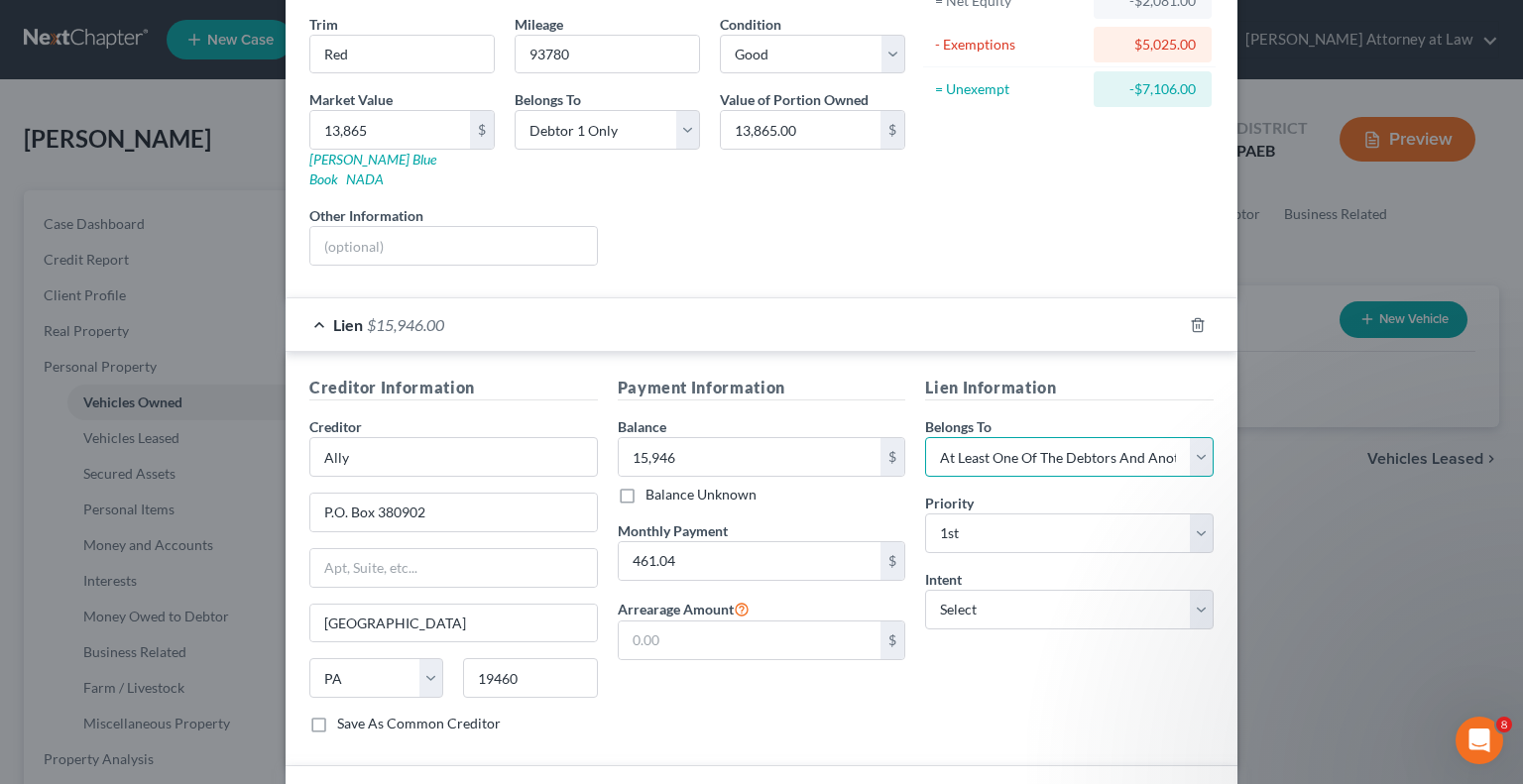 click on "Select Debtor 1 Only Debtor 2 Only Debtor 1 And Debtor 2 Only At Least One Of The Debtors And Another Community Property" at bounding box center (1069, 457) 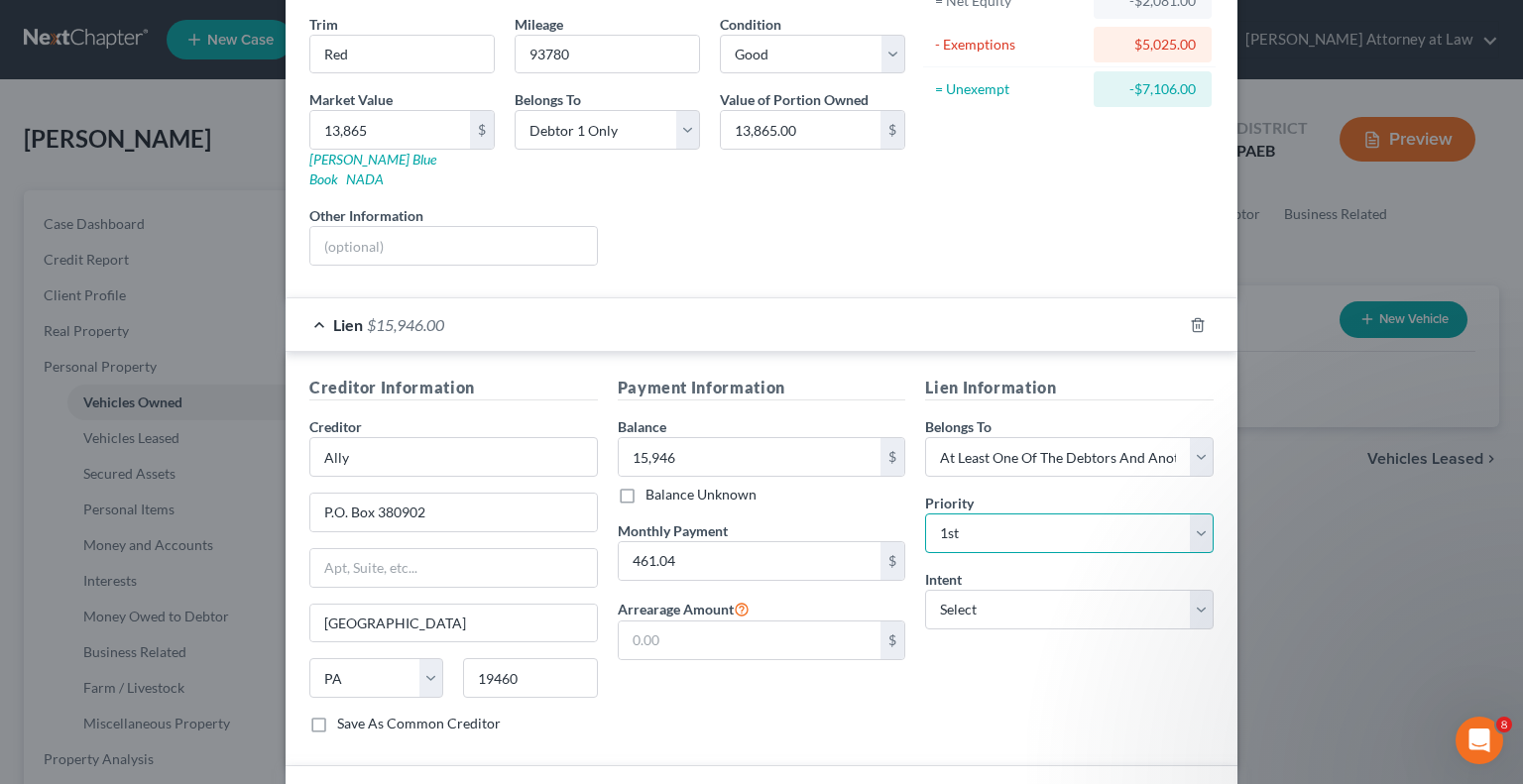 click on "Select 1st 2nd 3rd 4th 5th 6th 7th 8th 9th 10th 11th 12th 13th 14th 15th 16th 17th 18th 19th 20th 21th 22th 23th 24th 25th 26th 27th 28th 29th 30th" at bounding box center (1069, 533) 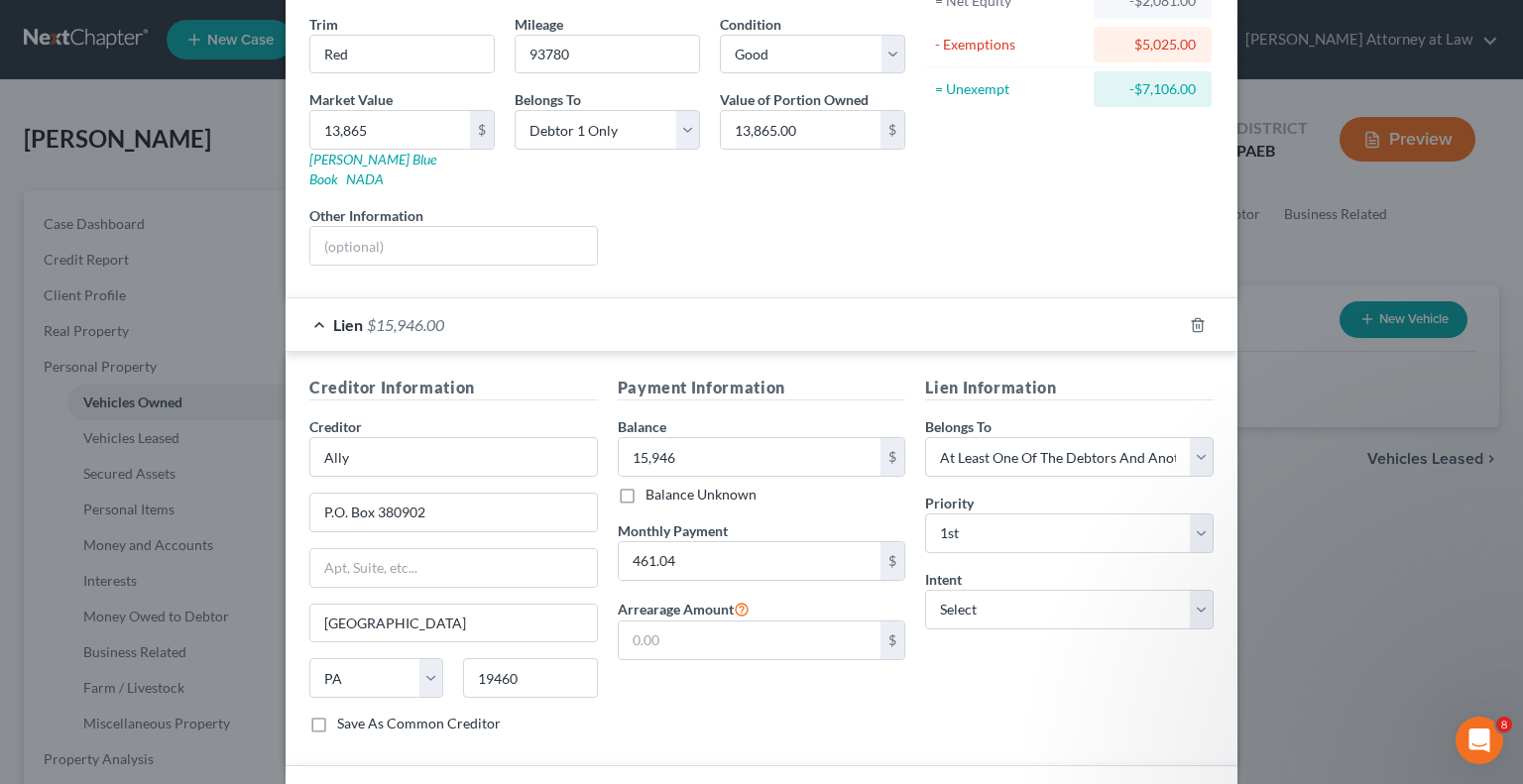 click on "Lien Information
Belongs To
*
Select Debtor 1 Only Debtor 2 Only Debtor 1 And Debtor 2 Only At Least One Of The Debtors And Another Community Property
Priority
*
Select 1st 2nd 3rd 4th 5th 6th 7th 8th 9th 10th 11th 12th 13th 14th 15th 16th 17th 18th 19th 20th 21th 22th 23th 24th 25th 26th 27th 28th 29th 30th
Intent
Select Surrender Redeem Reaffirm Avoid Other" at bounding box center [1069, 562] 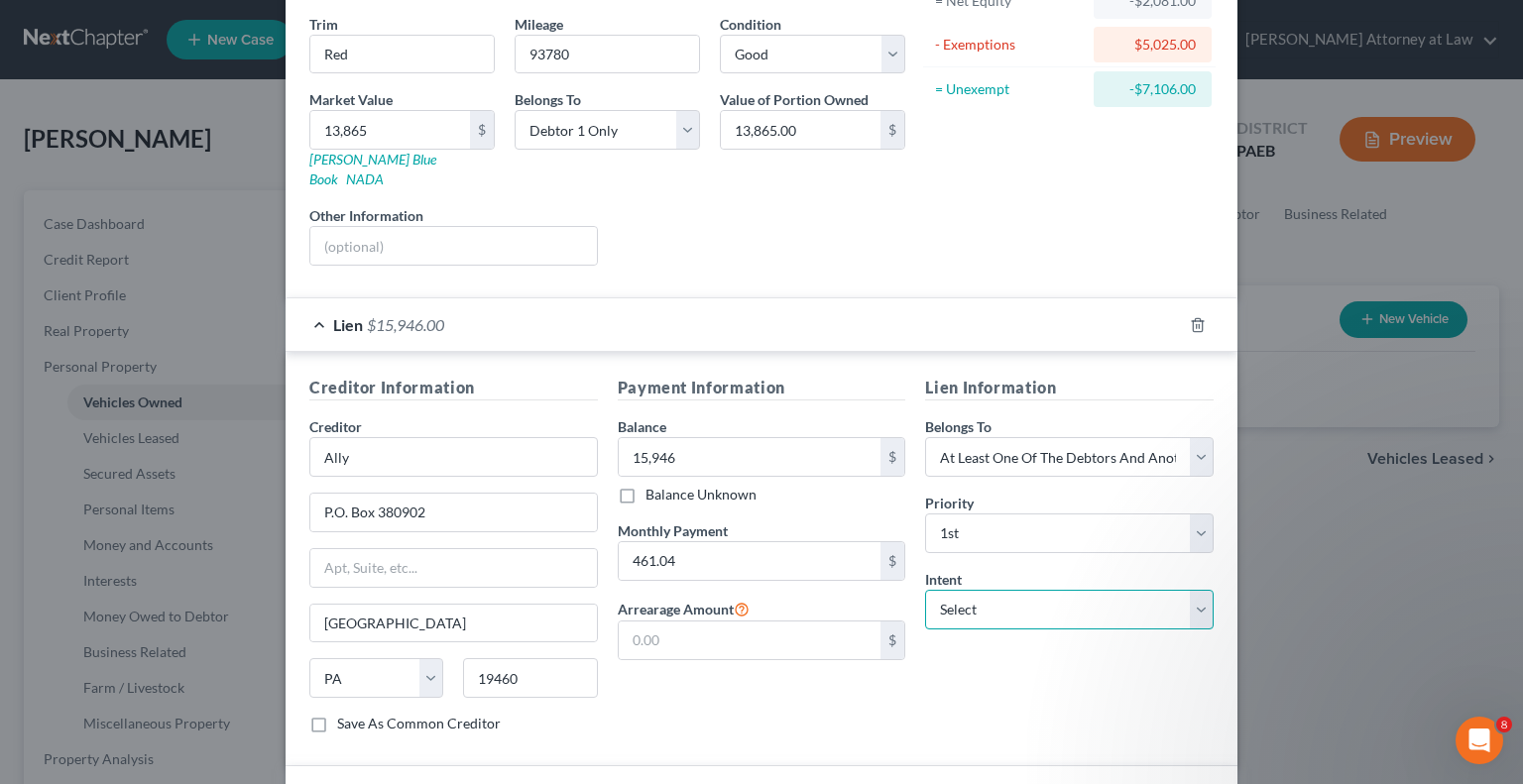 click on "Select Surrender Redeem Reaffirm Avoid Other" at bounding box center (1069, 610) 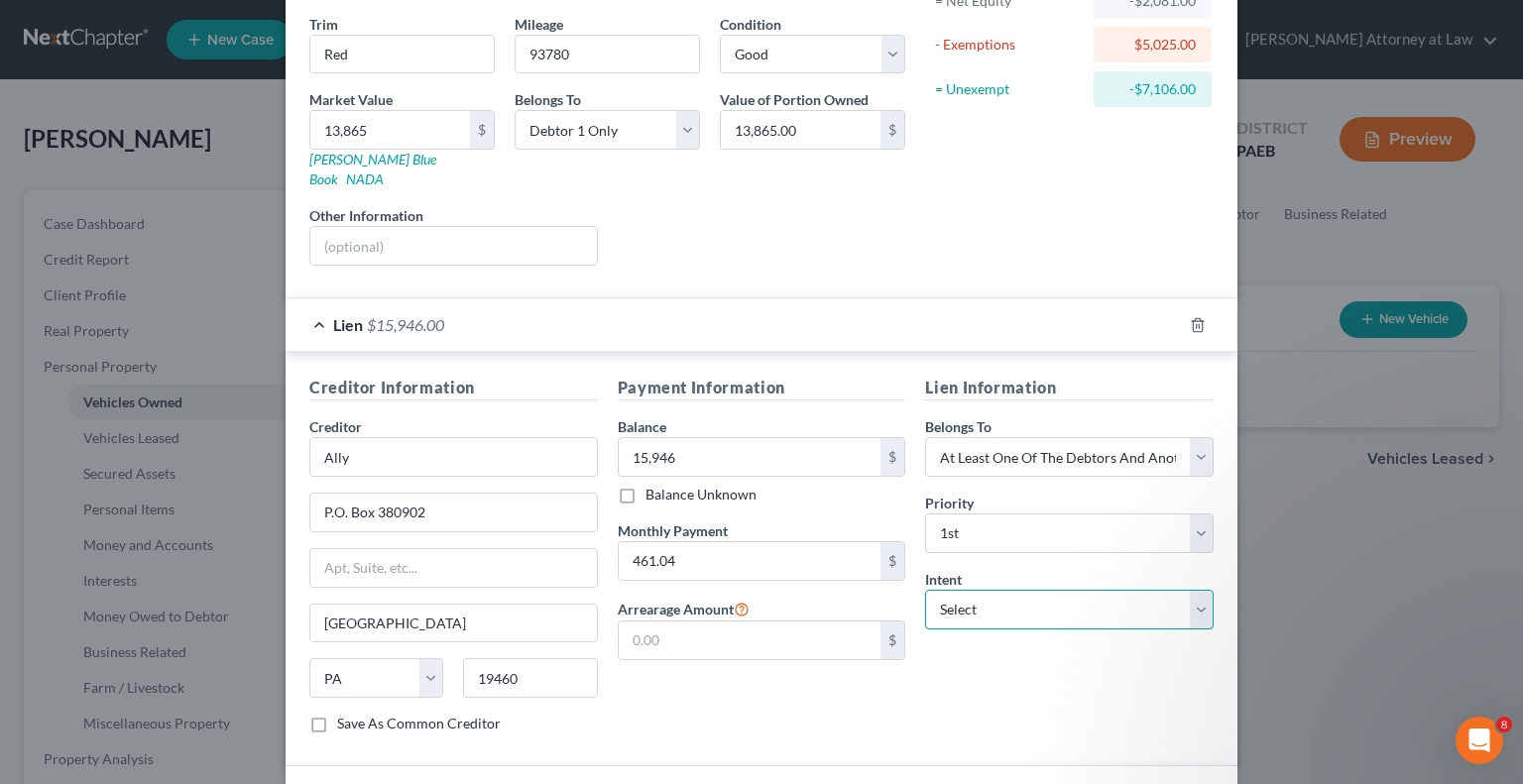 select on "2" 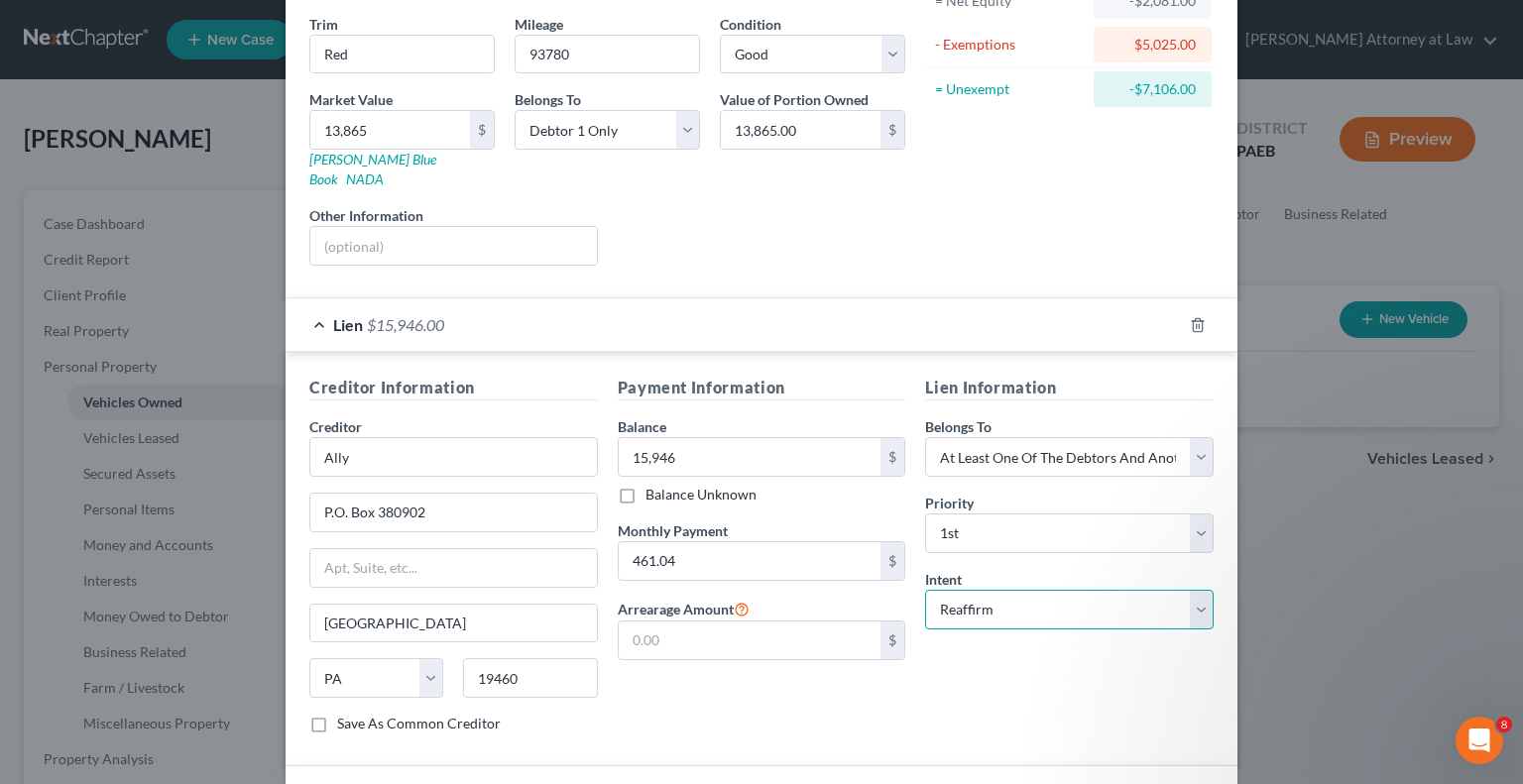 click on "Select Surrender Redeem Reaffirm Avoid Other" at bounding box center [1069, 610] 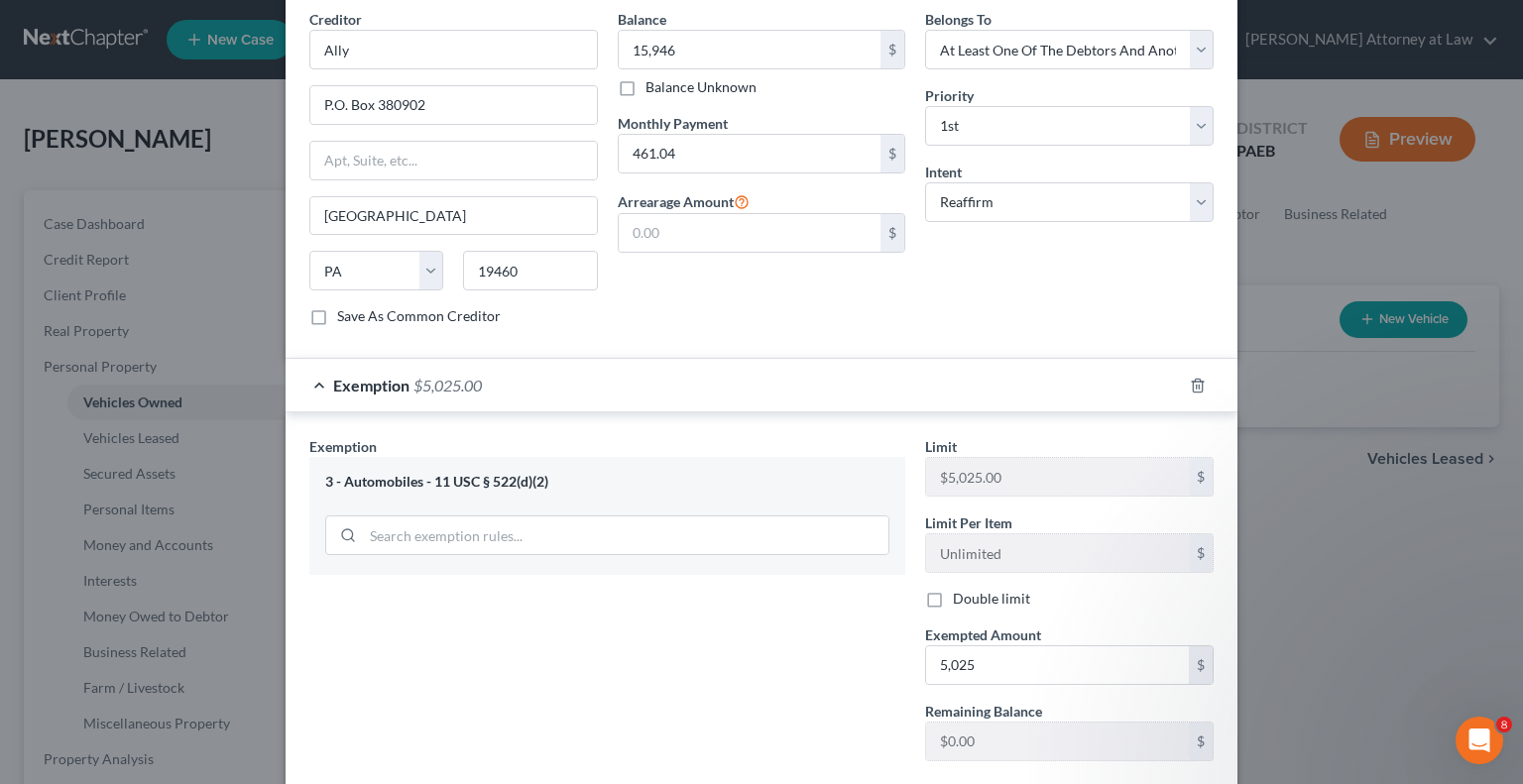 scroll, scrollTop: 729, scrollLeft: 0, axis: vertical 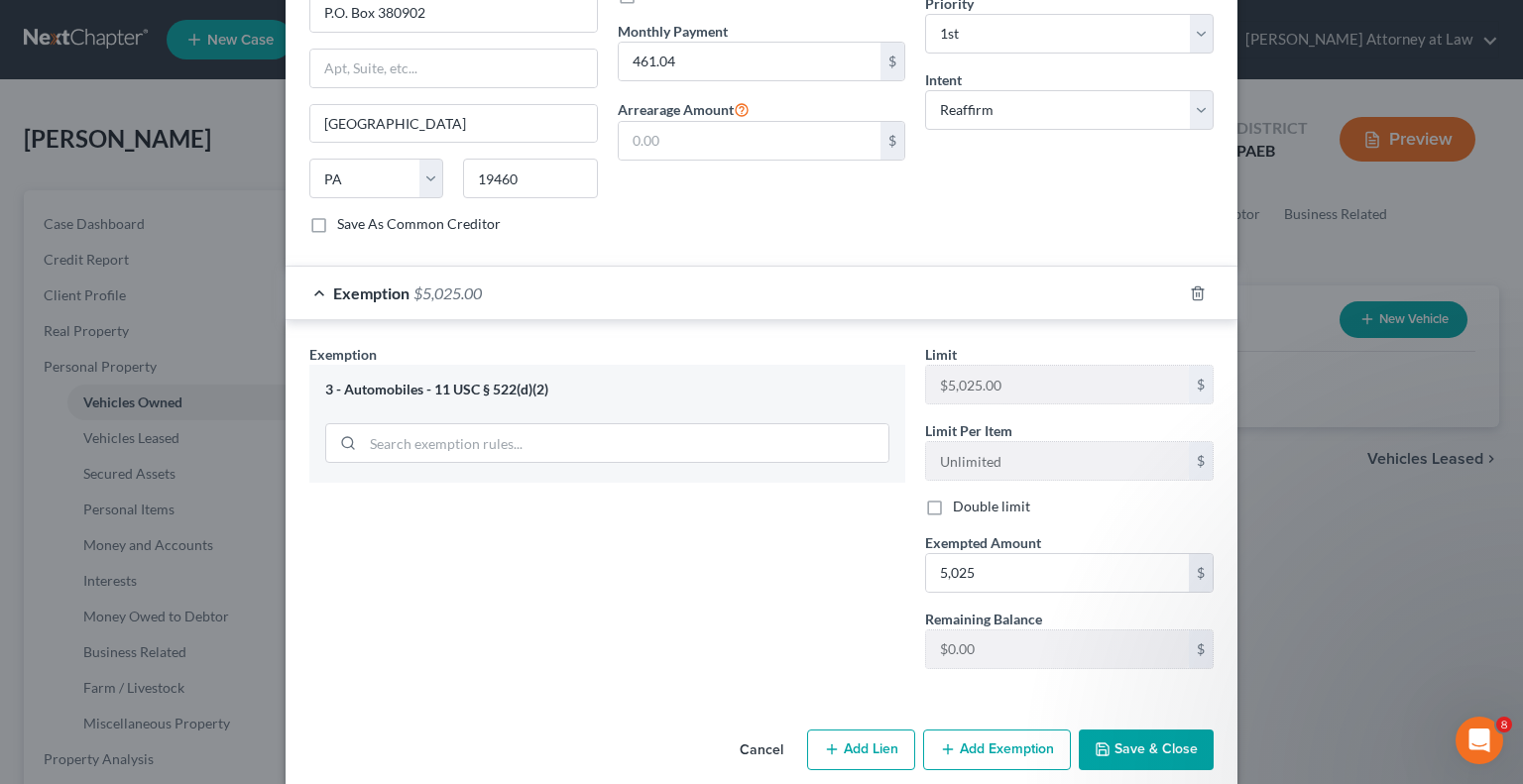 click on "Save & Close" at bounding box center (1146, 750) 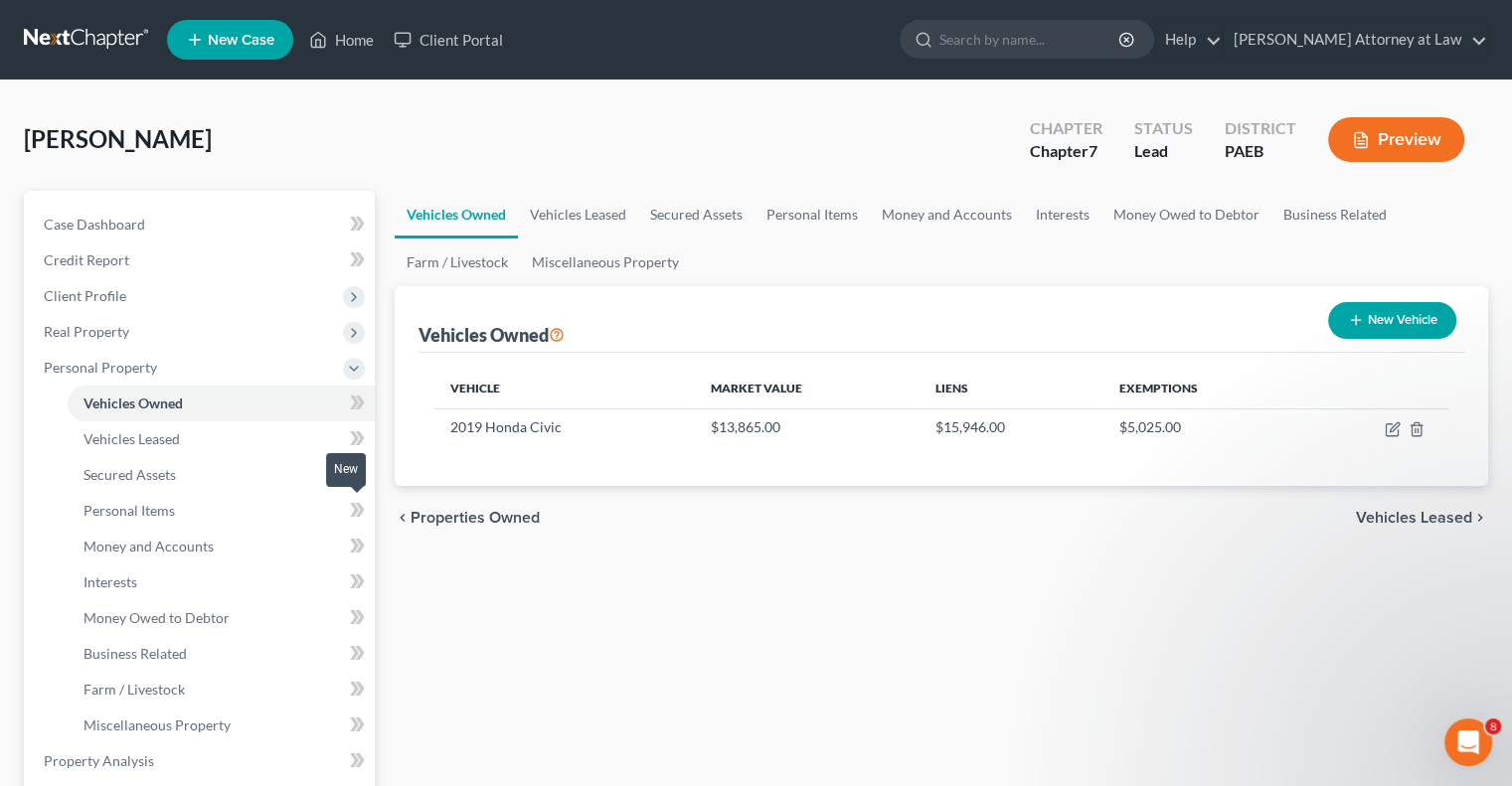 click 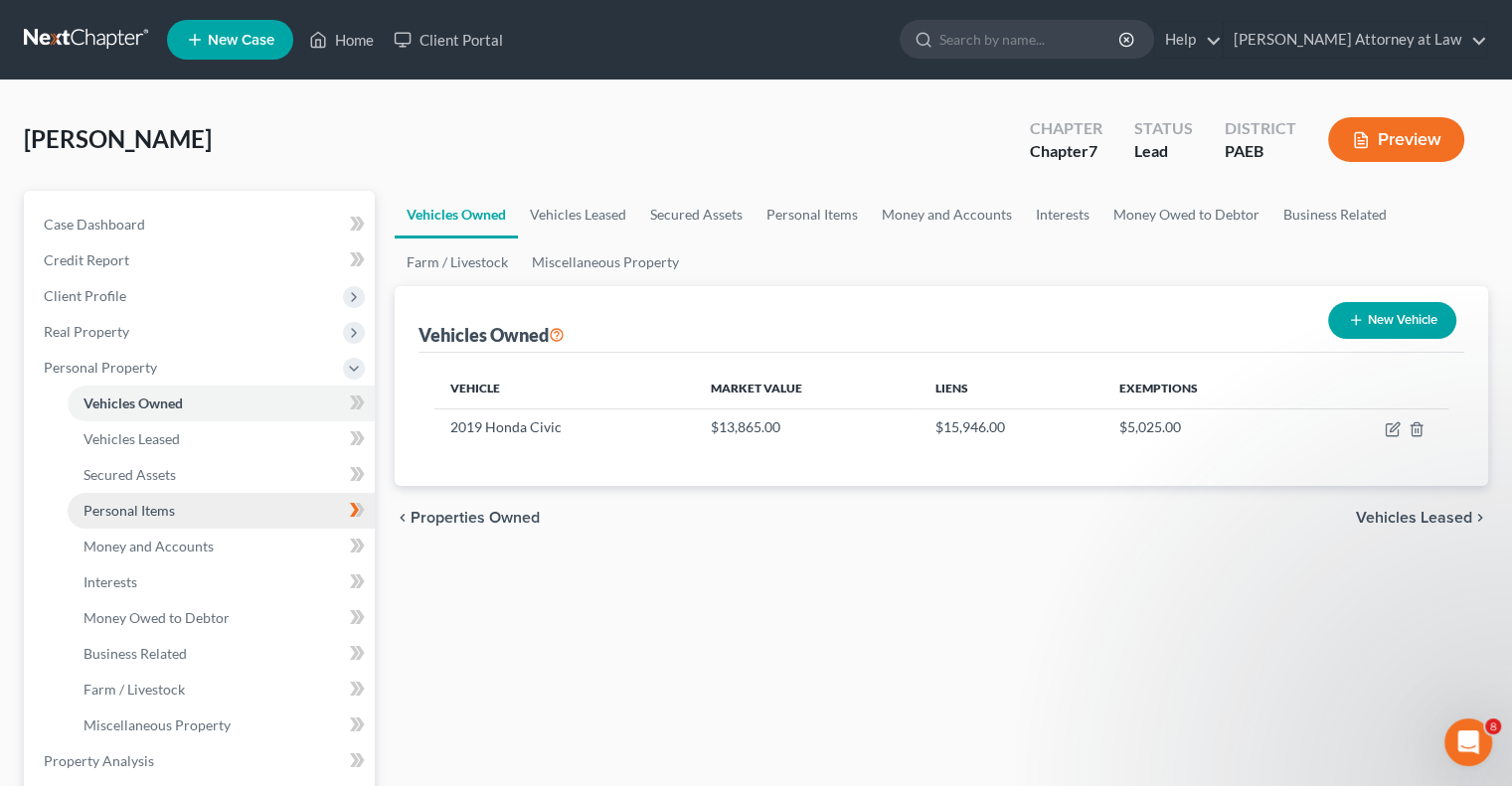 click on "Personal Items" at bounding box center [129, 510] 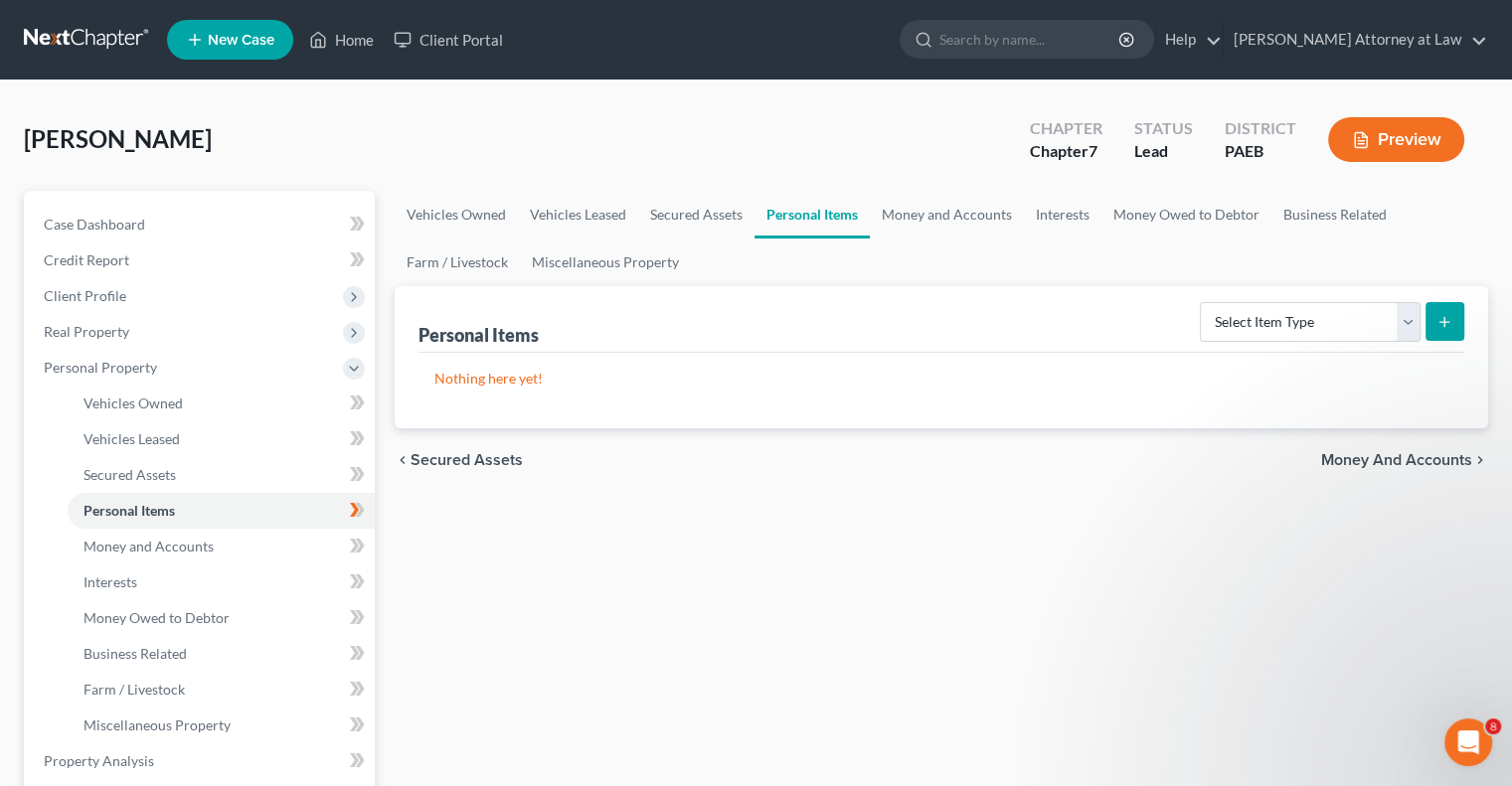 click 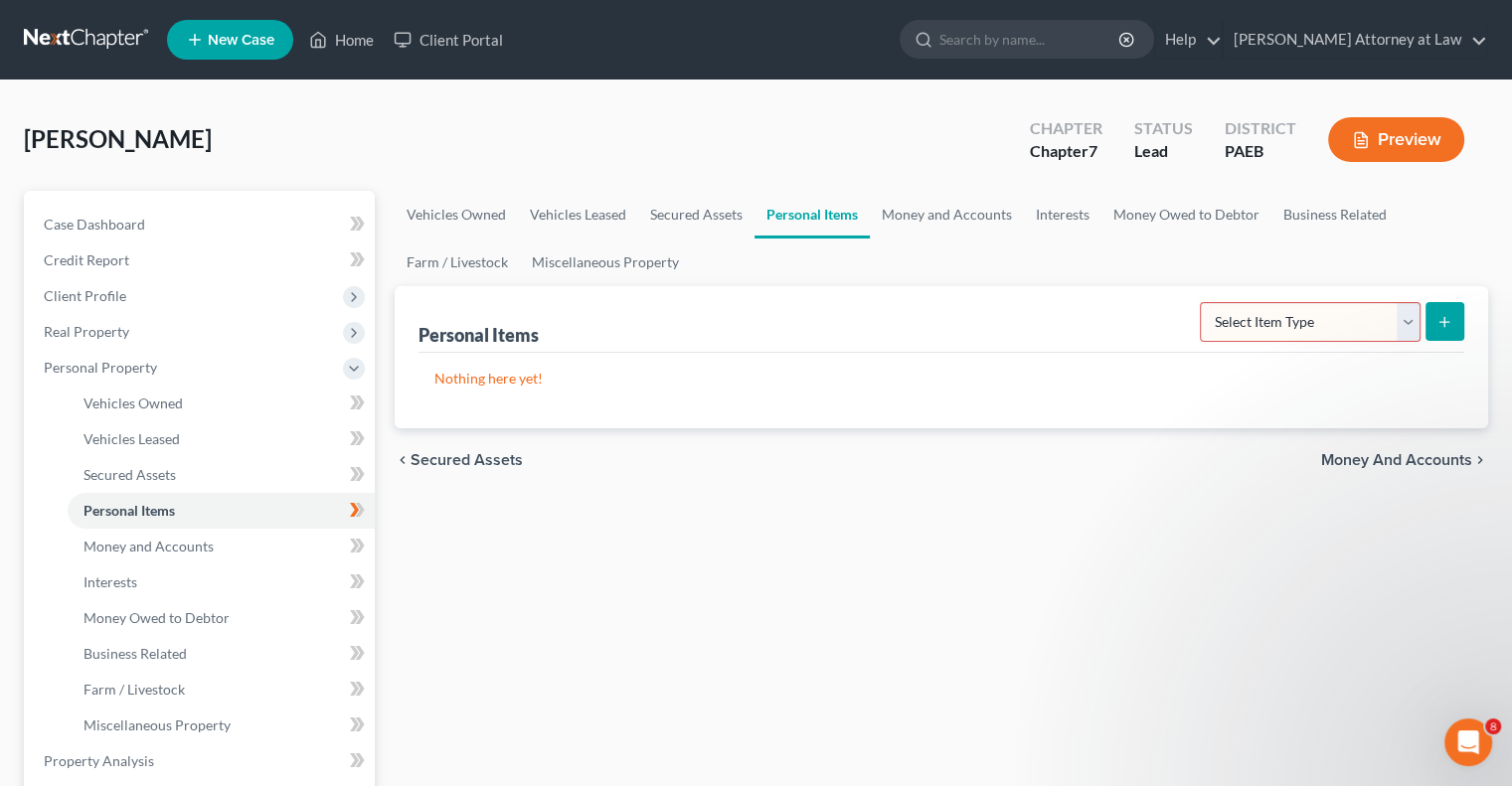 click on "Select Item Type Clothing Collectibles Of Value Electronics Firearms Household Goods Jewelry Other Pet(s) Sports & Hobby Equipment" at bounding box center (1310, 322) 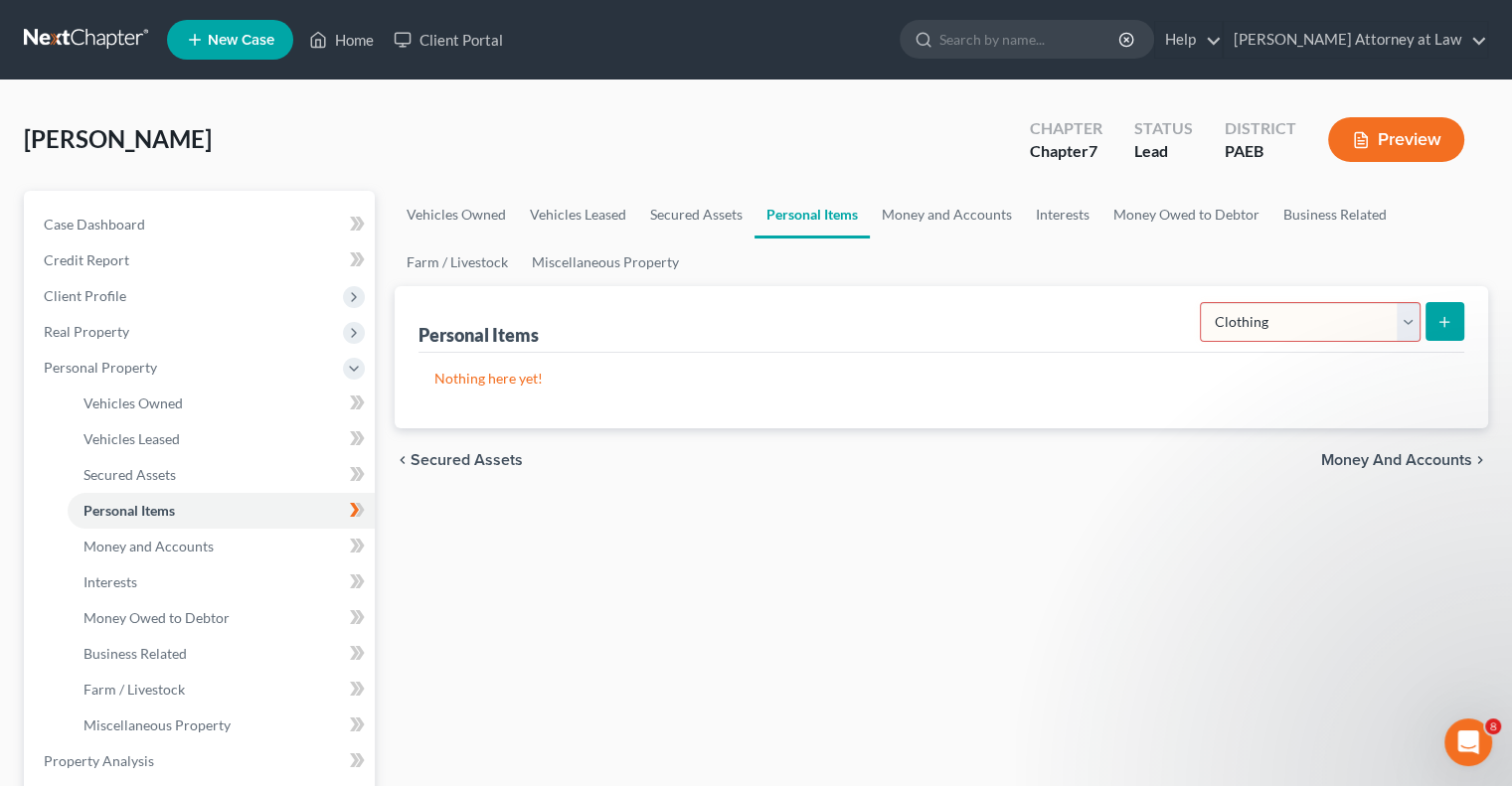 click on "Select Item Type Clothing Collectibles Of Value Electronics Firearms Household Goods Jewelry Other Pet(s) Sports & Hobby Equipment" at bounding box center (1310, 322) 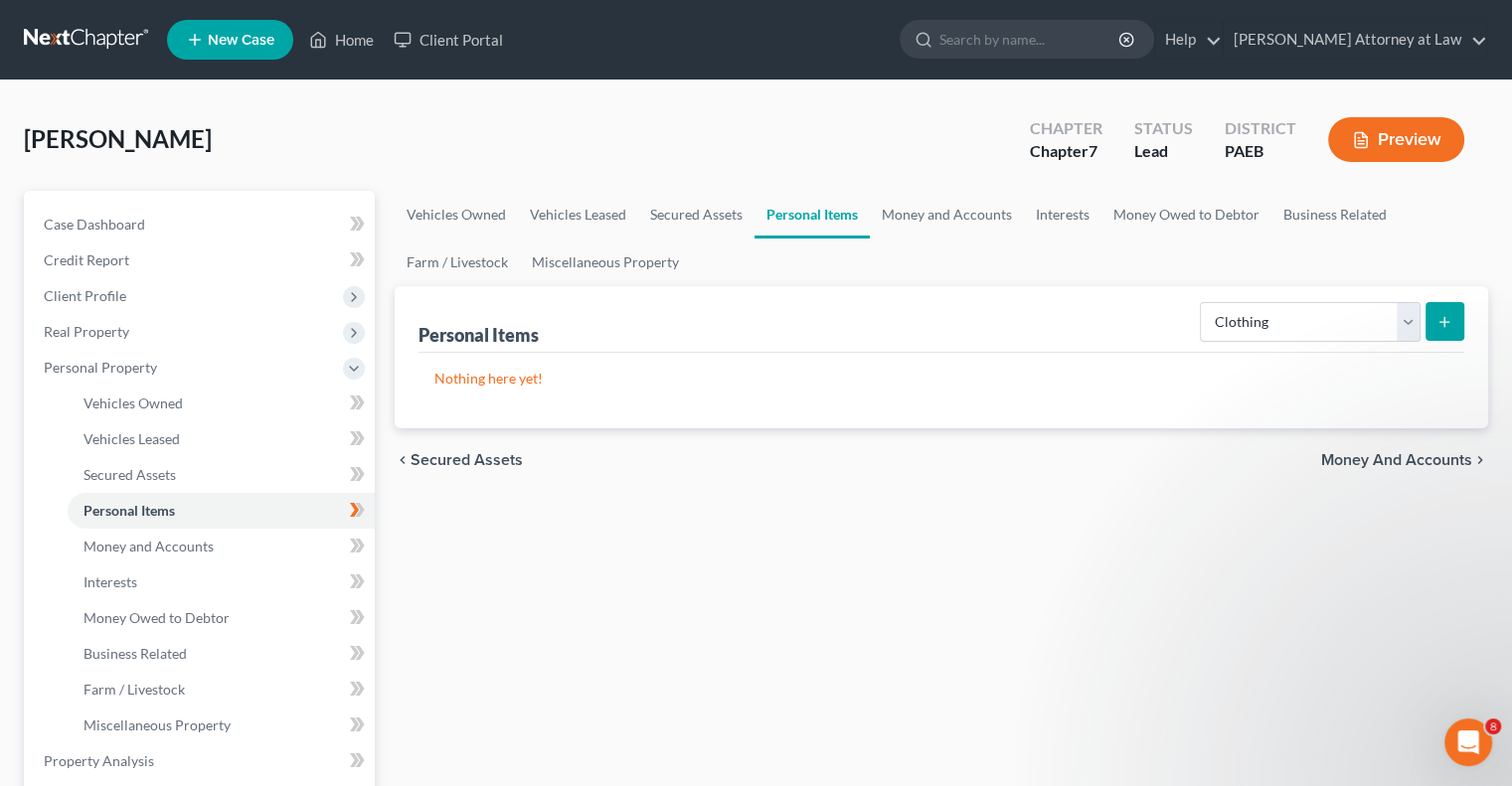 click 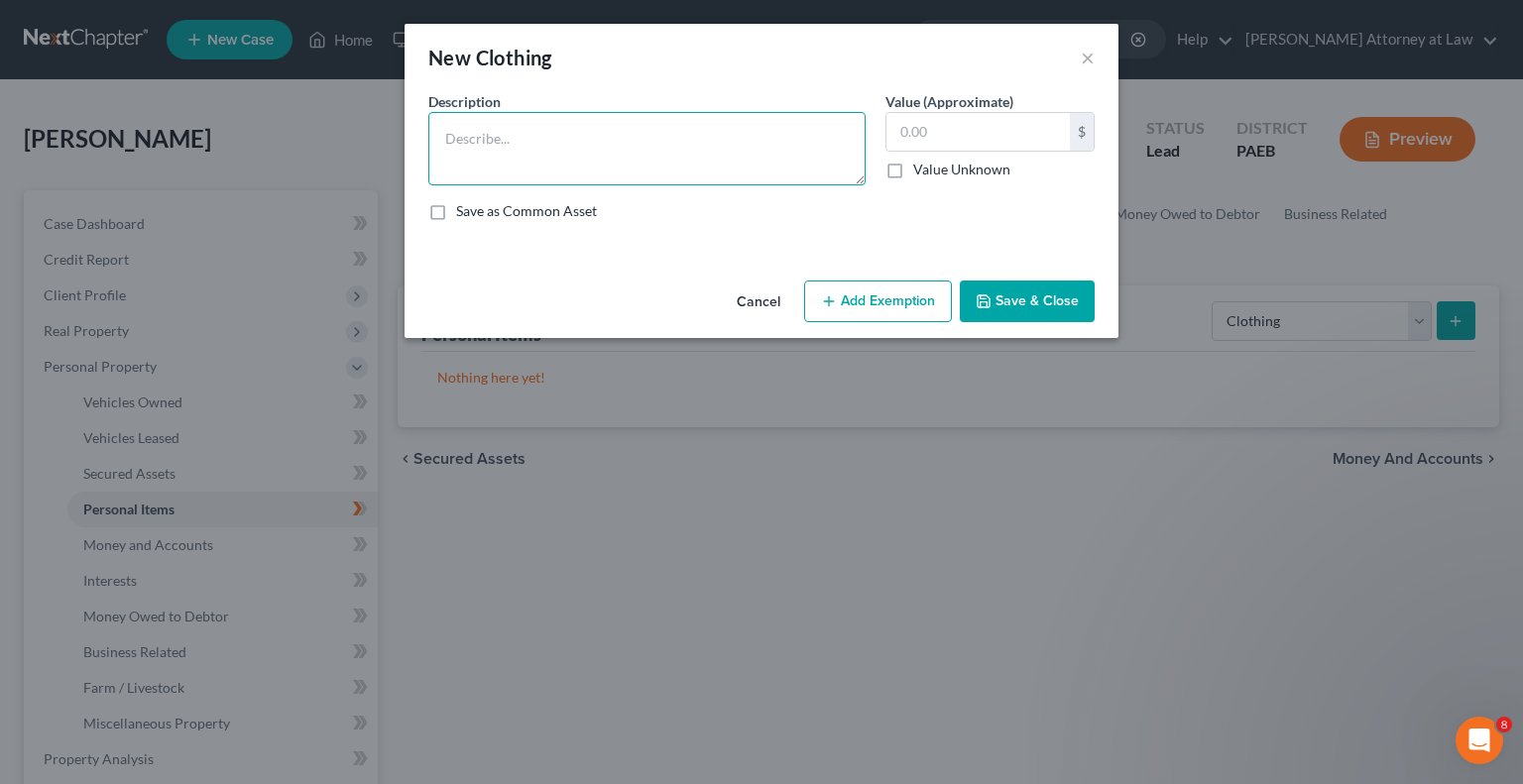 click at bounding box center (646, 149) 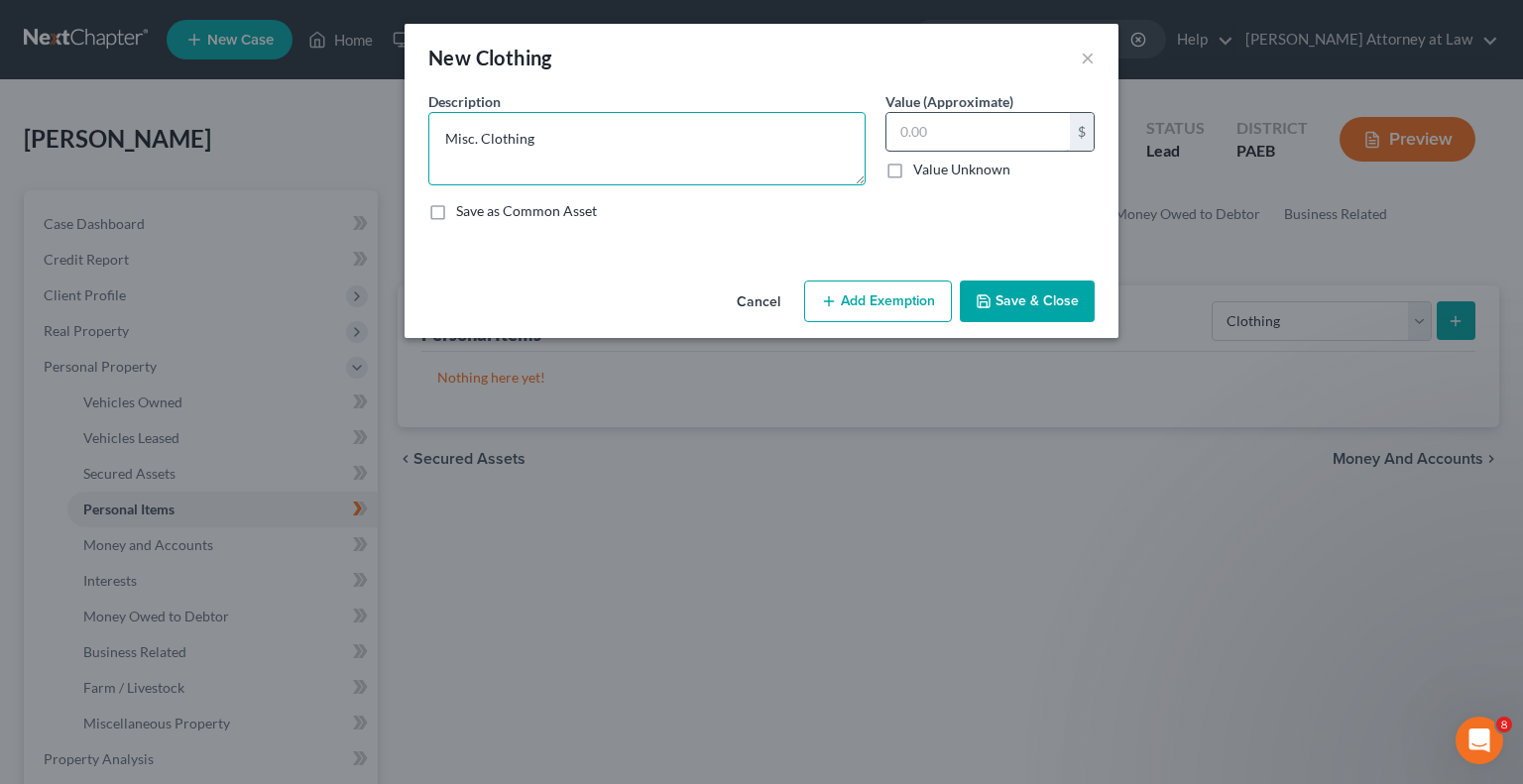 type on "Misc. Clothing" 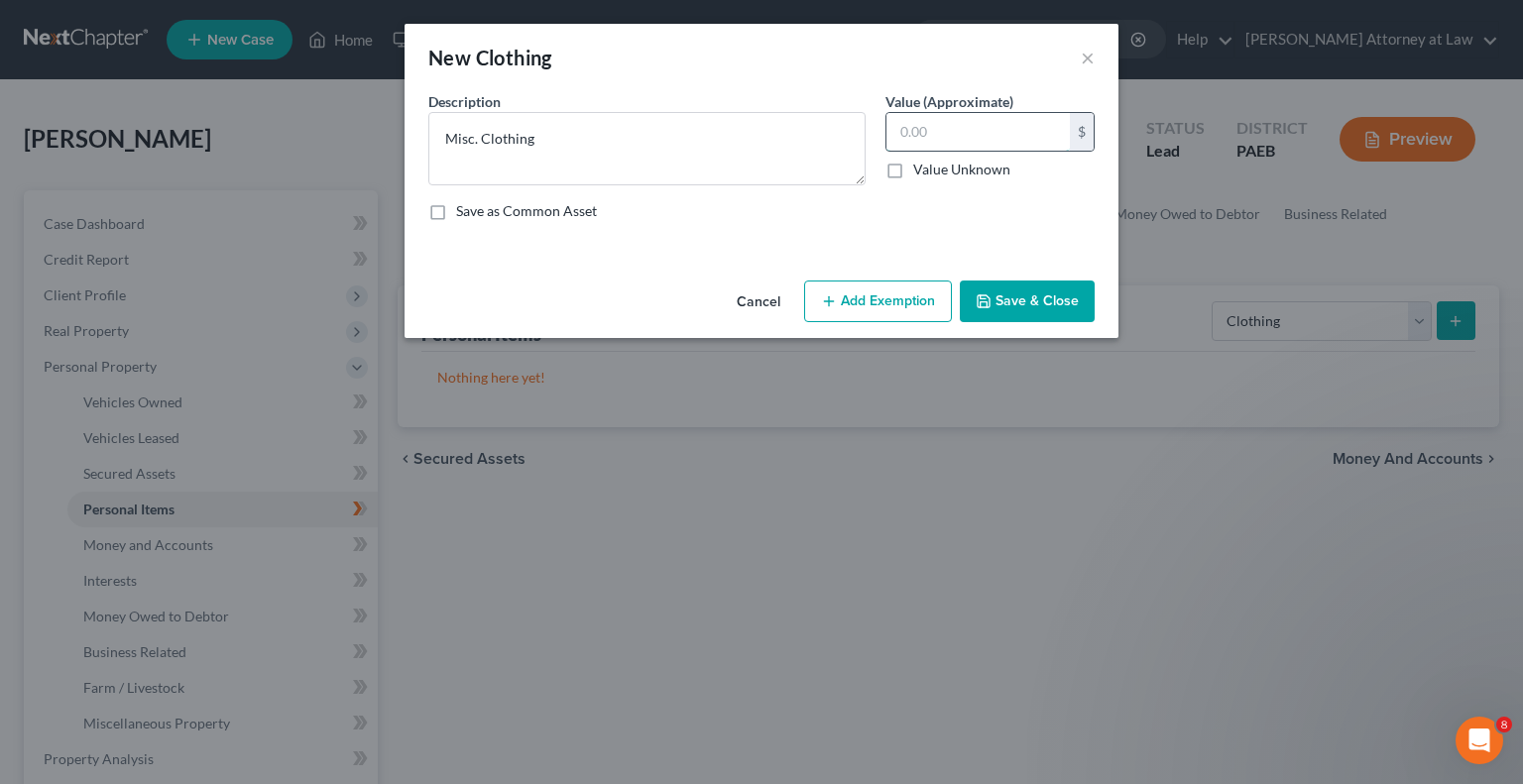 click at bounding box center [978, 132] 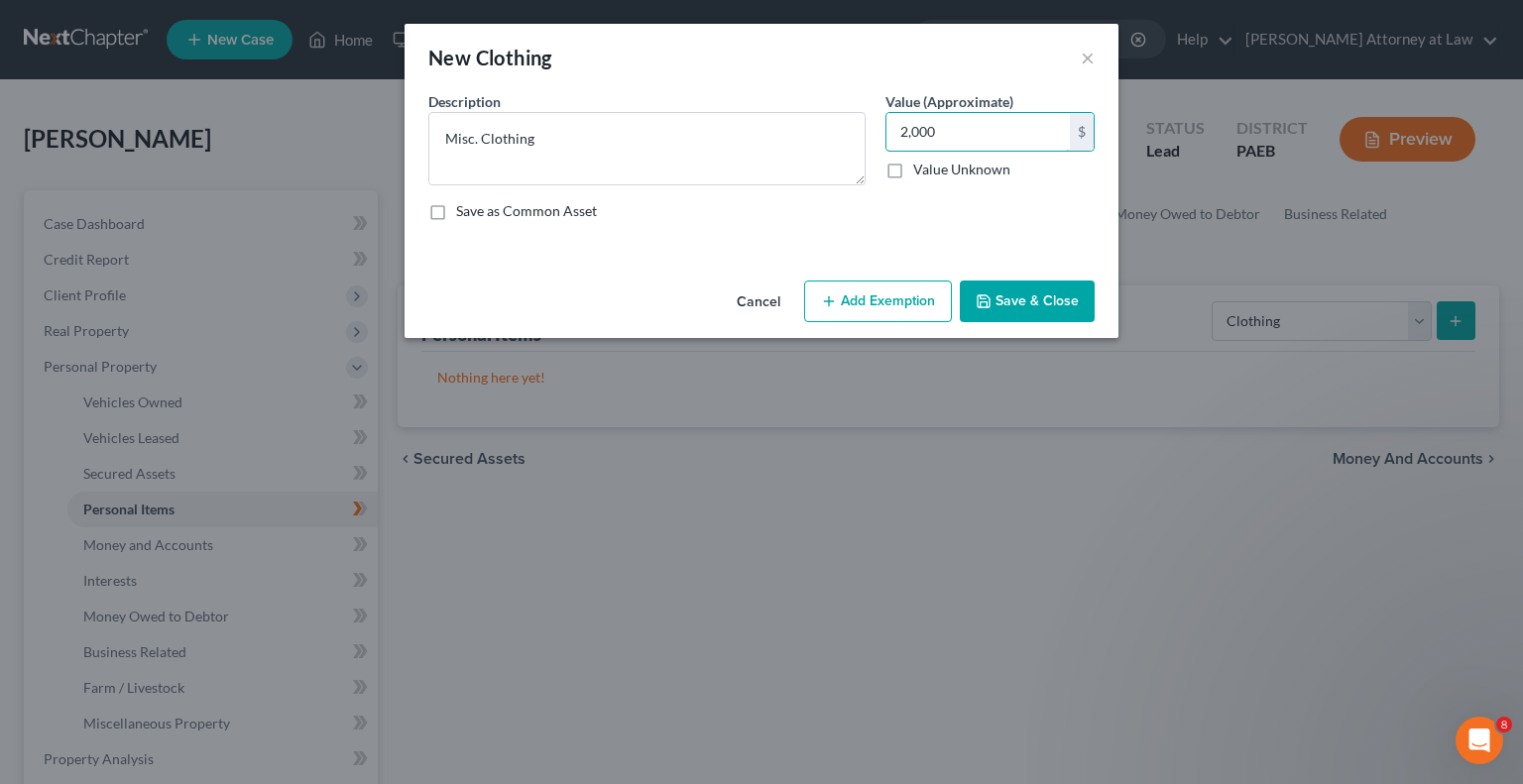 type on "2,000" 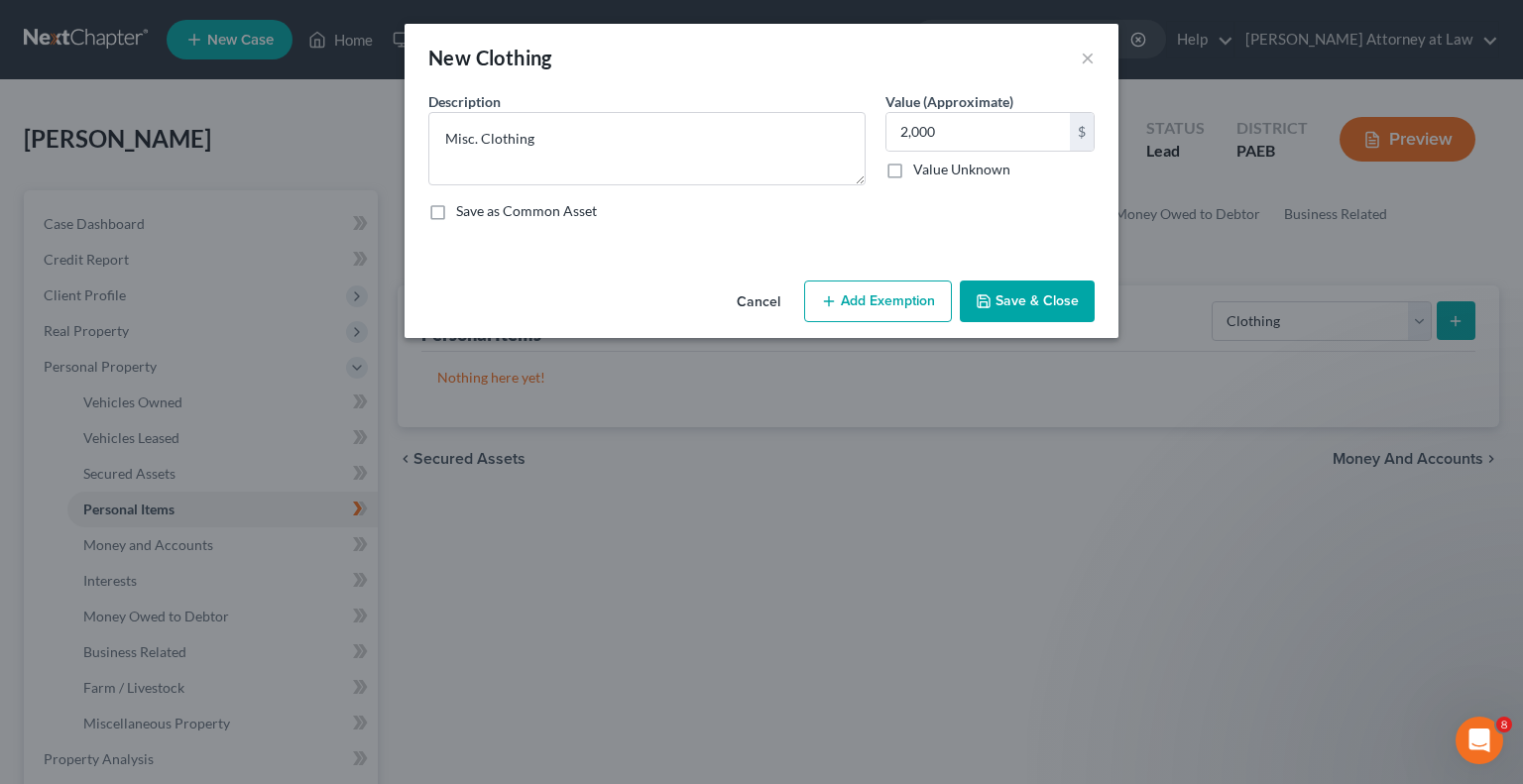 click on "Add Exemption" at bounding box center (878, 301) 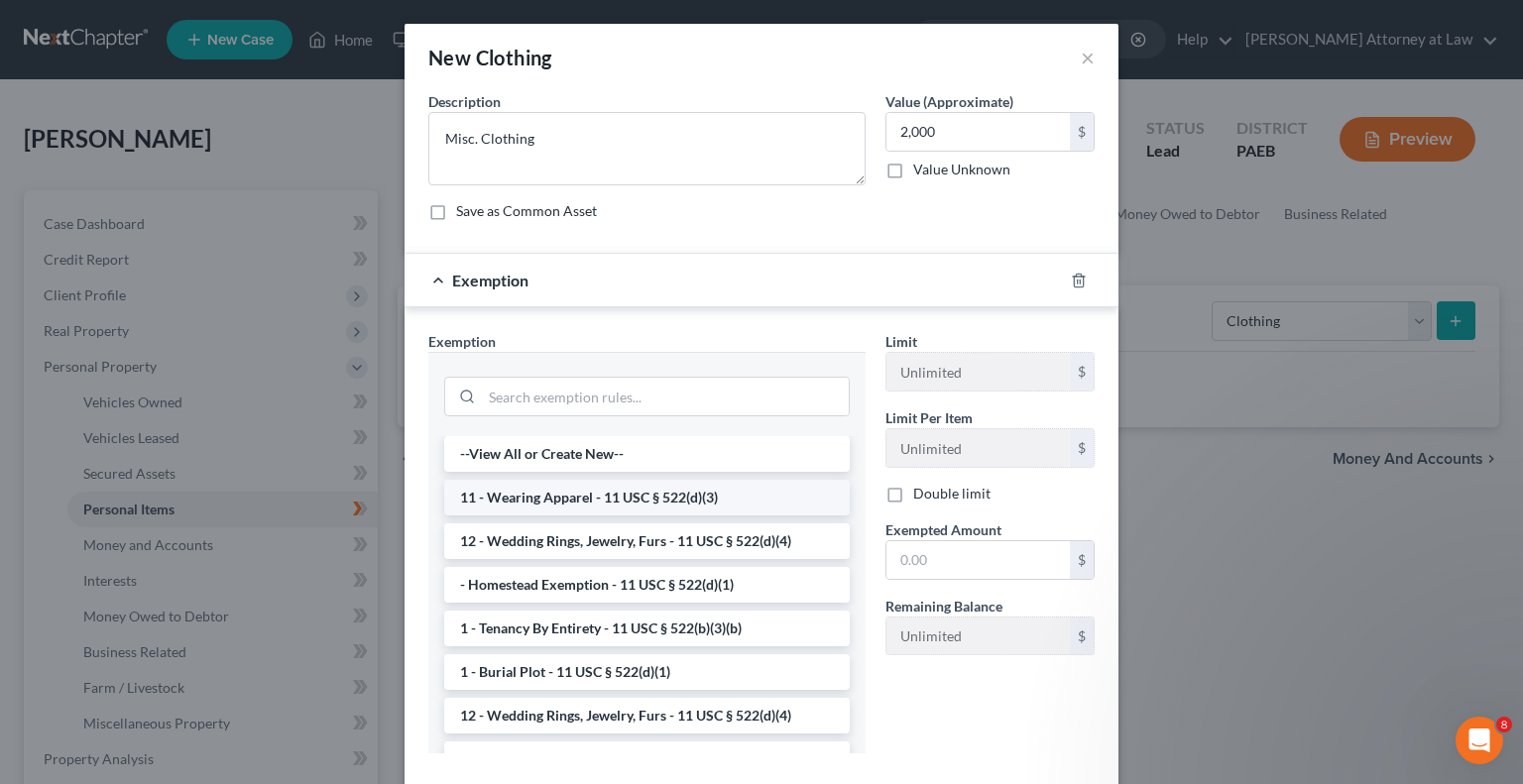 click on "11 - Wearing Apparel - 11 USC § 522(d)(3)" at bounding box center (646, 498) 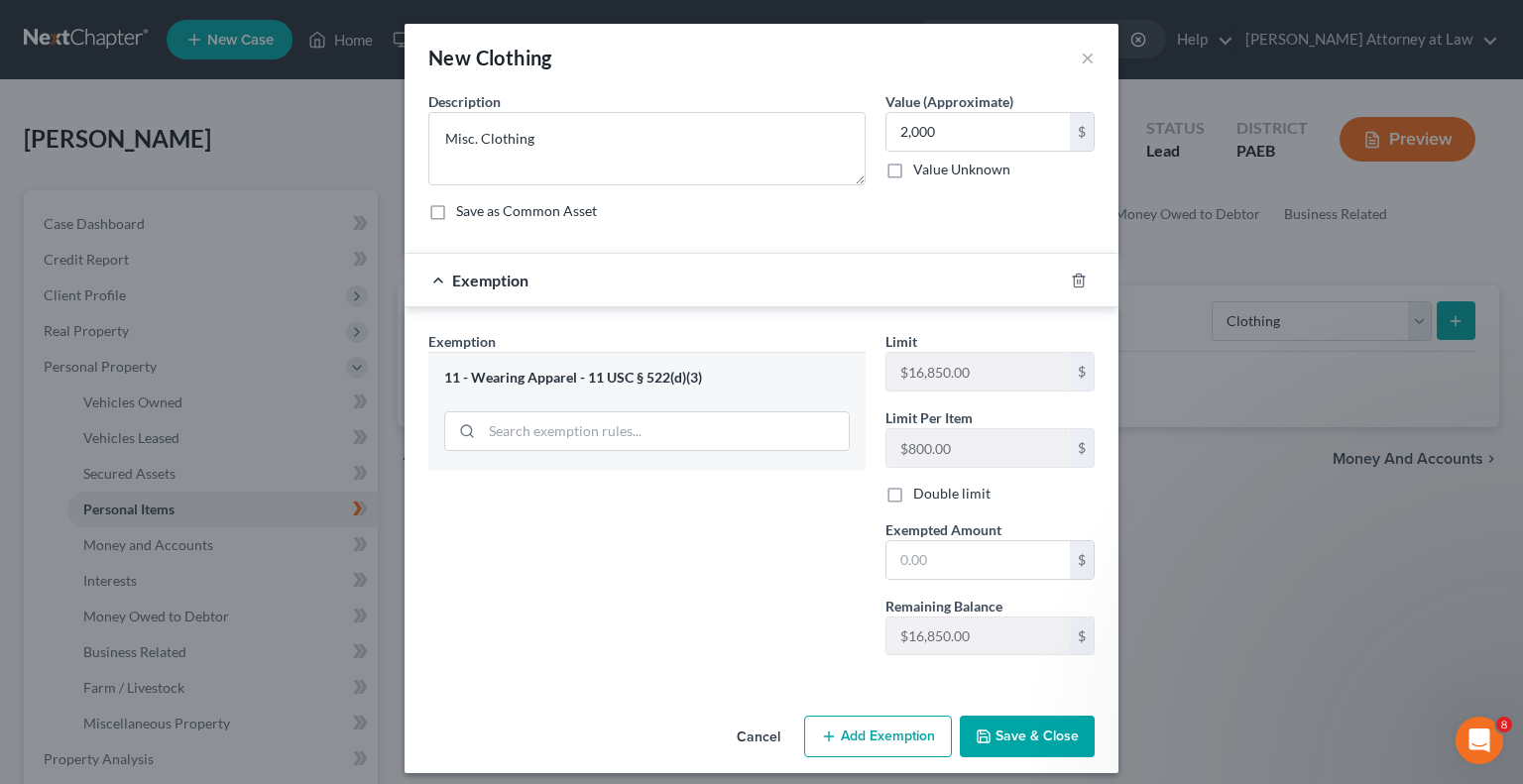 click on "Save & Close" at bounding box center (1027, 736) 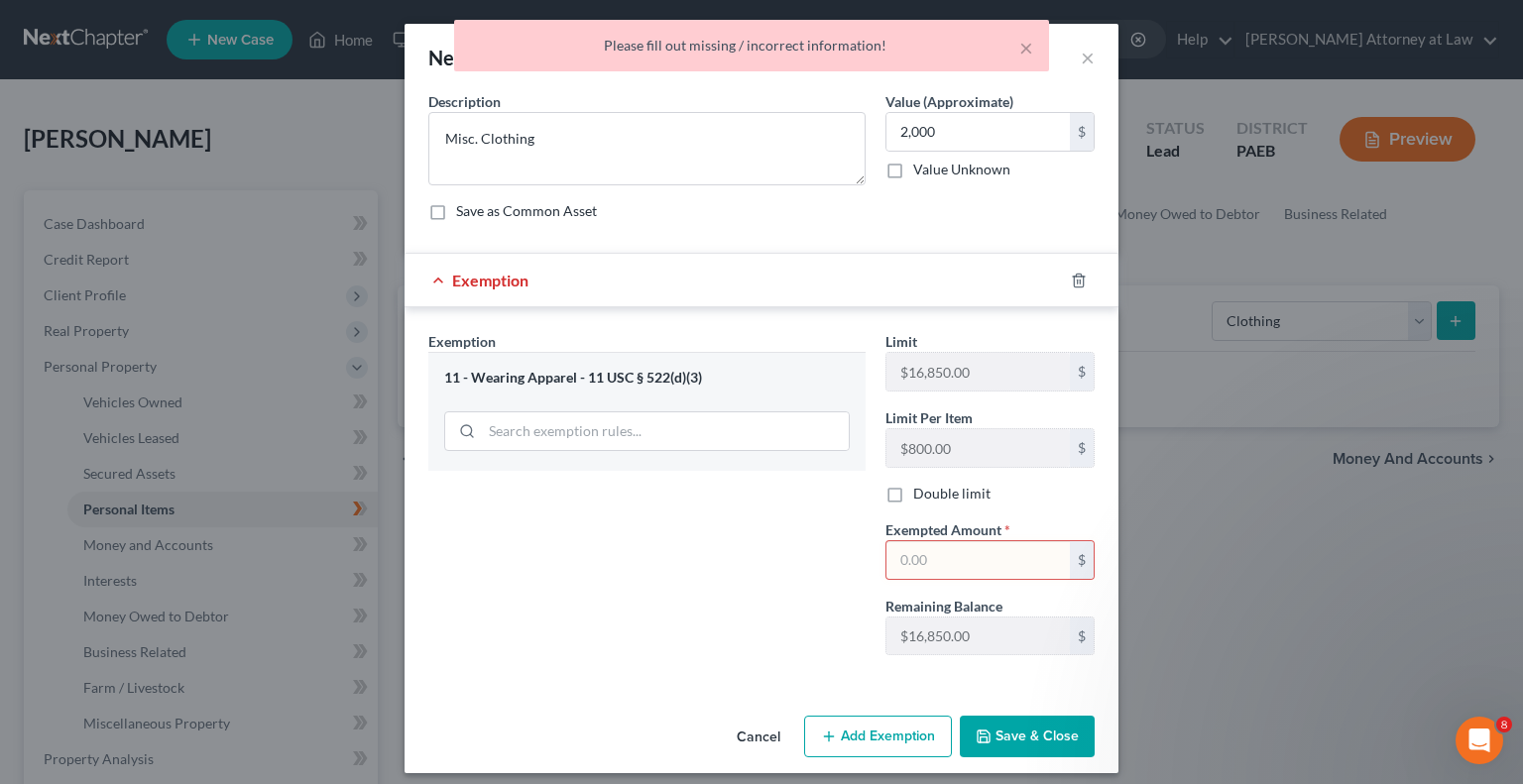 click at bounding box center (978, 560) 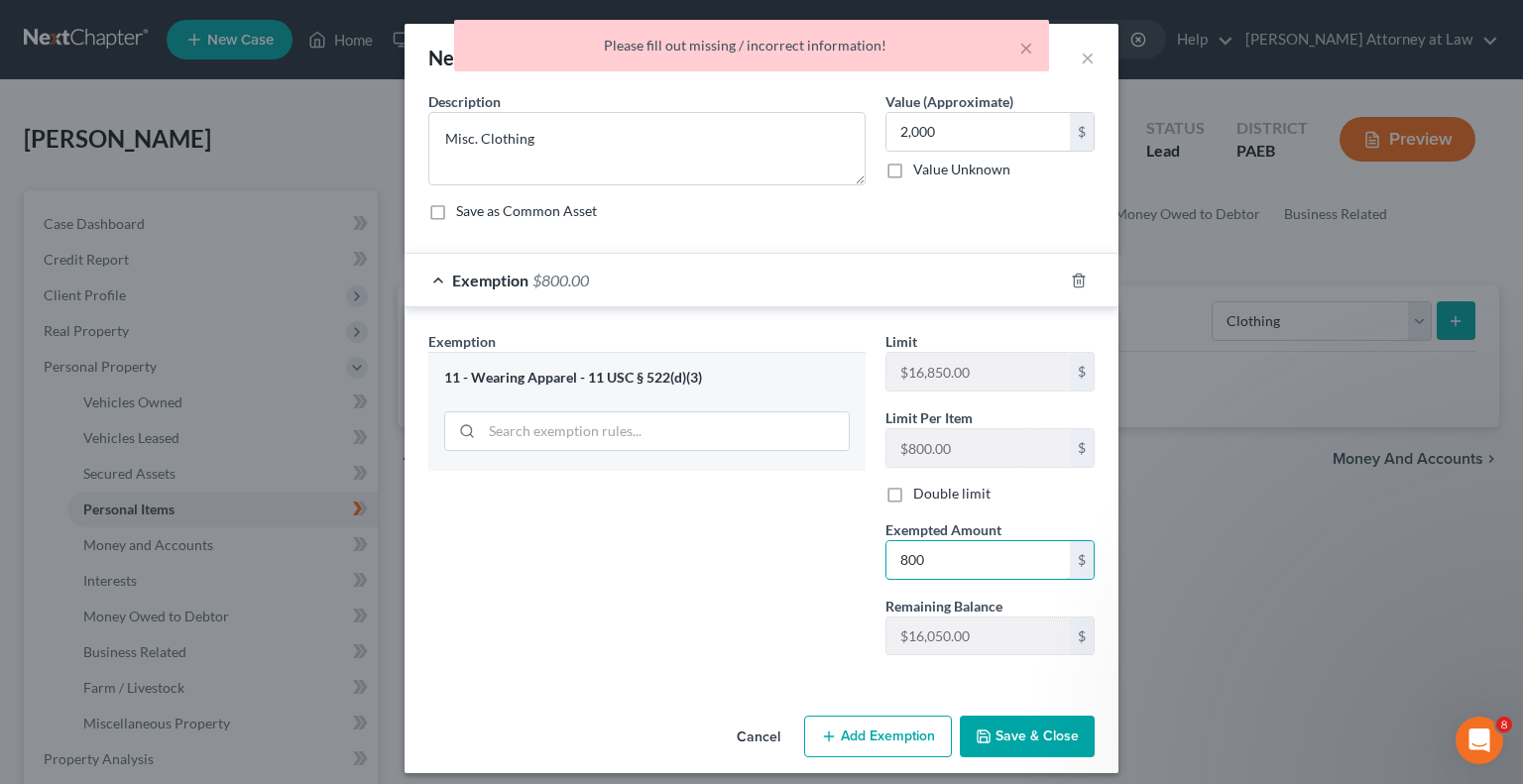 type on "800" 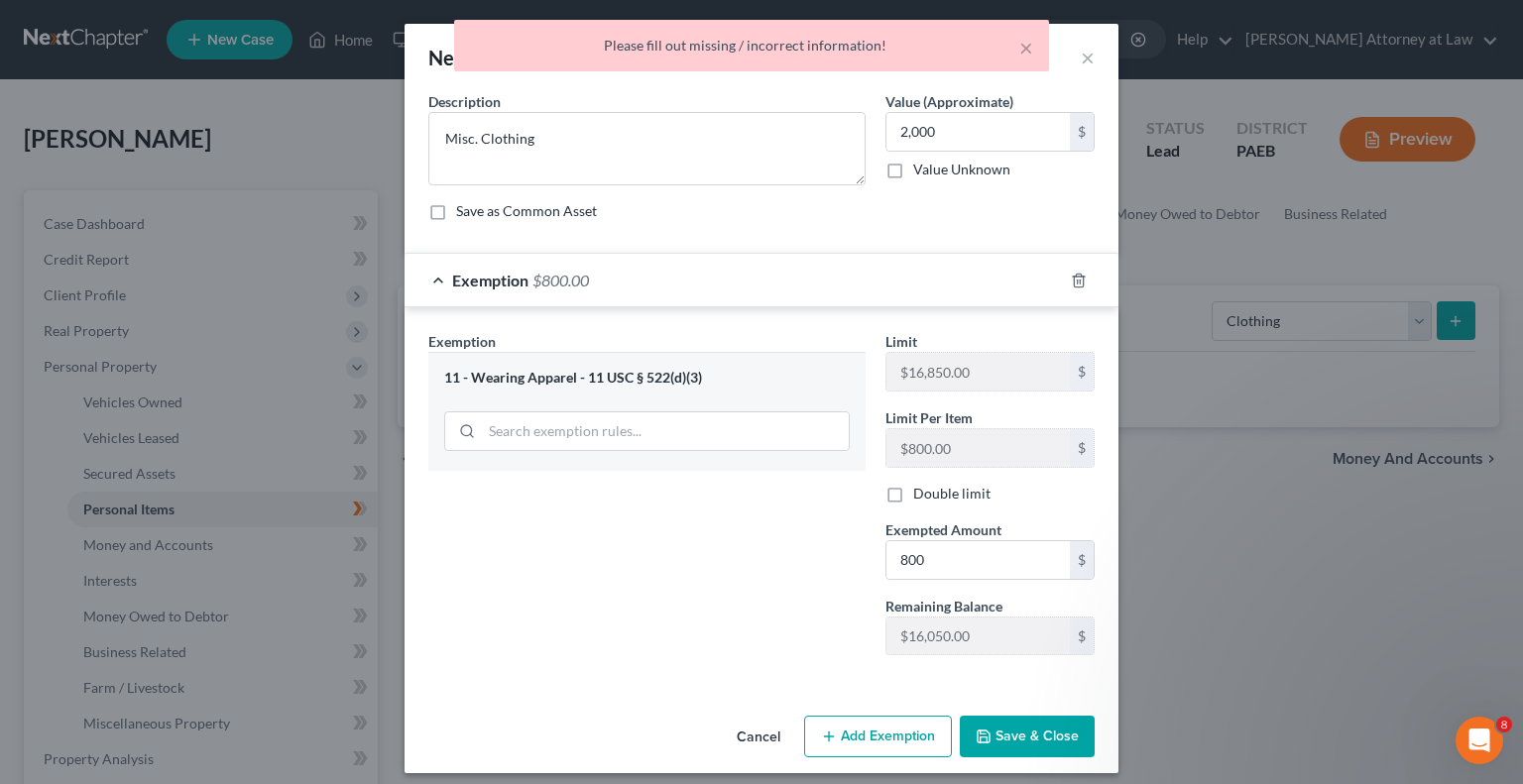 click on "Save & Close" at bounding box center (1027, 736) 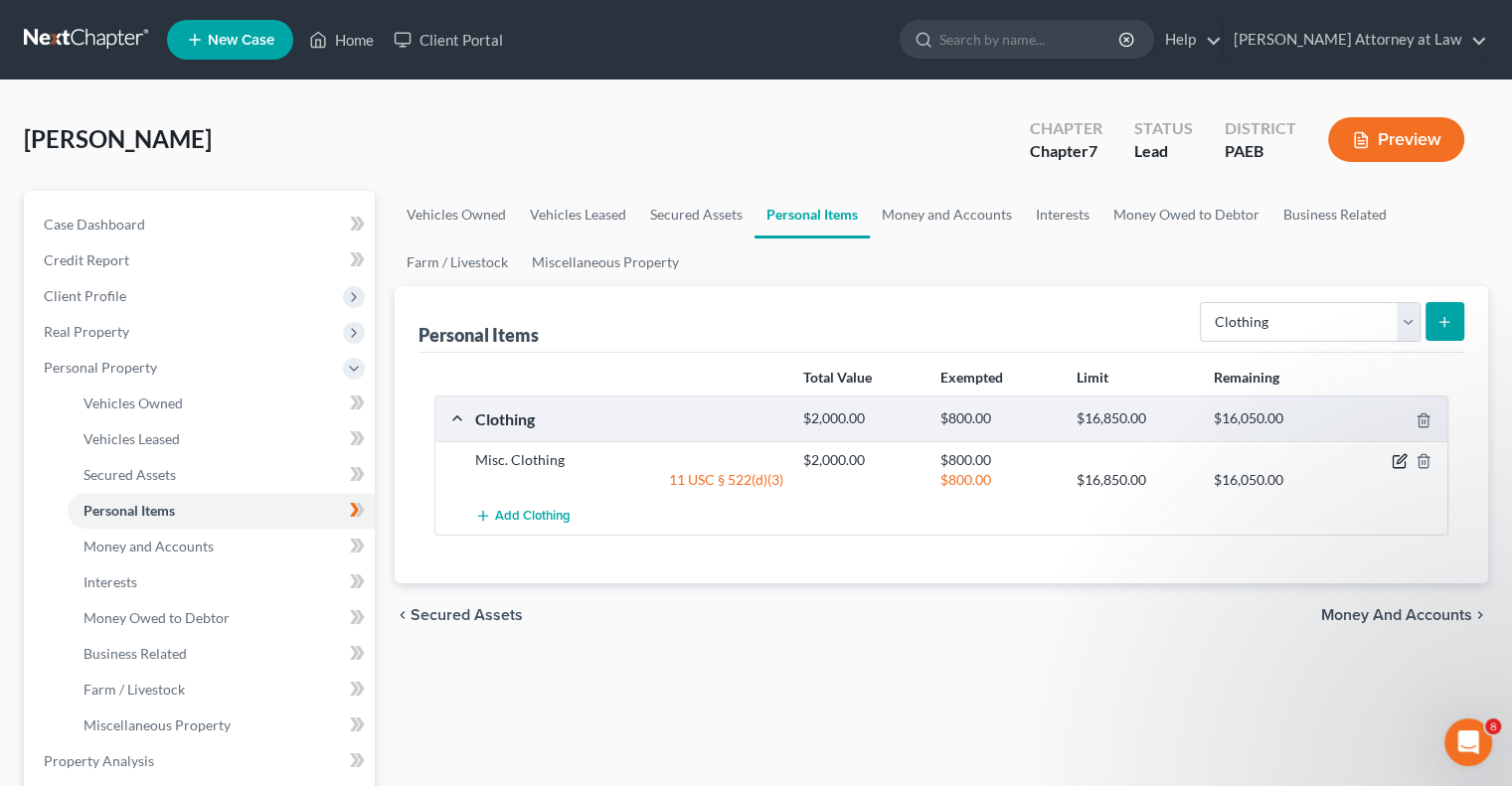 click 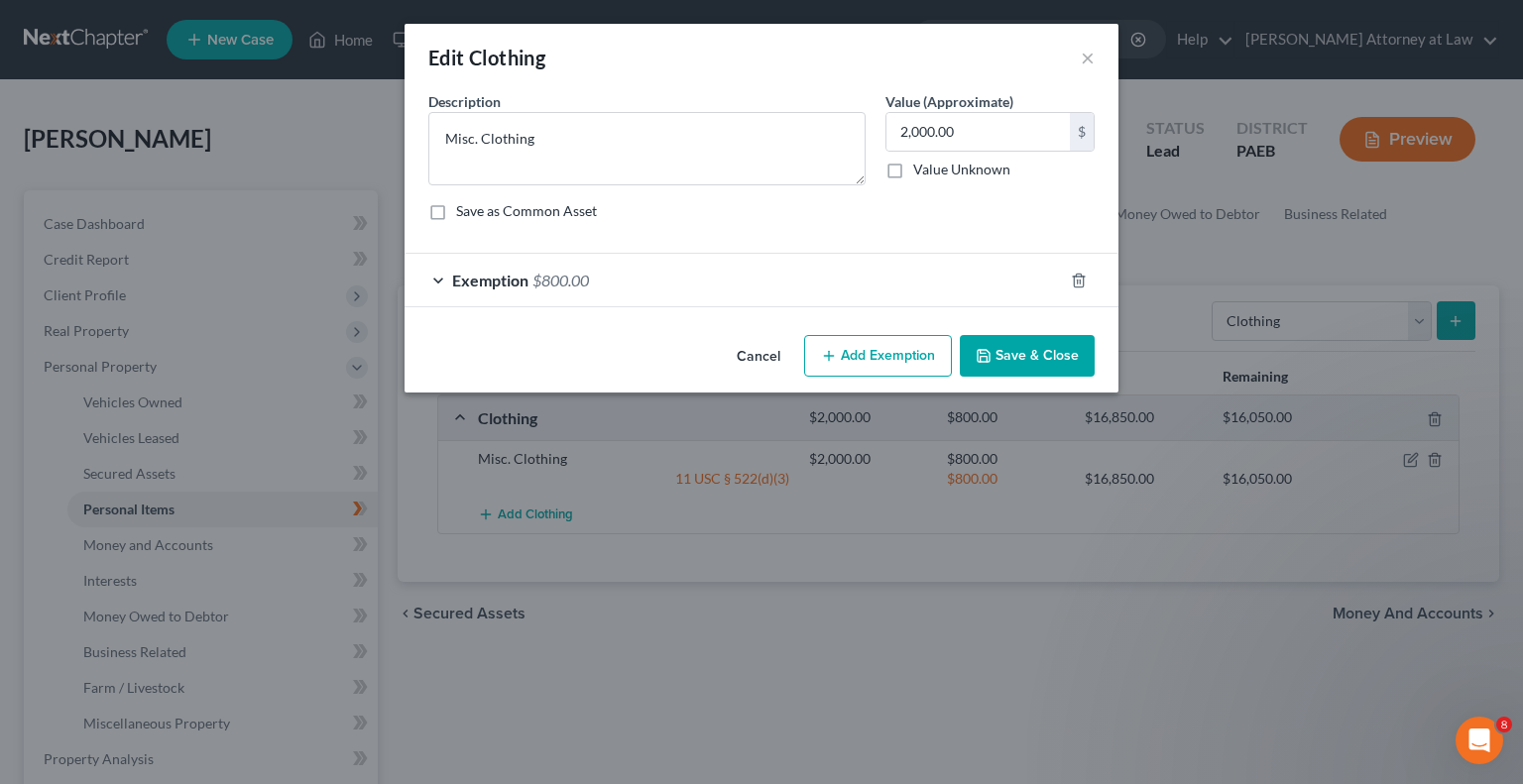 click on "Add Exemption" at bounding box center (878, 356) 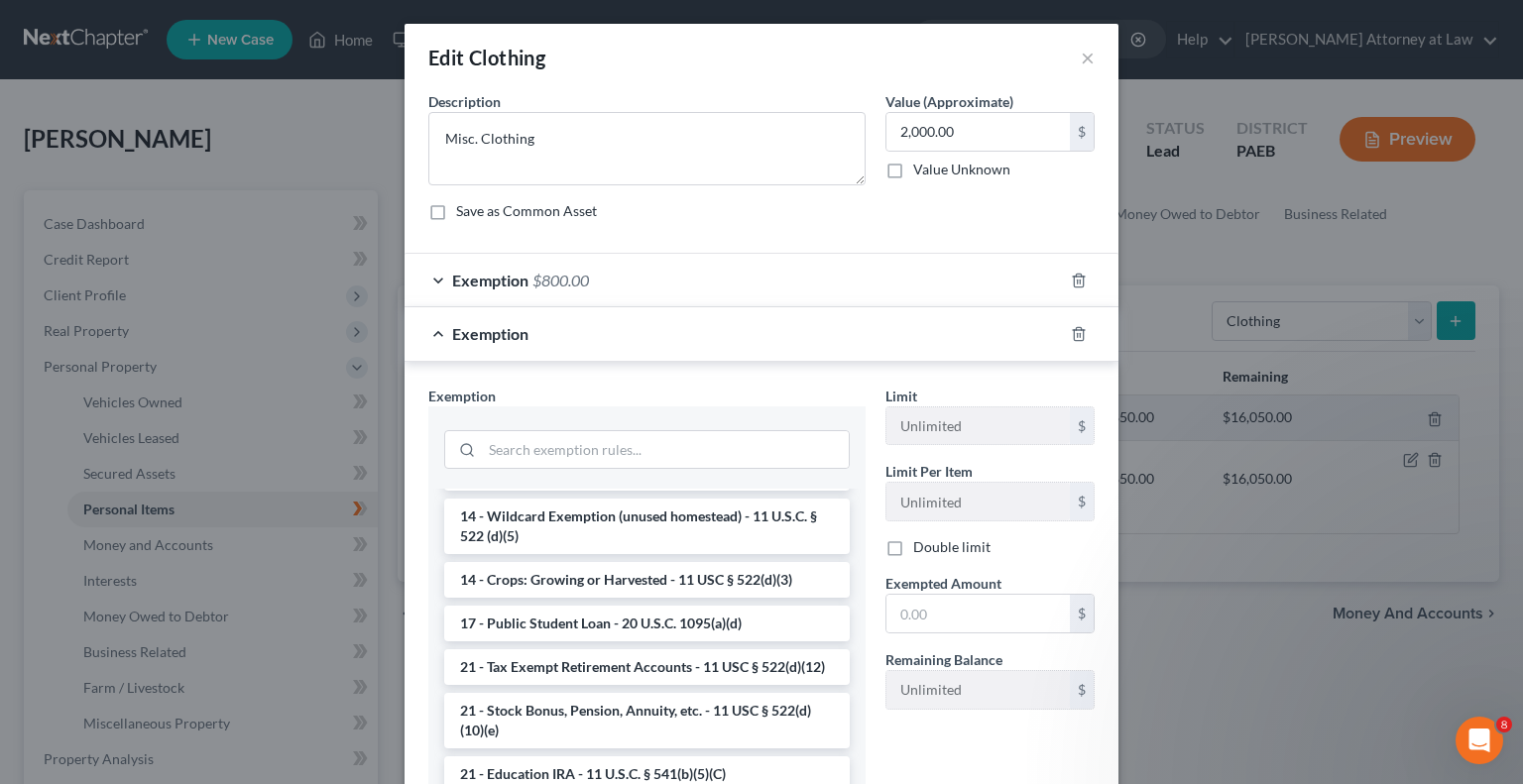 scroll, scrollTop: 61, scrollLeft: 0, axis: vertical 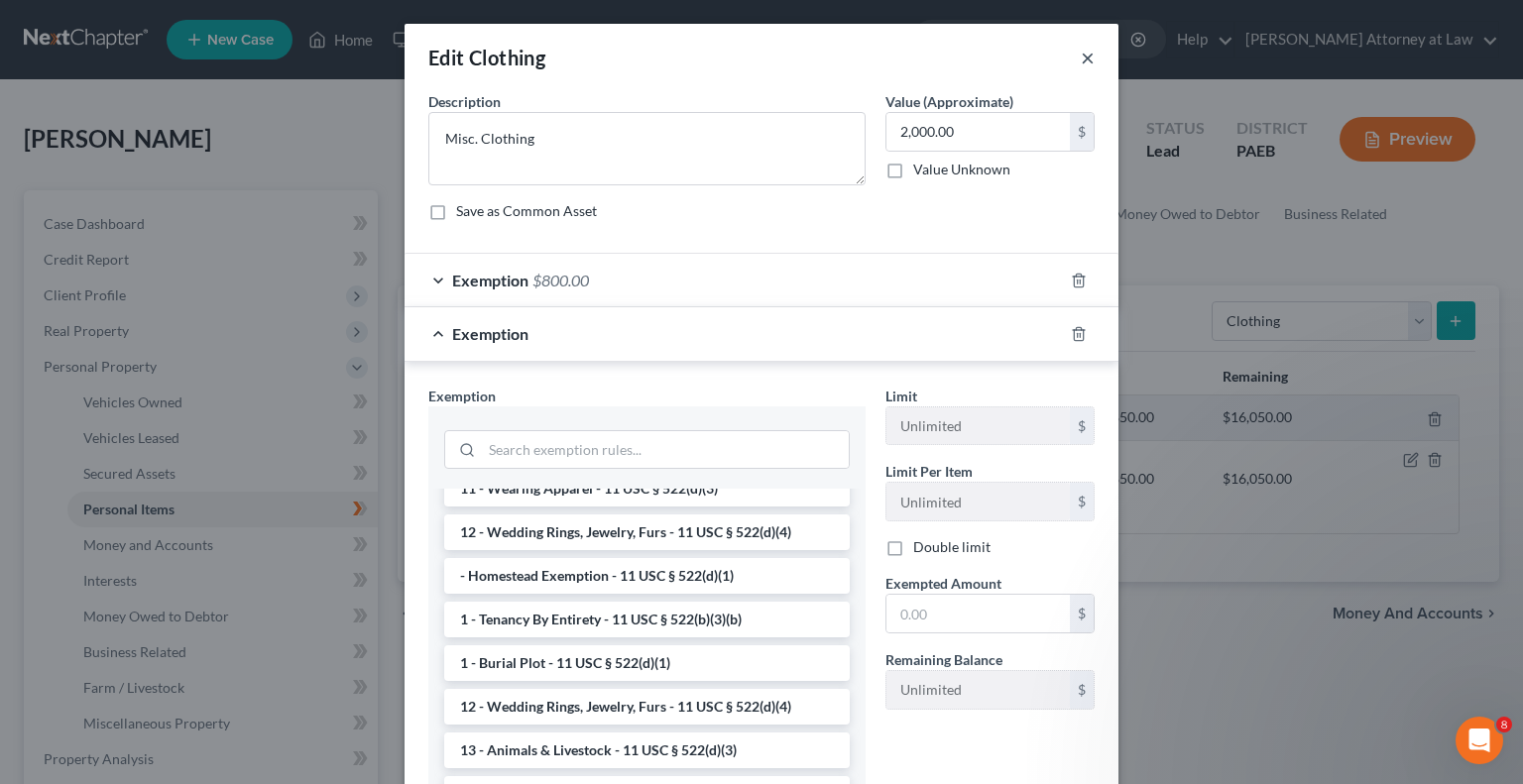 click on "×" at bounding box center (1088, 57) 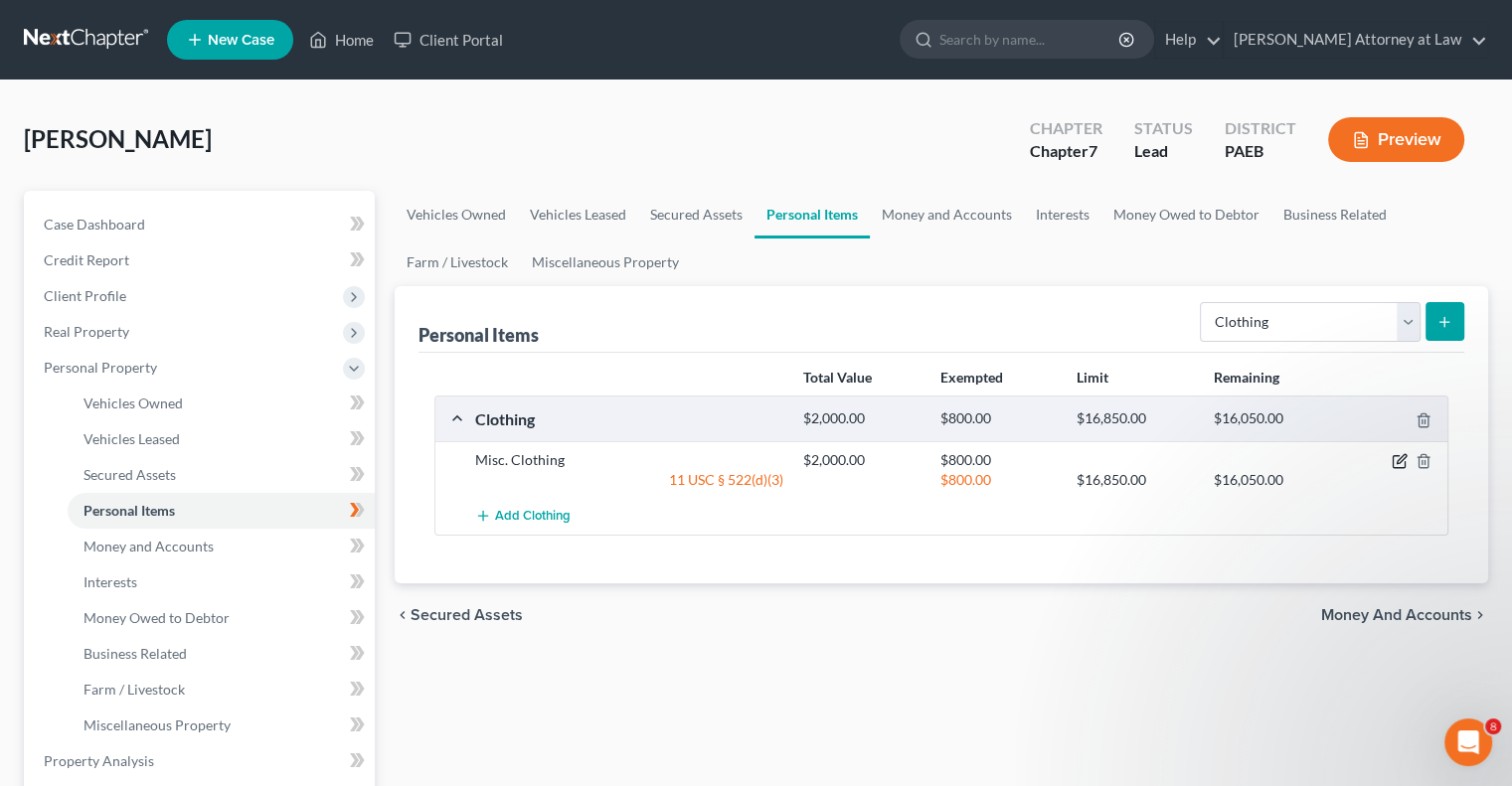 click 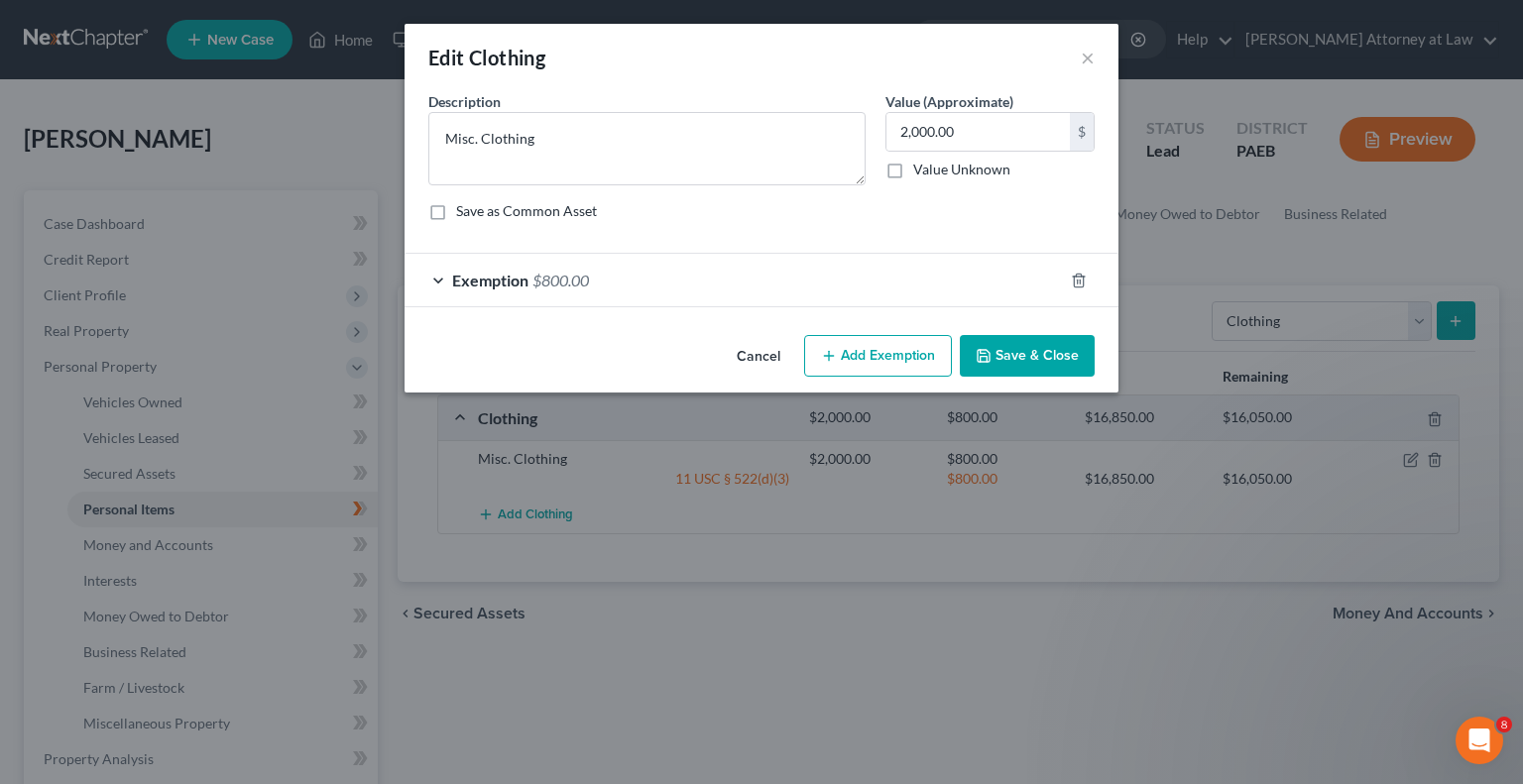 click on "Add Exemption" at bounding box center (878, 356) 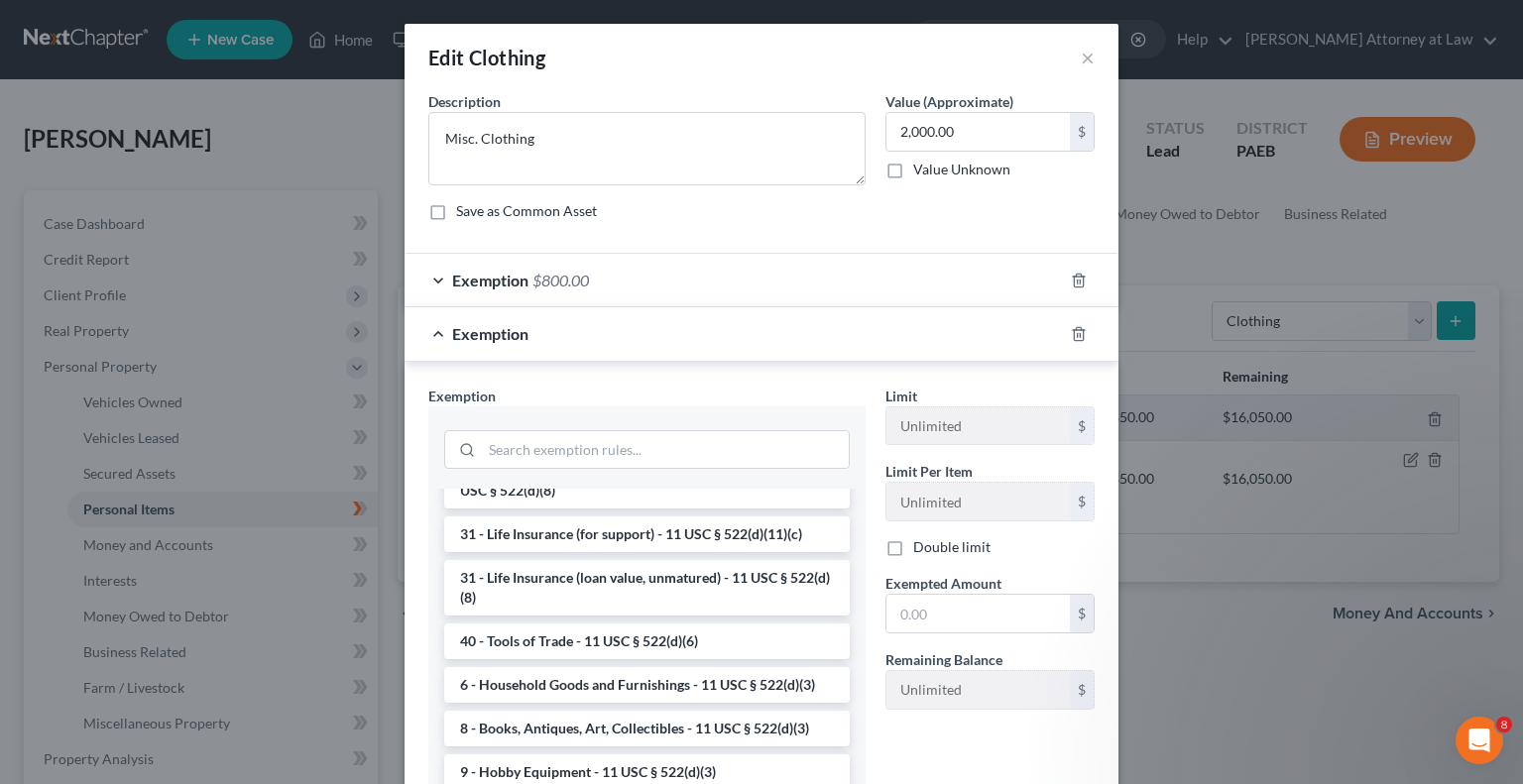 scroll, scrollTop: 1637, scrollLeft: 0, axis: vertical 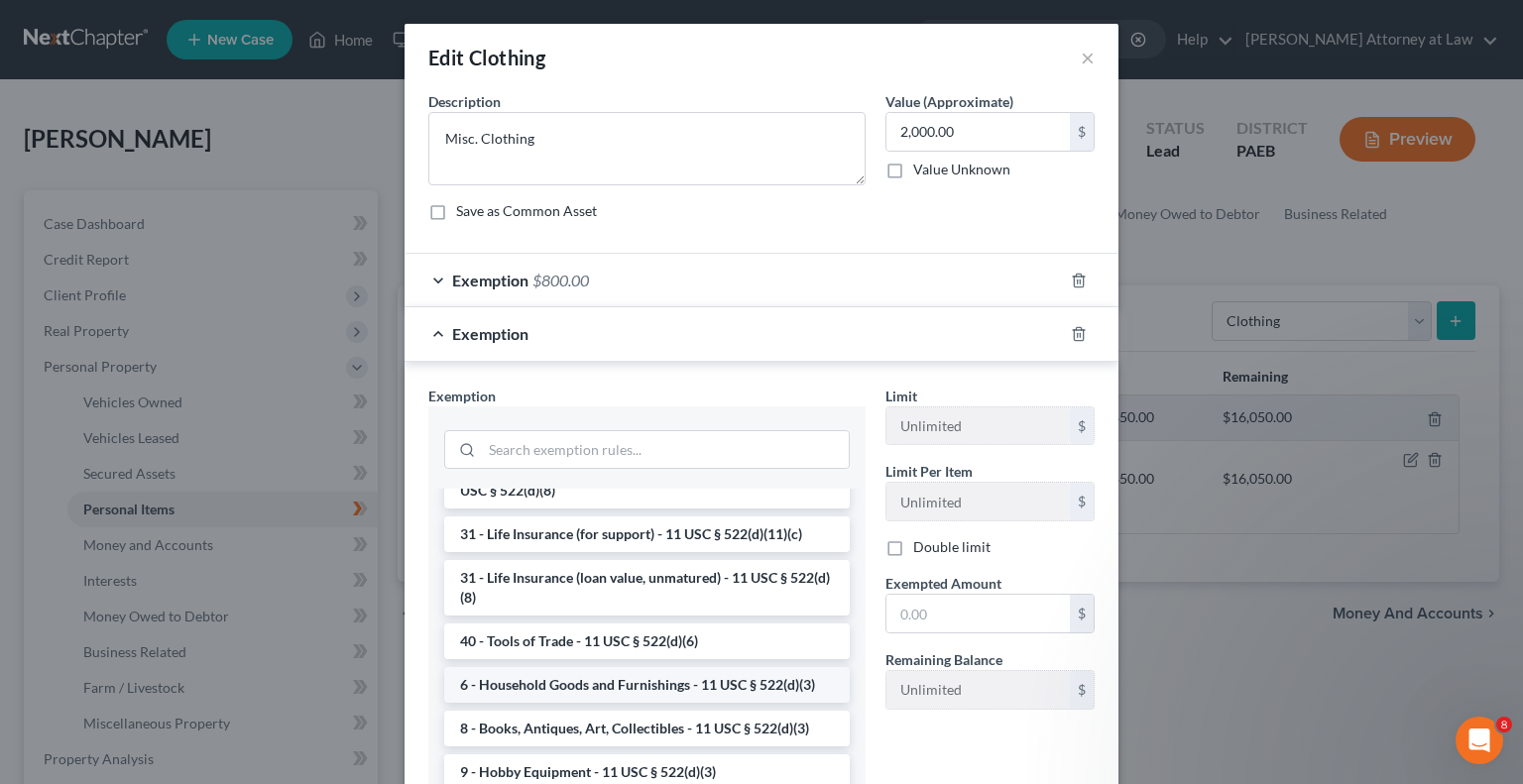 click on "6 - Household Goods and Furnishings - 11 USC § 522(d)(3)" at bounding box center (646, 685) 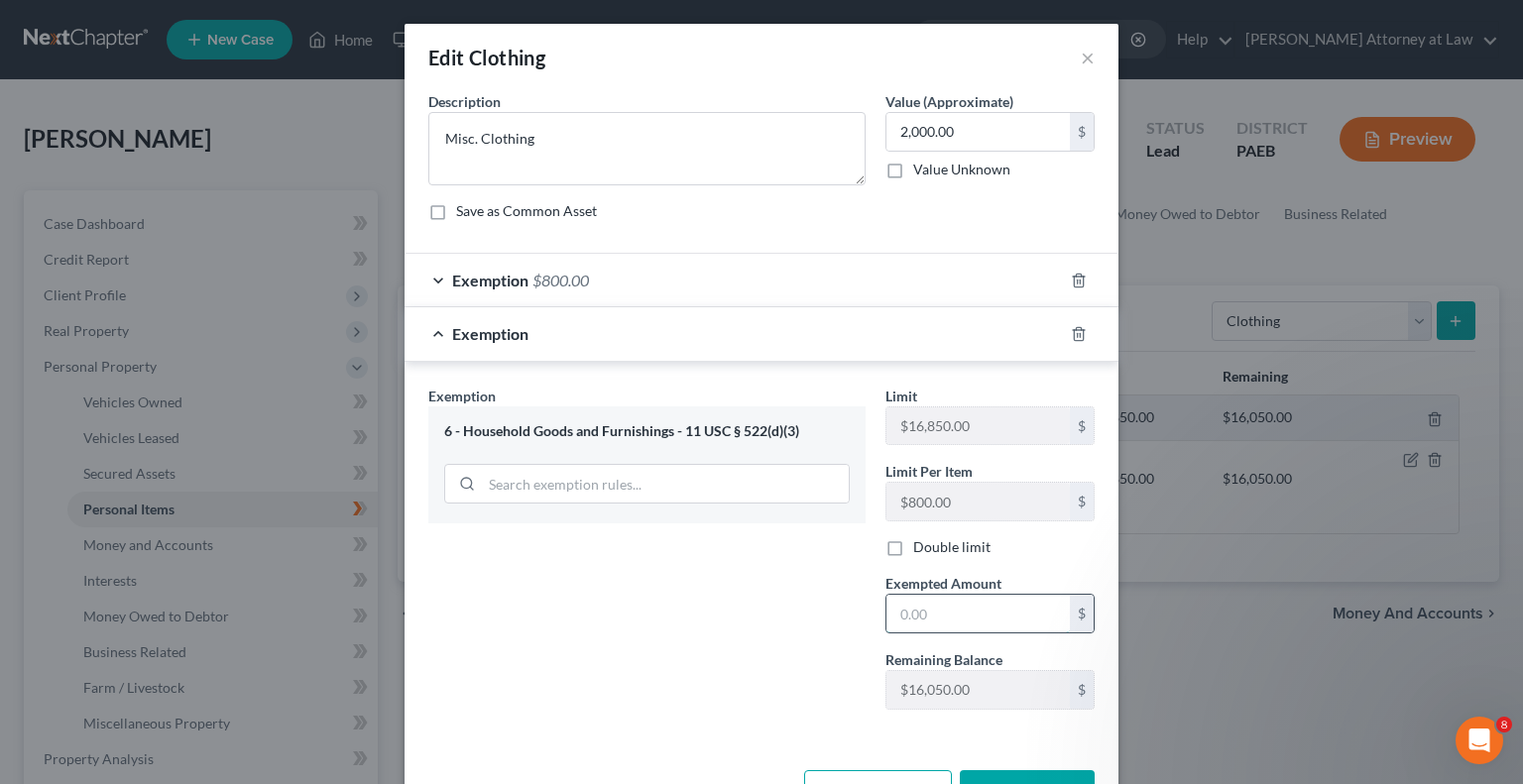 click at bounding box center [978, 614] 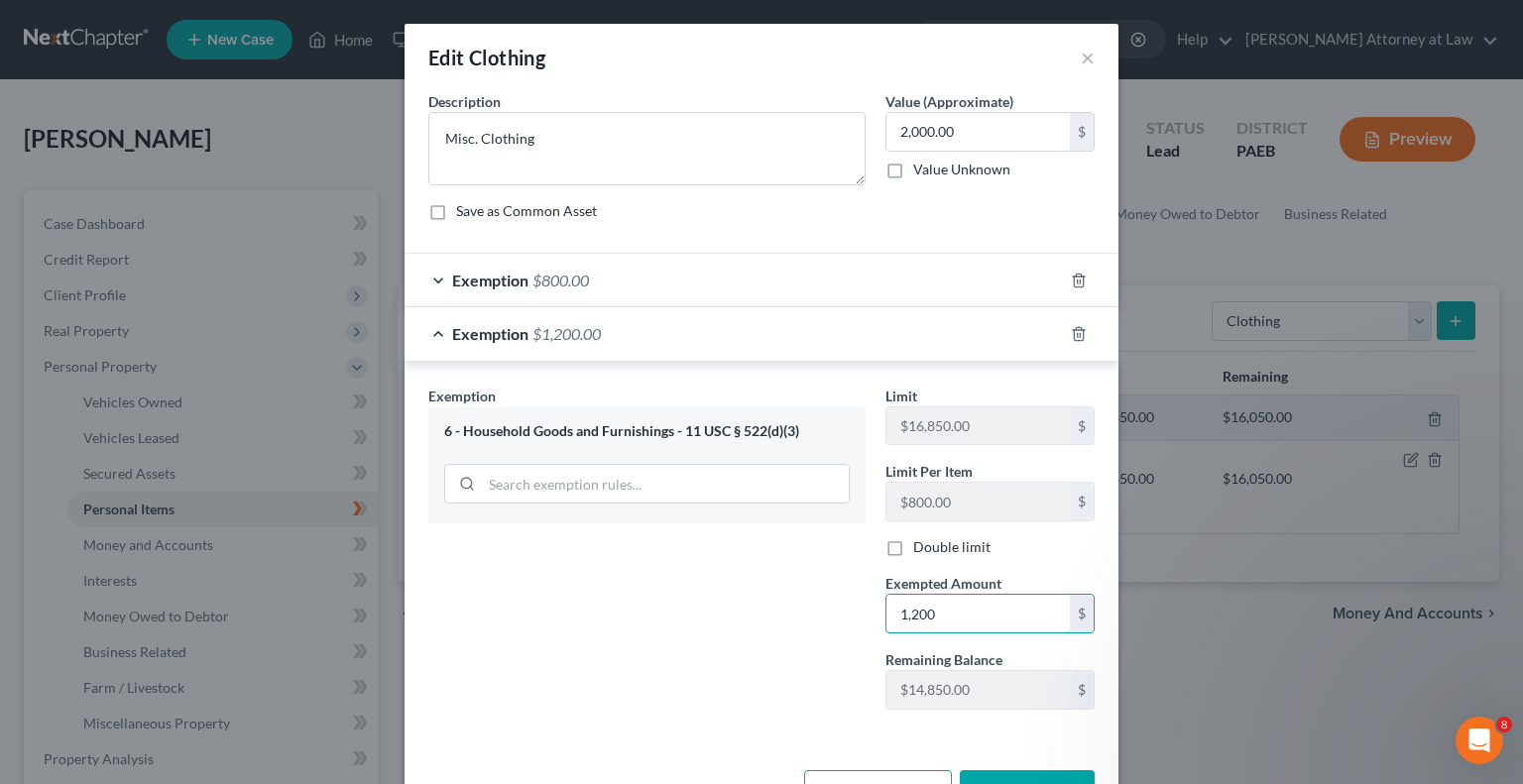 type on "1,200" 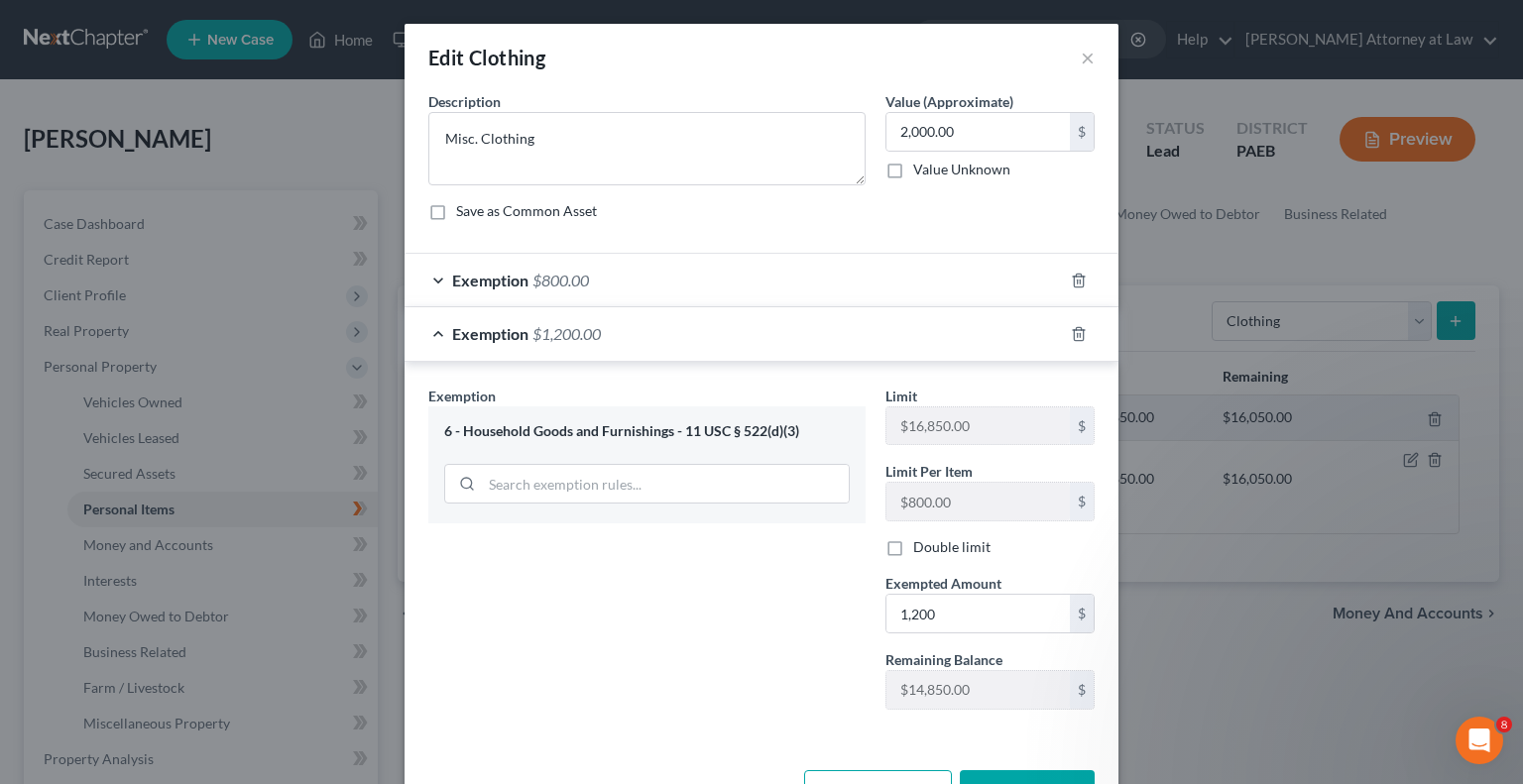 click on "Save & Close" at bounding box center [1027, 791] 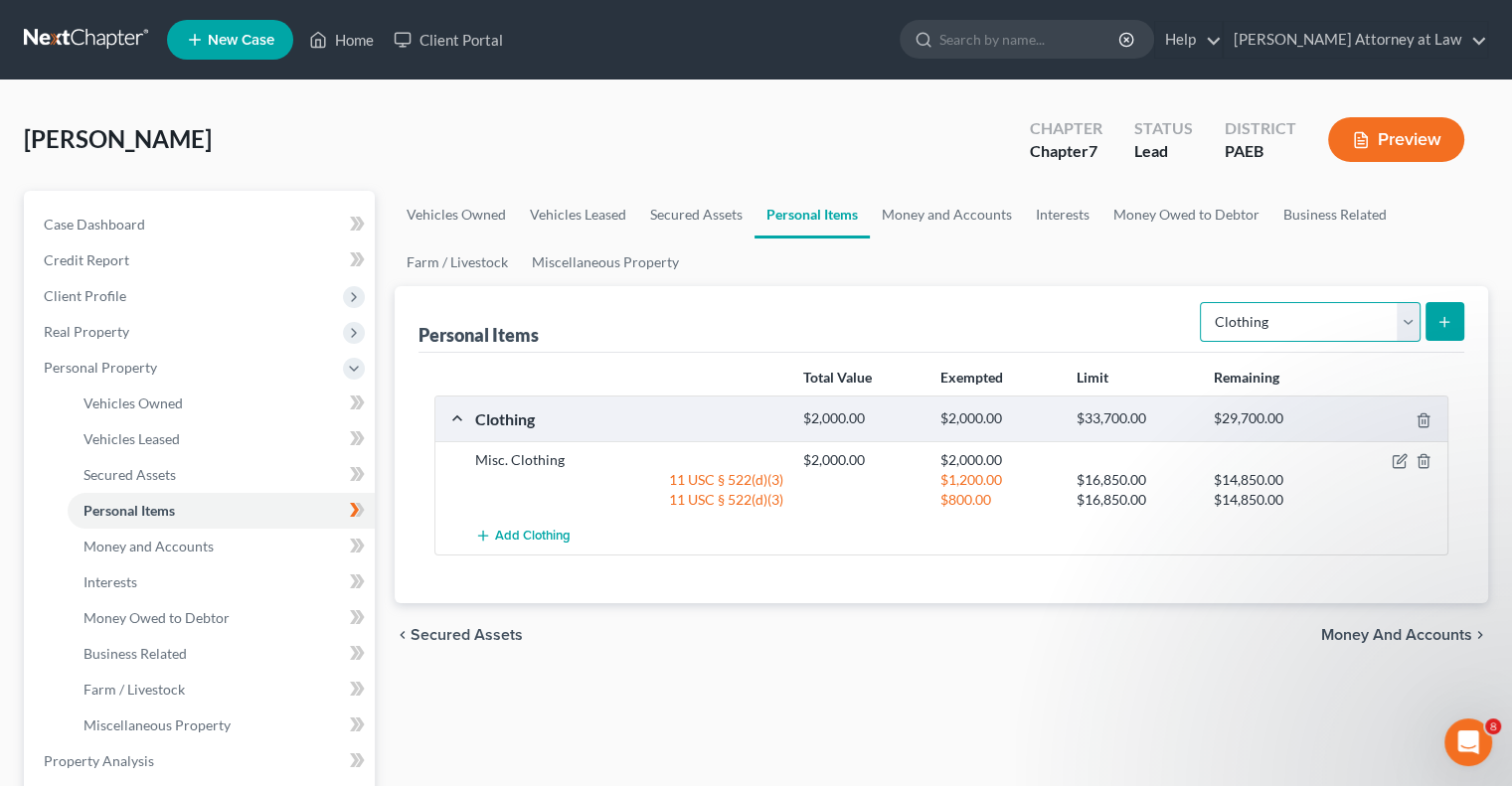 click on "Select Item Type Clothing Collectibles Of Value Electronics Firearms Household Goods Jewelry Other Pet(s) Sports & Hobby Equipment" at bounding box center (1310, 322) 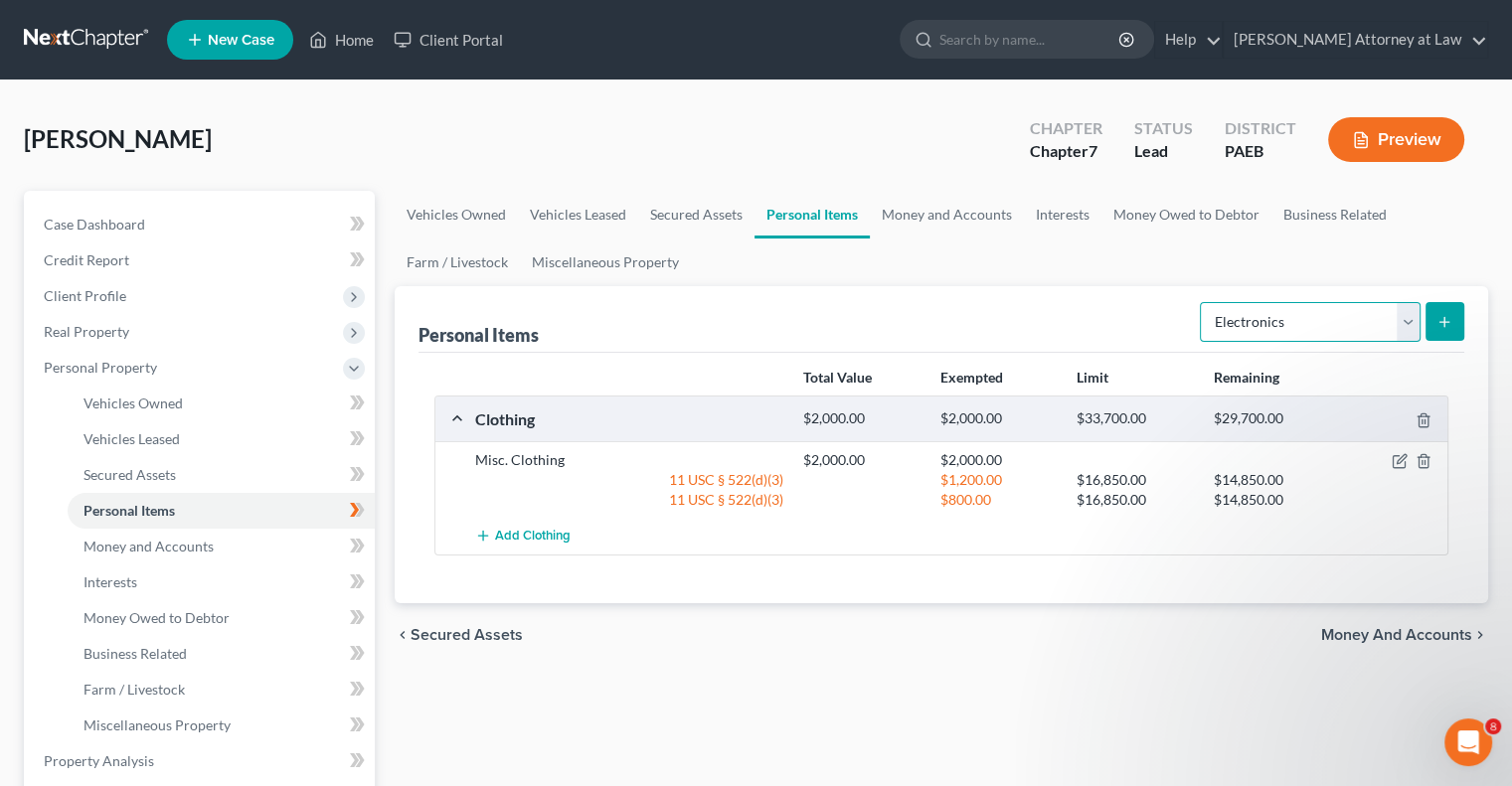 click on "Select Item Type Clothing Collectibles Of Value Electronics Firearms Household Goods Jewelry Other Pet(s) Sports & Hobby Equipment" at bounding box center (1310, 322) 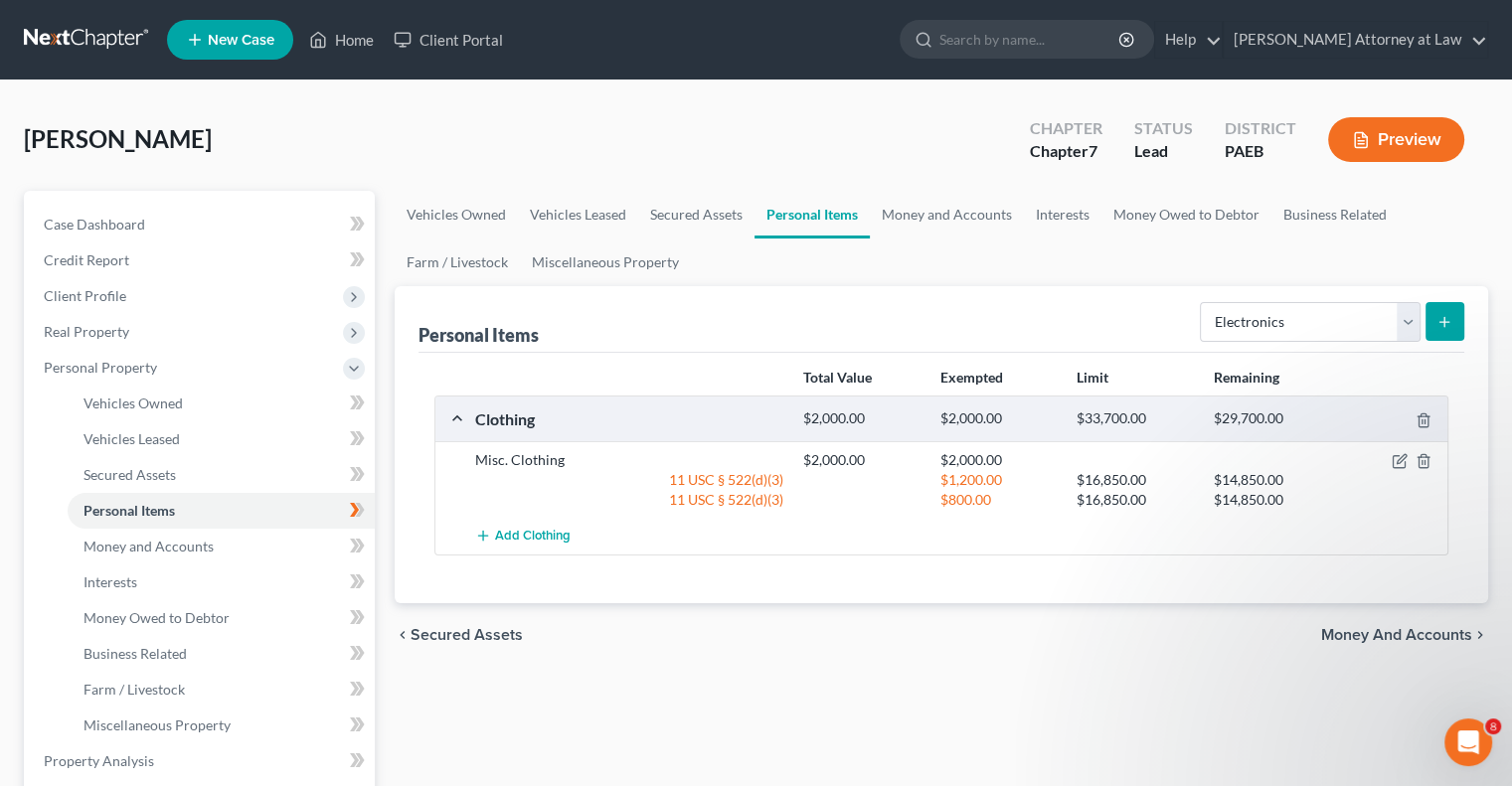 click 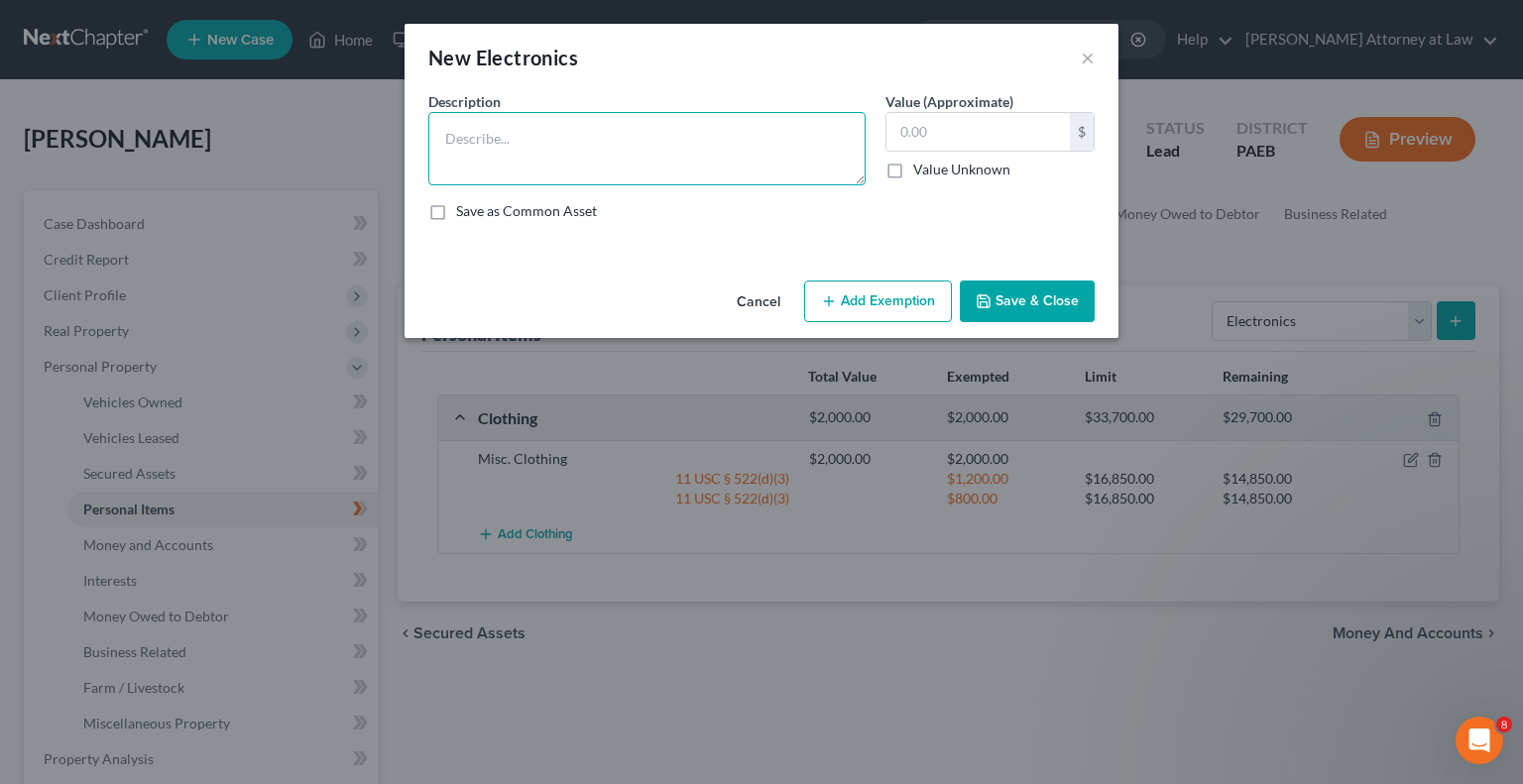 click at bounding box center (646, 149) 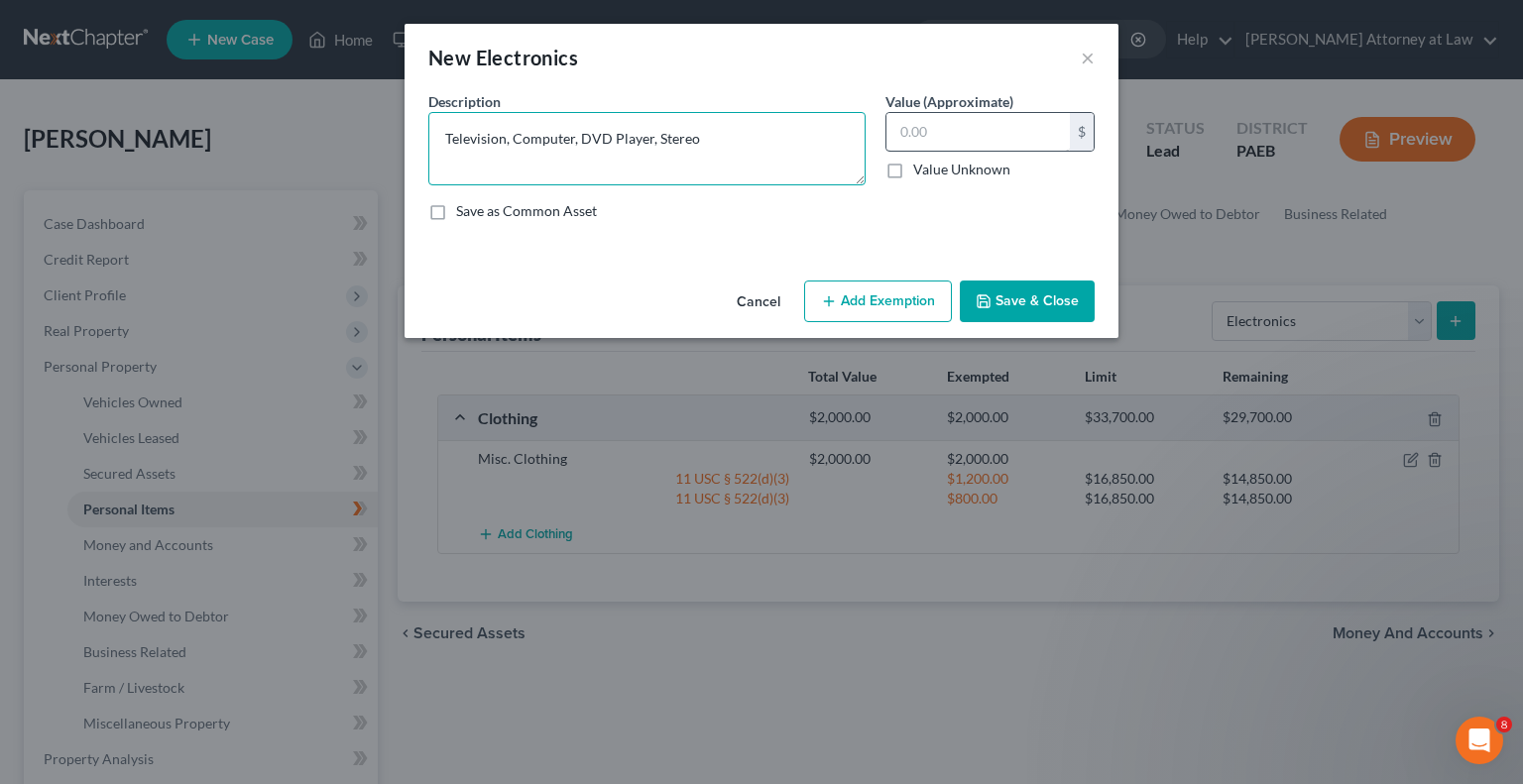 type on "Television, Computer, DVD Player, Stereo" 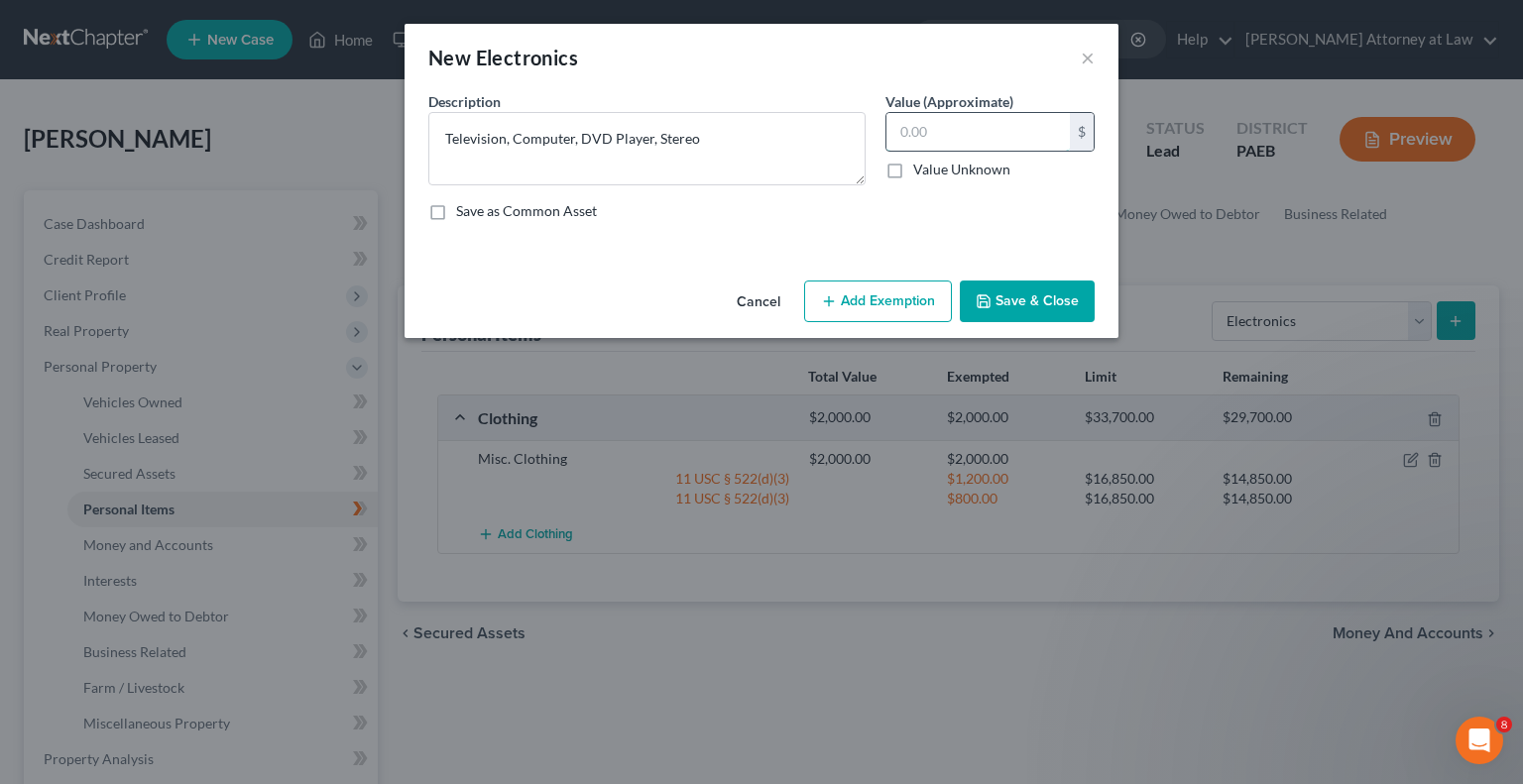 click at bounding box center (978, 132) 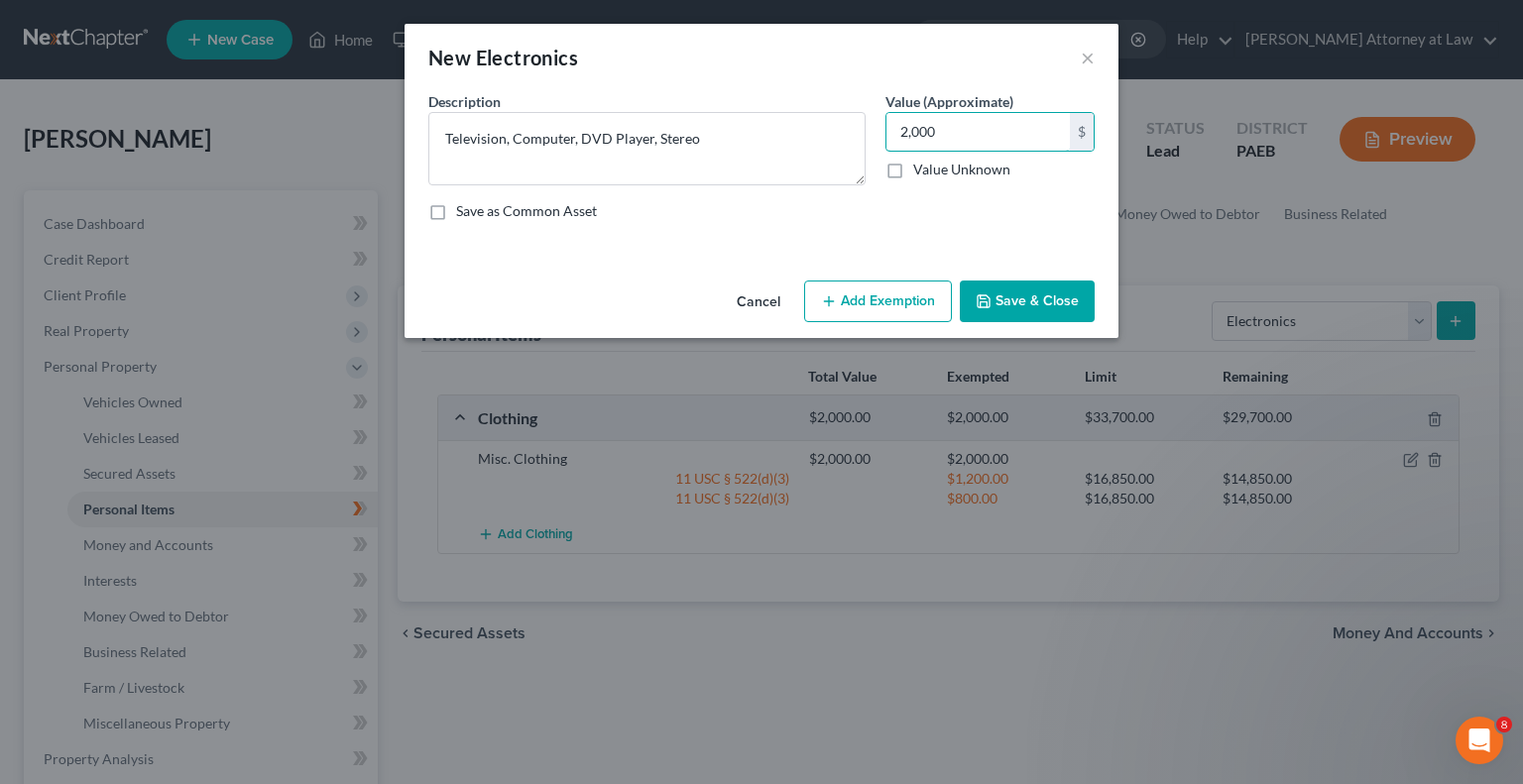 type on "2,000" 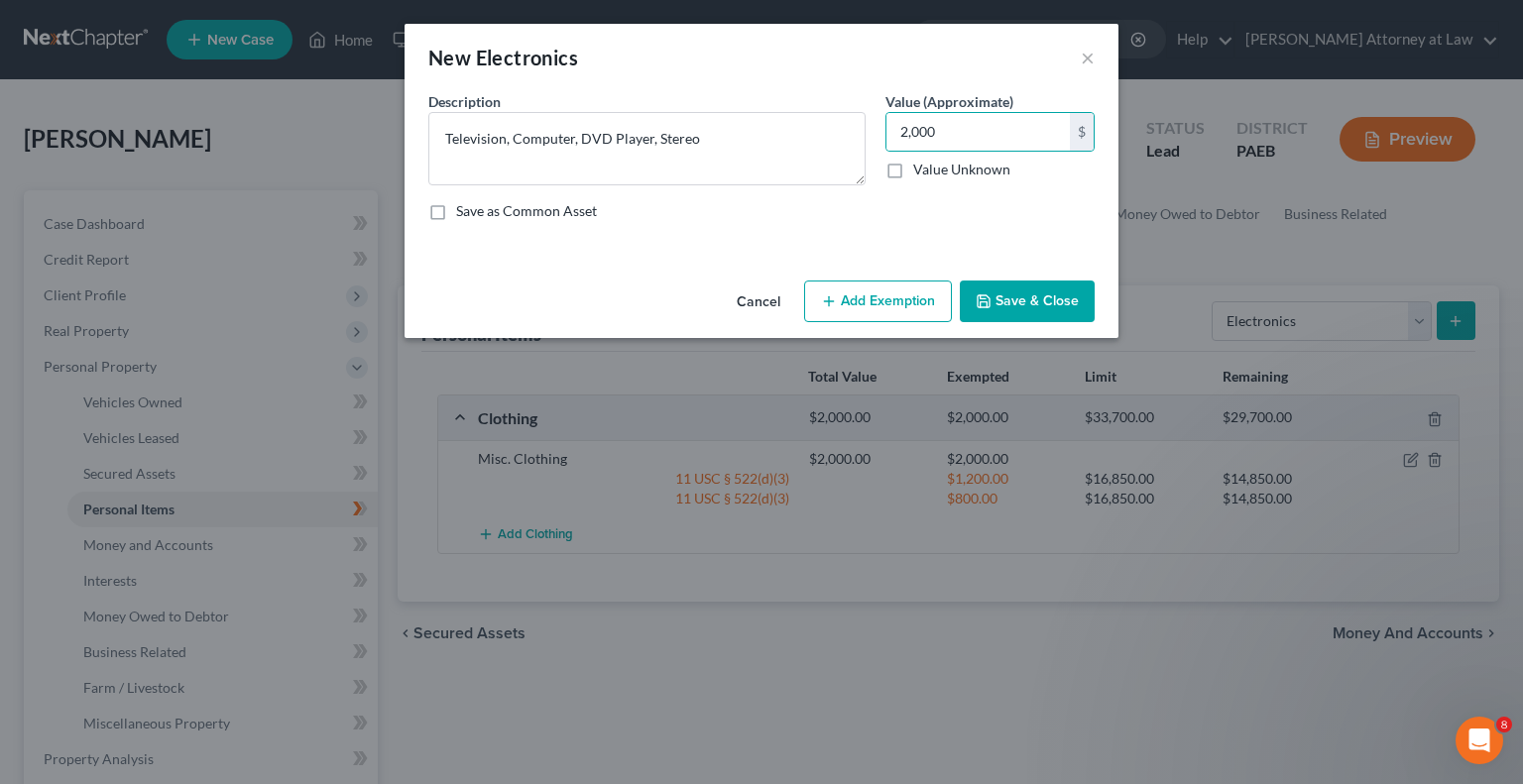 click on "Add Exemption" at bounding box center (878, 301) 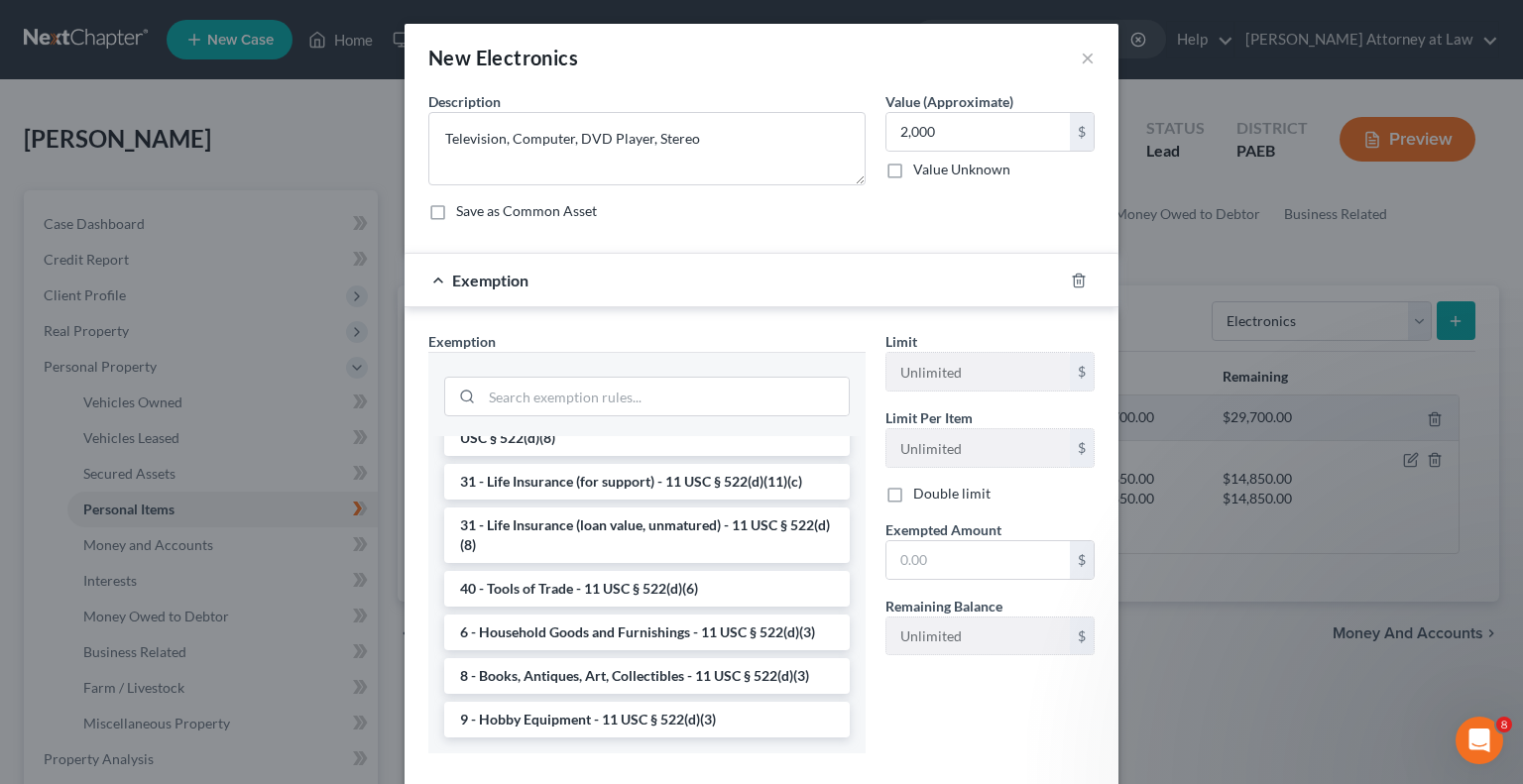 scroll, scrollTop: 1594, scrollLeft: 0, axis: vertical 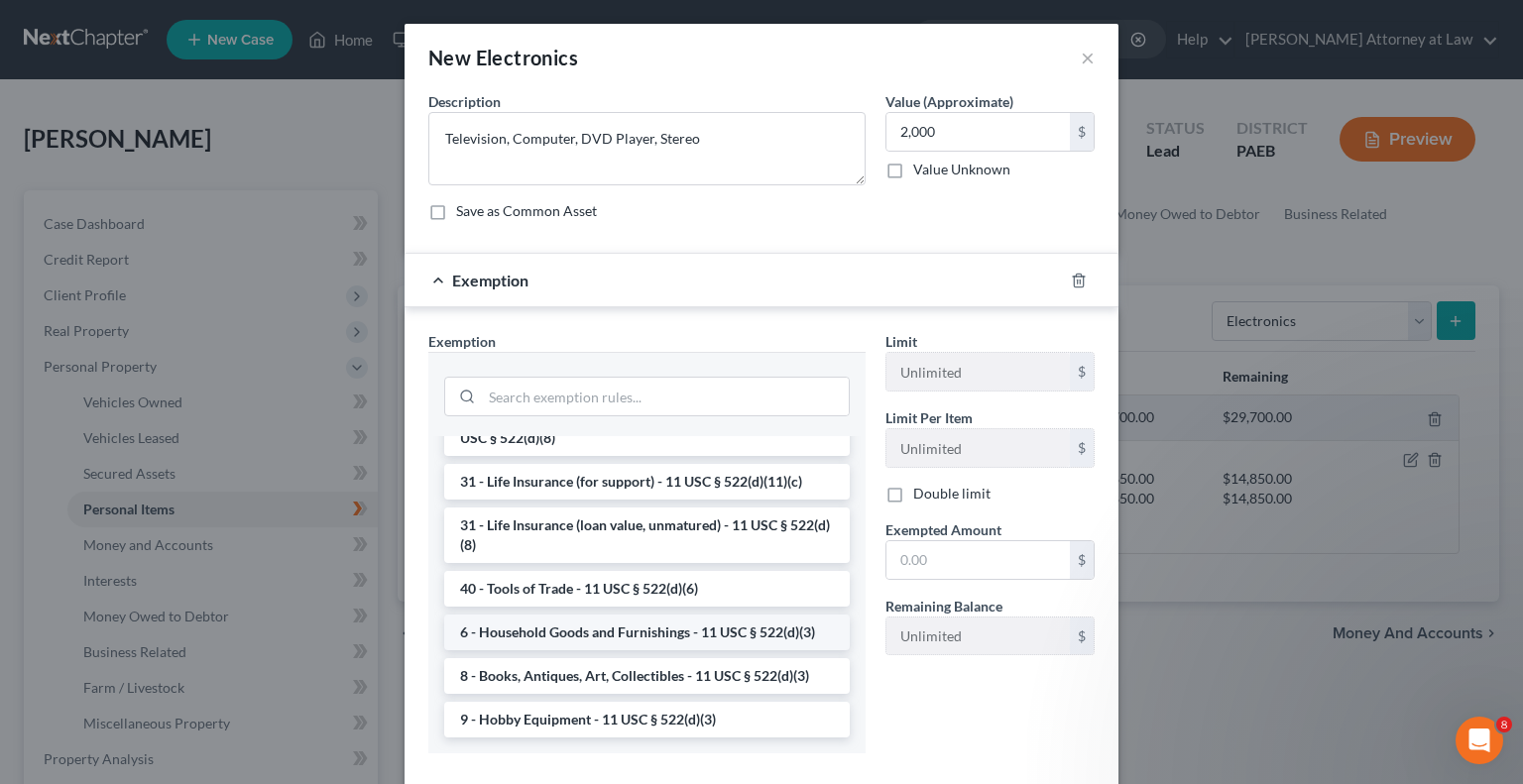 click on "6 - Household Goods and Furnishings - 11 USC § 522(d)(3)" at bounding box center [646, 632] 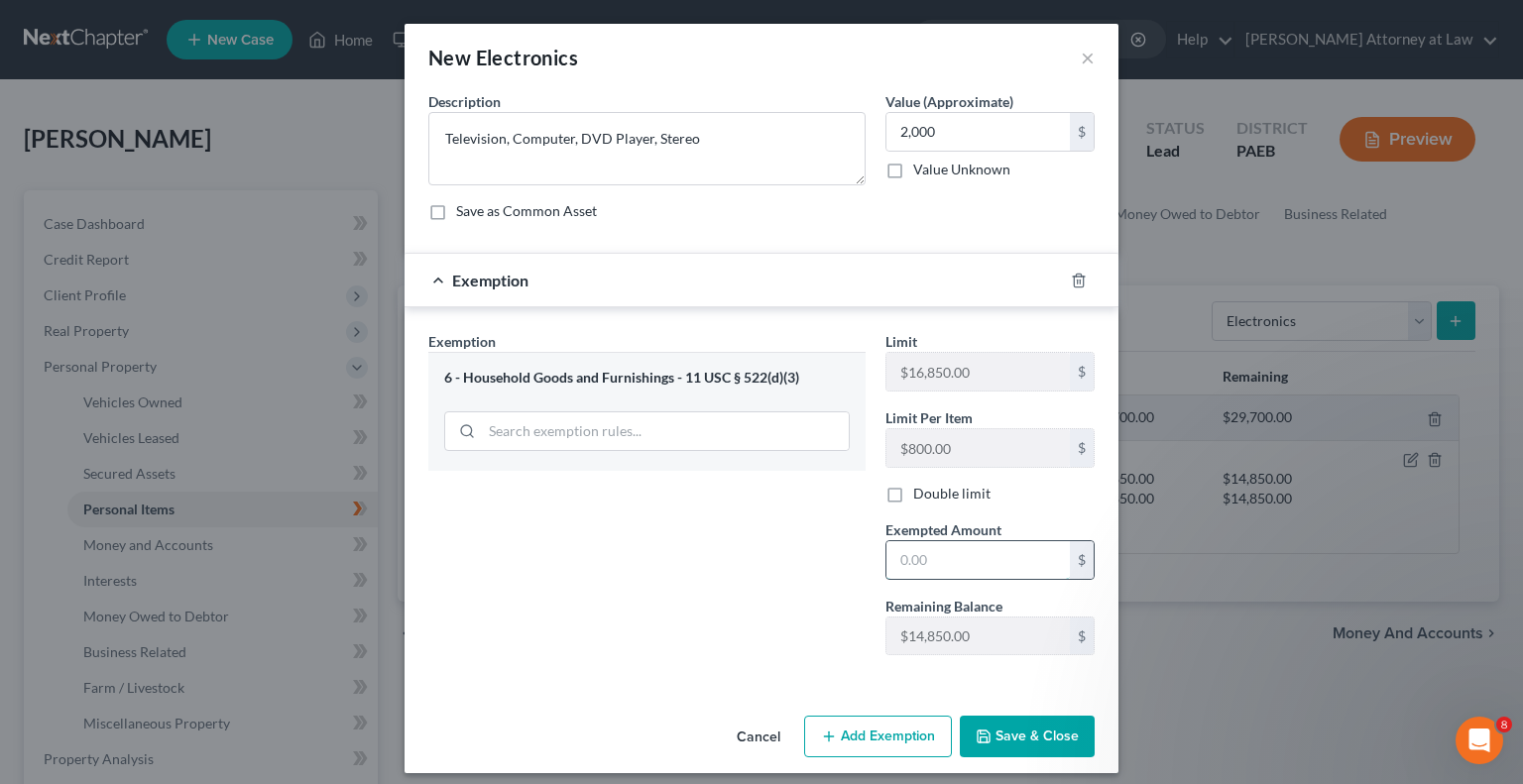 click at bounding box center (978, 560) 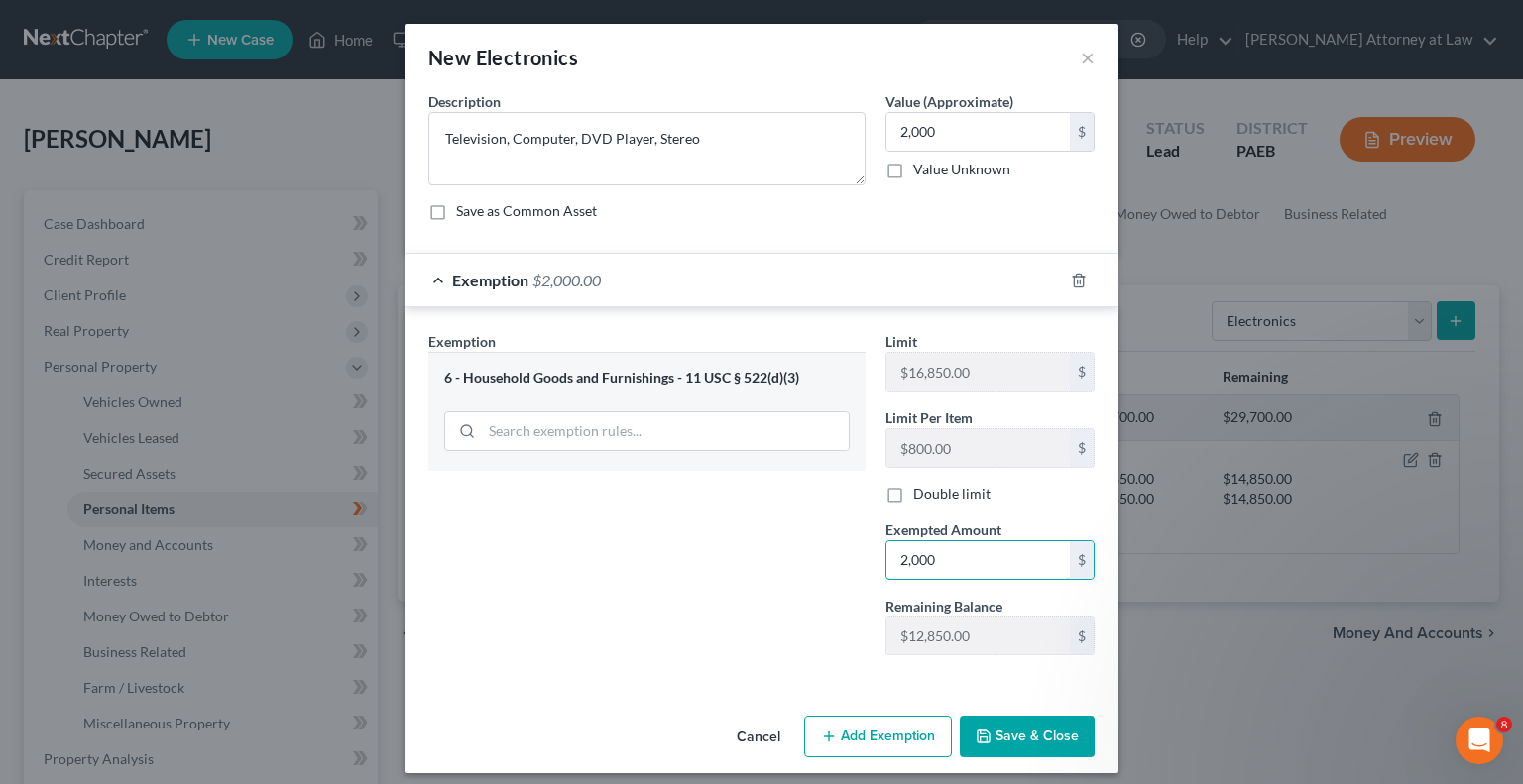 type on "2,000" 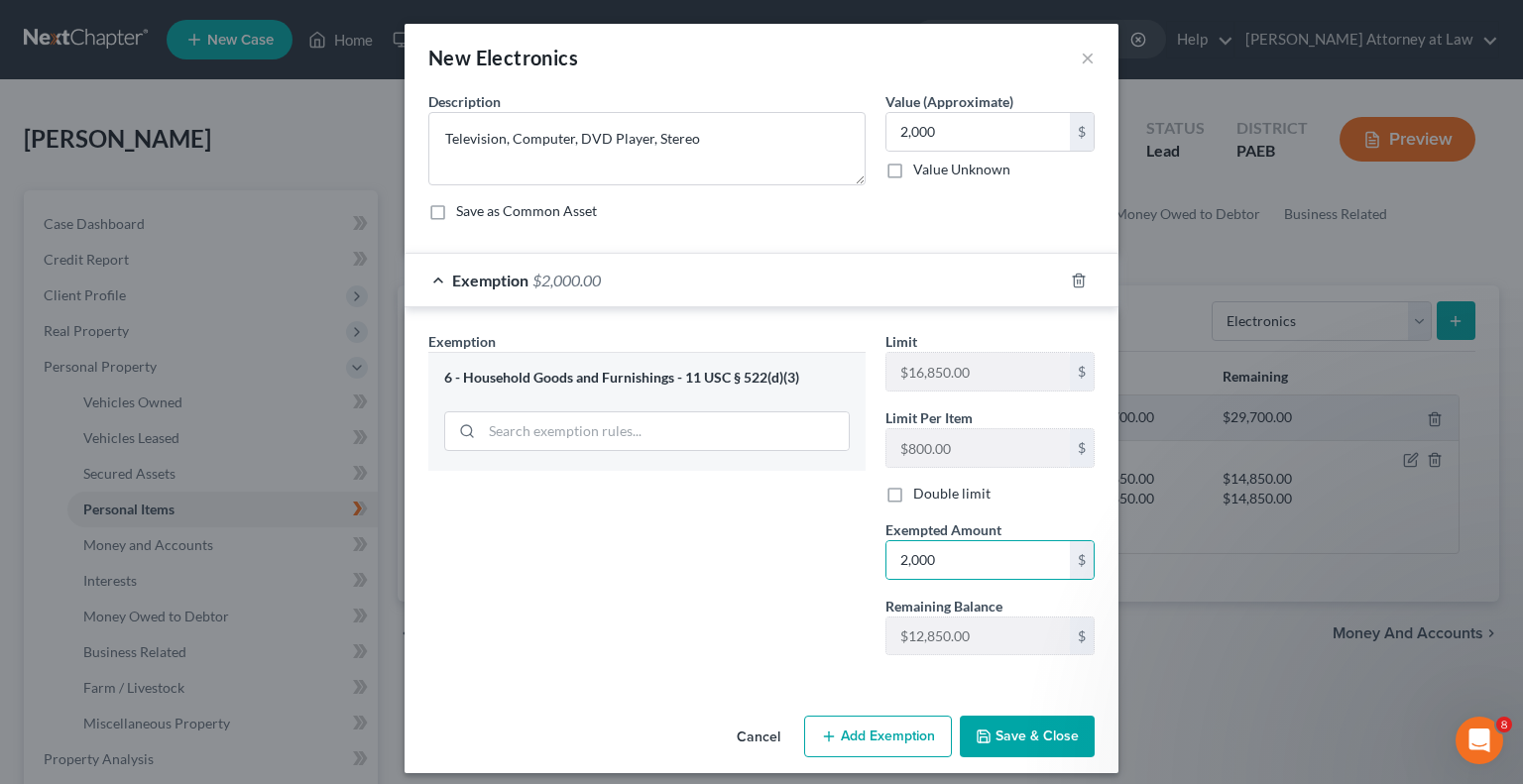 click on "Save & Close" at bounding box center [1027, 736] 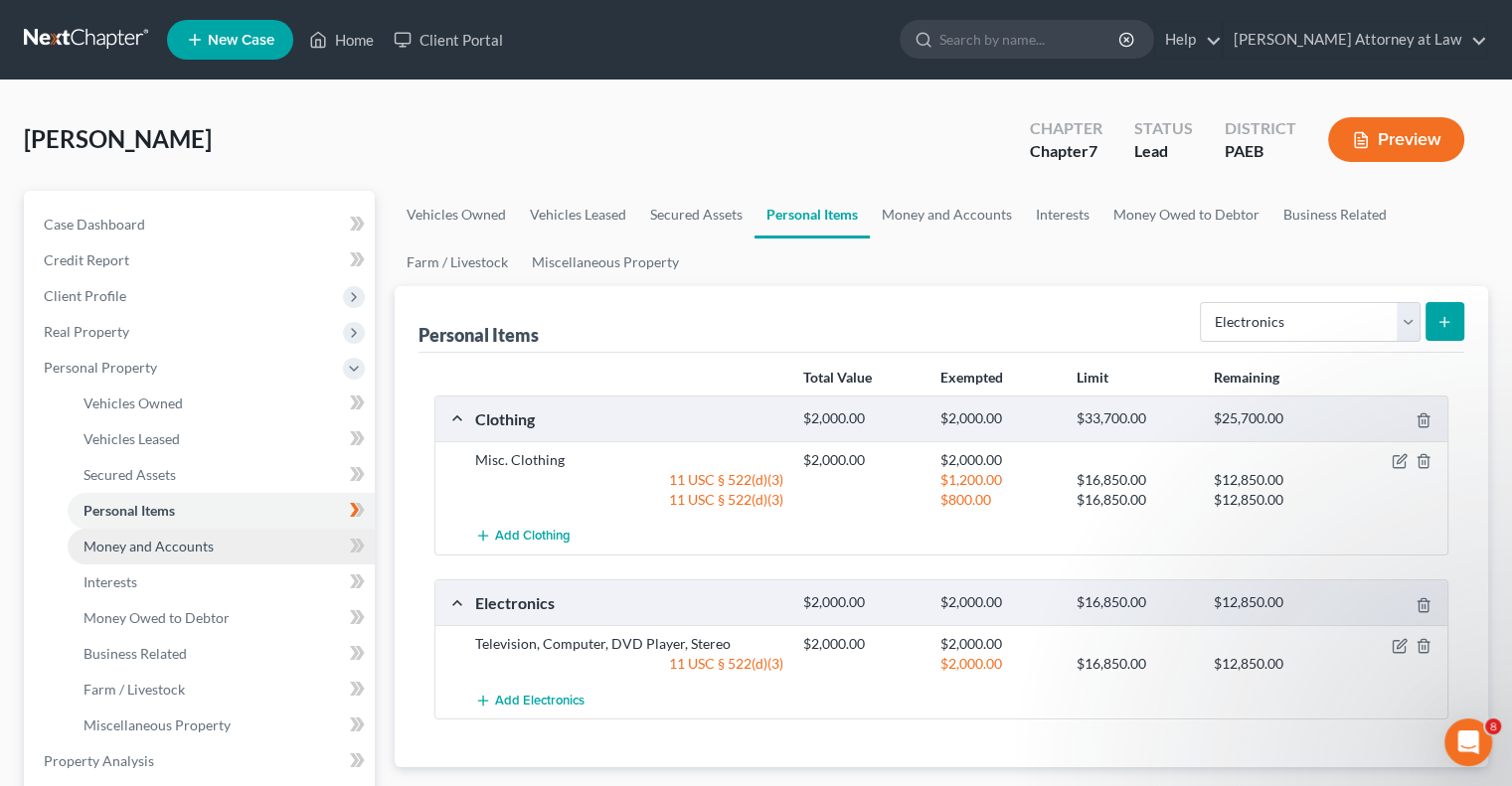 click on "Money and Accounts" at bounding box center (221, 547) 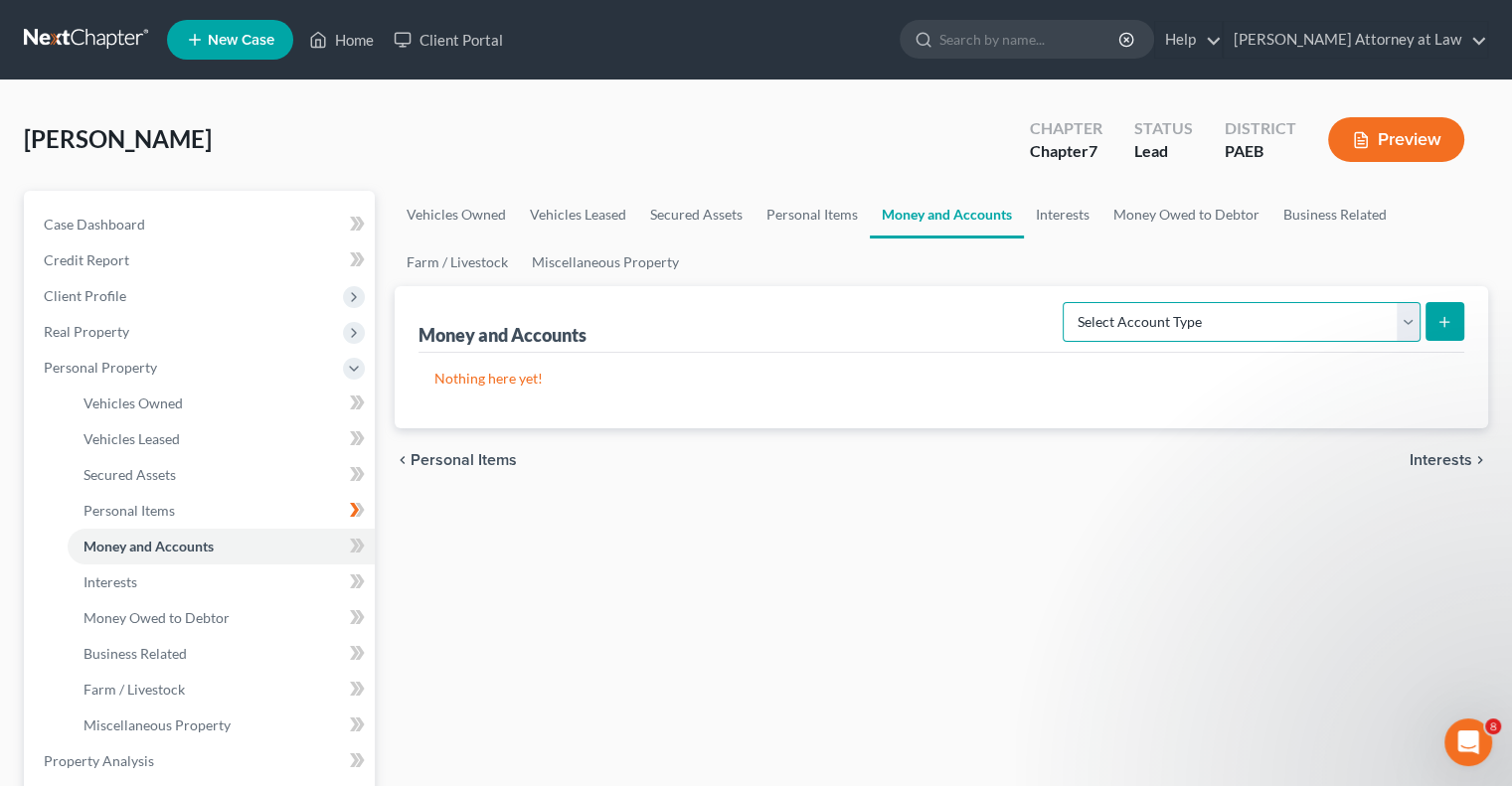 click on "Select Account Type Brokerage Cash on Hand Certificates of Deposit Checking Account Money Market Other (Credit Union, Health Savings Account, etc) Safe Deposit Box Savings Account Security Deposits or Prepayments" at bounding box center (1242, 322) 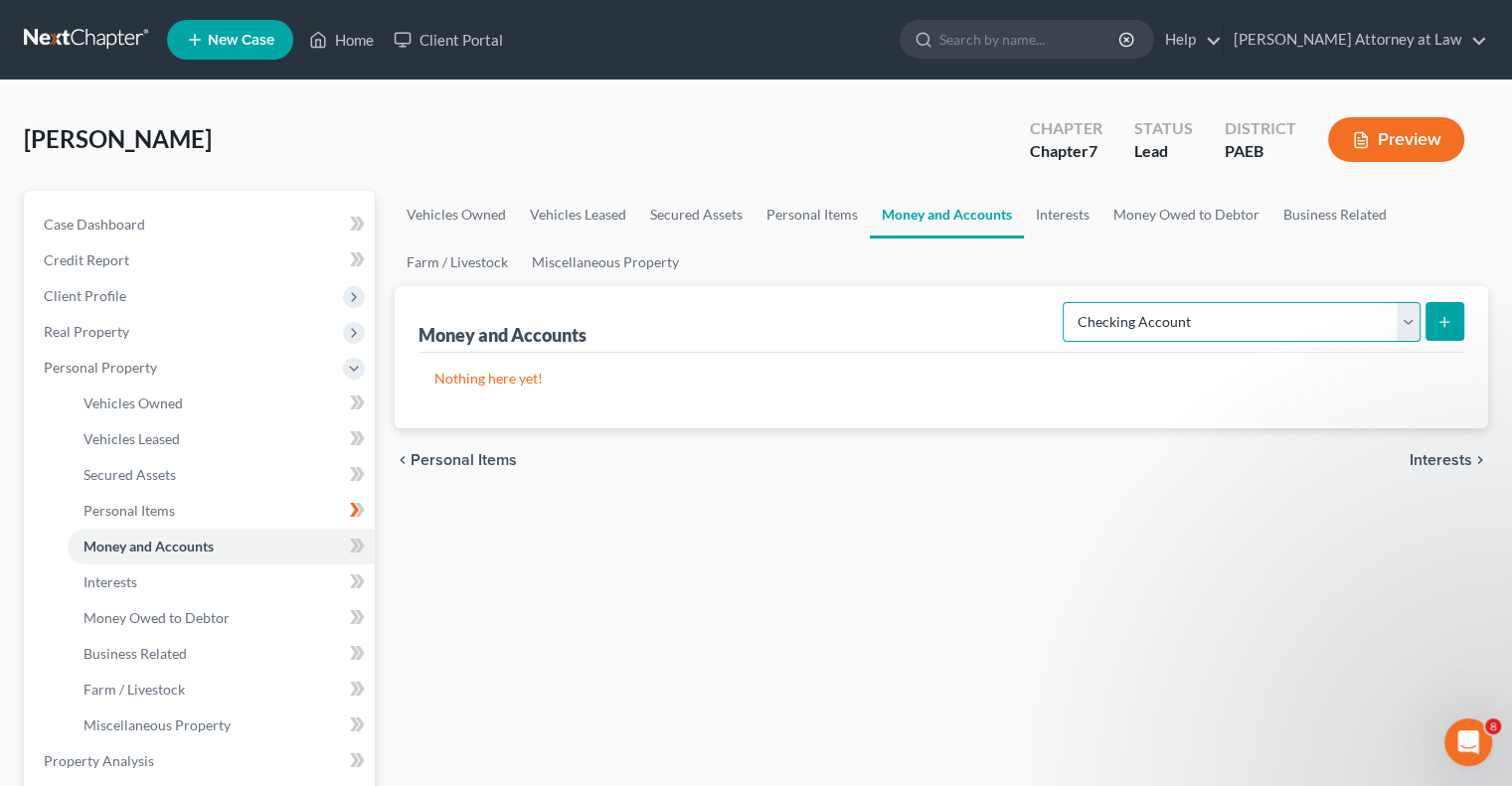 click on "Select Account Type Brokerage Cash on Hand Certificates of Deposit Checking Account Money Market Other (Credit Union, Health Savings Account, etc) Safe Deposit Box Savings Account Security Deposits or Prepayments" at bounding box center (1242, 322) 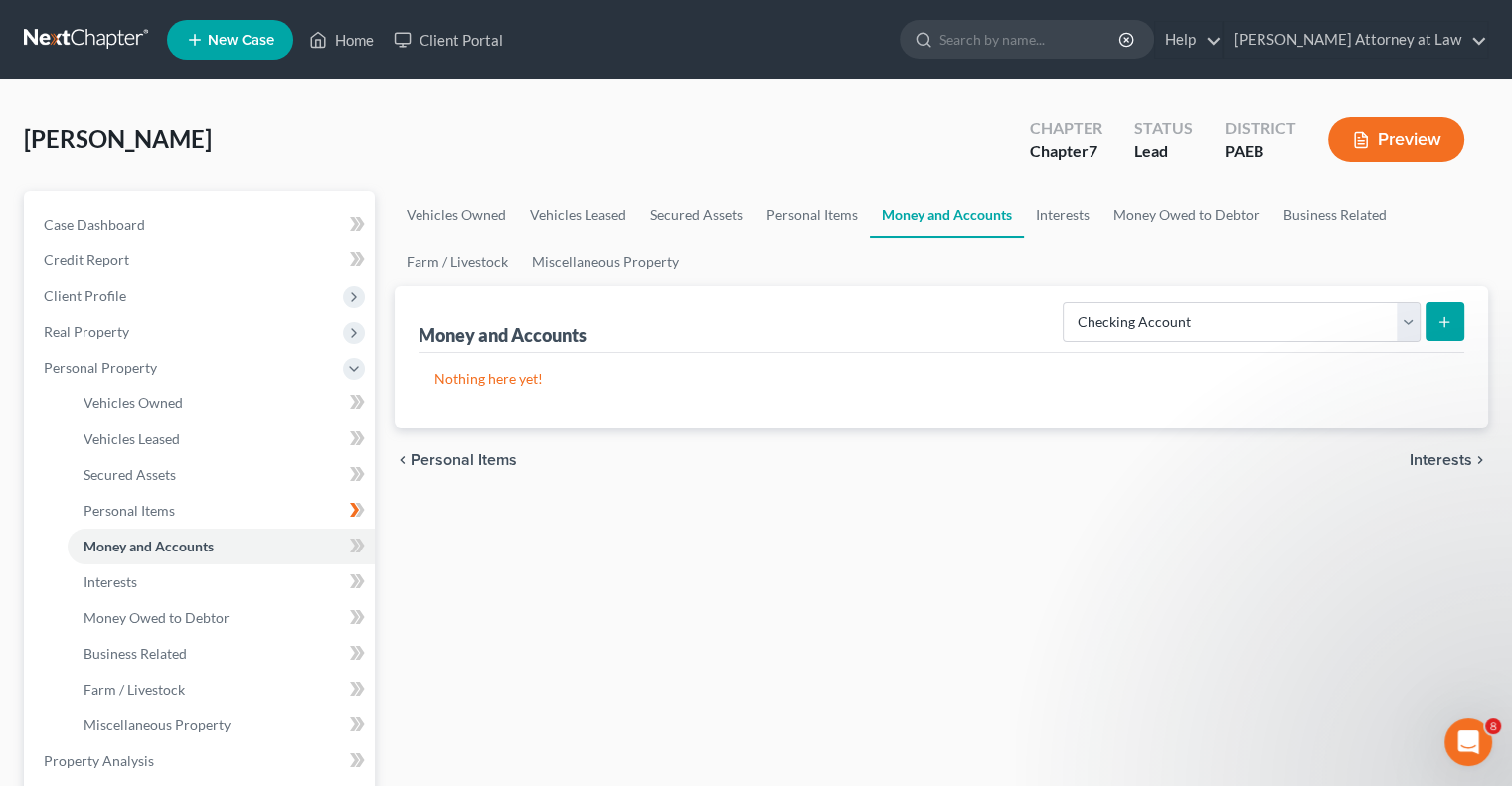 click at bounding box center (1444, 321) 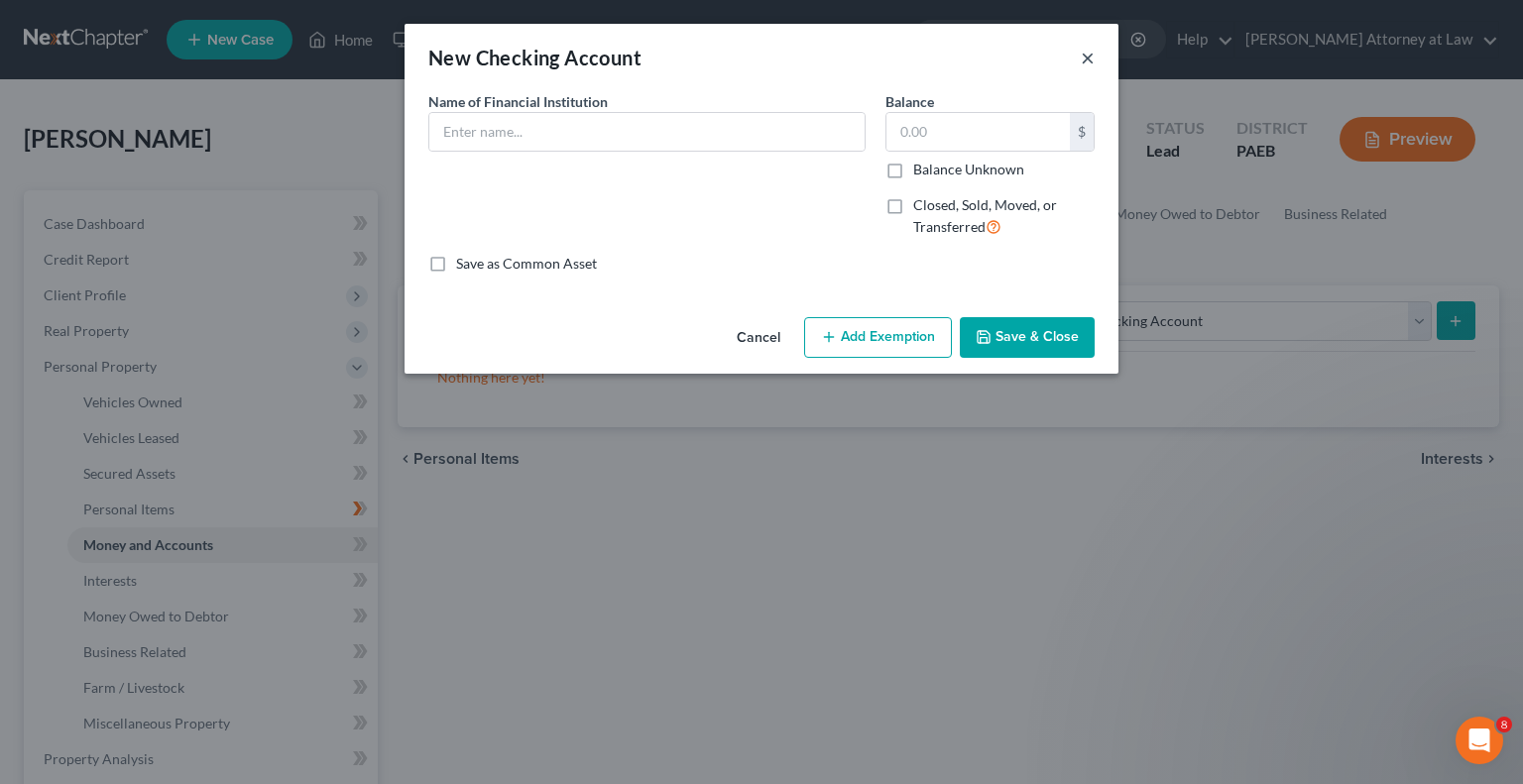 click on "×" at bounding box center (1088, 57) 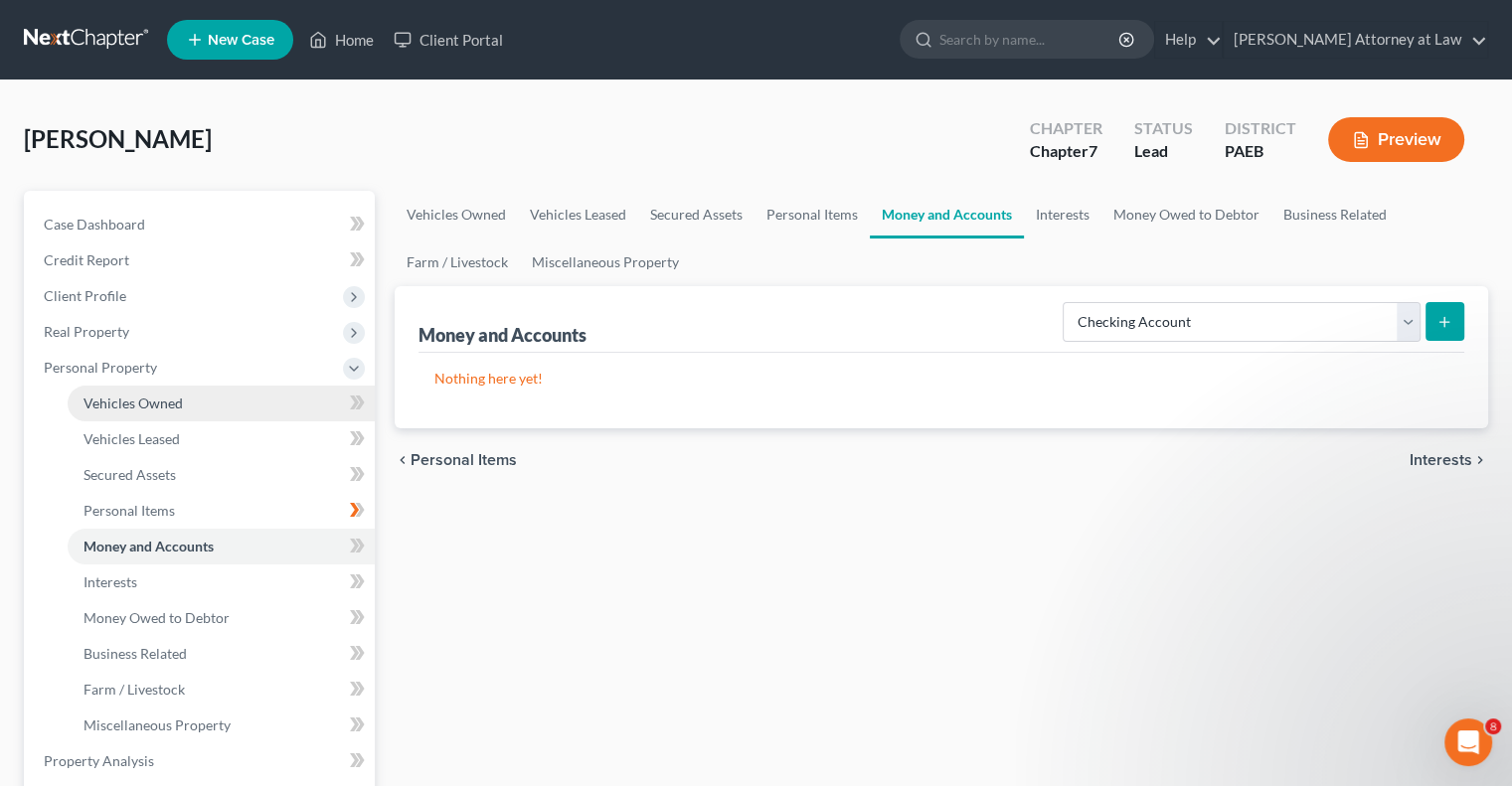click on "Vehicles Owned" at bounding box center [221, 403] 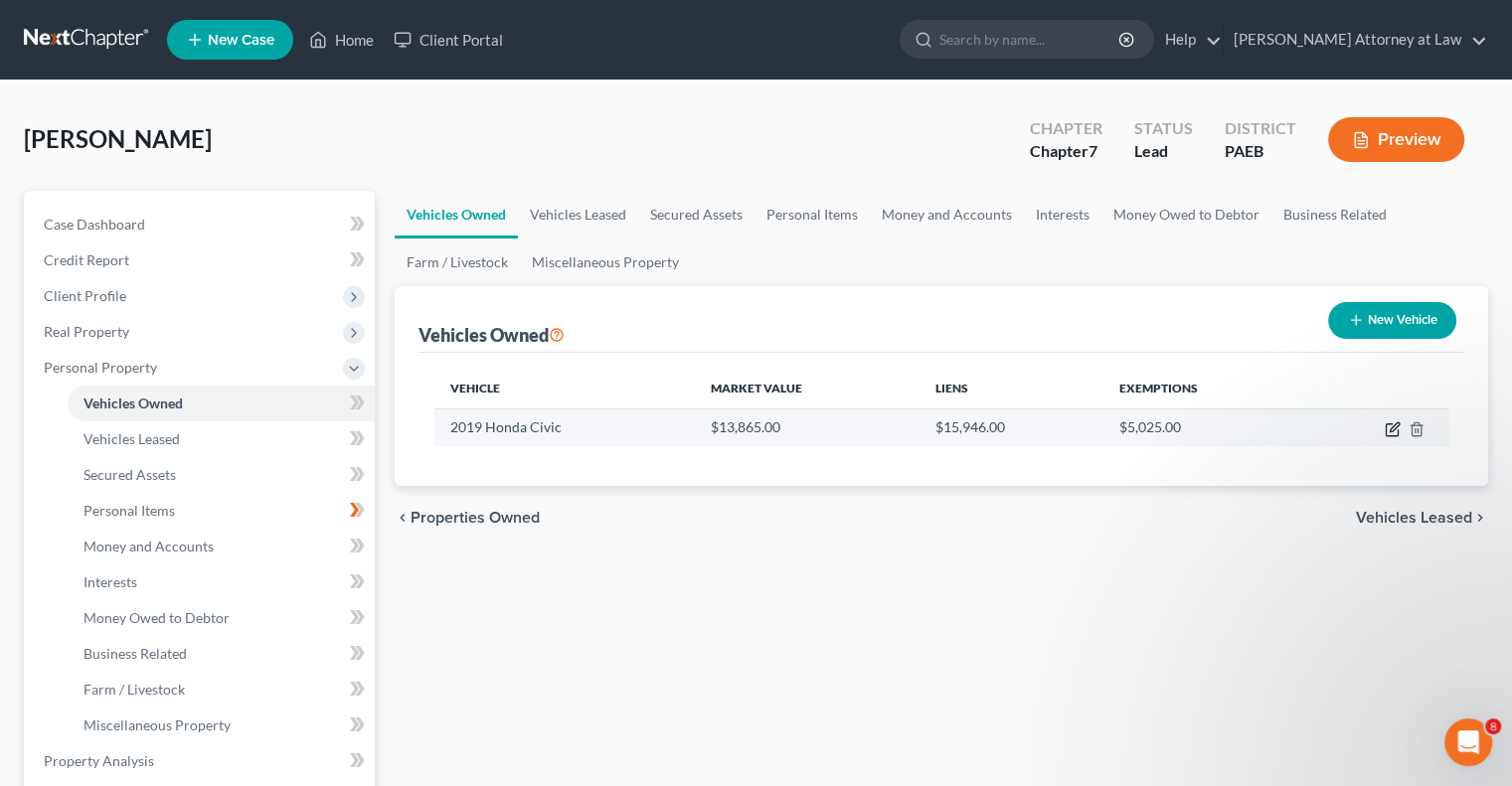click 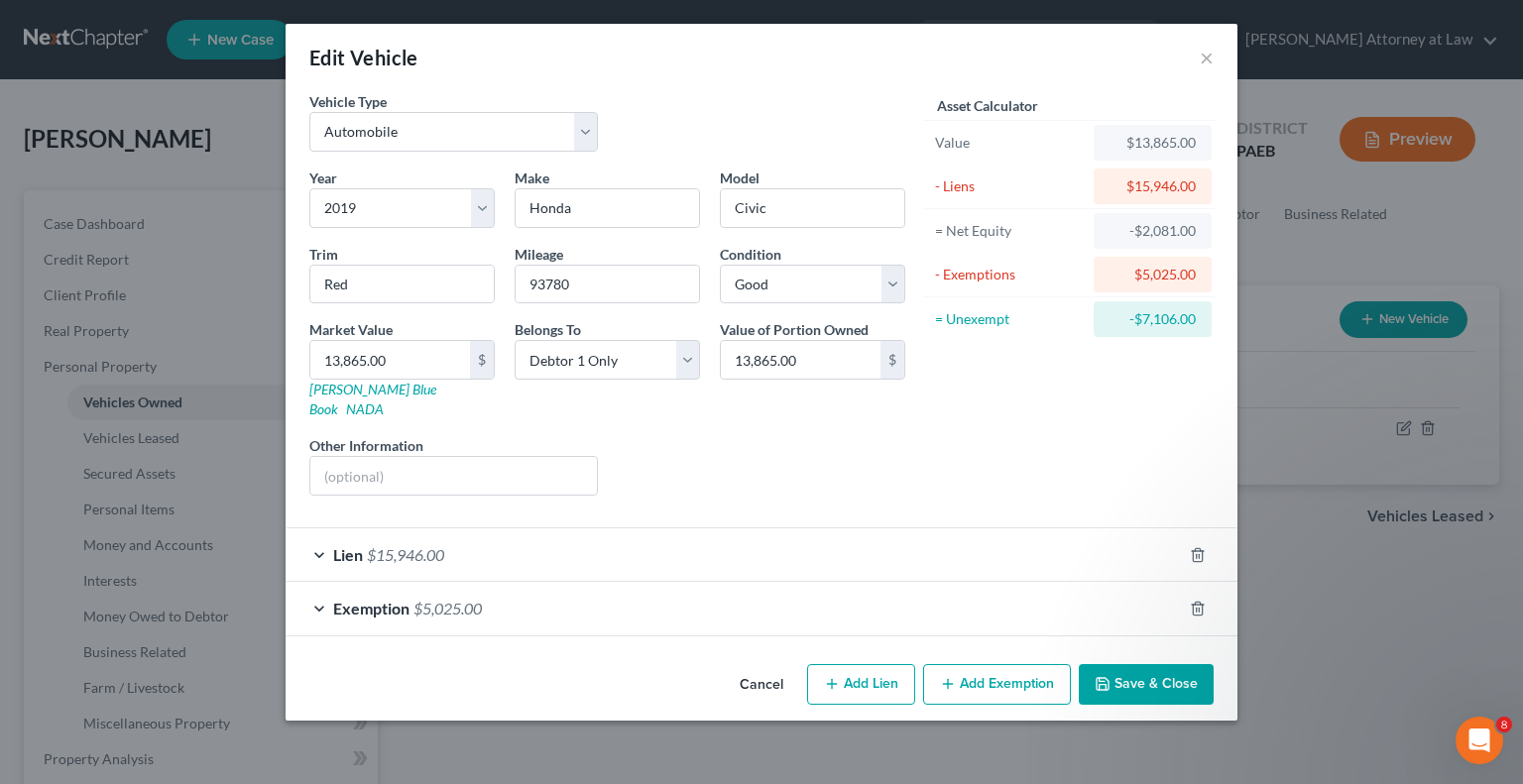 click on "Lien $15,946.00" at bounding box center [734, 554] 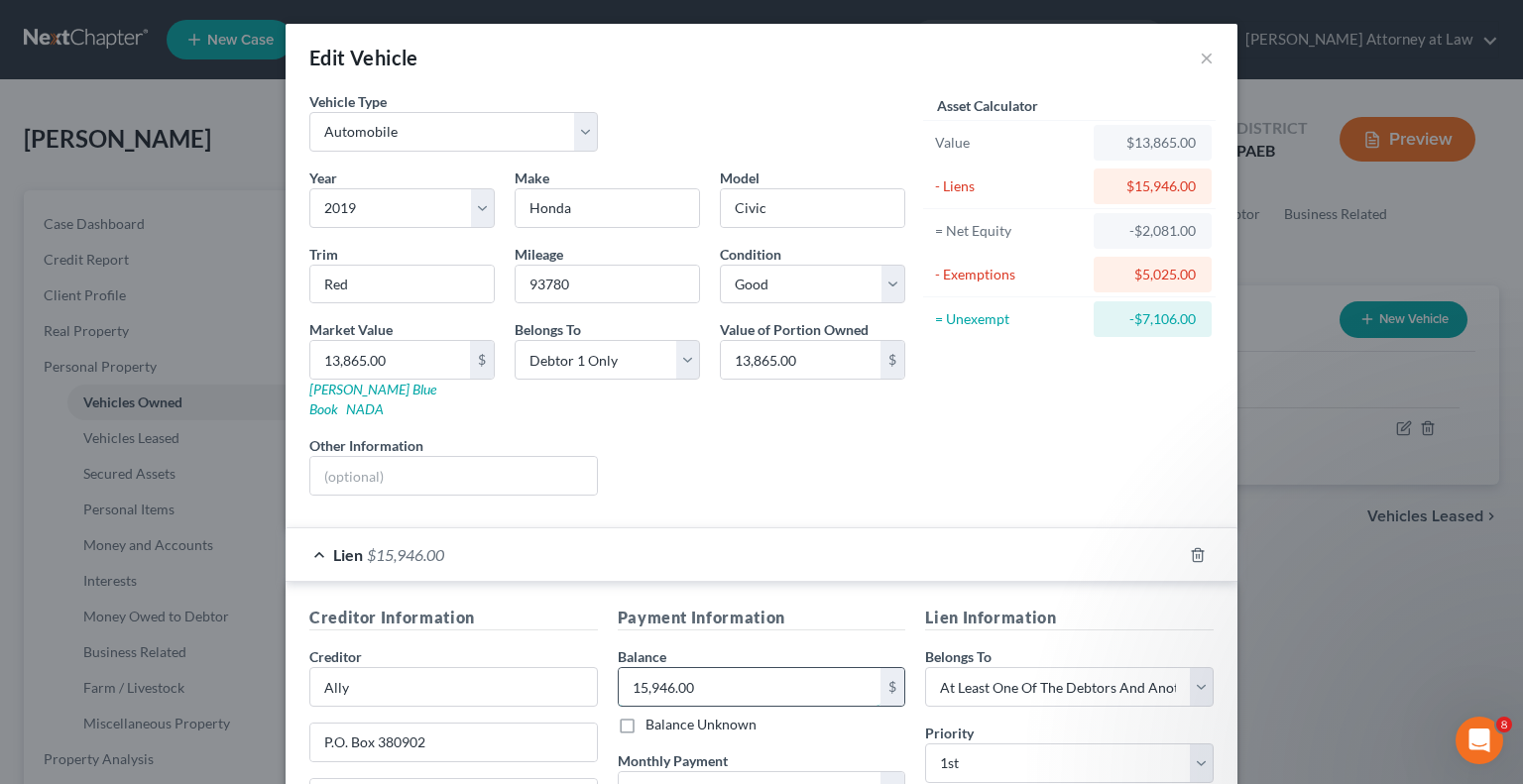 click on "15,946.00" at bounding box center [750, 687] 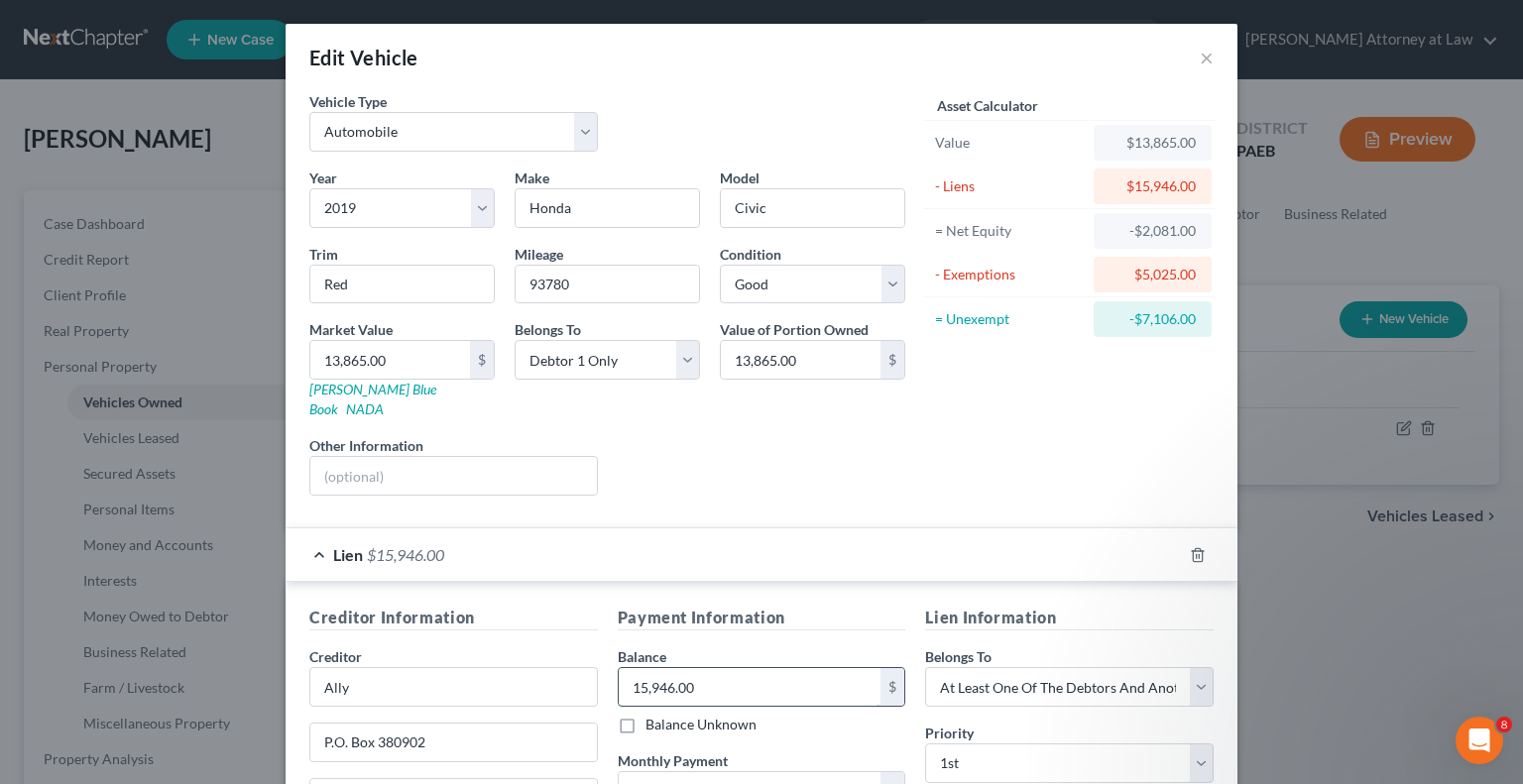 click on "15,946.00" at bounding box center [750, 687] 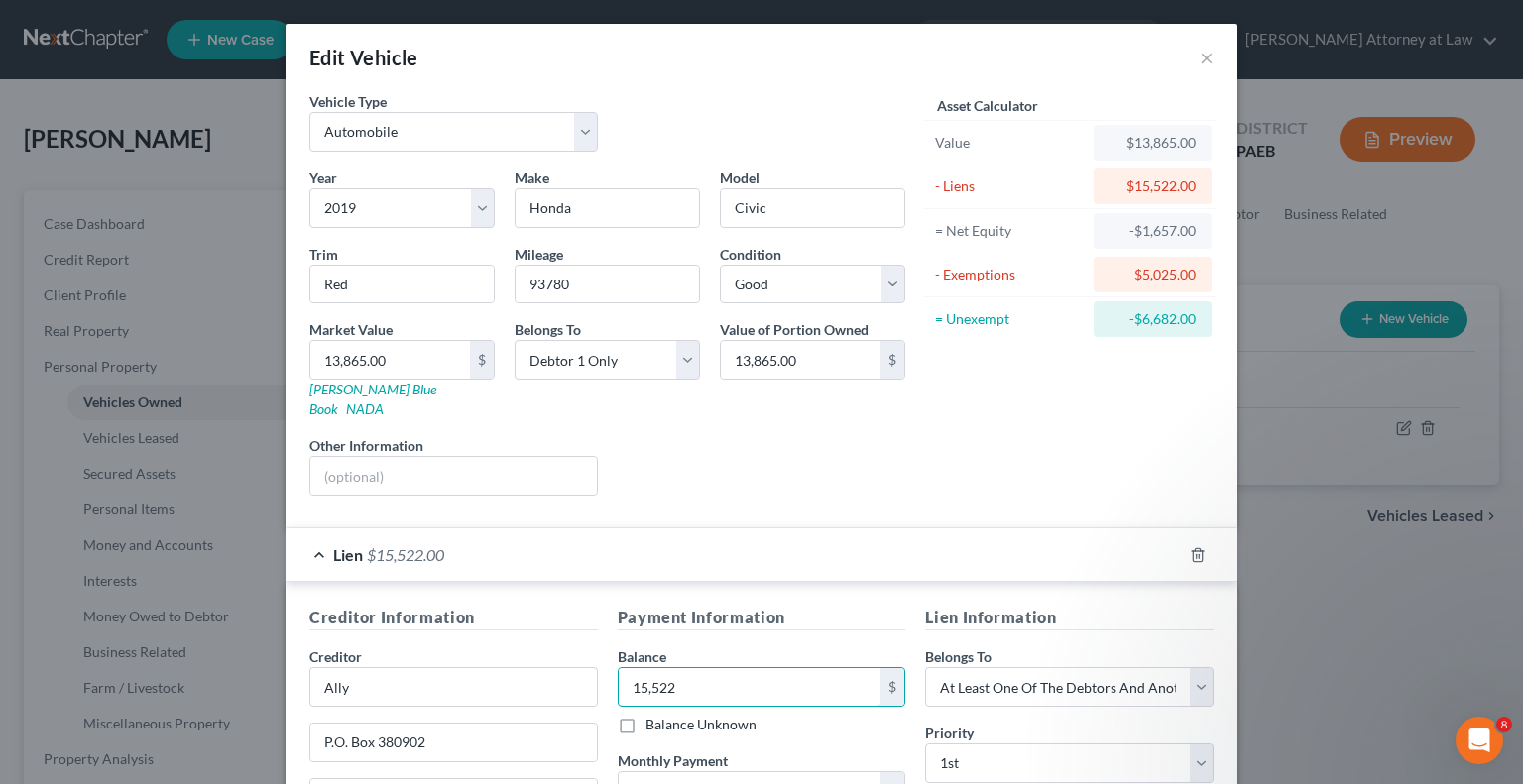 type on "15,522" 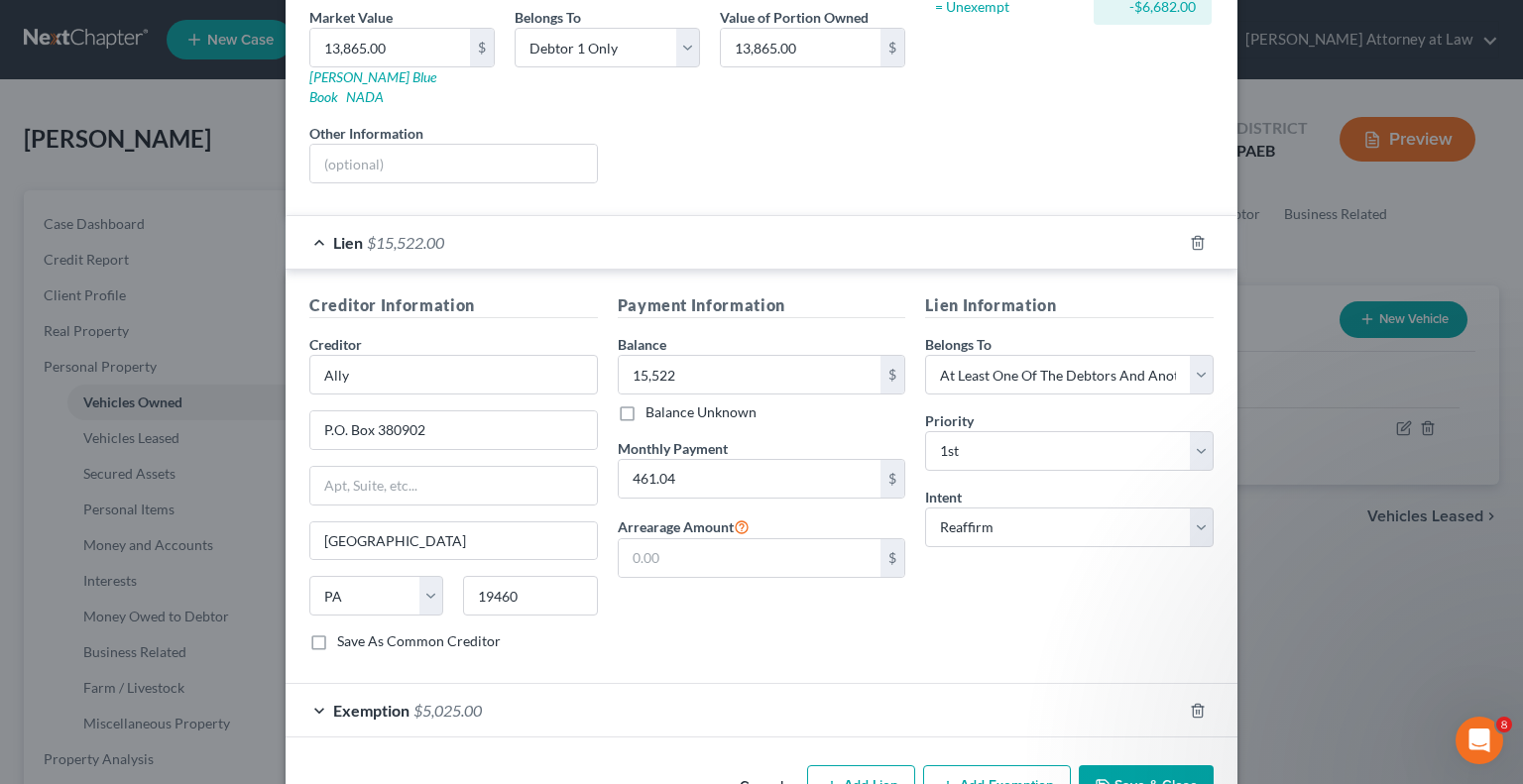 scroll, scrollTop: 349, scrollLeft: 0, axis: vertical 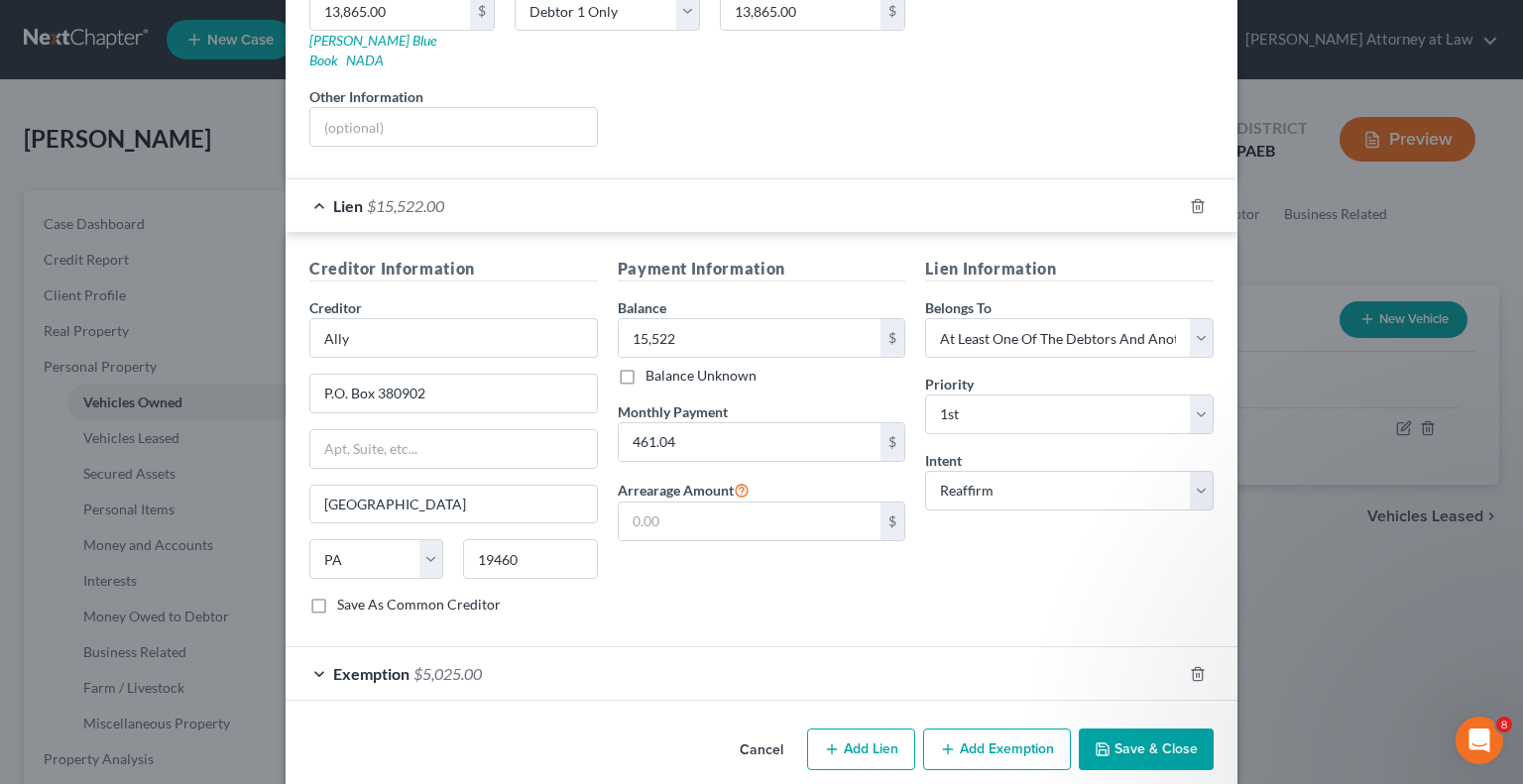click on "Save & Close" at bounding box center [1146, 749] 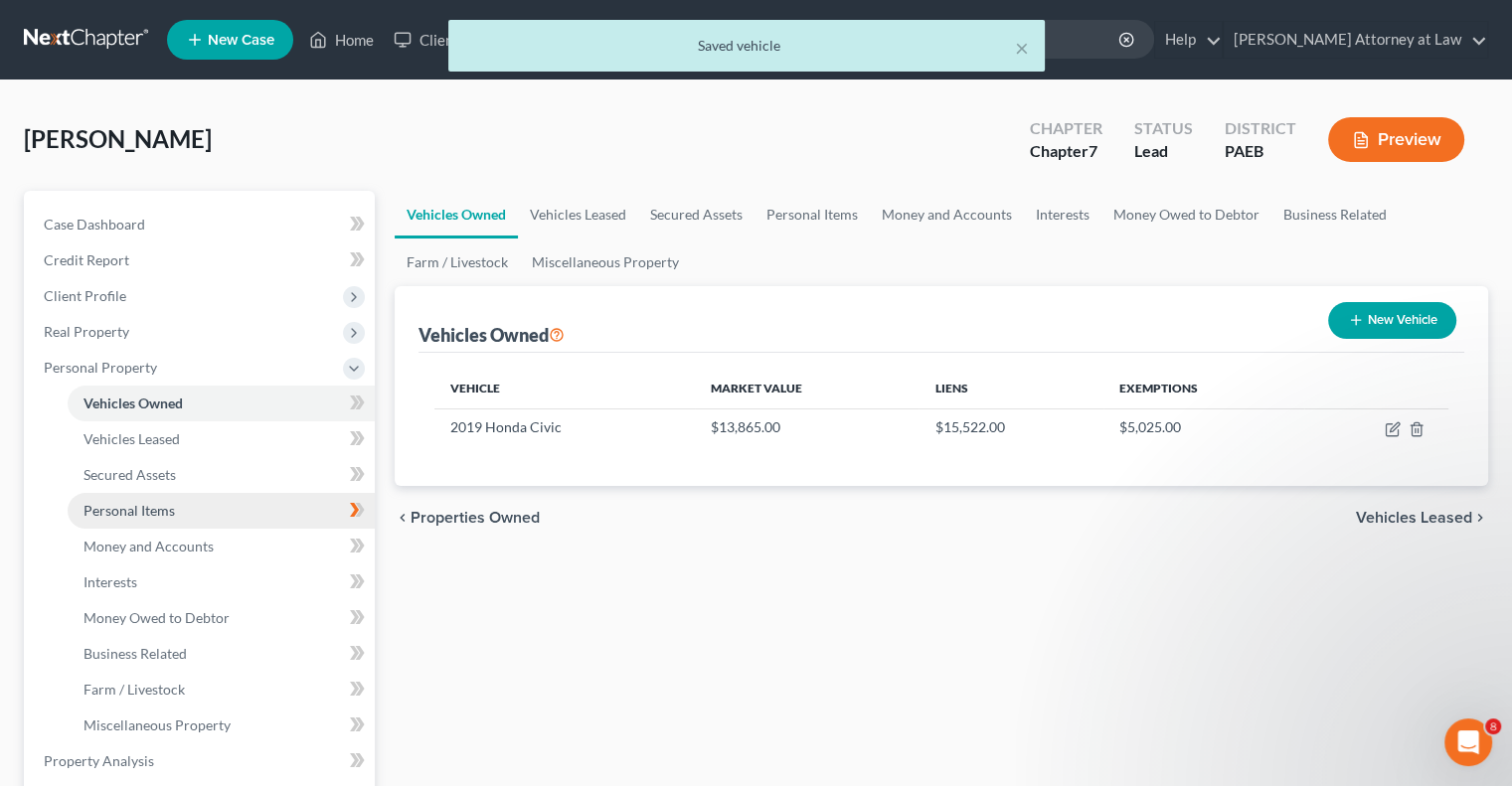 click on "Personal Items" at bounding box center (221, 511) 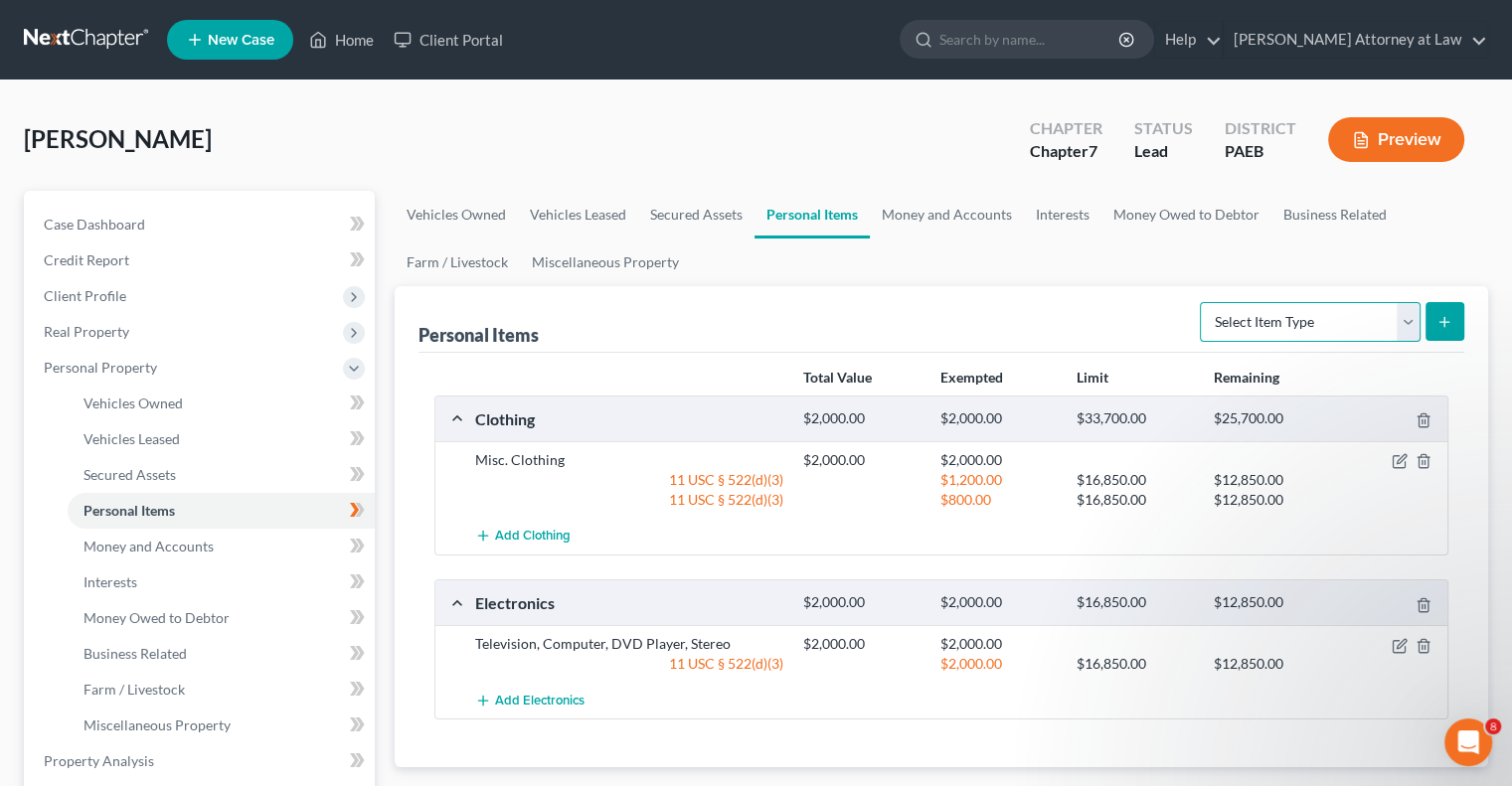 click on "Select Item Type Clothing Collectibles Of Value Electronics Firearms Household Goods Jewelry Other Pet(s) Sports & Hobby Equipment" at bounding box center [1310, 322] 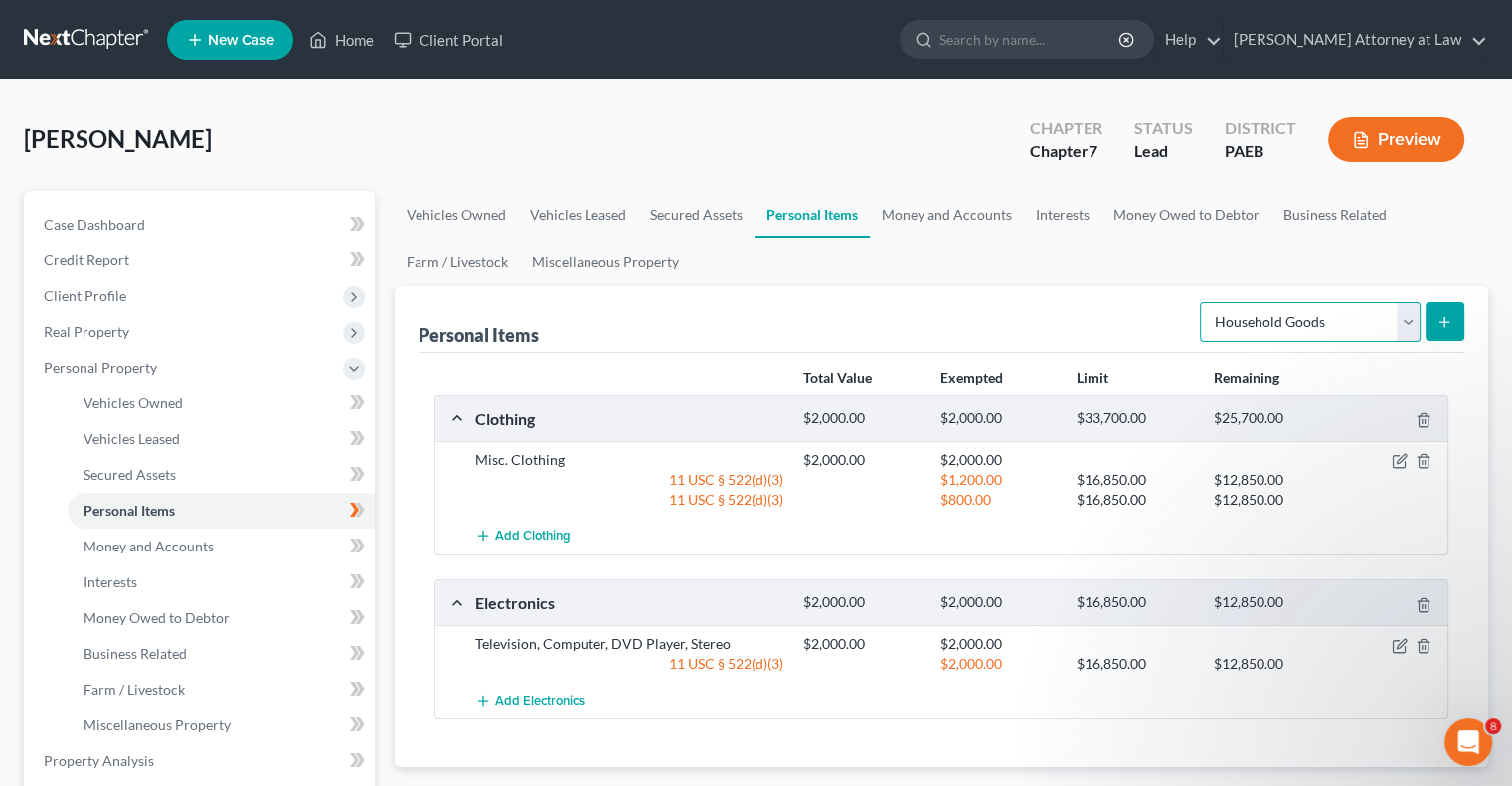 click on "Select Item Type Clothing Collectibles Of Value Electronics Firearms Household Goods Jewelry Other Pet(s) Sports & Hobby Equipment" at bounding box center (1310, 322) 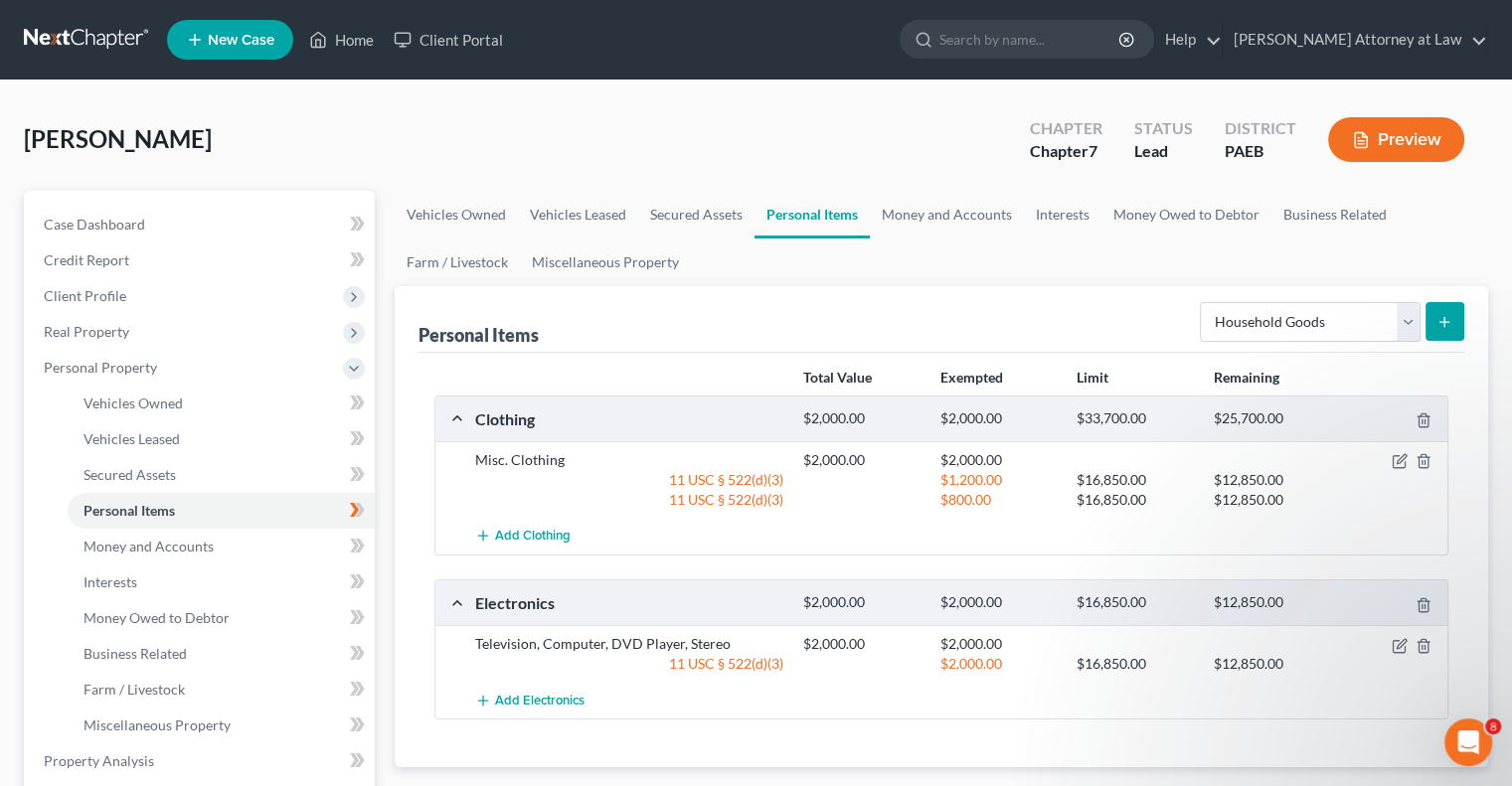 click at bounding box center [1444, 321] 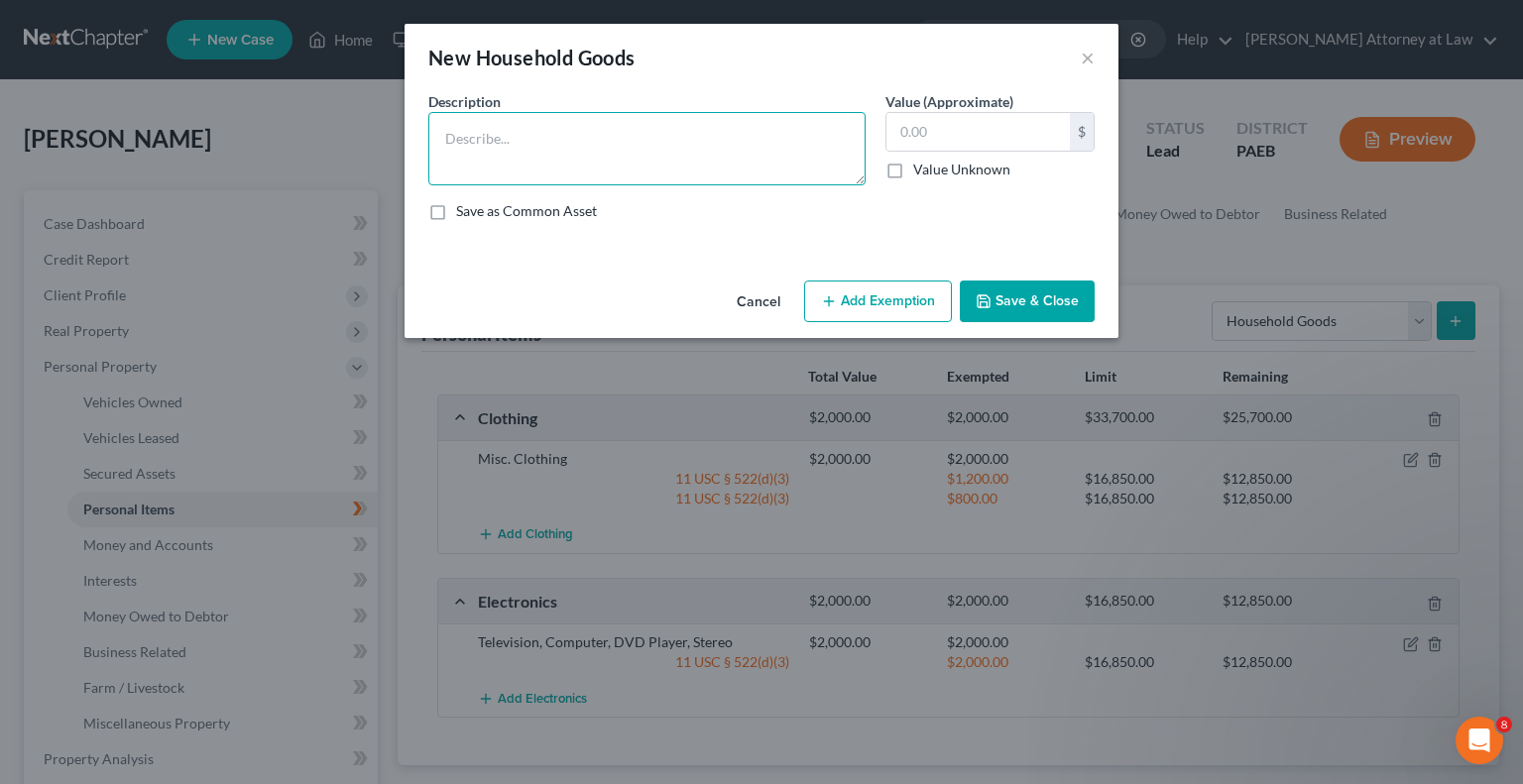 click at bounding box center (646, 149) 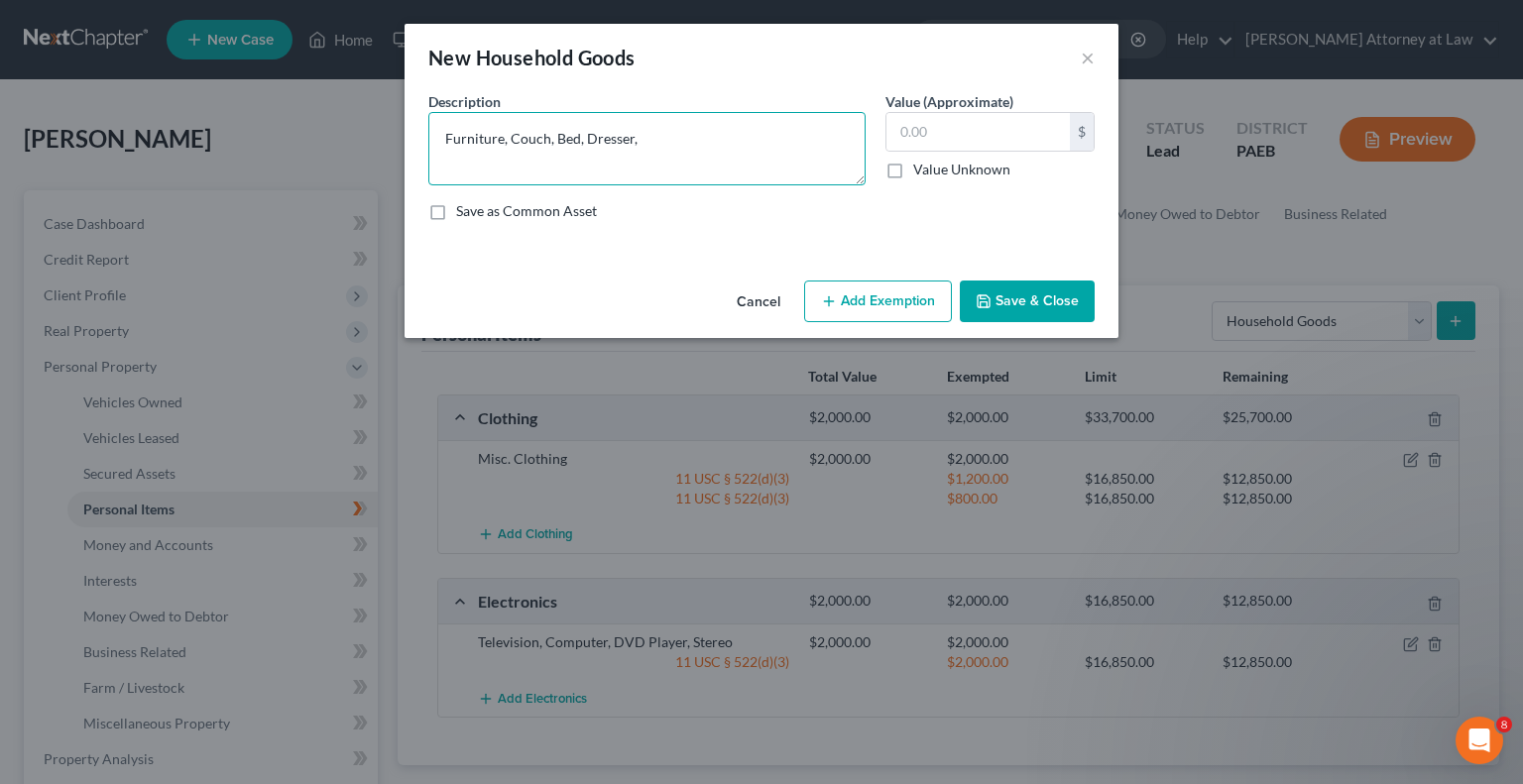 click on "Furniture, Couch, Bed, Dresser," at bounding box center [646, 149] 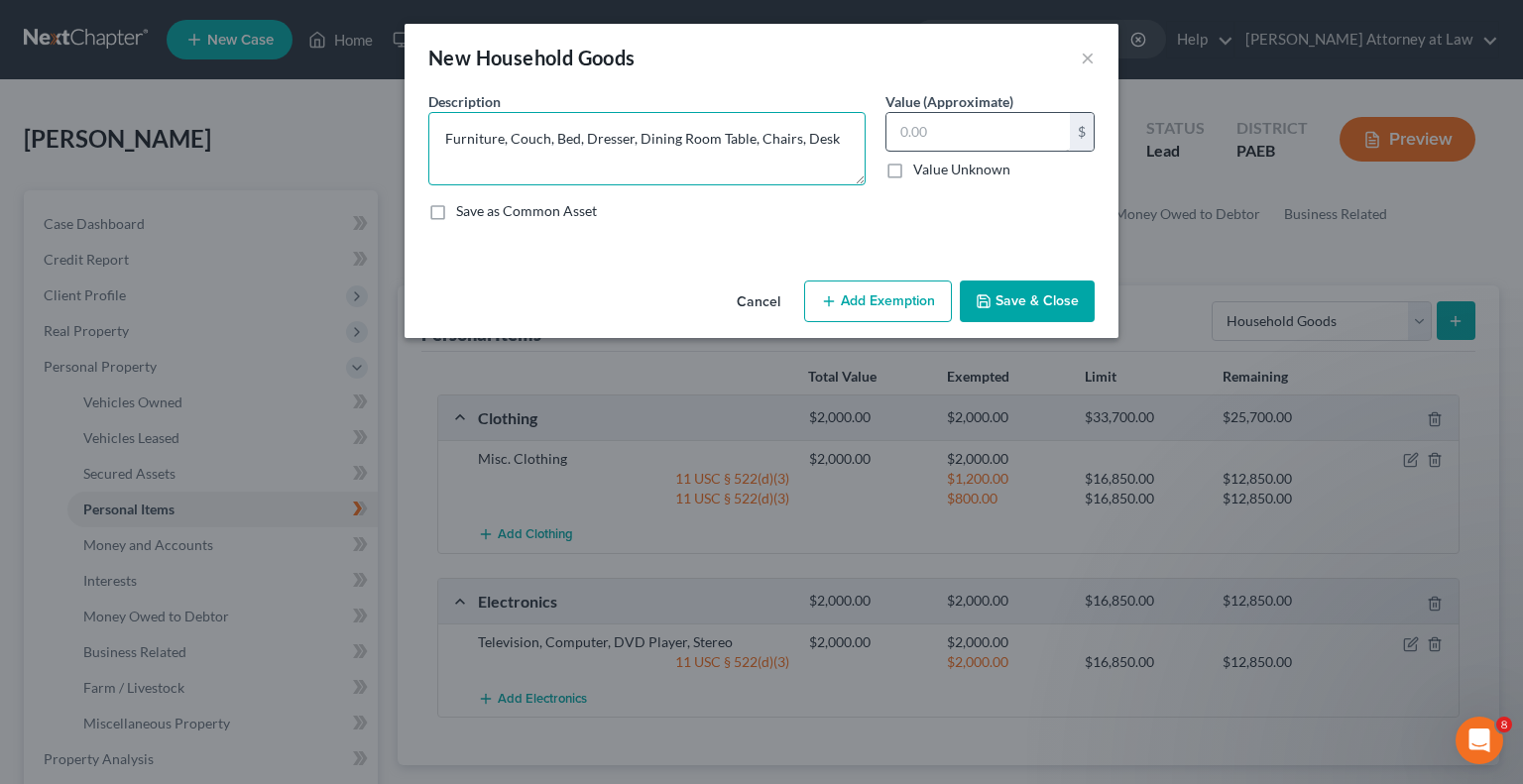 type on "Furniture, Couch, Bed, Dresser, Dining Room Table, Chairs, Desk" 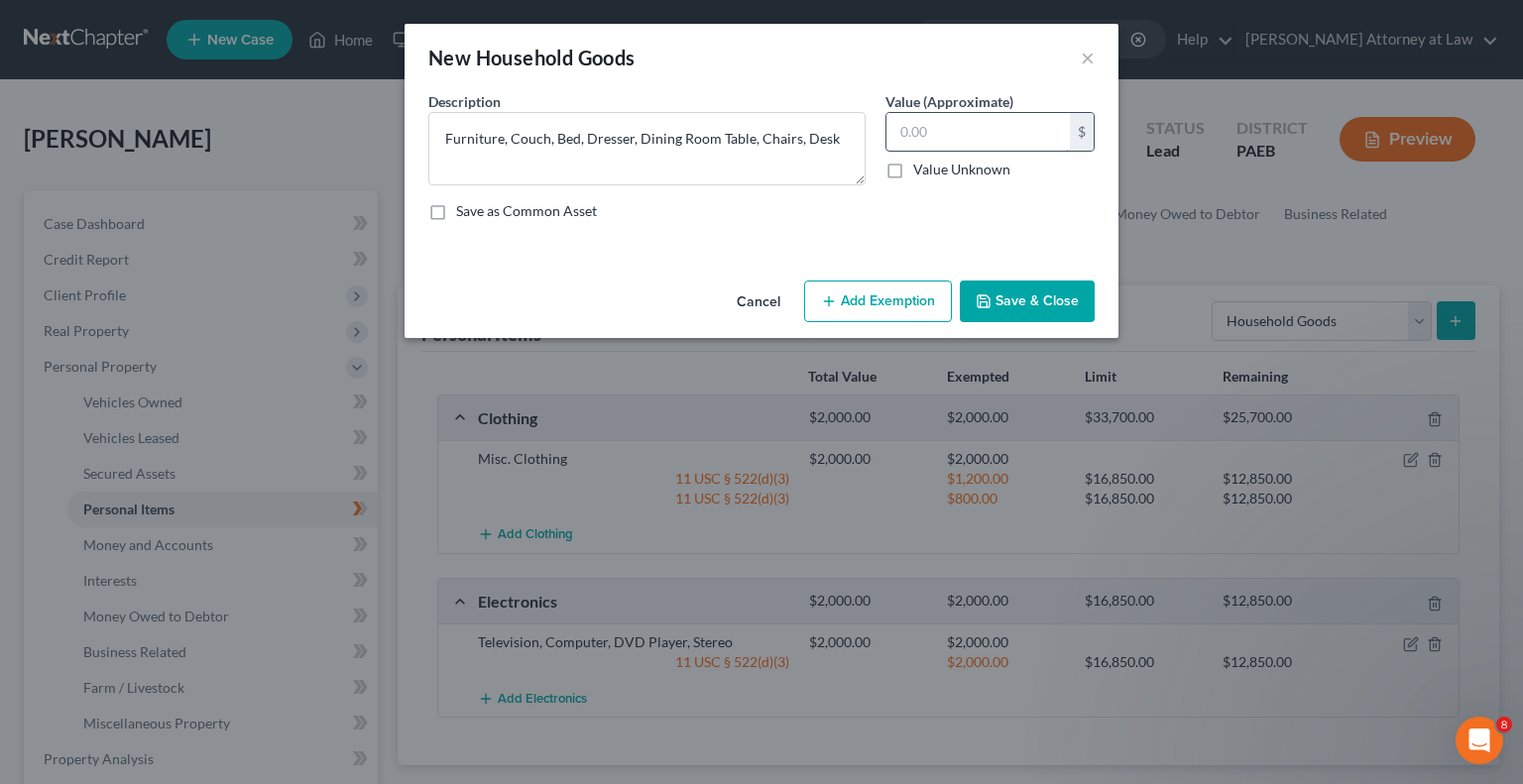 click at bounding box center [978, 132] 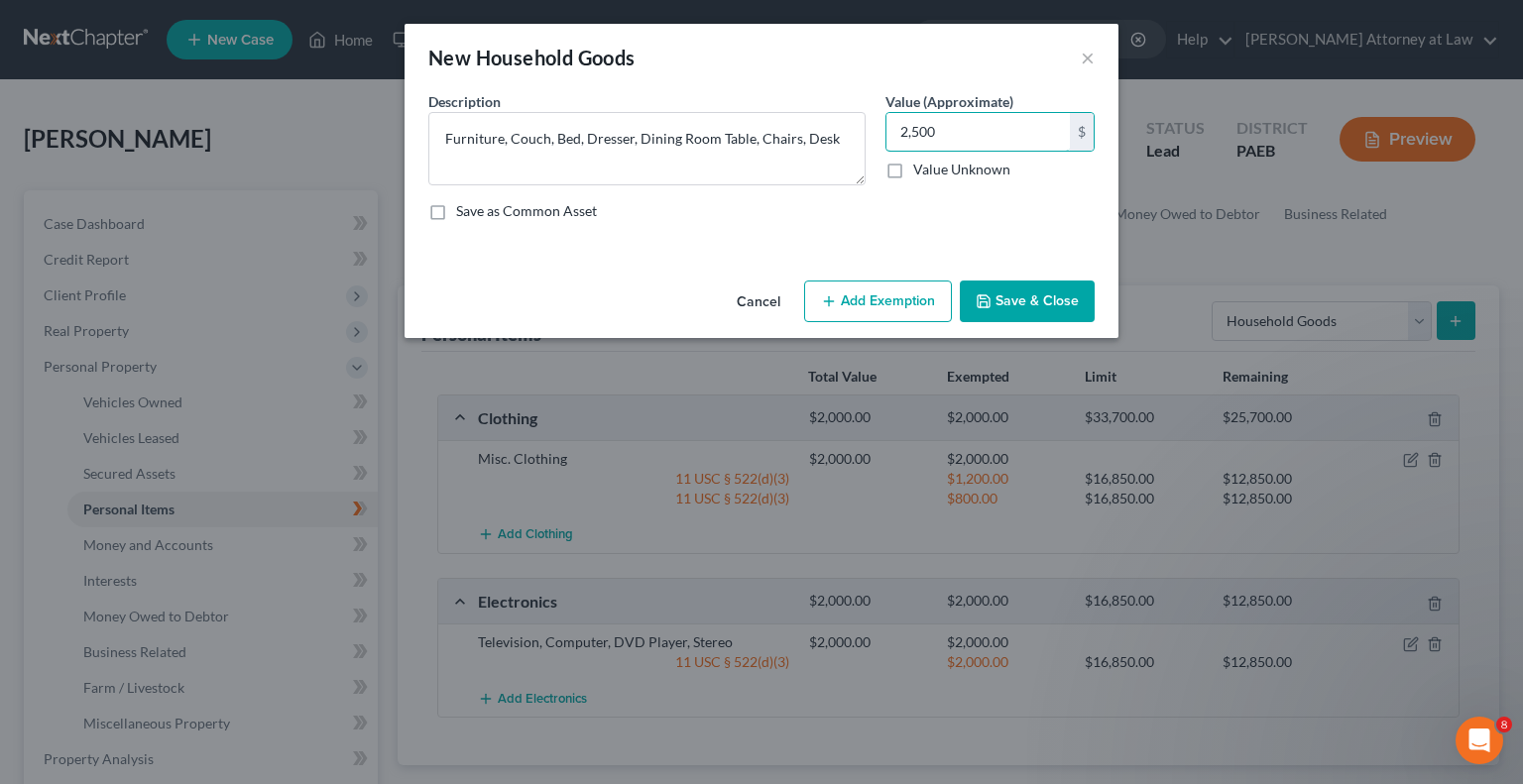 type on "2,500" 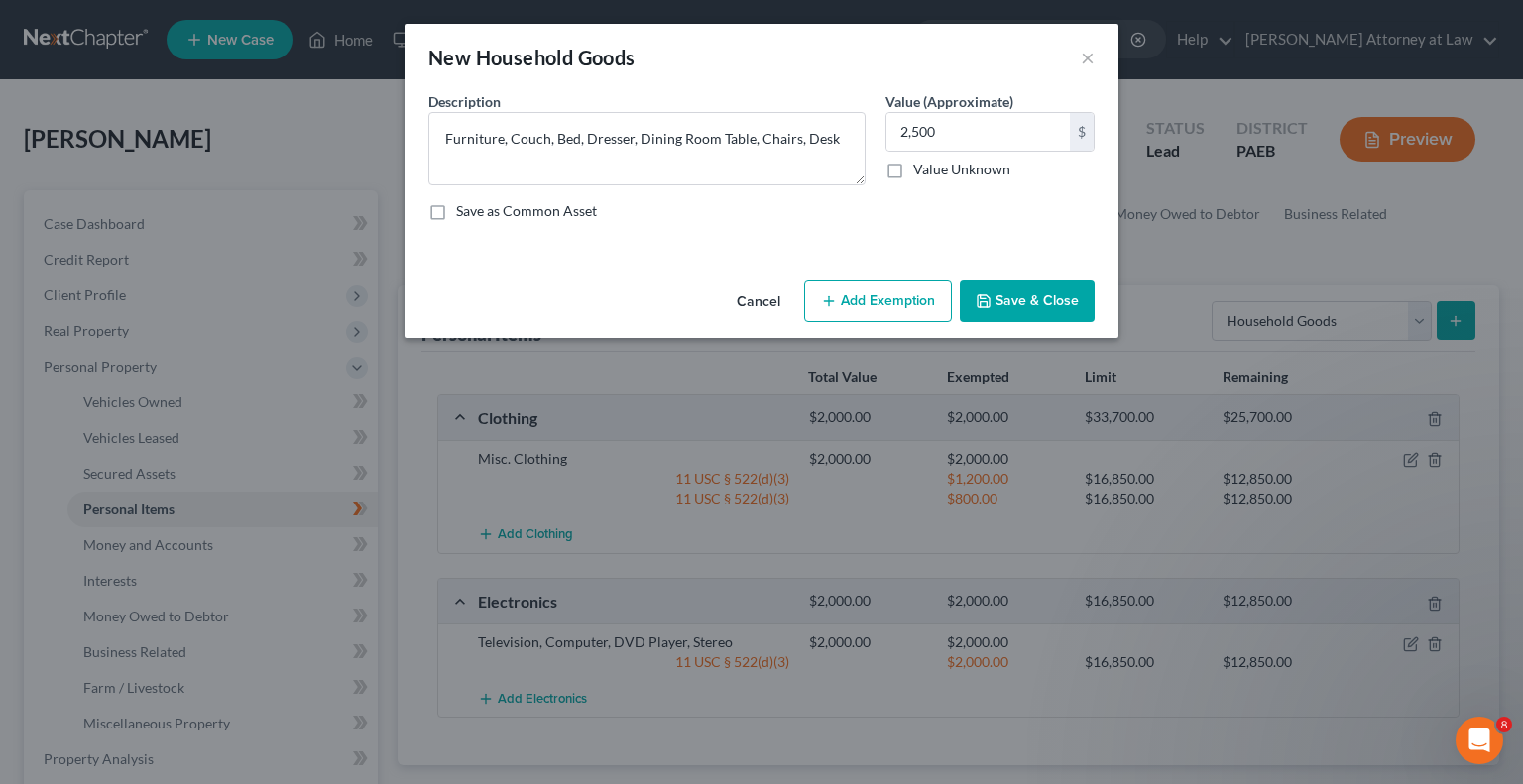 click on "Add Exemption" at bounding box center (878, 301) 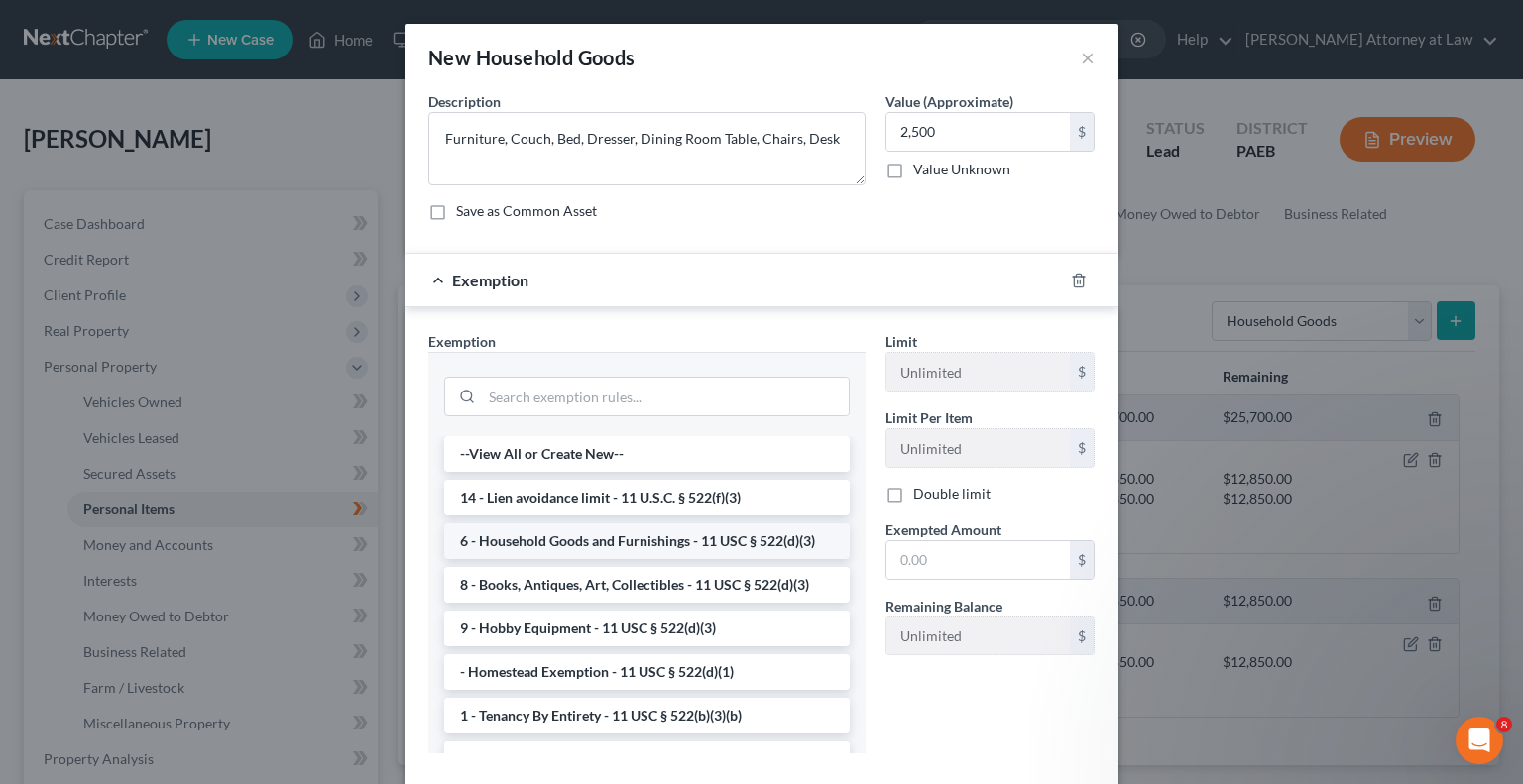 click on "6 - Household Goods and Furnishings - 11 USC § 522(d)(3)" at bounding box center (646, 541) 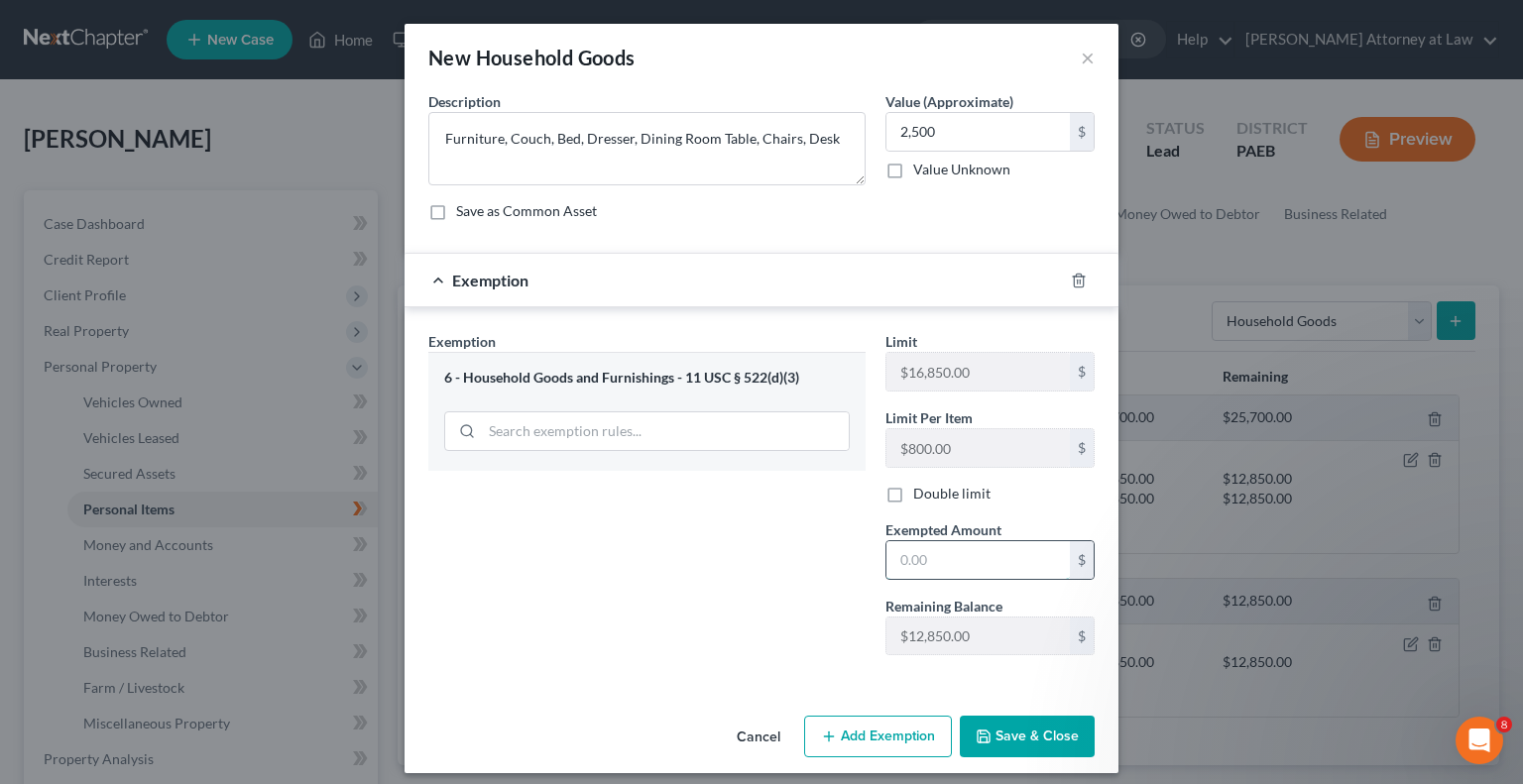 click at bounding box center (978, 560) 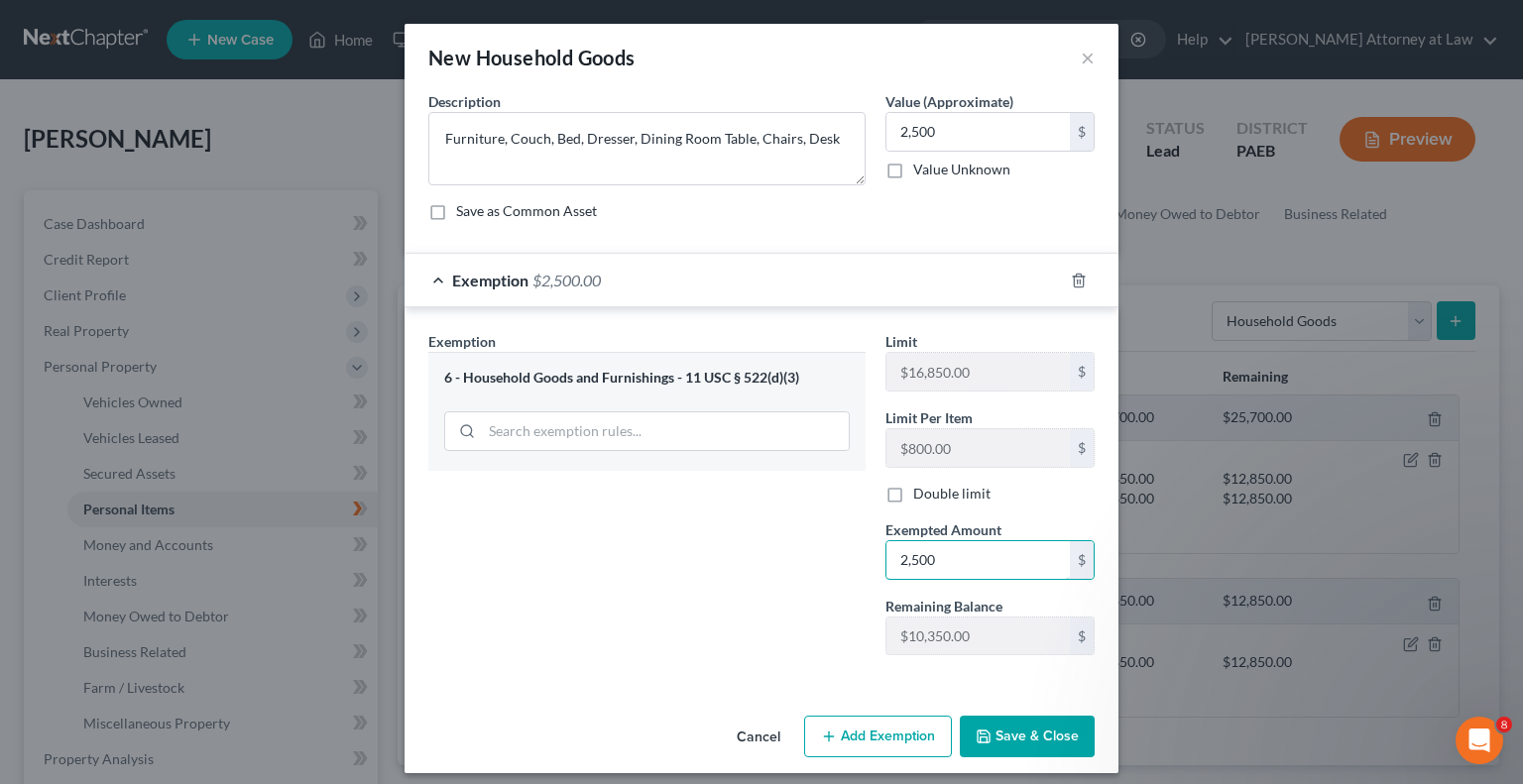 type on "2,500" 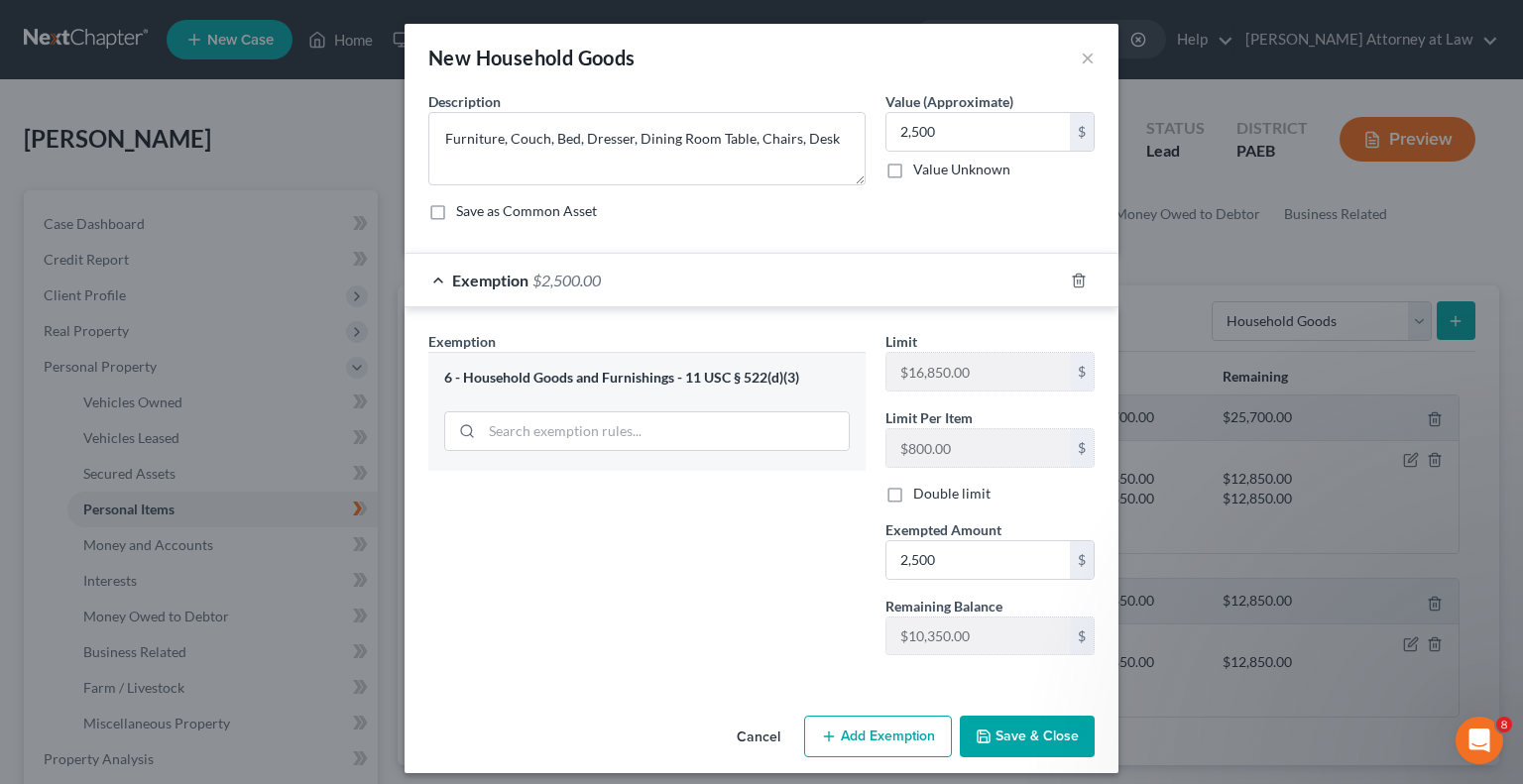 click on "Save & Close" at bounding box center (1027, 736) 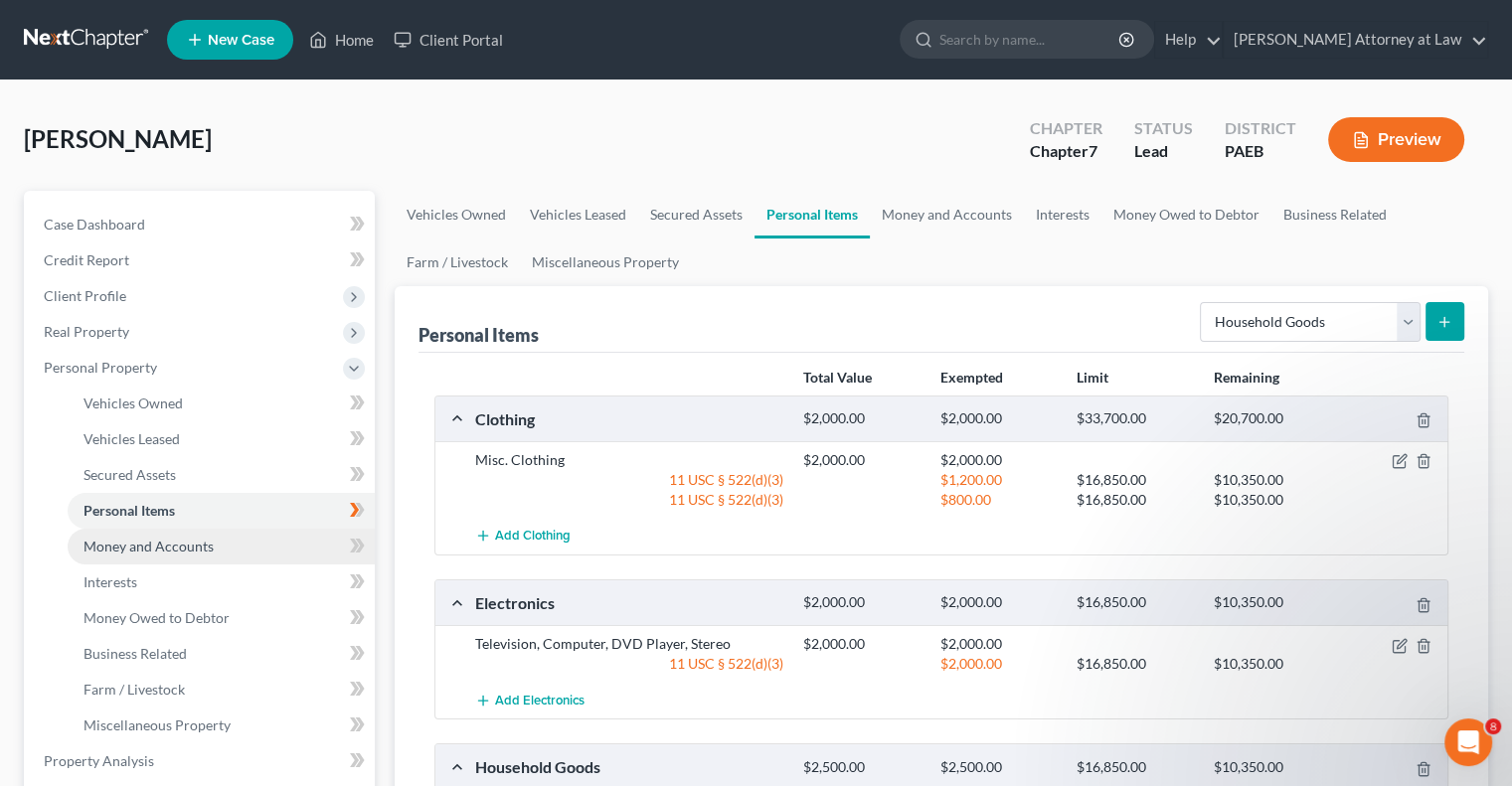 click on "Money and Accounts" at bounding box center [221, 547] 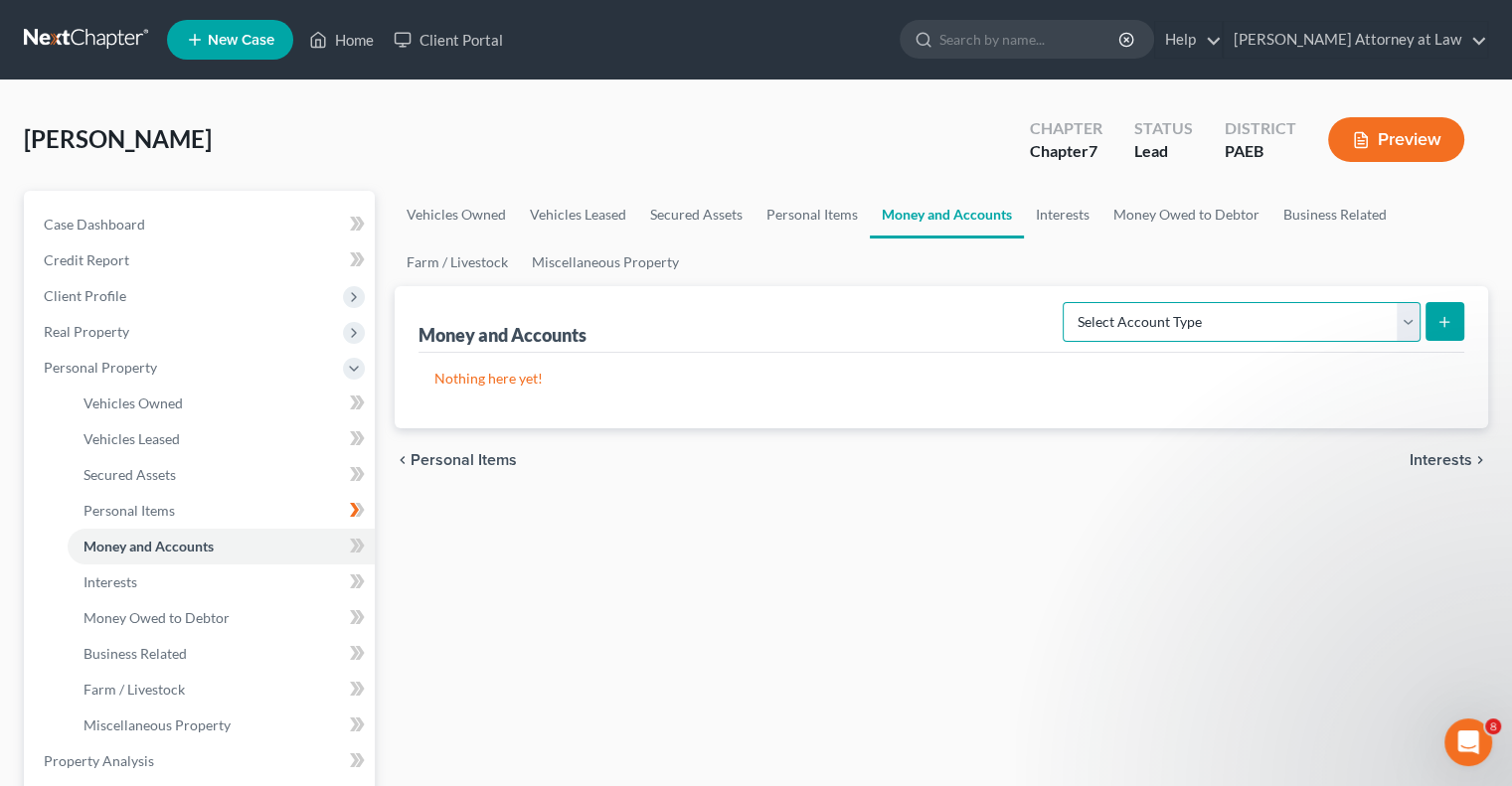 click on "Select Account Type Brokerage Cash on Hand Certificates of Deposit Checking Account Money Market Other (Credit Union, Health Savings Account, etc) Safe Deposit Box Savings Account Security Deposits or Prepayments" at bounding box center [1242, 322] 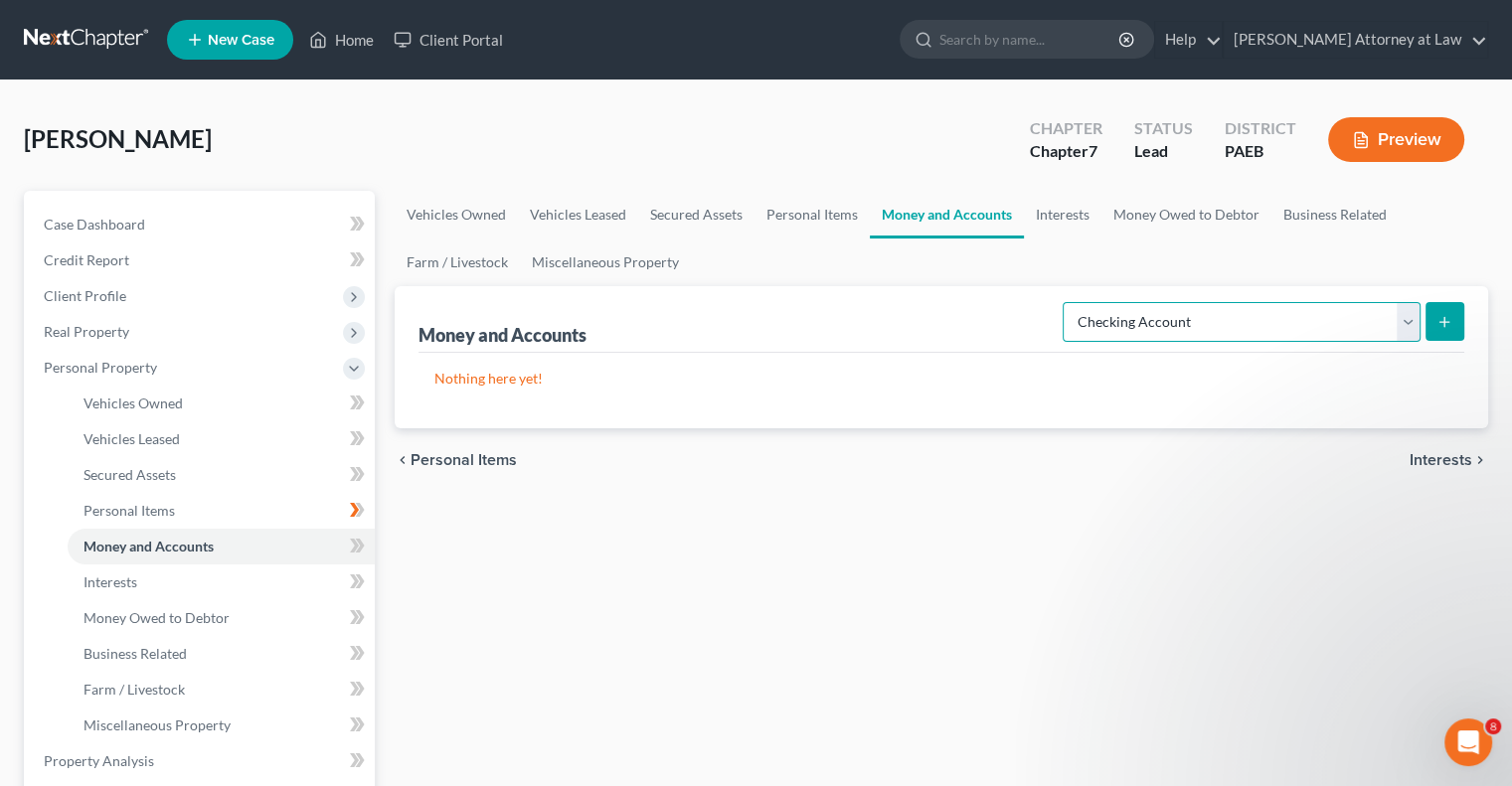 click on "Select Account Type Brokerage Cash on Hand Certificates of Deposit Checking Account Money Market Other (Credit Union, Health Savings Account, etc) Safe Deposit Box Savings Account Security Deposits or Prepayments" at bounding box center (1242, 322) 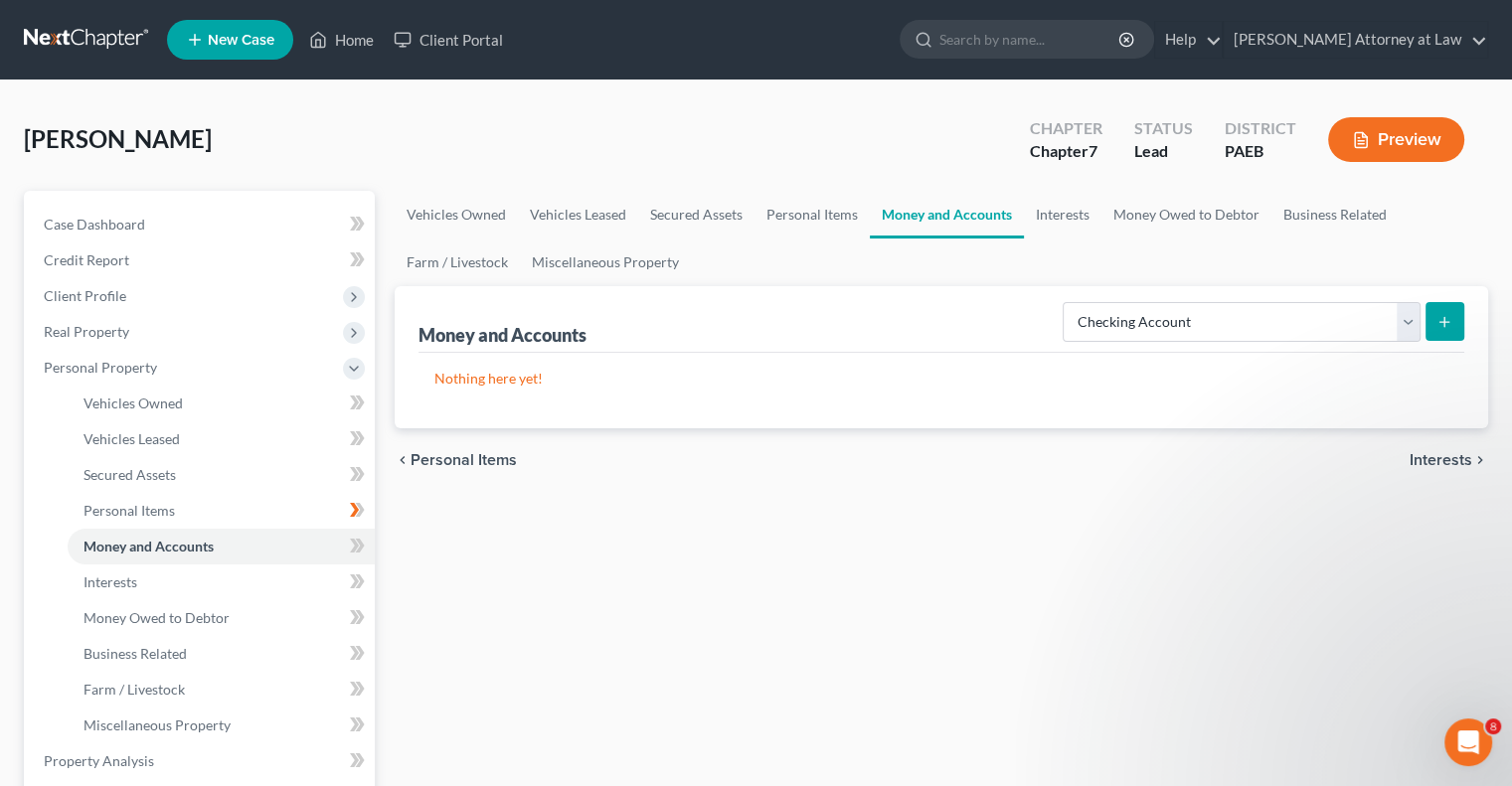 click 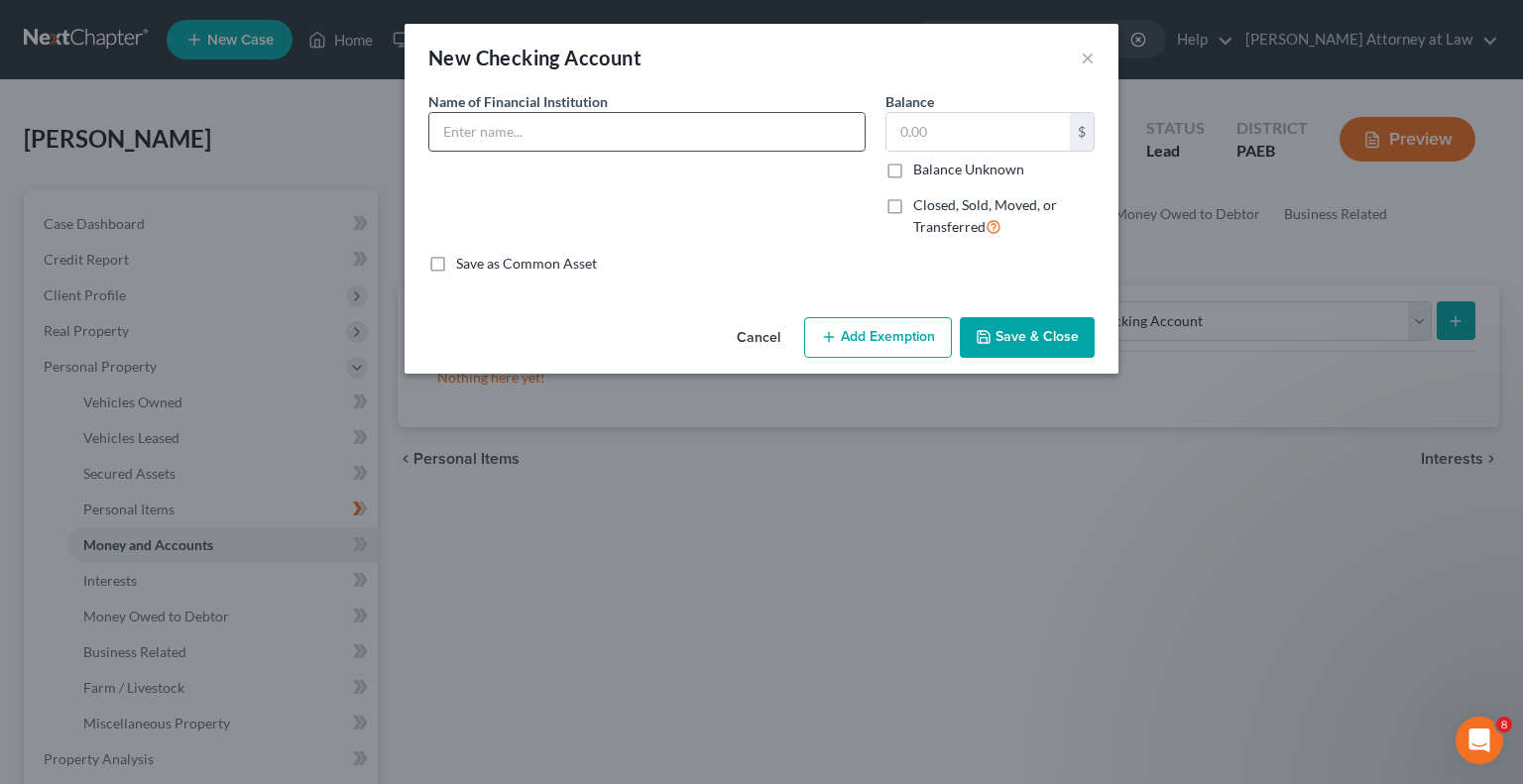 click at bounding box center (646, 132) 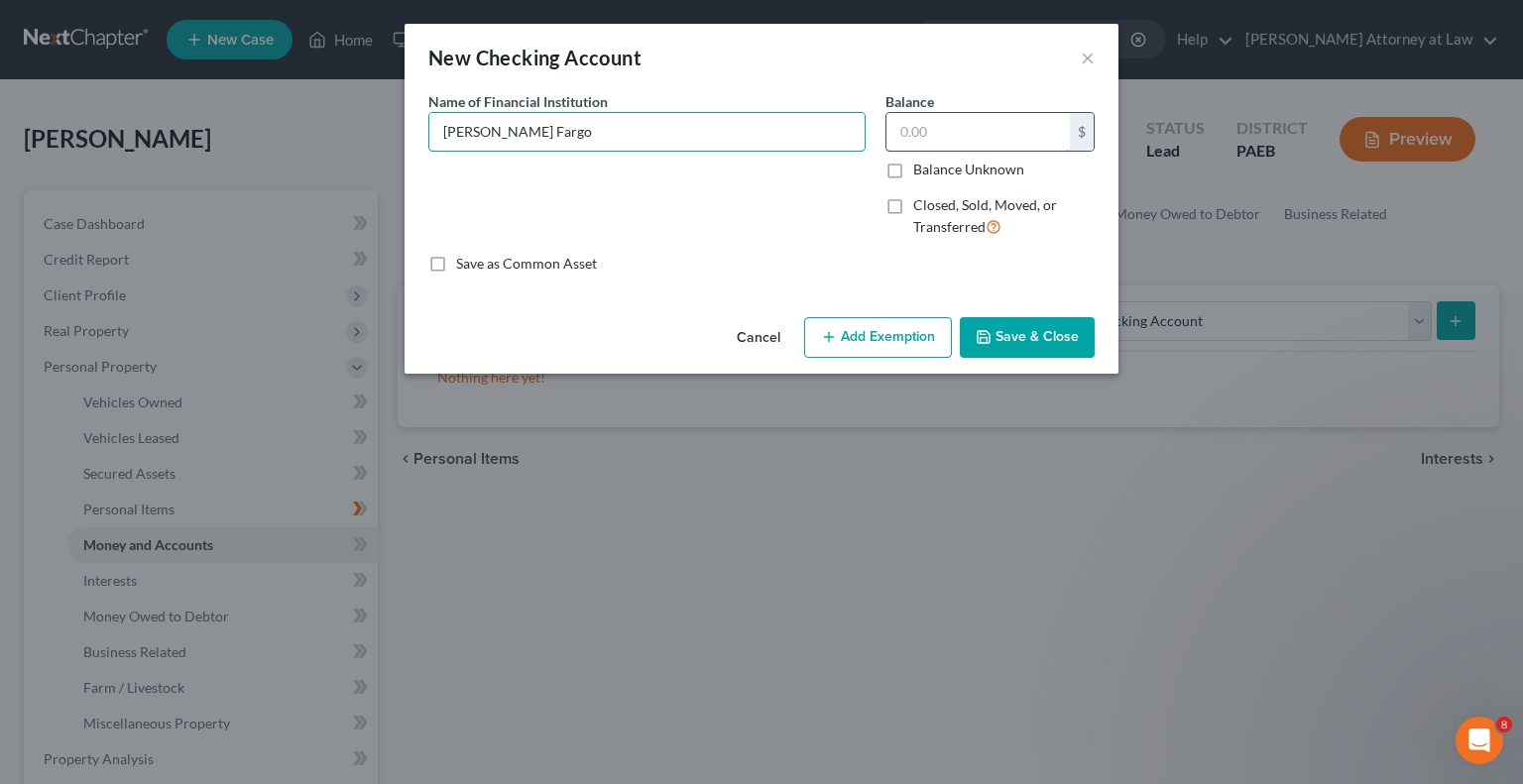 type on "[PERSON_NAME] Fargo" 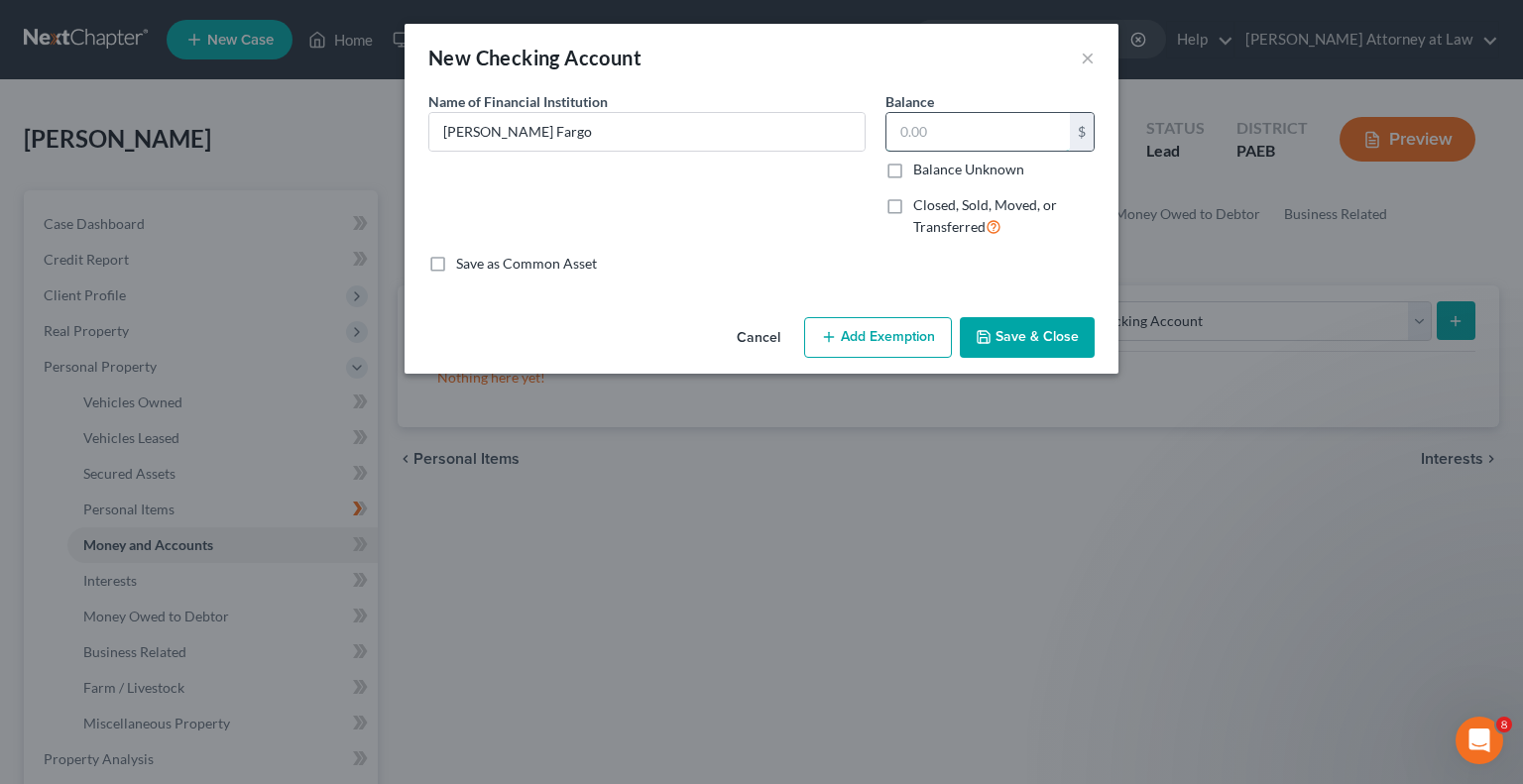 click at bounding box center (978, 132) 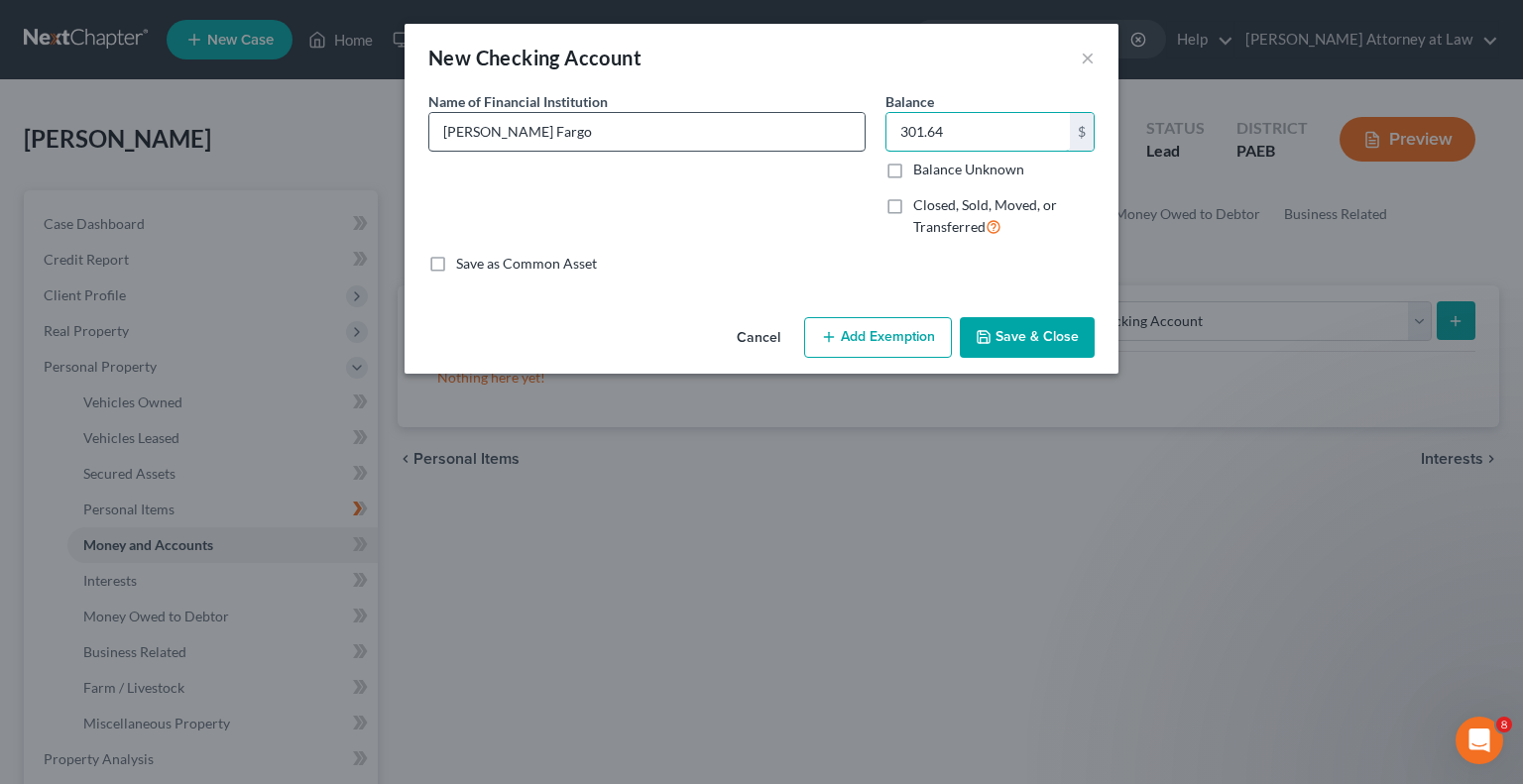 type on "301.64" 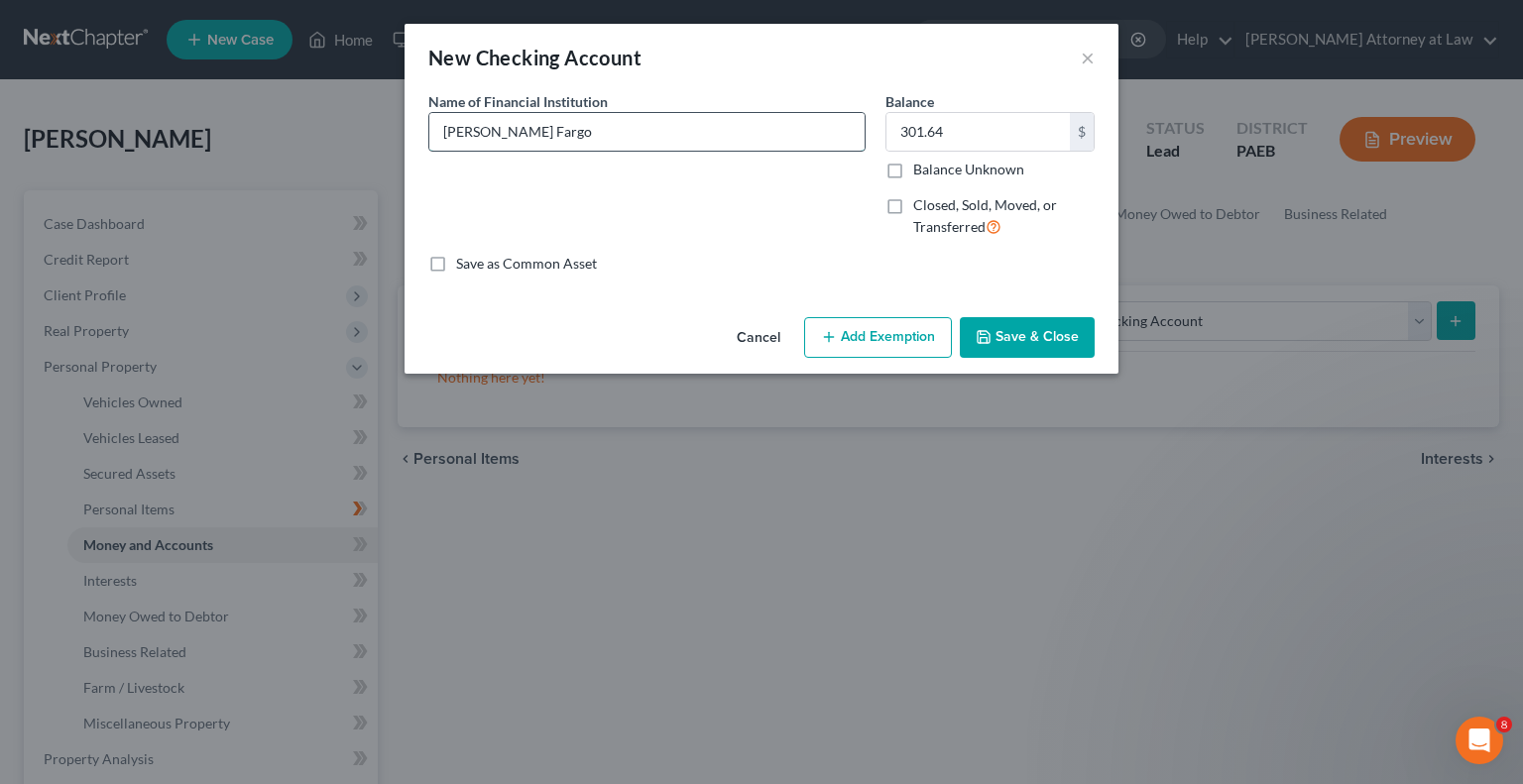 click on "[PERSON_NAME] Fargo" at bounding box center [646, 132] 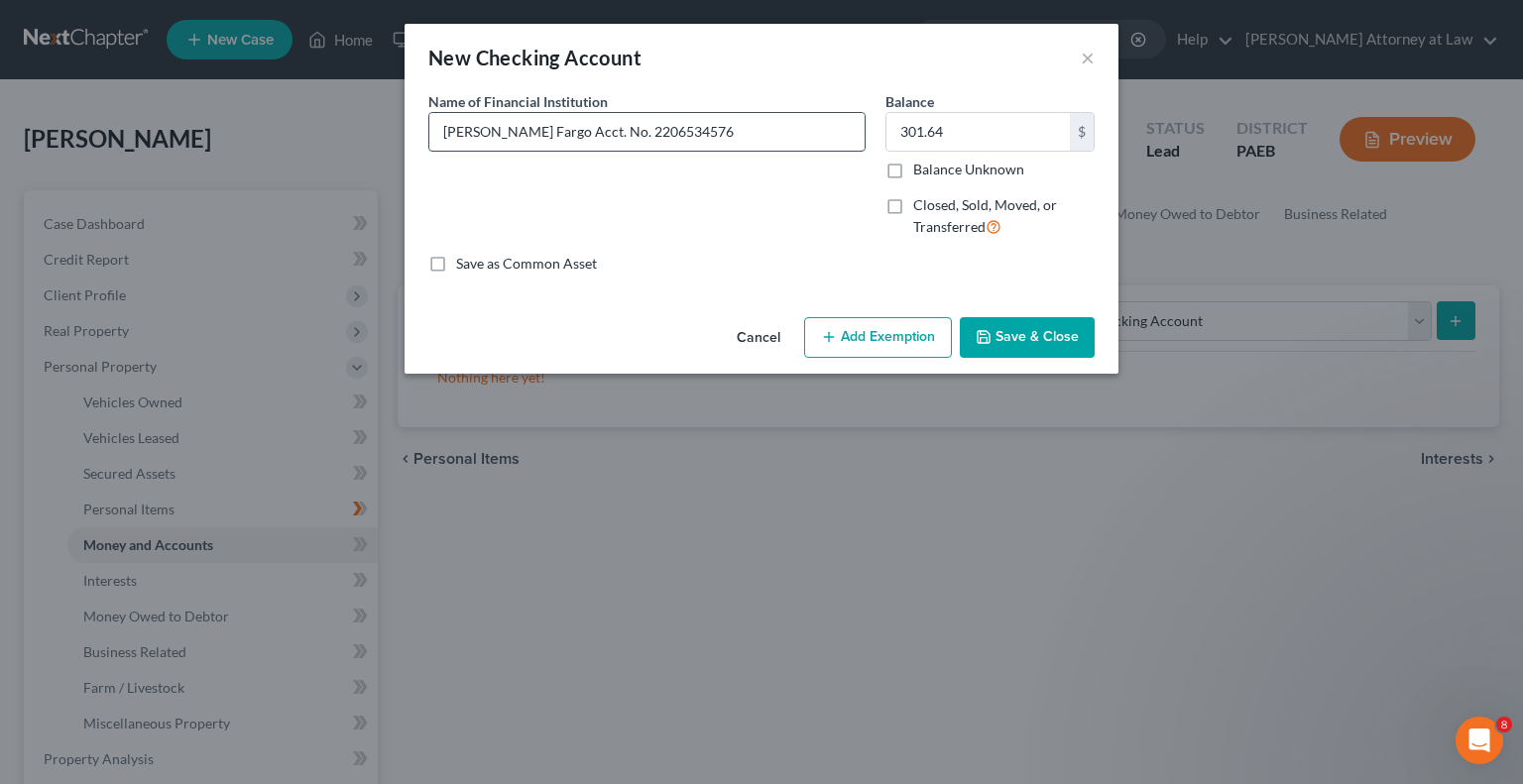 click on "[PERSON_NAME] Fargo Acct. No. 2206534576" at bounding box center (646, 132) 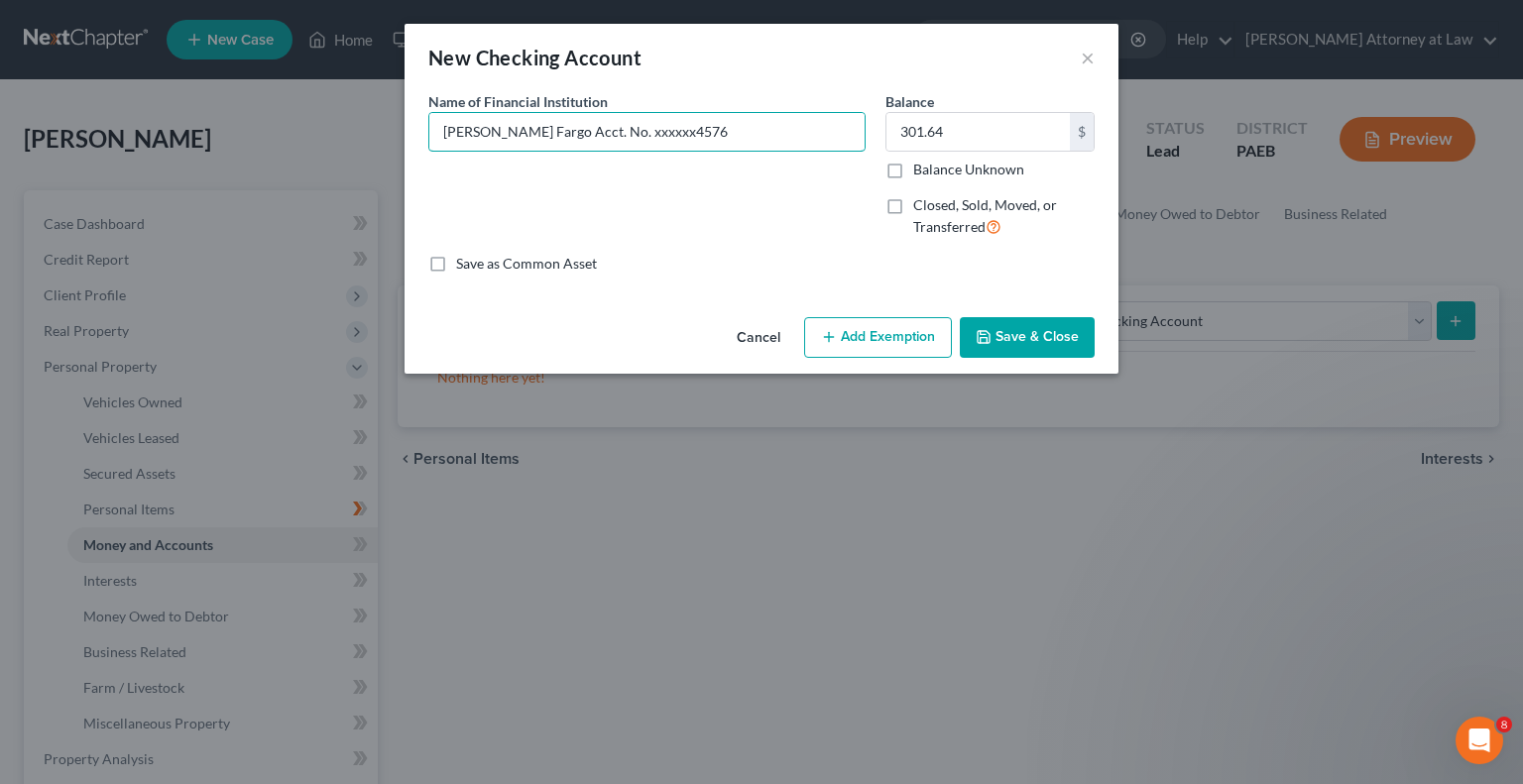 type on "[PERSON_NAME] Fargo Acct. No. xxxxxx4576" 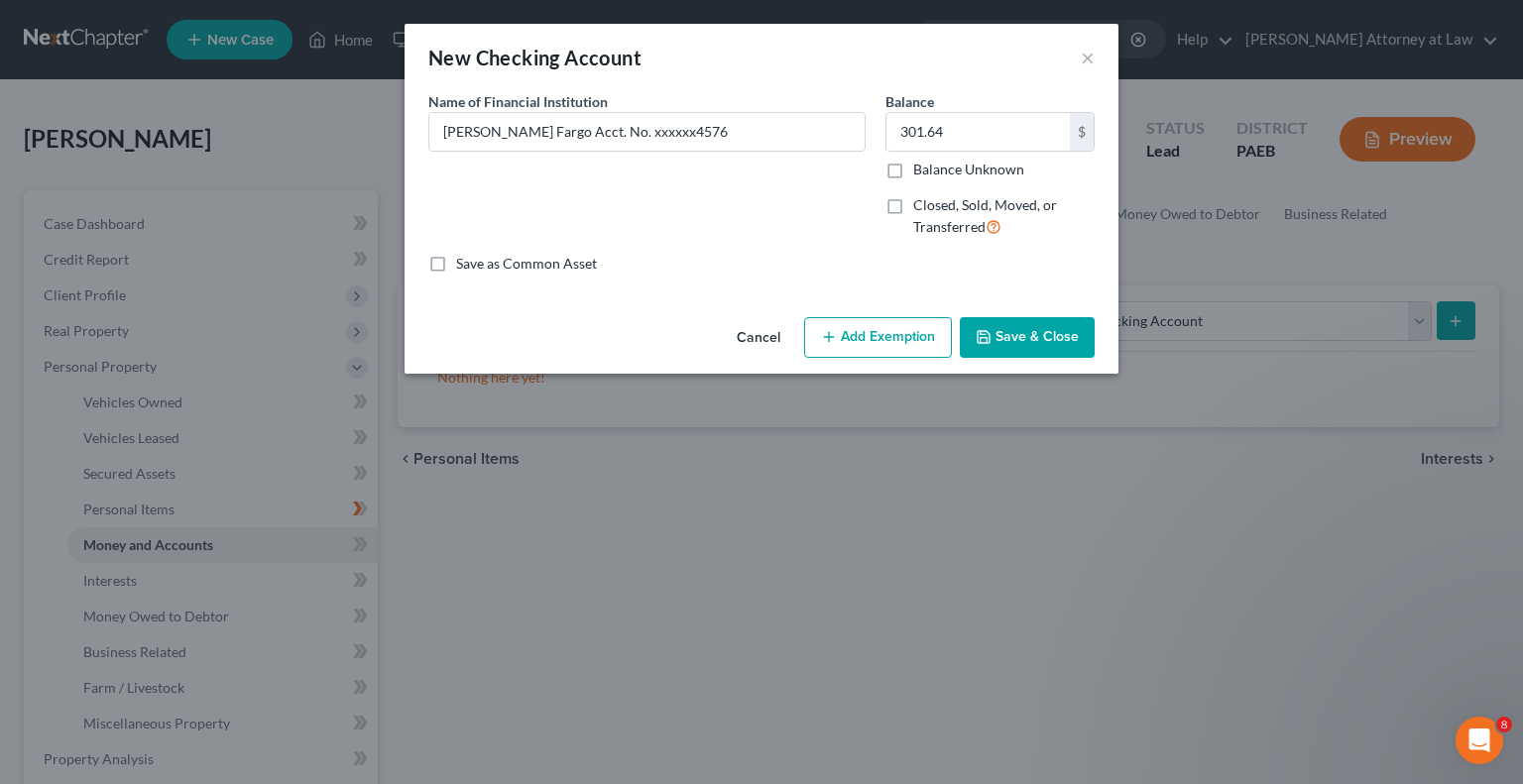 click on "Add Exemption" at bounding box center (878, 338) 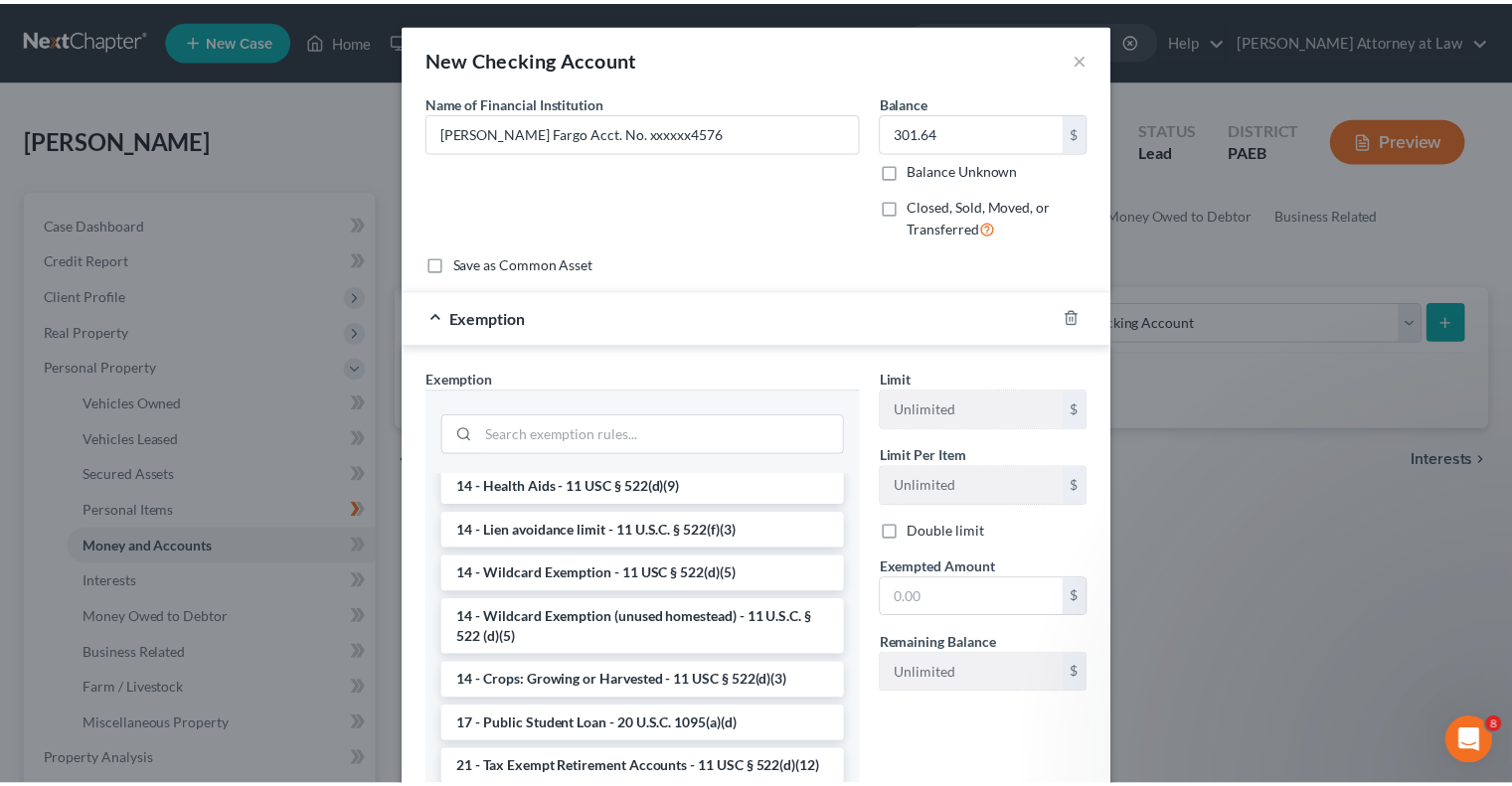 scroll, scrollTop: 361, scrollLeft: 0, axis: vertical 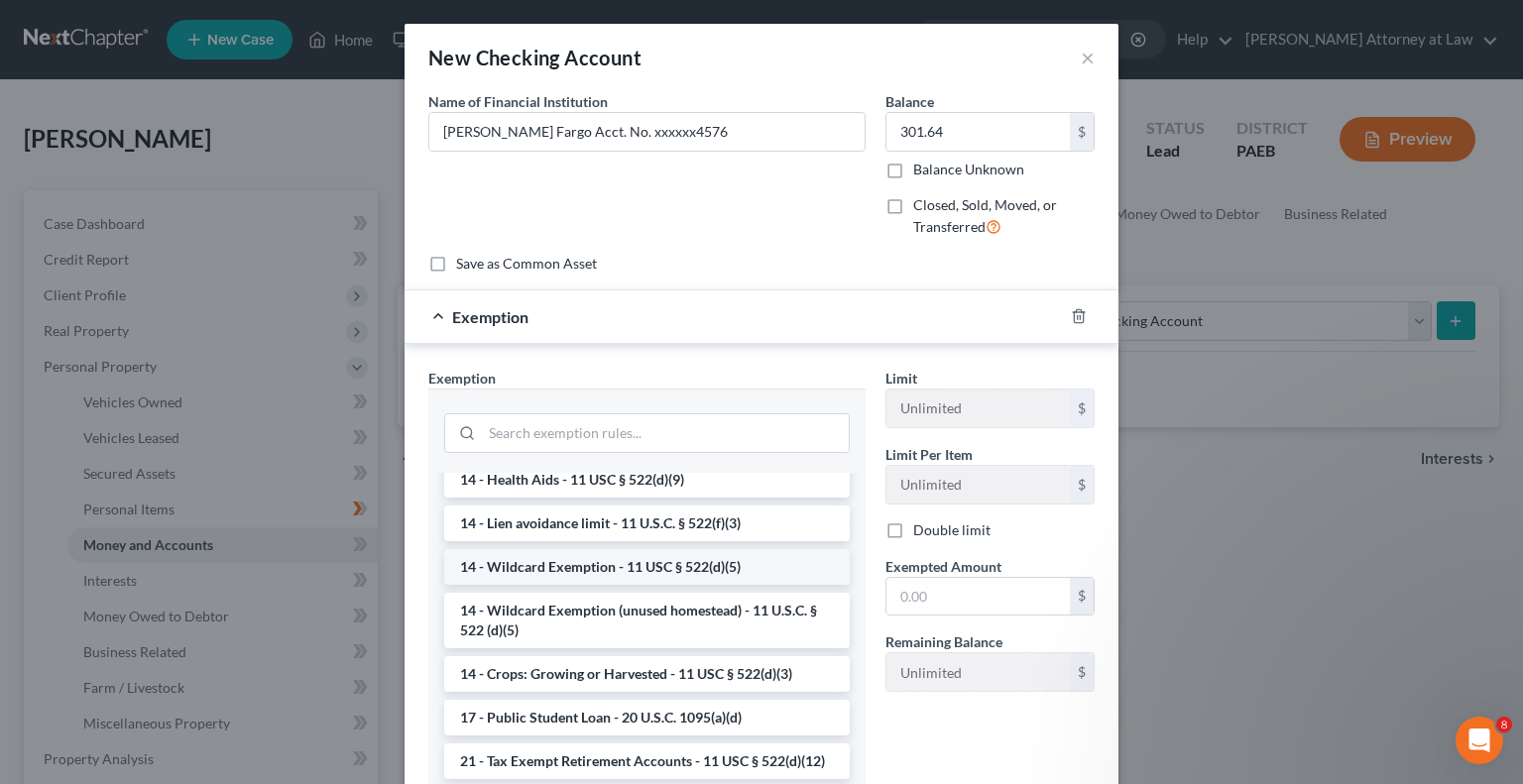 click on "14 - Wildcard Exemption - 11 USC § 522(d)(5)" at bounding box center [646, 567] 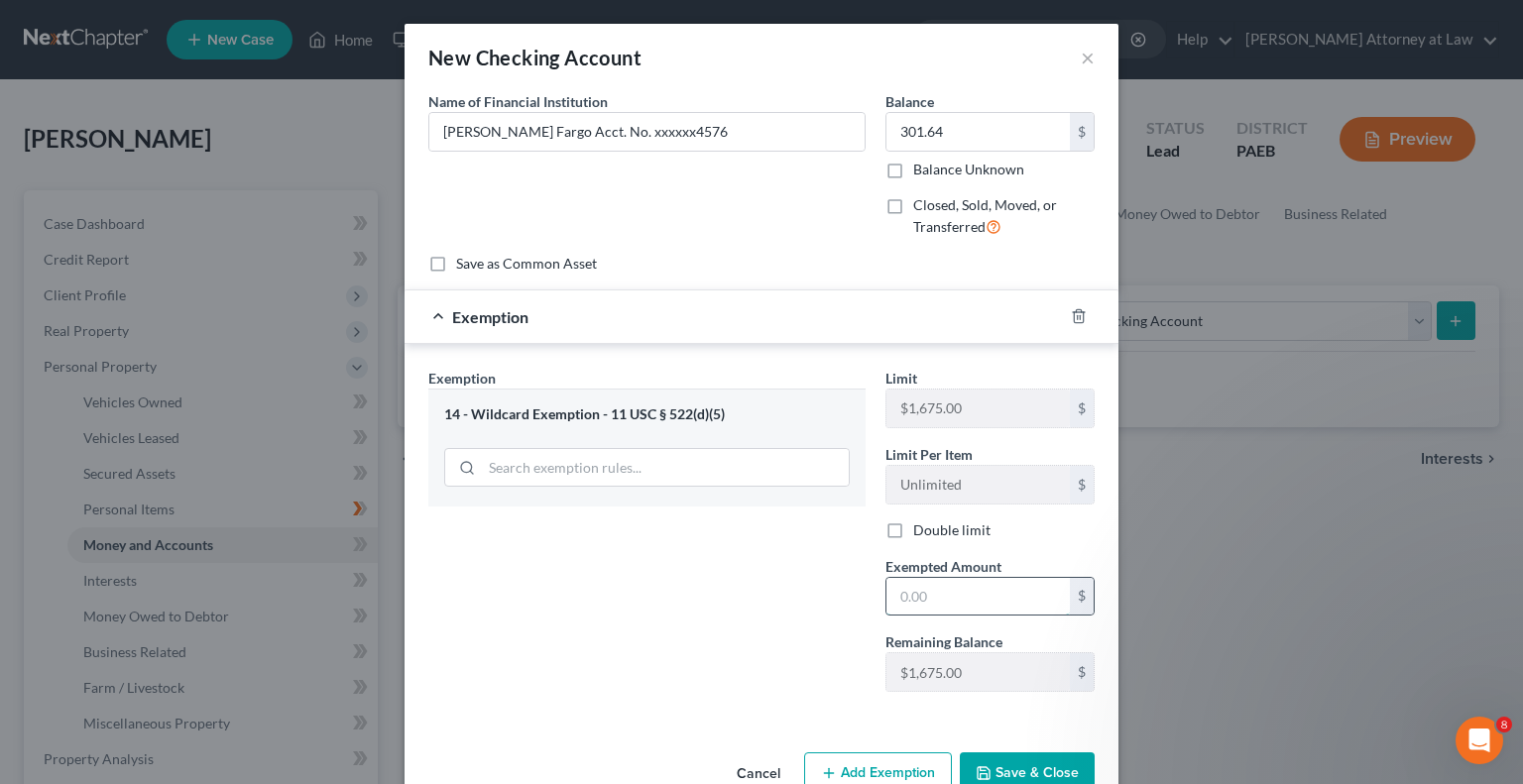 click at bounding box center (978, 597) 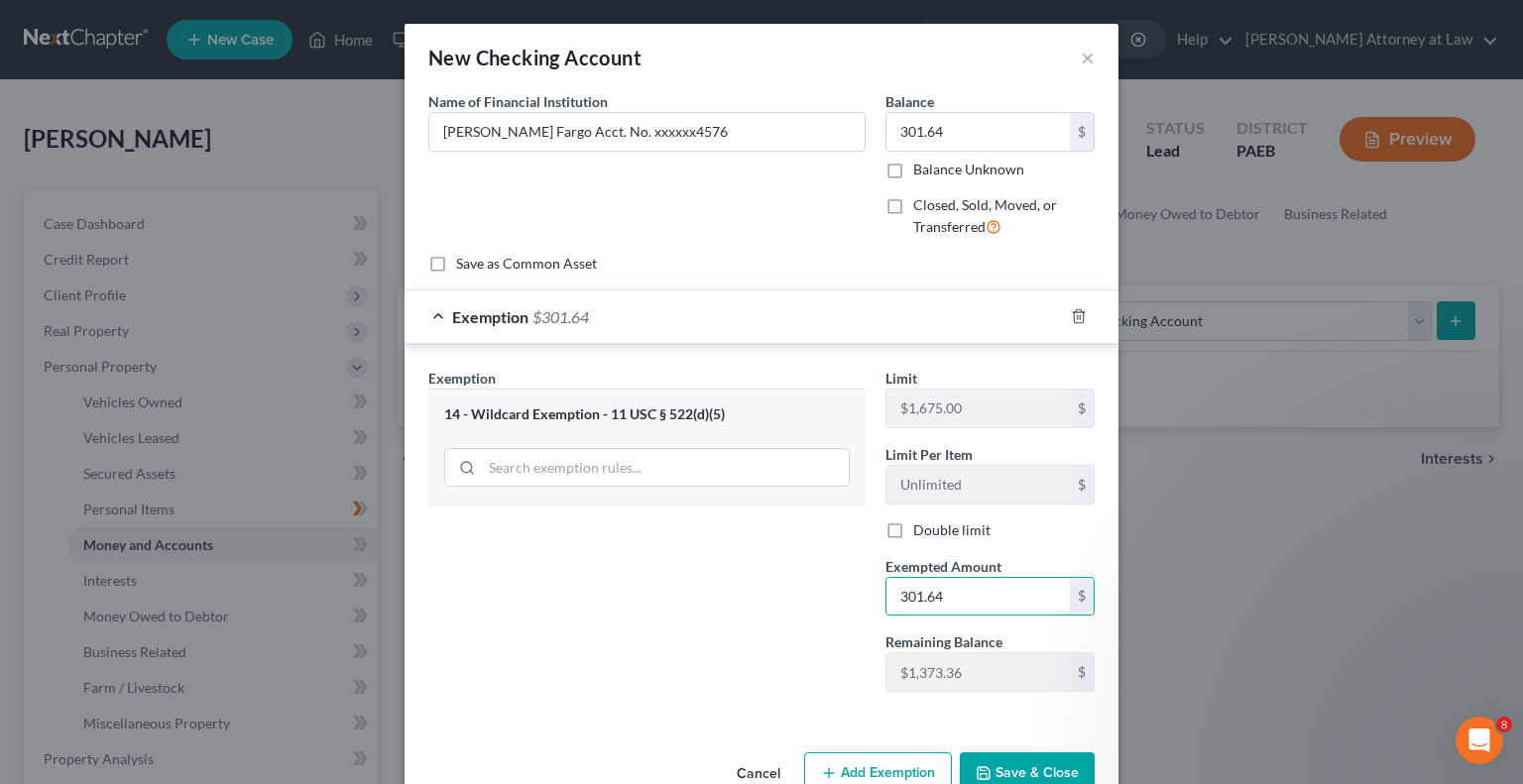 type on "301.64" 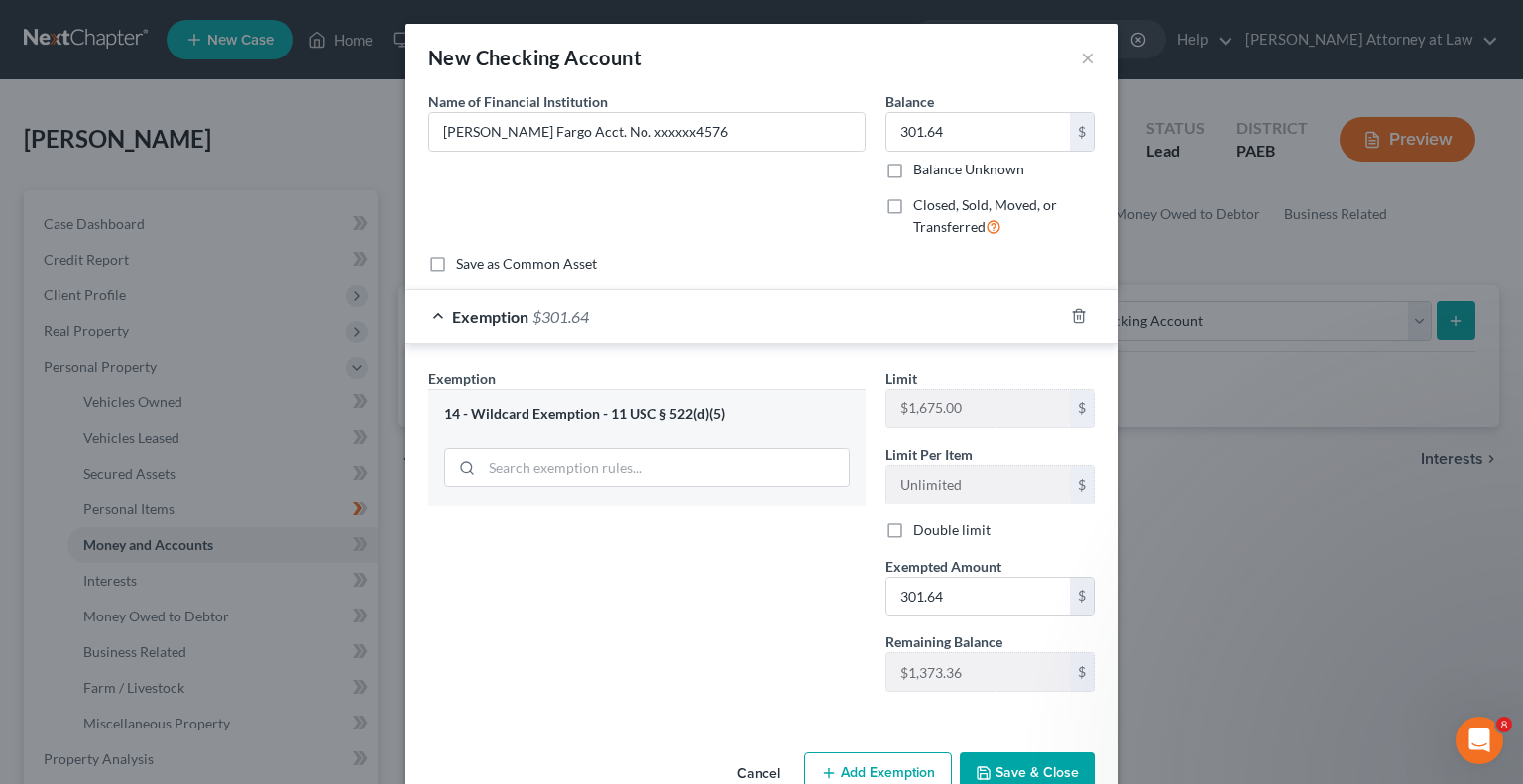 click on "Save & Close" at bounding box center [1027, 773] 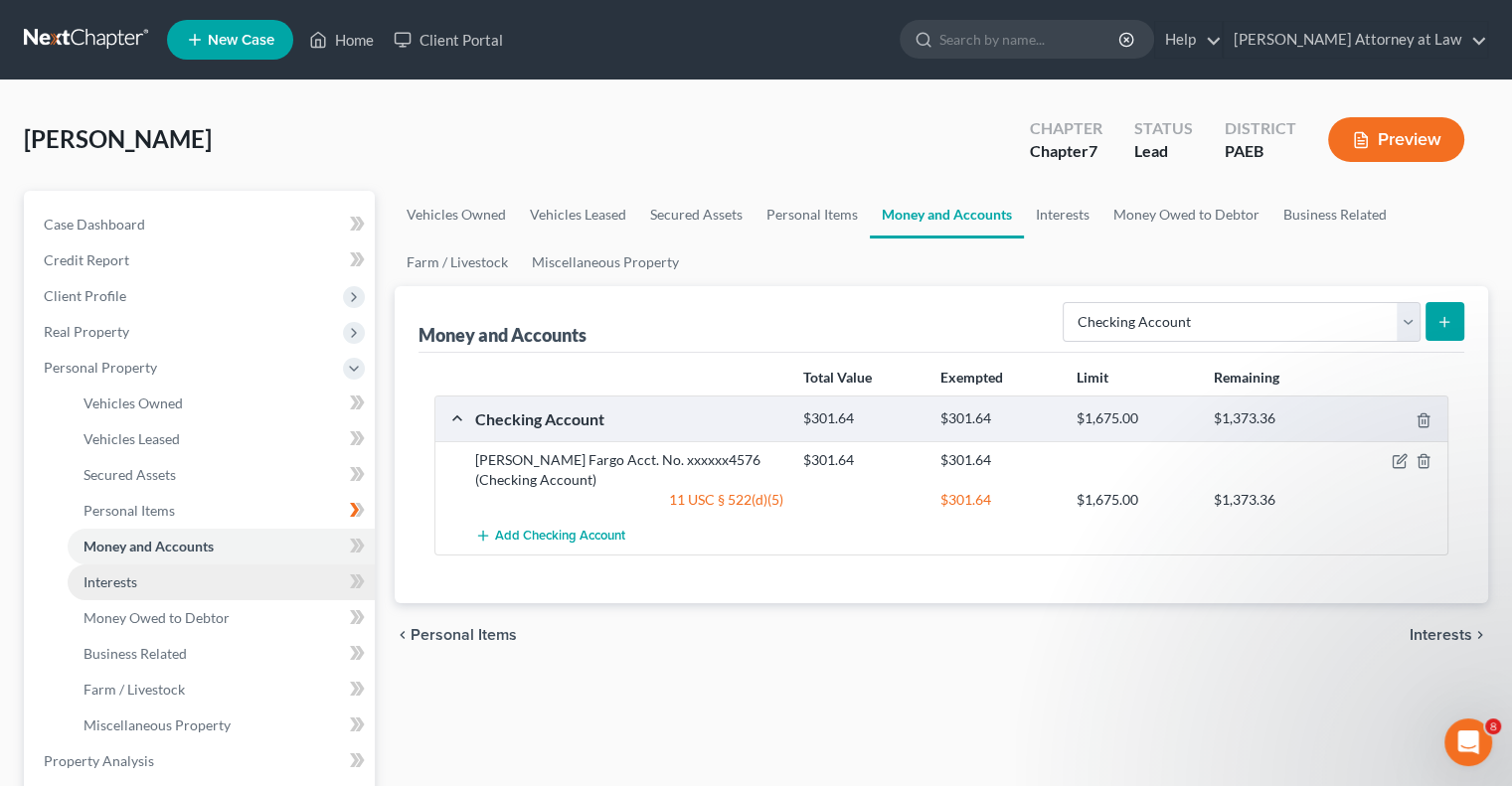 click on "Interests" at bounding box center [221, 582] 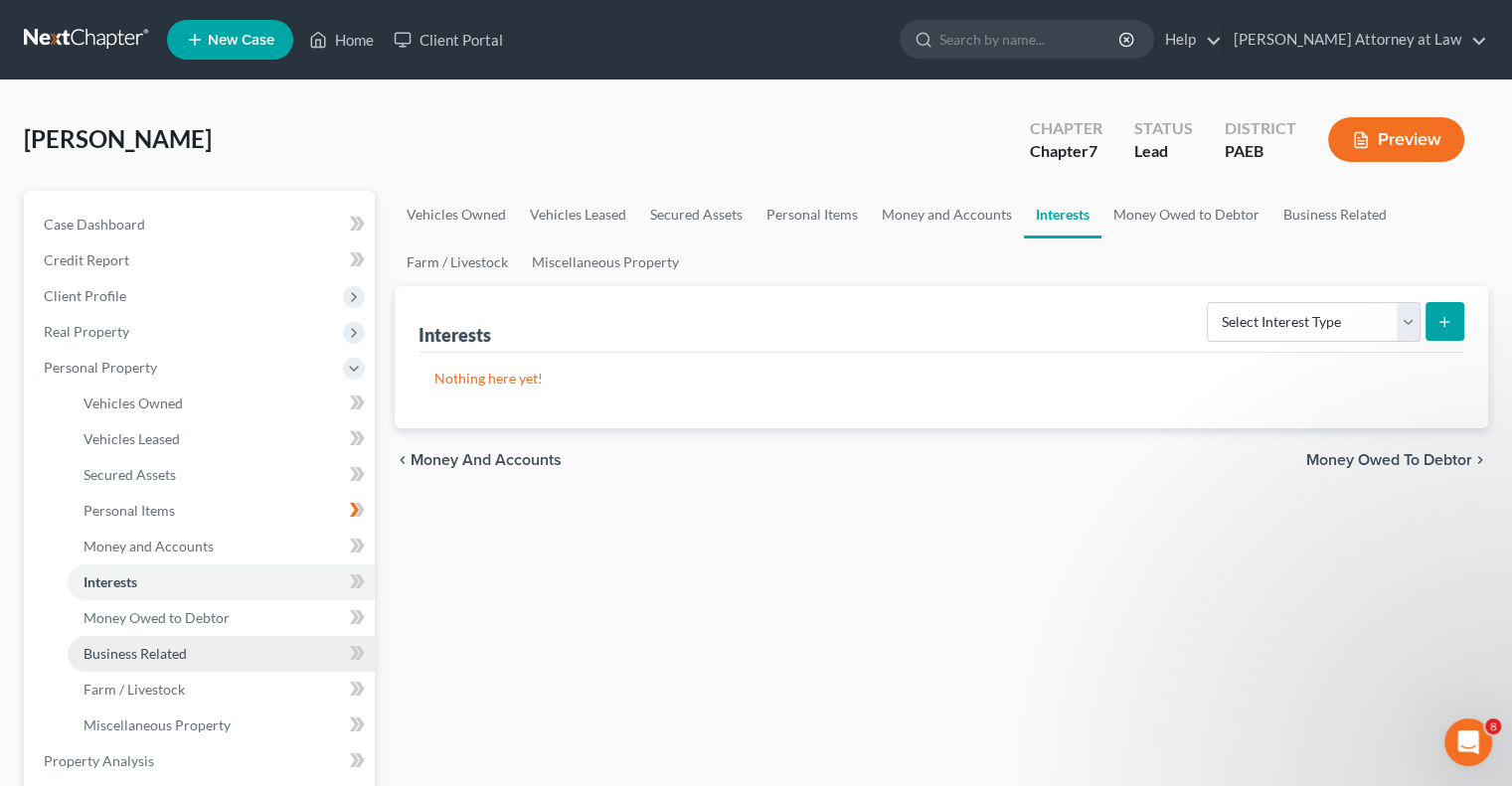 click on "Business Related" at bounding box center (221, 654) 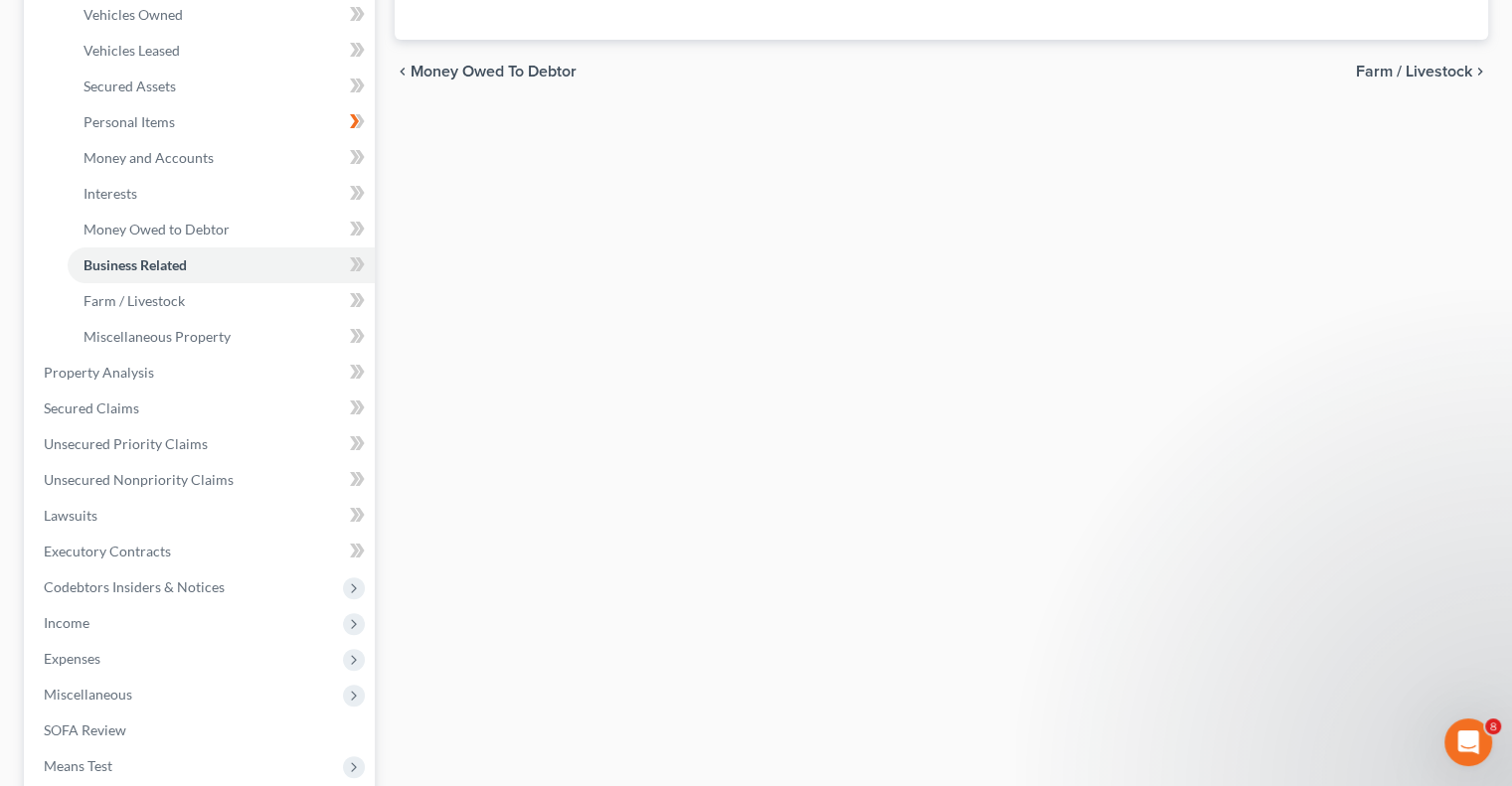 scroll, scrollTop: 393, scrollLeft: 0, axis: vertical 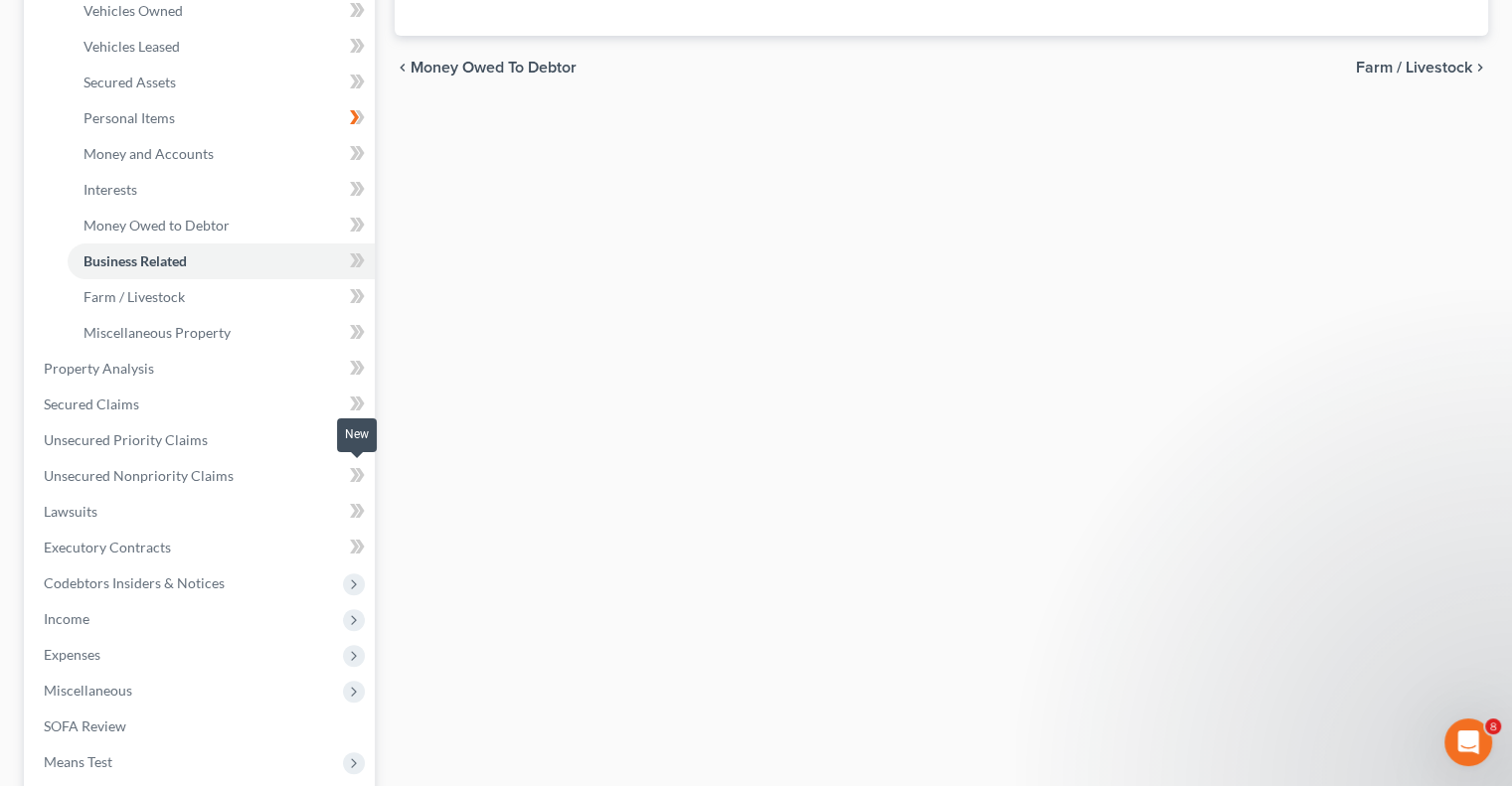 click 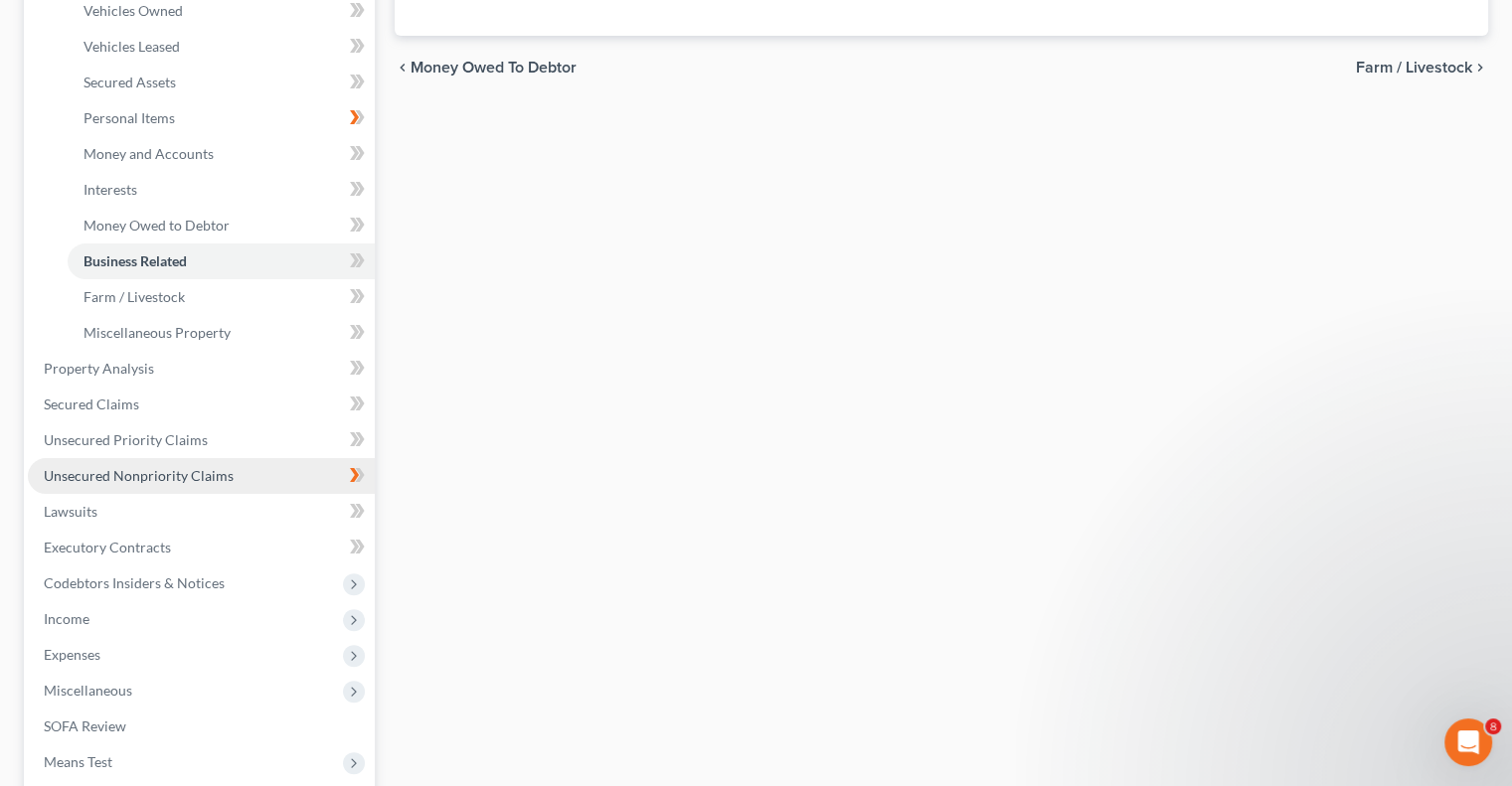 click on "Unsecured Nonpriority Claims" at bounding box center (138, 475) 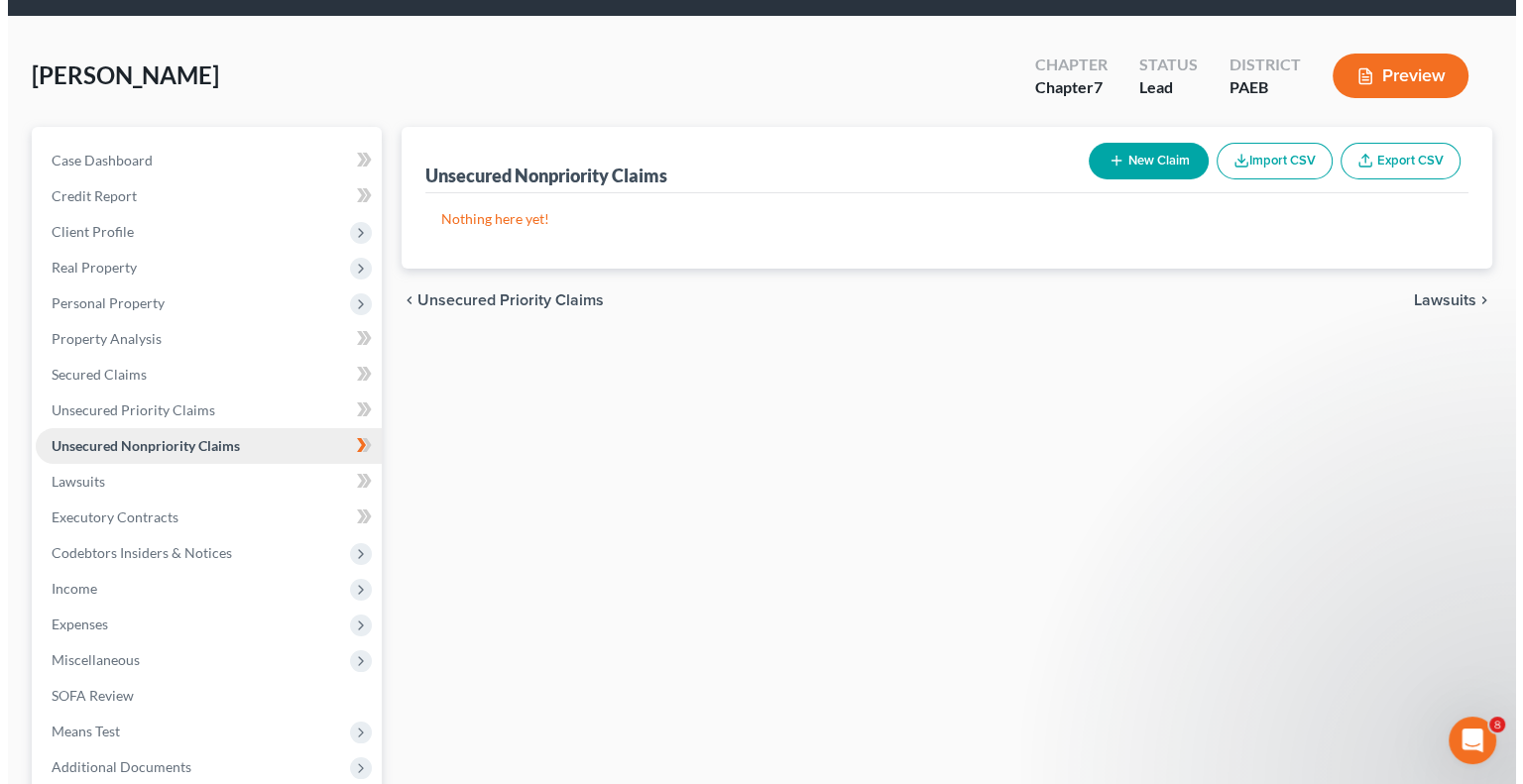 scroll, scrollTop: 0, scrollLeft: 0, axis: both 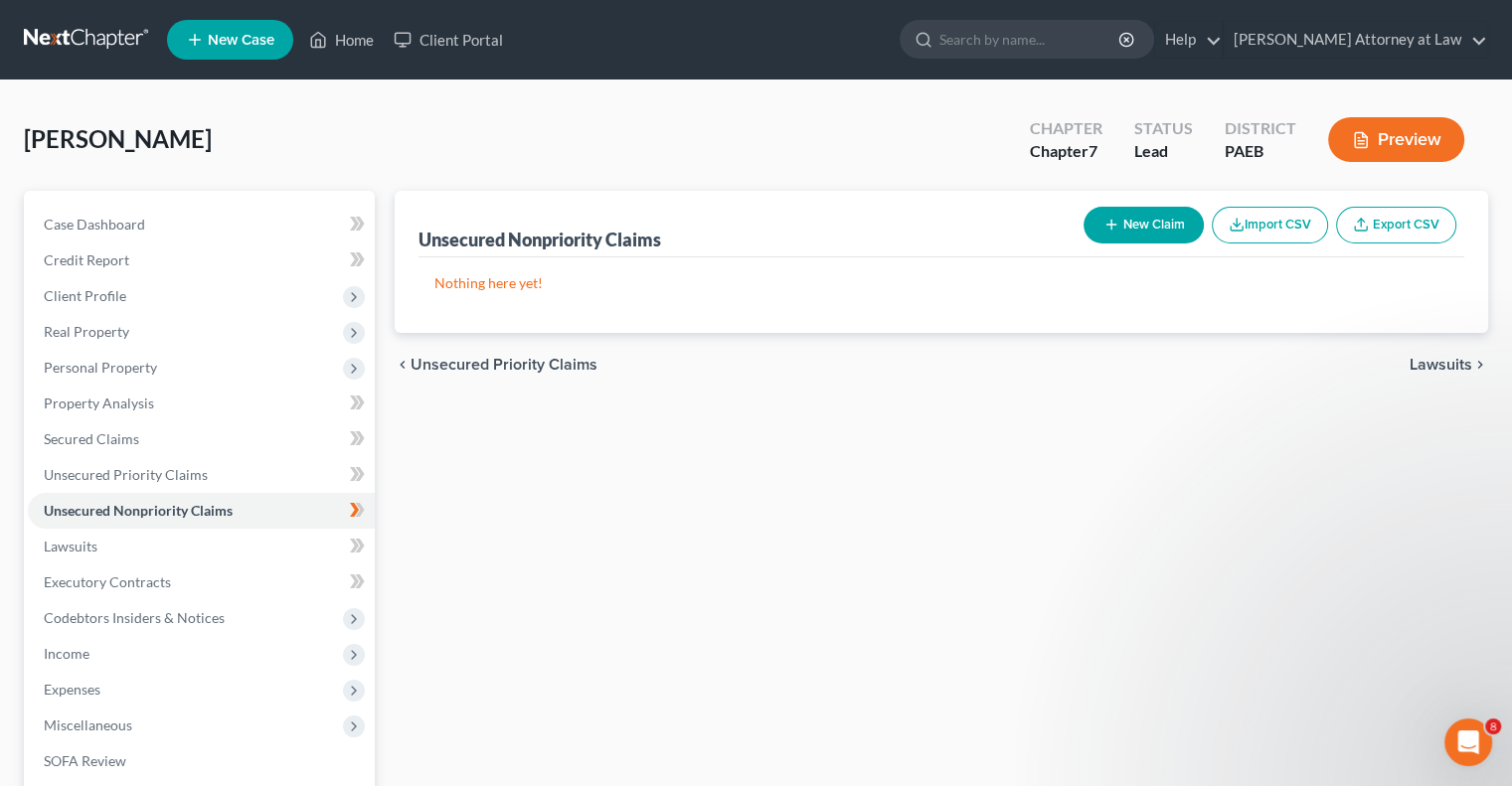 click on "New Claim" at bounding box center (1143, 225) 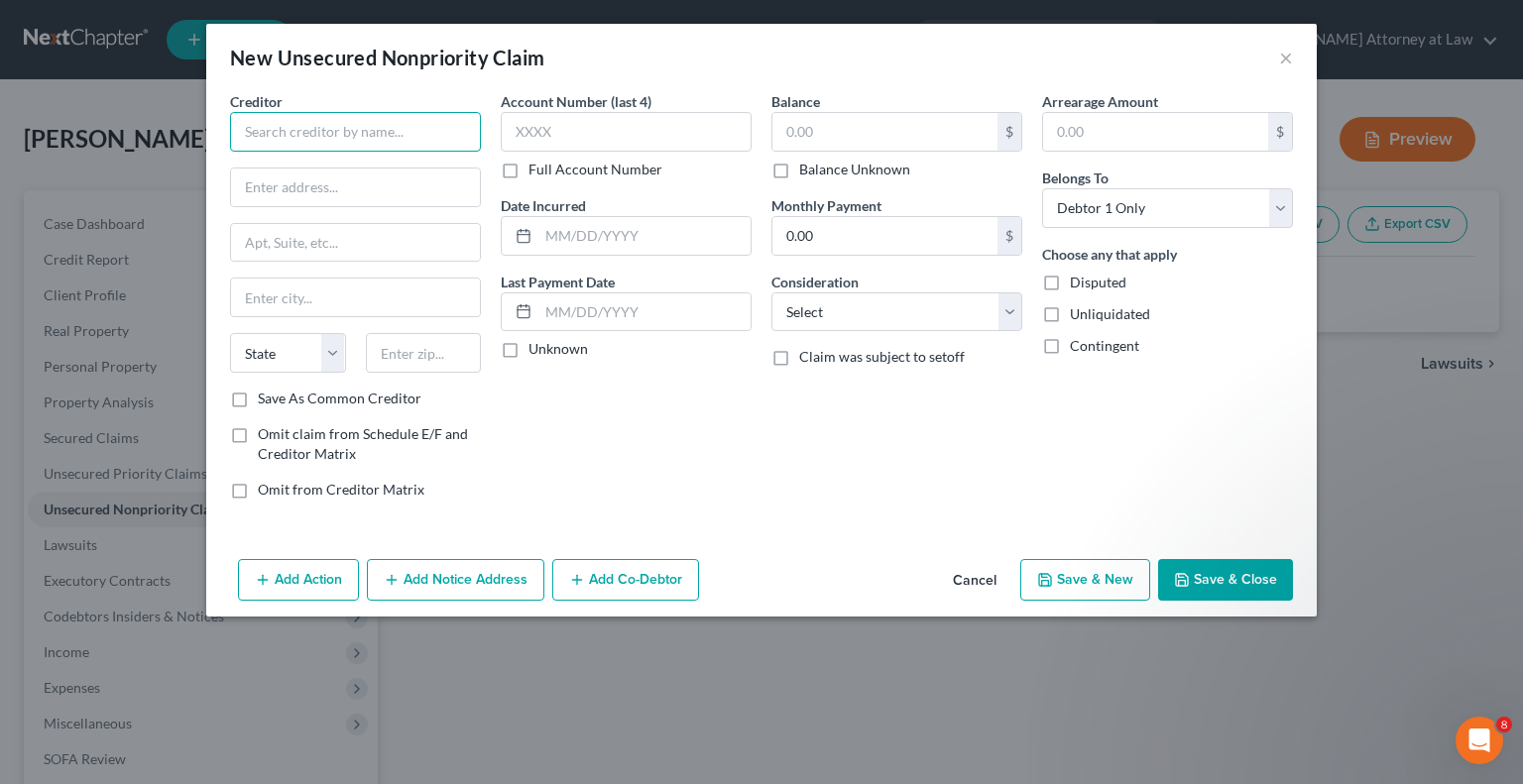 click at bounding box center [355, 132] 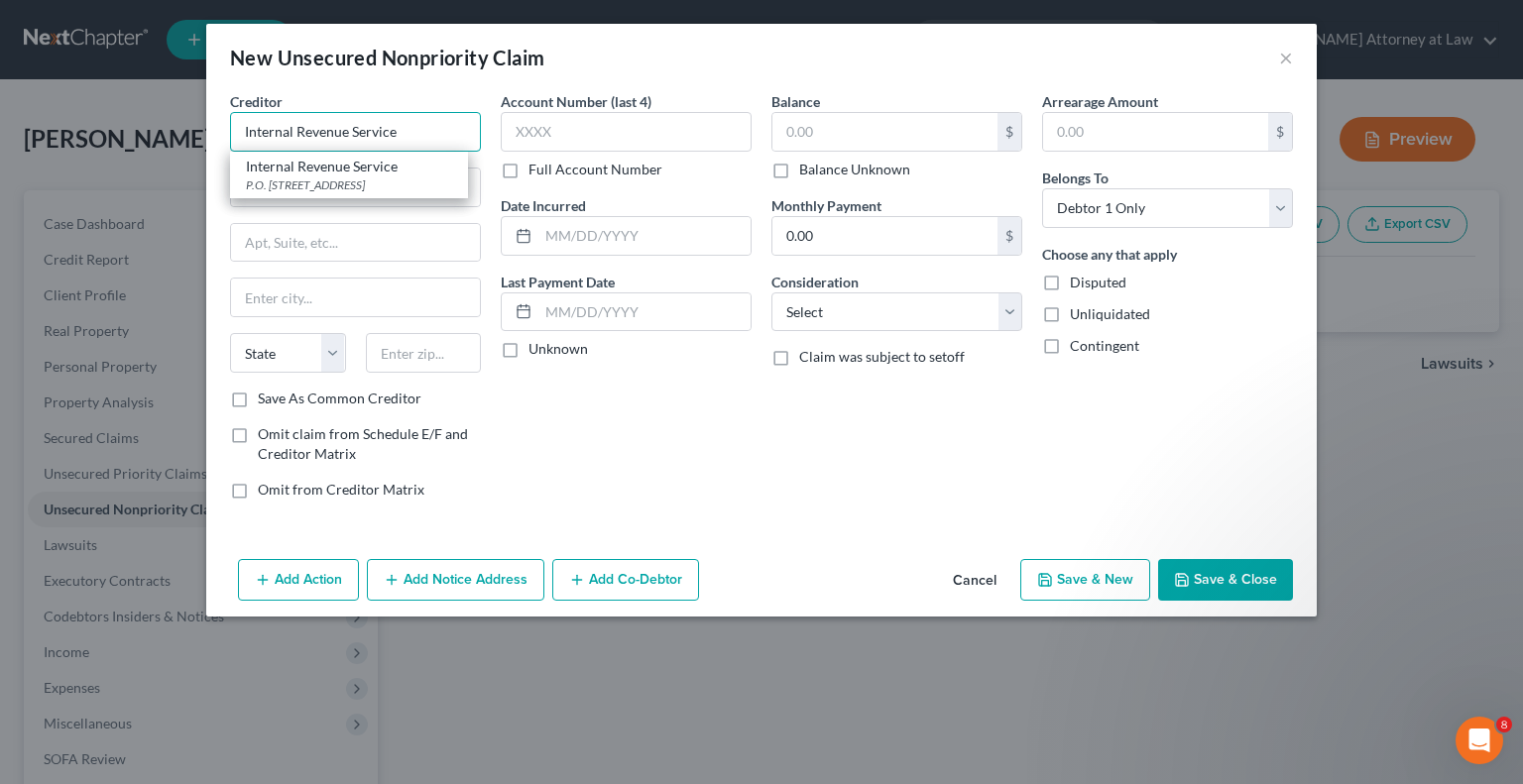 click on "Internal Revenue Service" at bounding box center (355, 132) 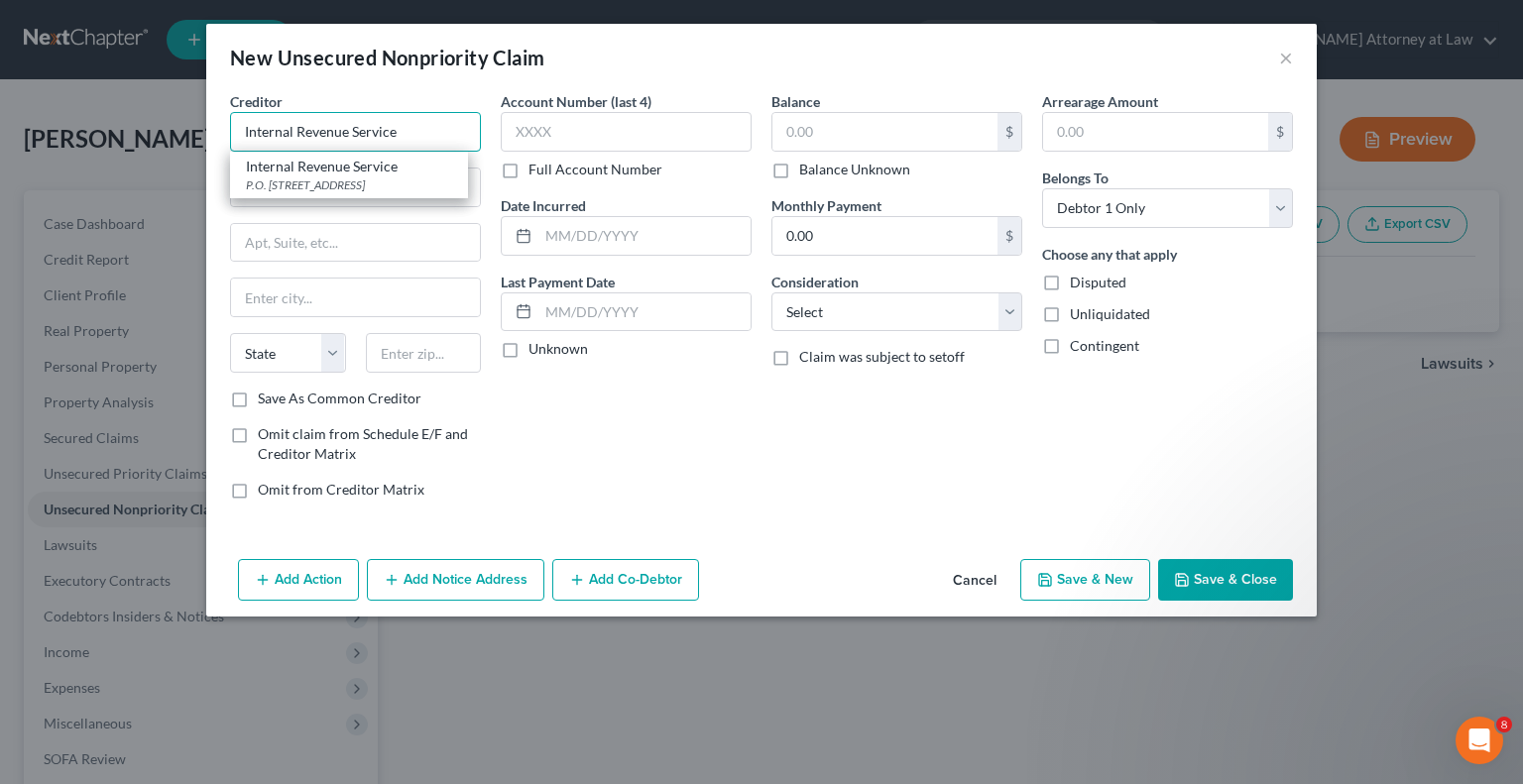 type on "Internal Revenue Service" 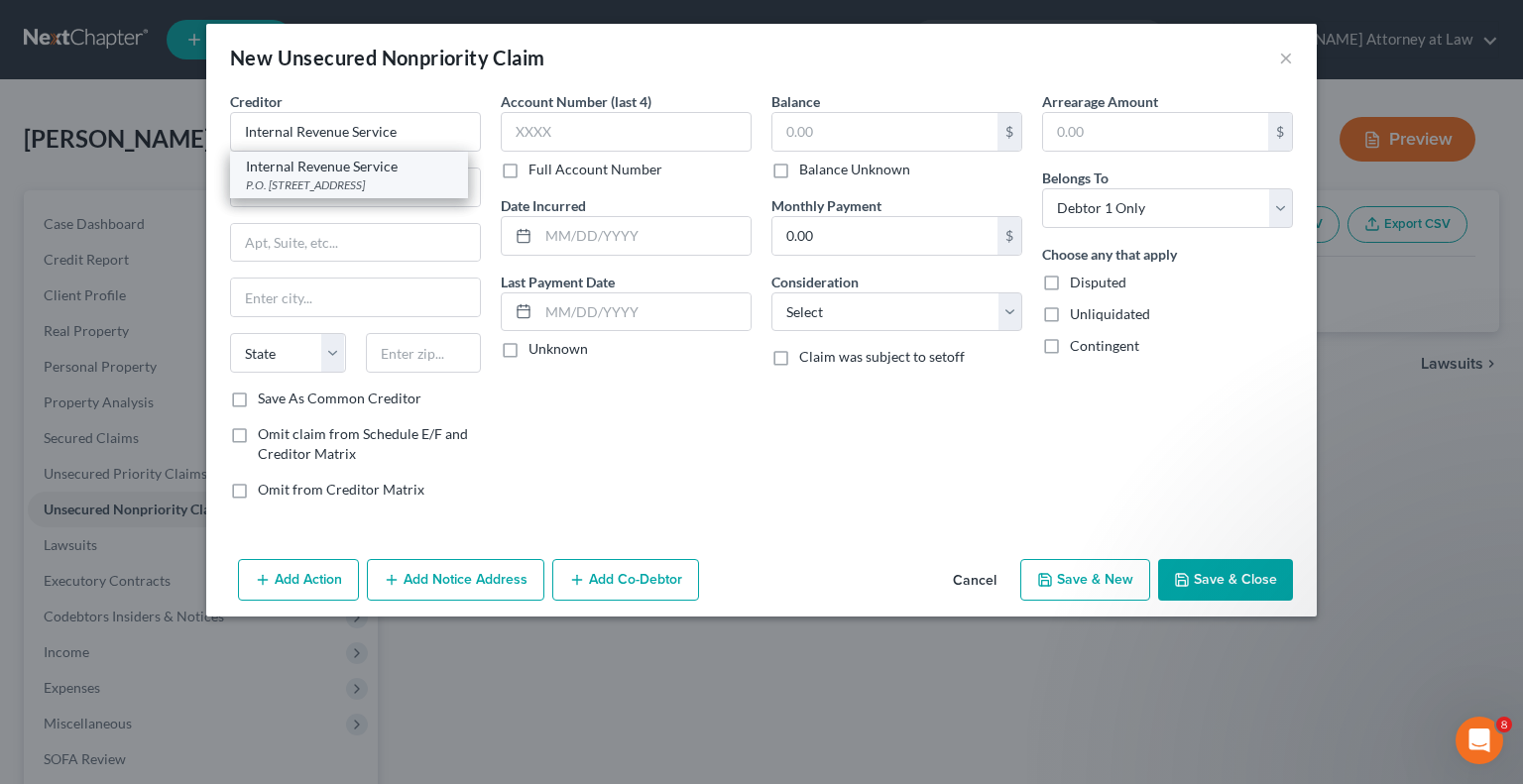 click on "P.O. [STREET_ADDRESS]" at bounding box center (349, 184) 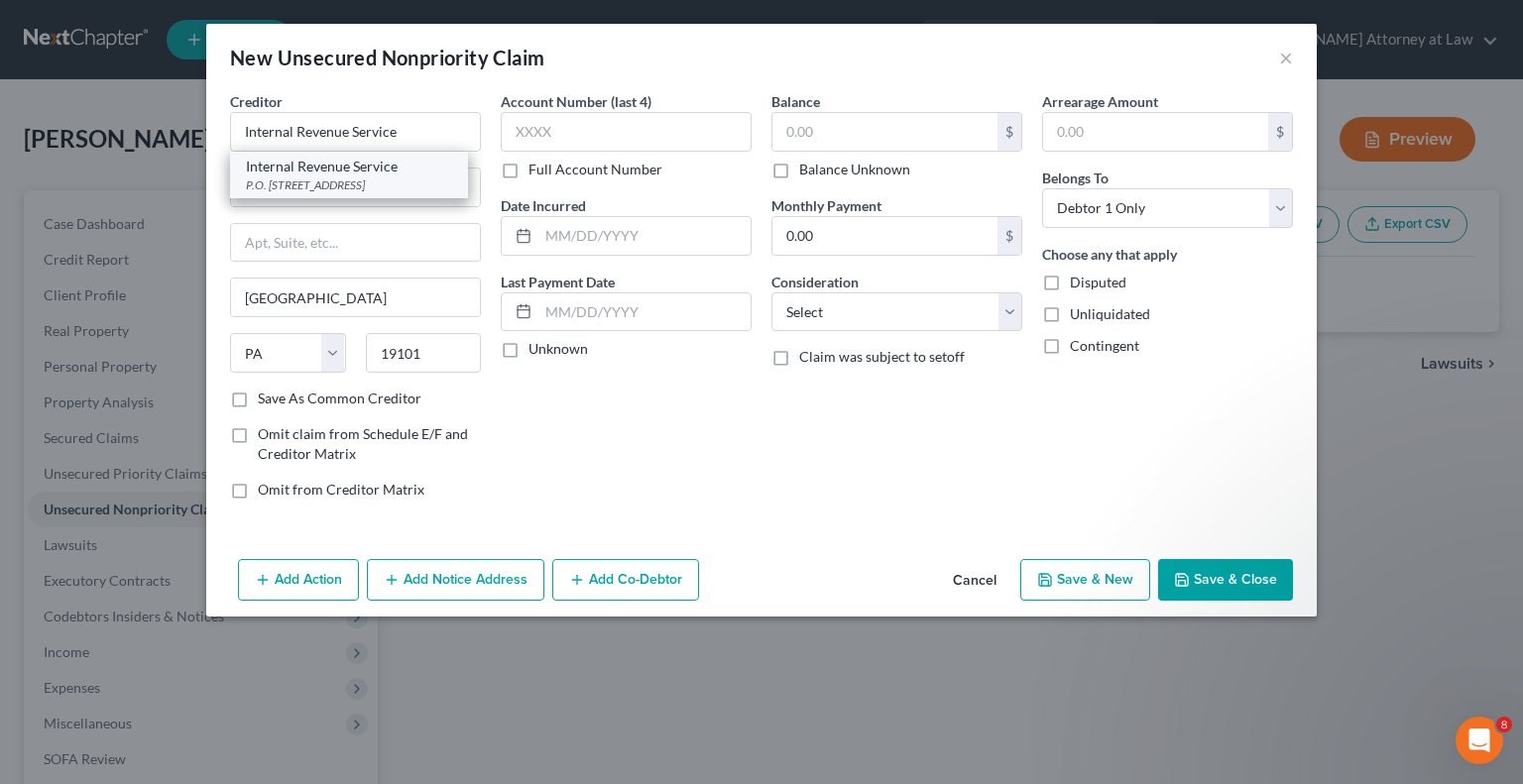 type on "Internal Revenue Service" 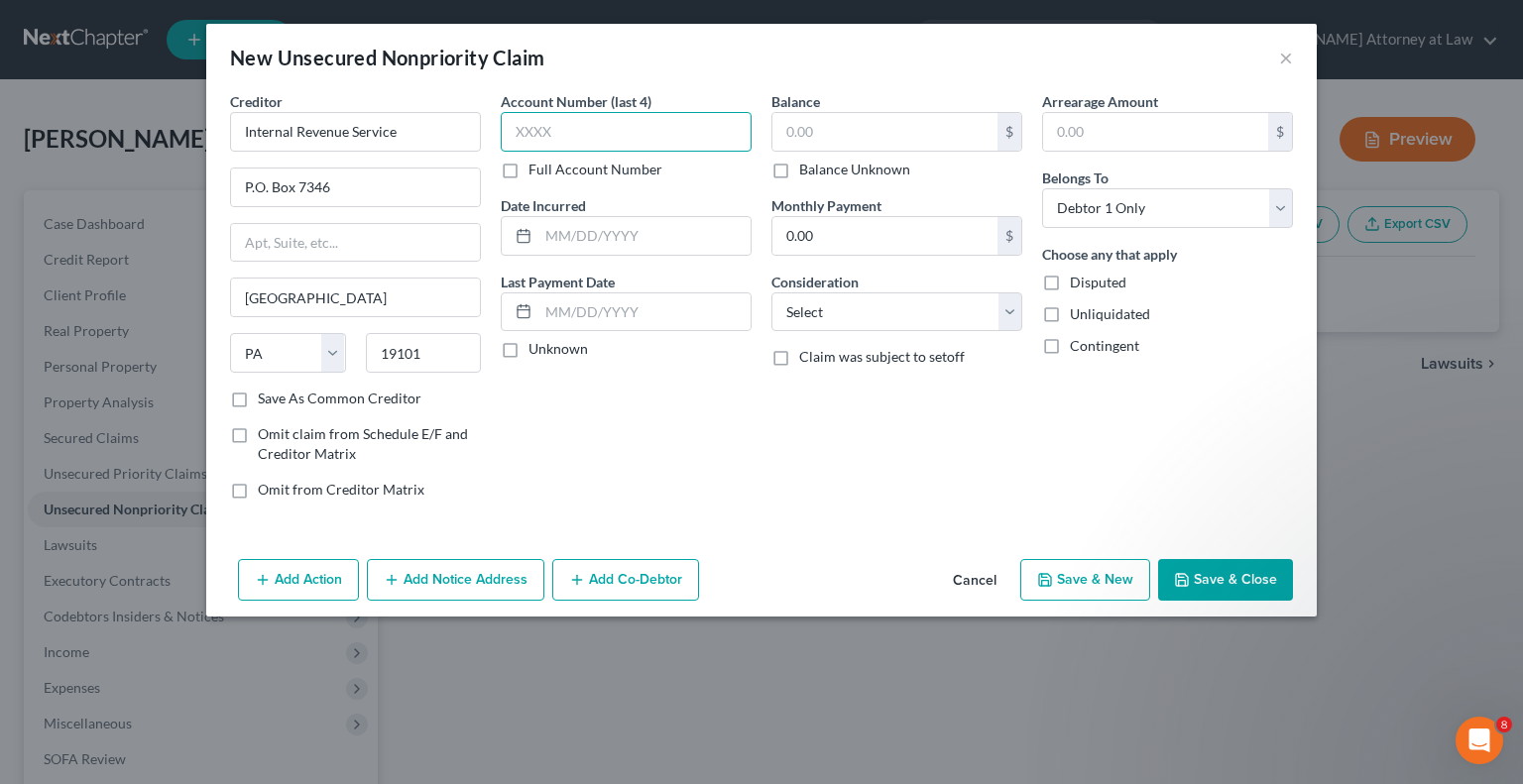 click at bounding box center (626, 132) 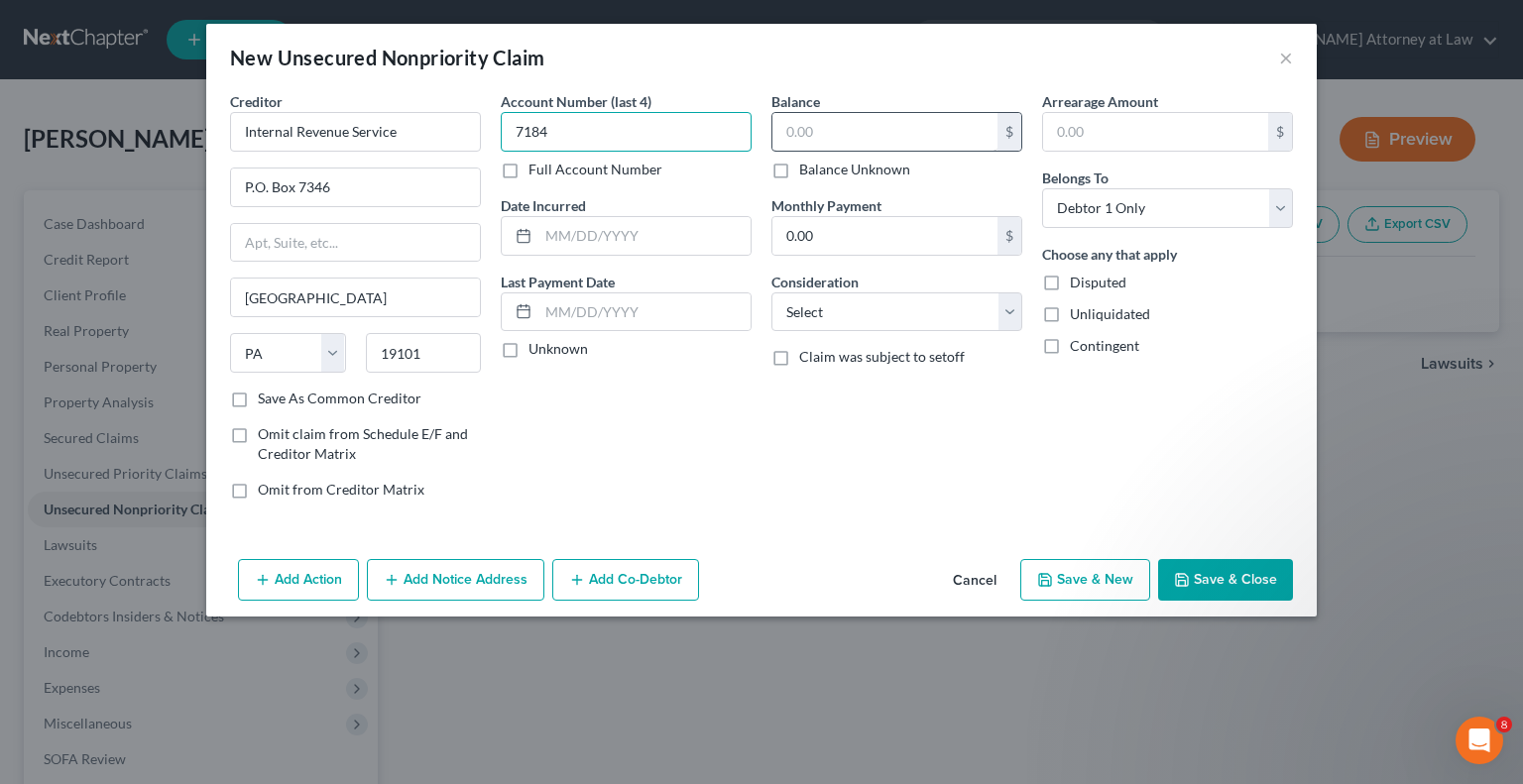type on "7184" 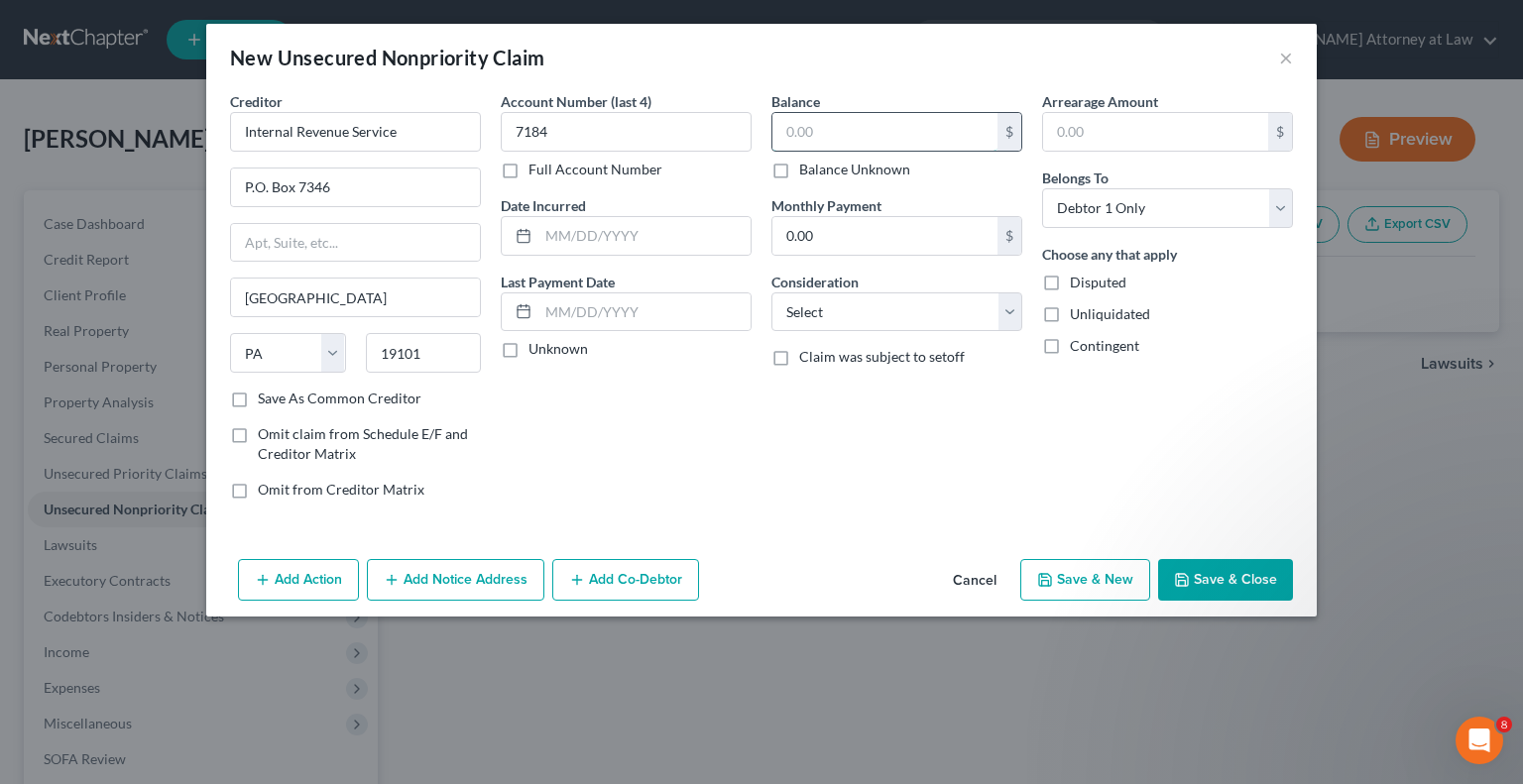 click at bounding box center [884, 132] 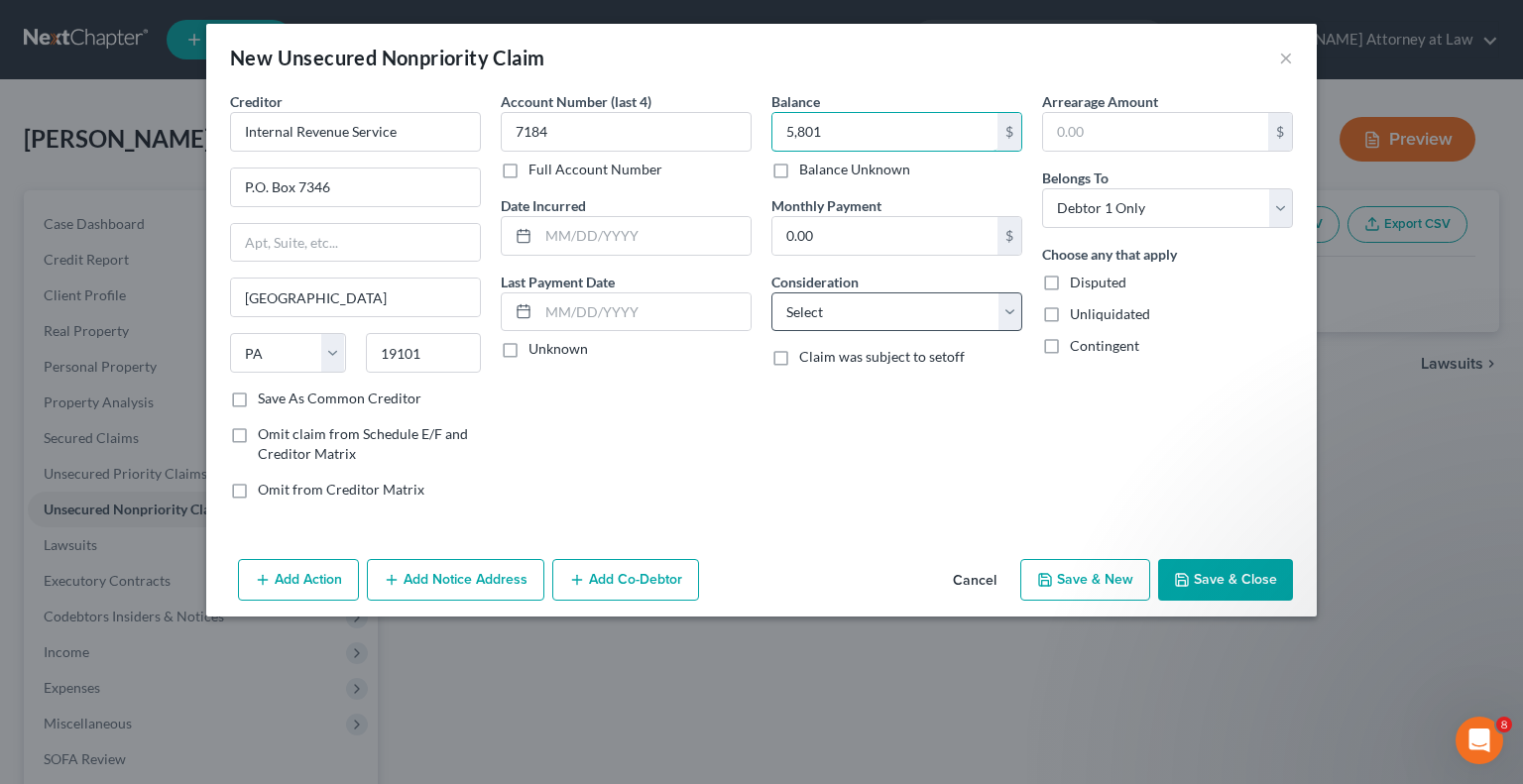 type on "5,801" 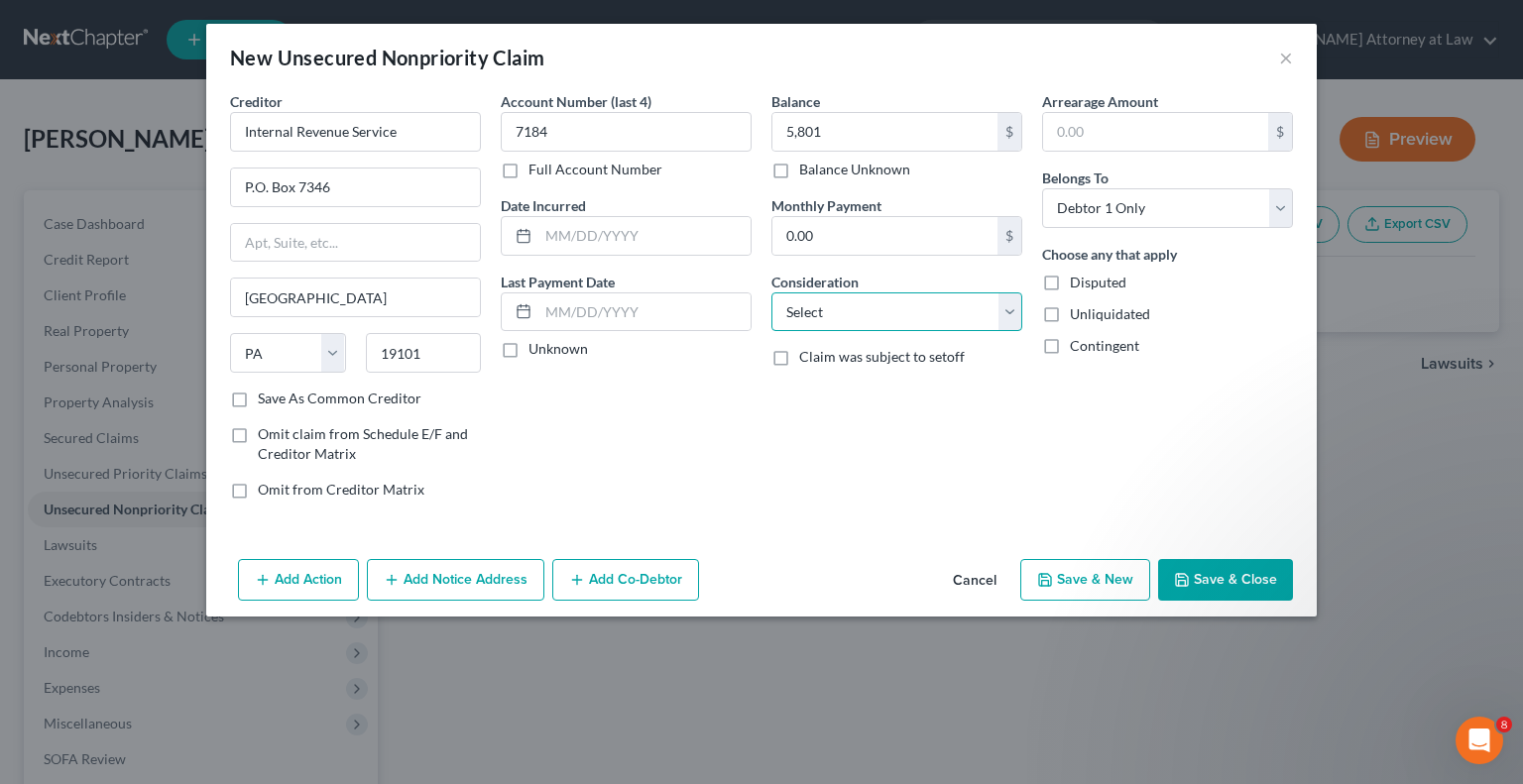 click on "Select Cable / Satellite Services Collection Agency Credit Card Debt Debt Counseling / Attorneys Deficiency Balance Domestic Support Obligations Home / Car Repairs Income Taxes Judgment Liens Medical Services Monies Loaned / Advanced Mortgage Obligation From Divorce Or Separation Obligation To Pensions Other Overdrawn Bank Account Promised To Help Pay Creditors Student Loans Suppliers And Vendors Telephone / Internet Services Utility Services" at bounding box center [896, 312] 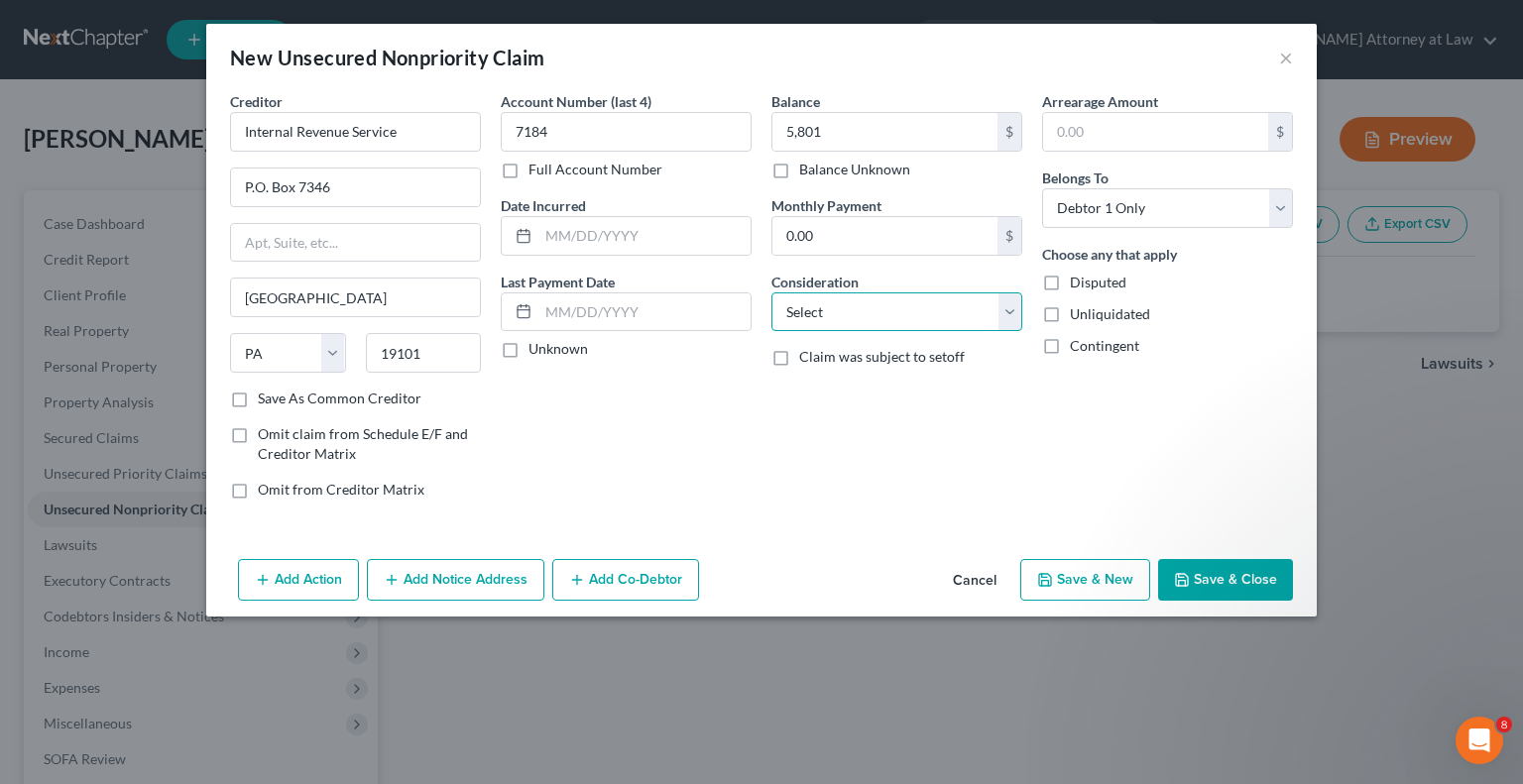 select on "7" 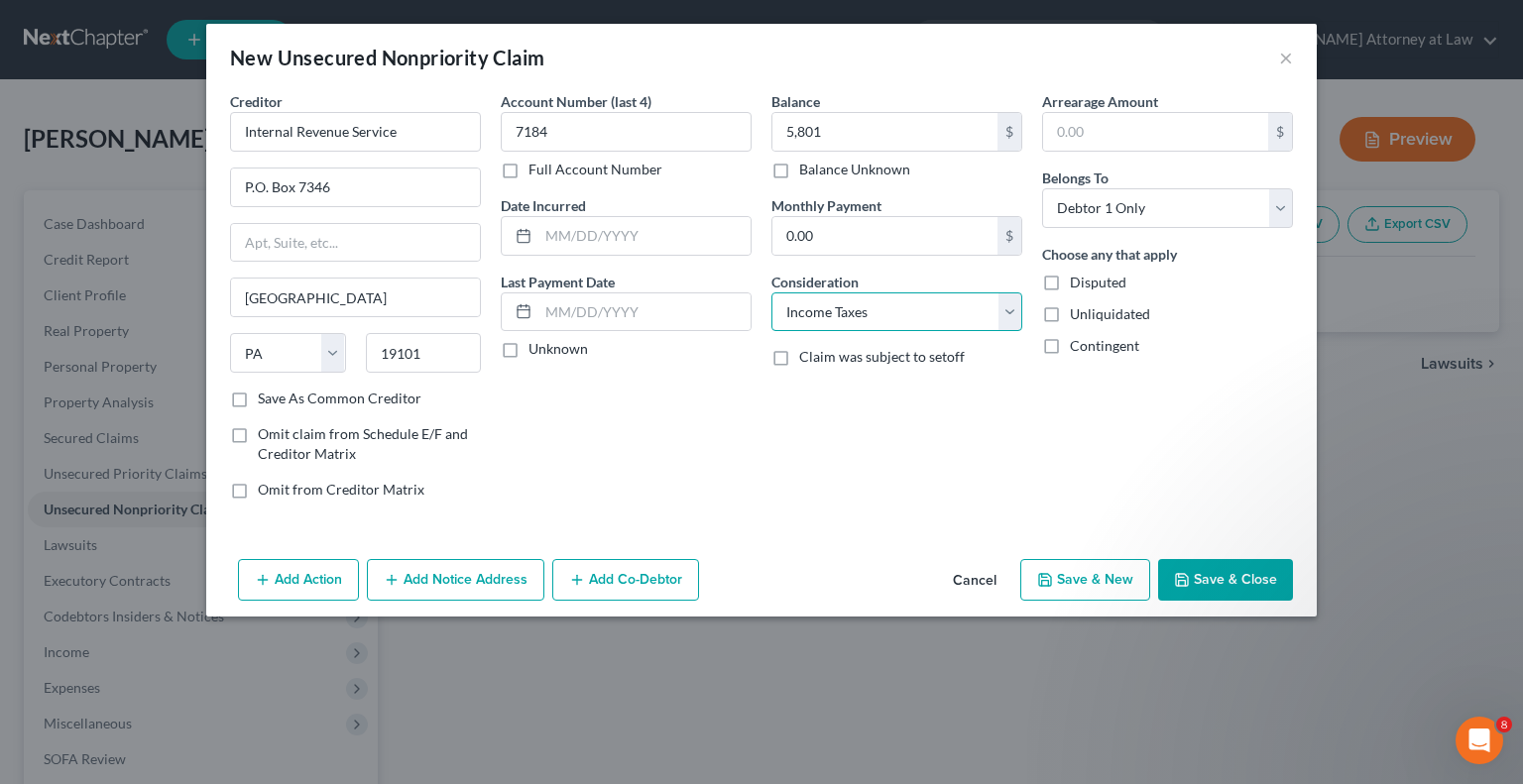click on "Select Cable / Satellite Services Collection Agency Credit Card Debt Debt Counseling / Attorneys Deficiency Balance Domestic Support Obligations Home / Car Repairs Income Taxes Judgment Liens Medical Services Monies Loaned / Advanced Mortgage Obligation From Divorce Or Separation Obligation To Pensions Other Overdrawn Bank Account Promised To Help Pay Creditors Student Loans Suppliers And Vendors Telephone / Internet Services Utility Services" at bounding box center (896, 312) 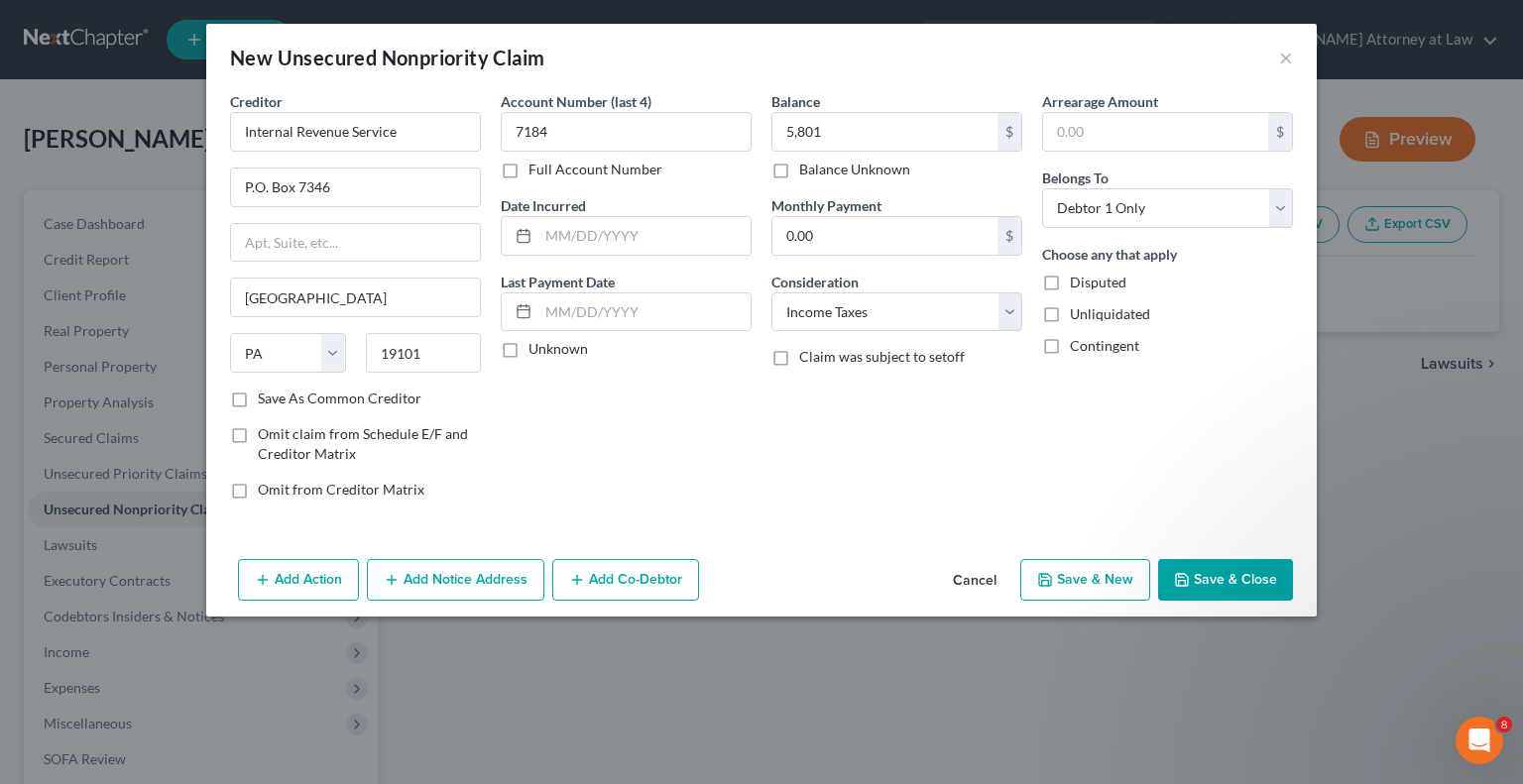 click on "Add Action" at bounding box center (298, 580) 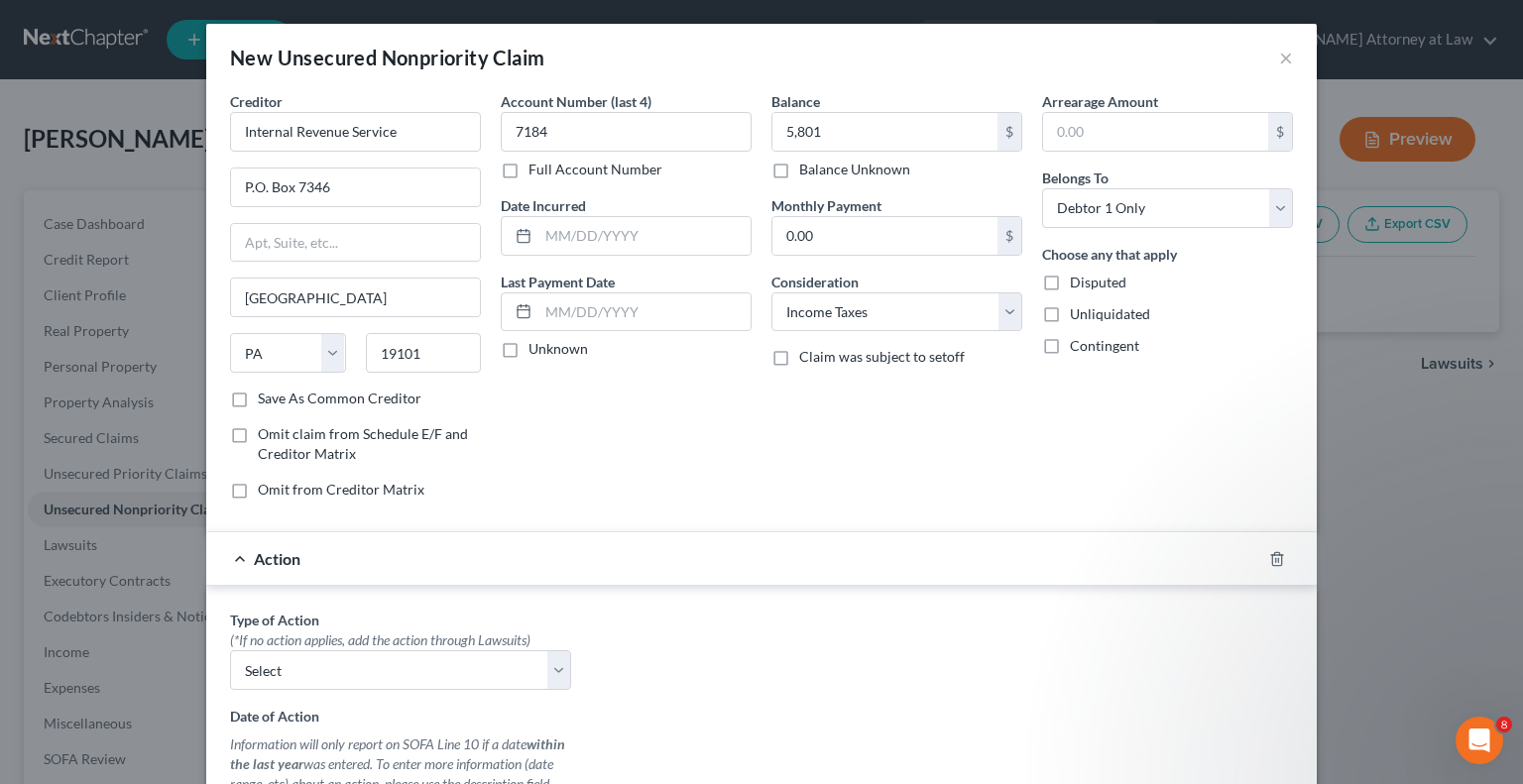 click on "Balance
5,801.00 $
Balance Unknown
Balance Undetermined
5,801 $
Balance Unknown
Monthly Payment 0.00 $ Consideration Select Cable / Satellite Services Collection Agency Credit Card Debt Debt Counseling / Attorneys Deficiency Balance Domestic Support Obligations Home / Car Repairs Income Taxes Judgment Liens Medical Services Monies Loaned / Advanced Mortgage Obligation From Divorce Or Separation Obligation To Pensions Other Overdrawn Bank Account Promised To Help Pay Creditors Student Loans Suppliers And Vendors Telephone / Internet Services Utility Services Claim was subject to setoff" at bounding box center (896, 303) 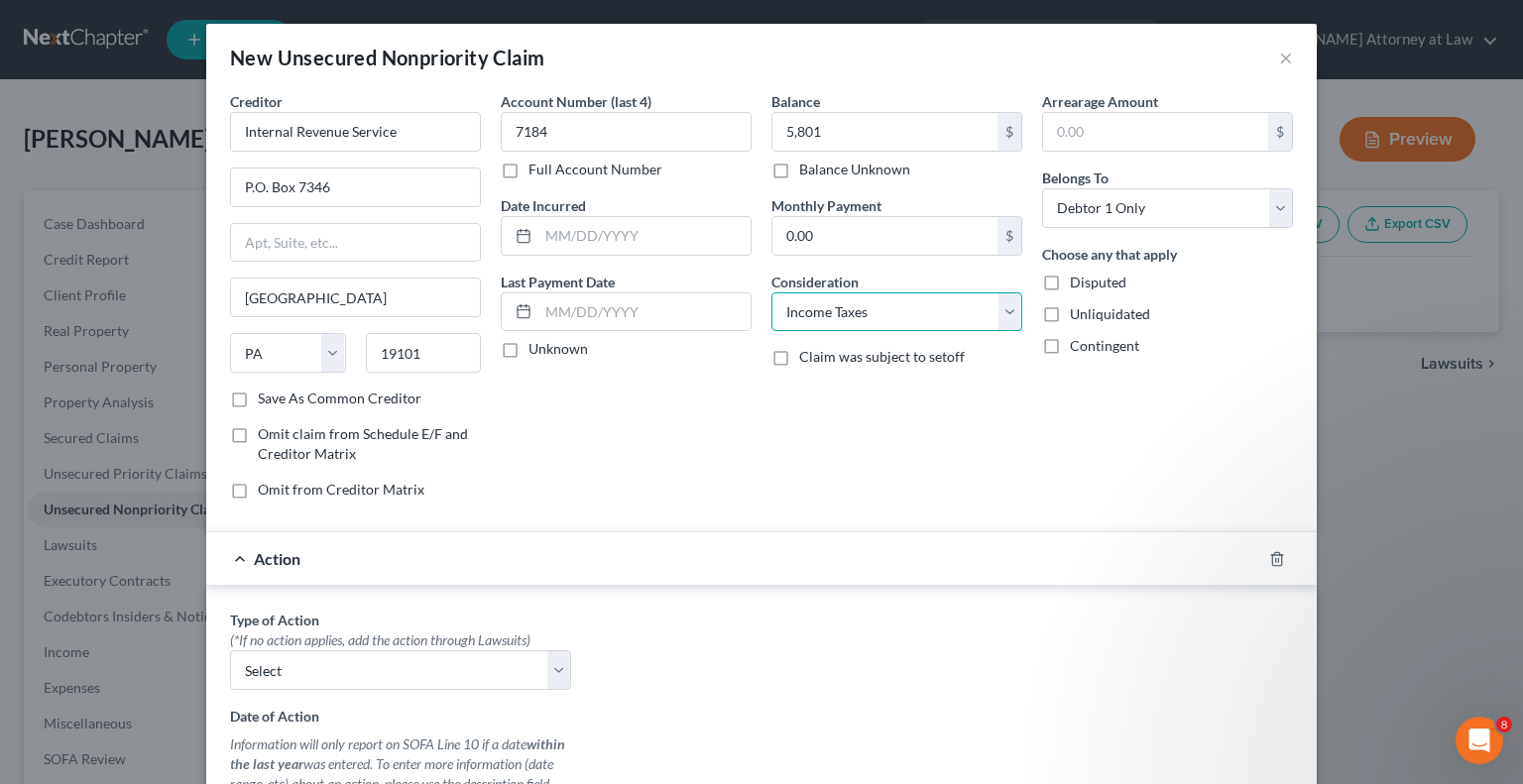 click on "Select Cable / Satellite Services Collection Agency Credit Card Debt Debt Counseling / Attorneys Deficiency Balance Domestic Support Obligations Home / Car Repairs Income Taxes Judgment Liens Medical Services Monies Loaned / Advanced Mortgage Obligation From Divorce Or Separation Obligation To Pensions Other Overdrawn Bank Account Promised To Help Pay Creditors Student Loans Suppliers And Vendors Telephone / Internet Services Utility Services" at bounding box center (896, 312) 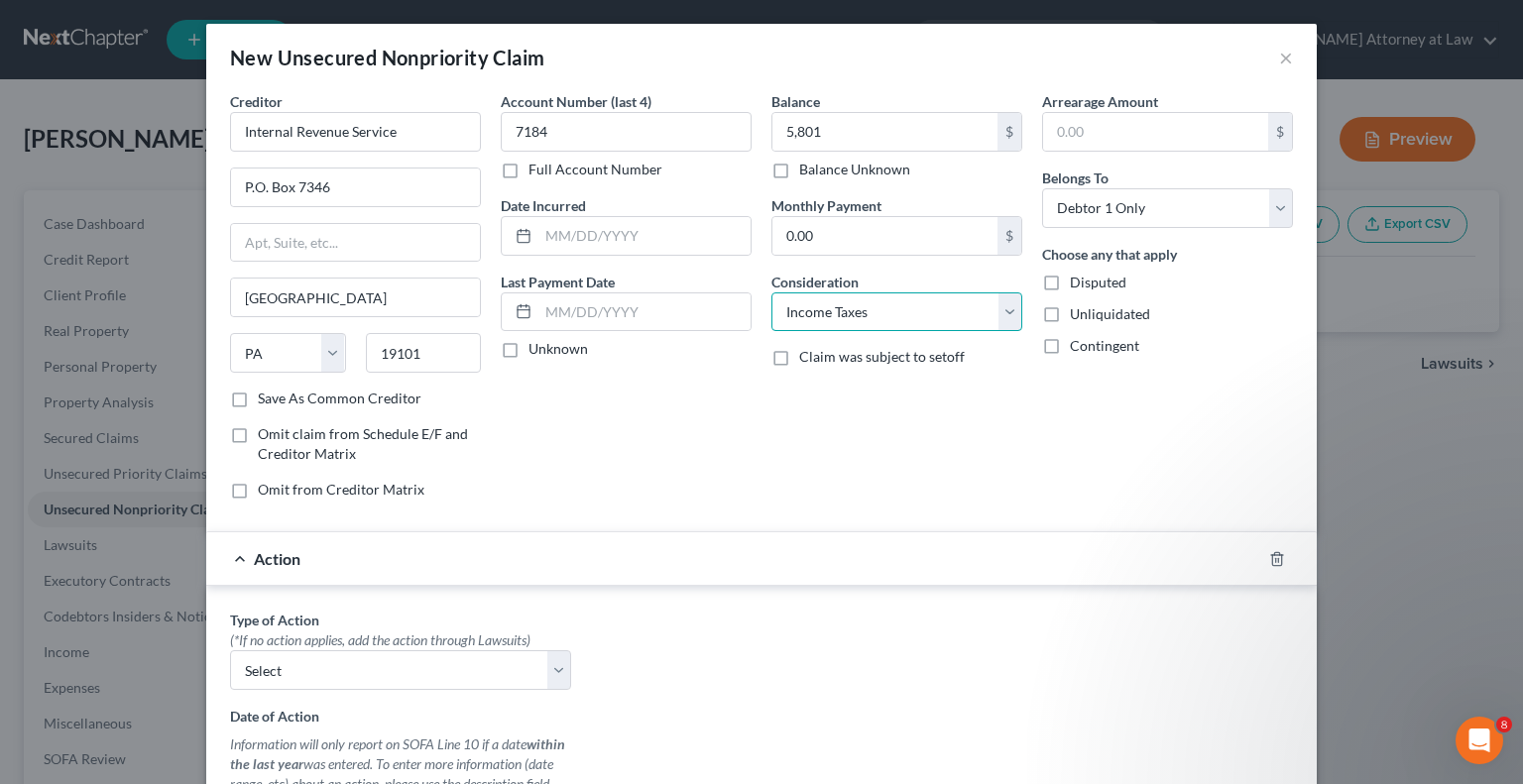 click on "Select Cable / Satellite Services Collection Agency Credit Card Debt Debt Counseling / Attorneys Deficiency Balance Domestic Support Obligations Home / Car Repairs Income Taxes Judgment Liens Medical Services Monies Loaned / Advanced Mortgage Obligation From Divorce Or Separation Obligation To Pensions Other Overdrawn Bank Account Promised To Help Pay Creditors Student Loans Suppliers And Vendors Telephone / Internet Services Utility Services" at bounding box center [896, 312] 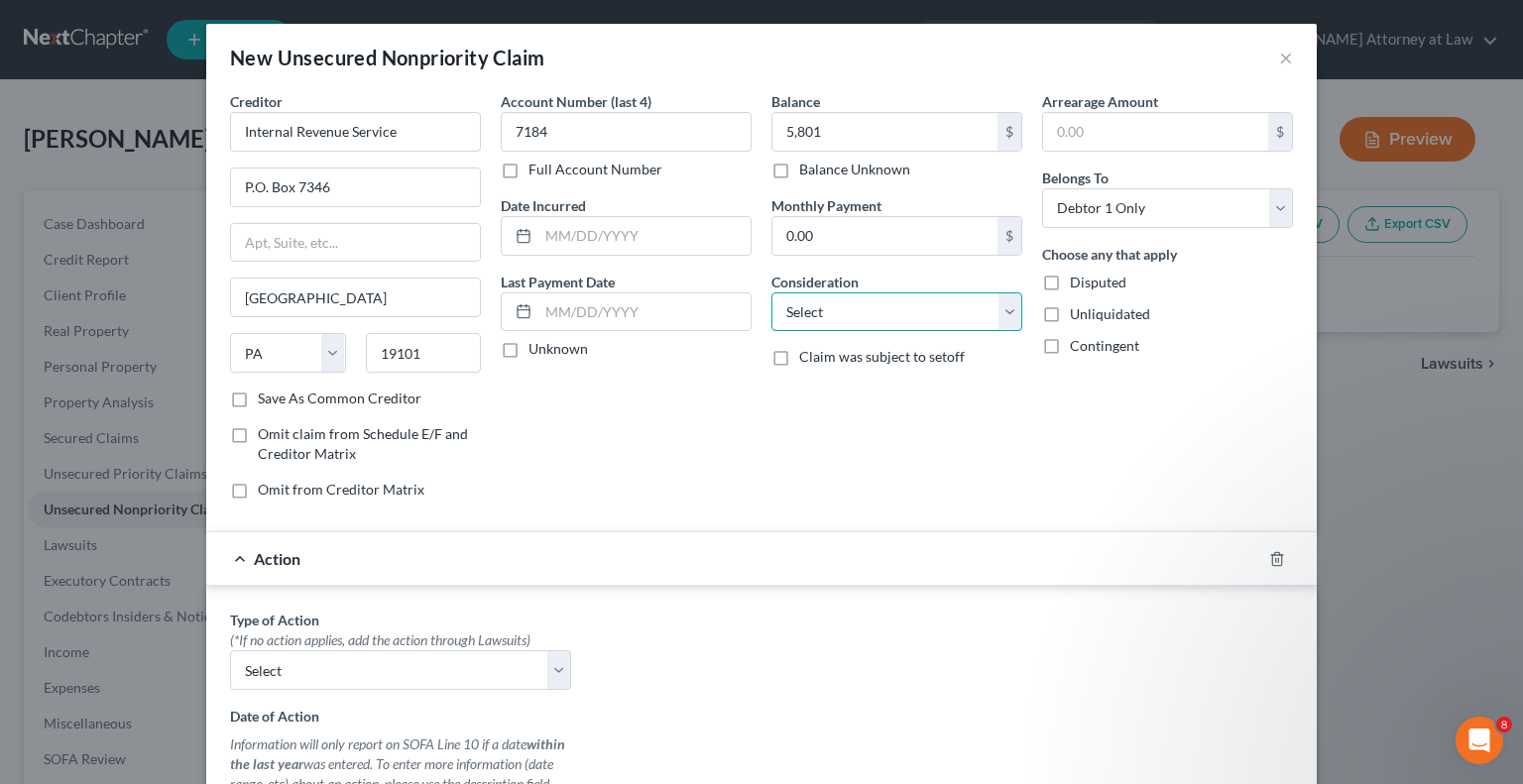 click on "Select Cable / Satellite Services Collection Agency Credit Card Debt Debt Counseling / Attorneys Deficiency Balance Domestic Support Obligations Home / Car Repairs Income Taxes Judgment Liens Medical Services Monies Loaned / Advanced Mortgage Obligation From Divorce Or Separation Obligation To Pensions Other Overdrawn Bank Account Promised To Help Pay Creditors Student Loans Suppliers And Vendors Telephone / Internet Services Utility Services" at bounding box center (896, 312) 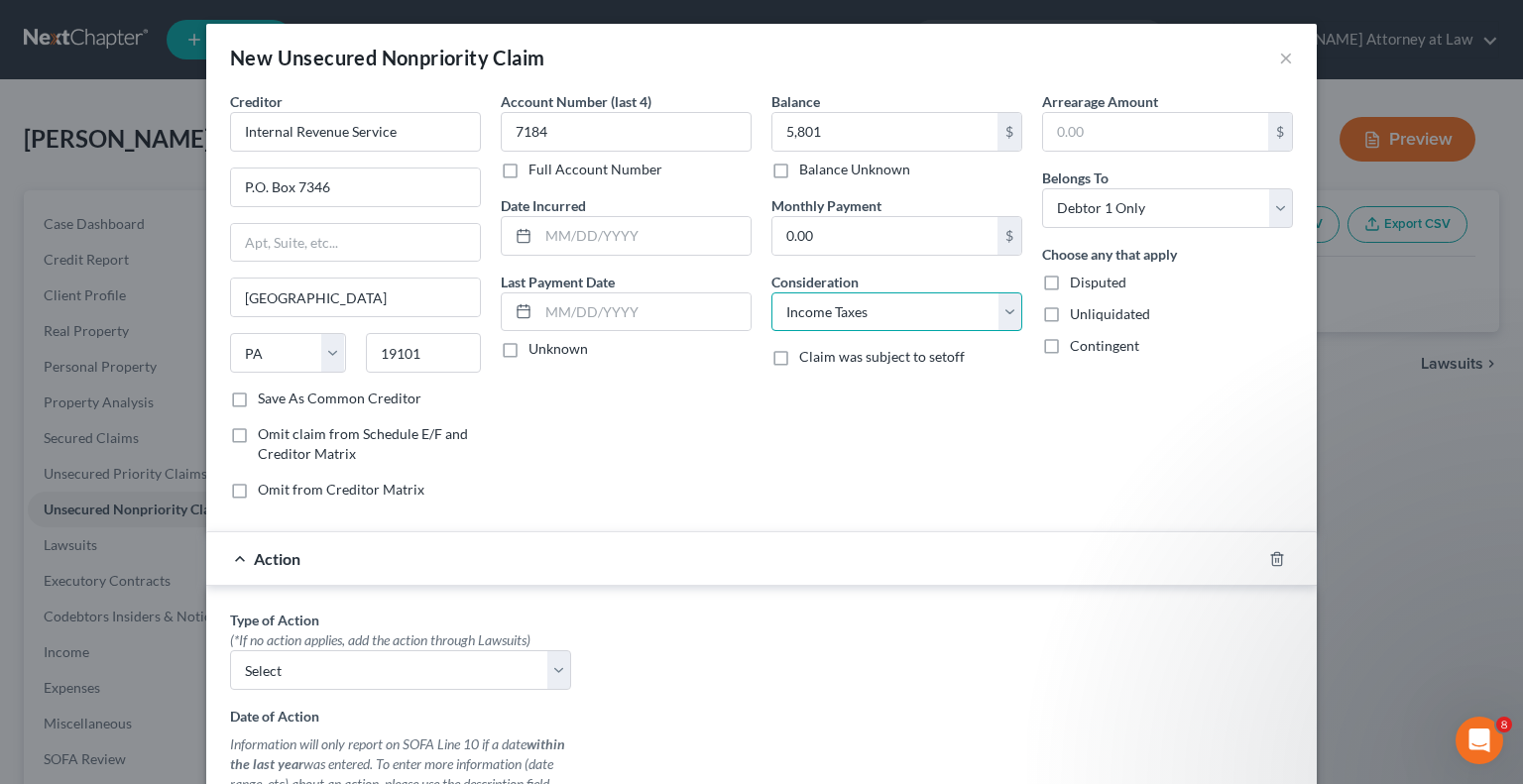 click on "Select Cable / Satellite Services Collection Agency Credit Card Debt Debt Counseling / Attorneys Deficiency Balance Domestic Support Obligations Home / Car Repairs Income Taxes Judgment Liens Medical Services Monies Loaned / Advanced Mortgage Obligation From Divorce Or Separation Obligation To Pensions Other Overdrawn Bank Account Promised To Help Pay Creditors Student Loans Suppliers And Vendors Telephone / Internet Services Utility Services" at bounding box center (896, 312) 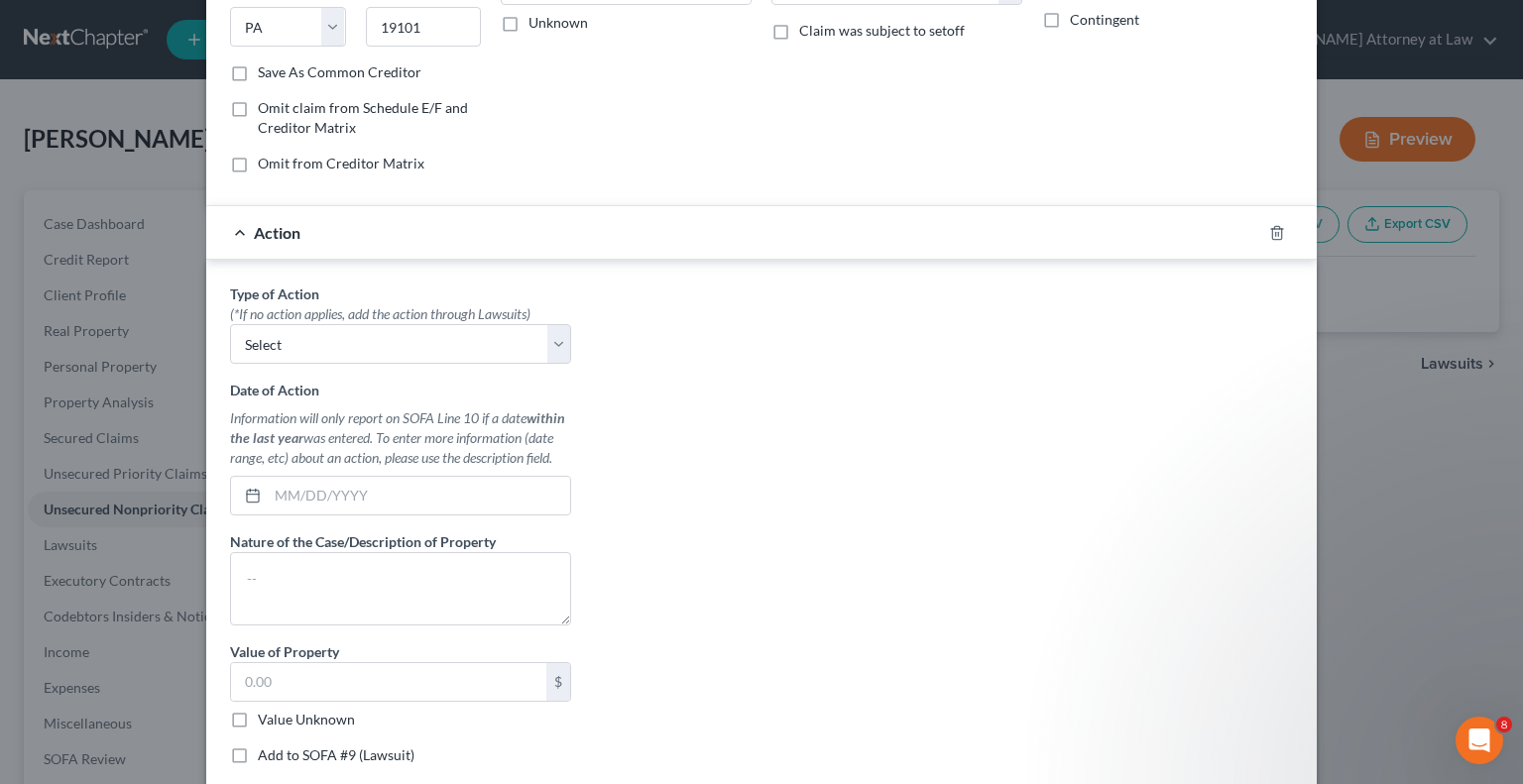 scroll, scrollTop: 291, scrollLeft: 0, axis: vertical 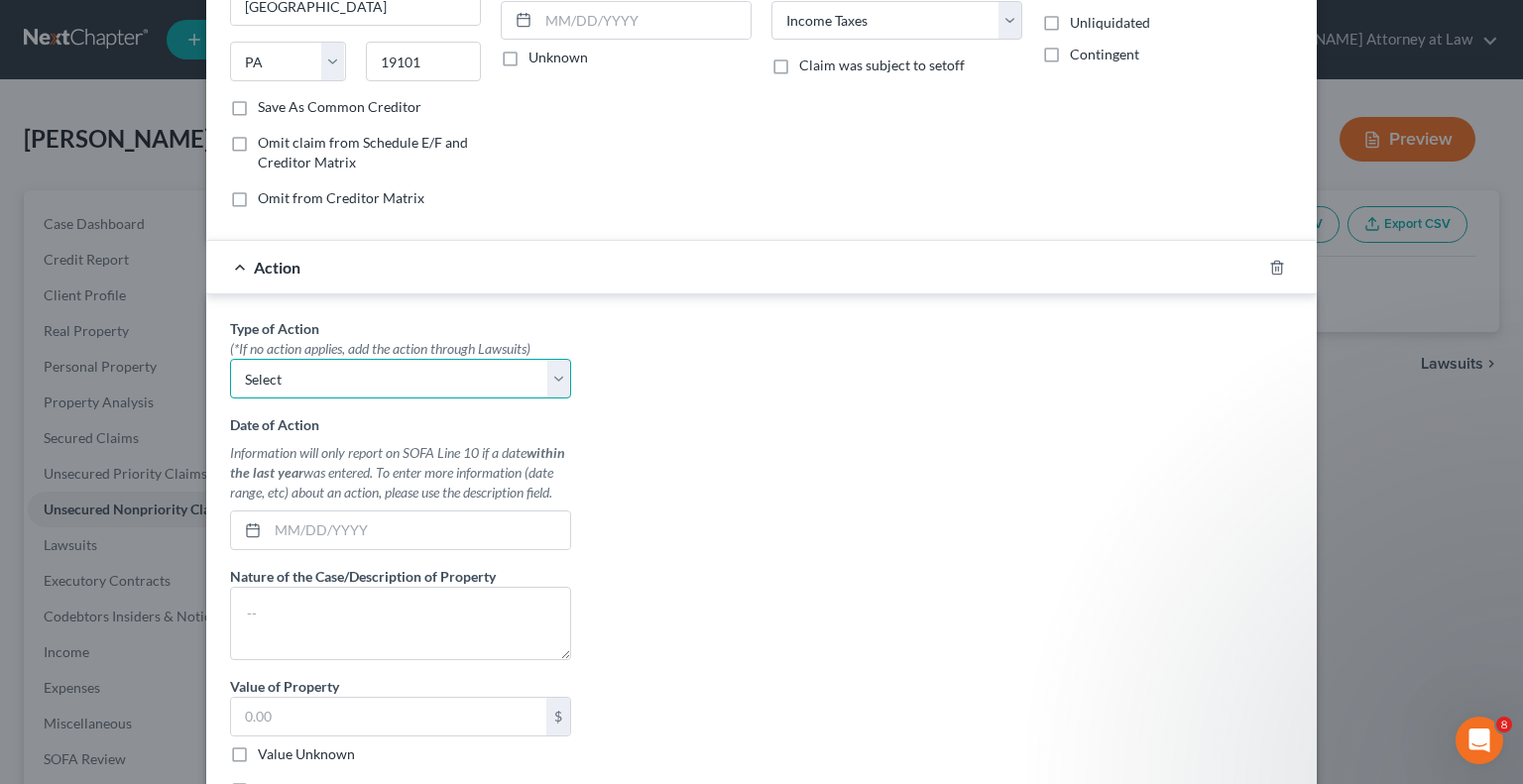 click on "Select Repossession Garnishment Foreclosure Personal Injury Attached, Seized, Or Levied" at bounding box center (401, 379) 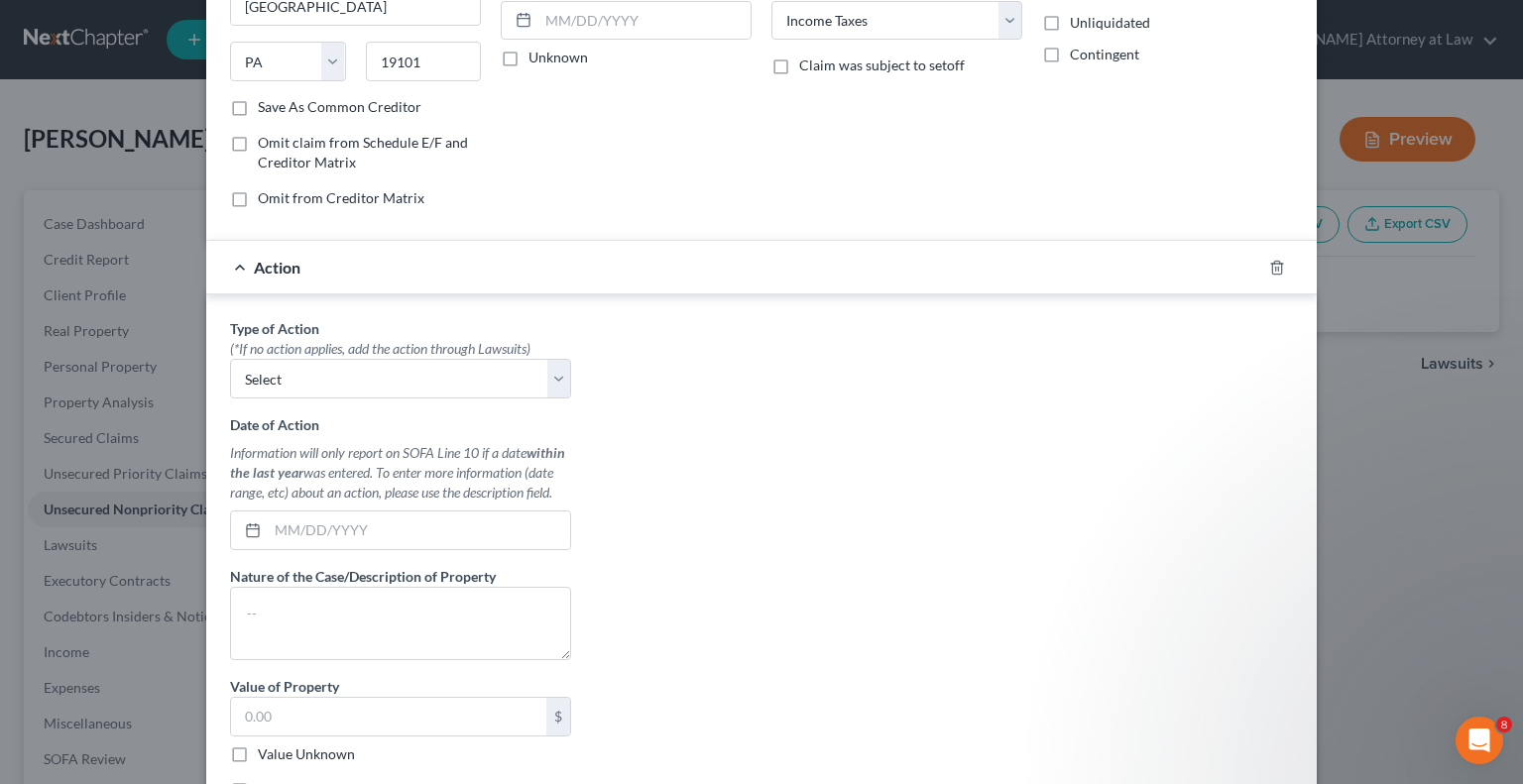 click on "Type of Action
*
(*If no action applies, add the action through Lawsuits) Select Repossession Garnishment Foreclosure Personal Injury Attached, Seized, Or Levied Date of Action Information will only report on SOFA Line 10 if a date  within the last year  was entered. To enter more information (date range, etc) about an action, please use the description field.         Nature of the Case/Description of Property Value of Property
$
Value Unknown
Balance Undetermined
$
Value Unknown
Add to SOFA #9 (Lawsuit)" at bounding box center [762, 566] 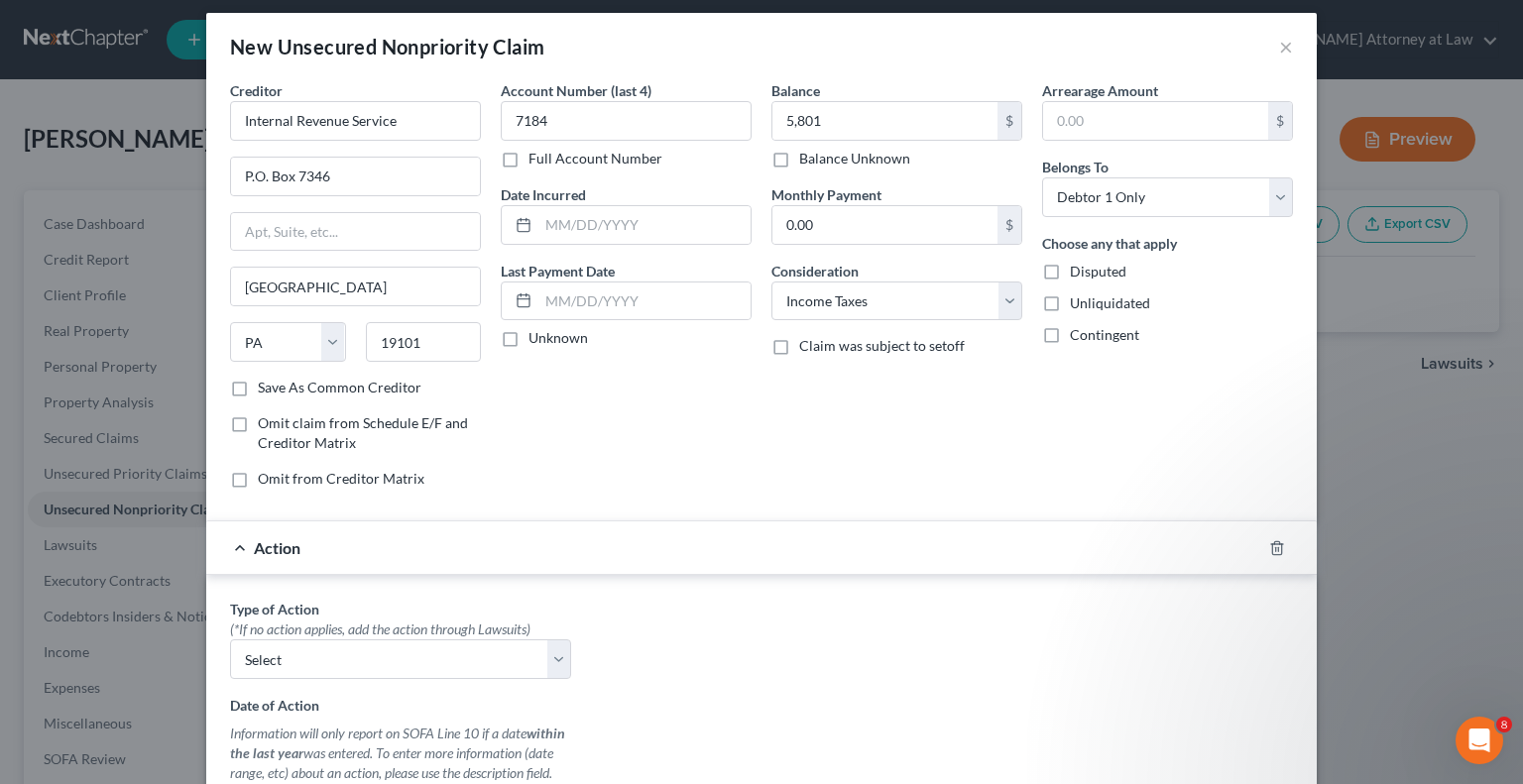 scroll, scrollTop: 0, scrollLeft: 0, axis: both 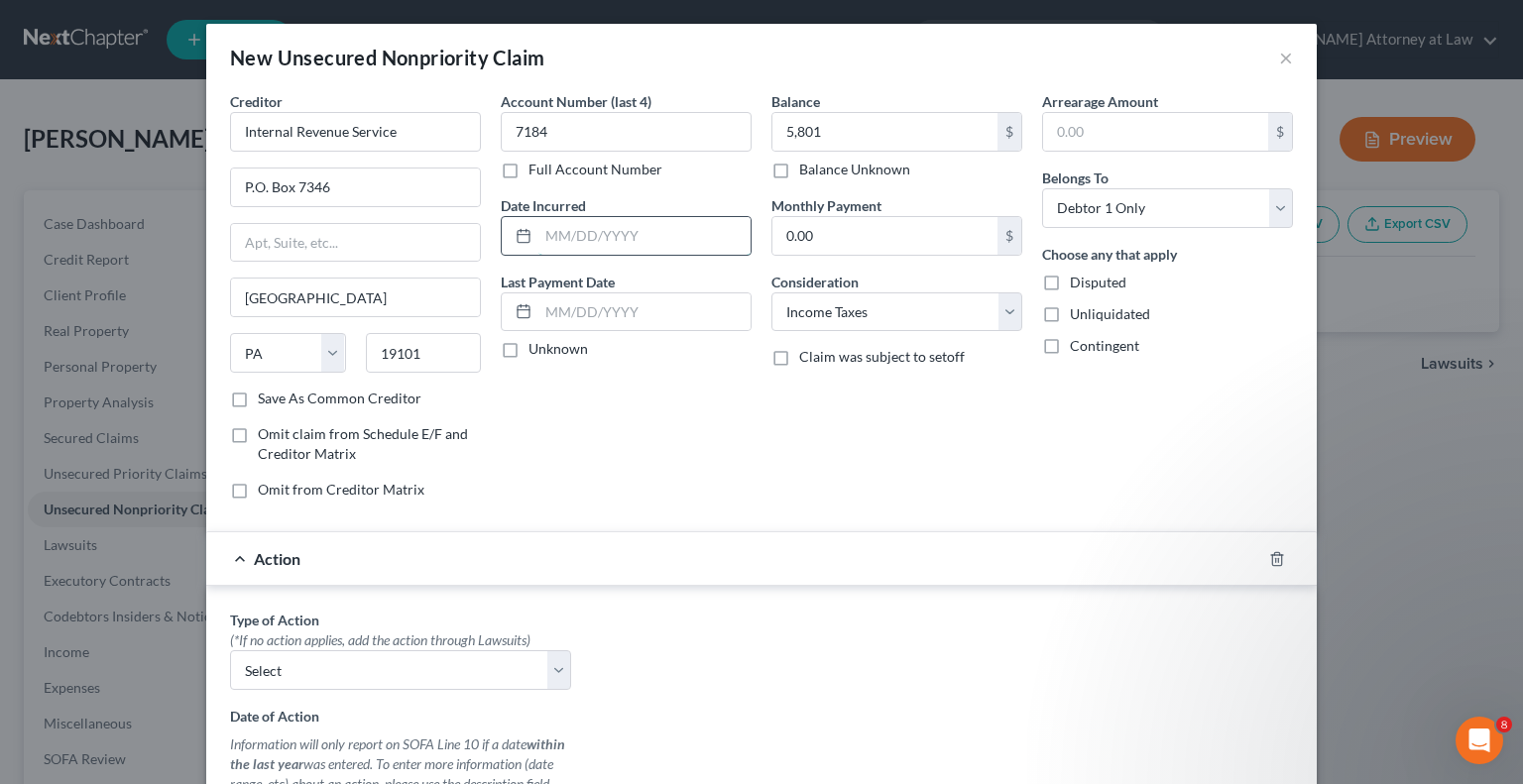 click at bounding box center [644, 236] 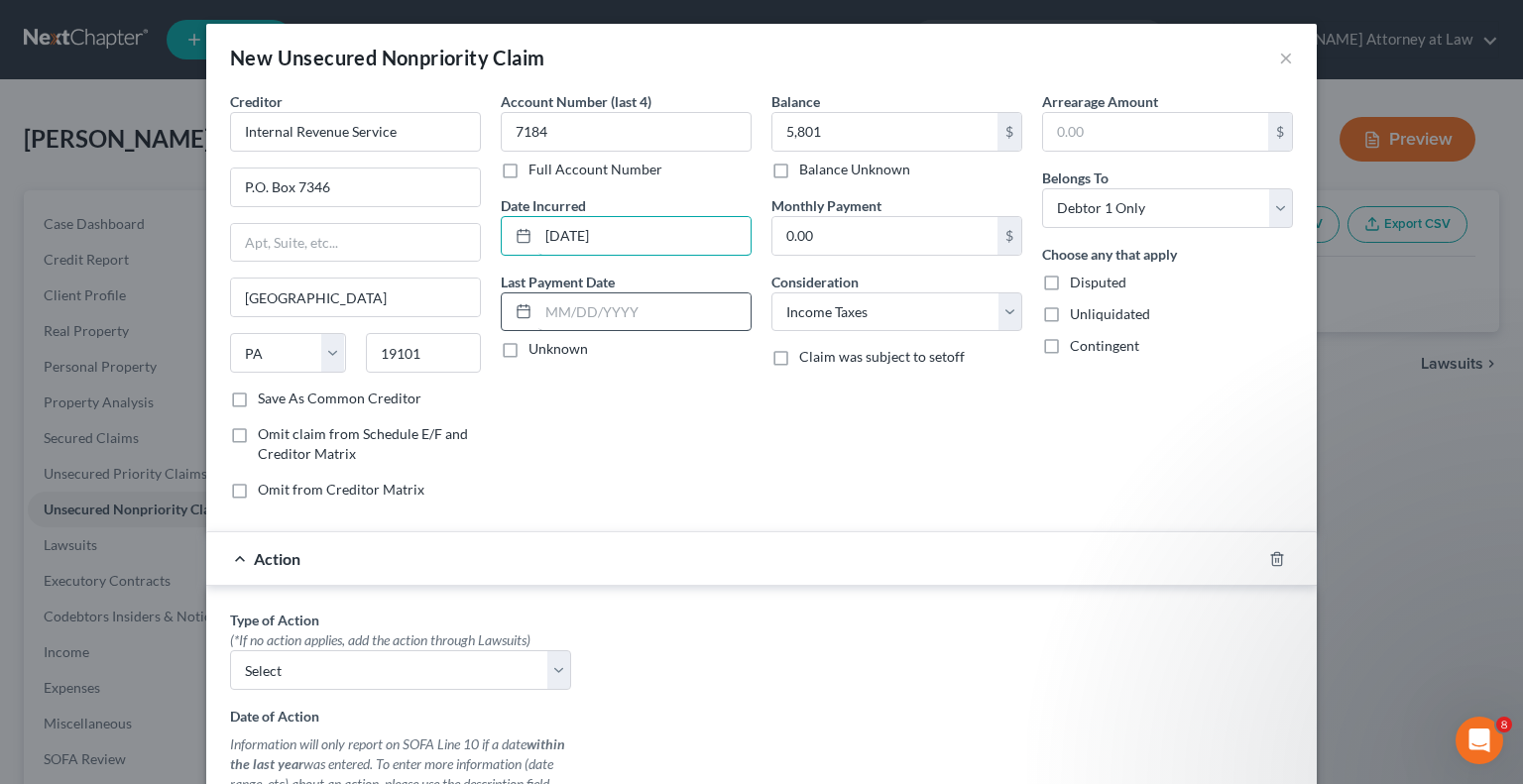 type on "[DATE]" 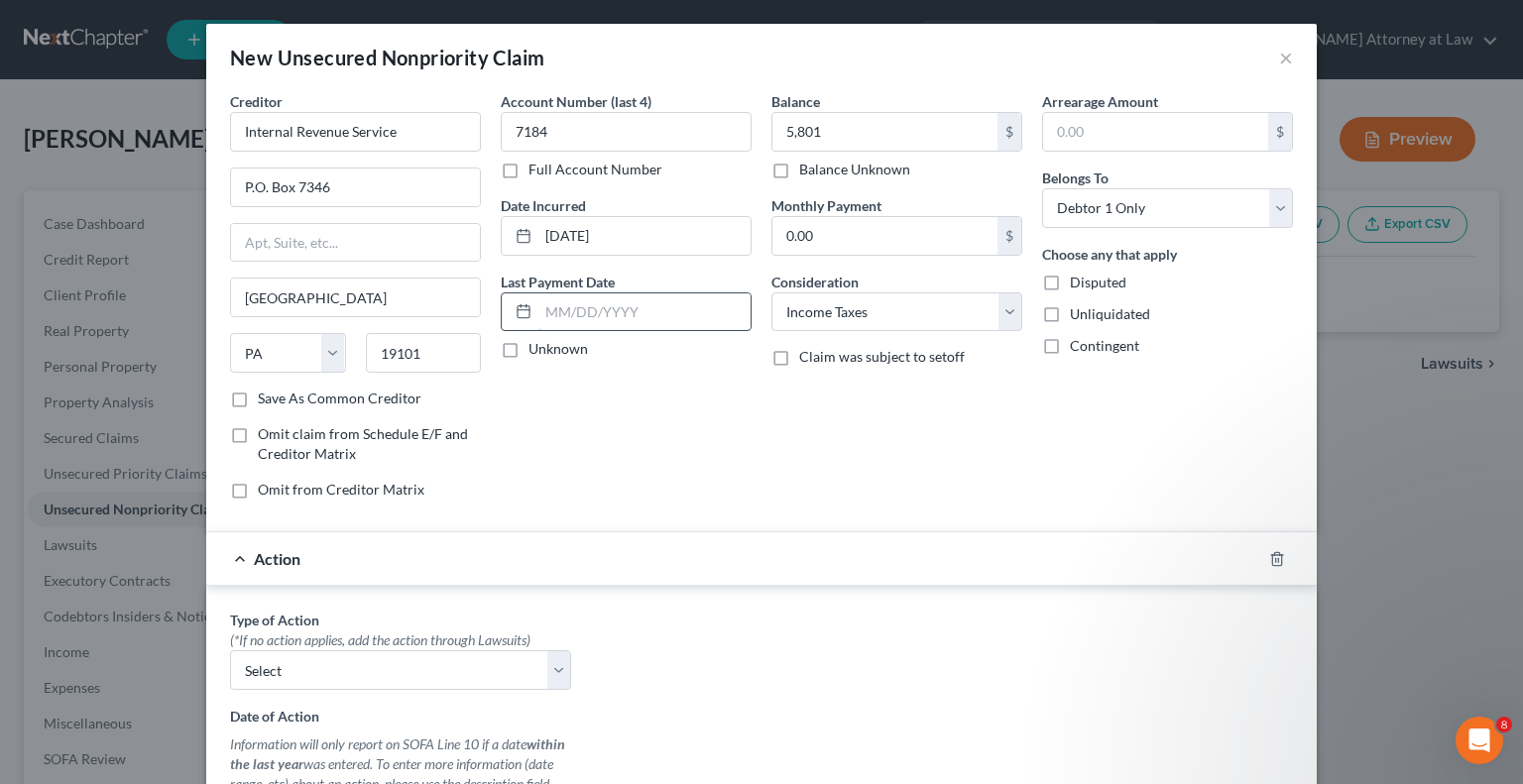 click at bounding box center (644, 312) 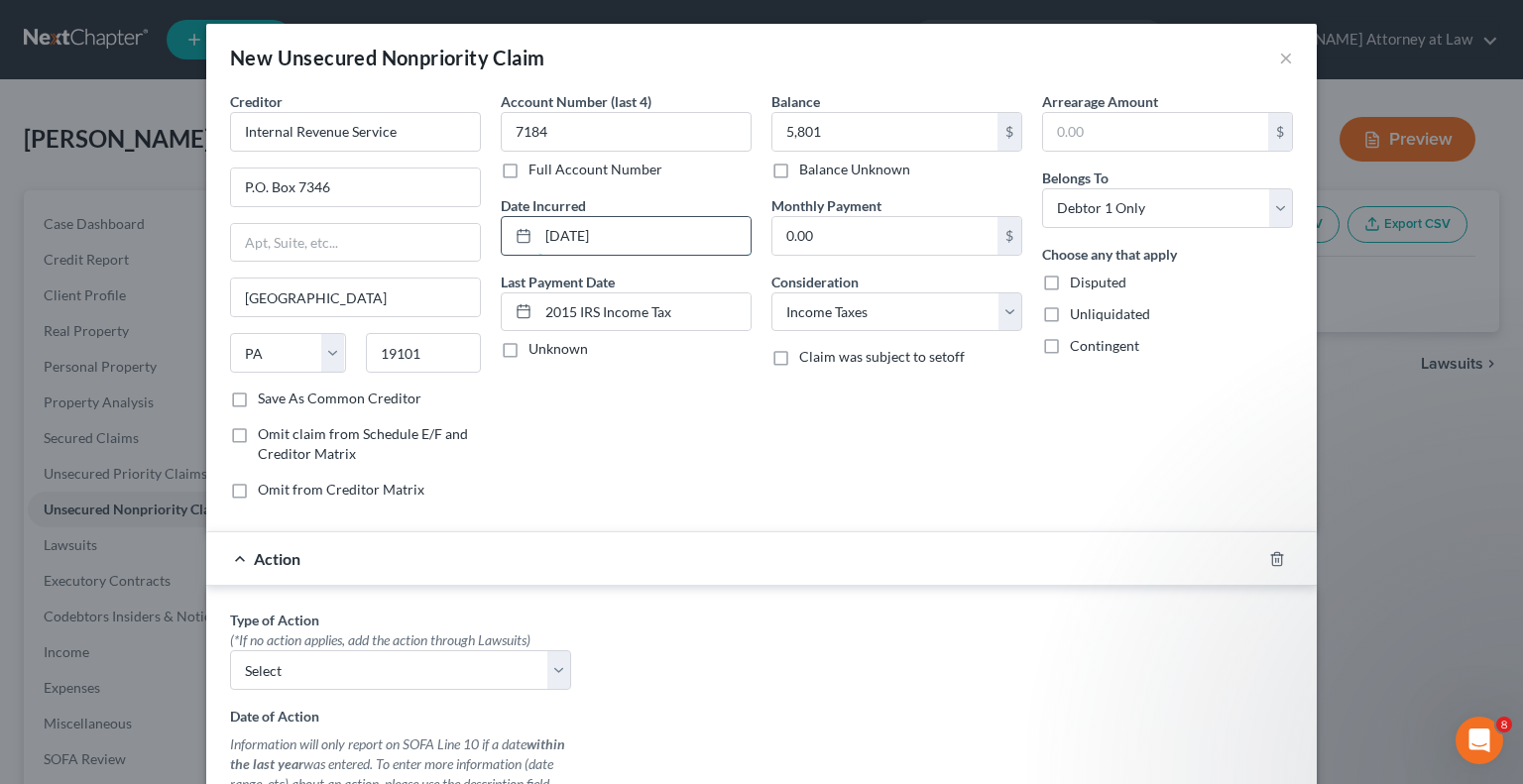 click on "[DATE]" at bounding box center (644, 236) 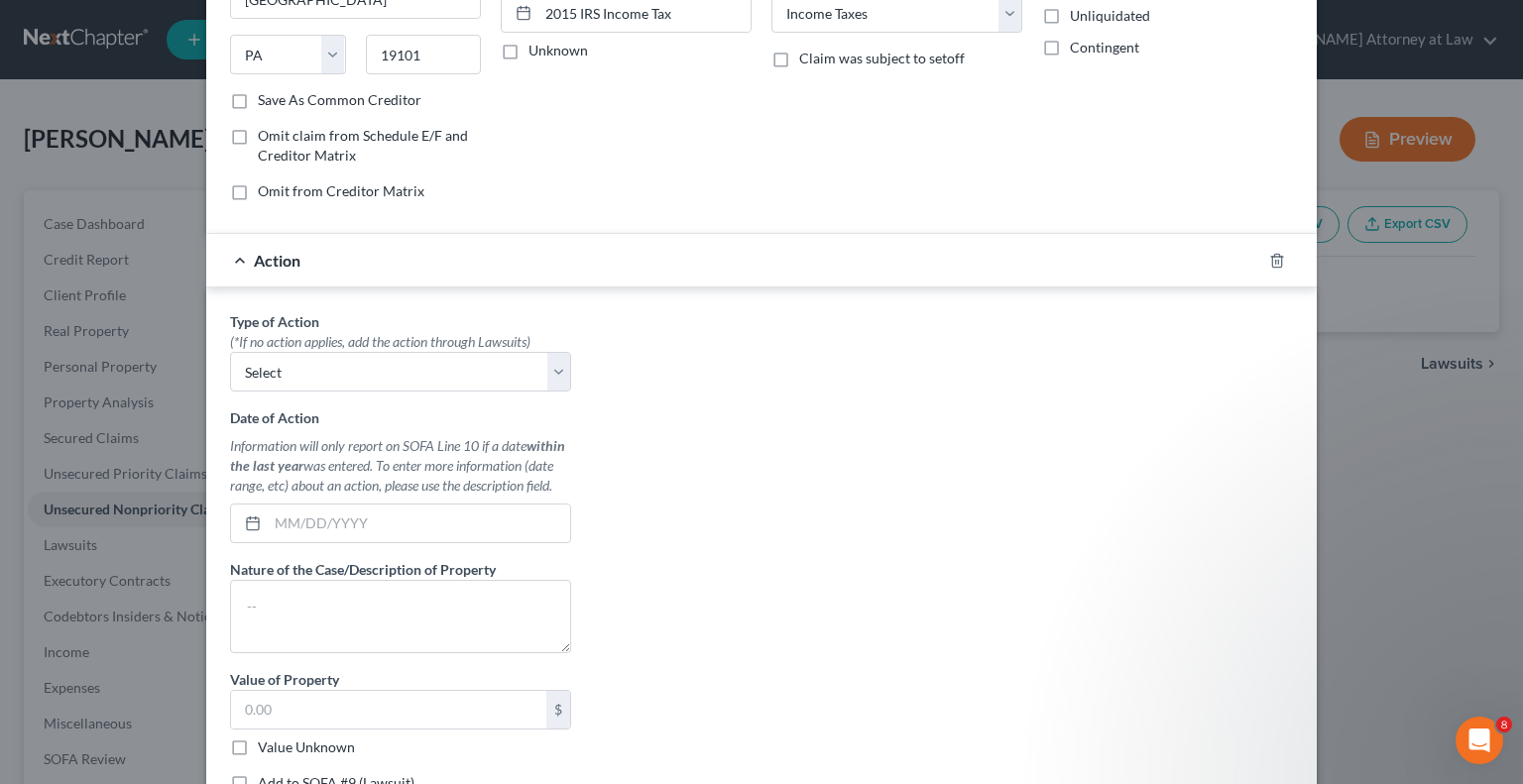 scroll, scrollTop: 226, scrollLeft: 0, axis: vertical 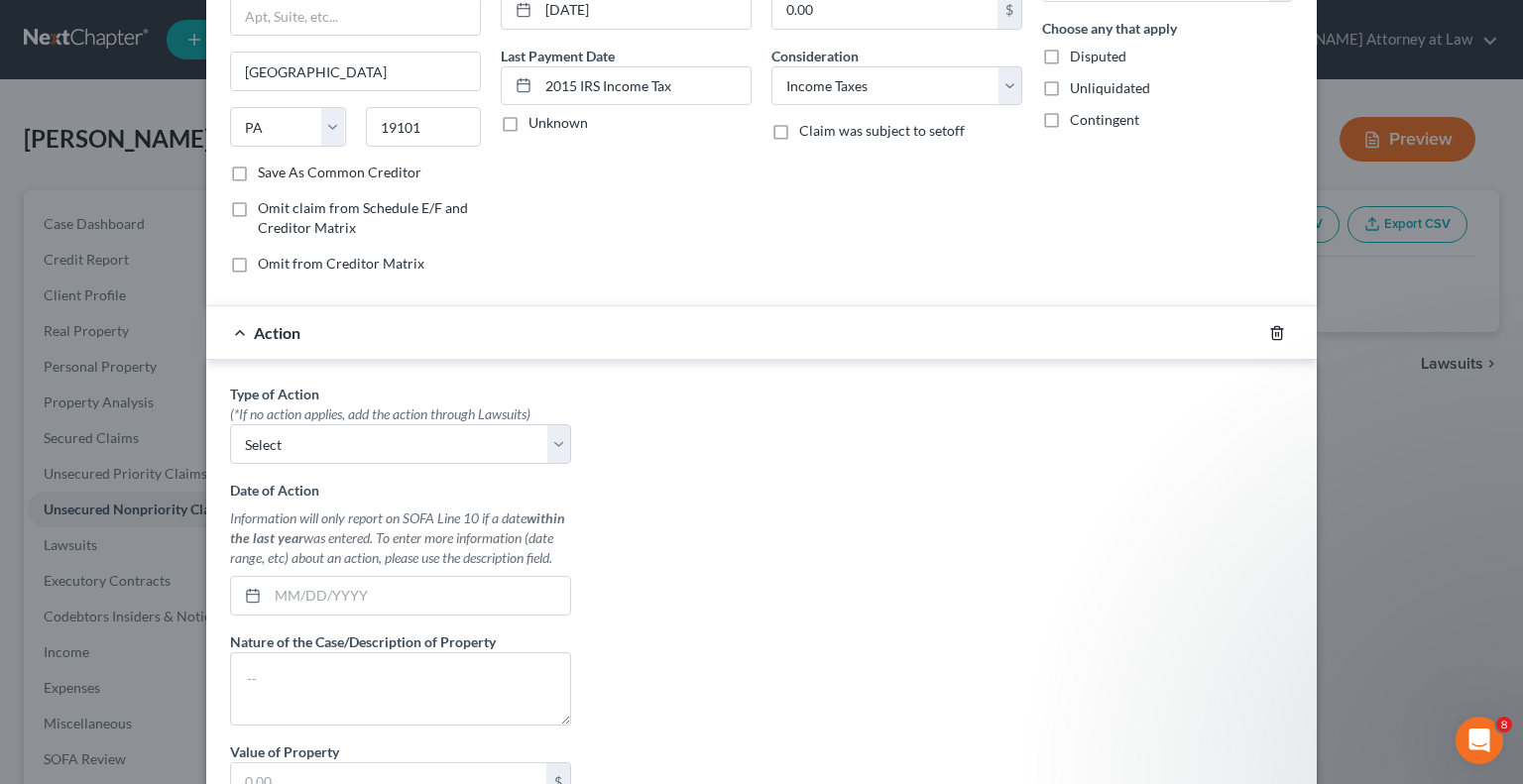 click 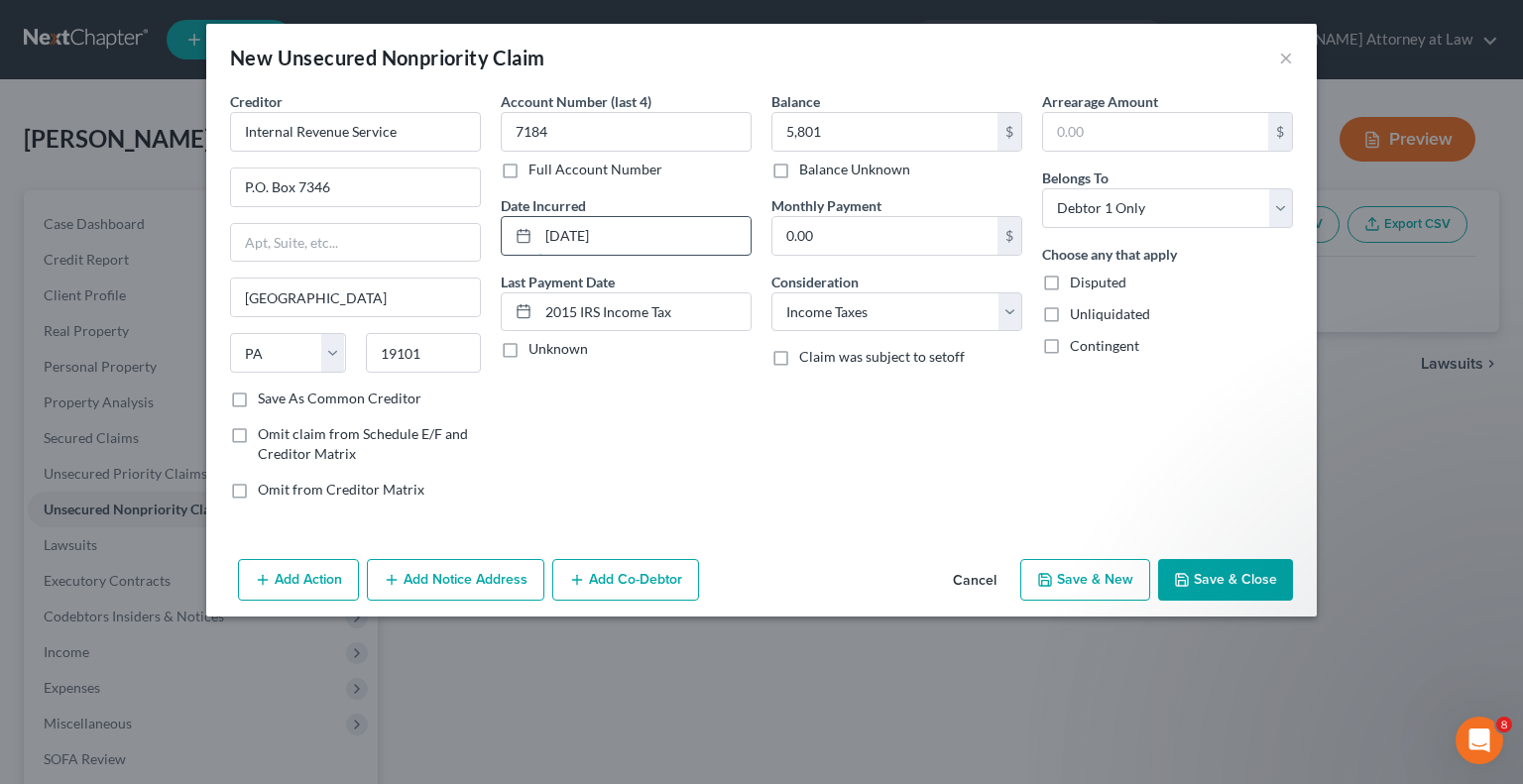 click on "[DATE]" at bounding box center [644, 236] 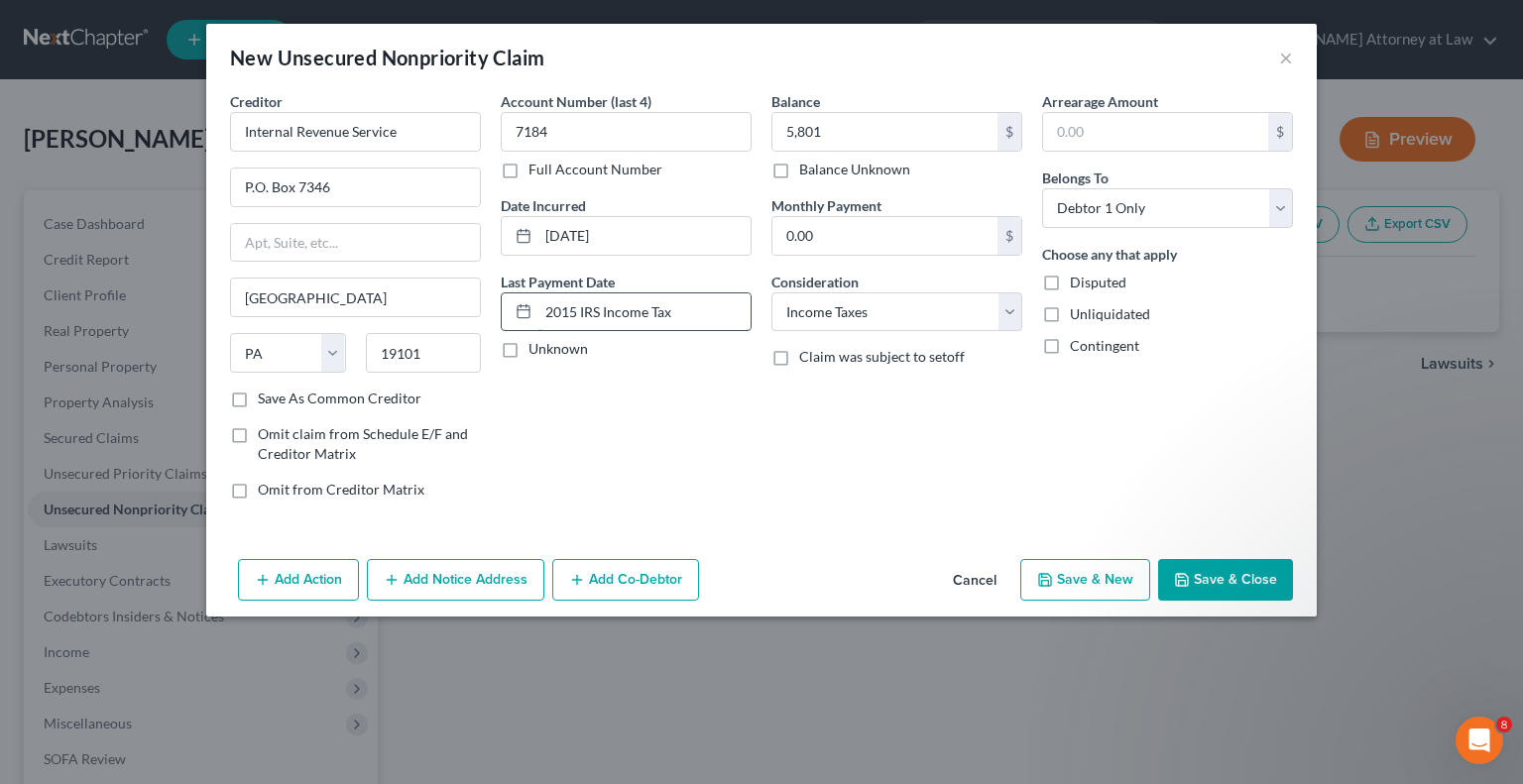 click on "2015 IRS Income Tax" at bounding box center [644, 312] 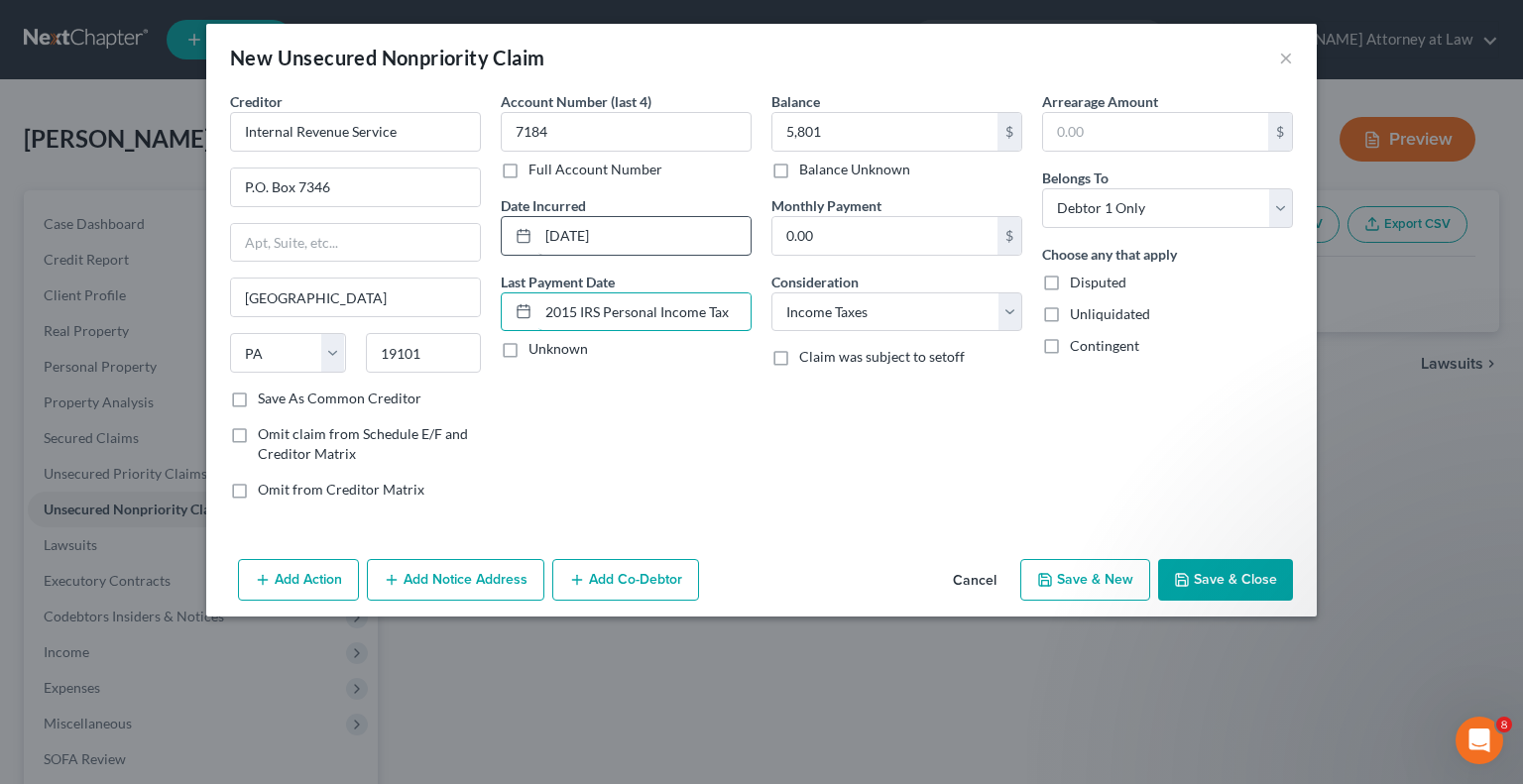 type on "2015 IRS Personal Income Tax" 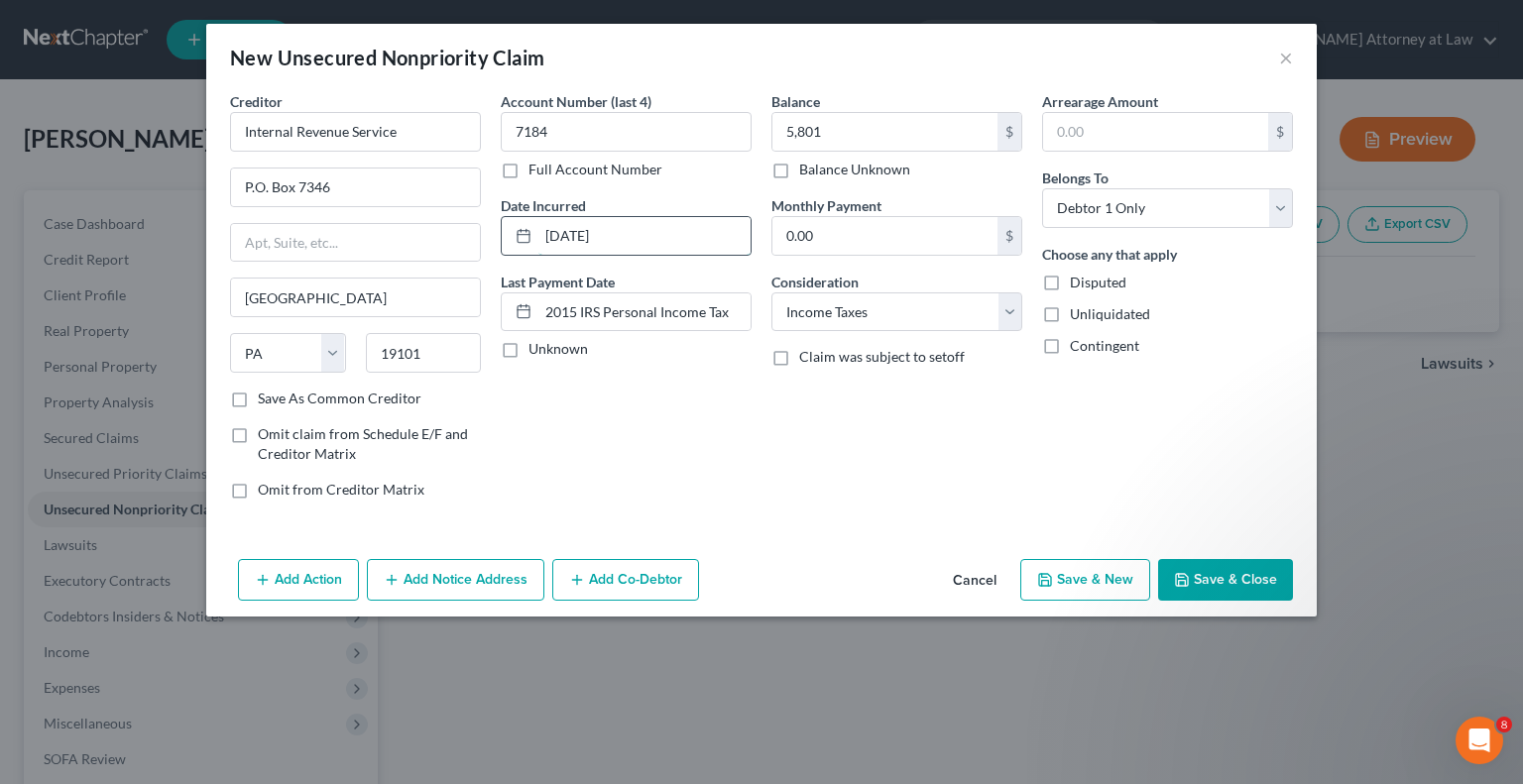 click on "[DATE]" at bounding box center [644, 236] 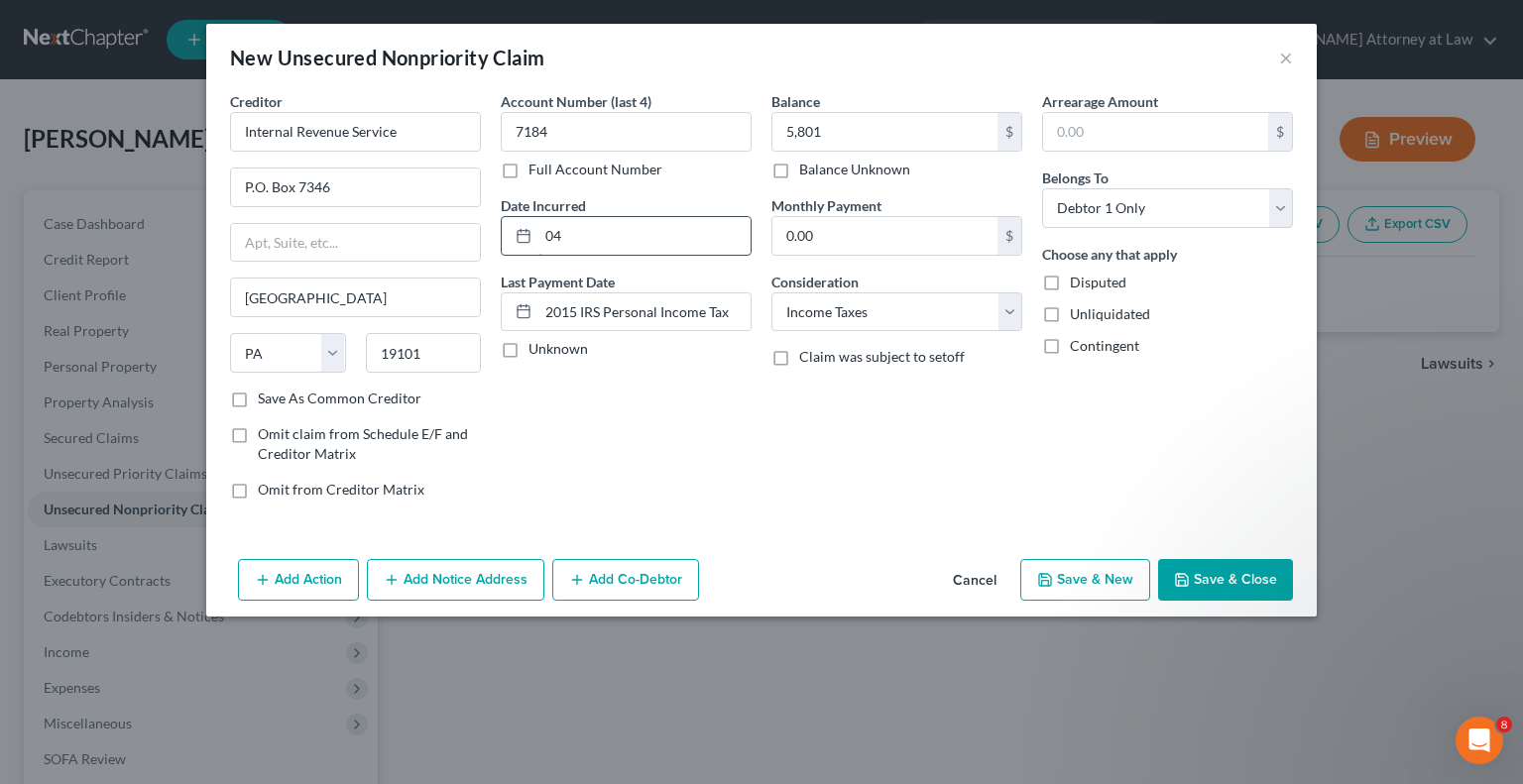 type on "0" 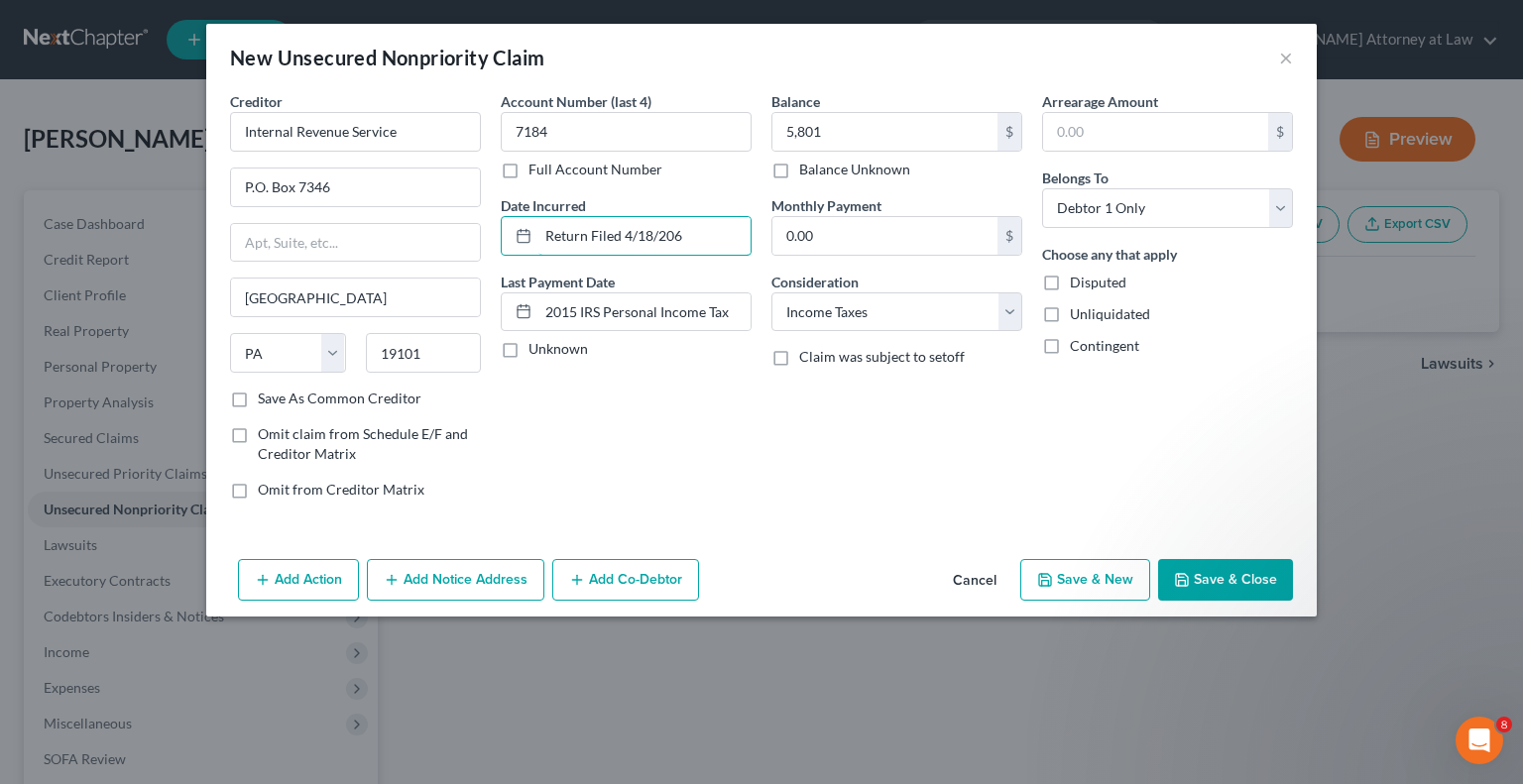 type on "Return Filed 4/18/206" 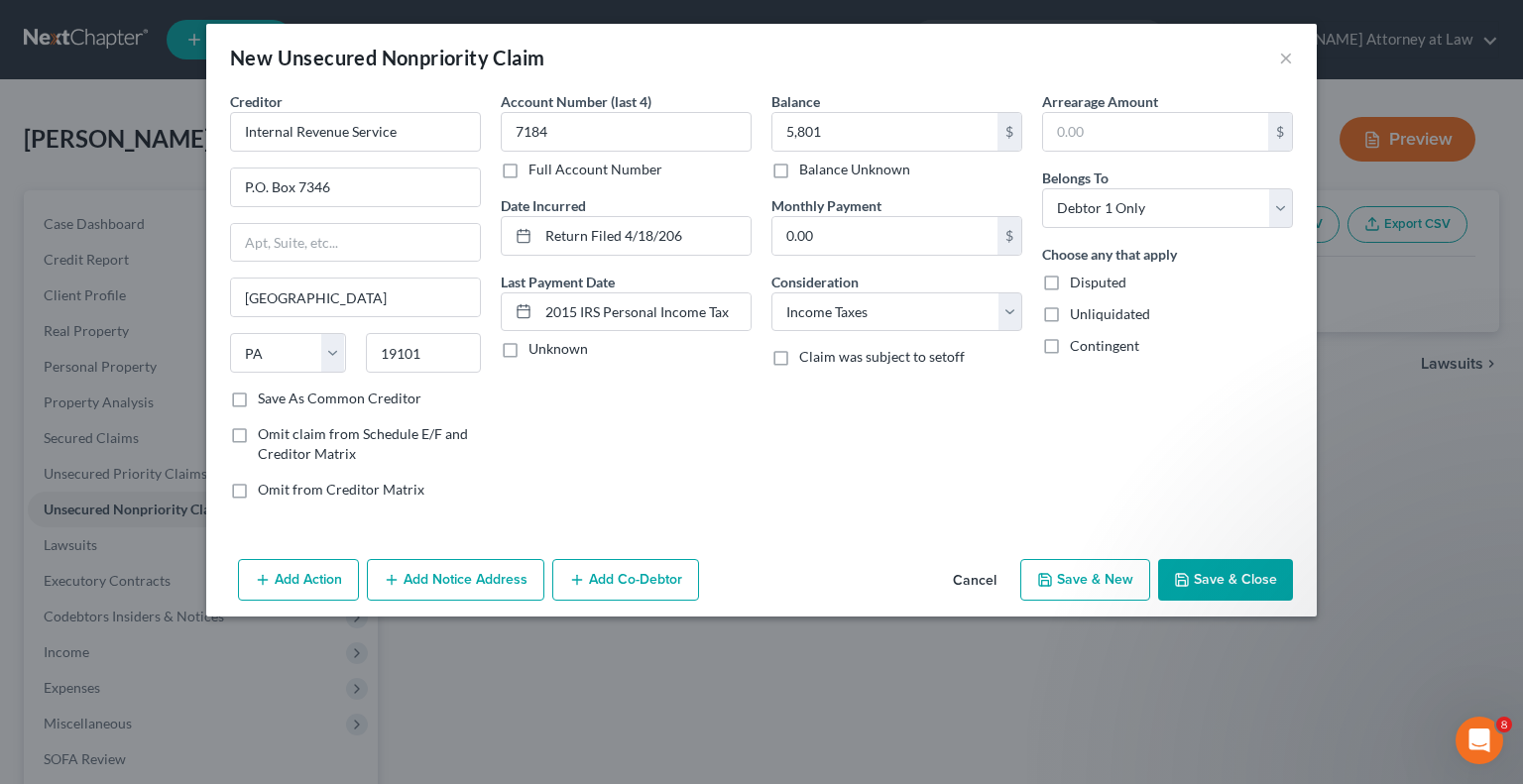 click on "Save & Close" at bounding box center (1226, 580) 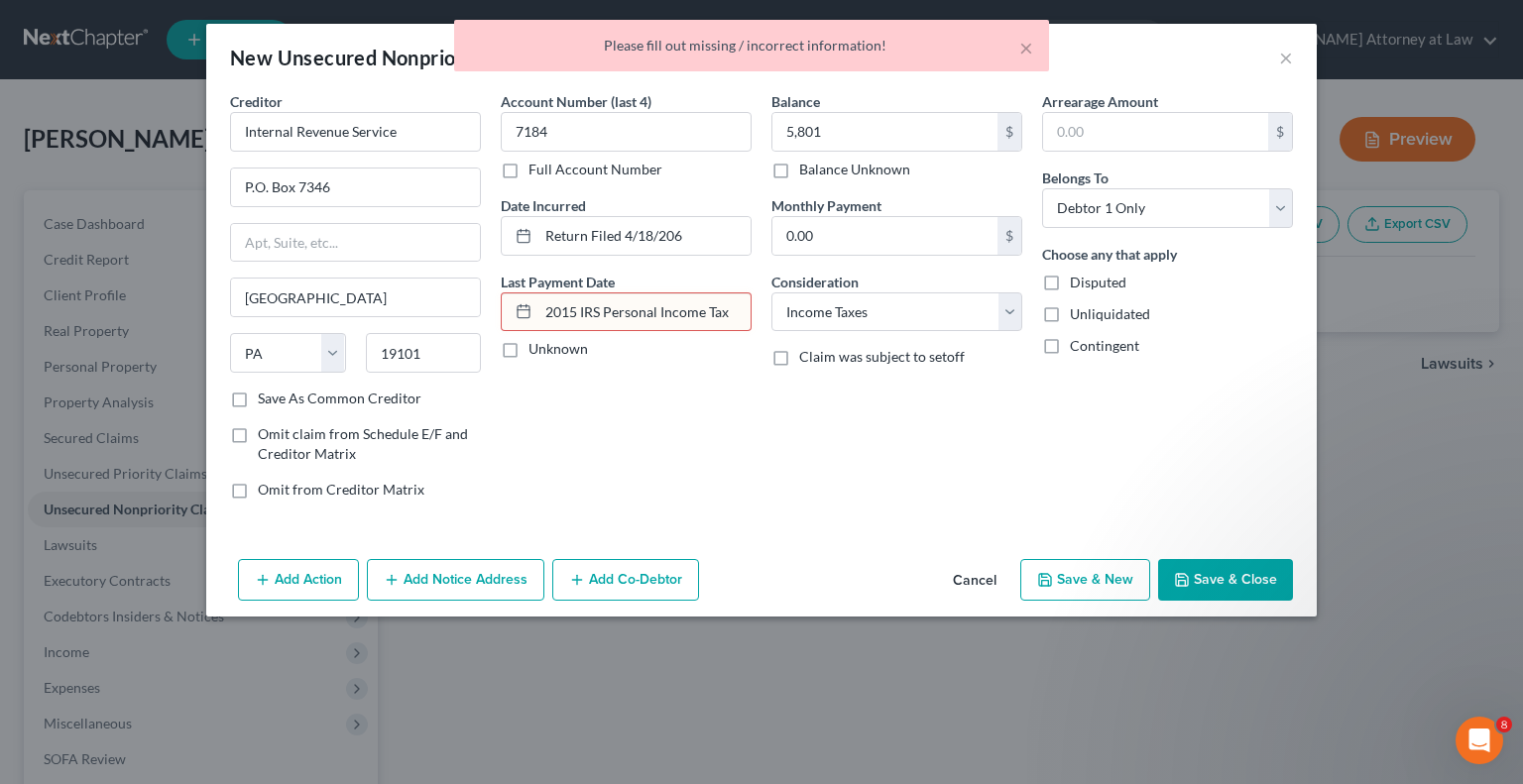 click on "2015 IRS Personal Income Tax" at bounding box center [644, 312] 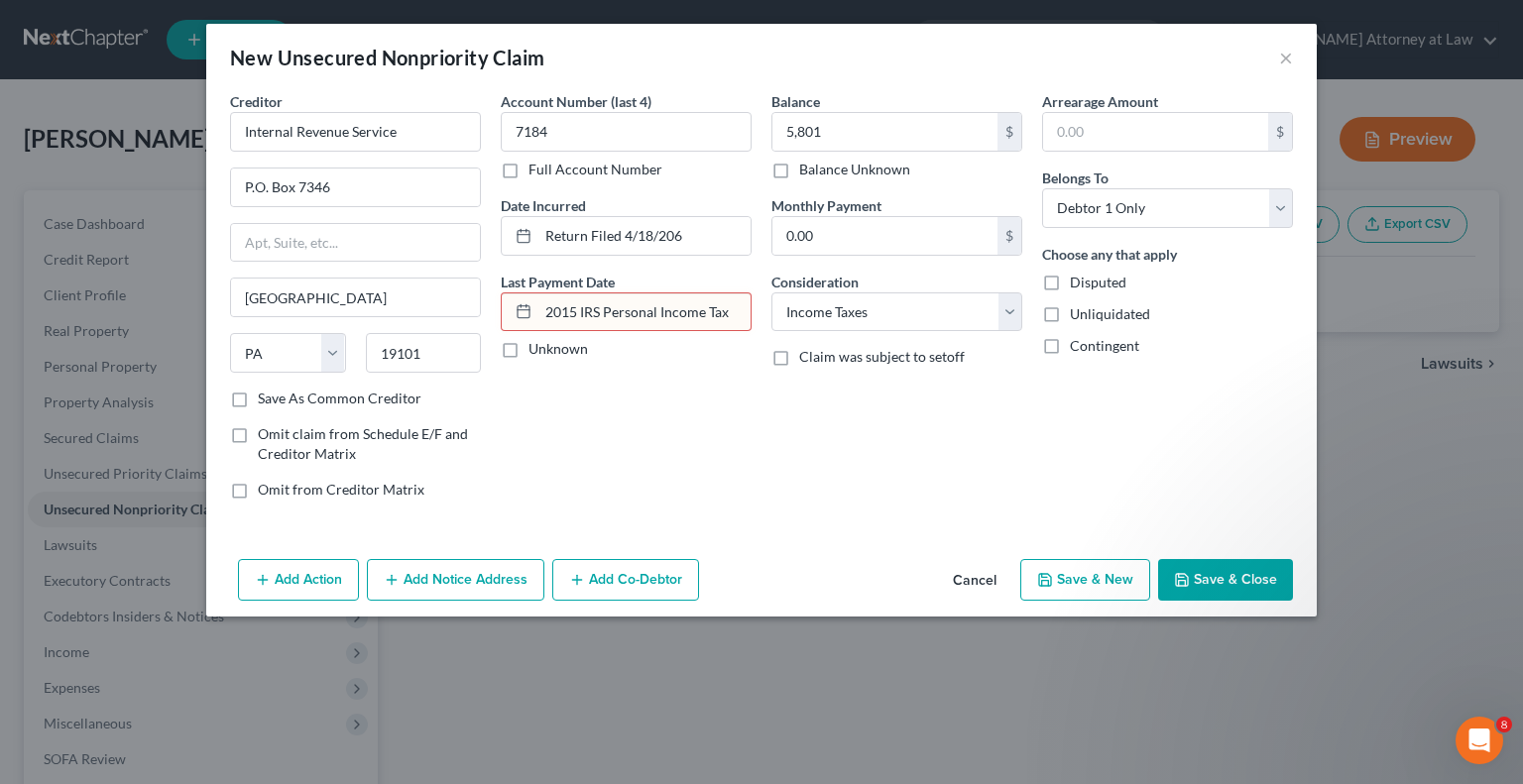 click on "Unknown" at bounding box center (558, 349) 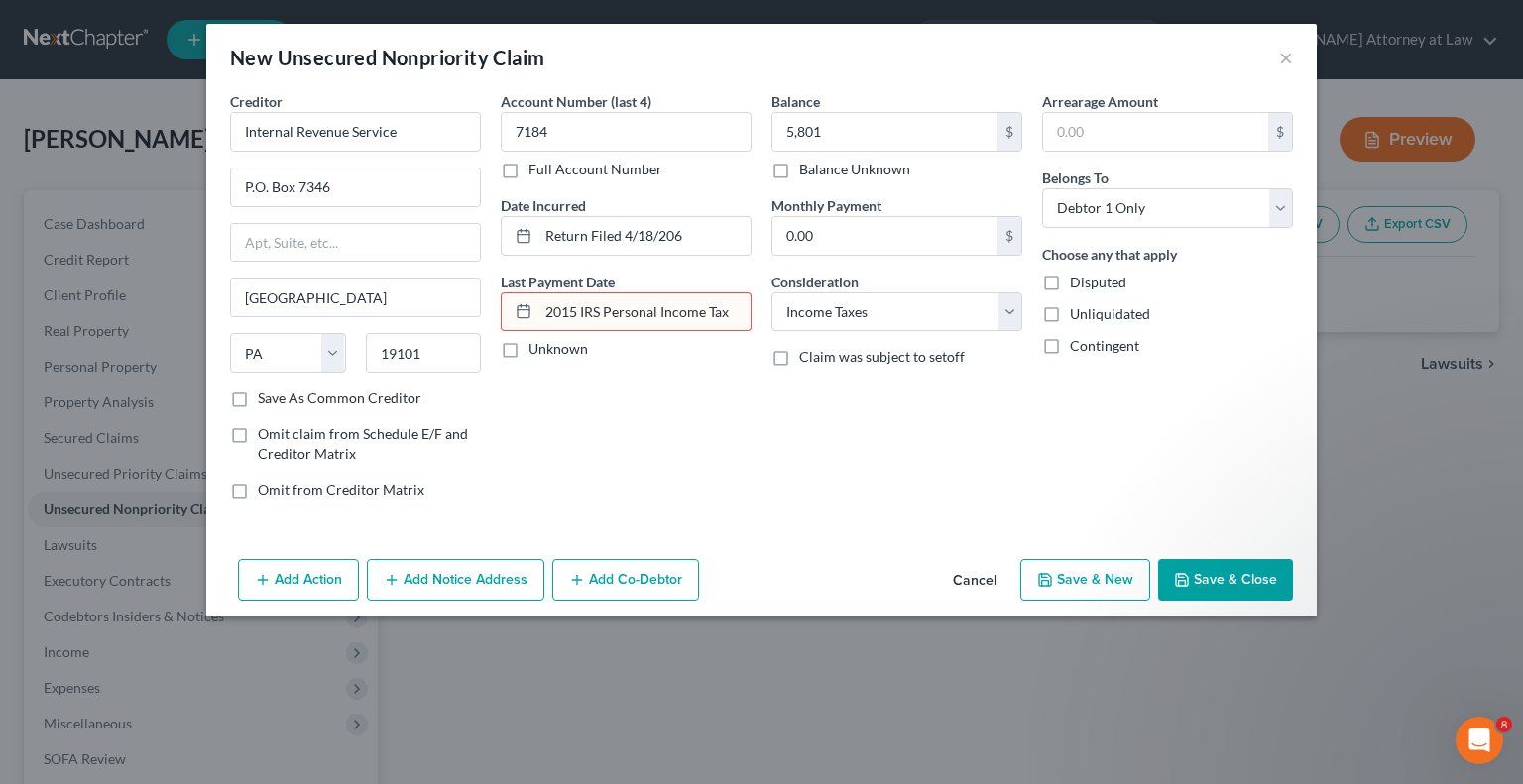 click on "Unknown" at bounding box center [542, 345] 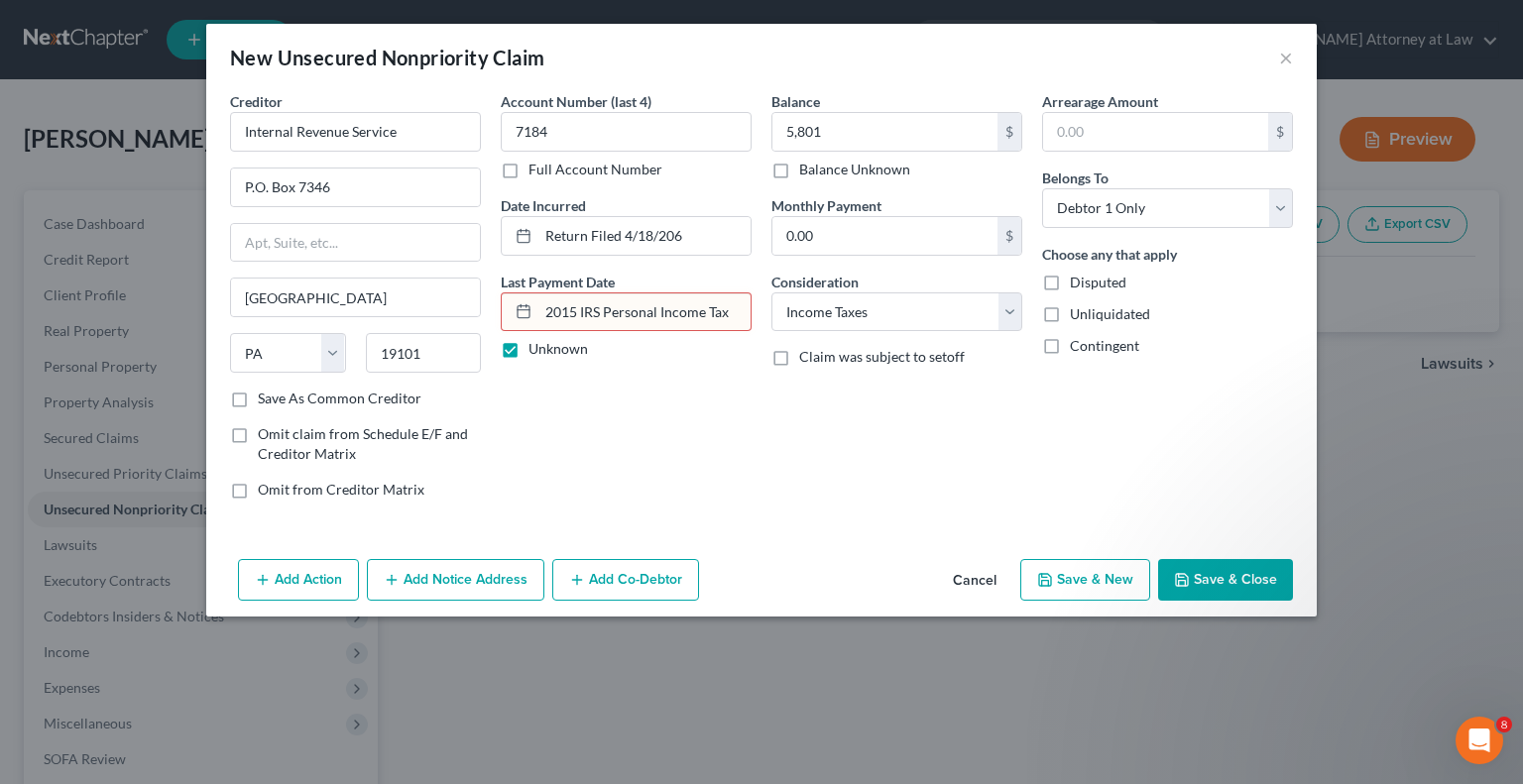 click on "2015 IRS Personal Income Tax" at bounding box center [644, 312] 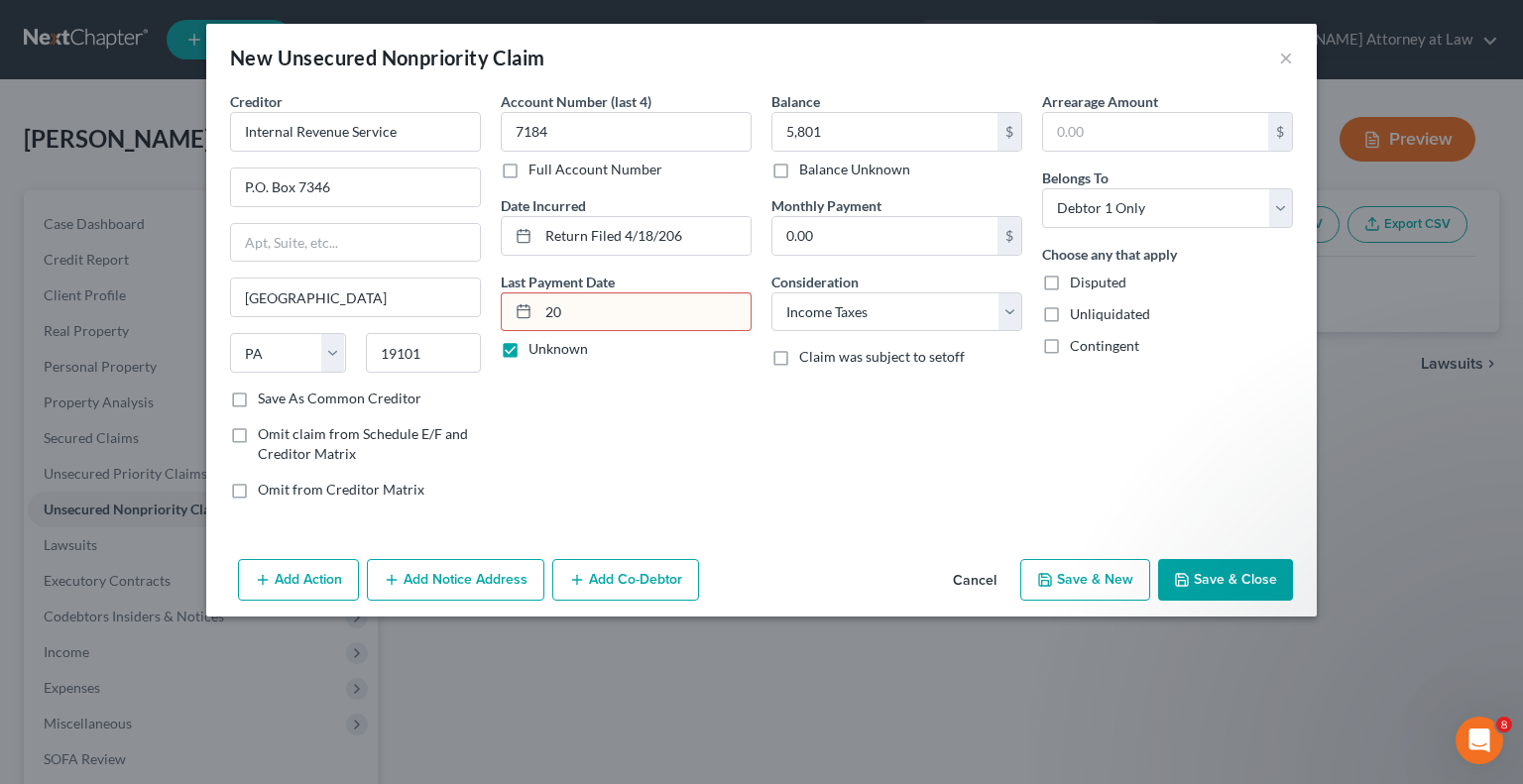 type on "2" 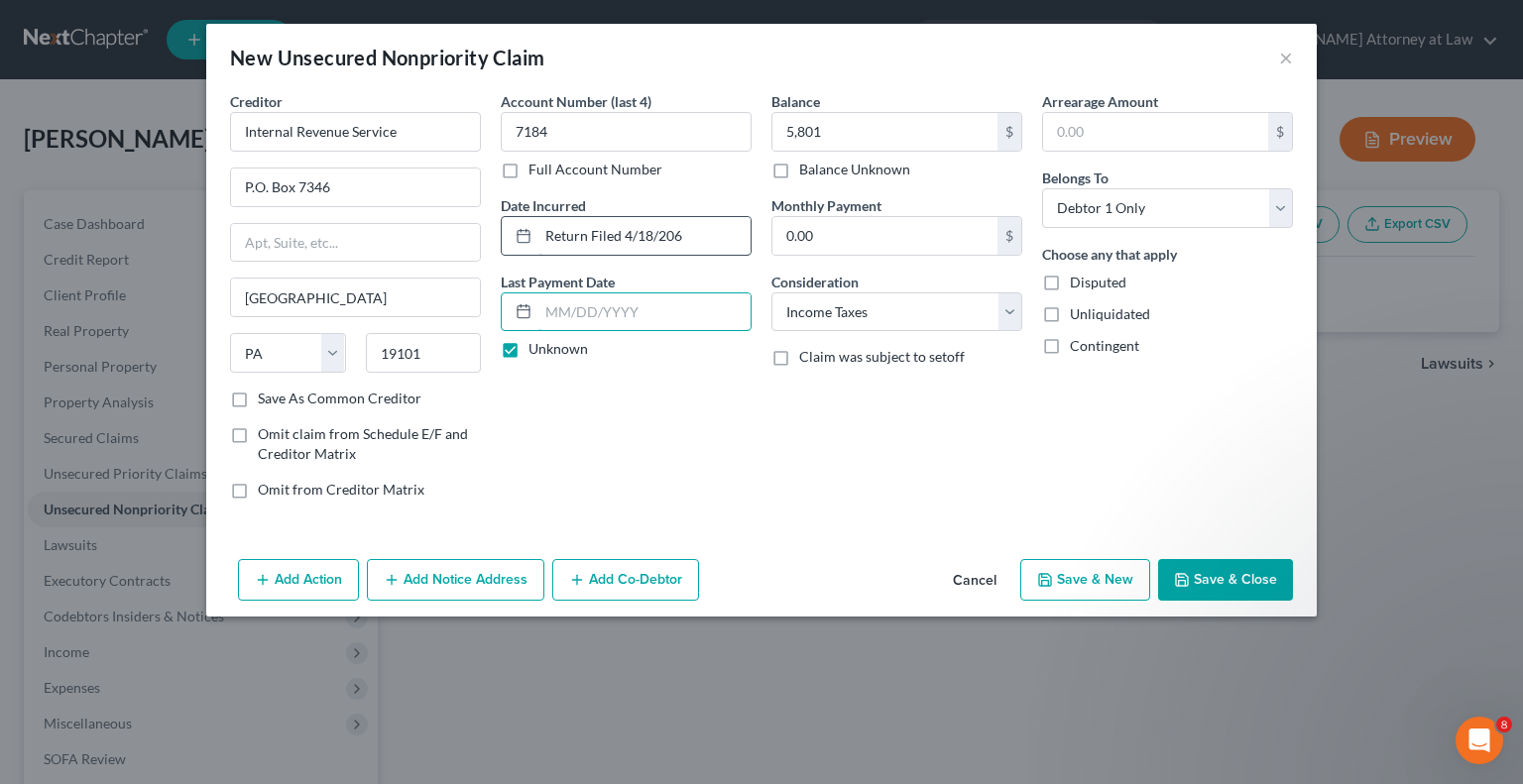 type 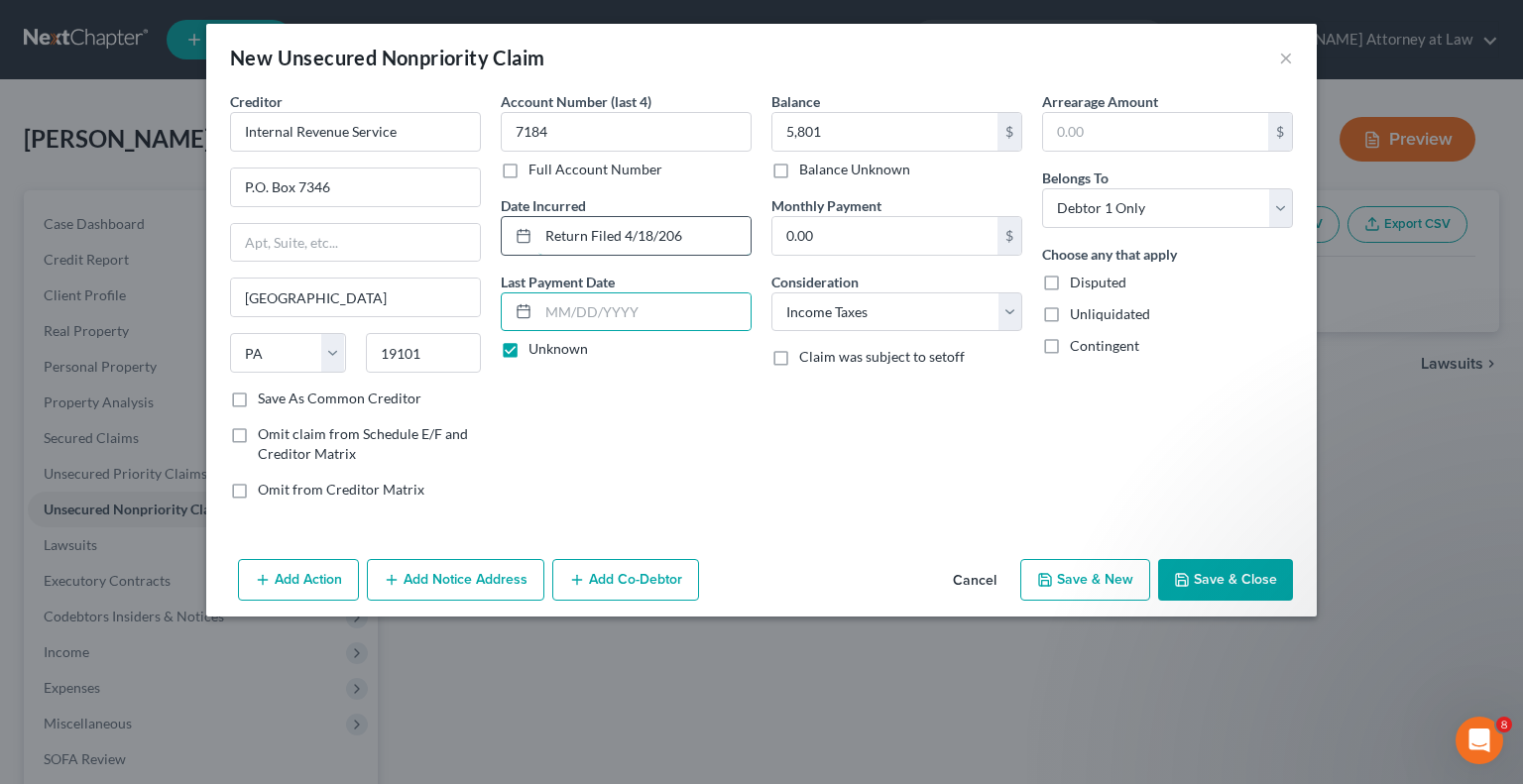 click on "Return Filed 4/18/206" at bounding box center [644, 236] 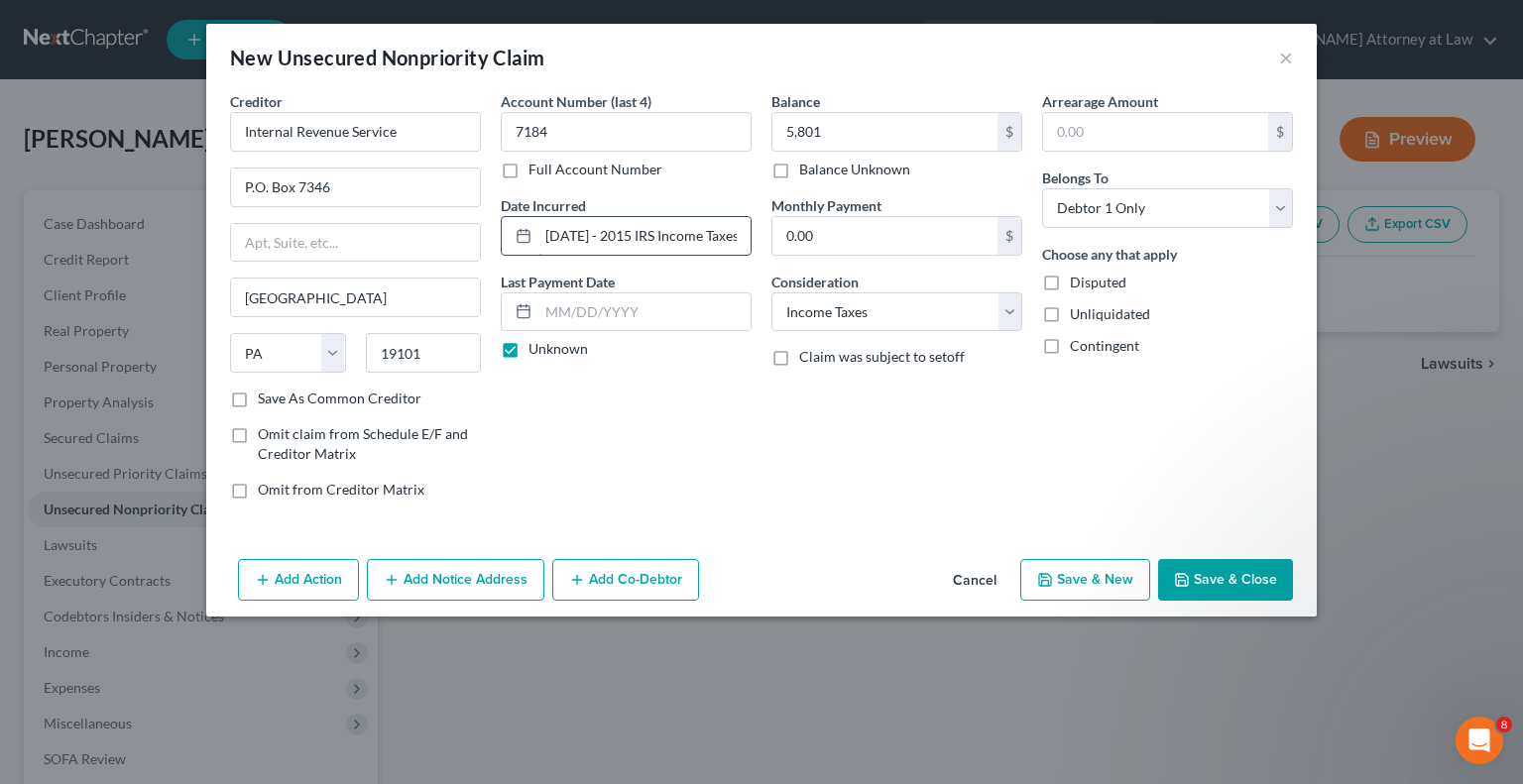 scroll, scrollTop: 0, scrollLeft: 85, axis: horizontal 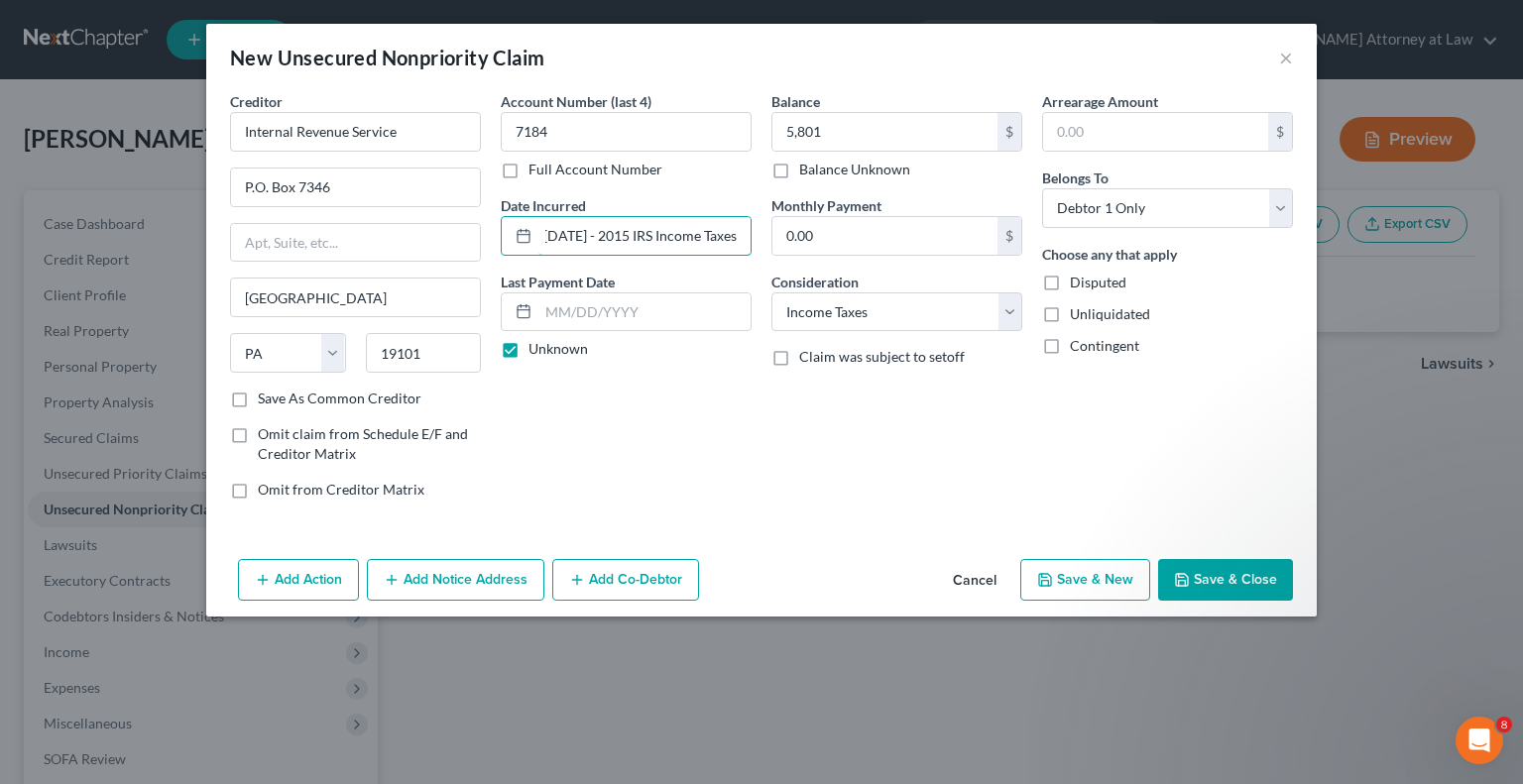 type on "Return Filed [DATE] - 2015 IRS Income Taxes" 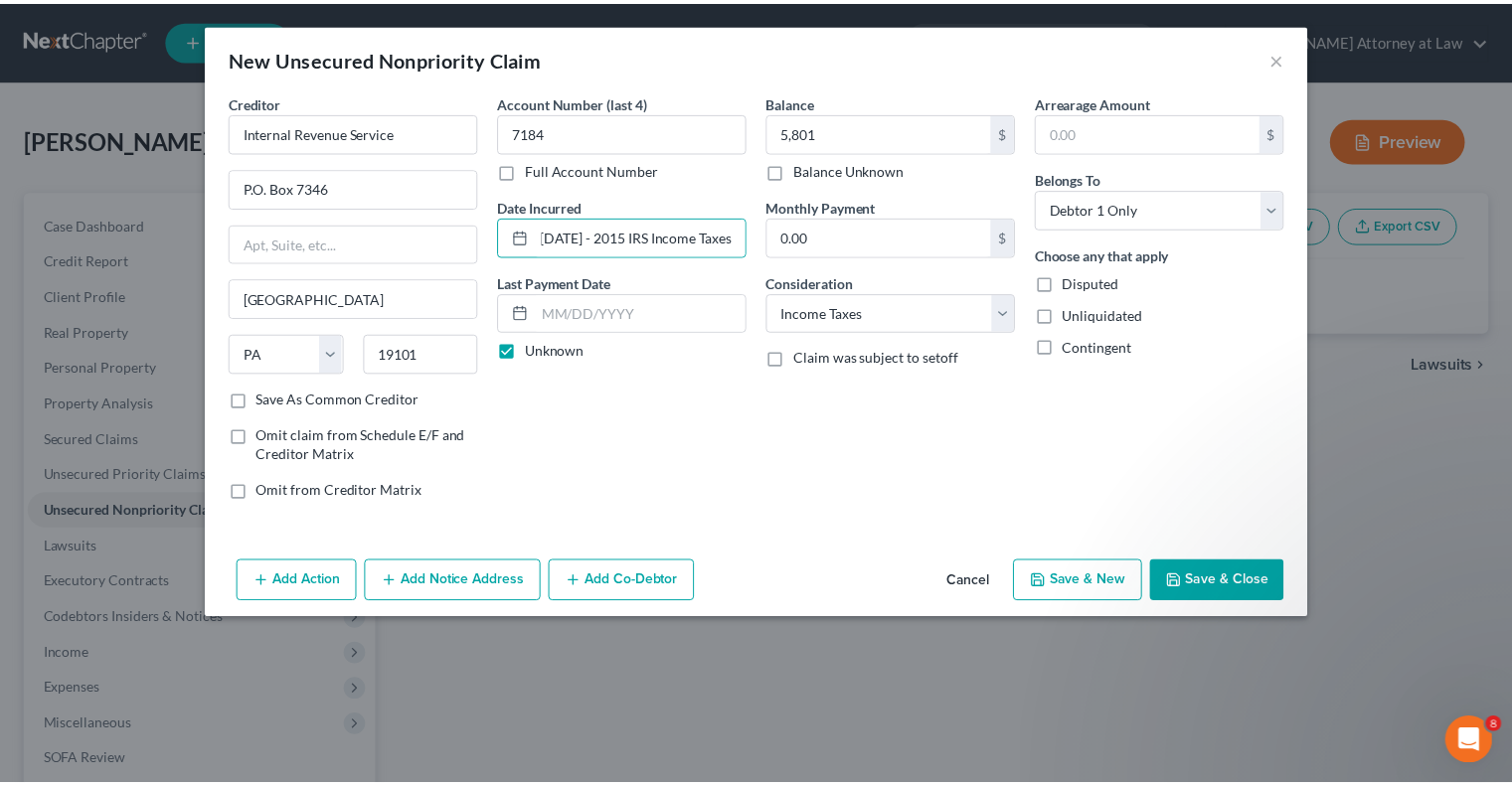 scroll, scrollTop: 0, scrollLeft: 0, axis: both 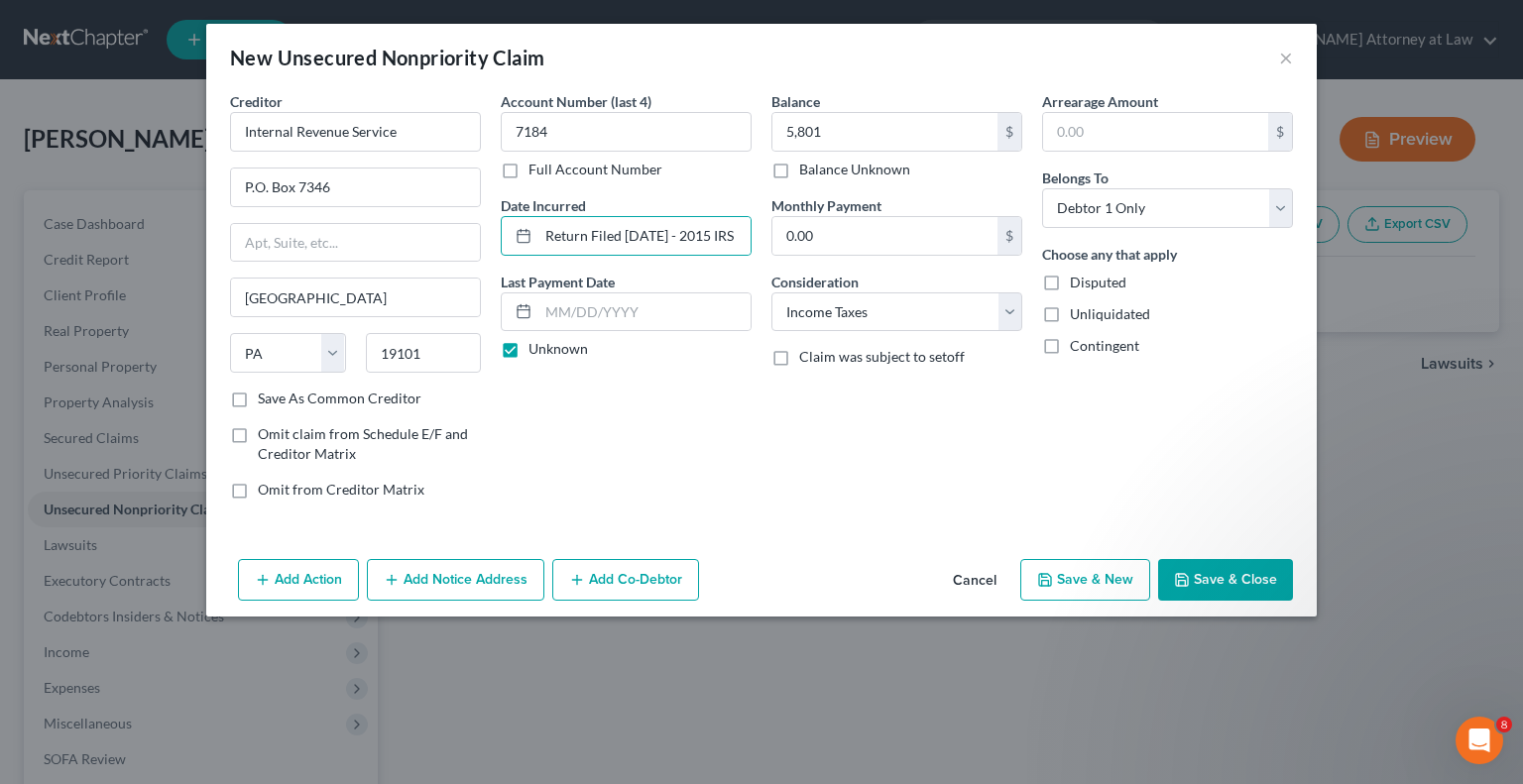 click on "Save & Close" at bounding box center (1226, 580) 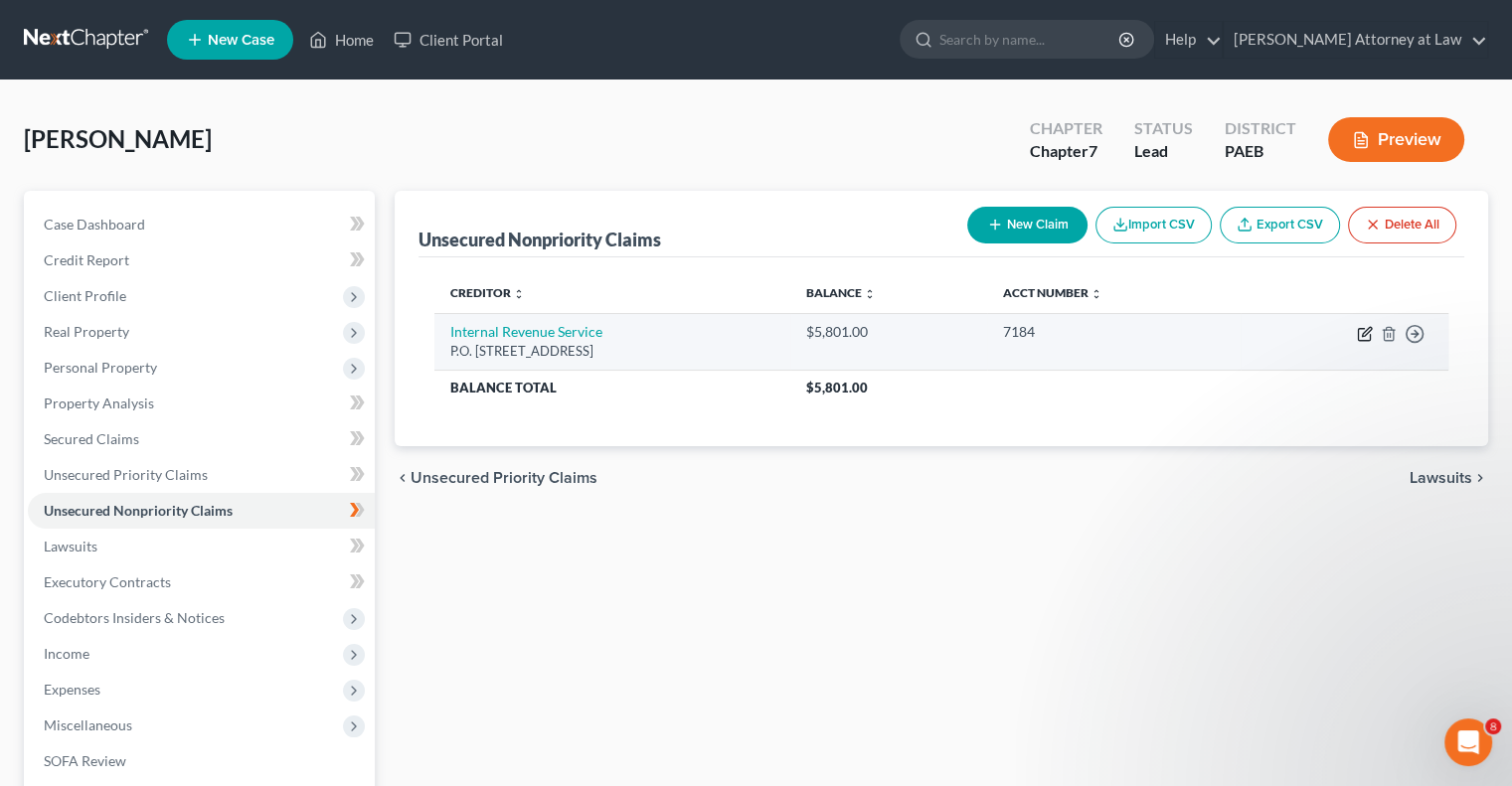 click 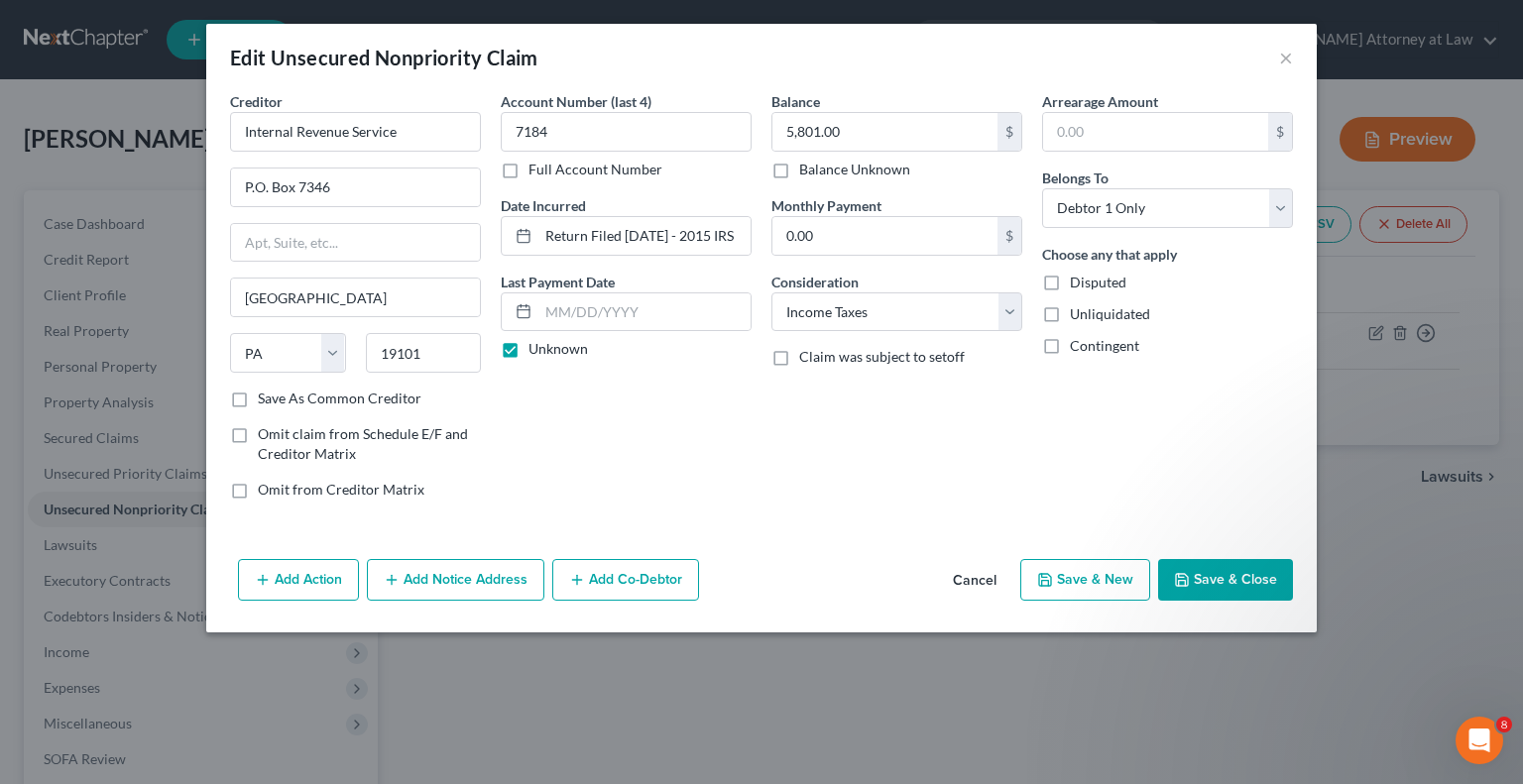 click on "Unknown" at bounding box center (558, 349) 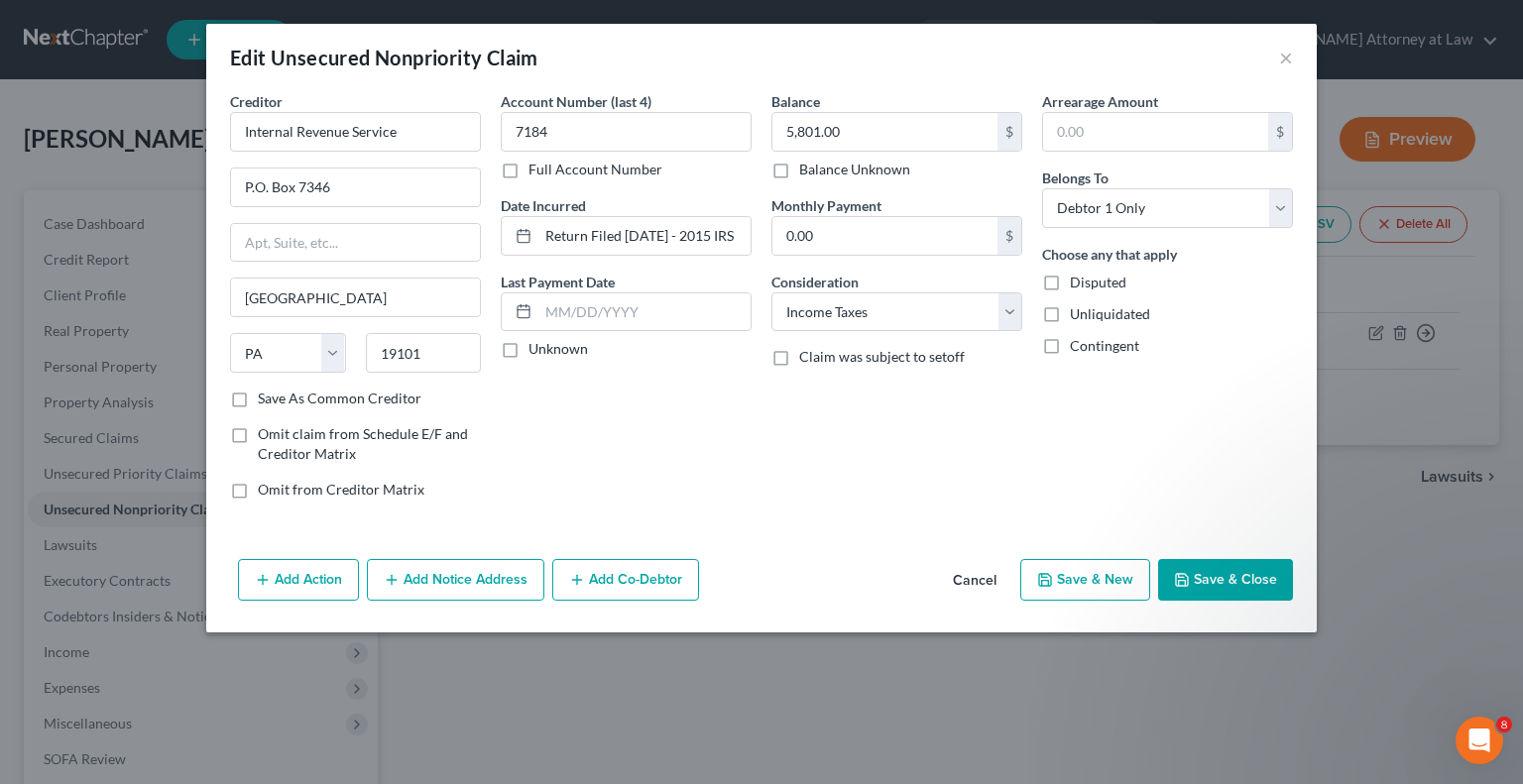 click on "Unknown" at bounding box center [558, 349] 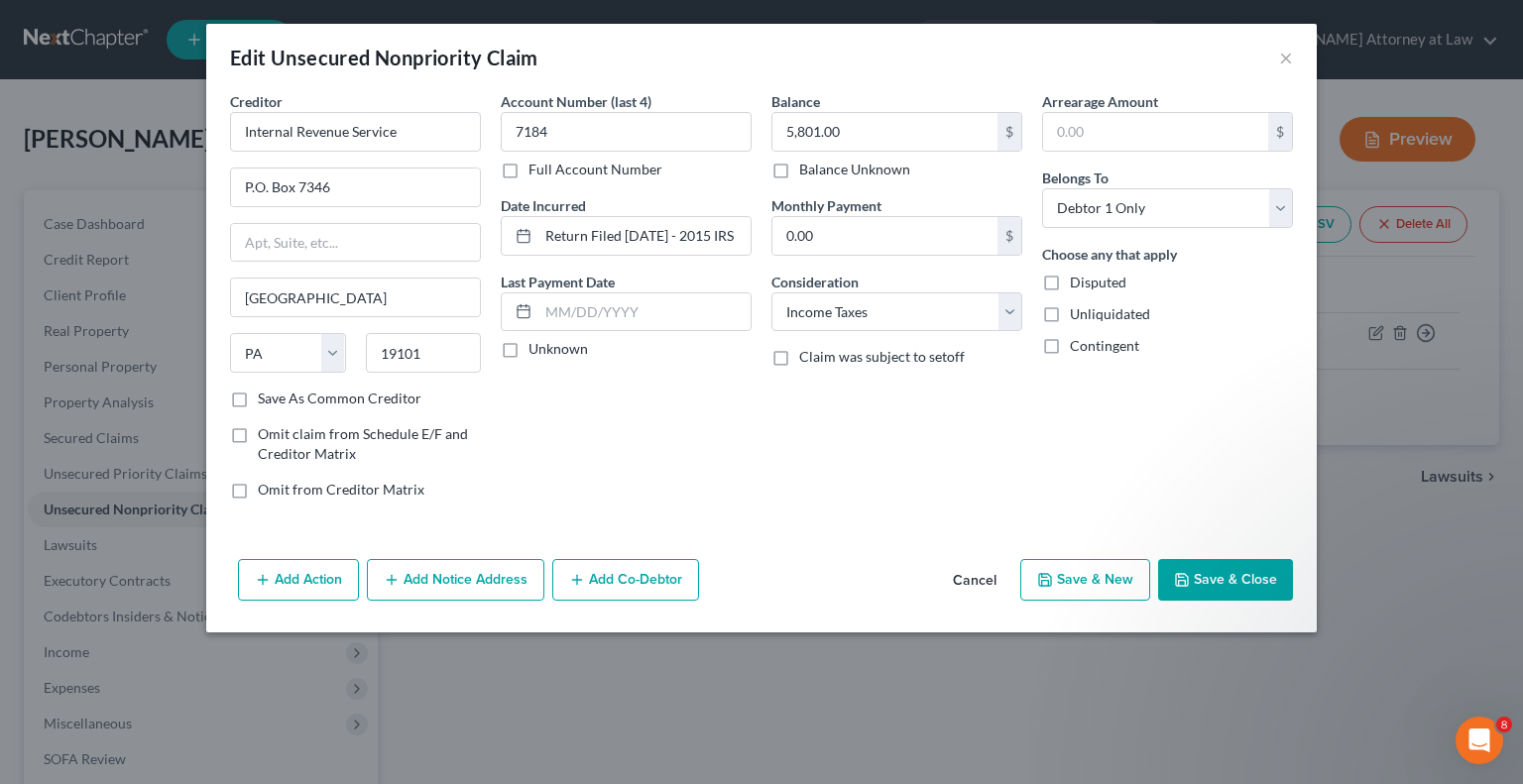 click on "Unknown" at bounding box center [542, 345] 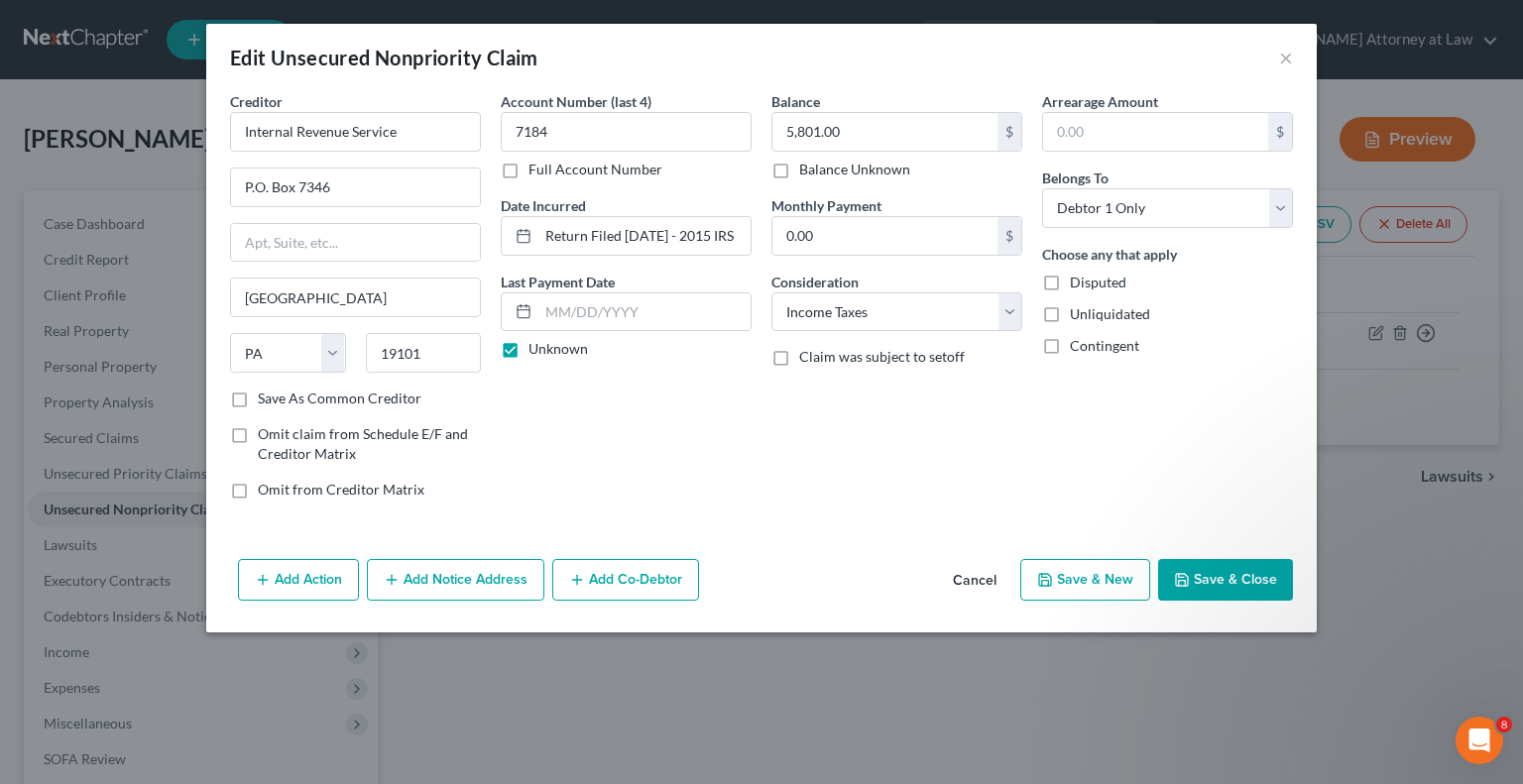 click on "Save & Close" at bounding box center [1226, 580] 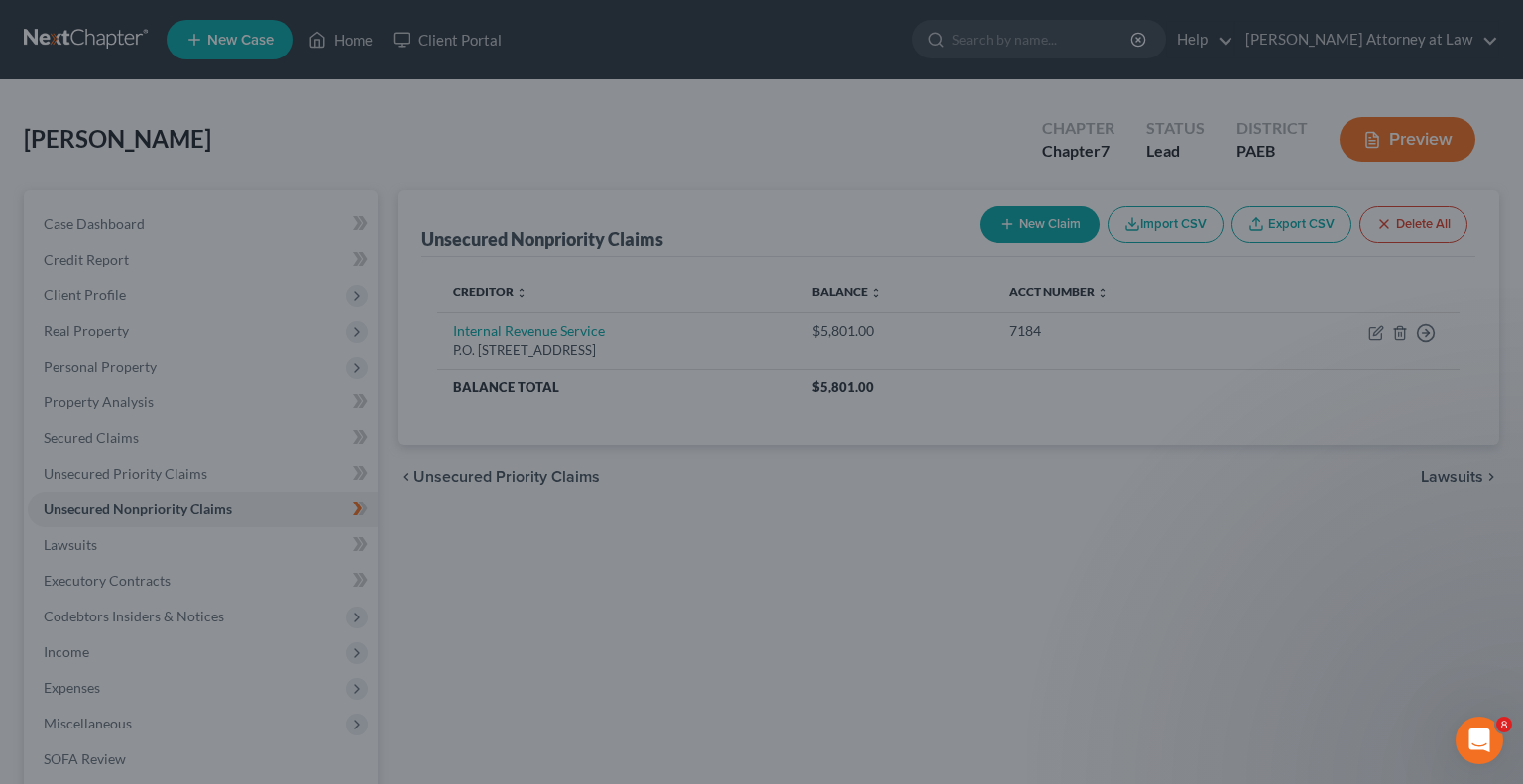 type on "0" 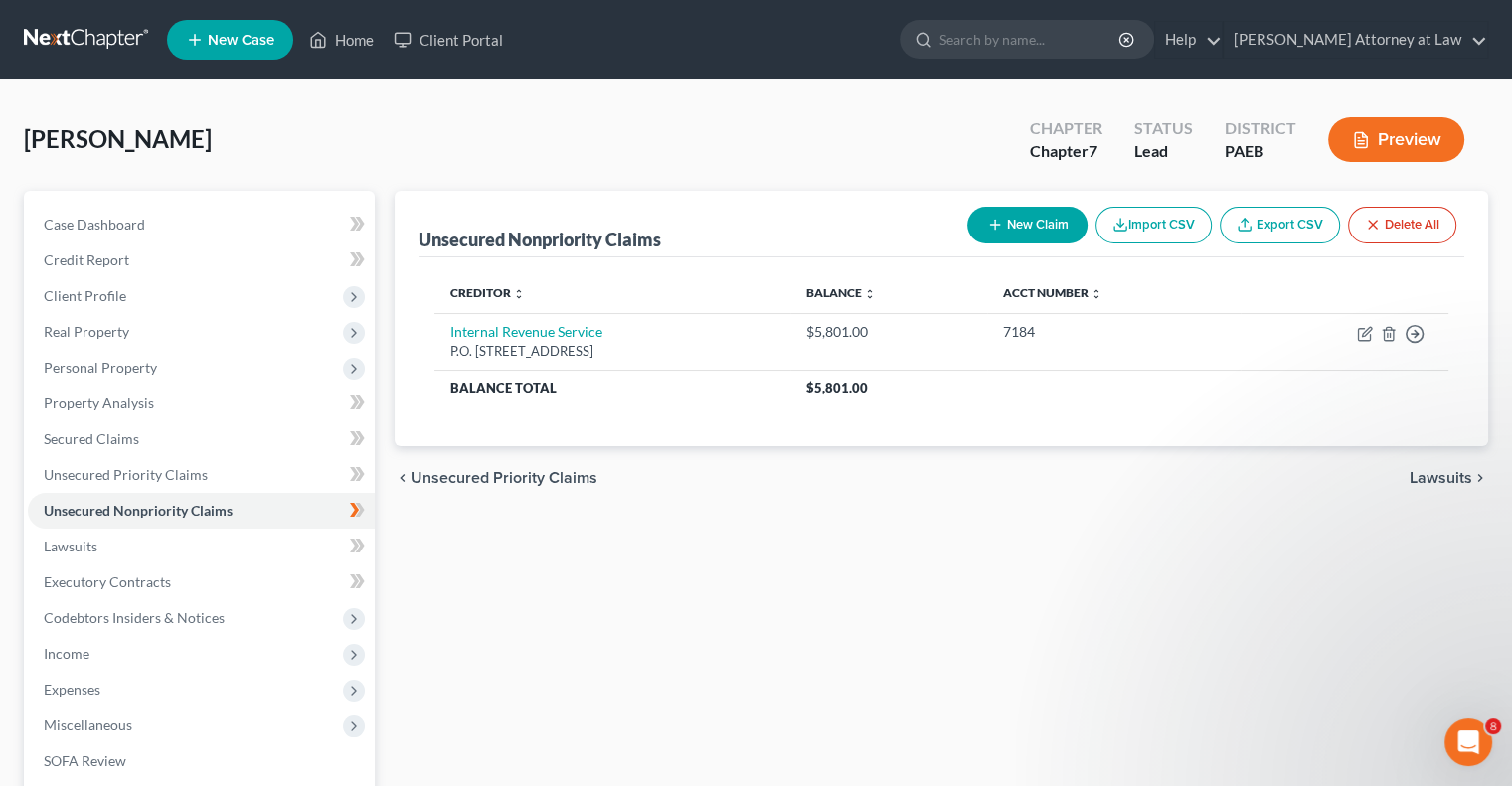 click on "New Claim" at bounding box center (1027, 225) 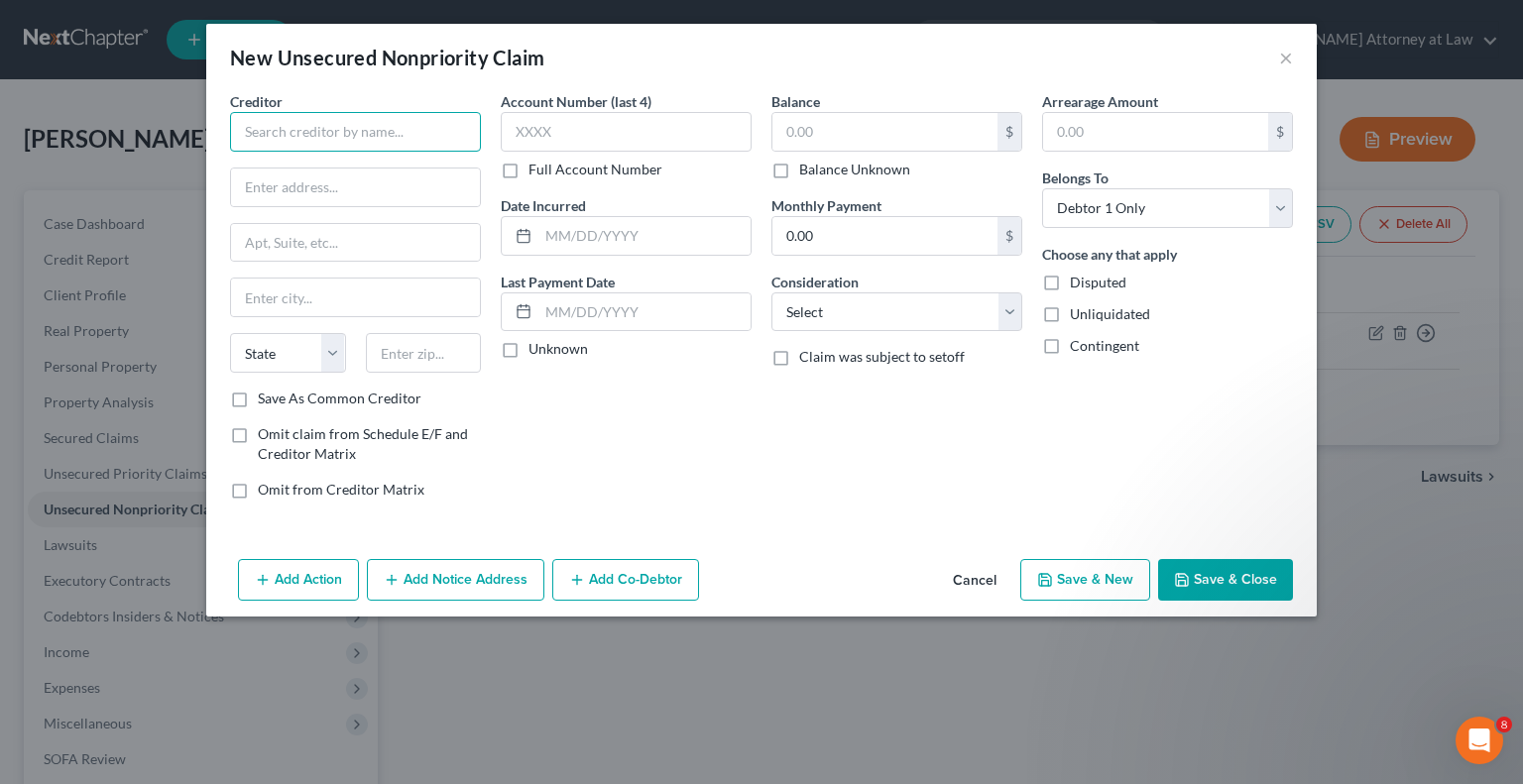 click at bounding box center (355, 132) 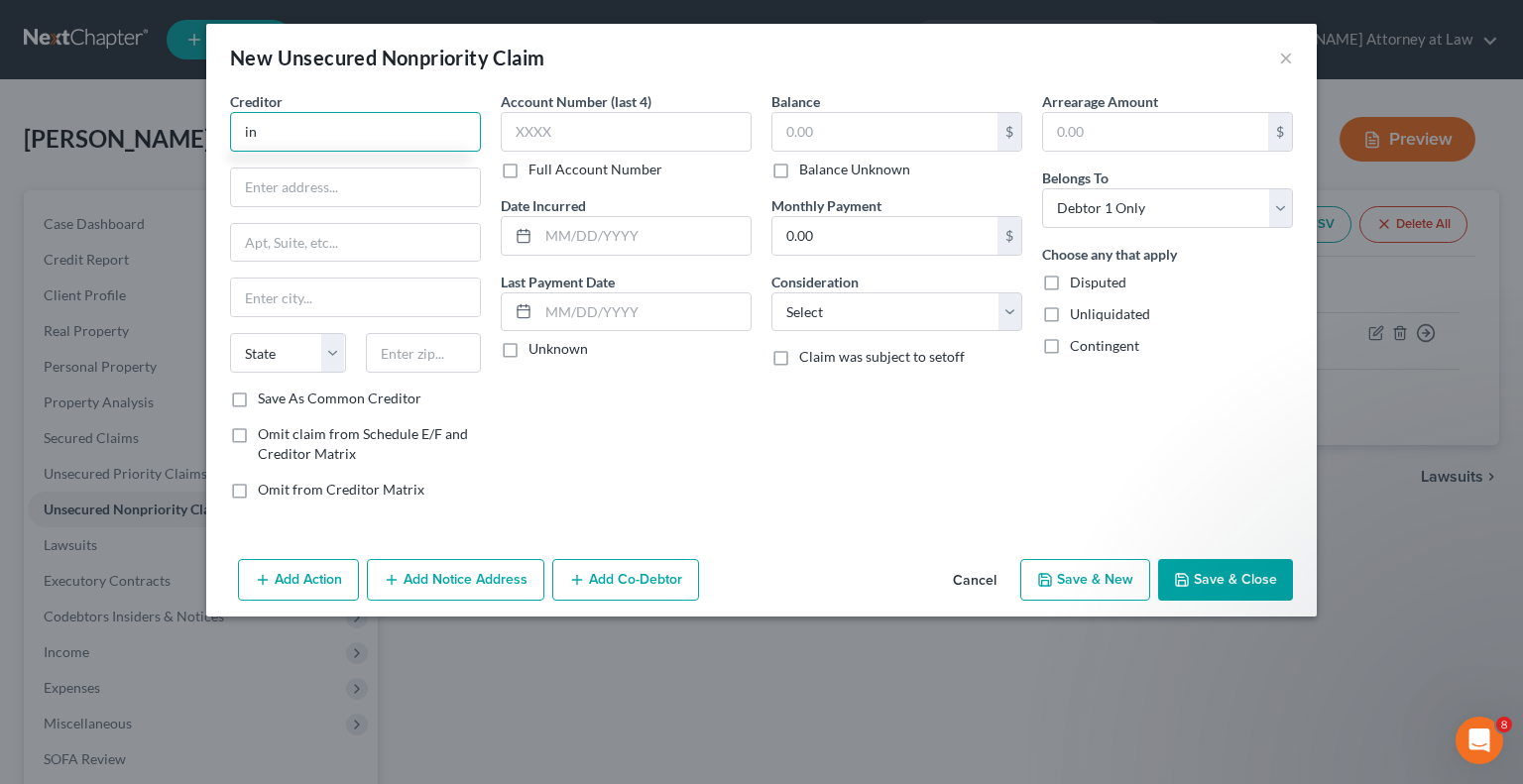 type on "i" 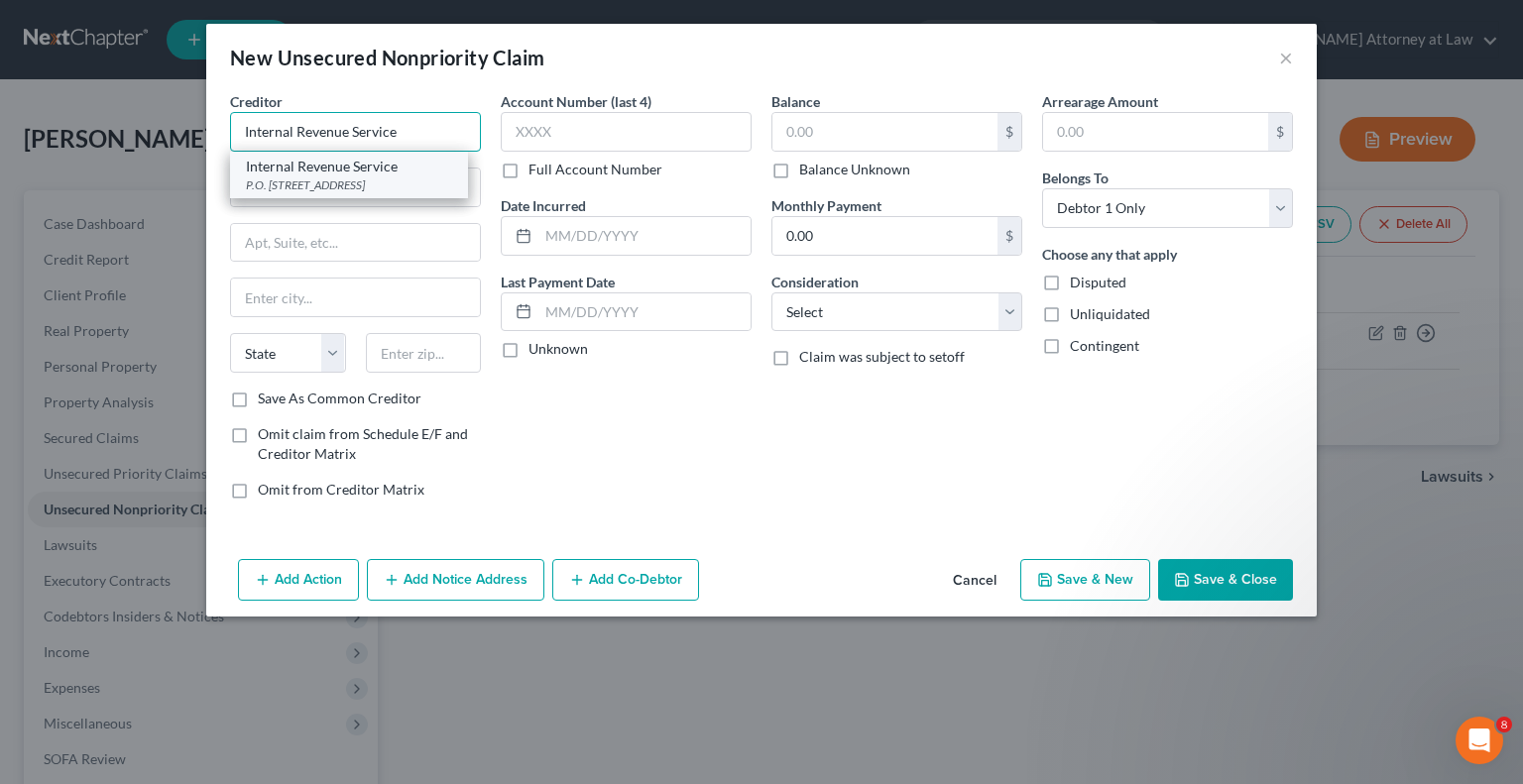 type on "Internal Revenue Service" 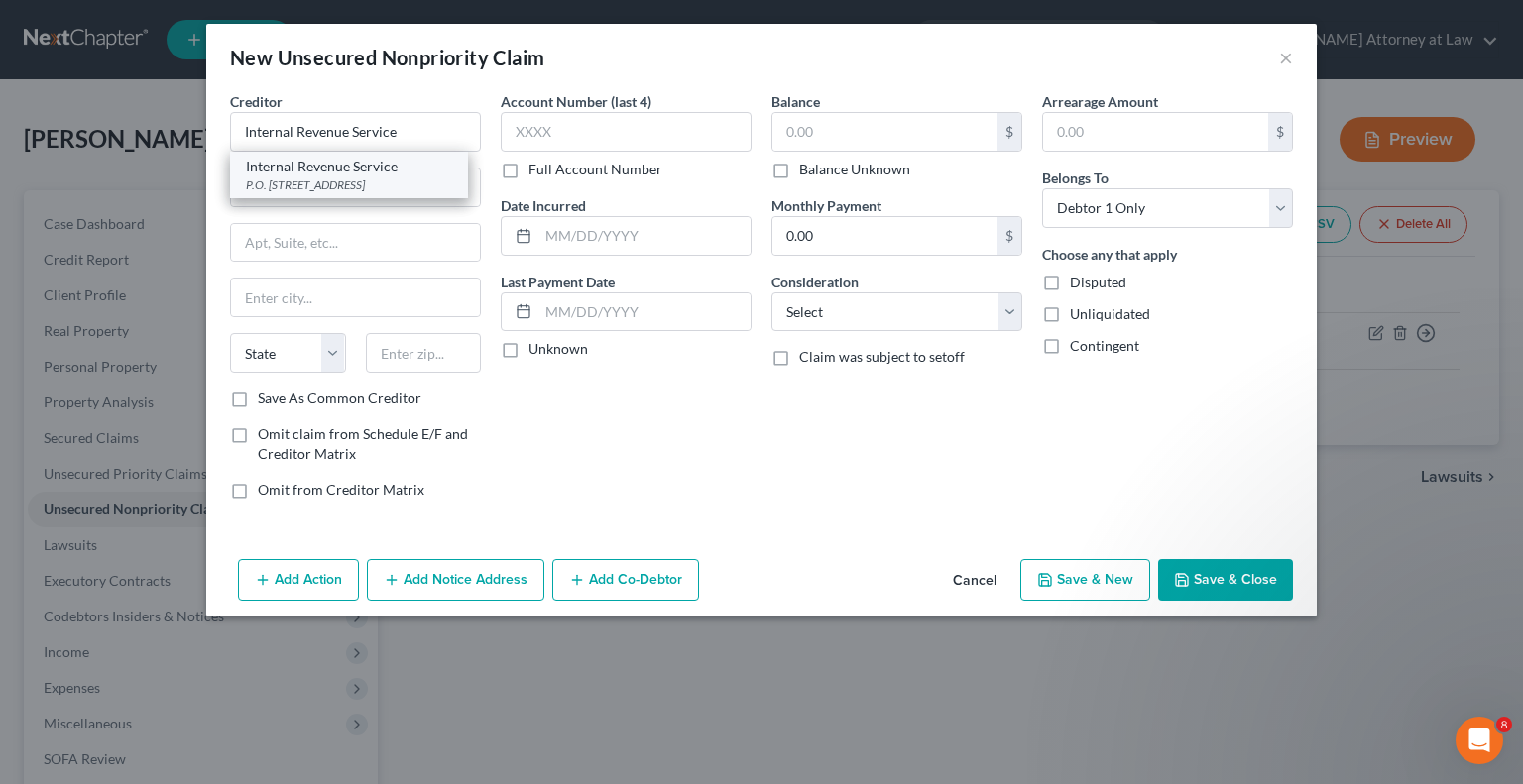 click on "Internal Revenue Service" at bounding box center (349, 167) 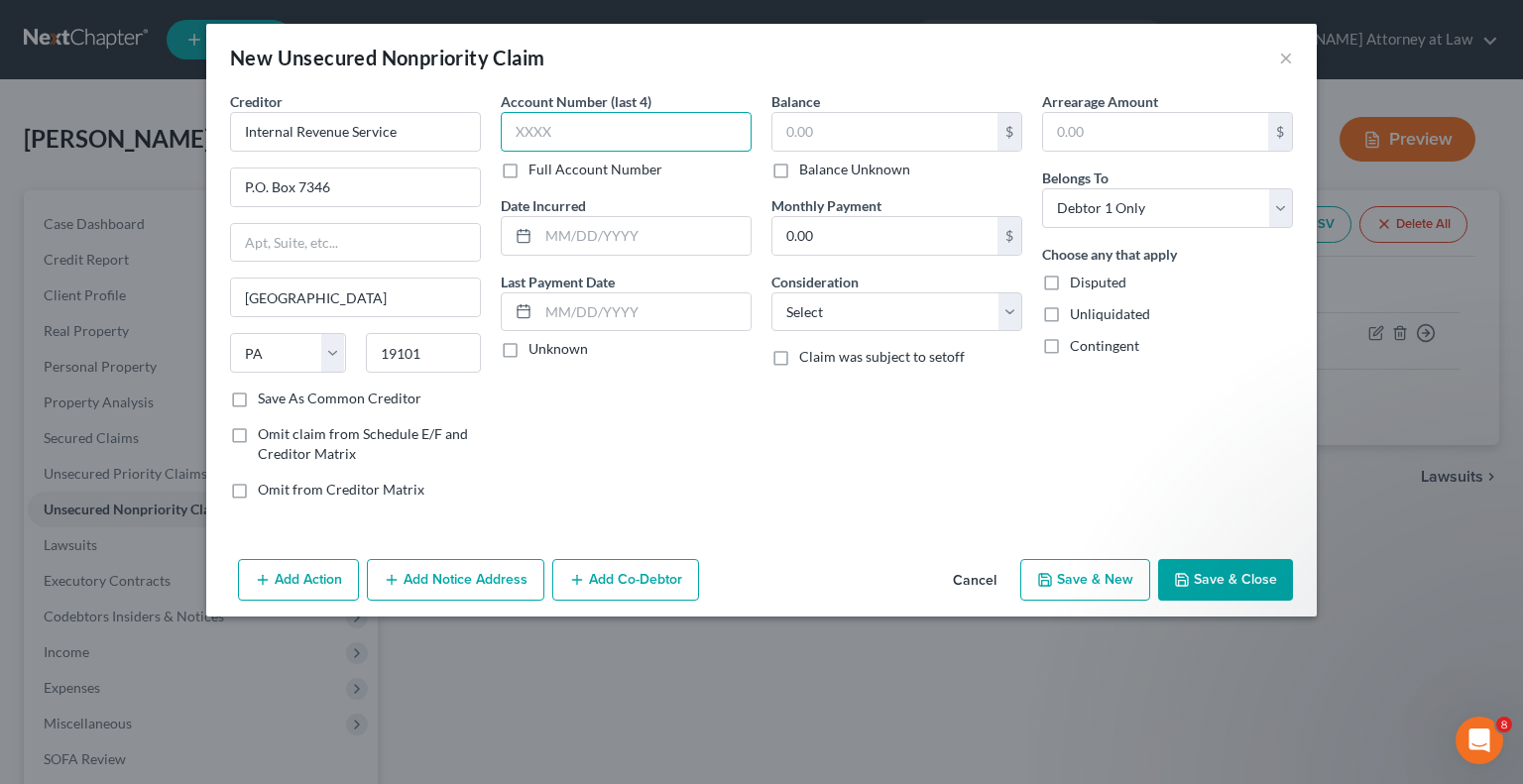 click at bounding box center (626, 132) 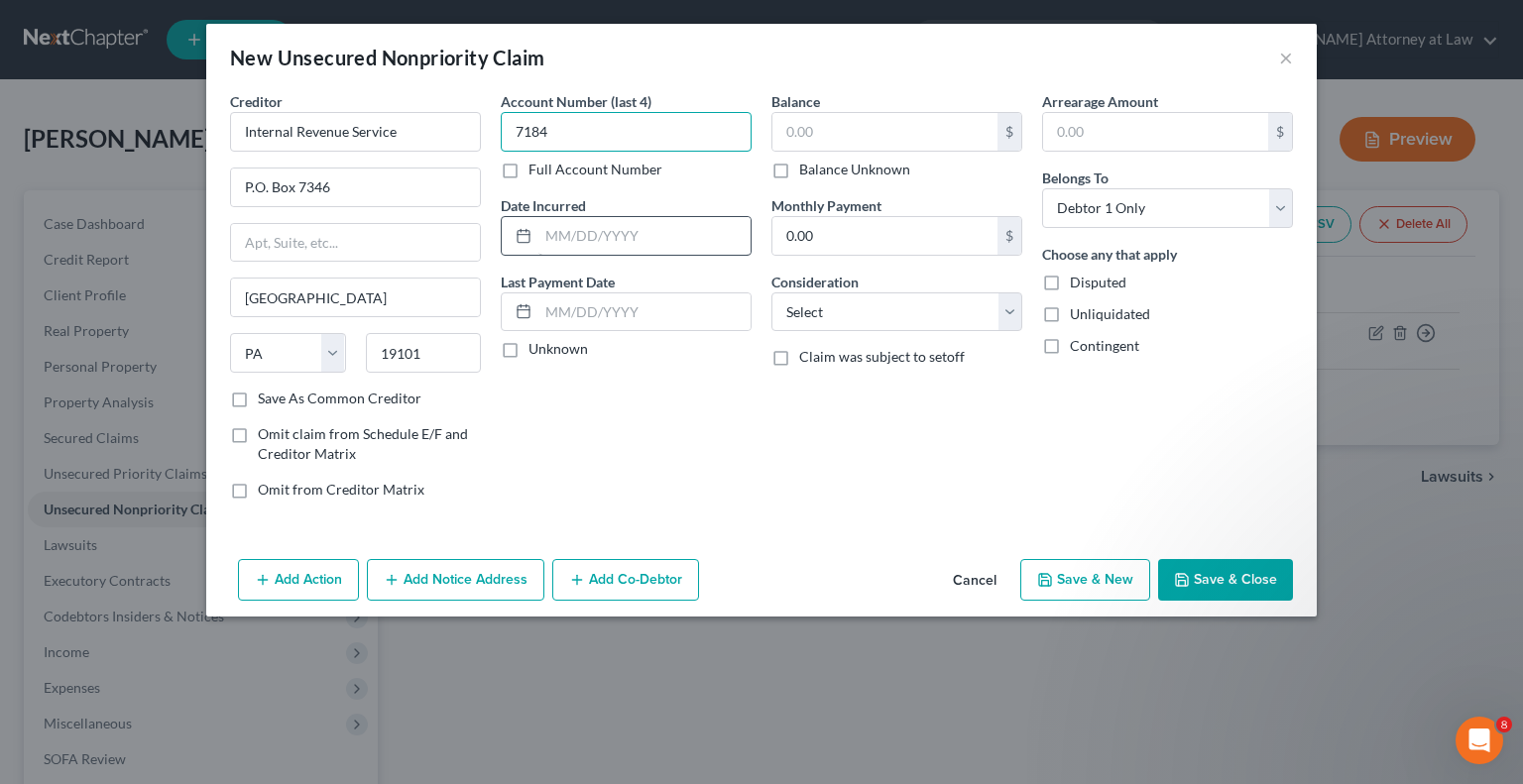 type on "7184" 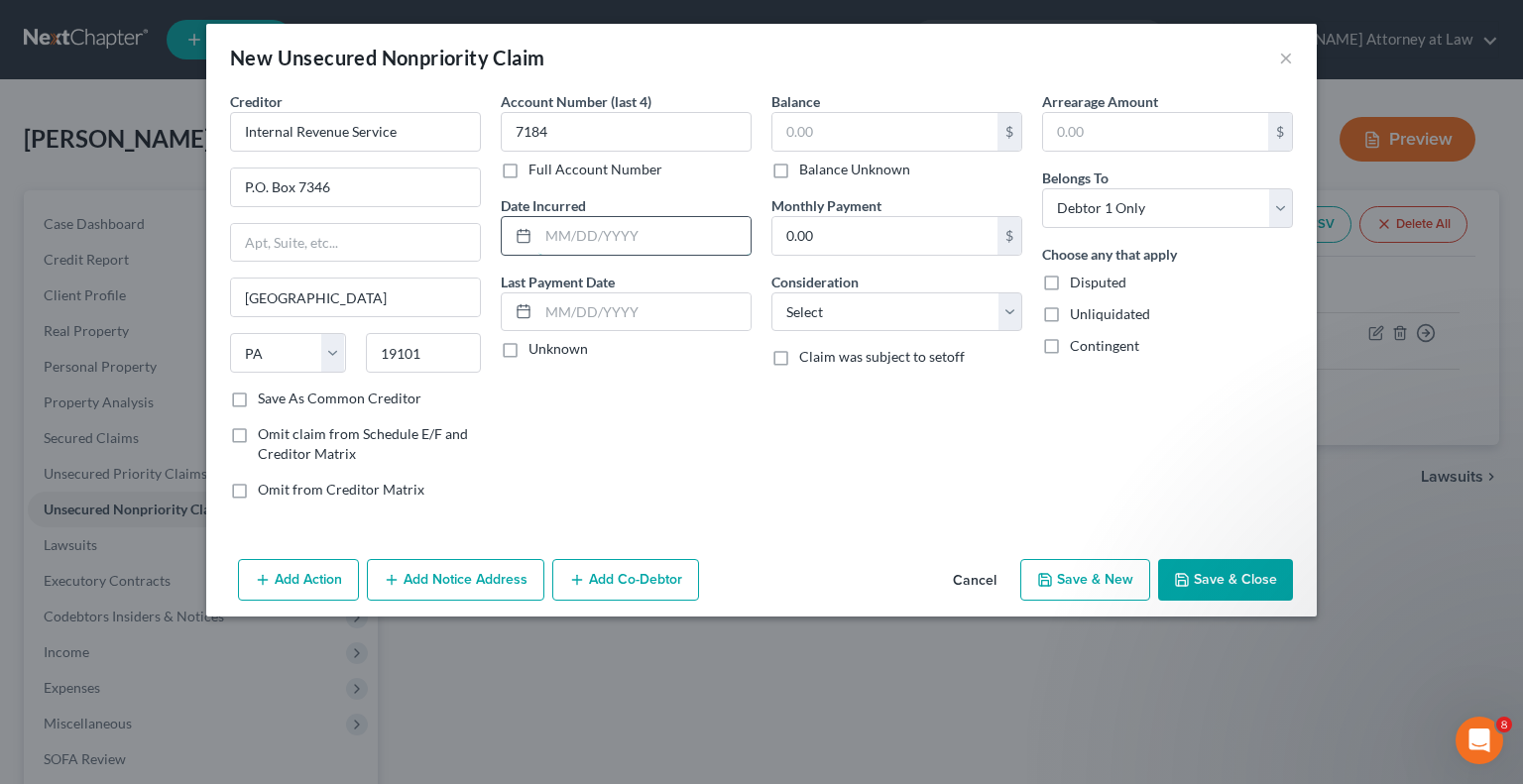 click at bounding box center (644, 236) 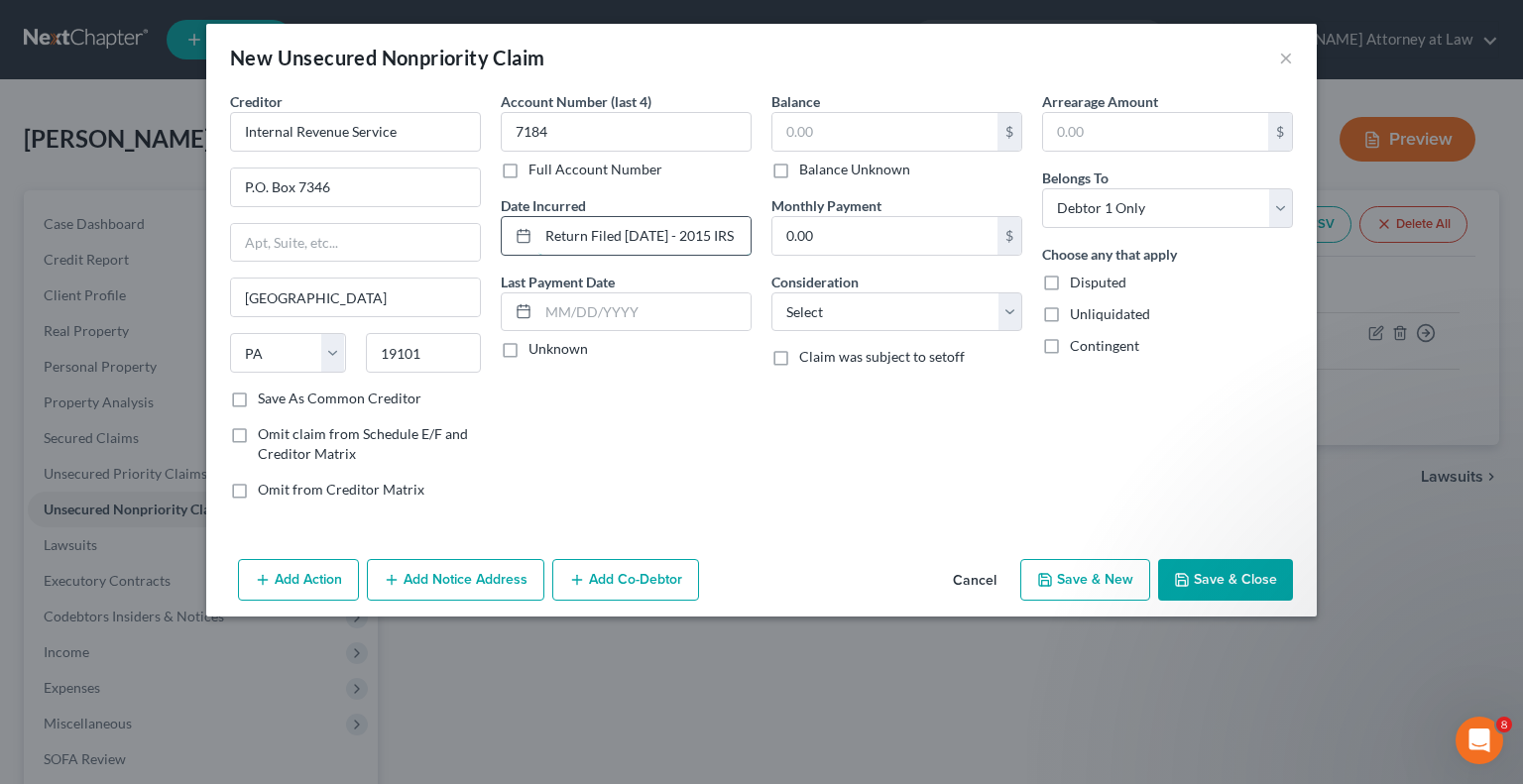 click on "Return Filed [DATE] - 2015 IRS Income Taxes" at bounding box center [644, 236] 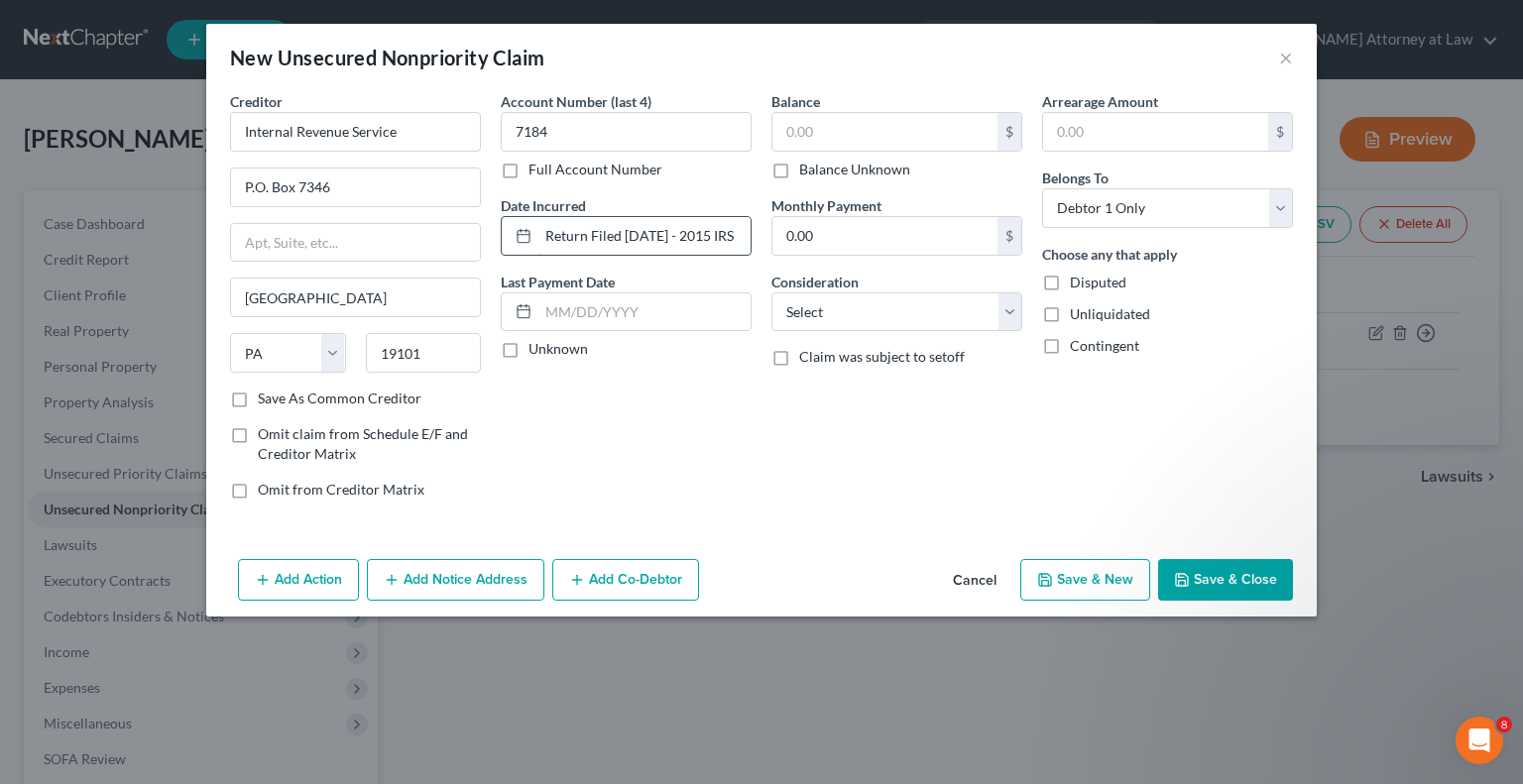click on "Return Filed [DATE] - 2015 IRS Income Taxes" at bounding box center (644, 236) 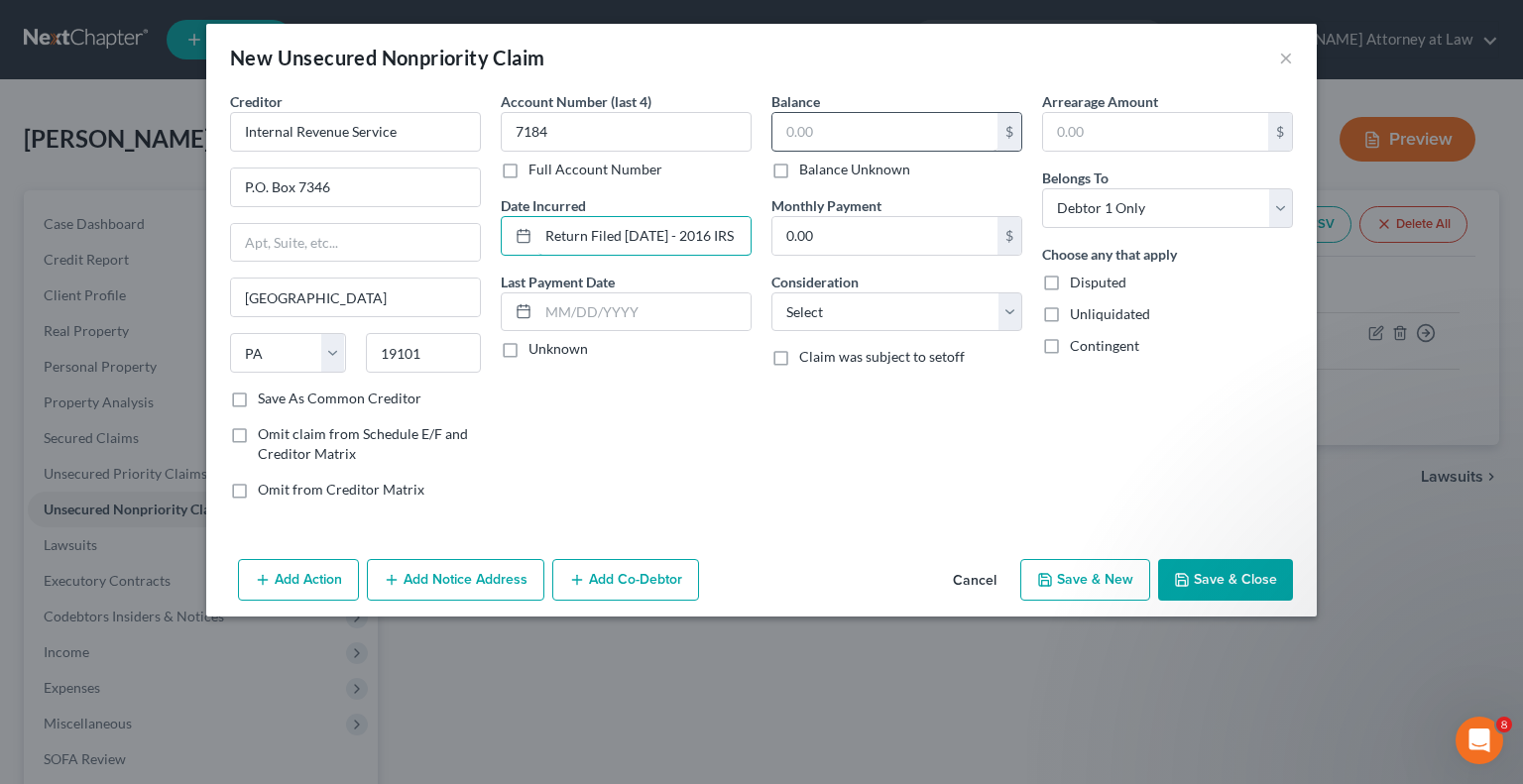 type on "Return Filed [DATE] - 2016 IRS Income Taxes" 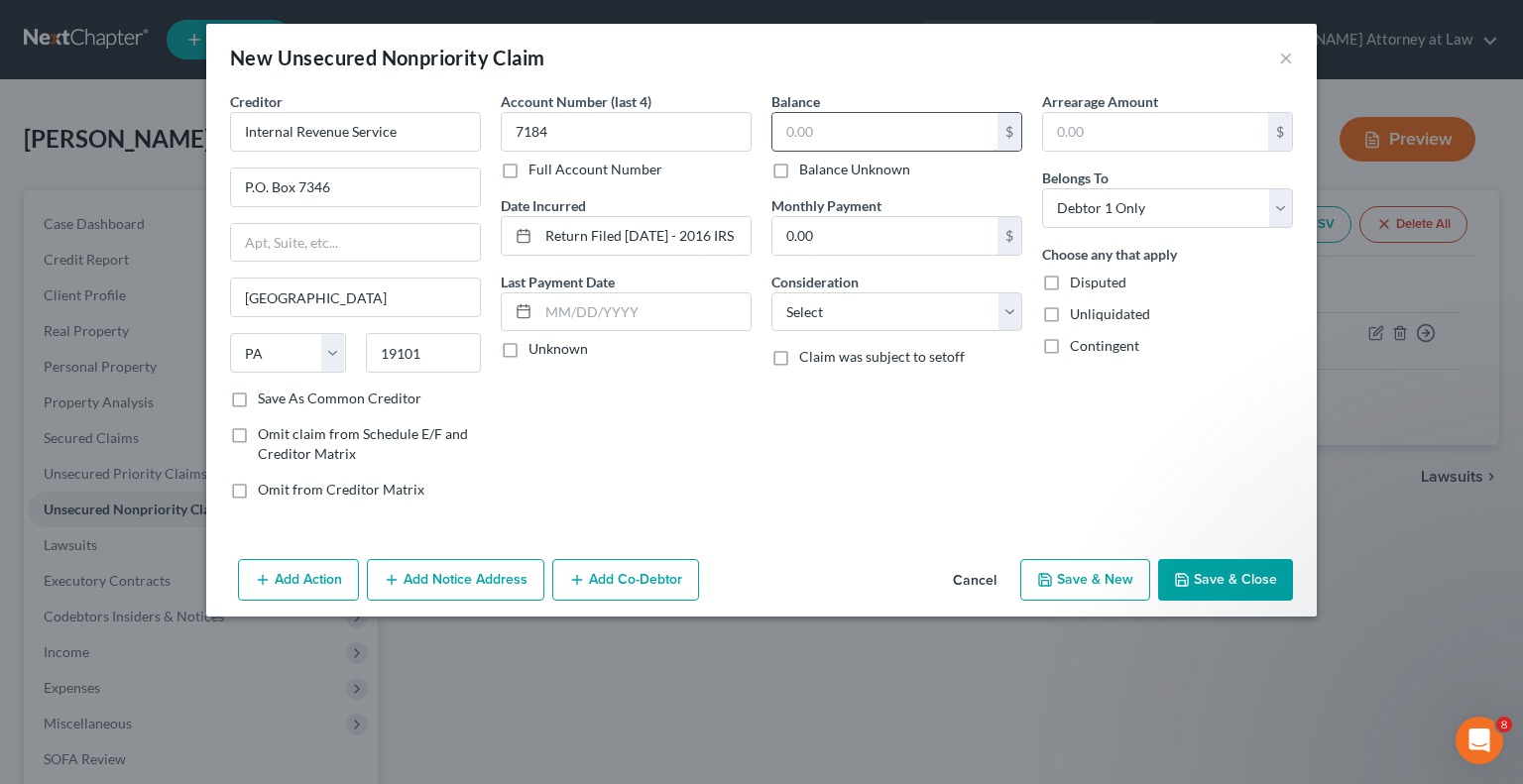 click at bounding box center [884, 132] 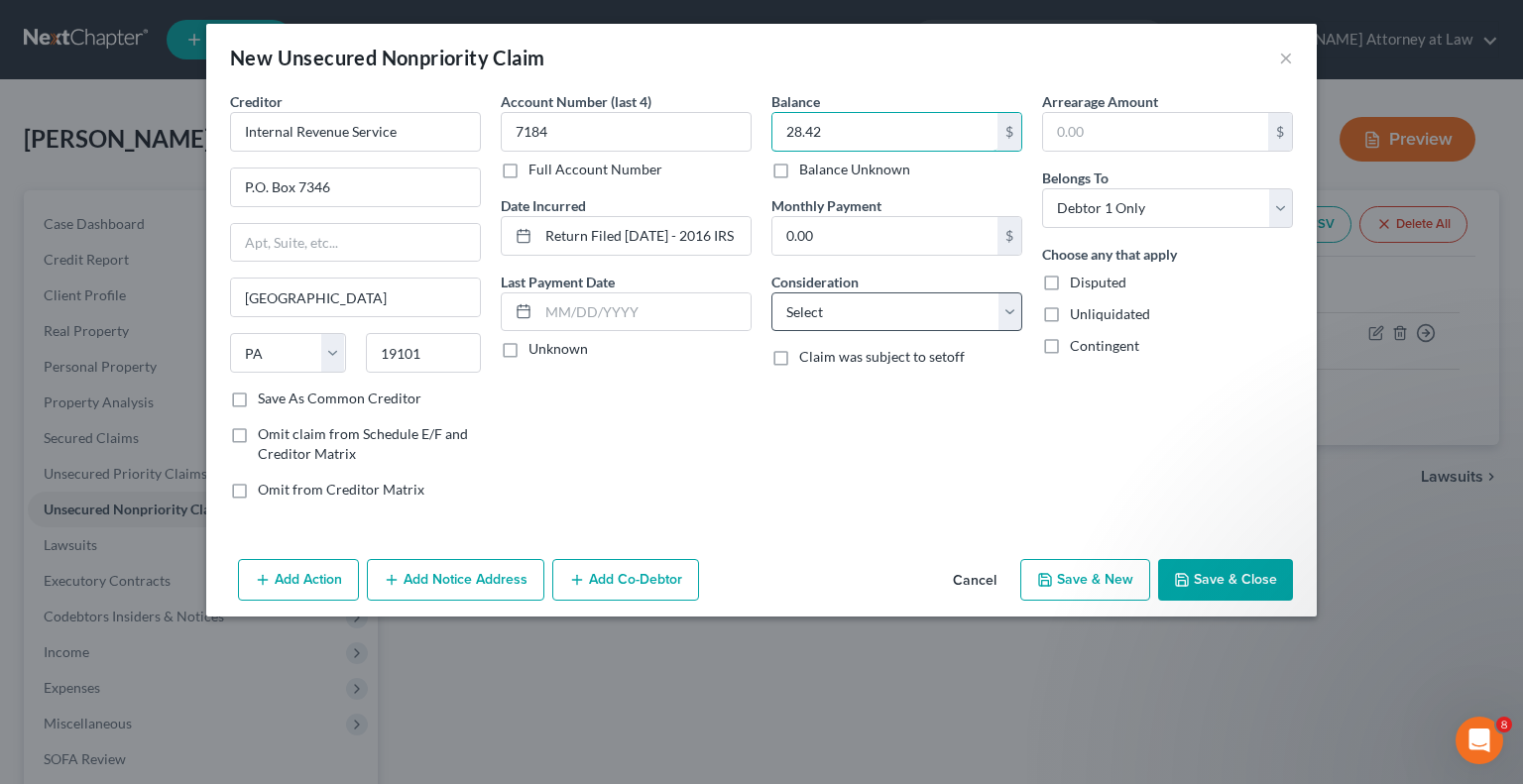 type on "28.42" 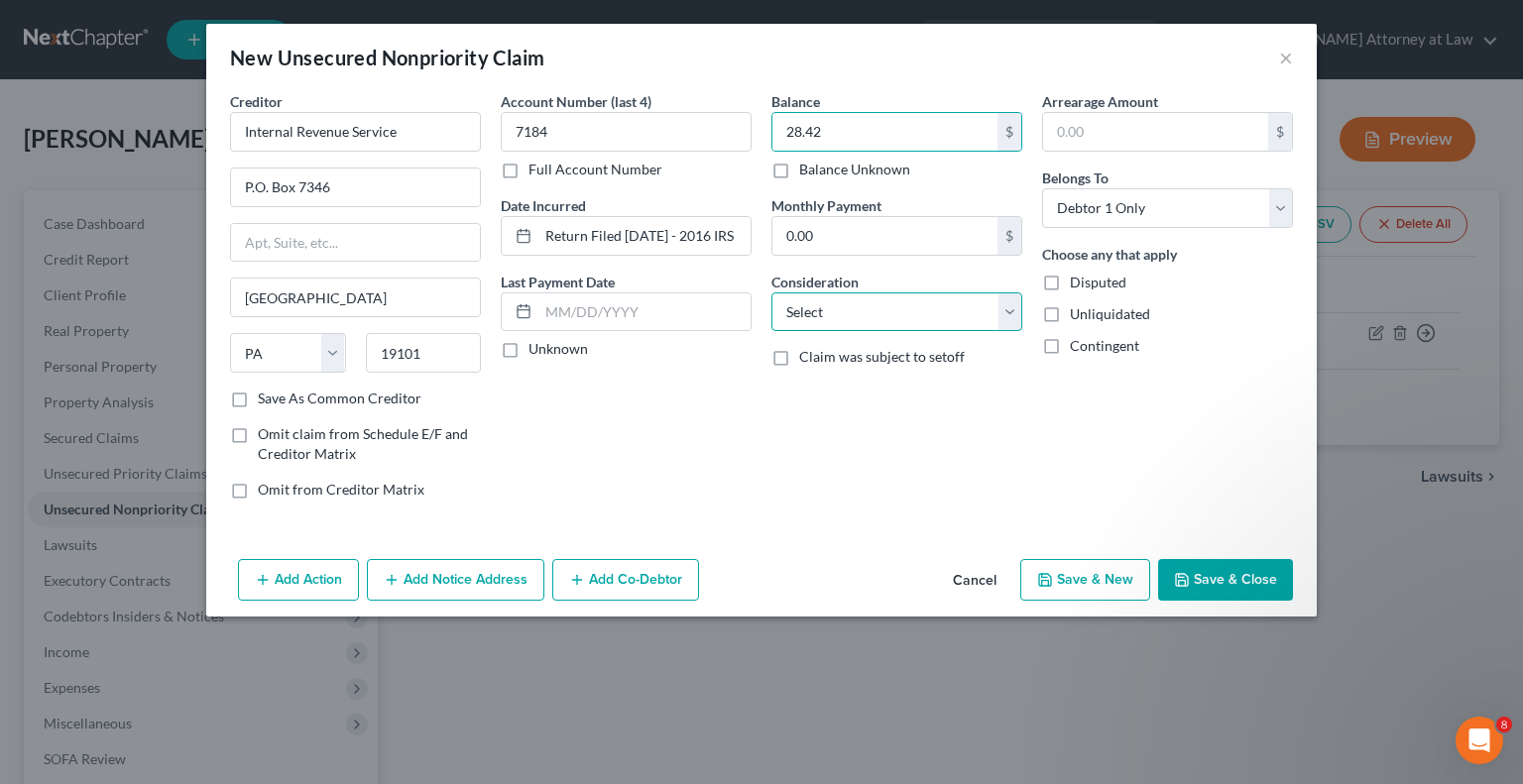 click on "Select Cable / Satellite Services Collection Agency Credit Card Debt Debt Counseling / Attorneys Deficiency Balance Domestic Support Obligations Home / Car Repairs Income Taxes Judgment Liens Medical Services Monies Loaned / Advanced Mortgage Obligation From Divorce Or Separation Obligation To Pensions Other Overdrawn Bank Account Promised To Help Pay Creditors Student Loans Suppliers And Vendors Telephone / Internet Services Utility Services" at bounding box center [896, 312] 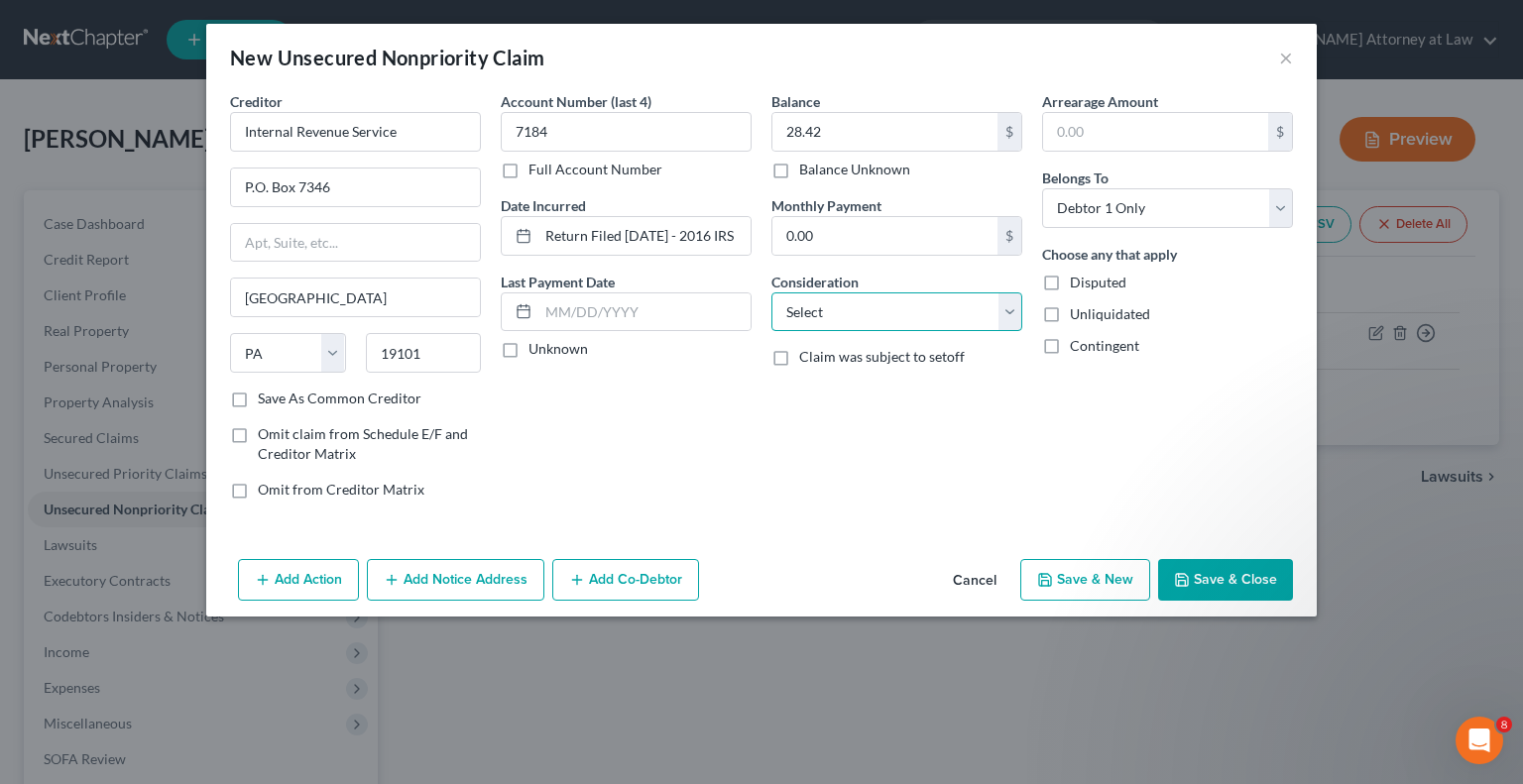 select on "7" 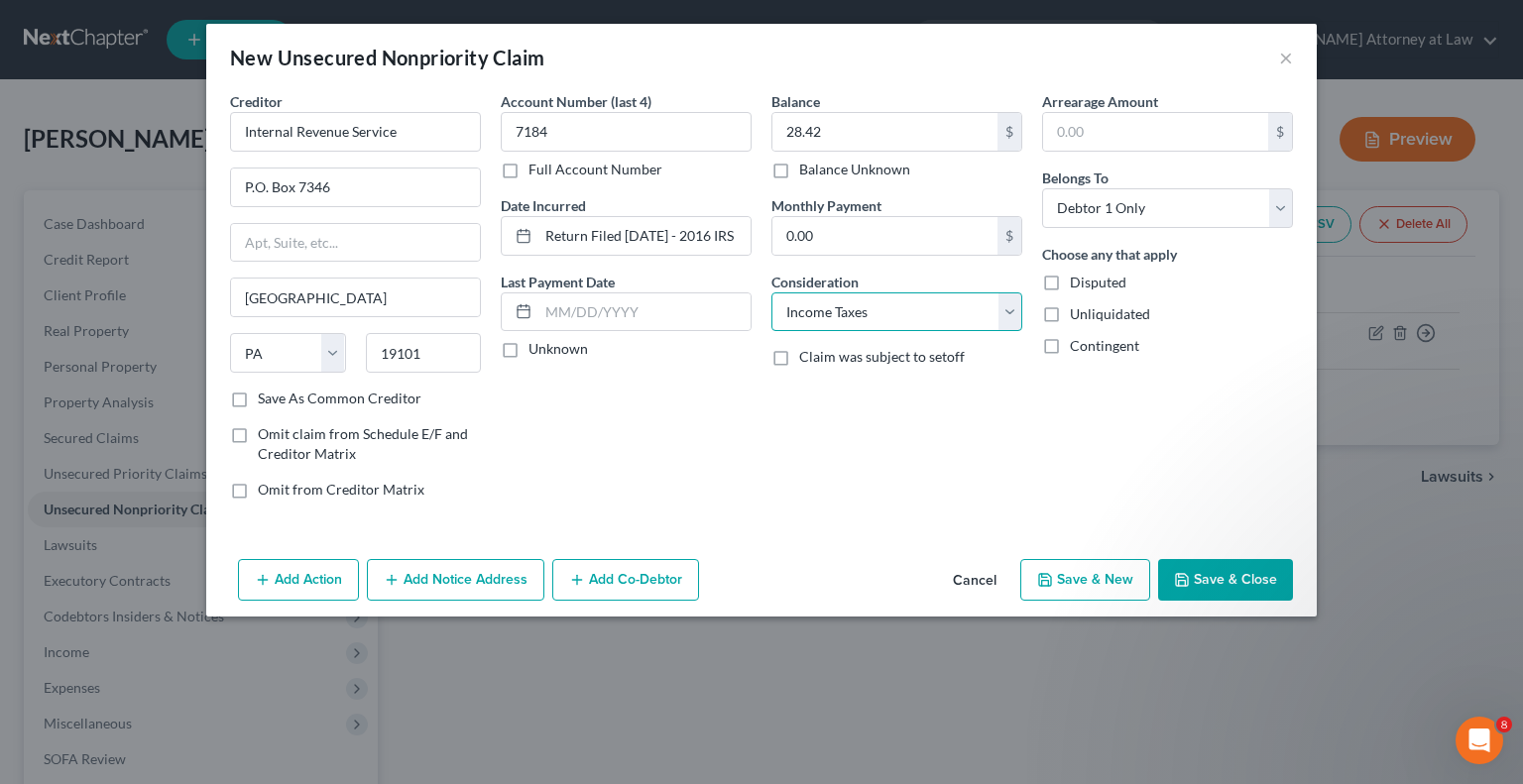 click on "Select Cable / Satellite Services Collection Agency Credit Card Debt Debt Counseling / Attorneys Deficiency Balance Domestic Support Obligations Home / Car Repairs Income Taxes Judgment Liens Medical Services Monies Loaned / Advanced Mortgage Obligation From Divorce Or Separation Obligation To Pensions Other Overdrawn Bank Account Promised To Help Pay Creditors Student Loans Suppliers And Vendors Telephone / Internet Services Utility Services" at bounding box center [896, 312] 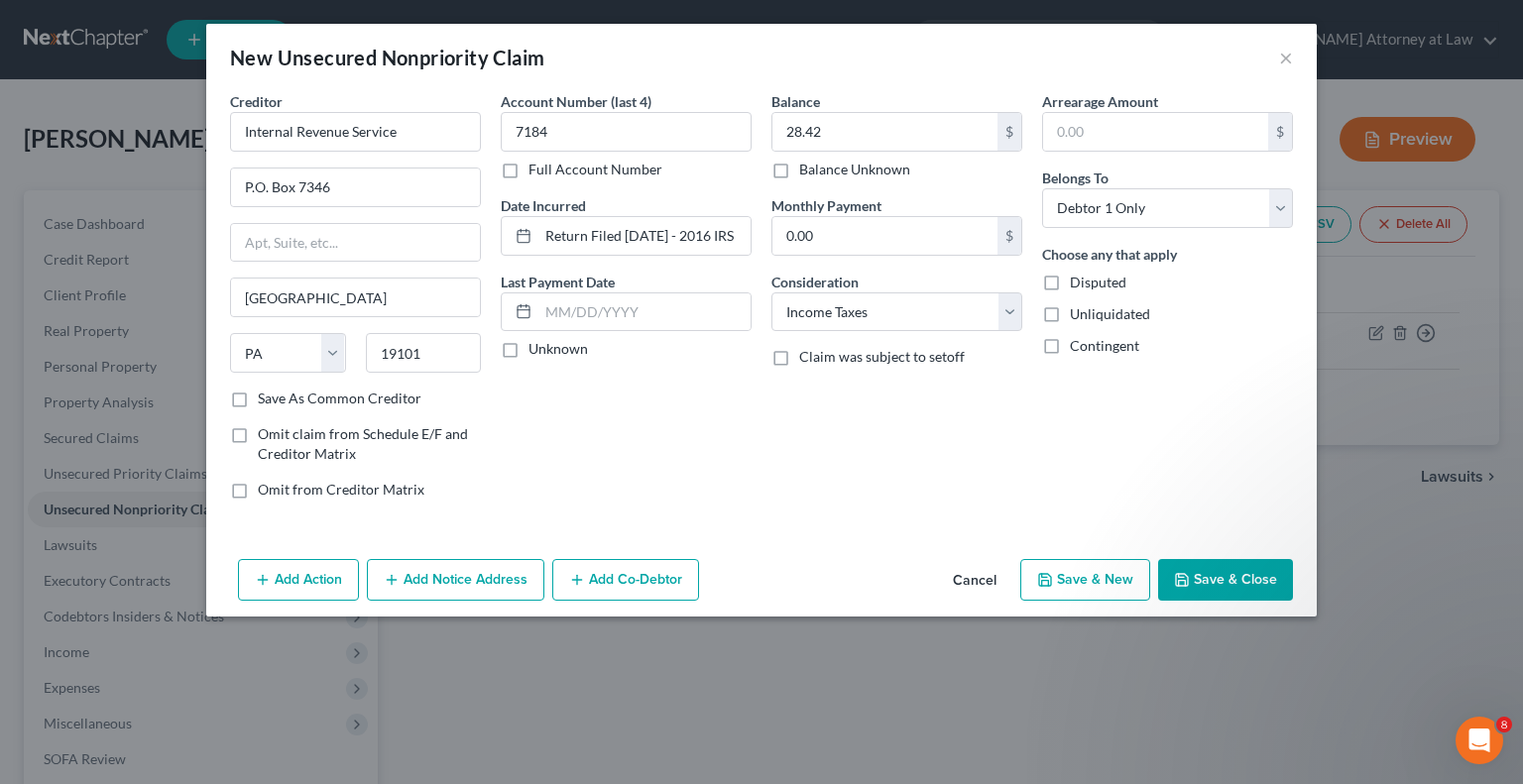 click on "Unknown" at bounding box center (558, 349) 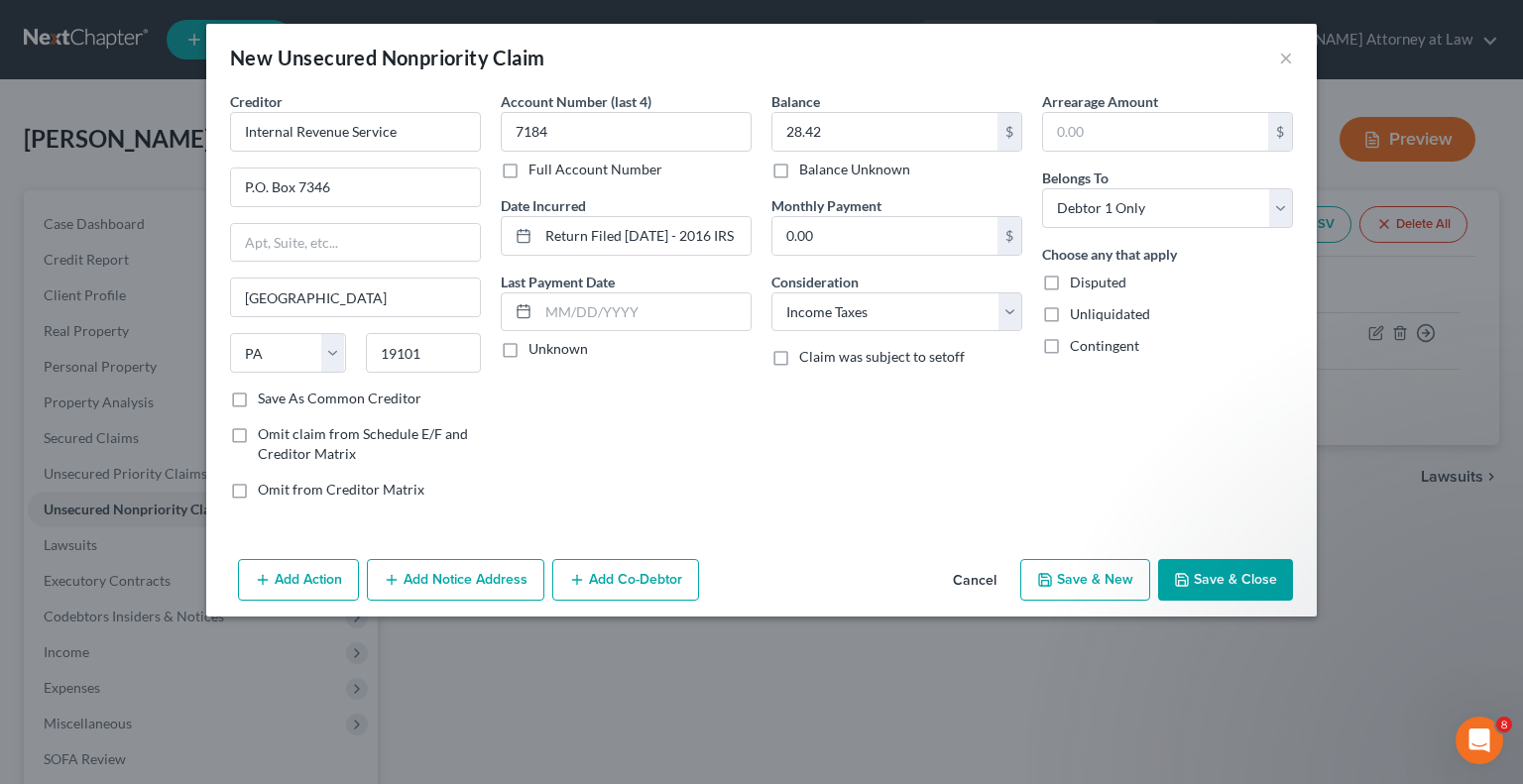 click on "Unknown" at bounding box center (542, 345) 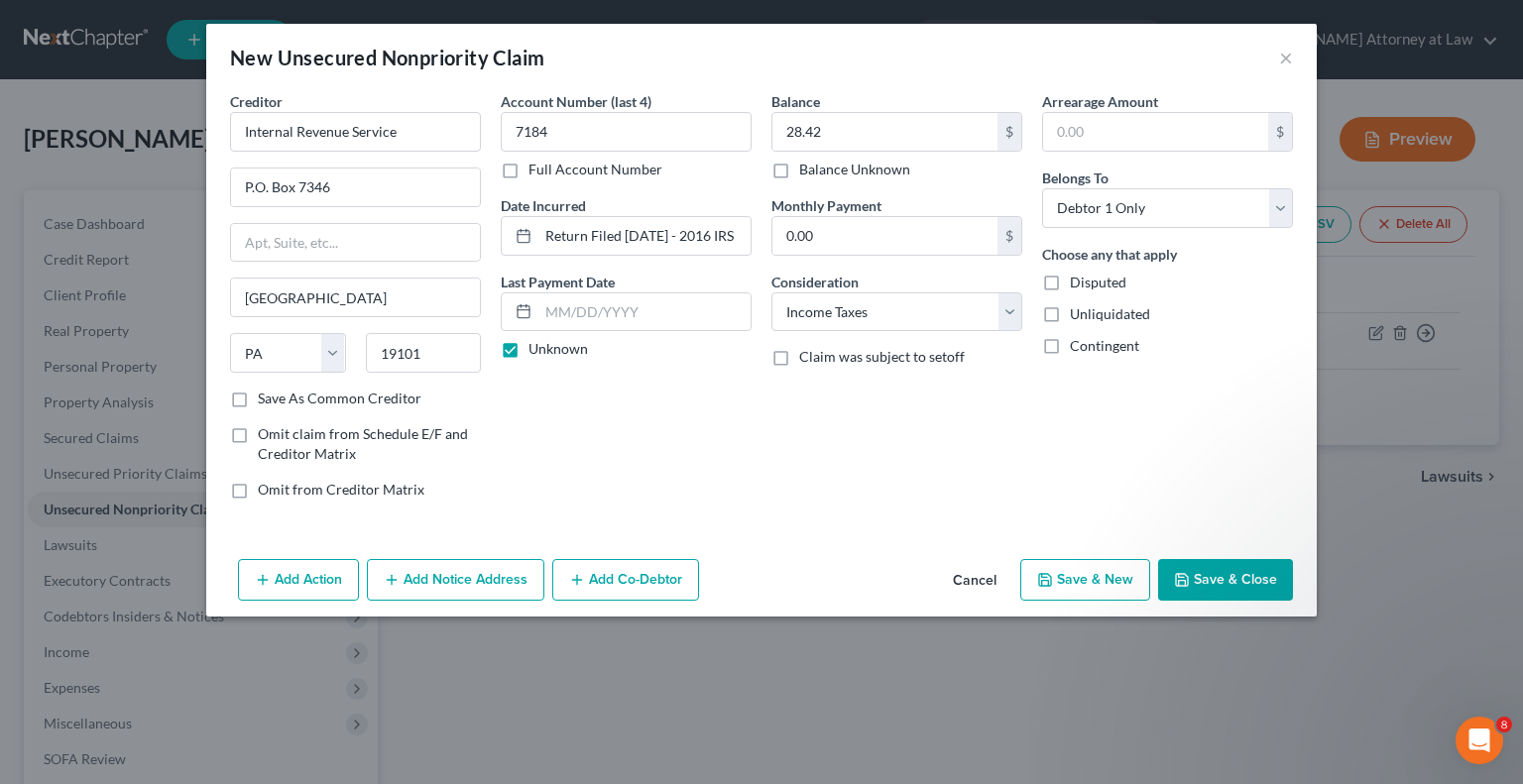 click on "Save & Close" at bounding box center [1226, 580] 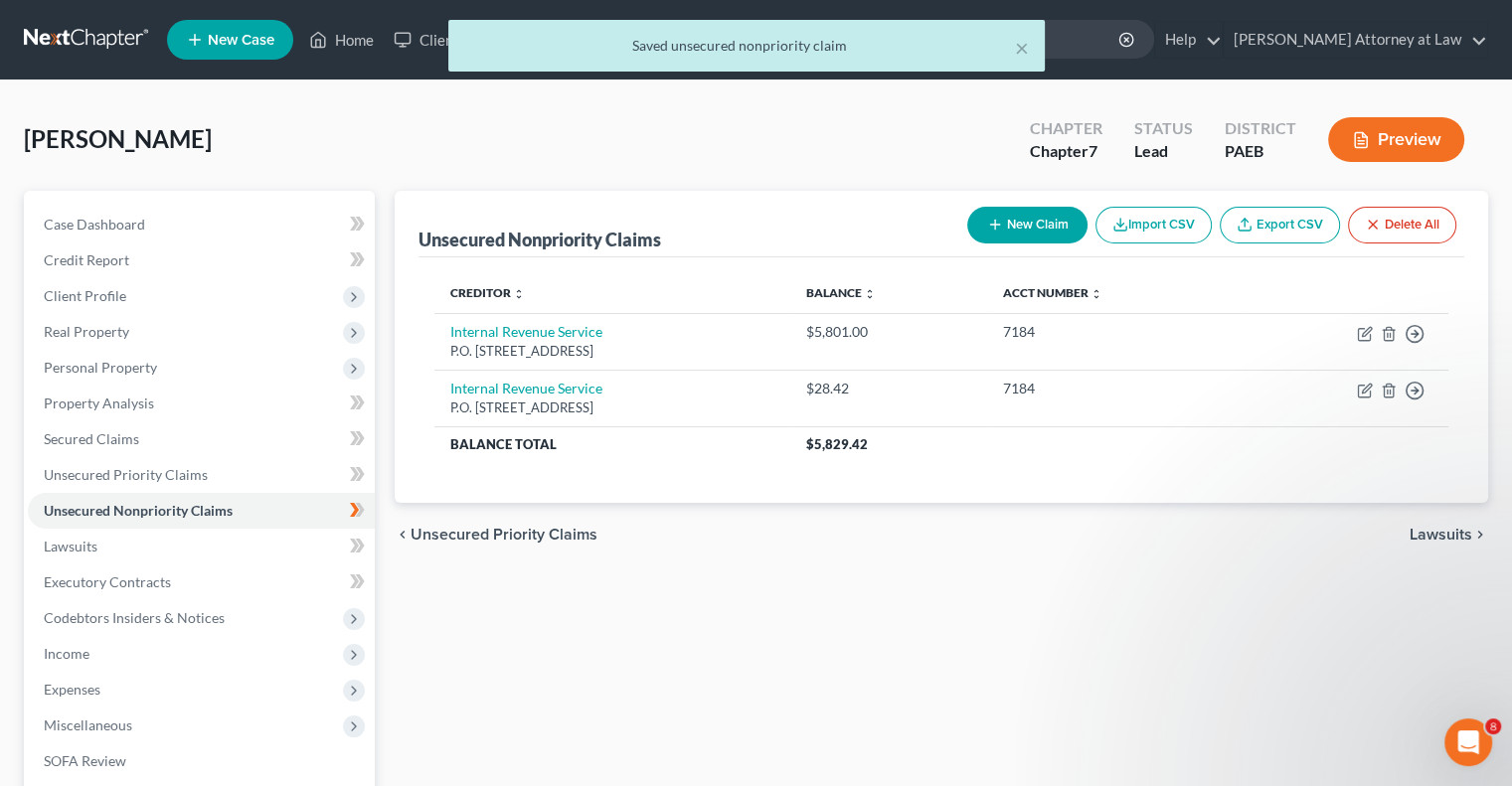click on "New Claim" at bounding box center (1027, 225) 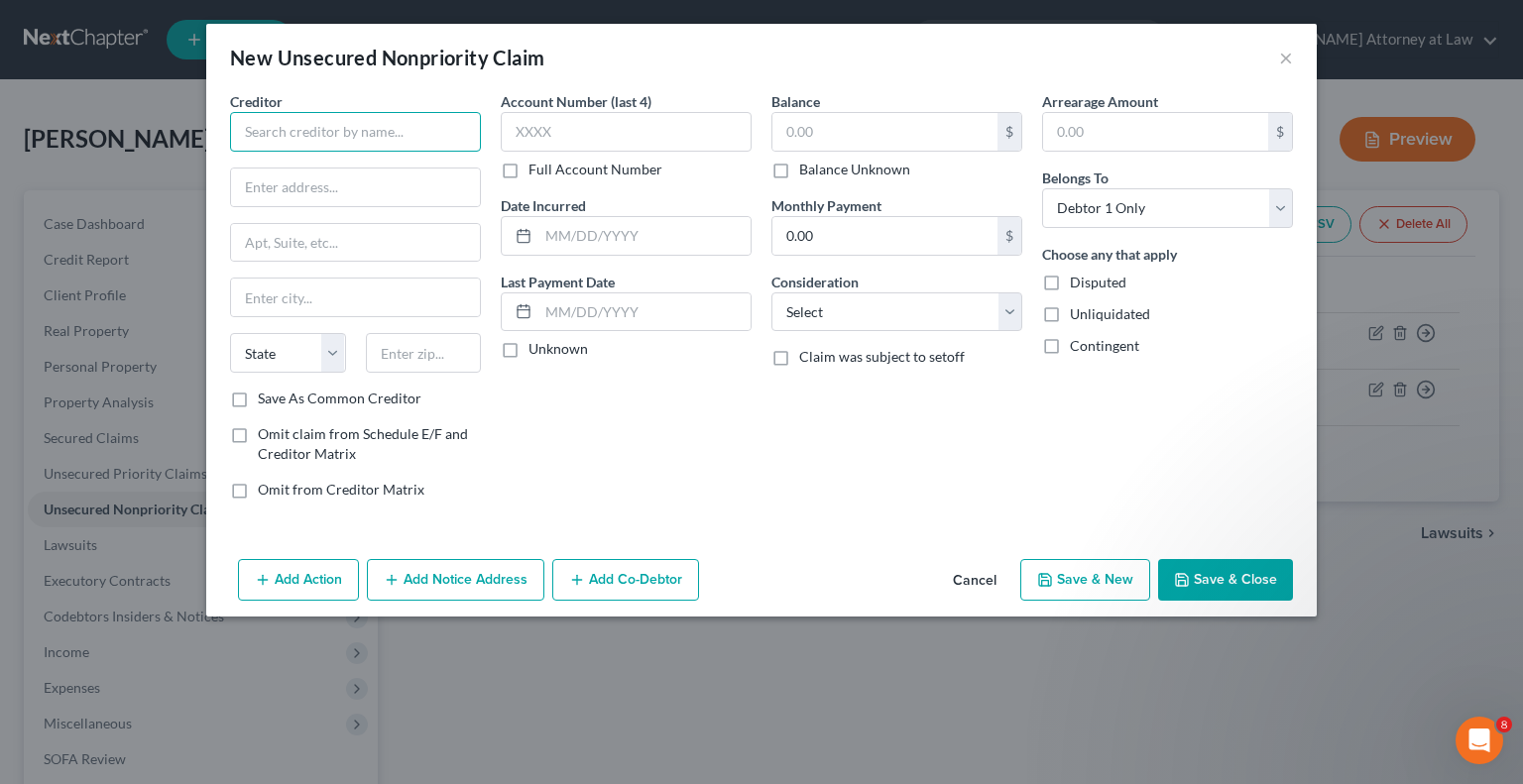 click at bounding box center (355, 132) 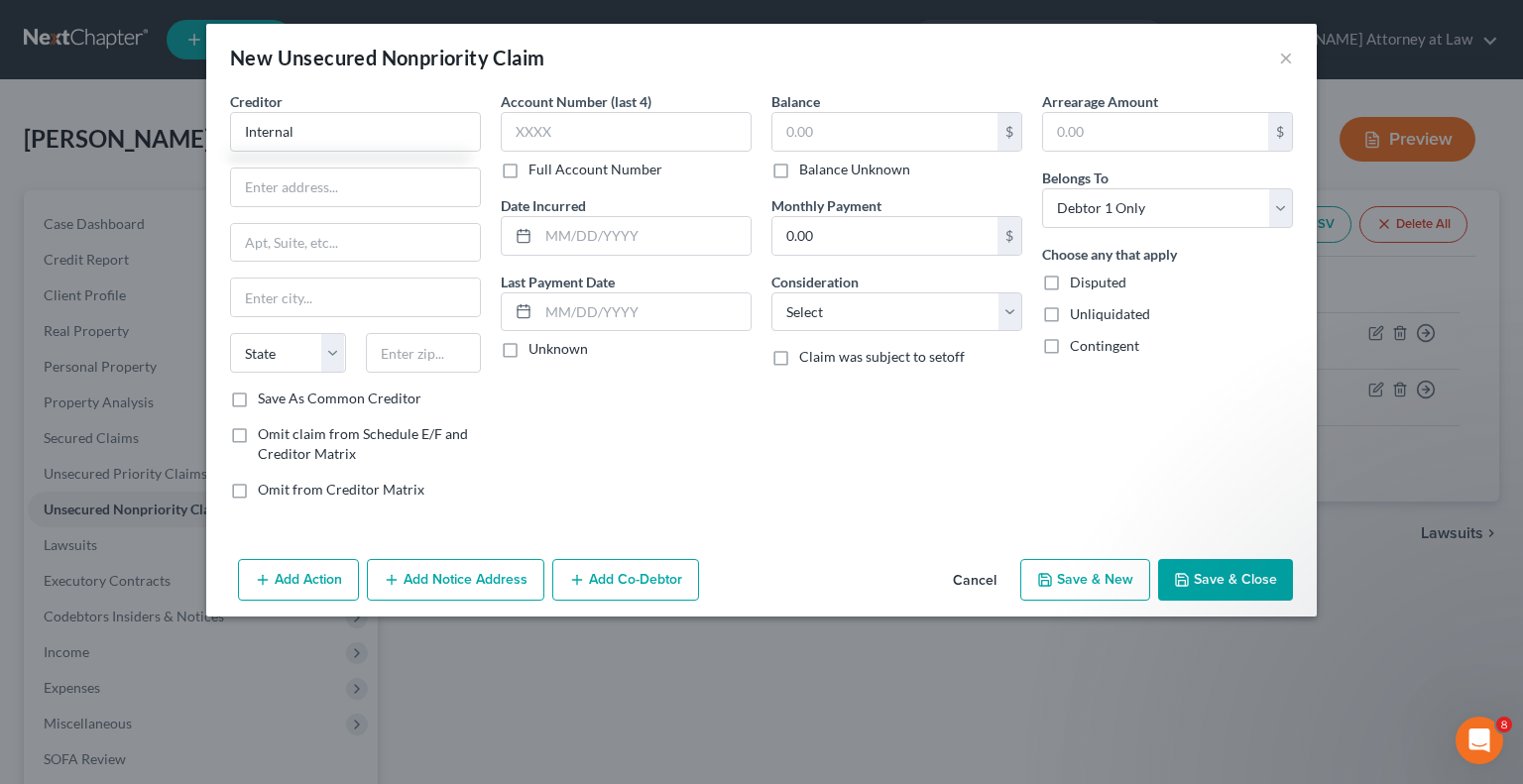 click on "Creditor *    Internal                      State [US_STATE] AK AR AZ CA CO [GEOGRAPHIC_DATA] DE DC [GEOGRAPHIC_DATA] [GEOGRAPHIC_DATA] GU HI ID IL IN IA [GEOGRAPHIC_DATA] [GEOGRAPHIC_DATA] LA ME MD [GEOGRAPHIC_DATA] [GEOGRAPHIC_DATA] [GEOGRAPHIC_DATA] [GEOGRAPHIC_DATA] [GEOGRAPHIC_DATA] MT [GEOGRAPHIC_DATA] [GEOGRAPHIC_DATA] [GEOGRAPHIC_DATA] [GEOGRAPHIC_DATA] [GEOGRAPHIC_DATA] [GEOGRAPHIC_DATA] [GEOGRAPHIC_DATA] [GEOGRAPHIC_DATA] [GEOGRAPHIC_DATA] [GEOGRAPHIC_DATA] OR [GEOGRAPHIC_DATA] PR RI SC SD [GEOGRAPHIC_DATA] [GEOGRAPHIC_DATA] [GEOGRAPHIC_DATA] VI [GEOGRAPHIC_DATA] [GEOGRAPHIC_DATA] [GEOGRAPHIC_DATA] WV WI WY" at bounding box center [355, 240] 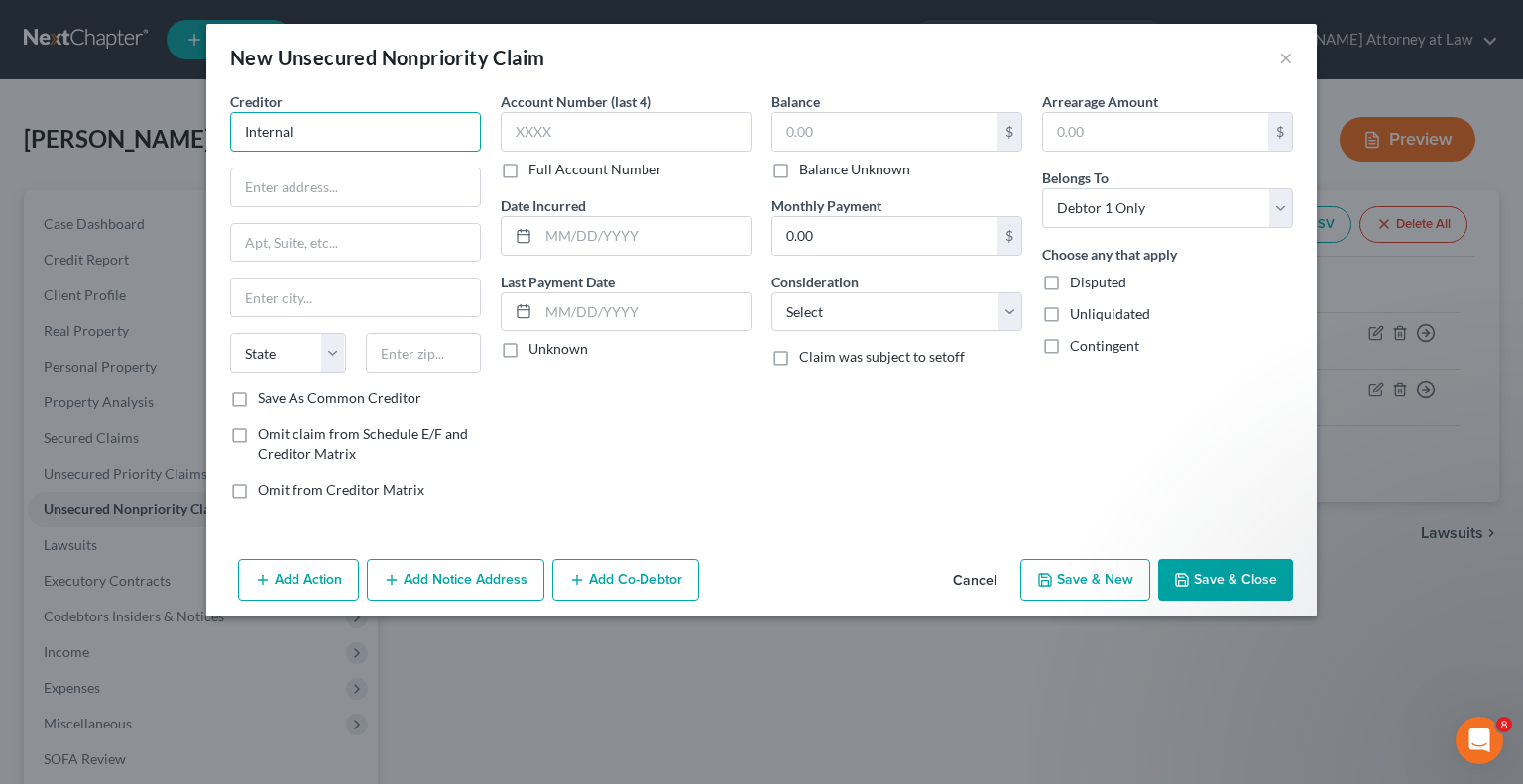 click on "Internal" at bounding box center [355, 132] 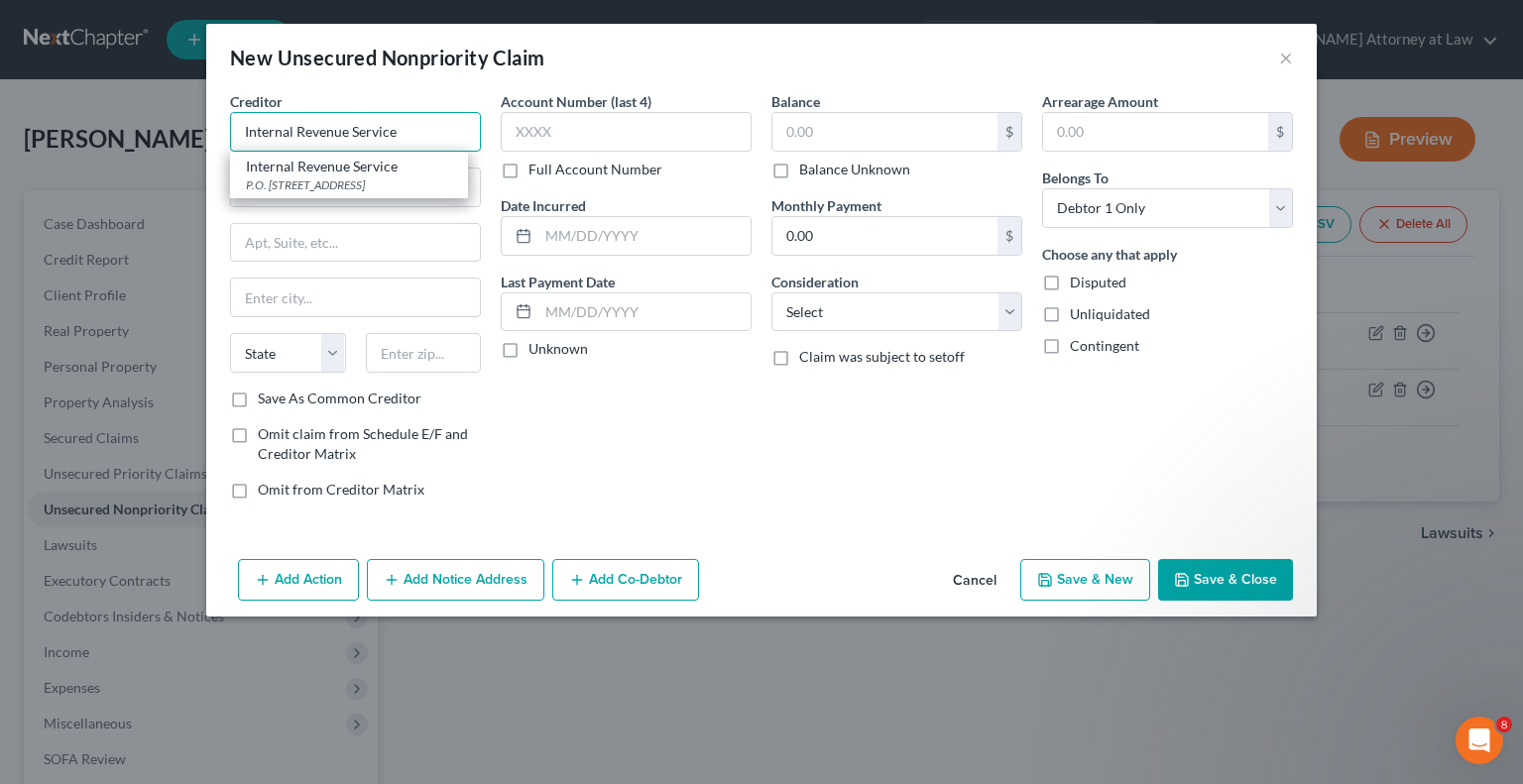 click on "Internal Revenue Service" at bounding box center (355, 132) 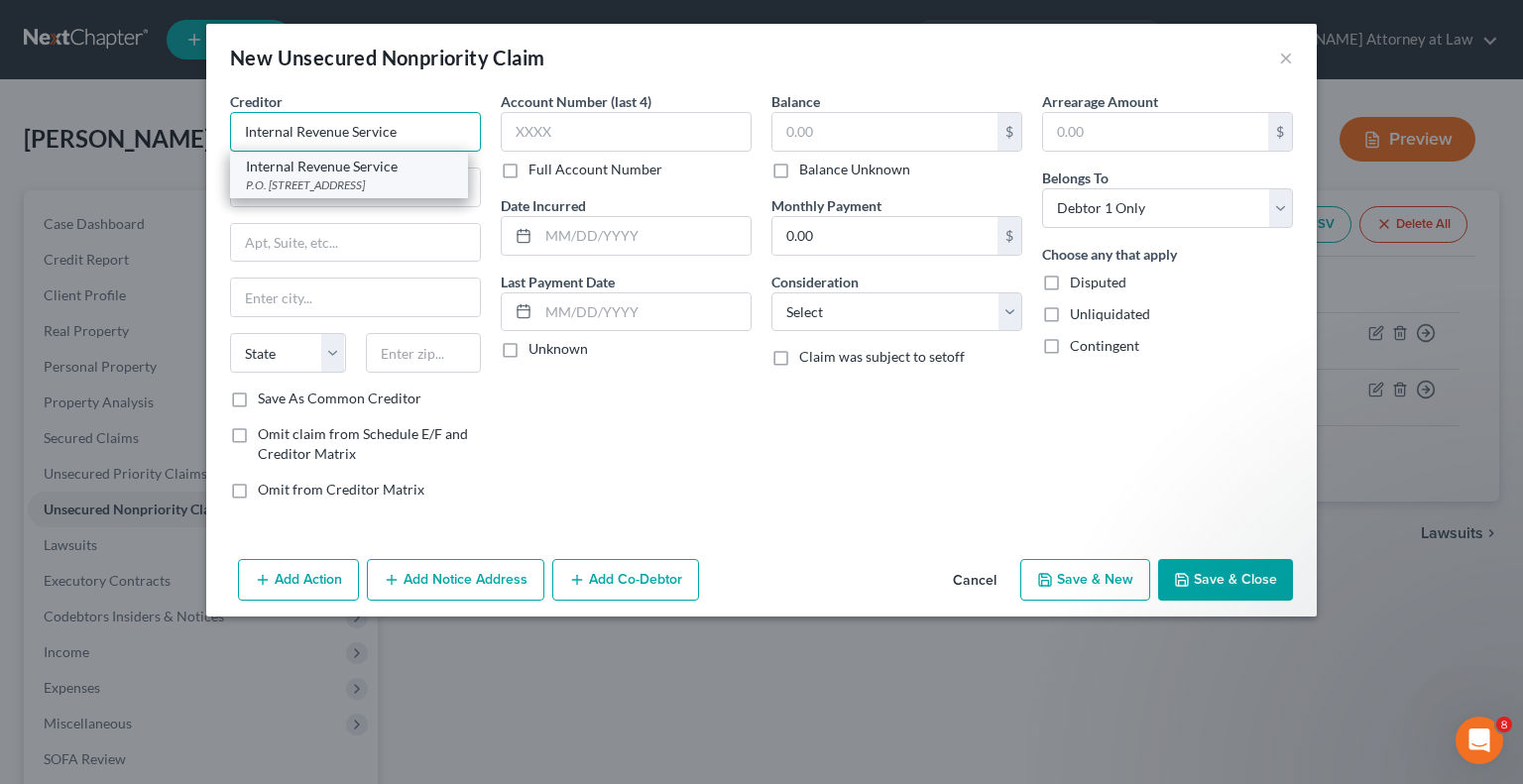 type on "Internal Revenue Service" 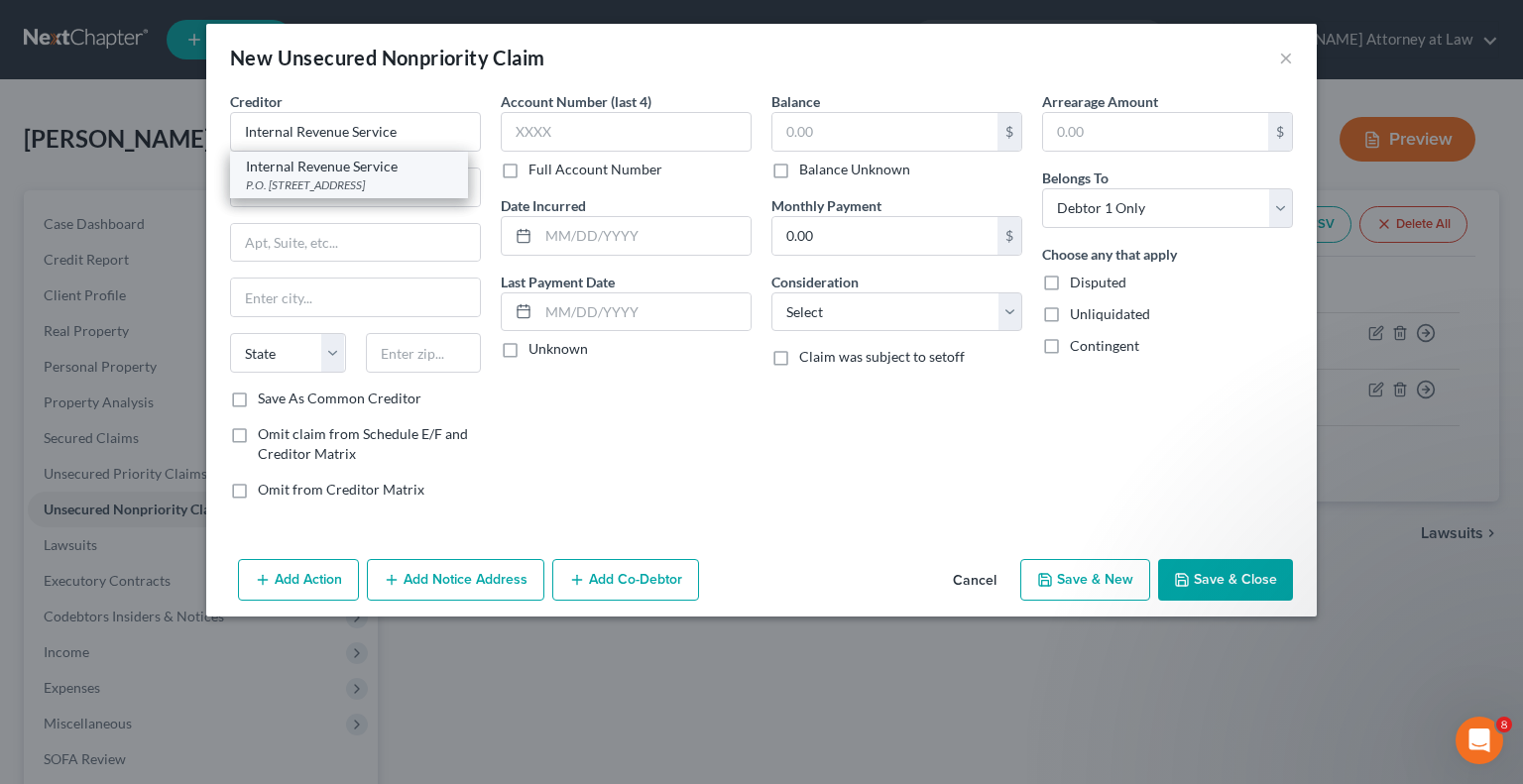 click on "Internal Revenue Service" at bounding box center (349, 167) 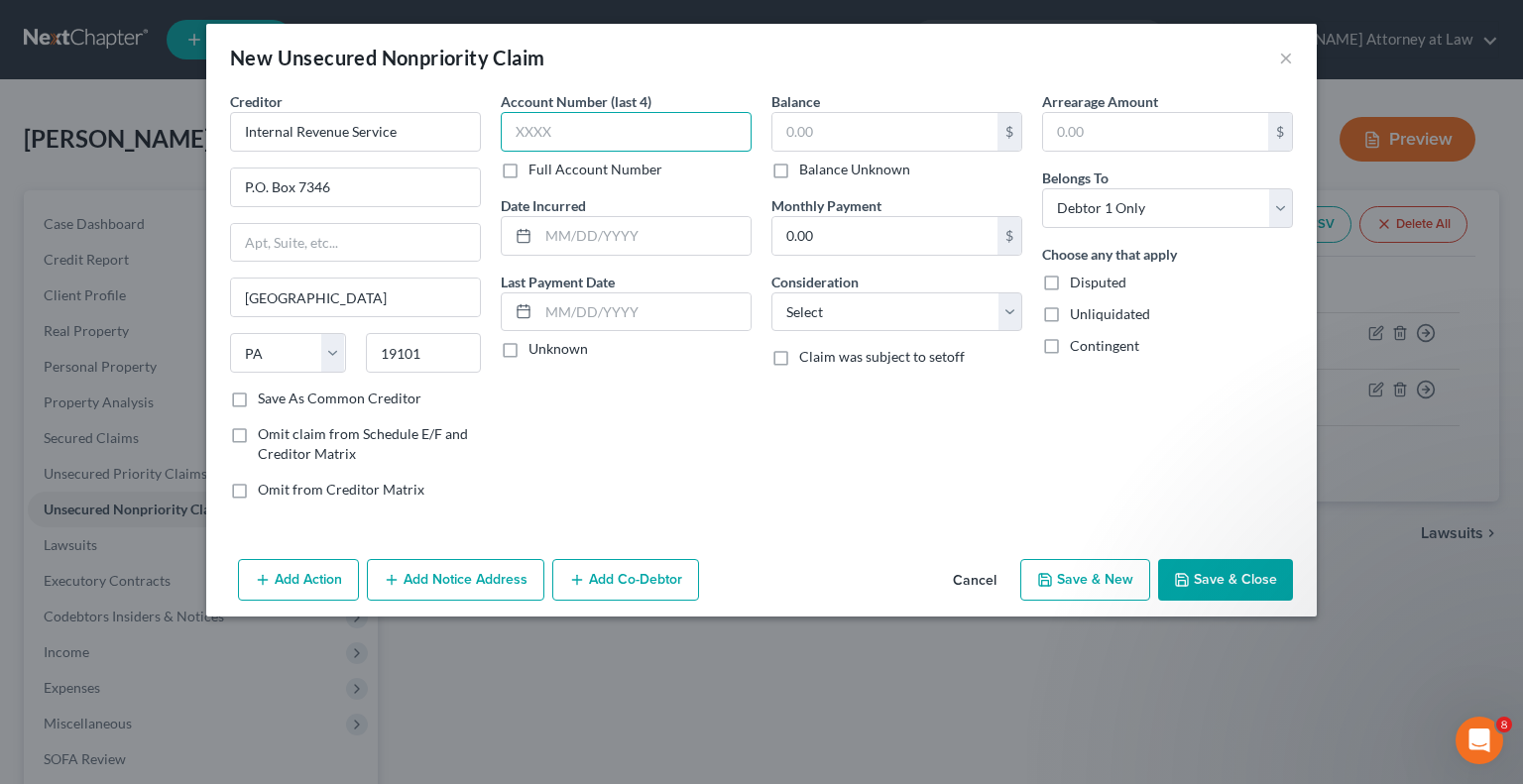click at bounding box center (626, 132) 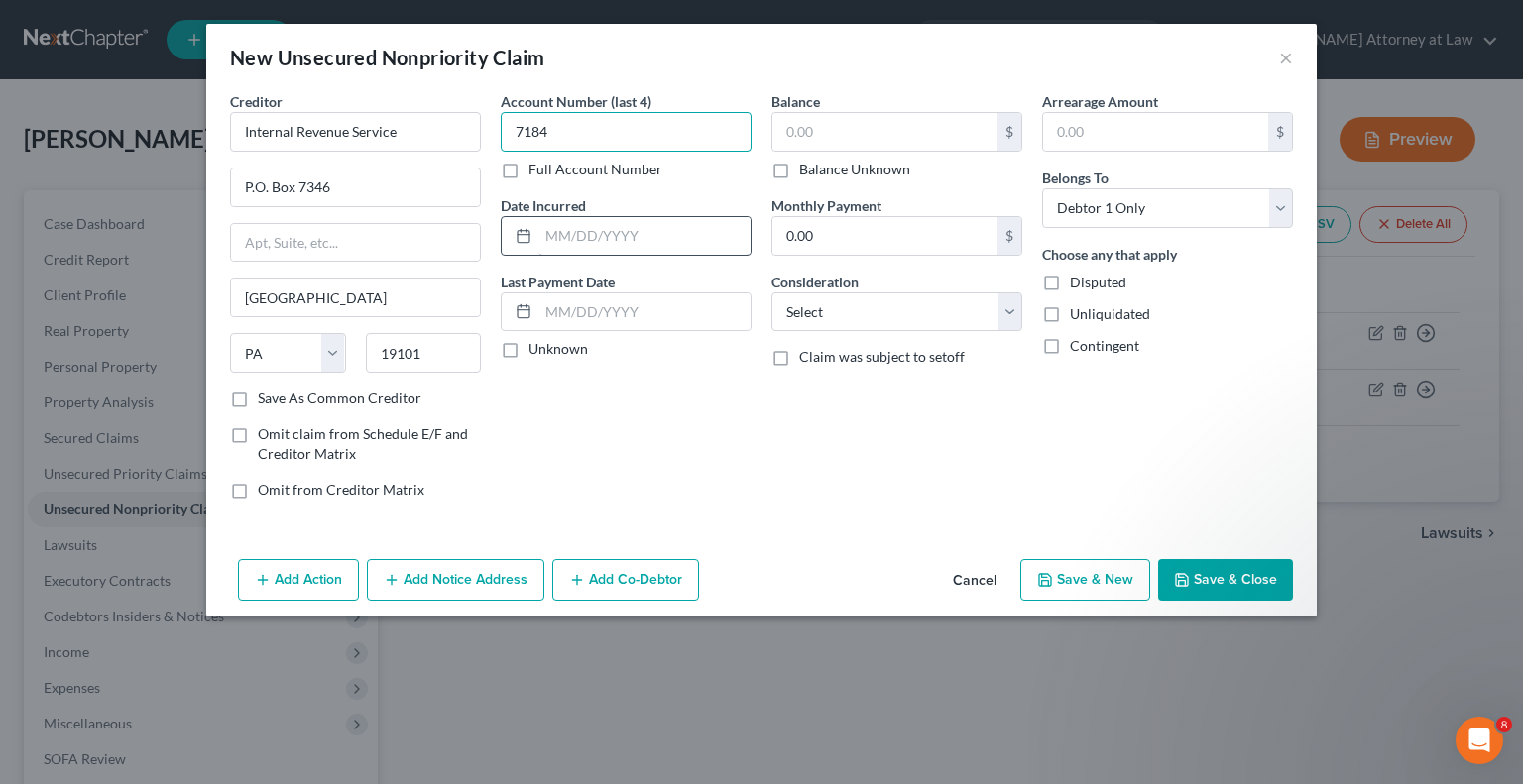 type on "7184" 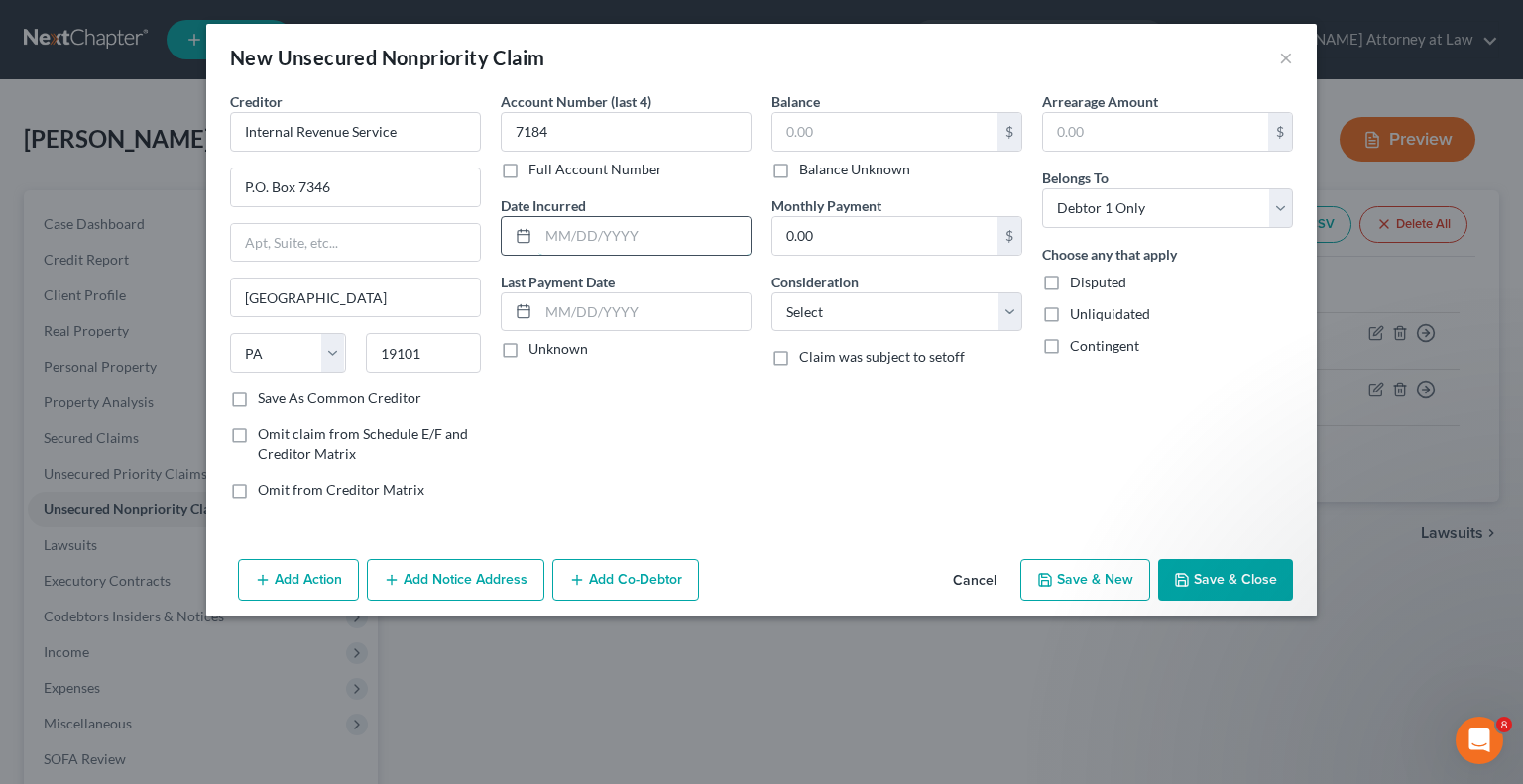 click at bounding box center (644, 236) 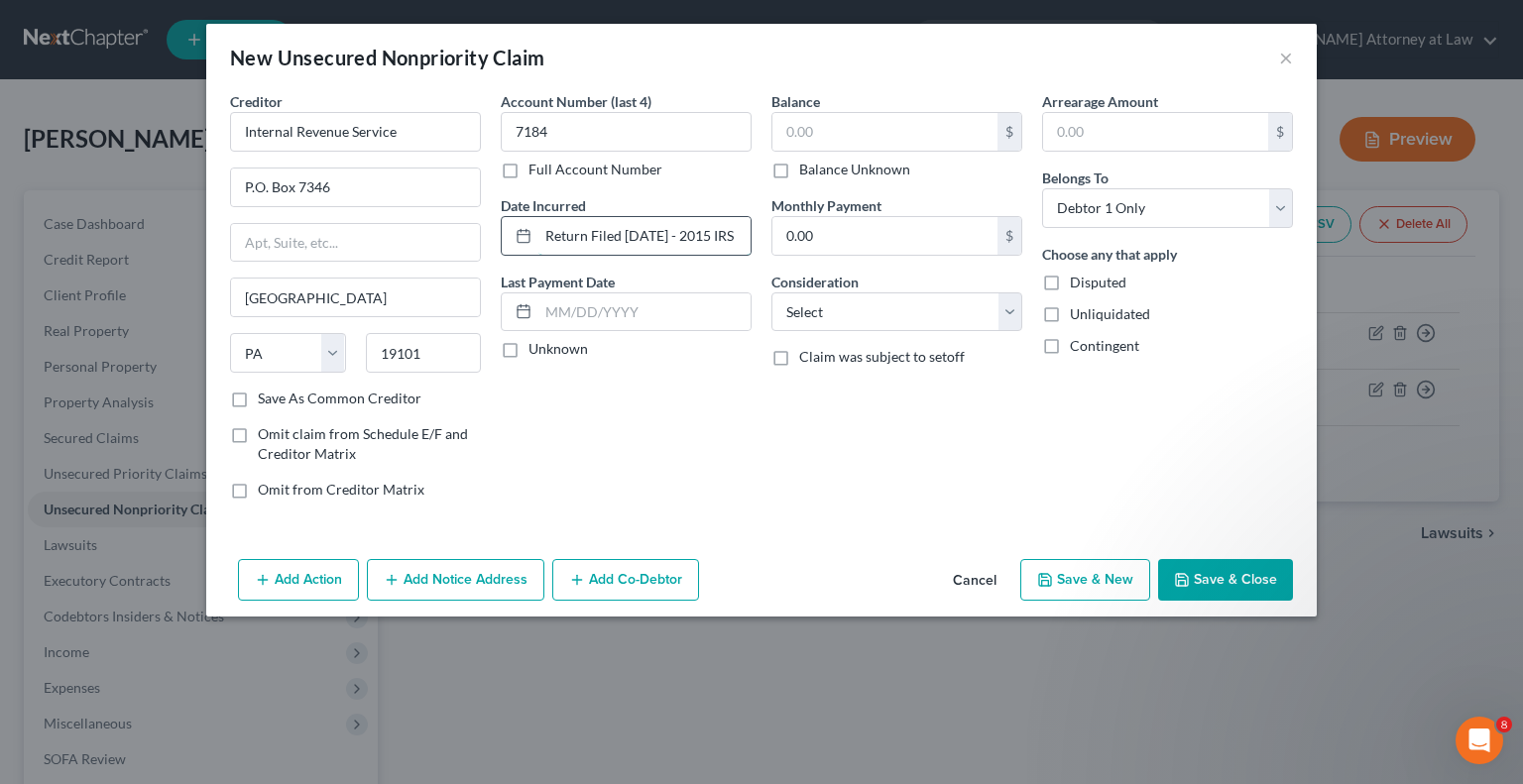 click on "Return Filed [DATE] - 2015 IRS Income Taxes" at bounding box center [644, 236] 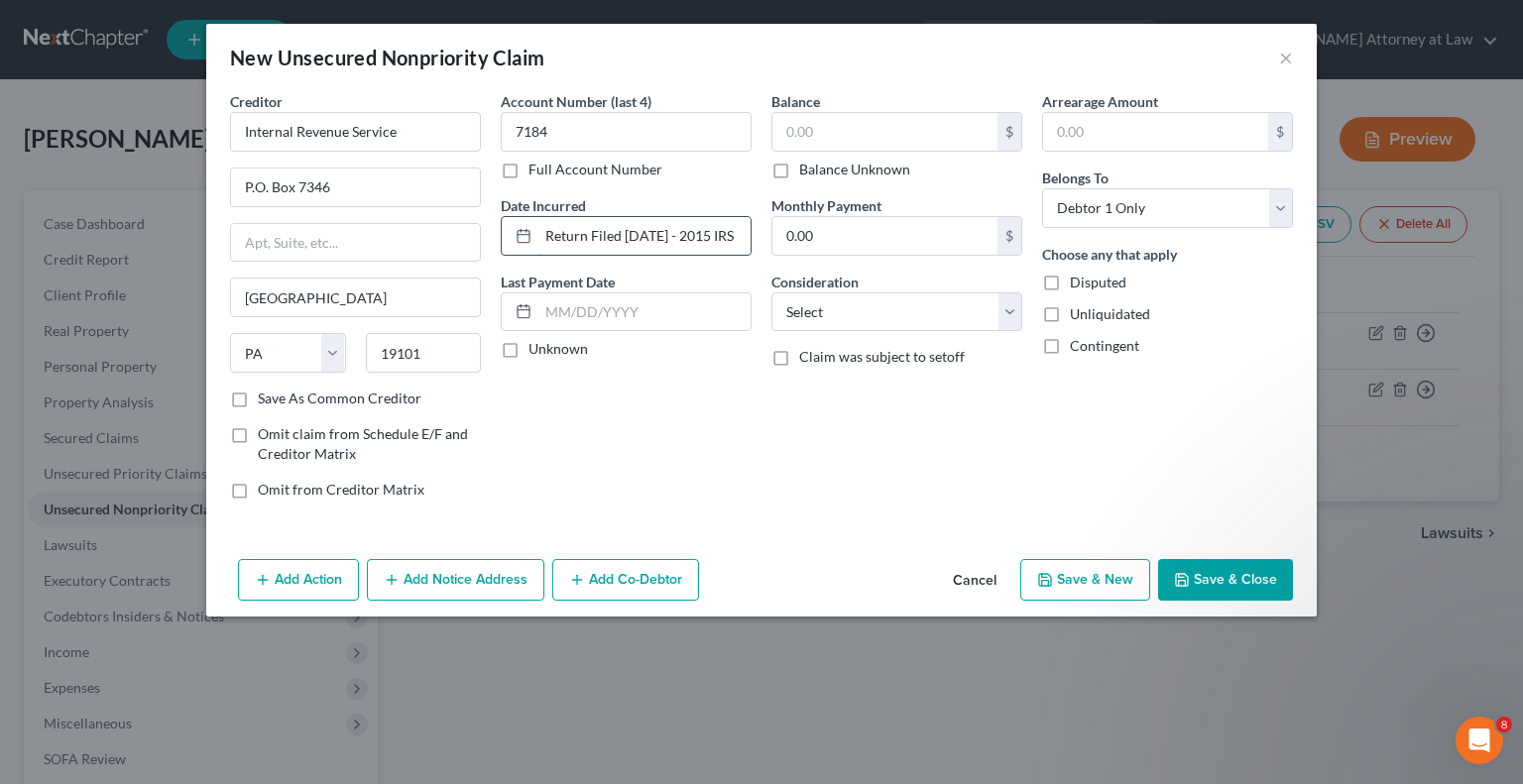 click on "Return Filed [DATE] - 2015 IRS Income Taxes" at bounding box center (644, 236) 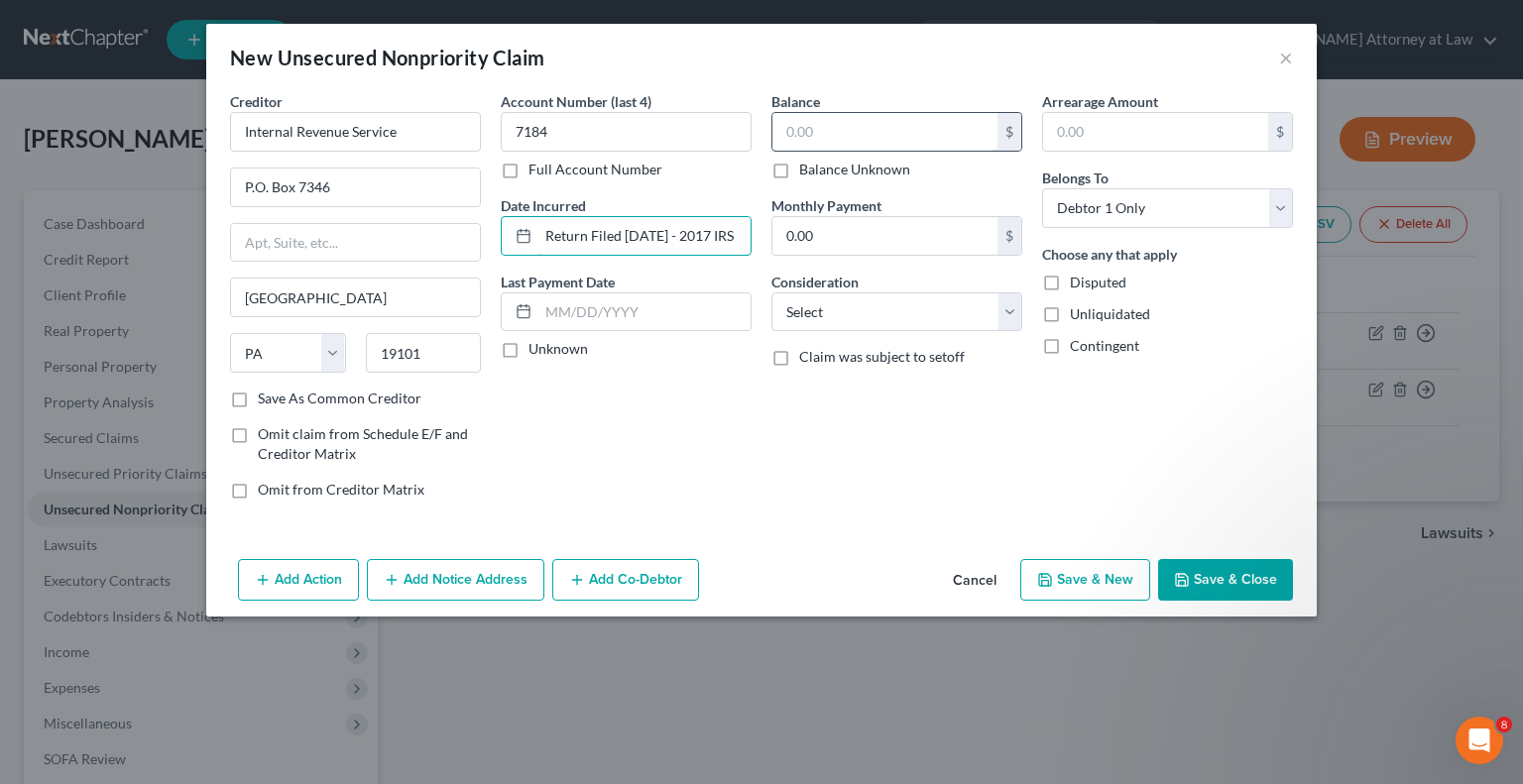 type on "Return Filed [DATE] - 2017 IRS Income Taxes" 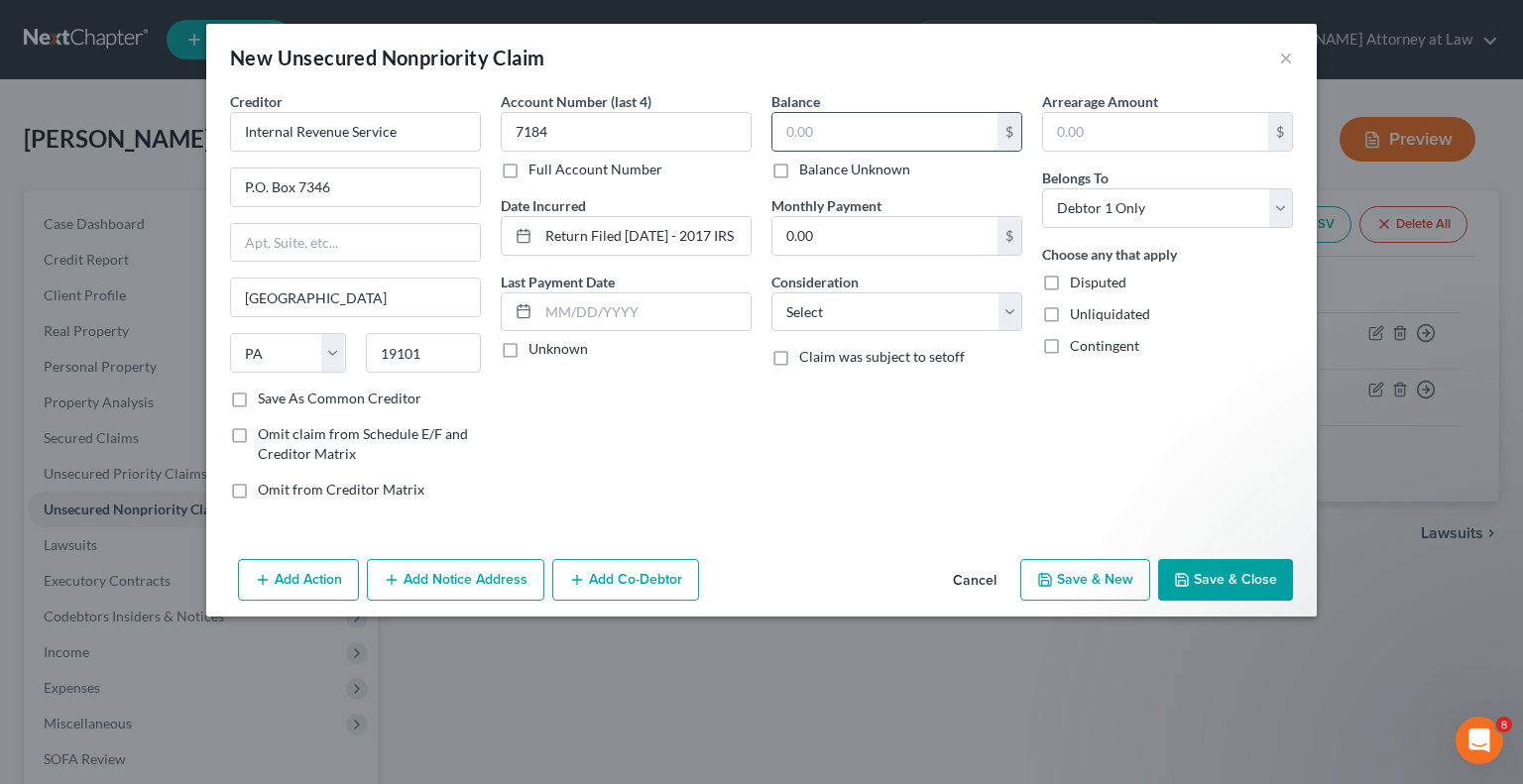 click at bounding box center (884, 132) 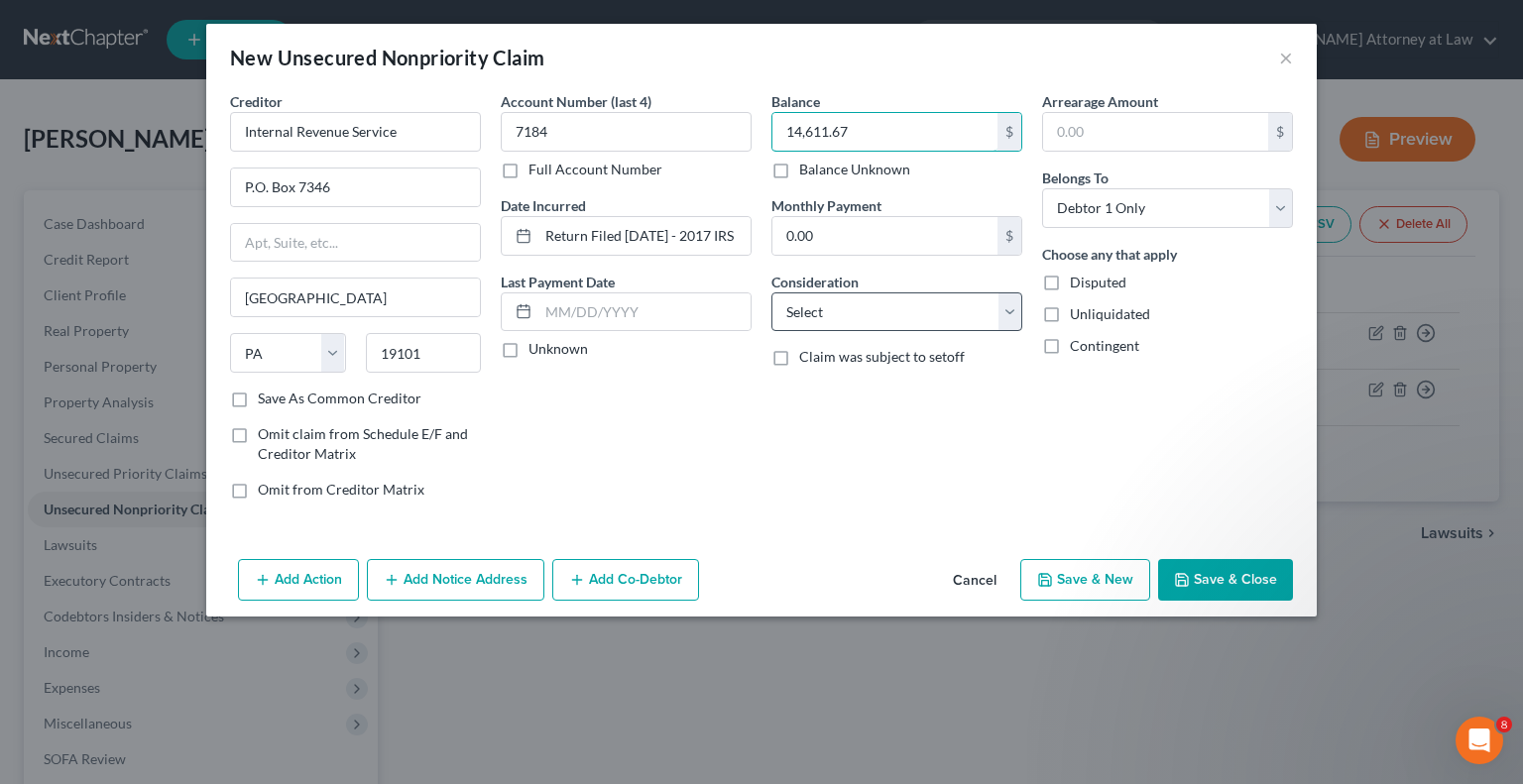 type on "14,611.67" 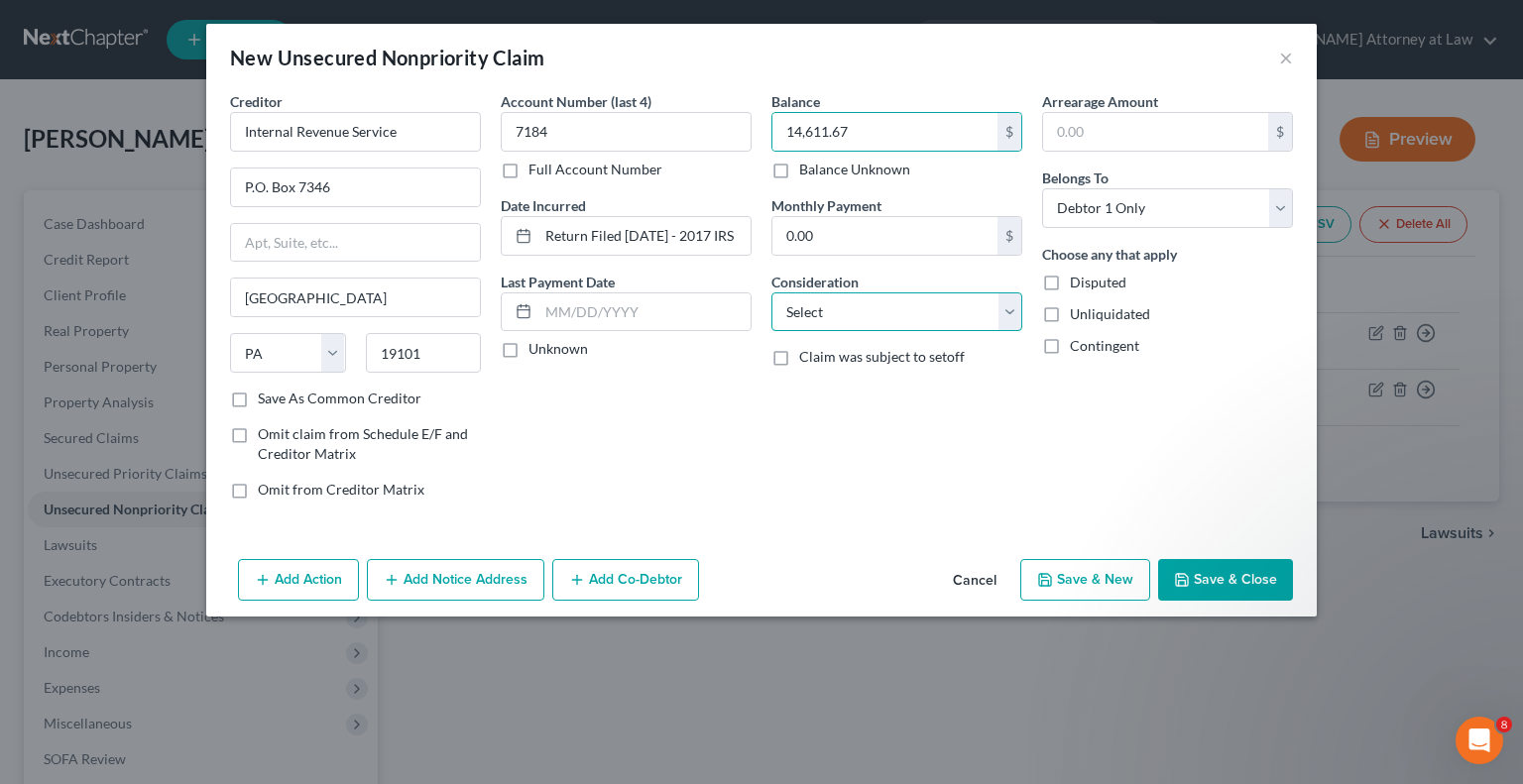 click on "Select Cable / Satellite Services Collection Agency Credit Card Debt Debt Counseling / Attorneys Deficiency Balance Domestic Support Obligations Home / Car Repairs Income Taxes Judgment Liens Medical Services Monies Loaned / Advanced Mortgage Obligation From Divorce Or Separation Obligation To Pensions Other Overdrawn Bank Account Promised To Help Pay Creditors Student Loans Suppliers And Vendors Telephone / Internet Services Utility Services" at bounding box center (896, 312) 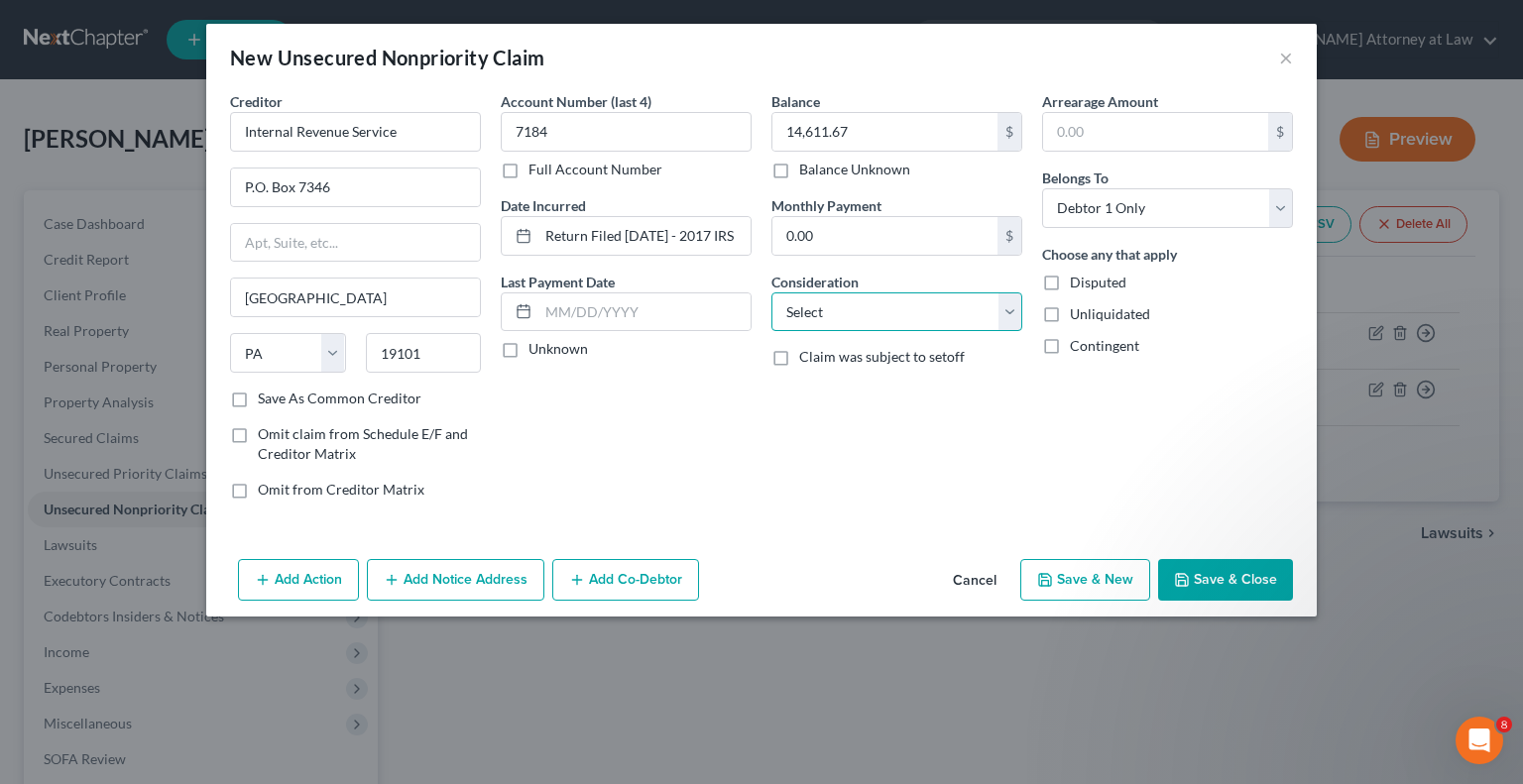 select on "7" 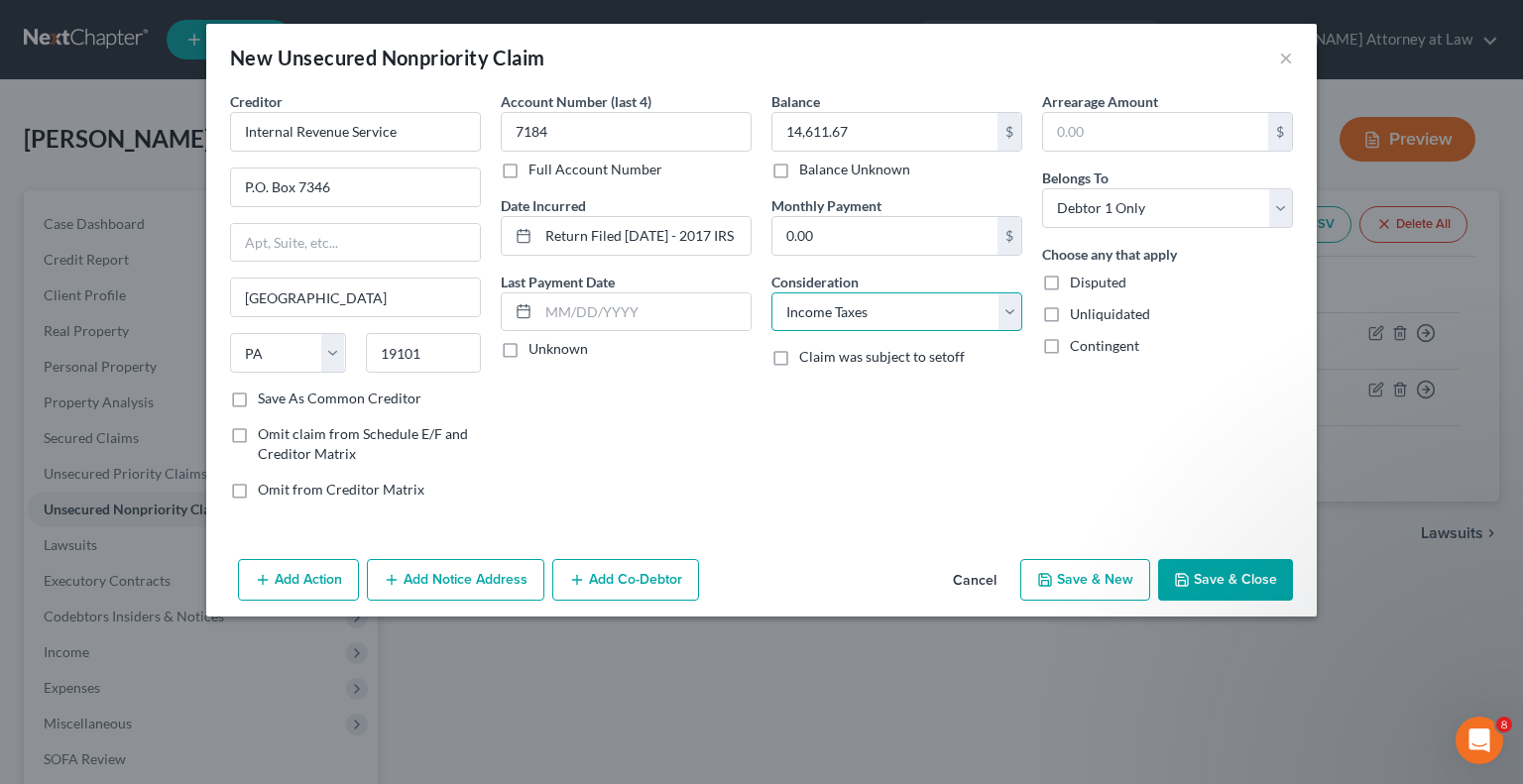 click on "Select Cable / Satellite Services Collection Agency Credit Card Debt Debt Counseling / Attorneys Deficiency Balance Domestic Support Obligations Home / Car Repairs Income Taxes Judgment Liens Medical Services Monies Loaned / Advanced Mortgage Obligation From Divorce Or Separation Obligation To Pensions Other Overdrawn Bank Account Promised To Help Pay Creditors Student Loans Suppliers And Vendors Telephone / Internet Services Utility Services" at bounding box center (896, 312) 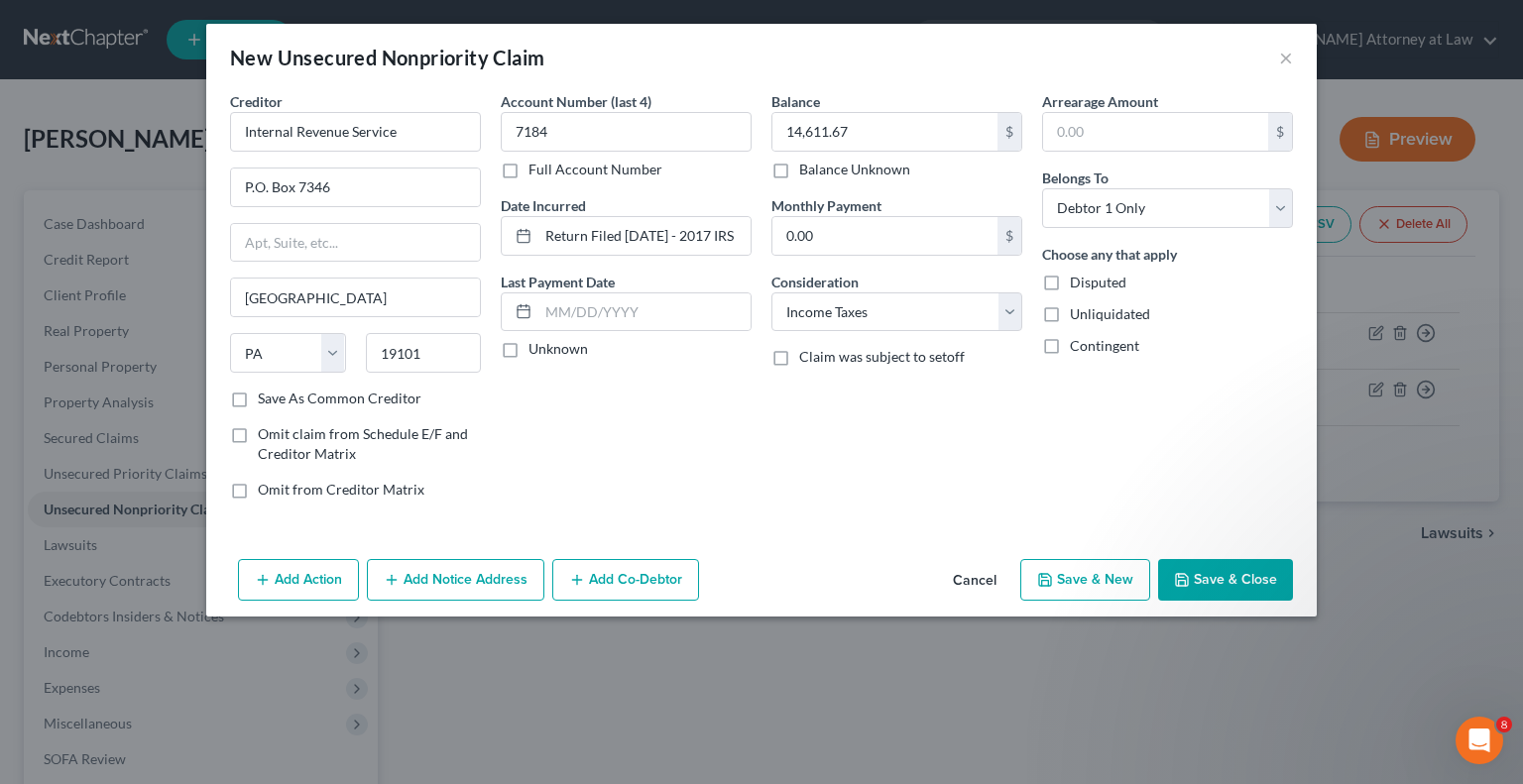 drag, startPoint x: 1219, startPoint y: 571, endPoint x: 1206, endPoint y: 486, distance: 85.988371 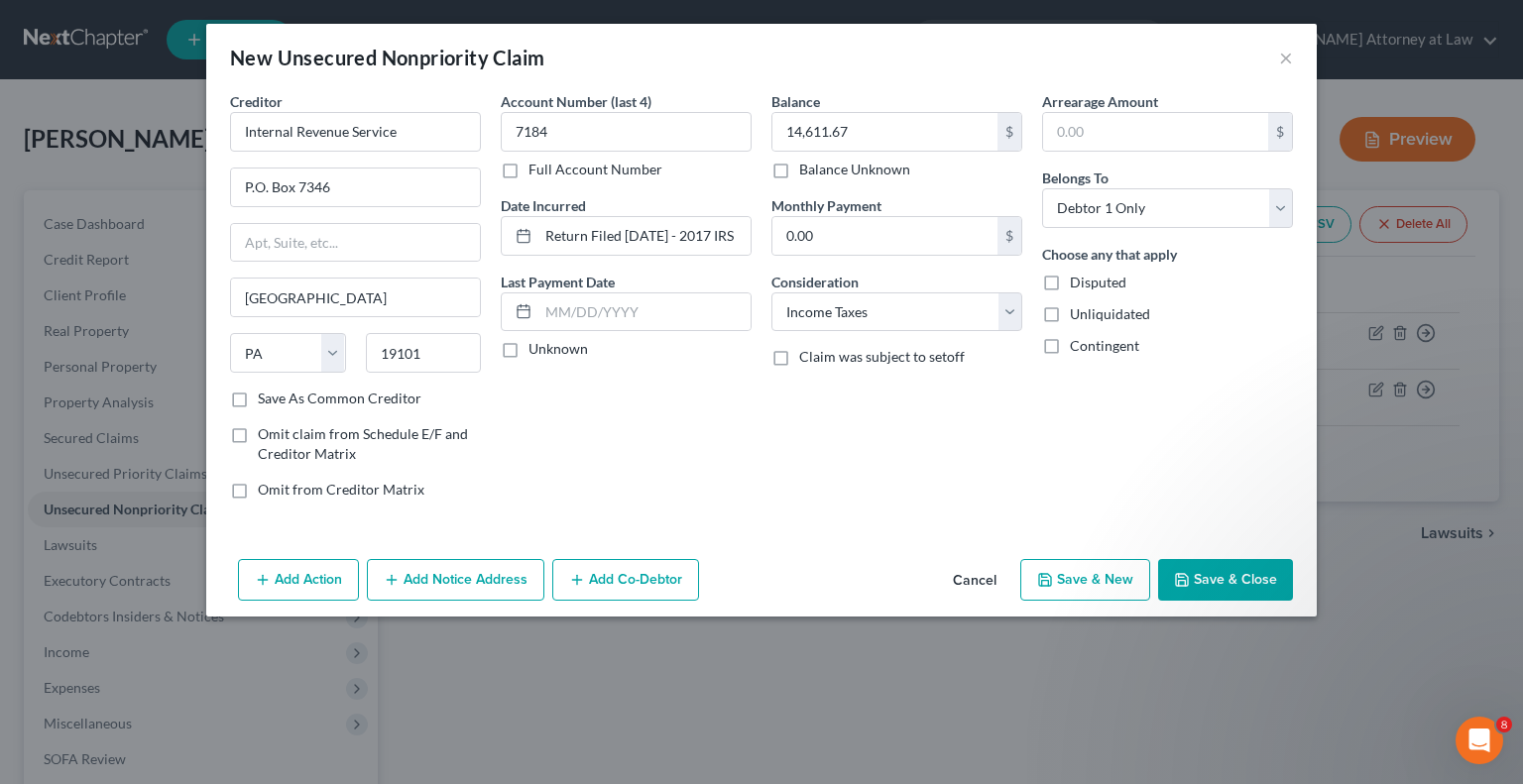 click on "Unknown" at bounding box center [558, 349] 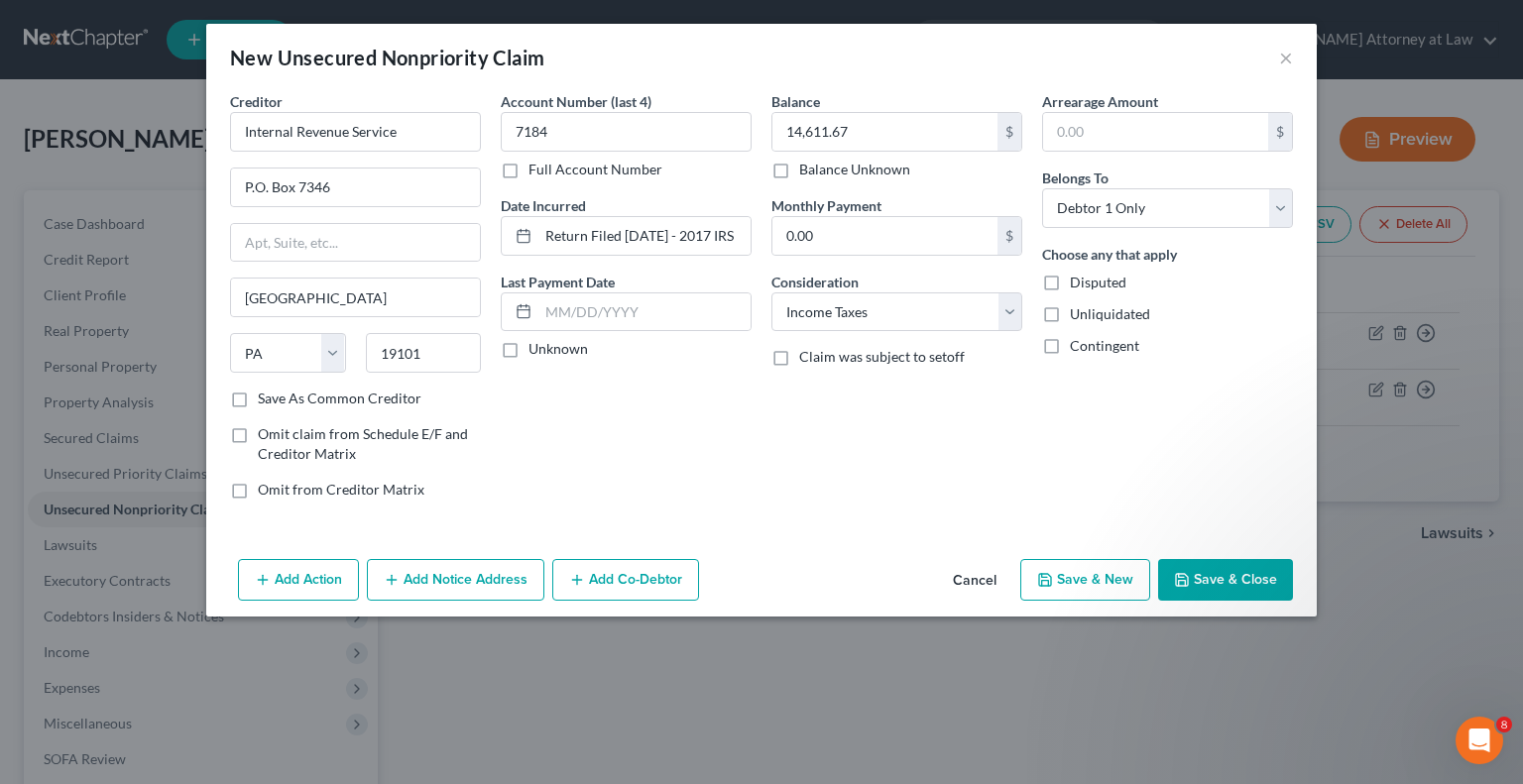 click on "Unknown" at bounding box center [542, 345] 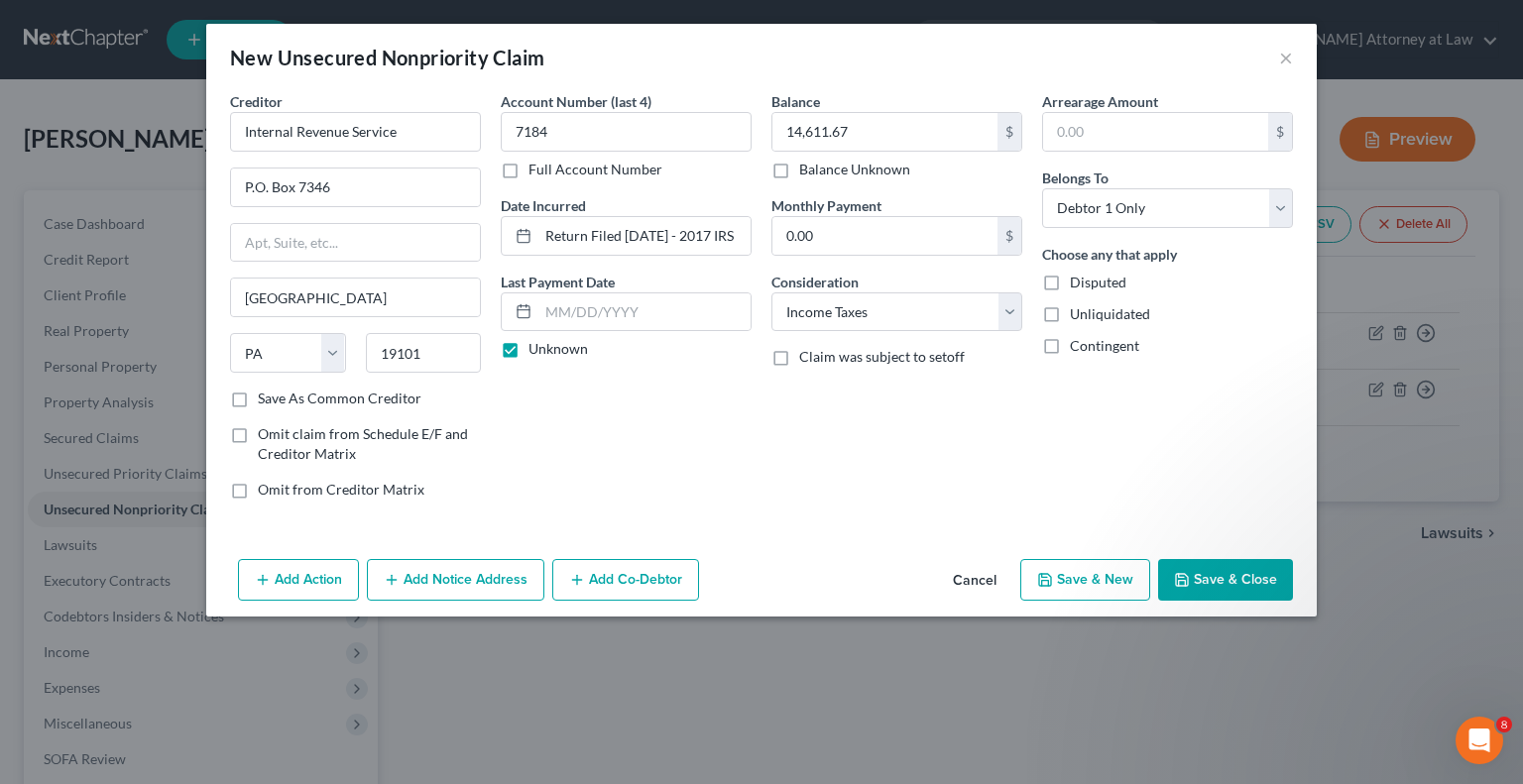 click on "Save & Close" at bounding box center (1226, 580) 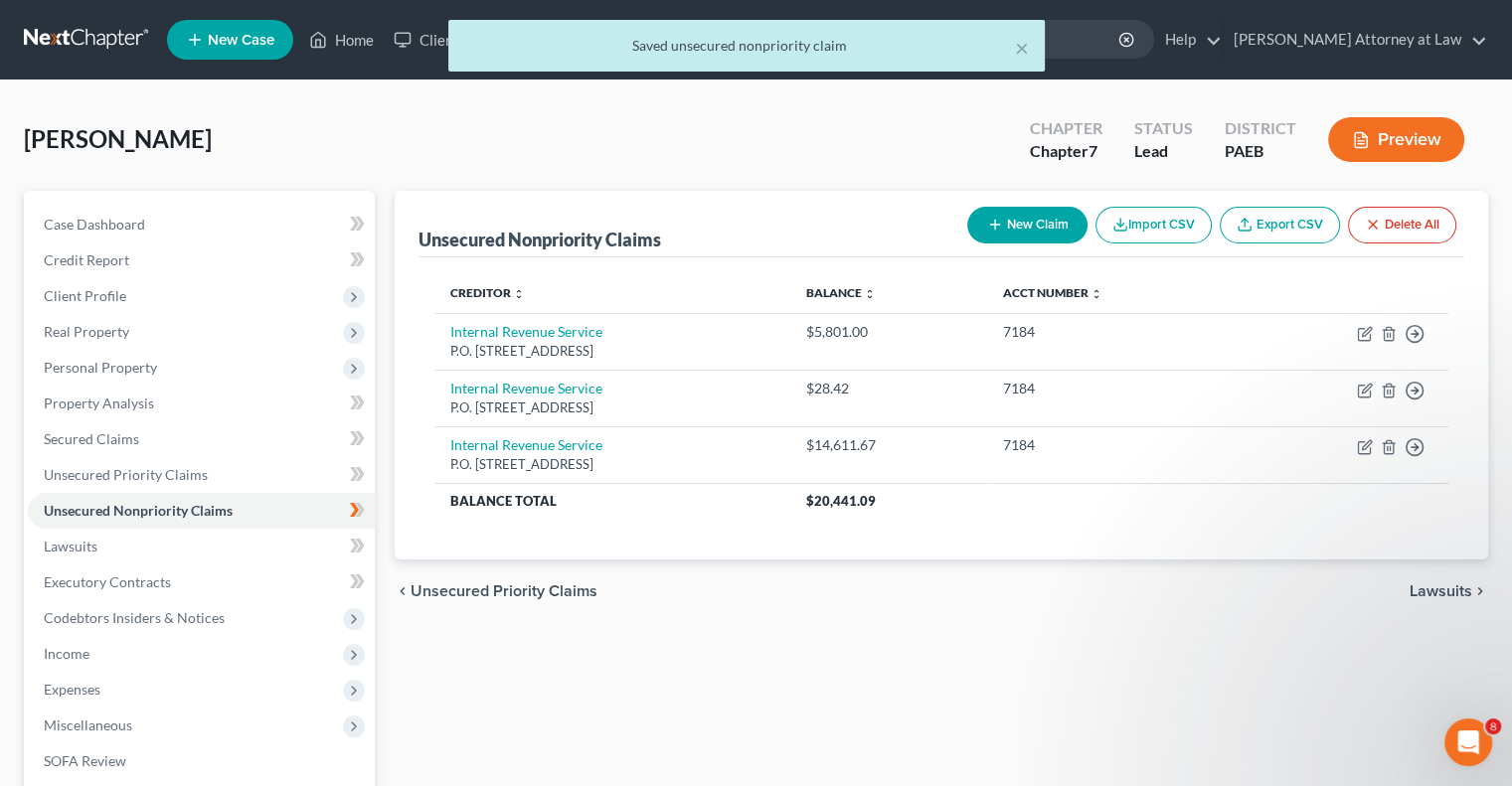 click on "New Claim" at bounding box center (1027, 225) 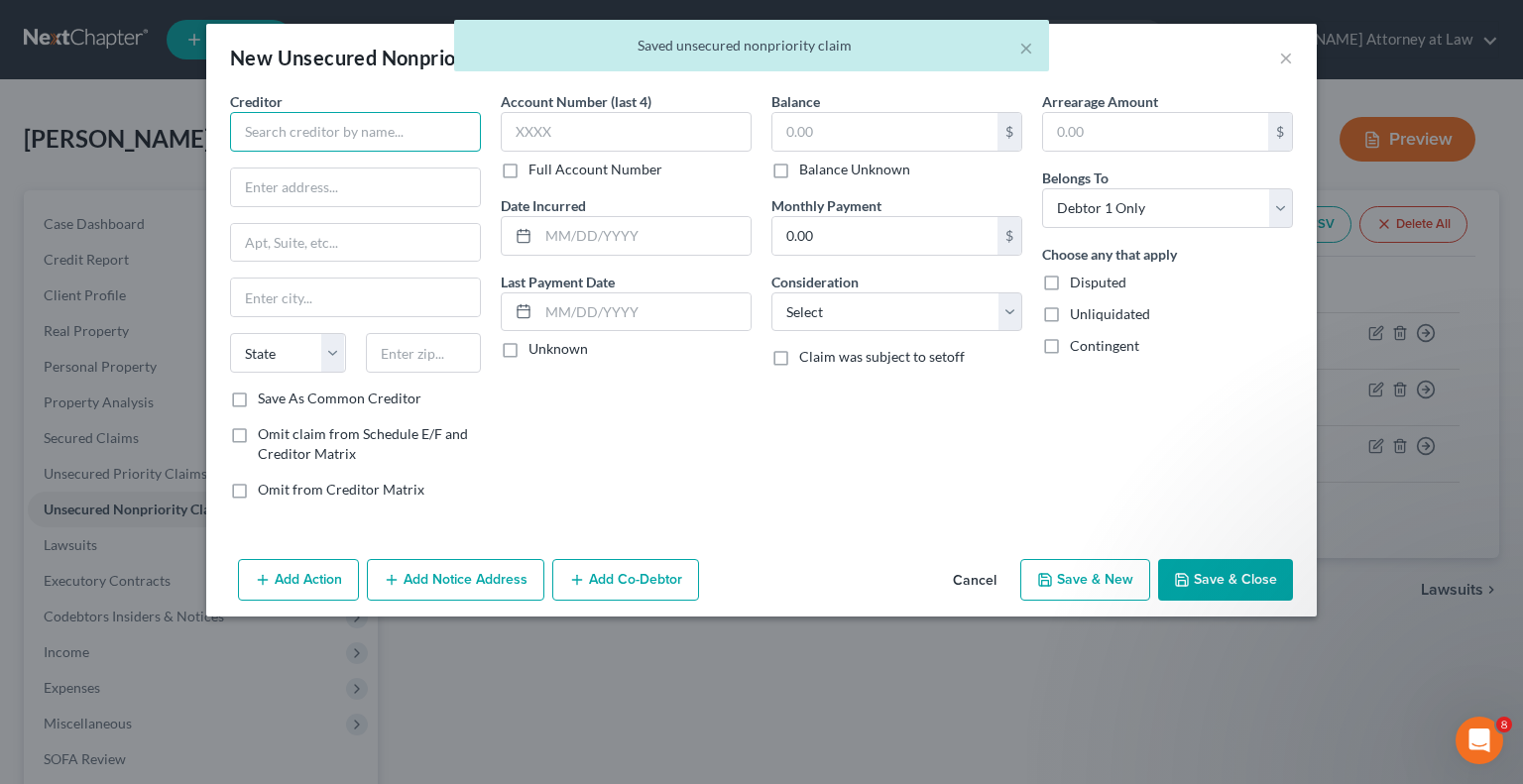 click at bounding box center [355, 132] 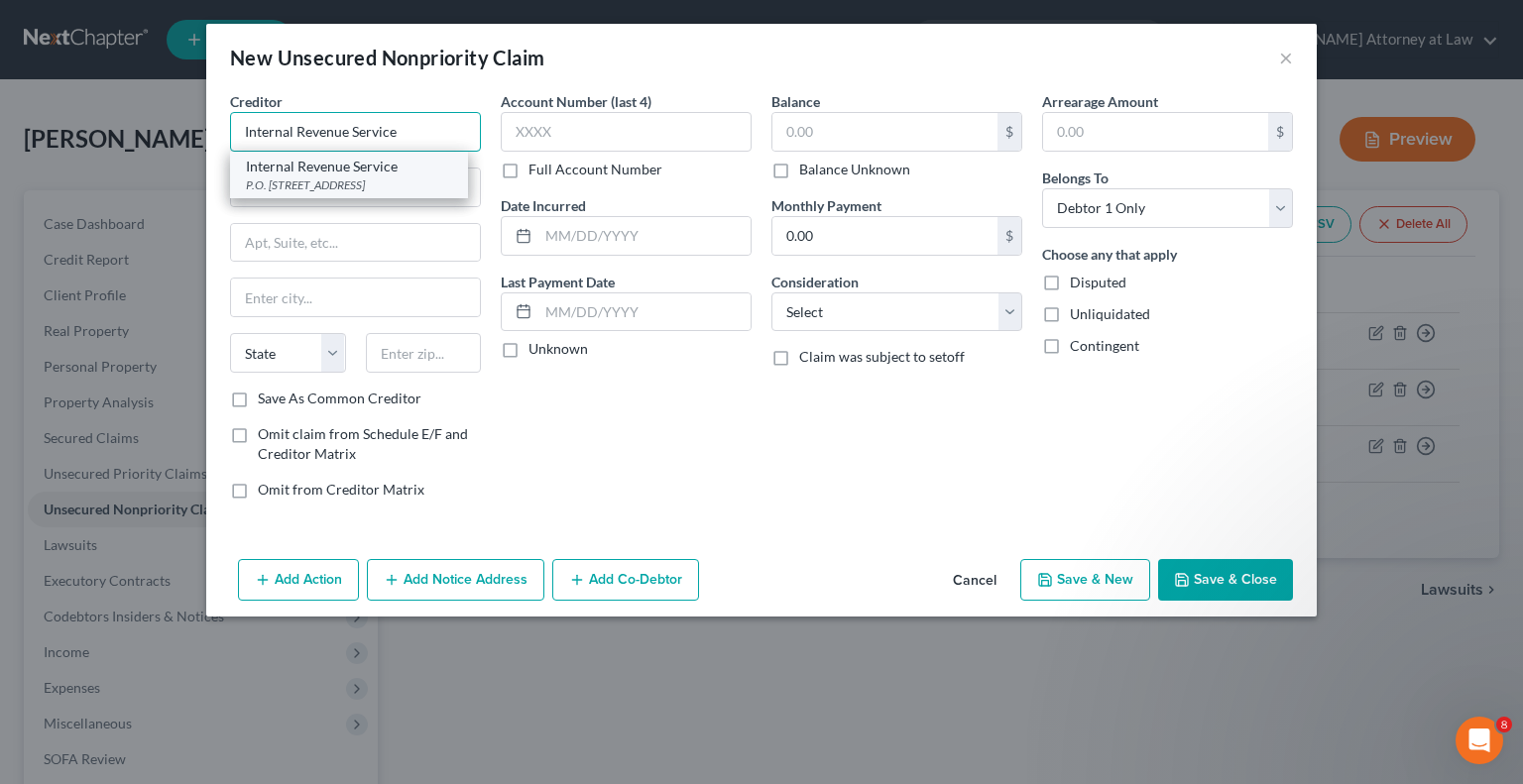 type on "Internal Revenue Service" 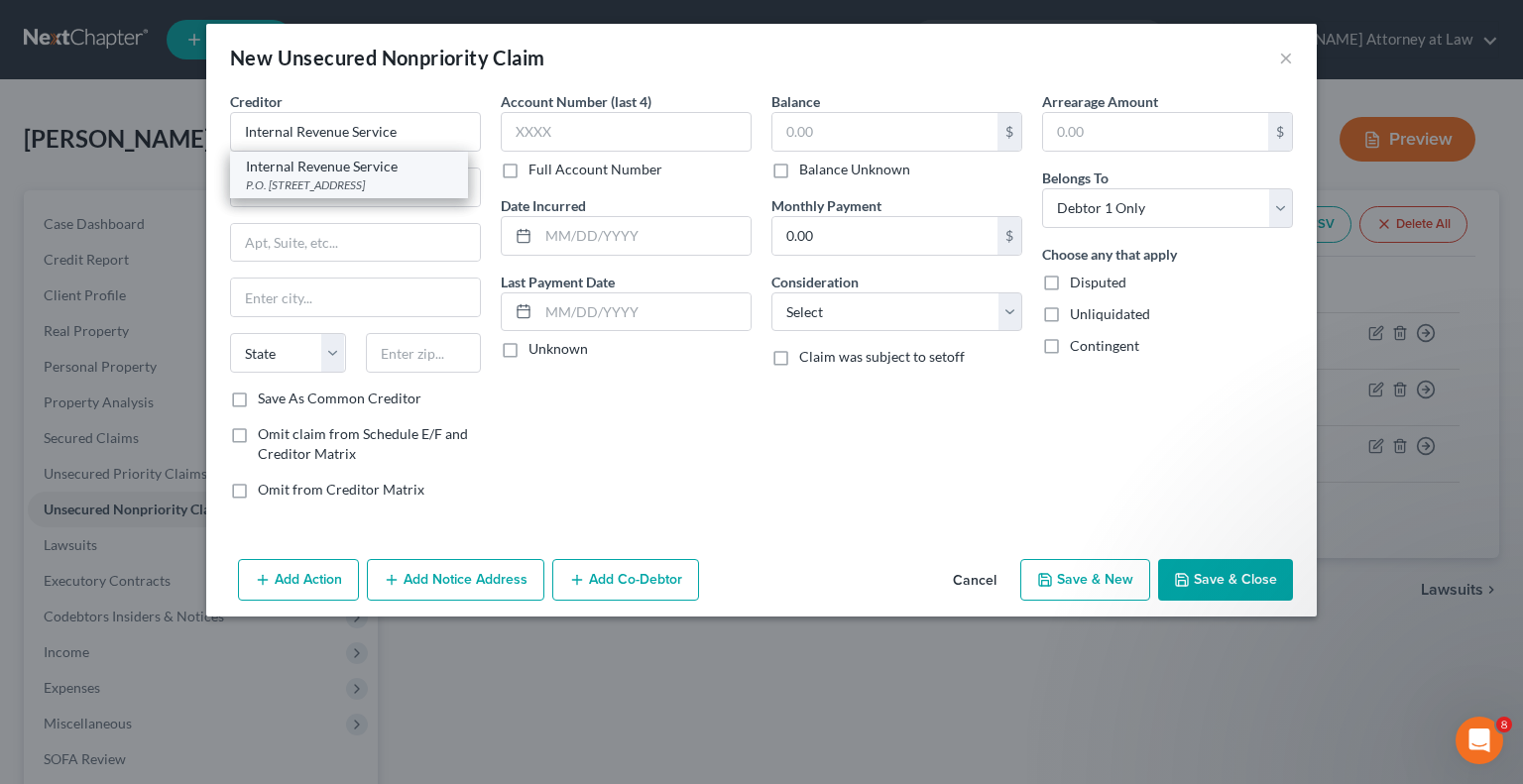 click on "P.O. [STREET_ADDRESS]" at bounding box center (349, 184) 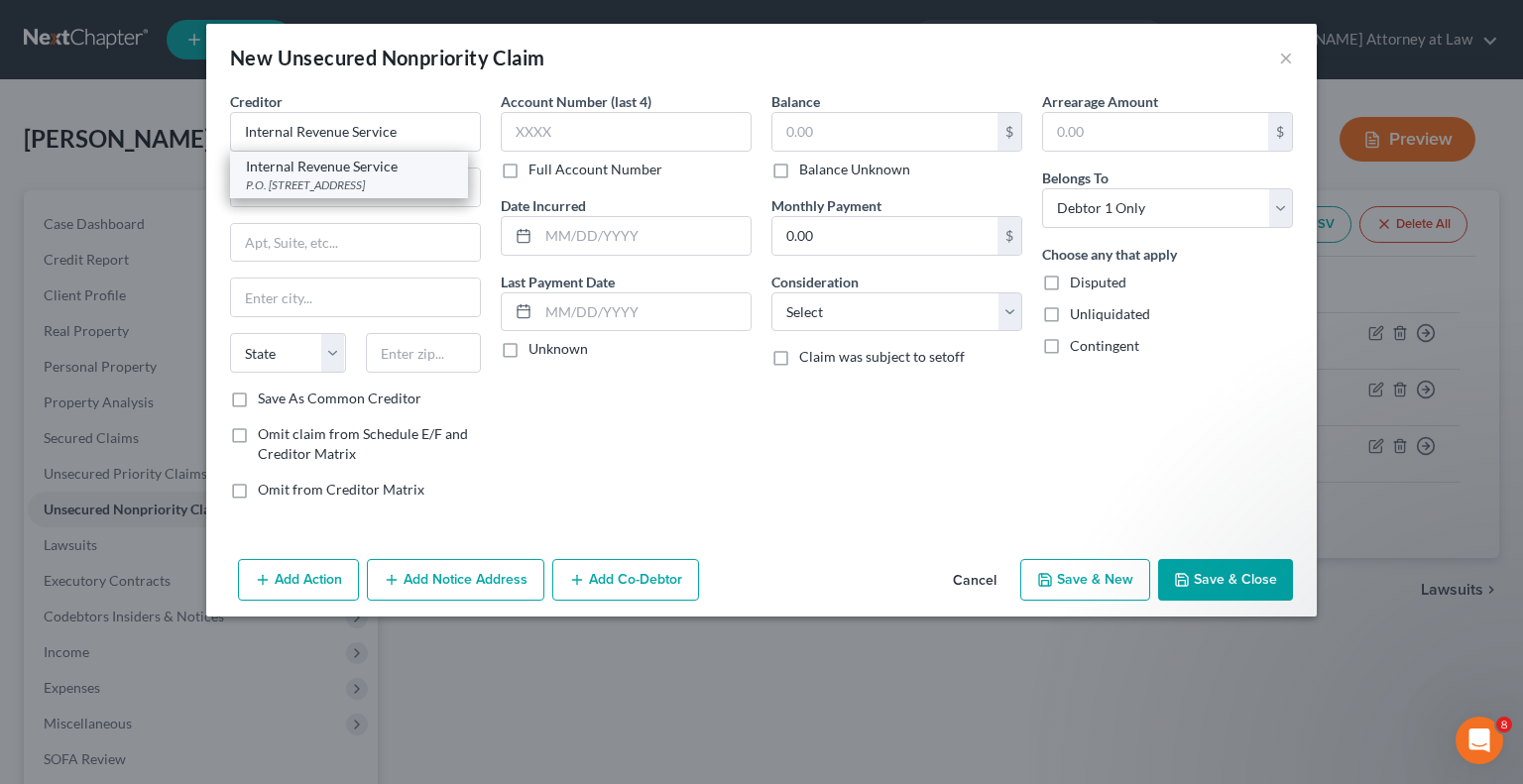 type on "P.O. Box 7346" 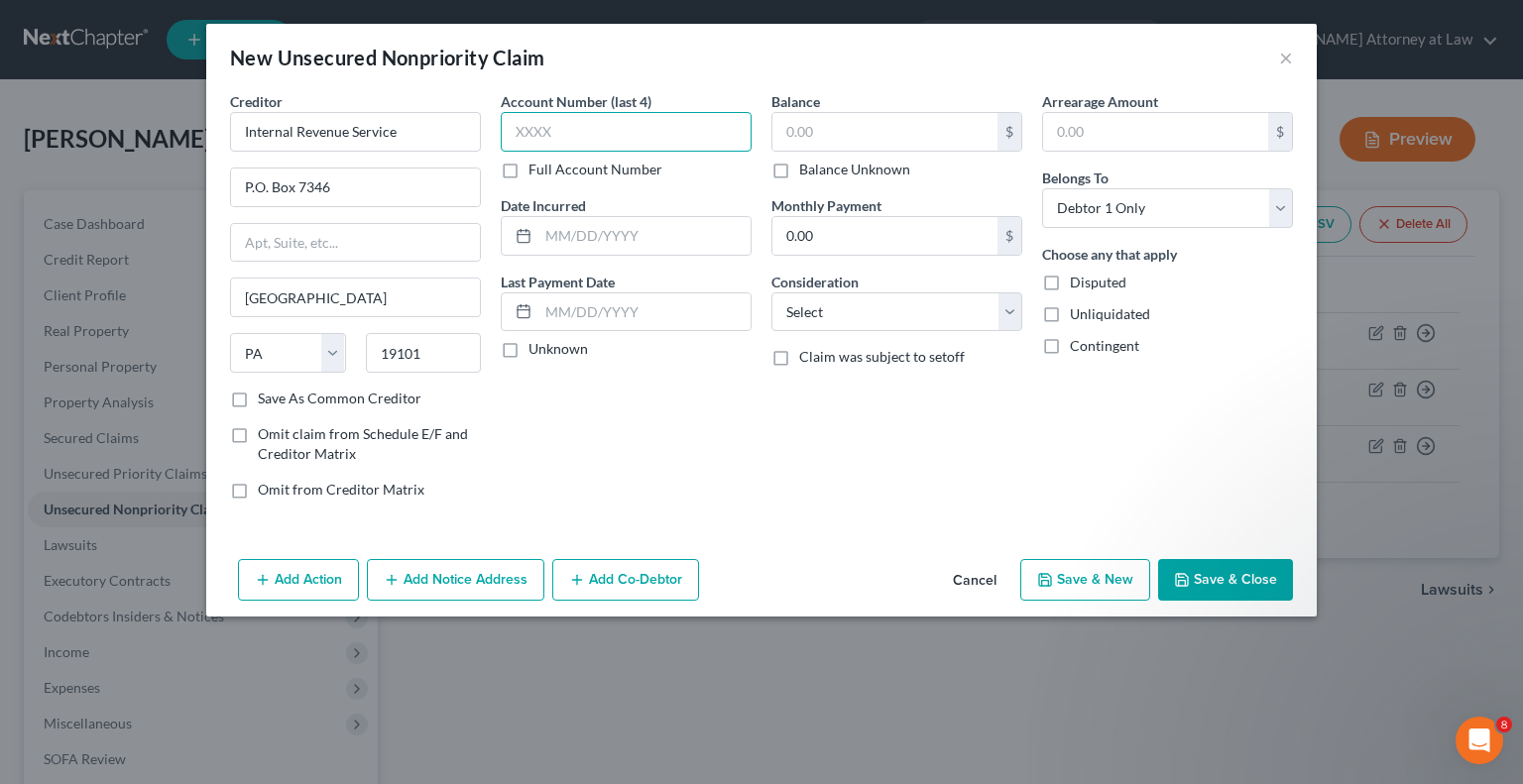 click at bounding box center [626, 132] 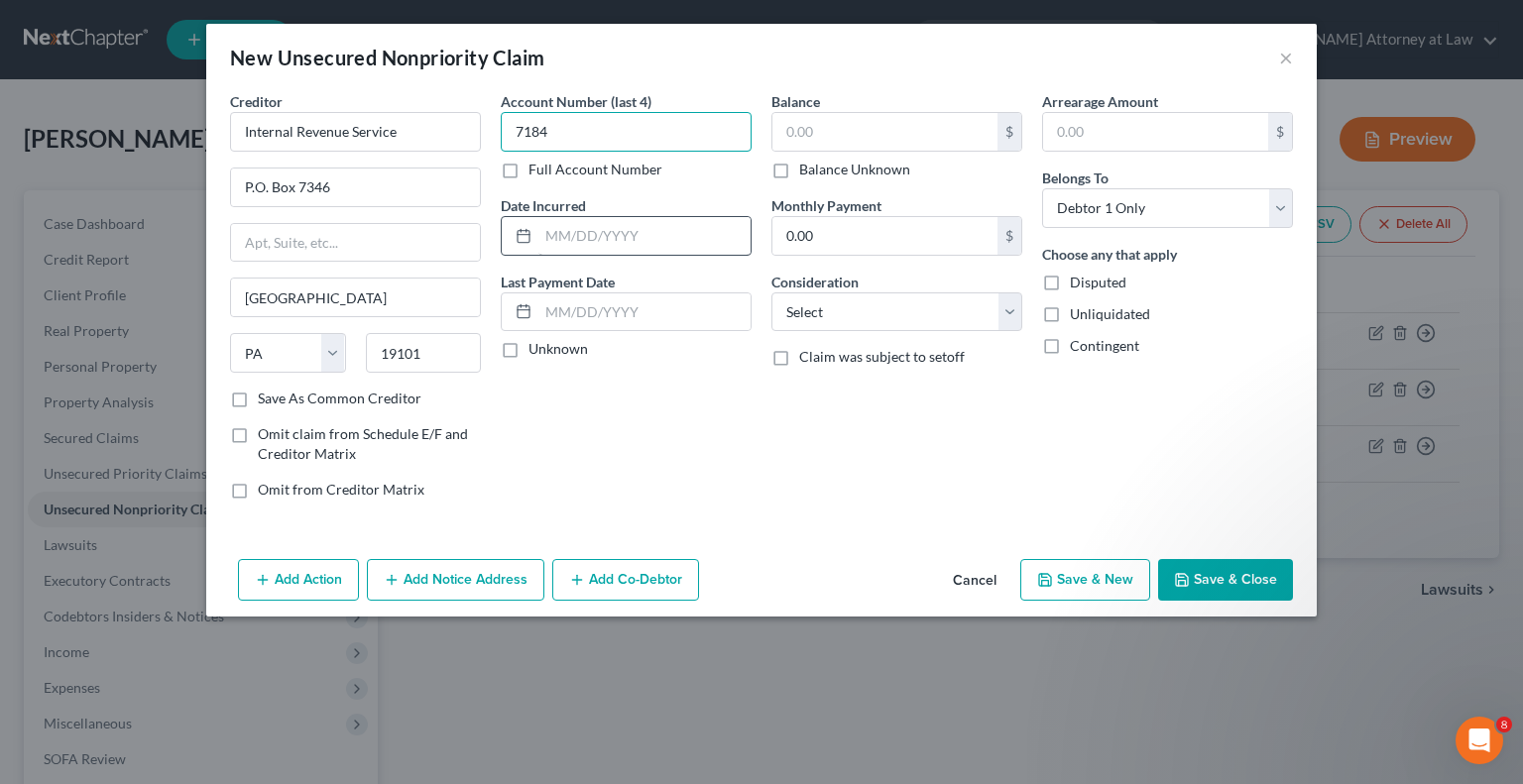type on "7184" 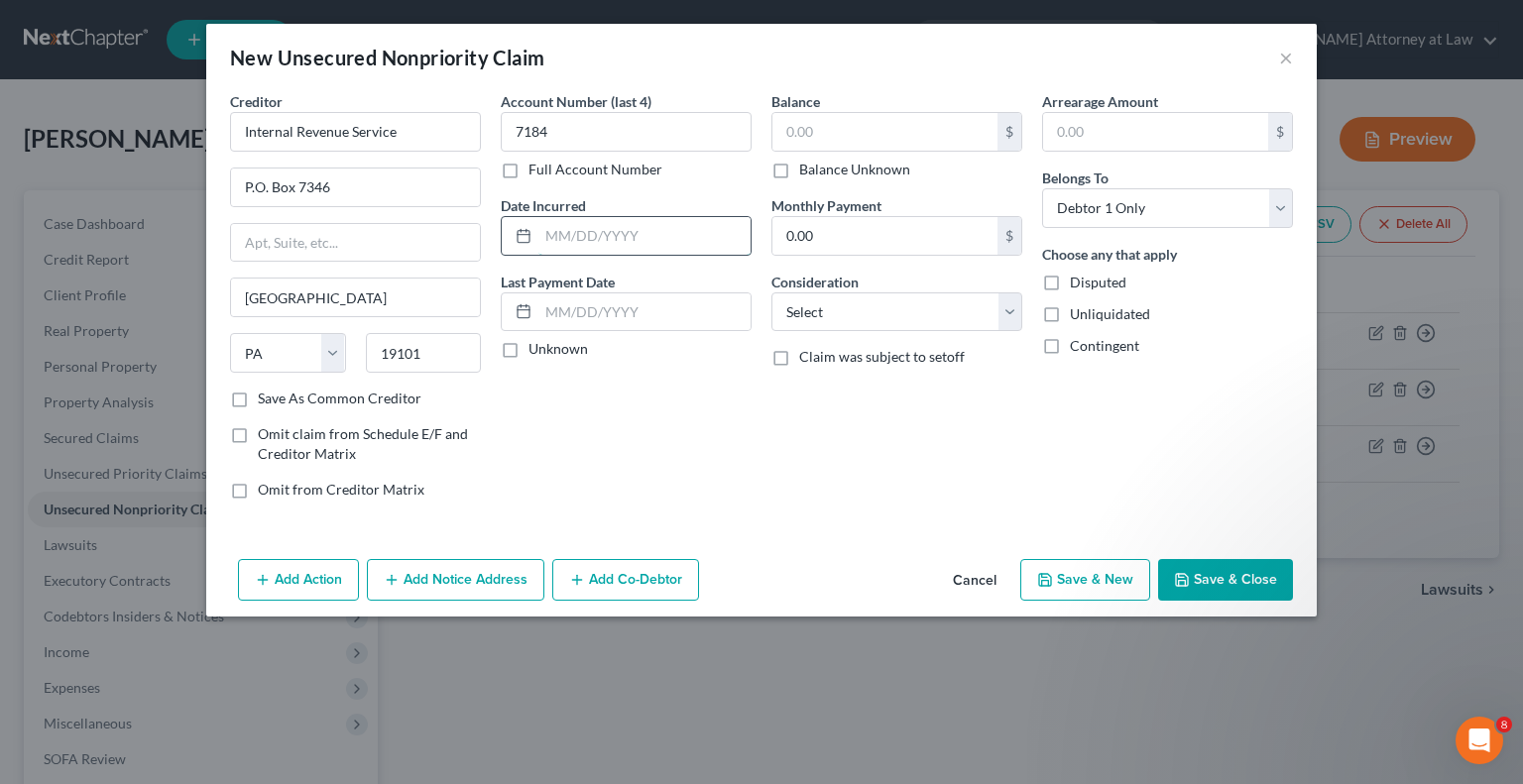 click at bounding box center [644, 236] 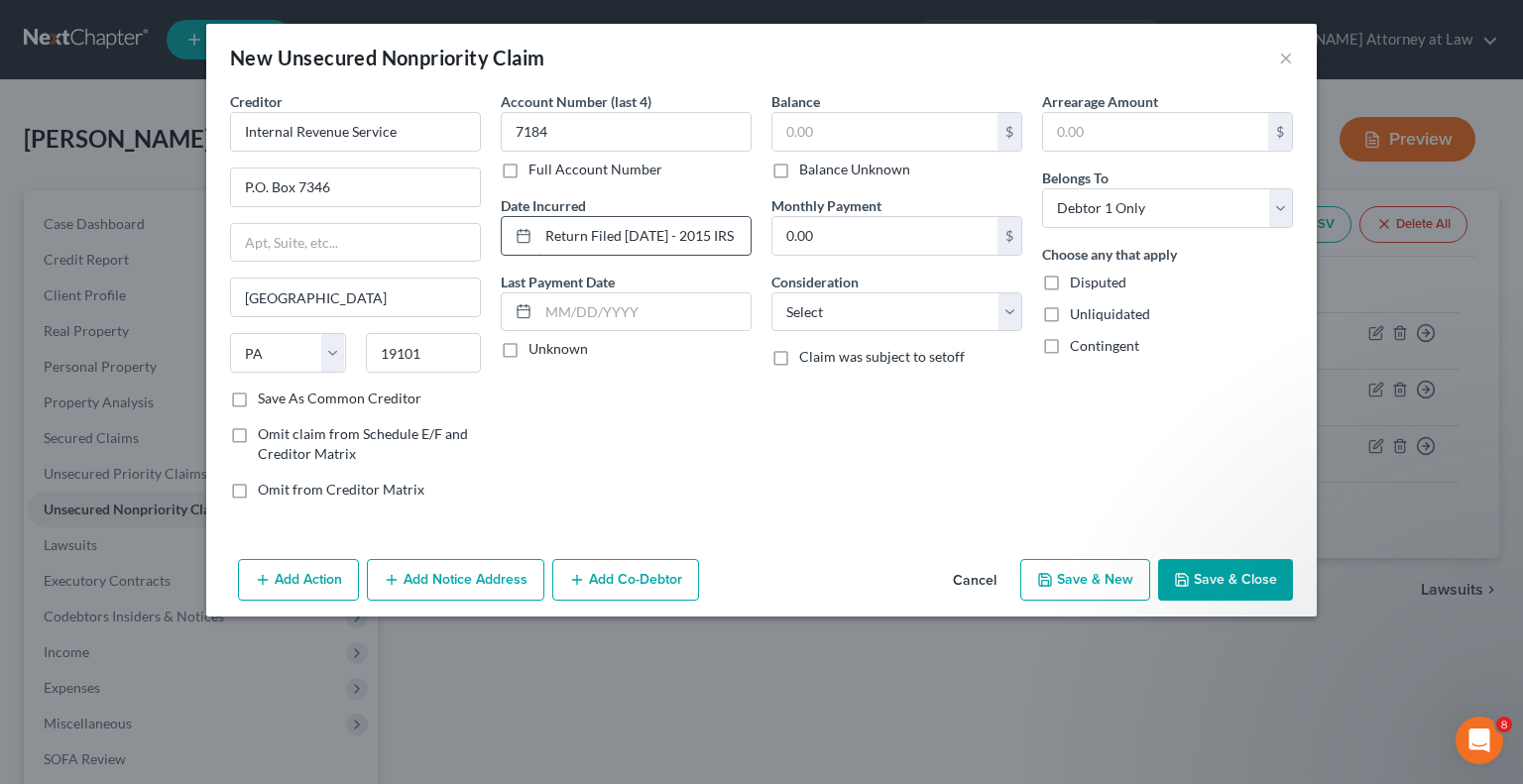 click on "Return Filed [DATE] - 2015 IRS Income Taxes" at bounding box center [644, 236] 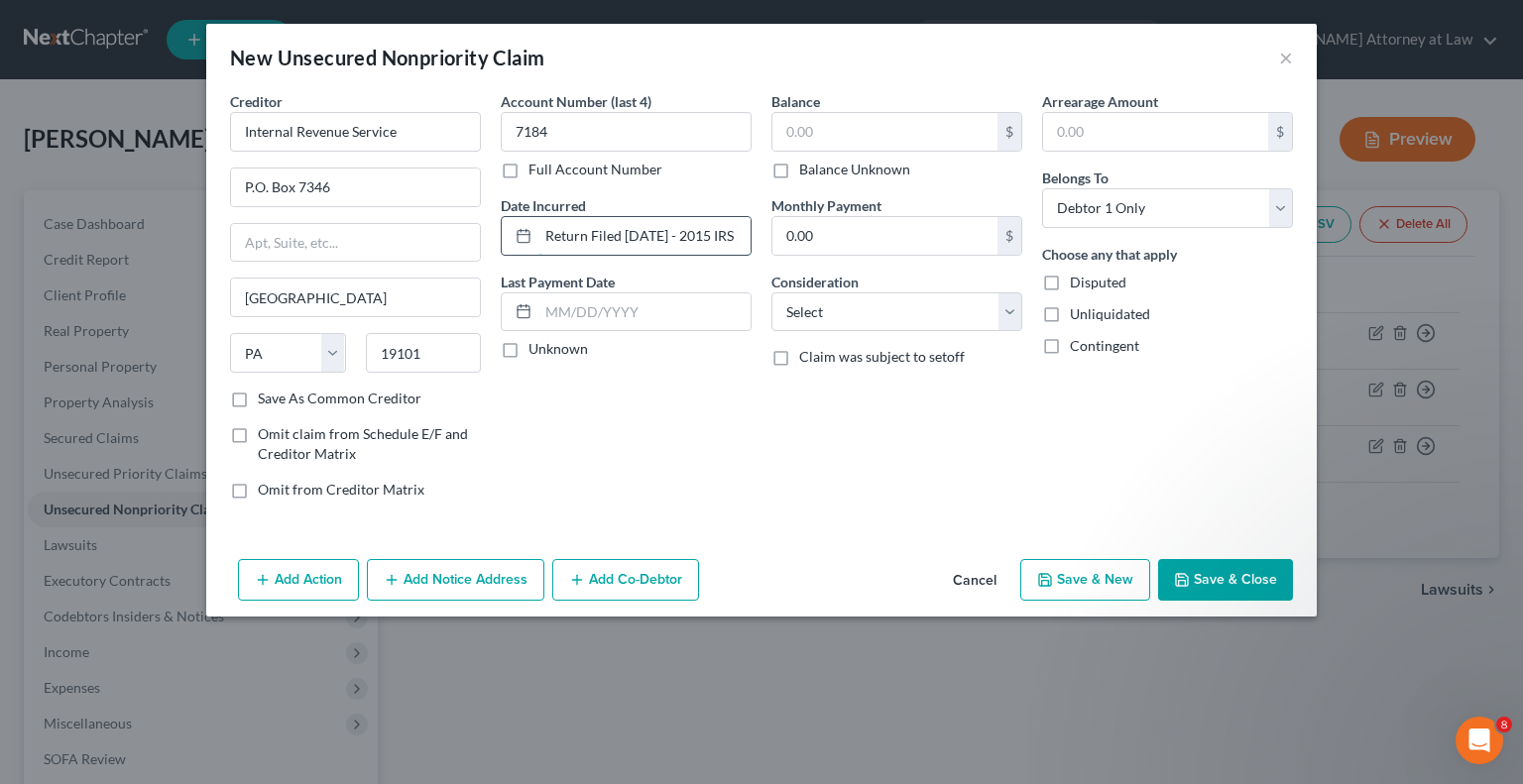click on "Return Filed [DATE] - 2015 IRS Income Taxes" at bounding box center [644, 236] 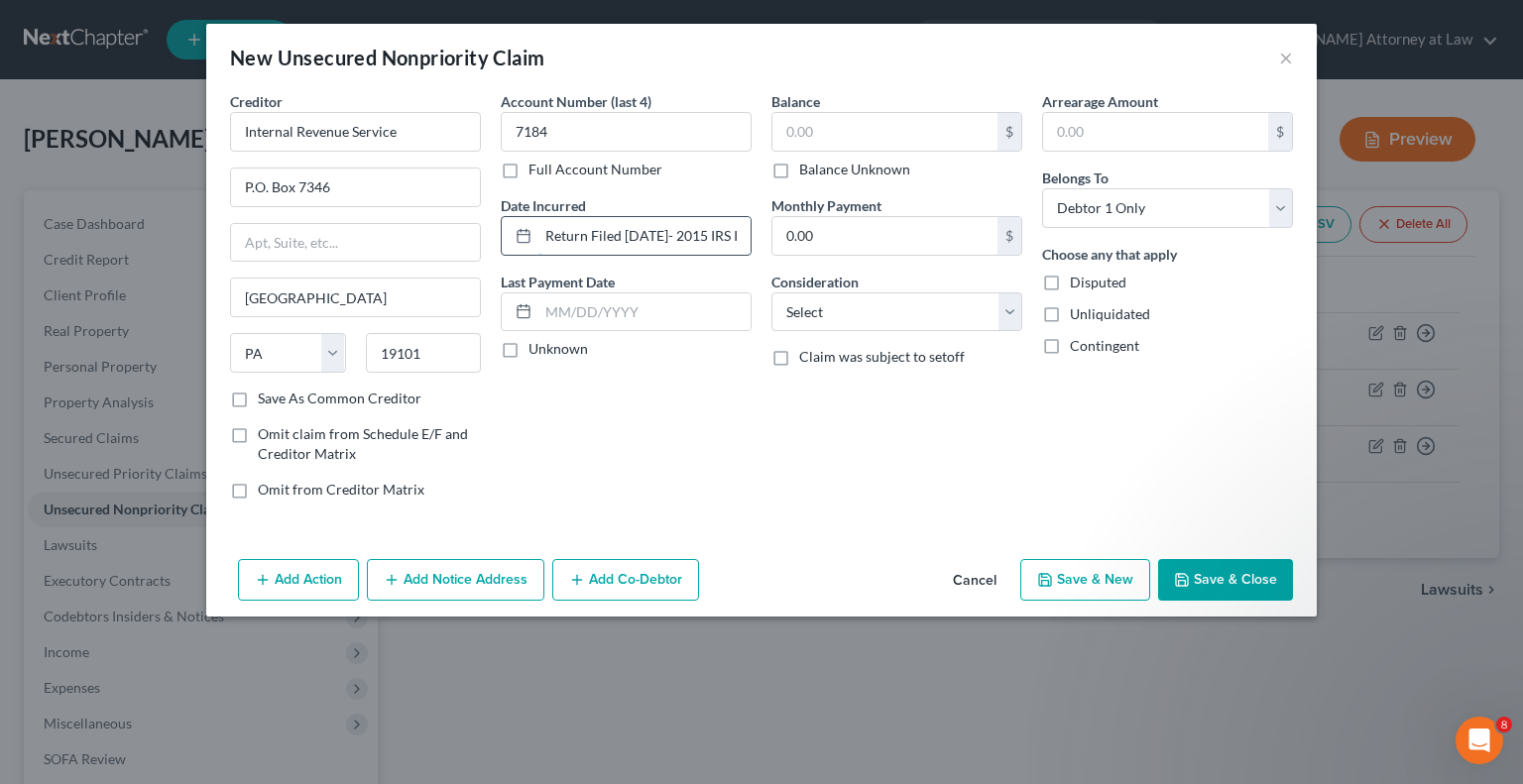 click on "Return Filed [DATE]- 2015 IRS Income Taxes" at bounding box center (644, 236) 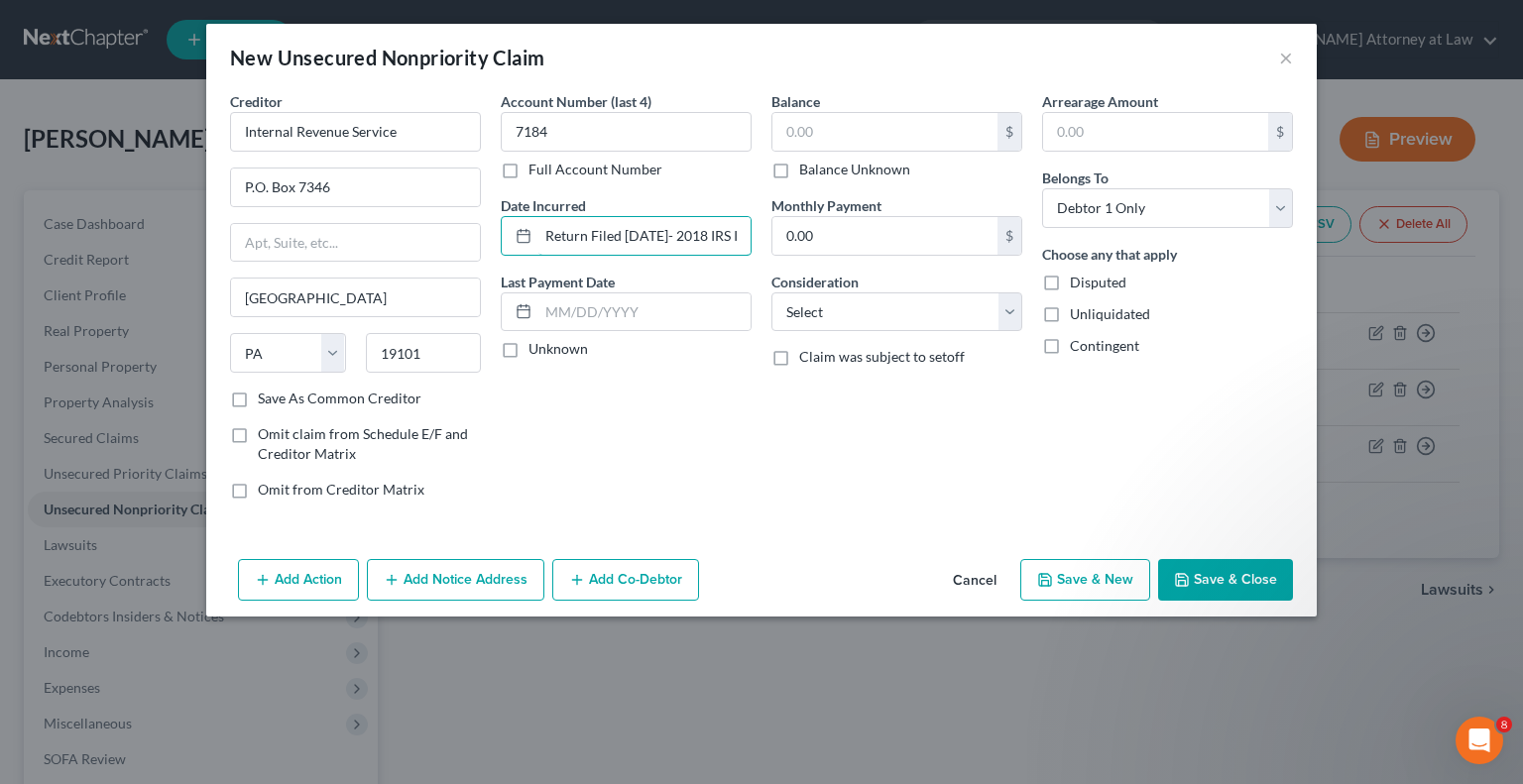 type on "Return Filed [DATE]- 2018 IRS Income Taxes" 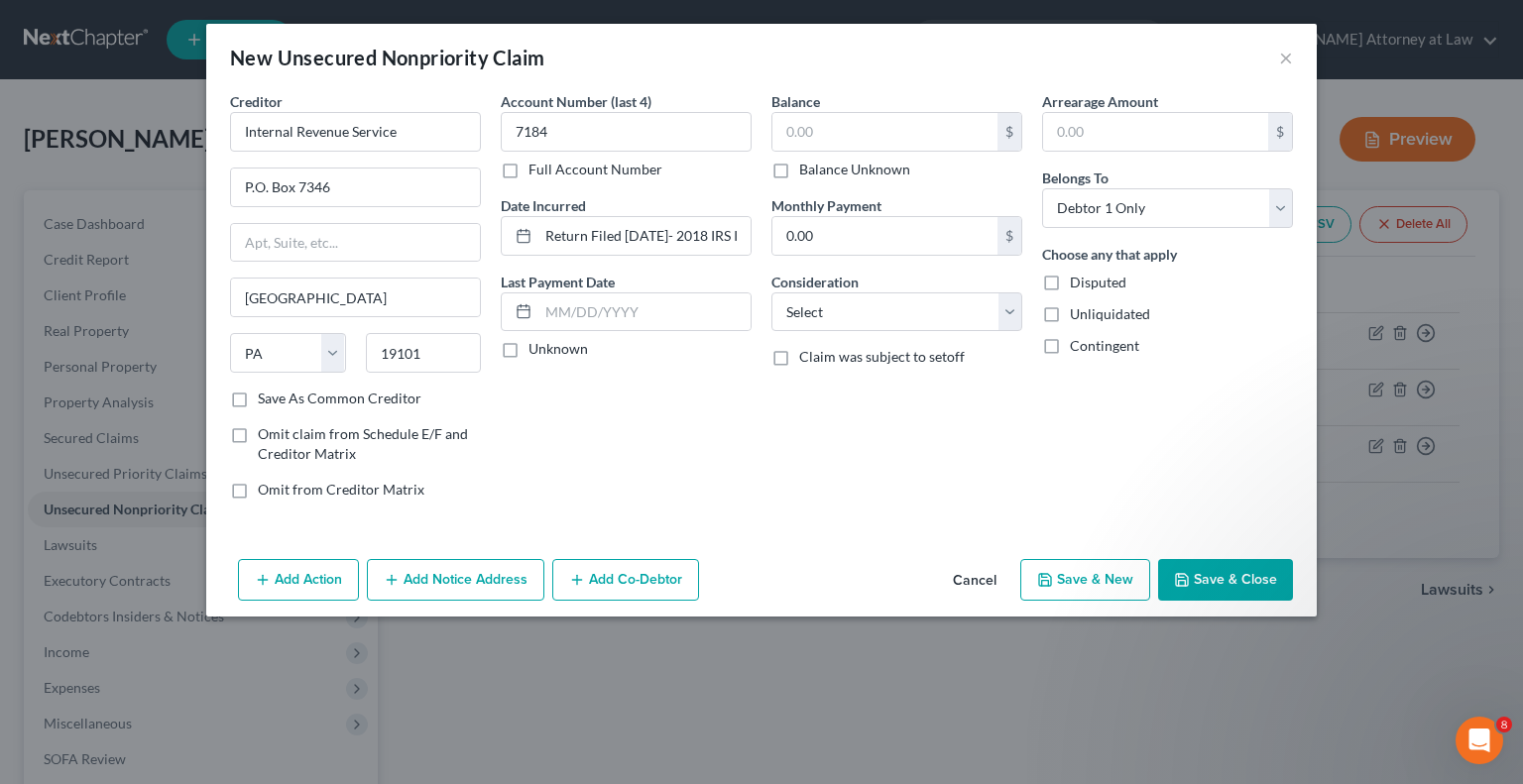 click on "Unknown" at bounding box center [558, 349] 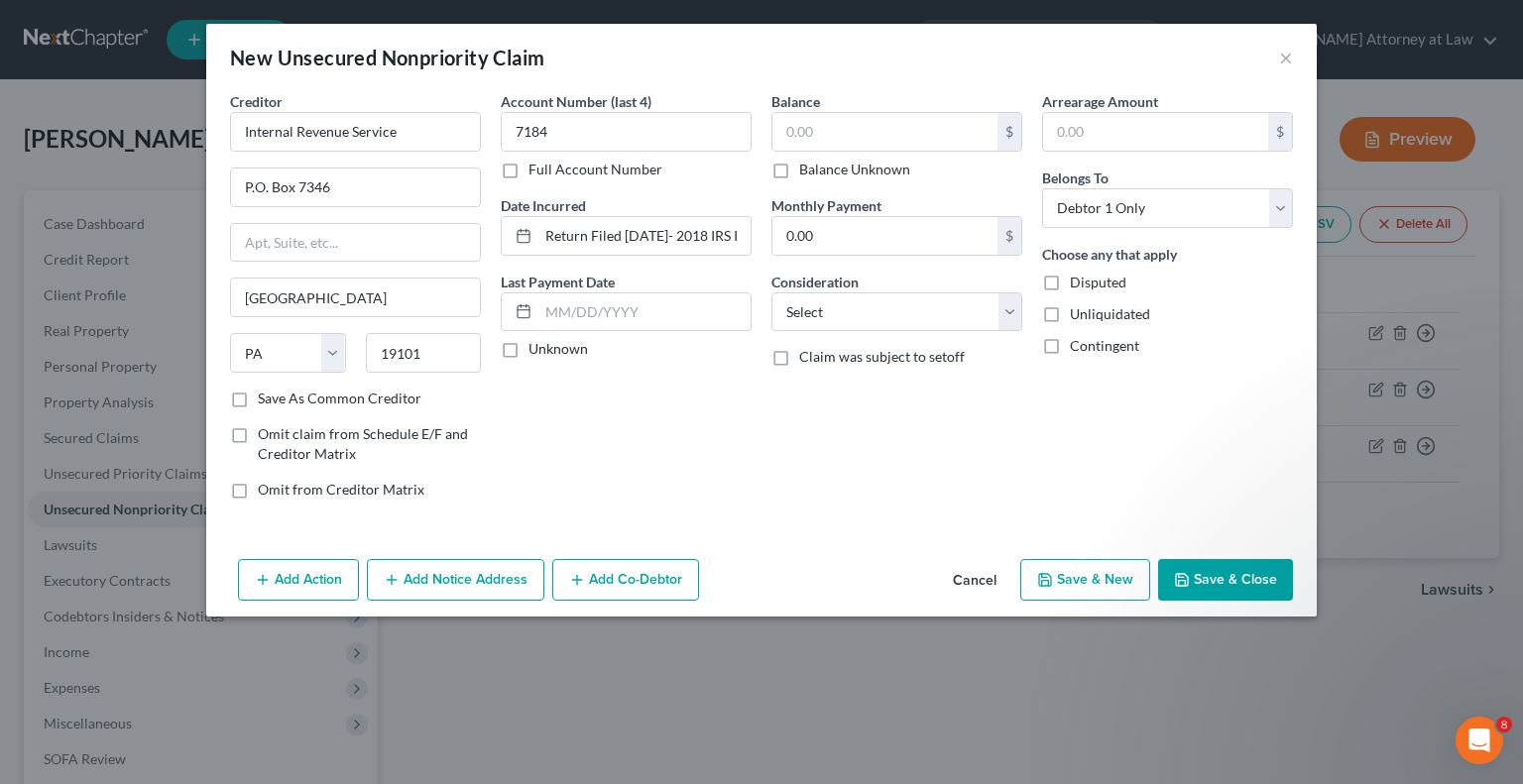 click on "Unknown" at bounding box center (542, 345) 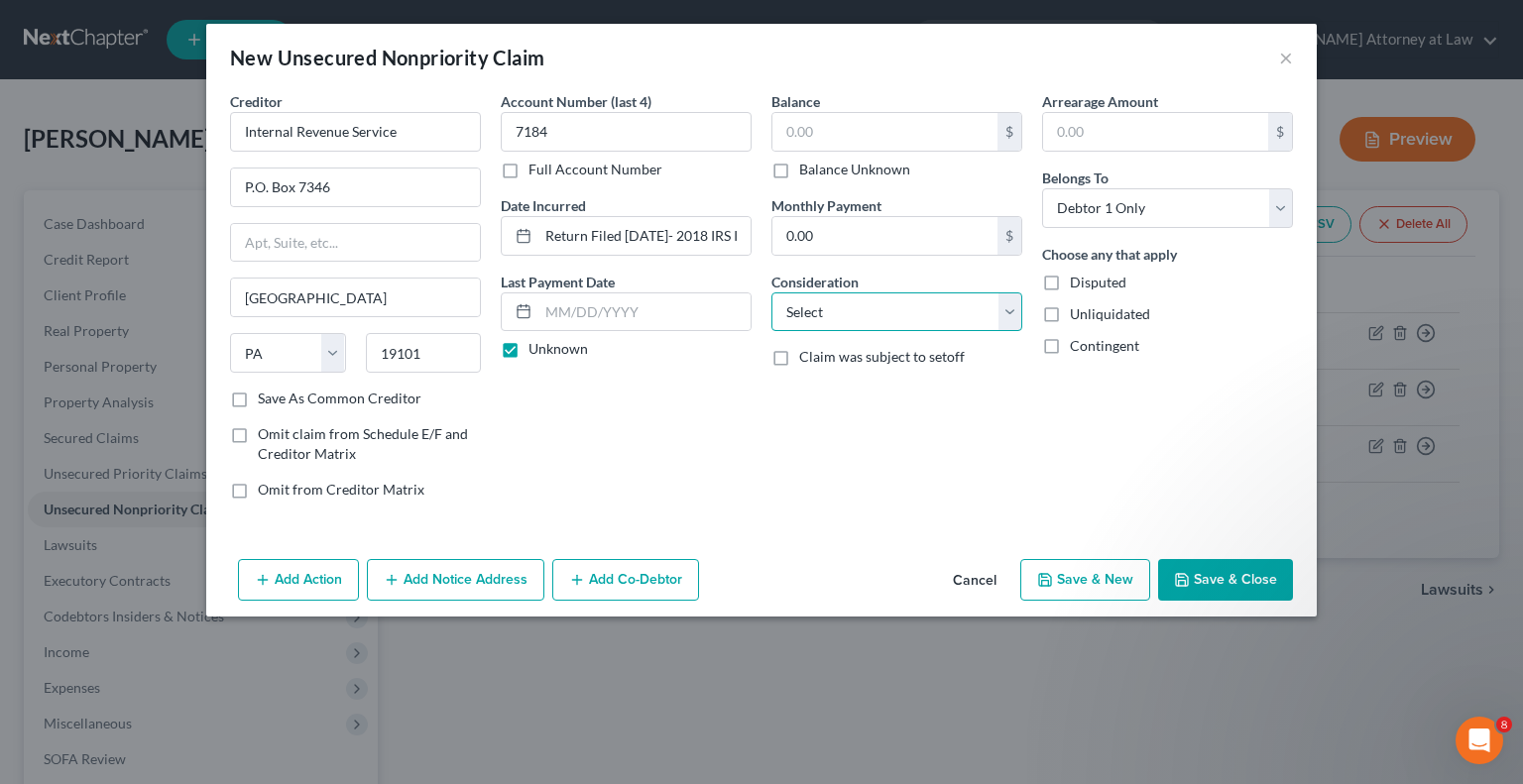 click on "Select Cable / Satellite Services Collection Agency Credit Card Debt Debt Counseling / Attorneys Deficiency Balance Domestic Support Obligations Home / Car Repairs Income Taxes Judgment Liens Medical Services Monies Loaned / Advanced Mortgage Obligation From Divorce Or Separation Obligation To Pensions Other Overdrawn Bank Account Promised To Help Pay Creditors Student Loans Suppliers And Vendors Telephone / Internet Services Utility Services" at bounding box center [896, 312] 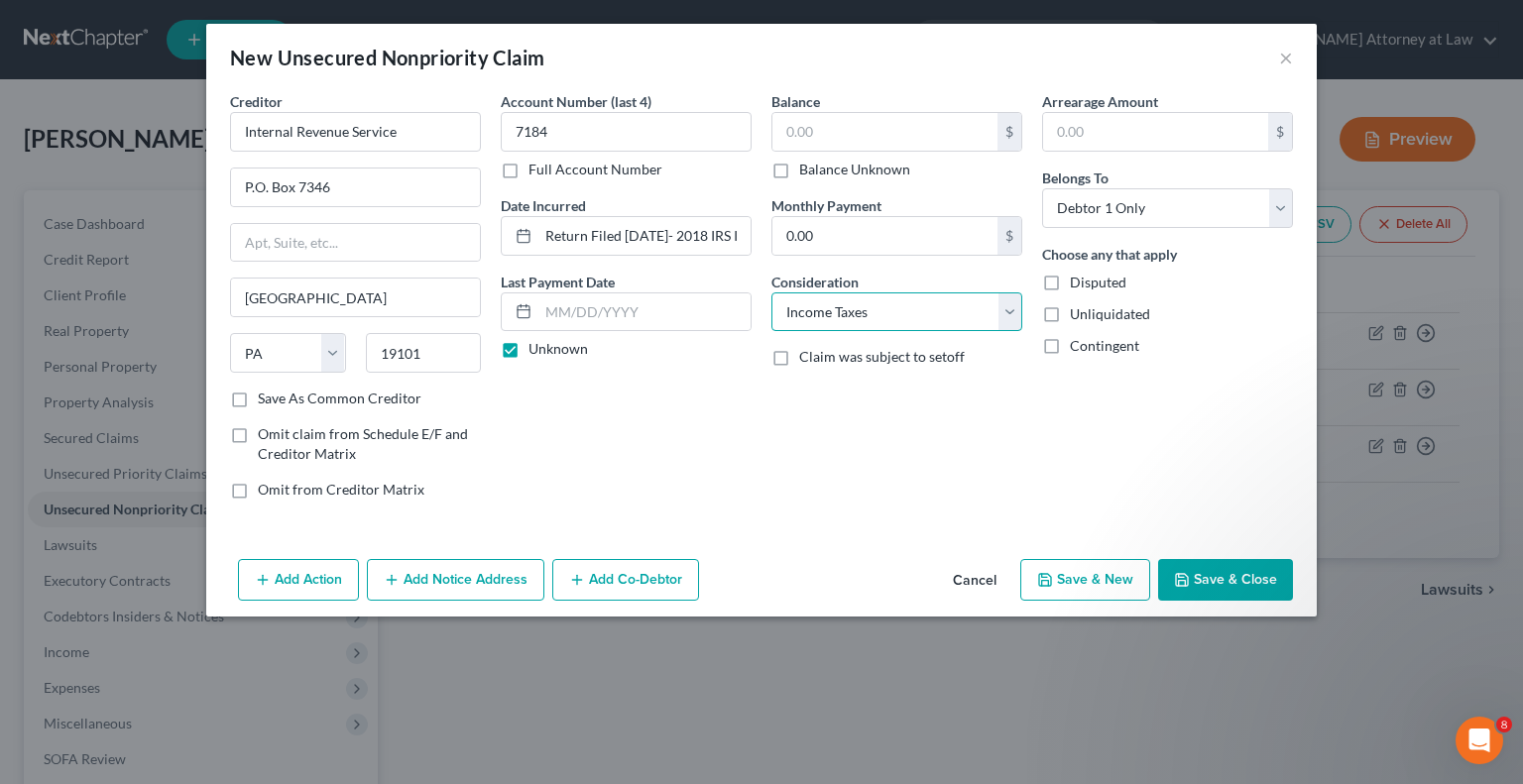 click on "Select Cable / Satellite Services Collection Agency Credit Card Debt Debt Counseling / Attorneys Deficiency Balance Domestic Support Obligations Home / Car Repairs Income Taxes Judgment Liens Medical Services Monies Loaned / Advanced Mortgage Obligation From Divorce Or Separation Obligation To Pensions Other Overdrawn Bank Account Promised To Help Pay Creditors Student Loans Suppliers And Vendors Telephone / Internet Services Utility Services" at bounding box center (896, 312) 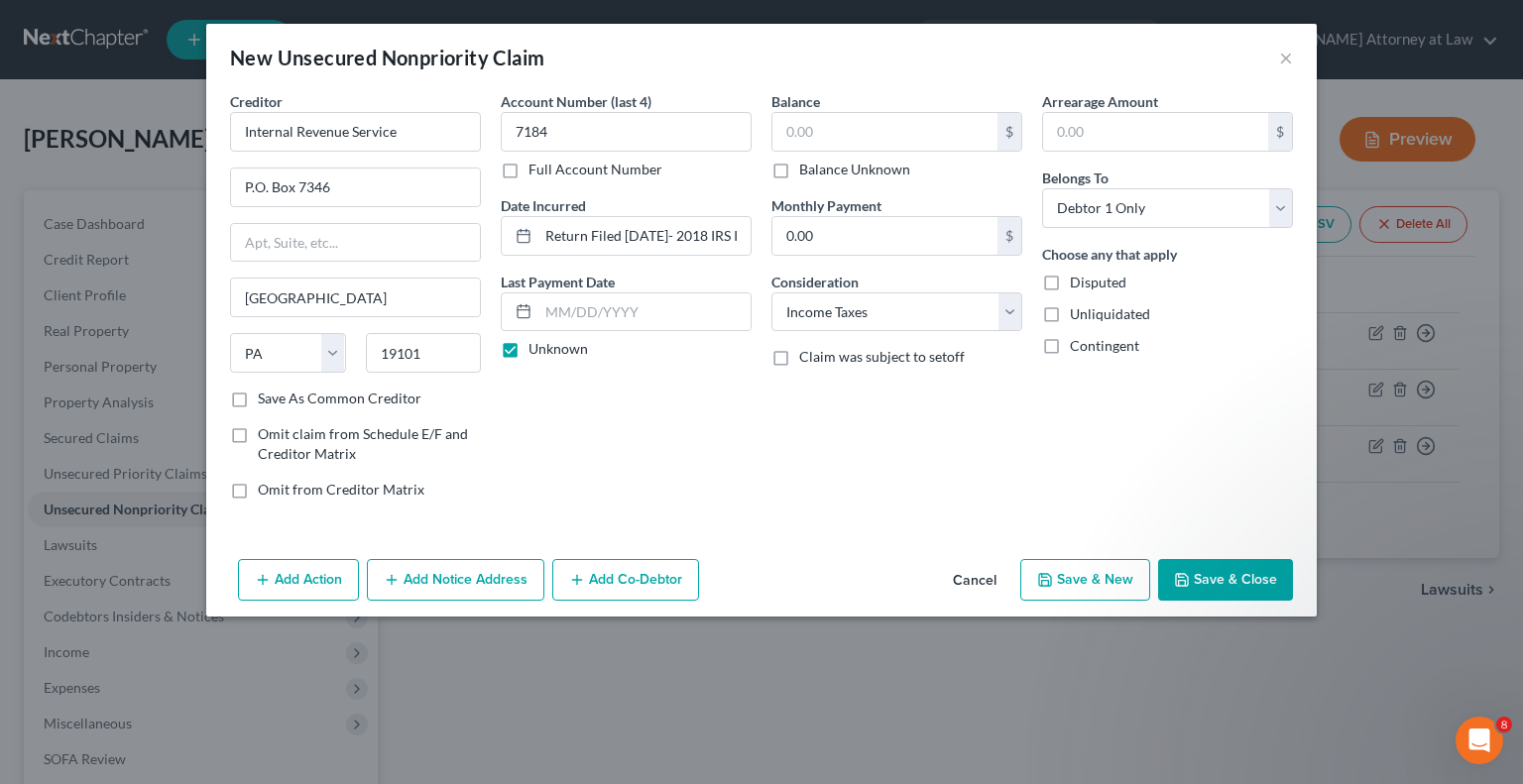 click on "Save & Close" at bounding box center [1226, 580] 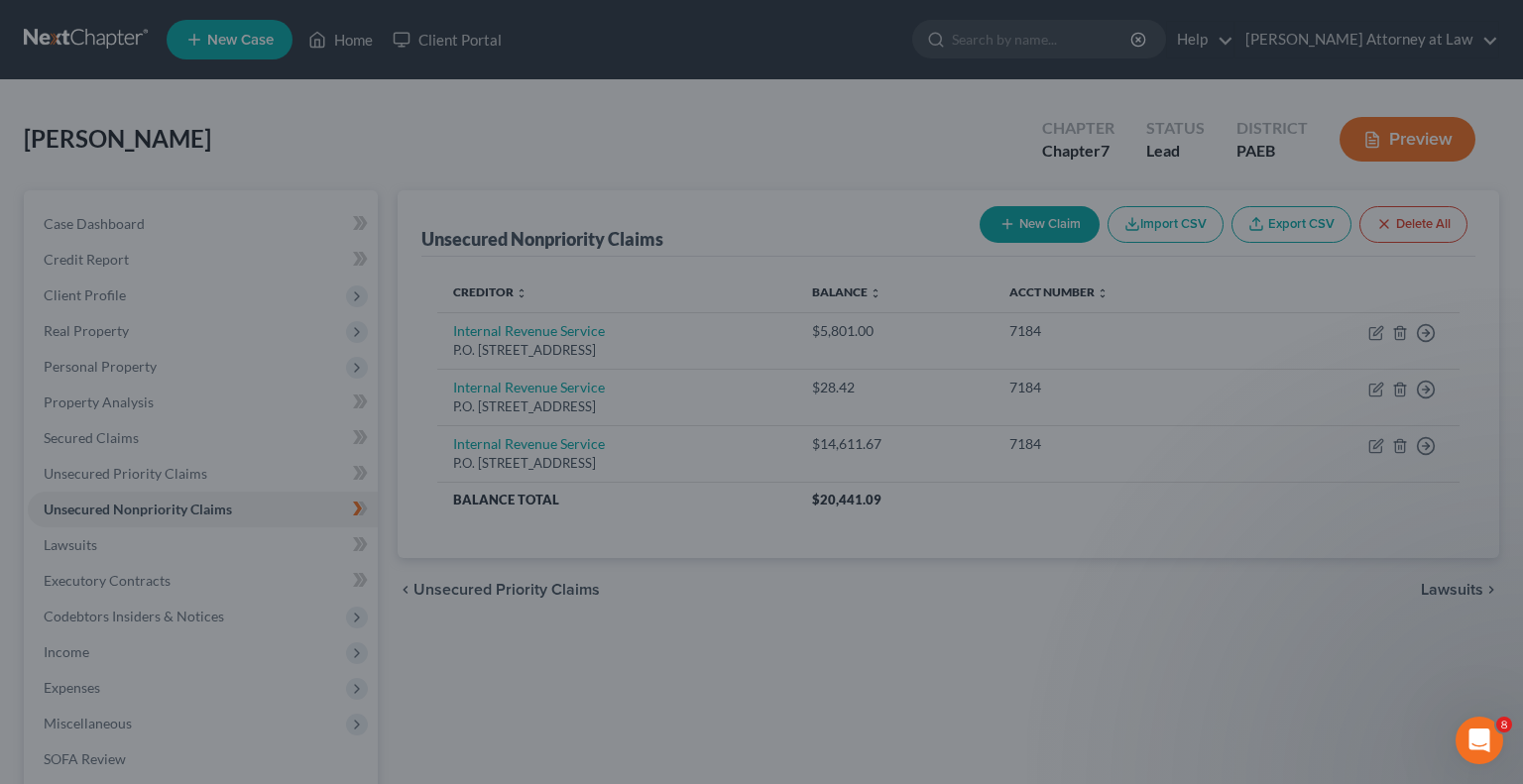 type on "0.00" 